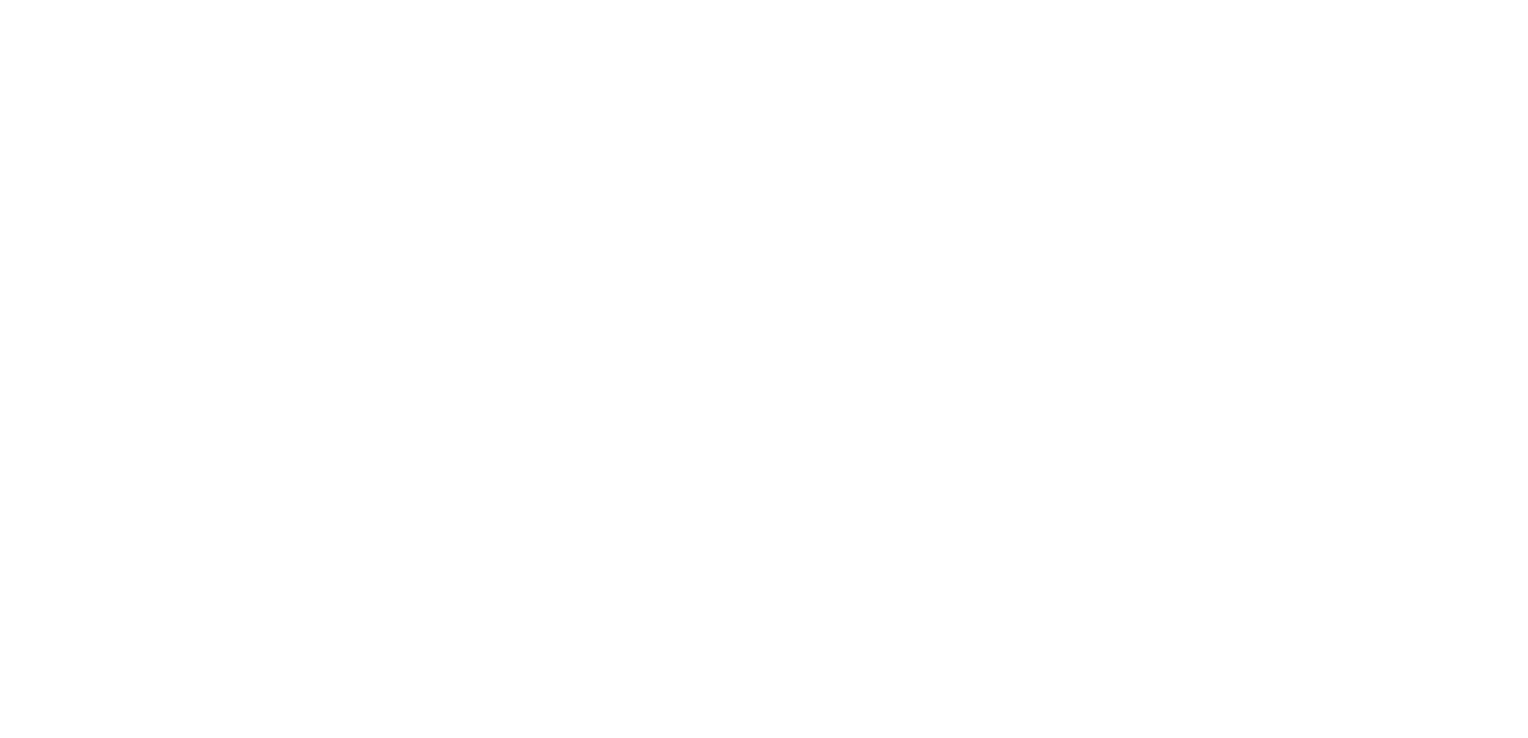 scroll, scrollTop: 0, scrollLeft: 0, axis: both 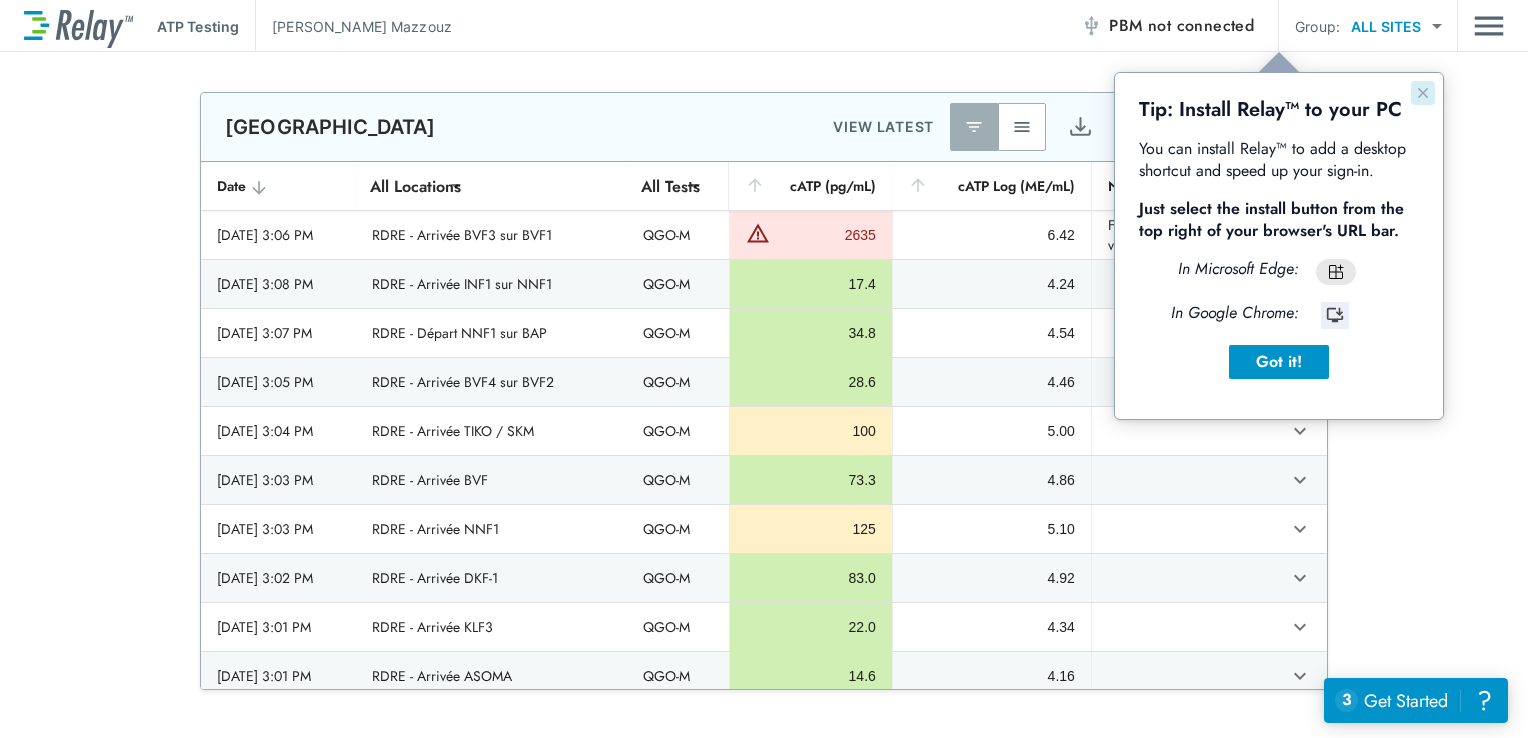 click 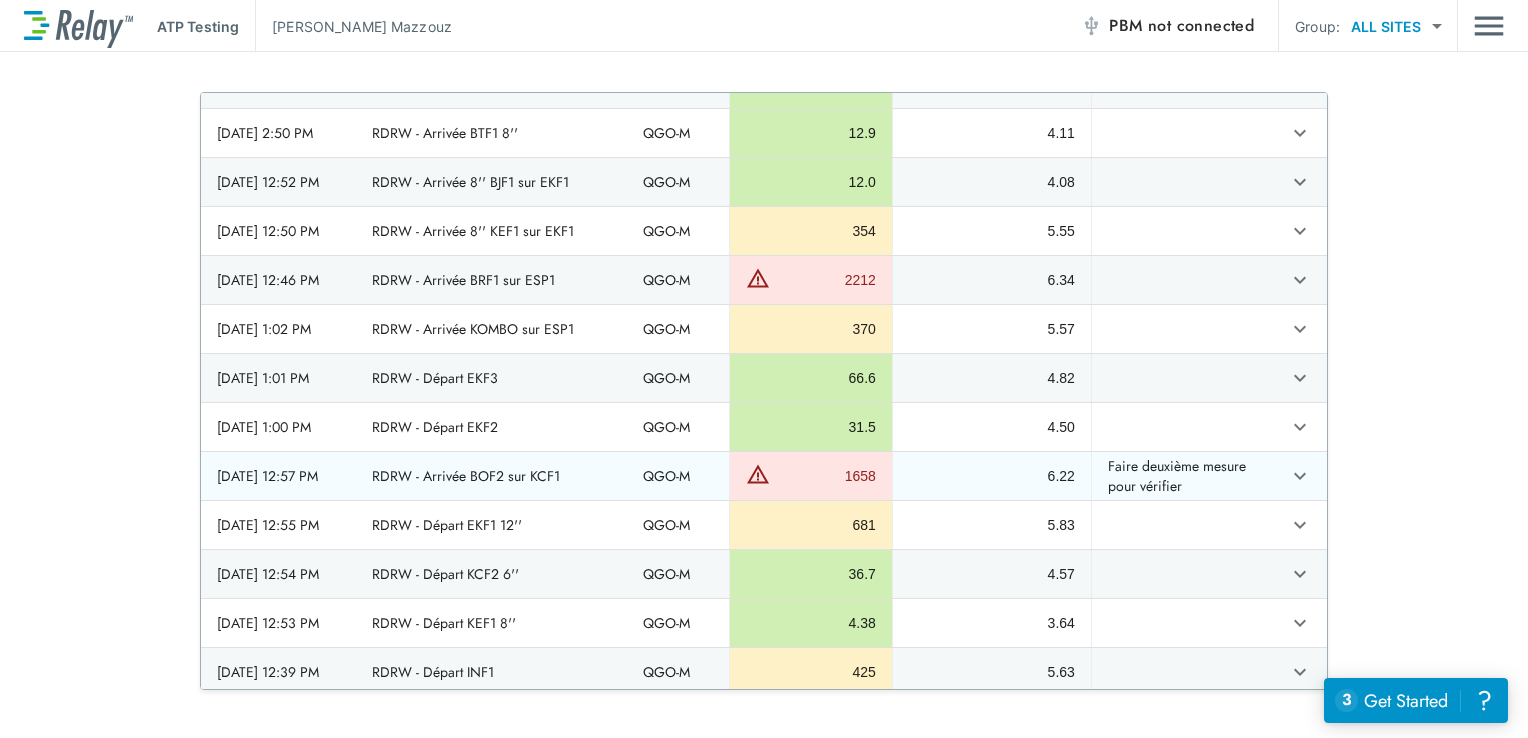 scroll, scrollTop: 1082, scrollLeft: 0, axis: vertical 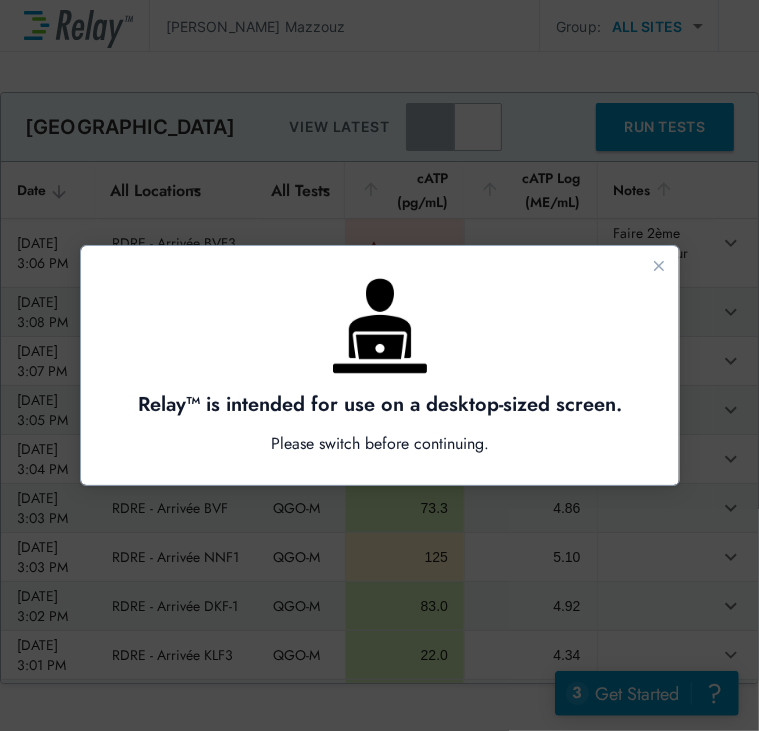 click at bounding box center [379, 365] 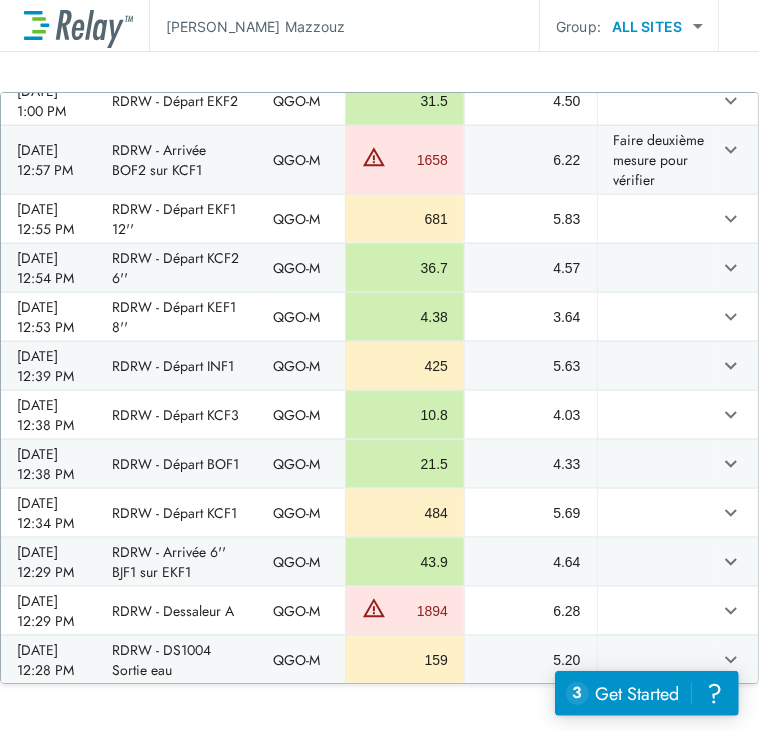 scroll, scrollTop: 1157, scrollLeft: 0, axis: vertical 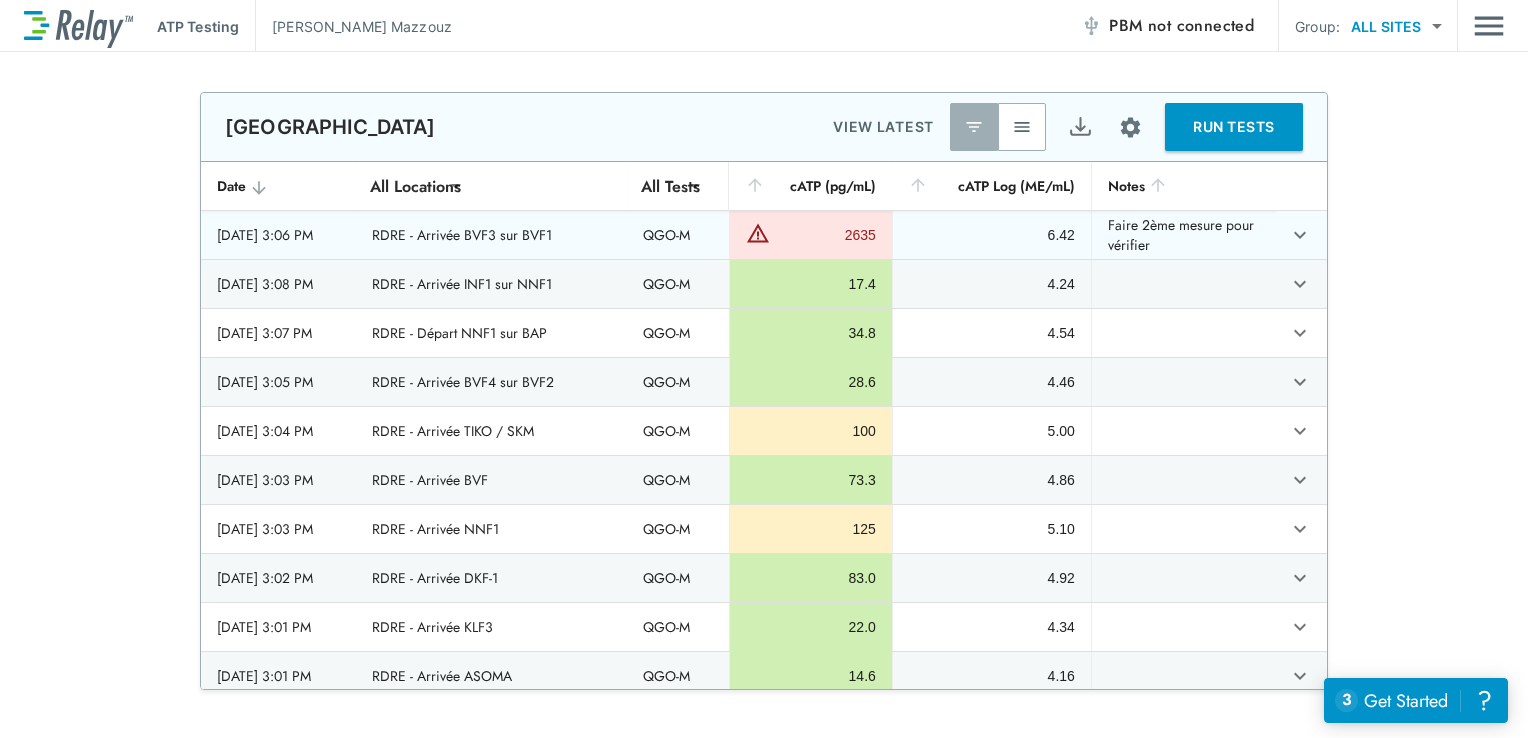 click on "2635" at bounding box center [811, 235] 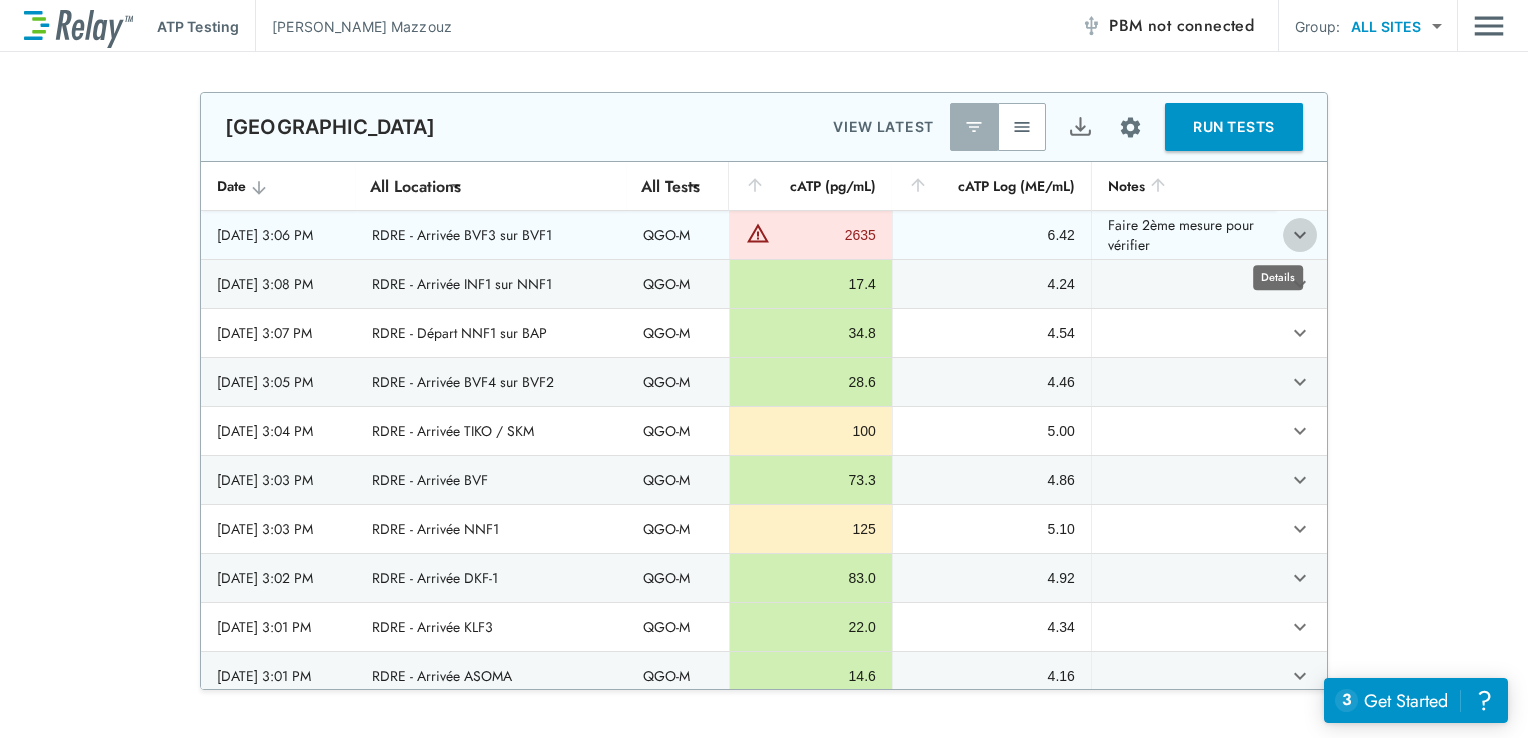 click 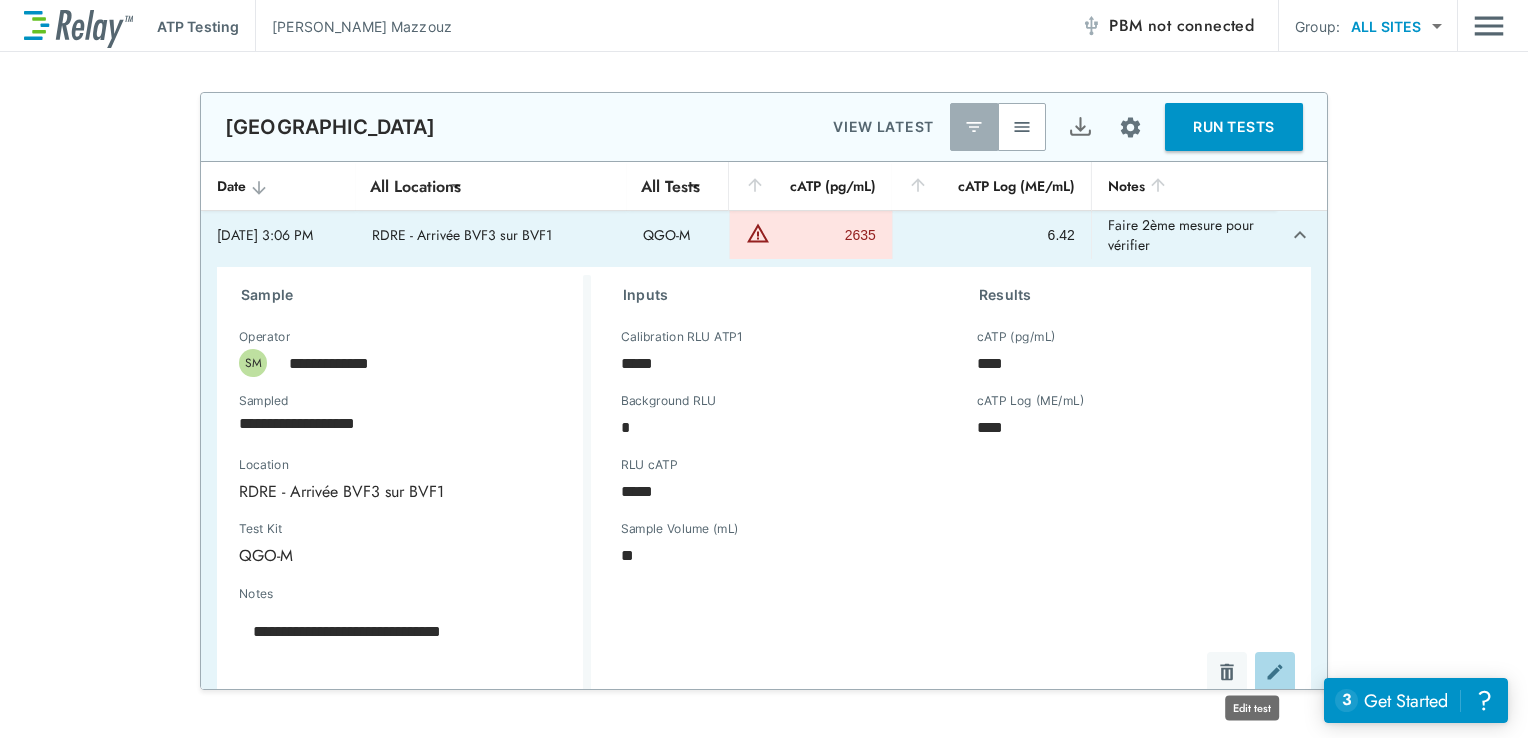 click at bounding box center (1275, 672) 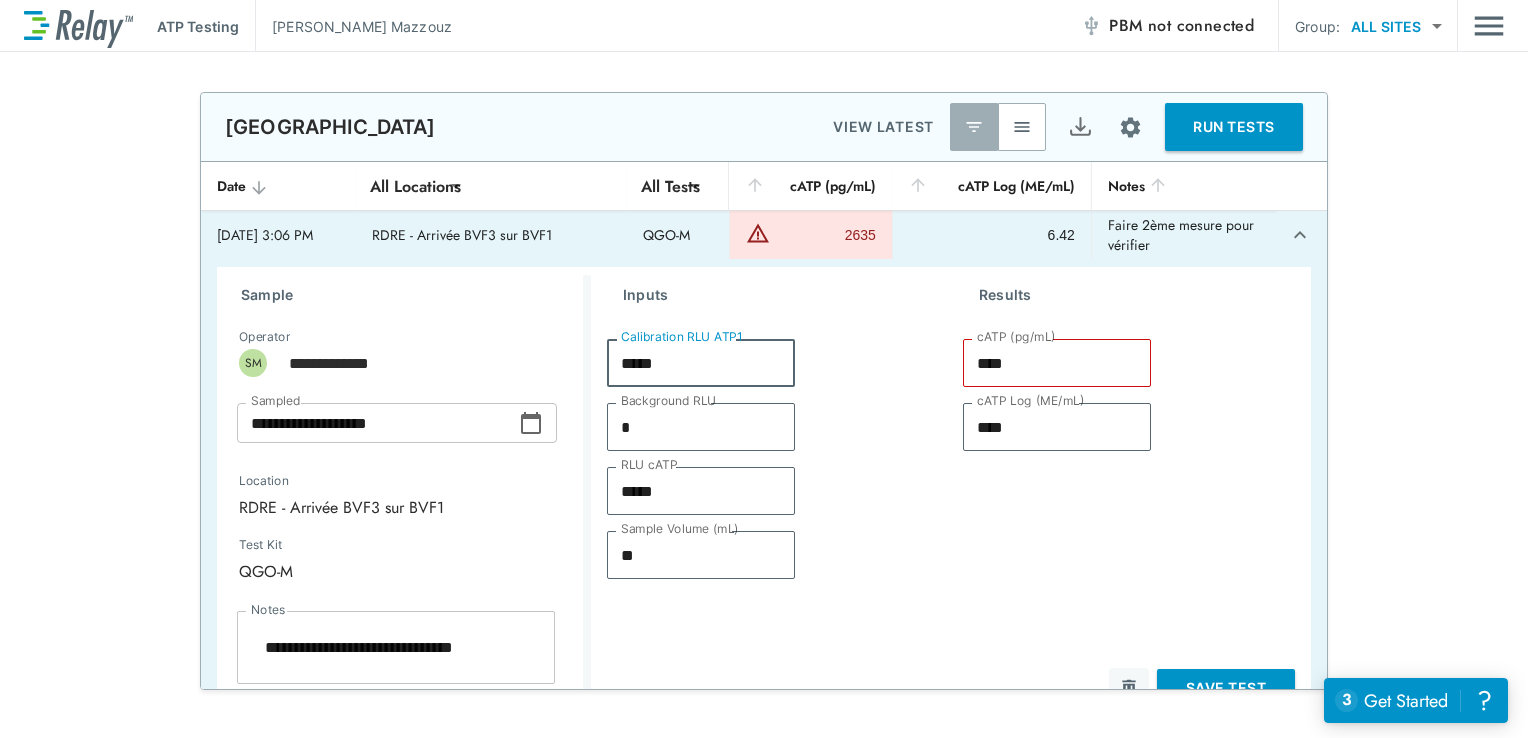 click on "*****" at bounding box center [701, 363] 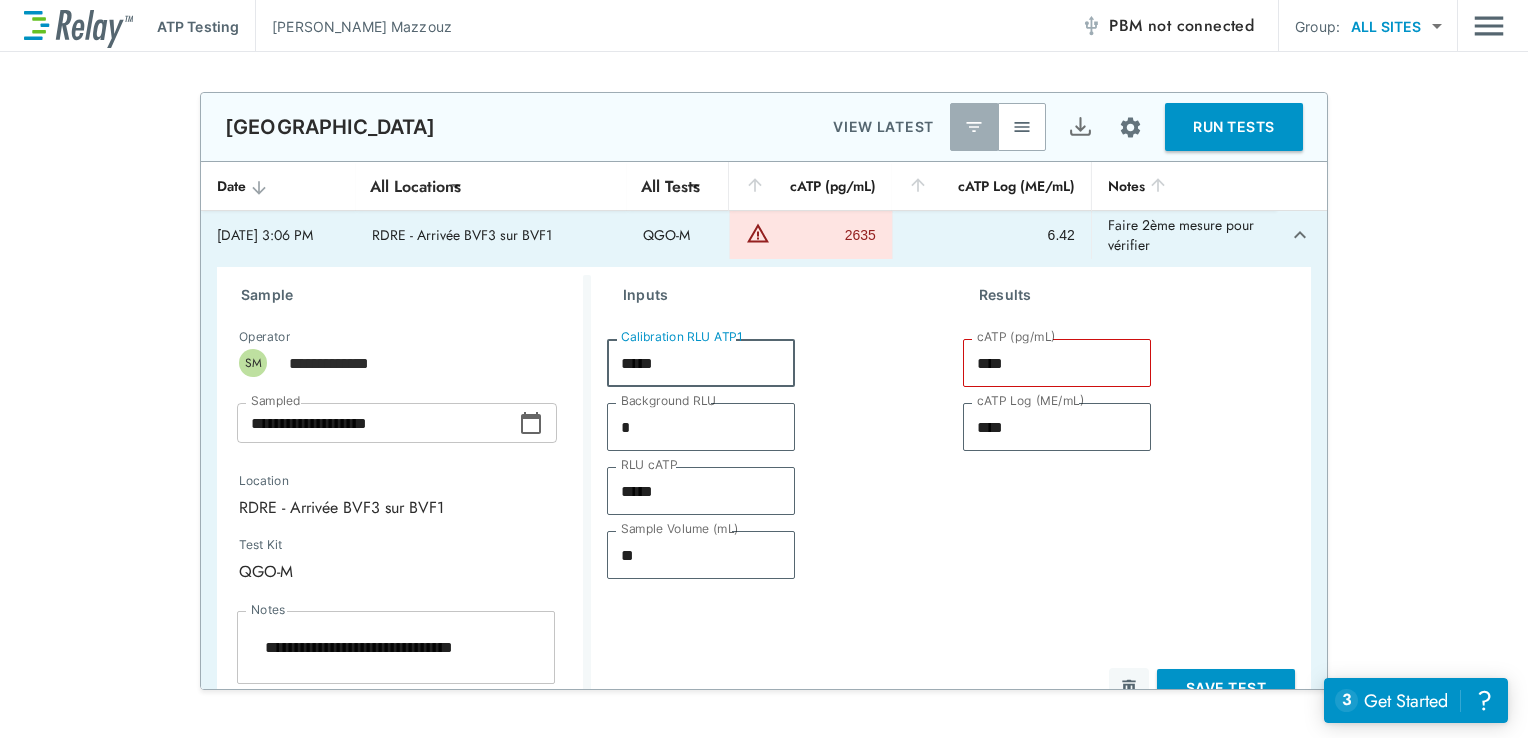 drag, startPoint x: 662, startPoint y: 365, endPoint x: 617, endPoint y: 365, distance: 45 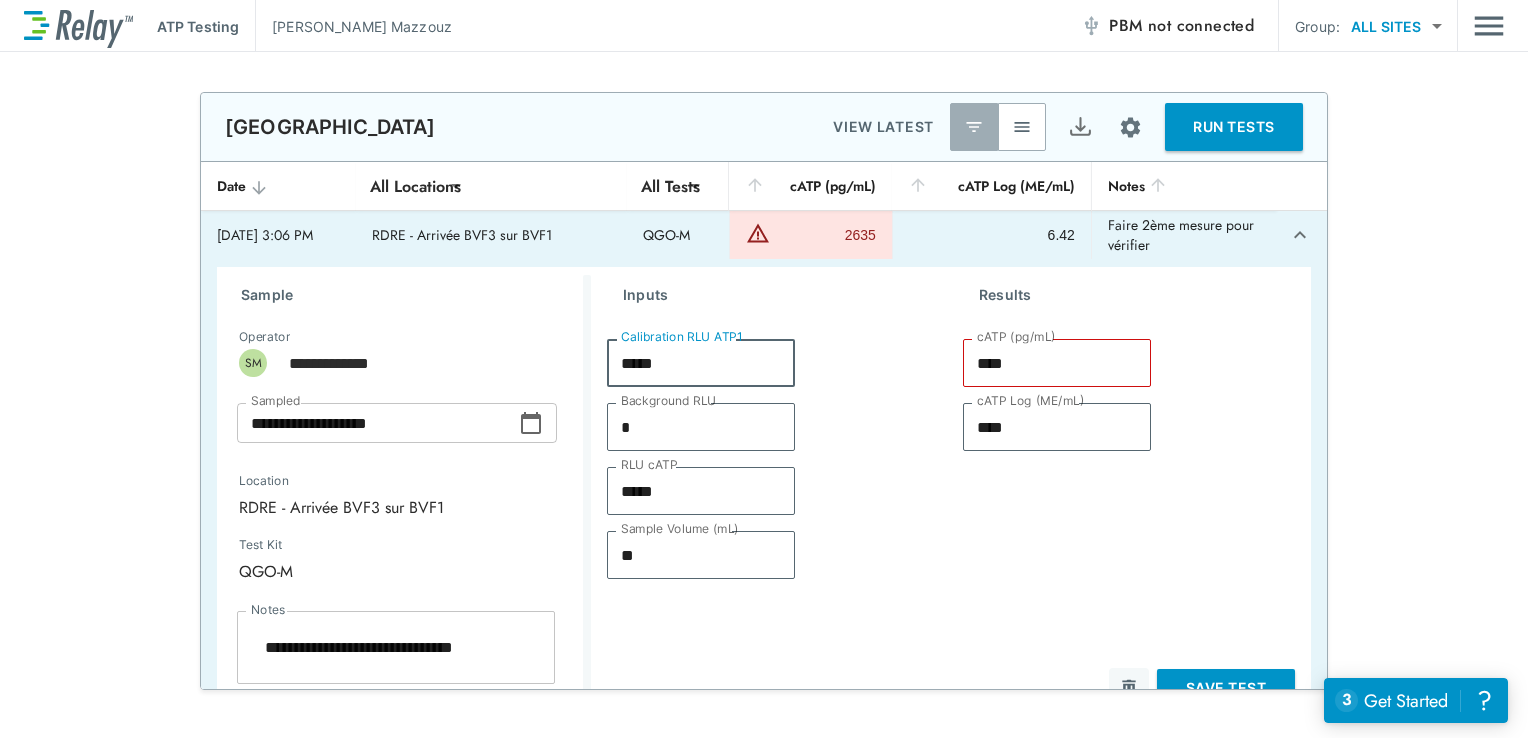 click on "*****" at bounding box center (701, 363) 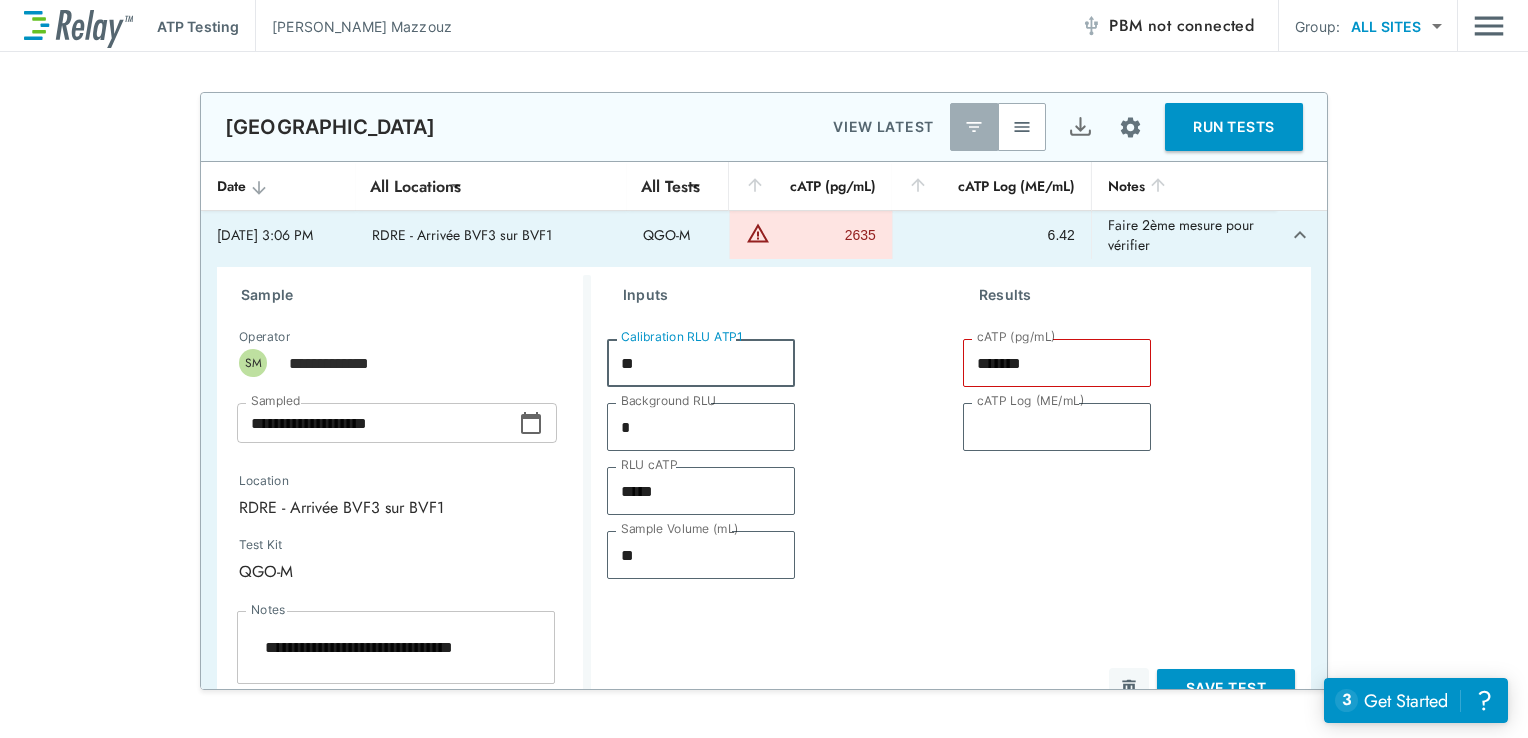 type on "*" 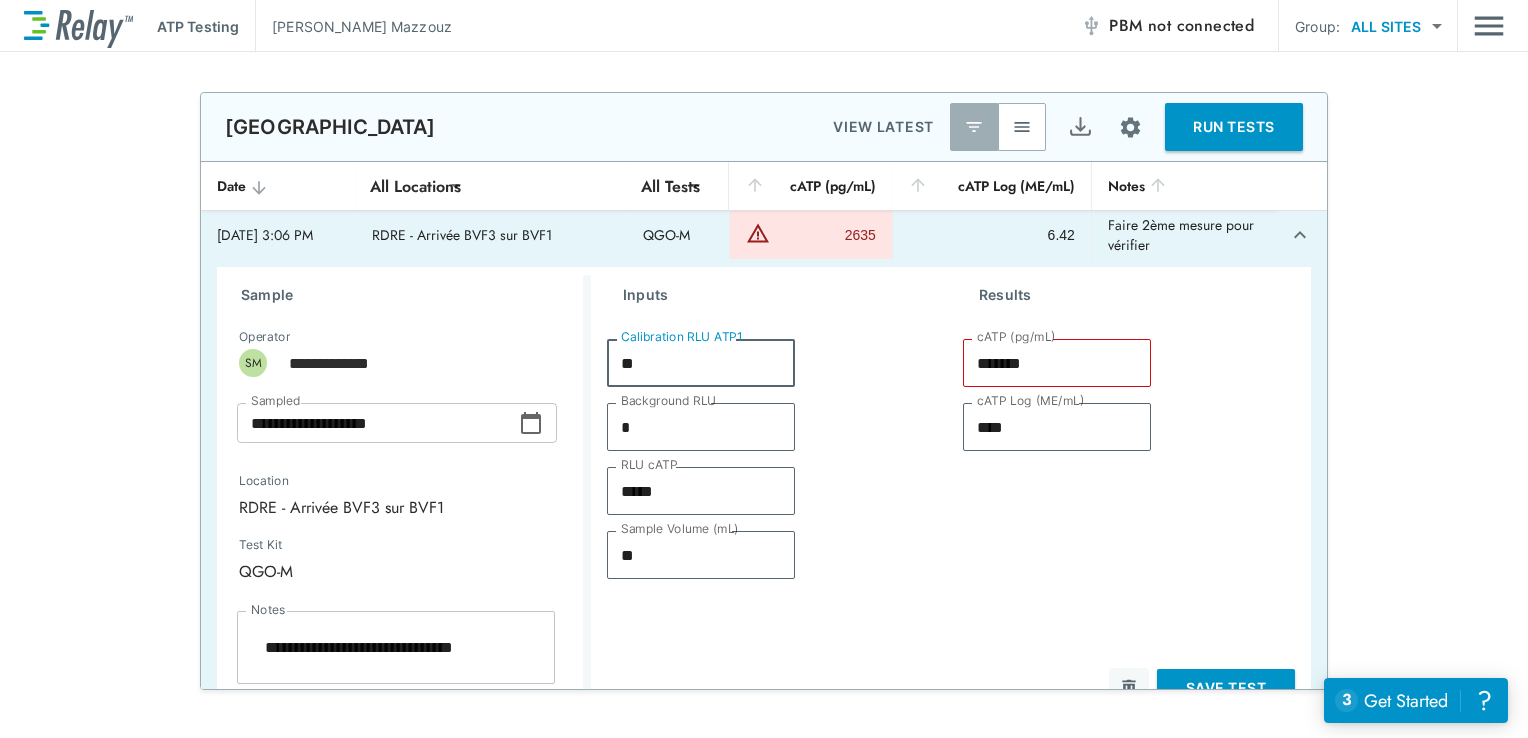 type on "*" 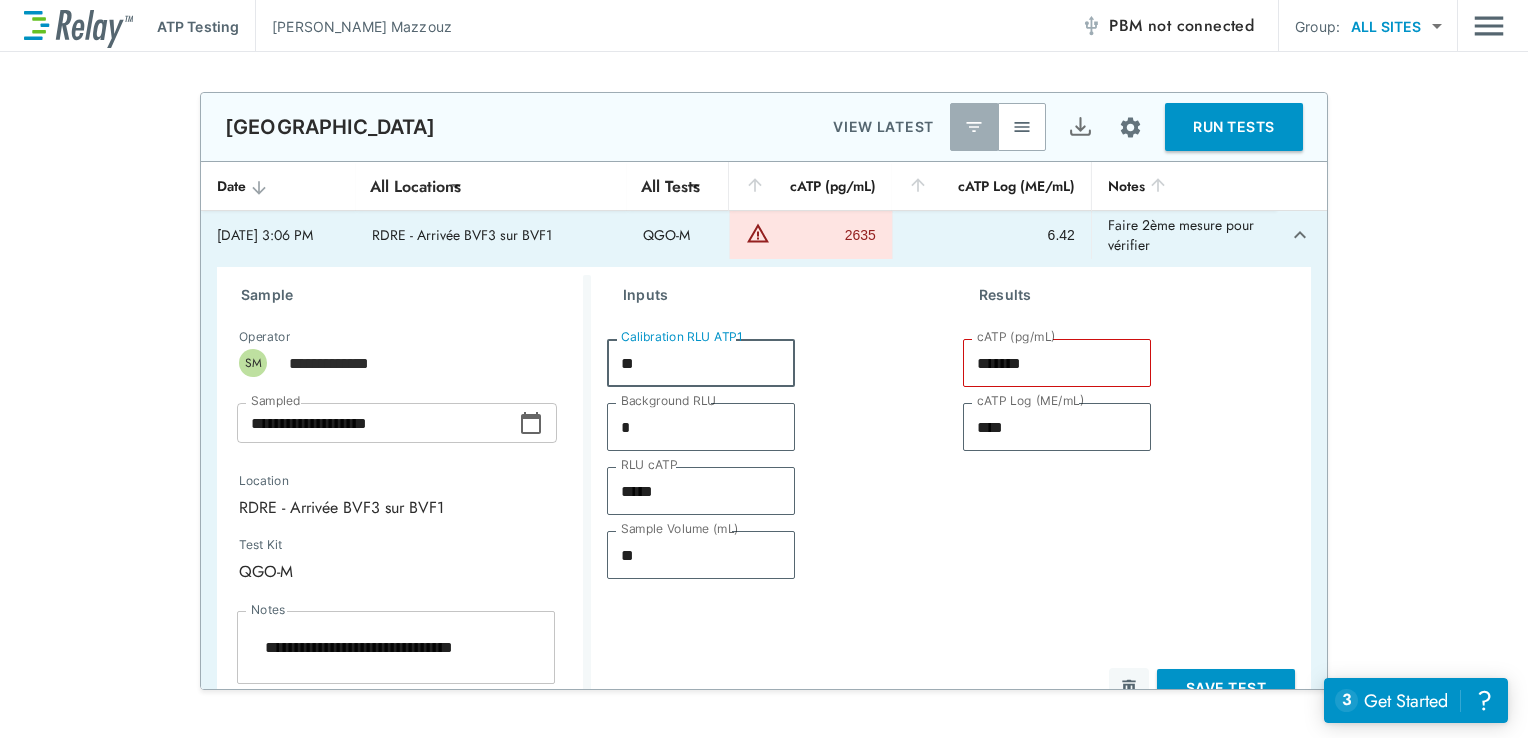type on "****" 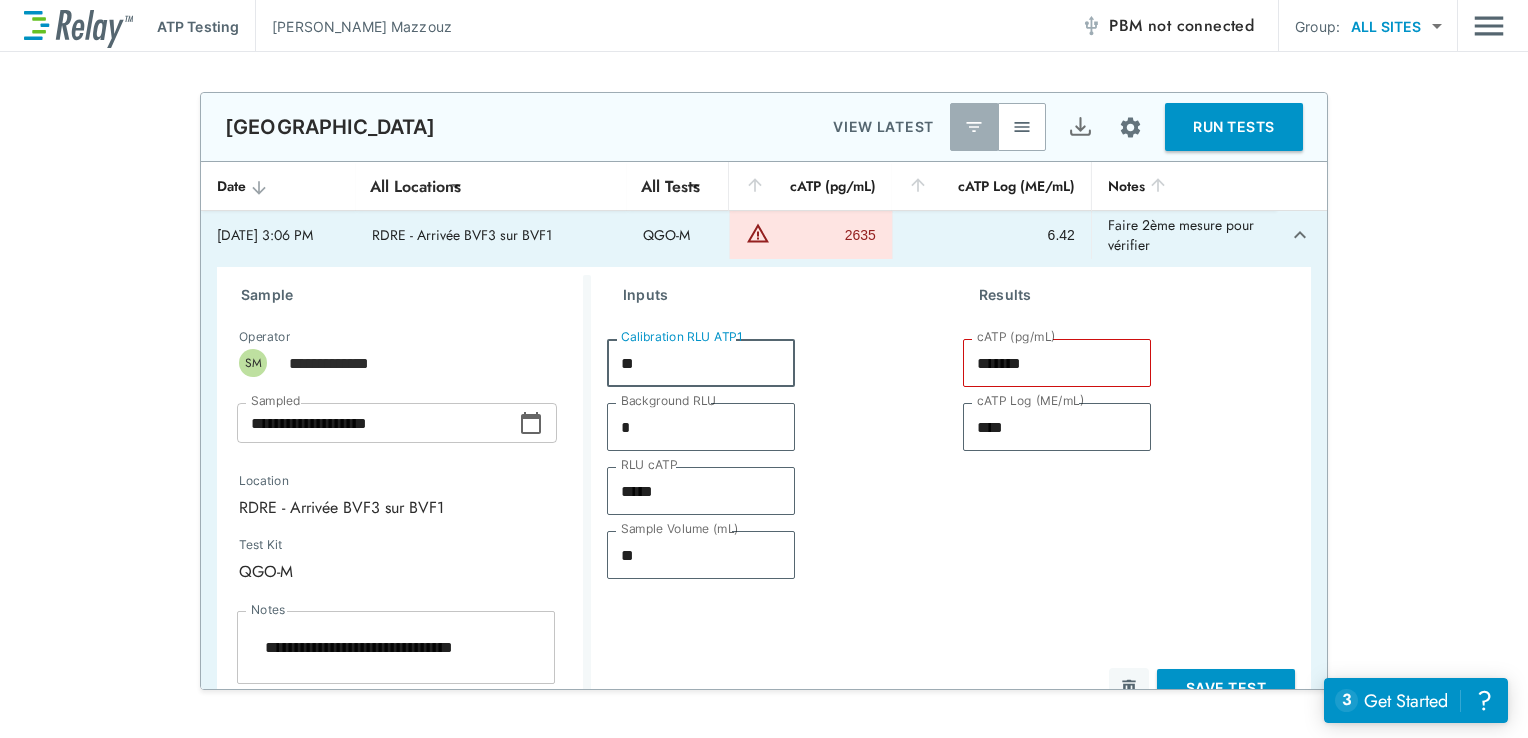 type on "*" 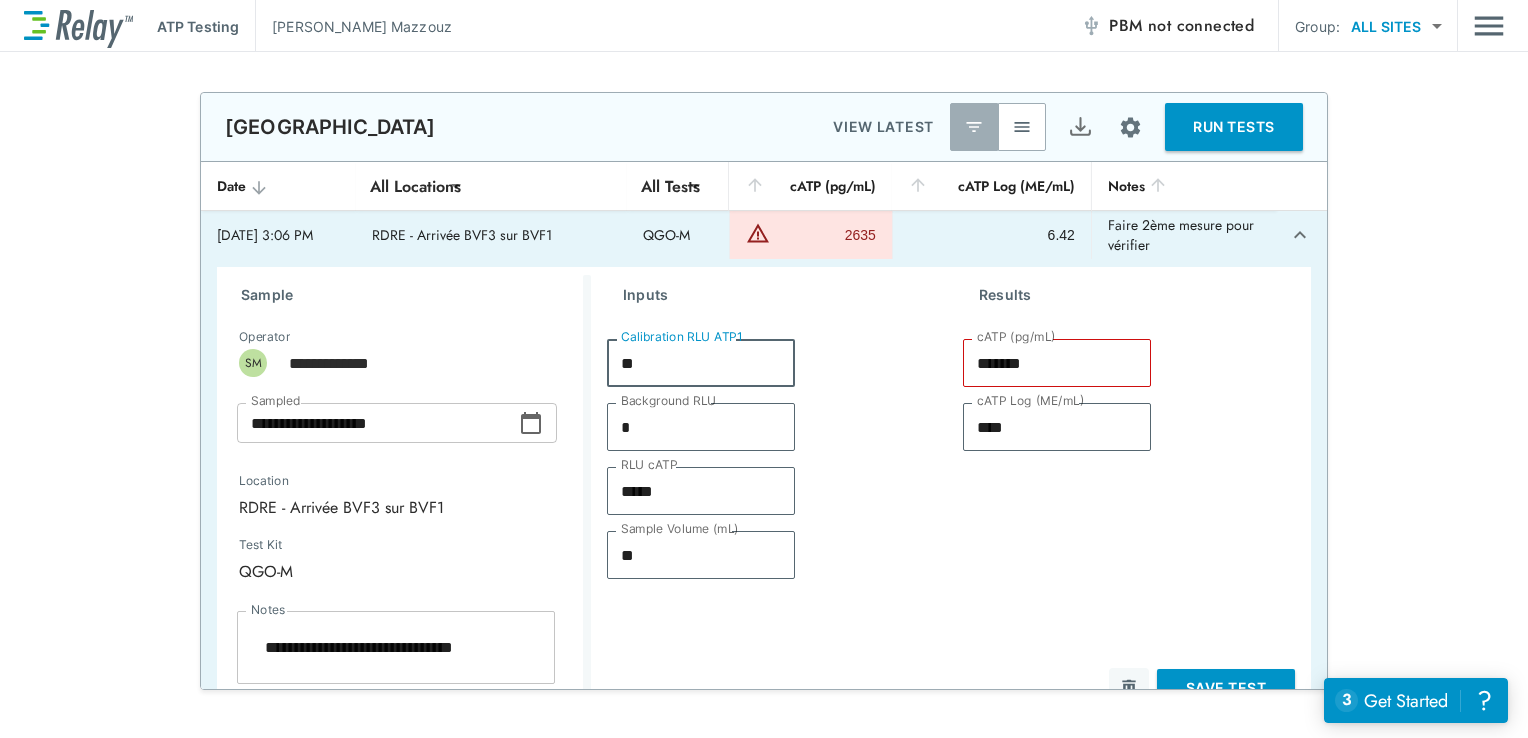 type on "***" 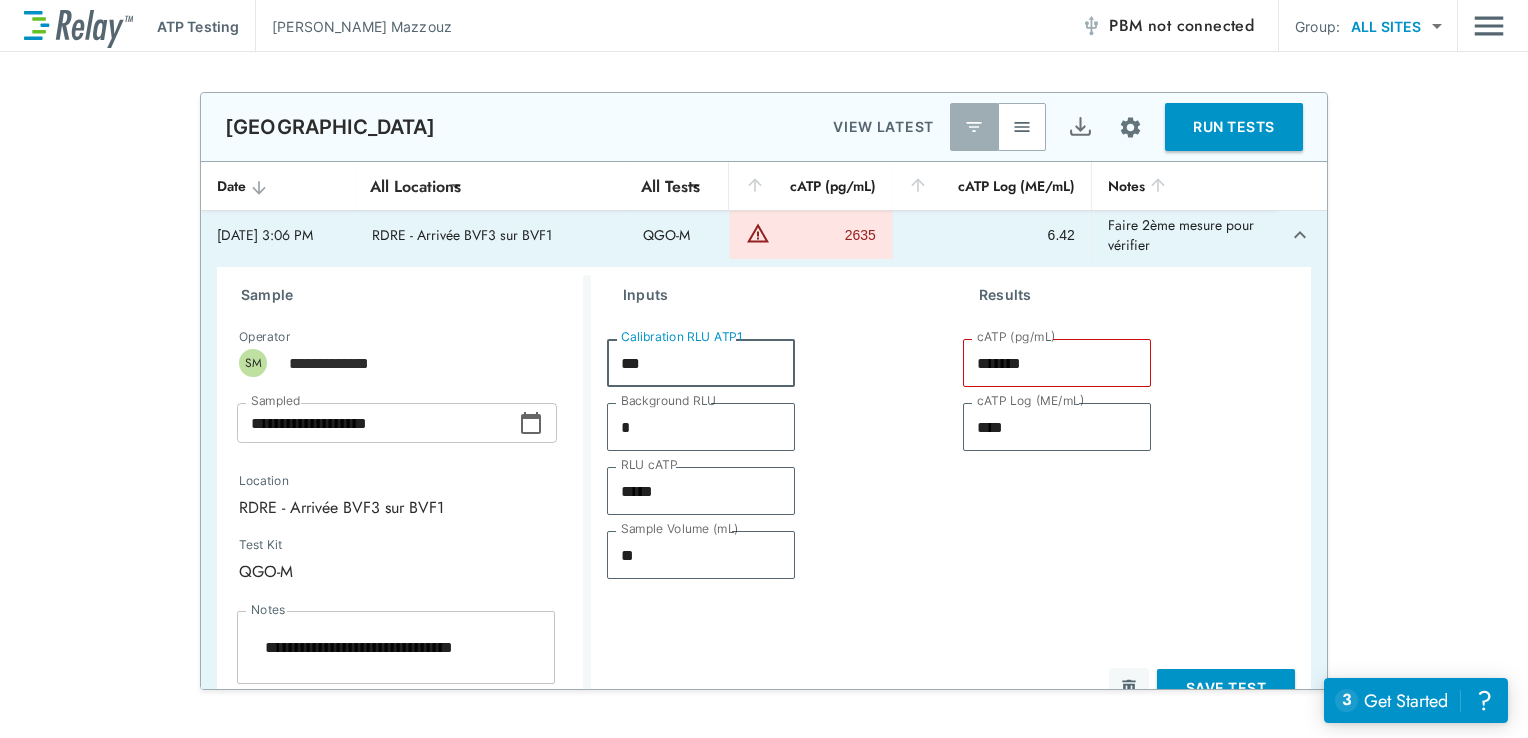 type on "*" 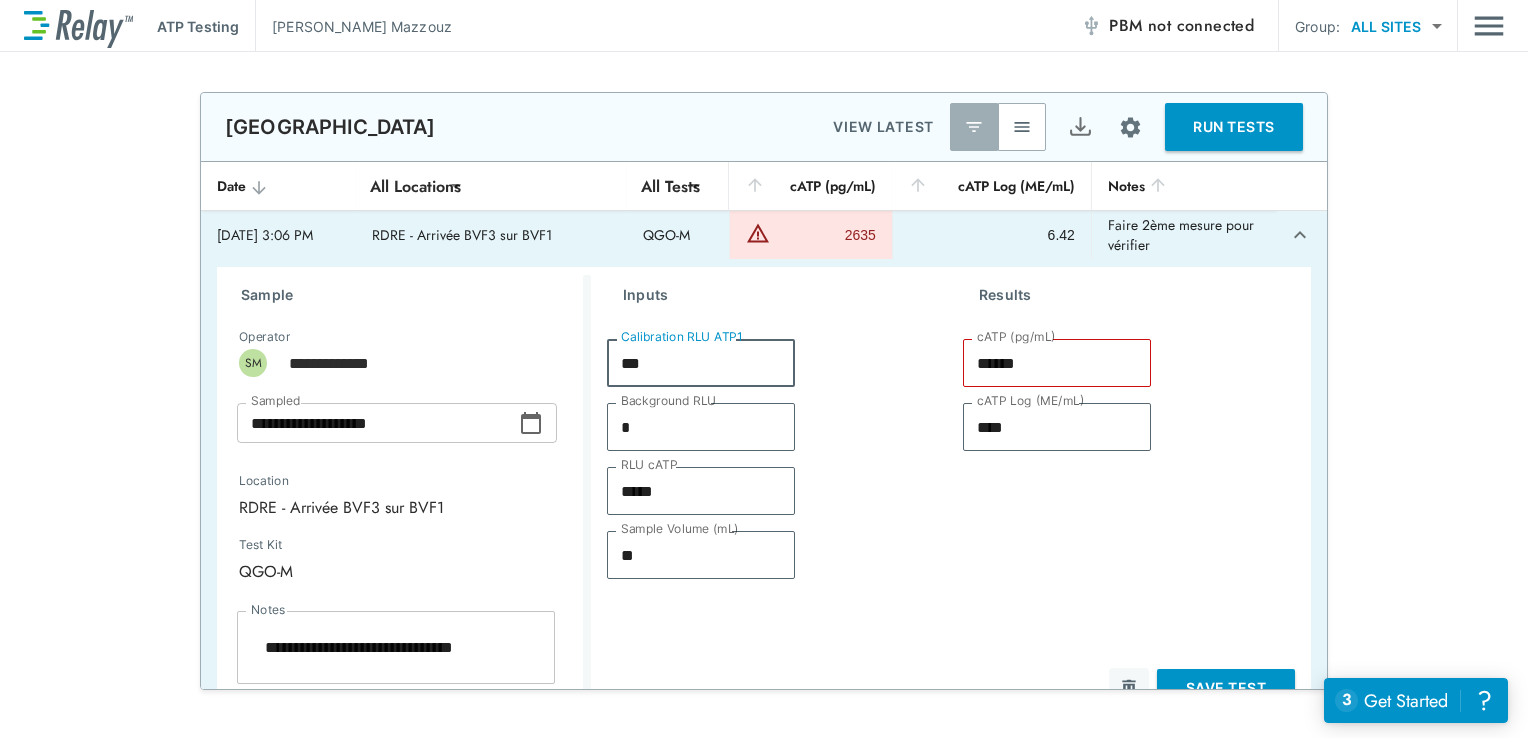 type on "*" 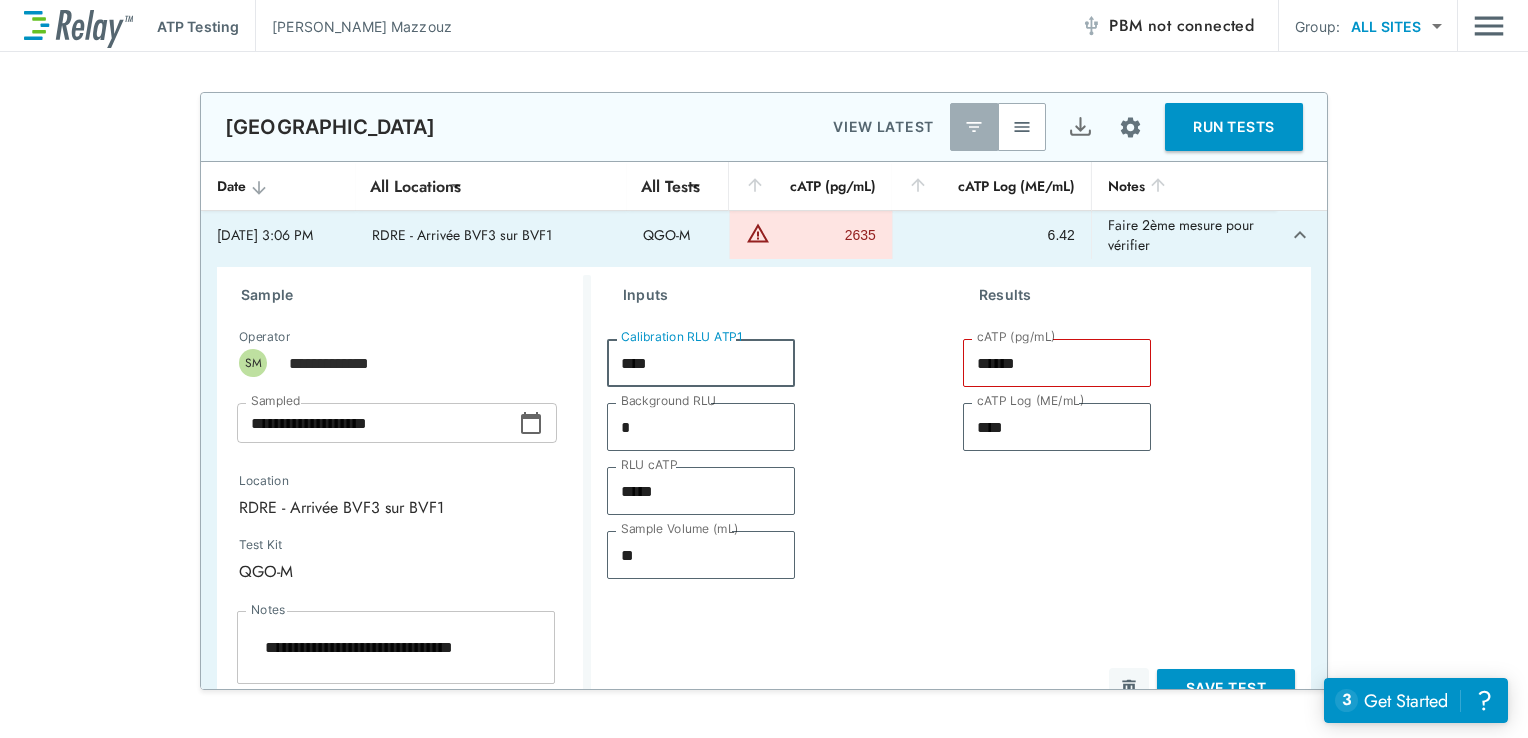 type on "*" 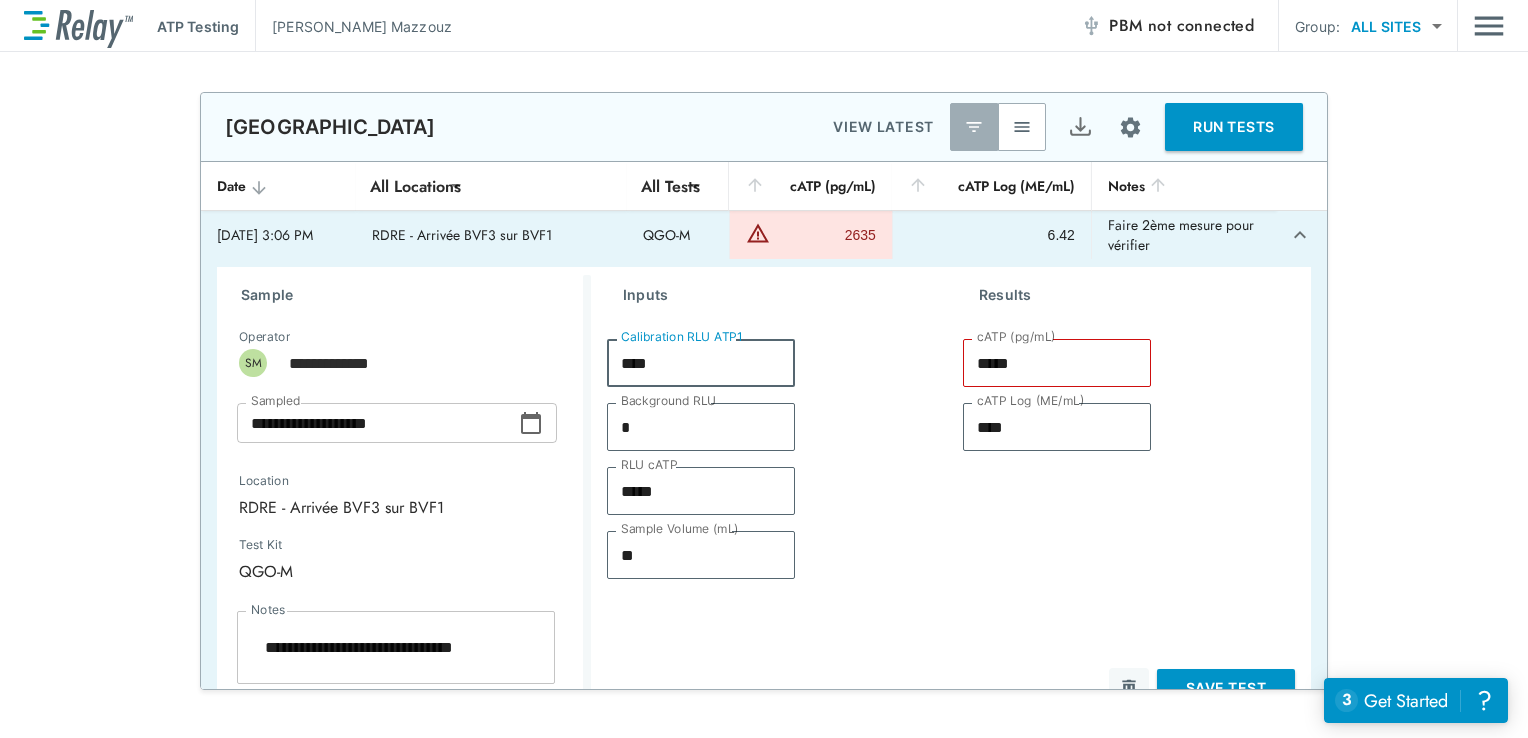 type on "*" 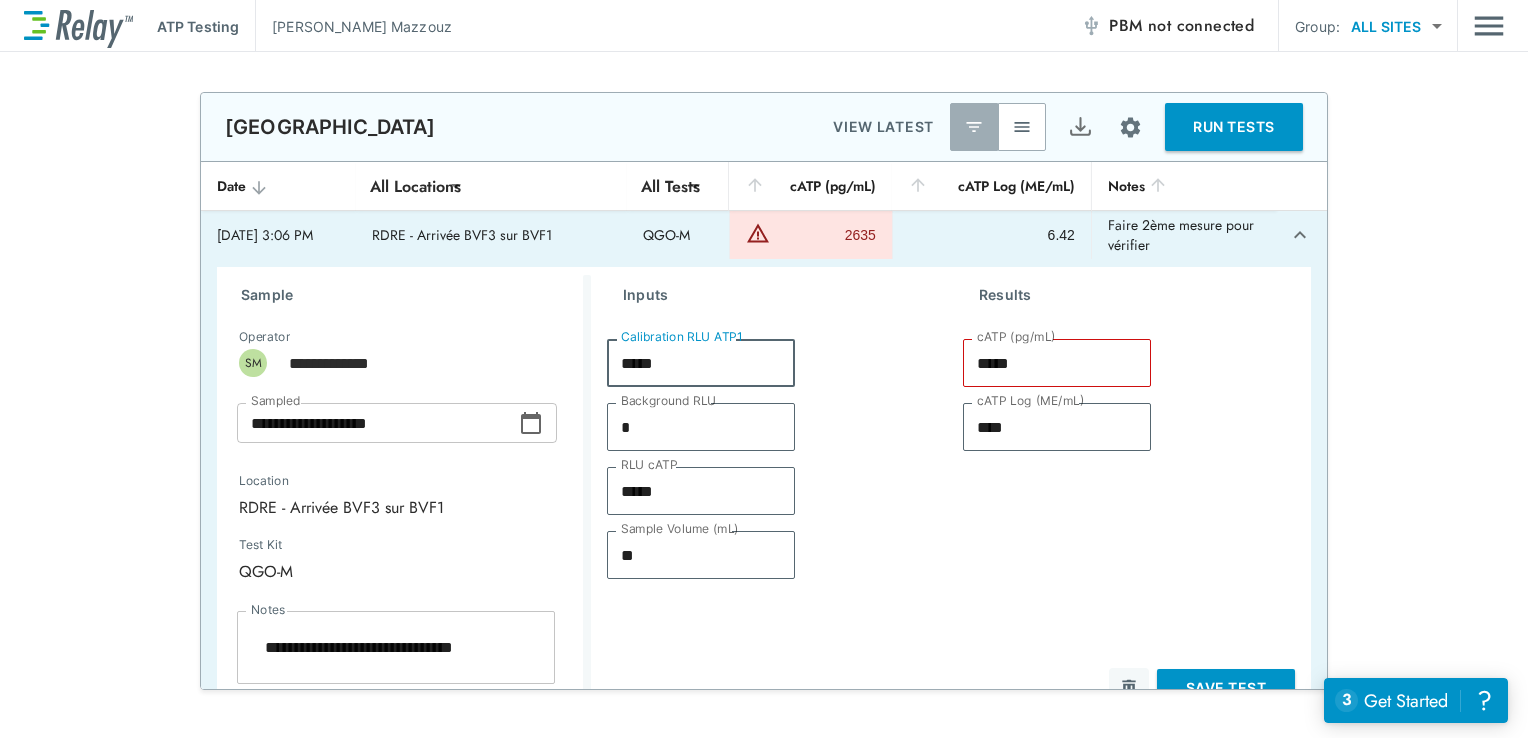 type on "*" 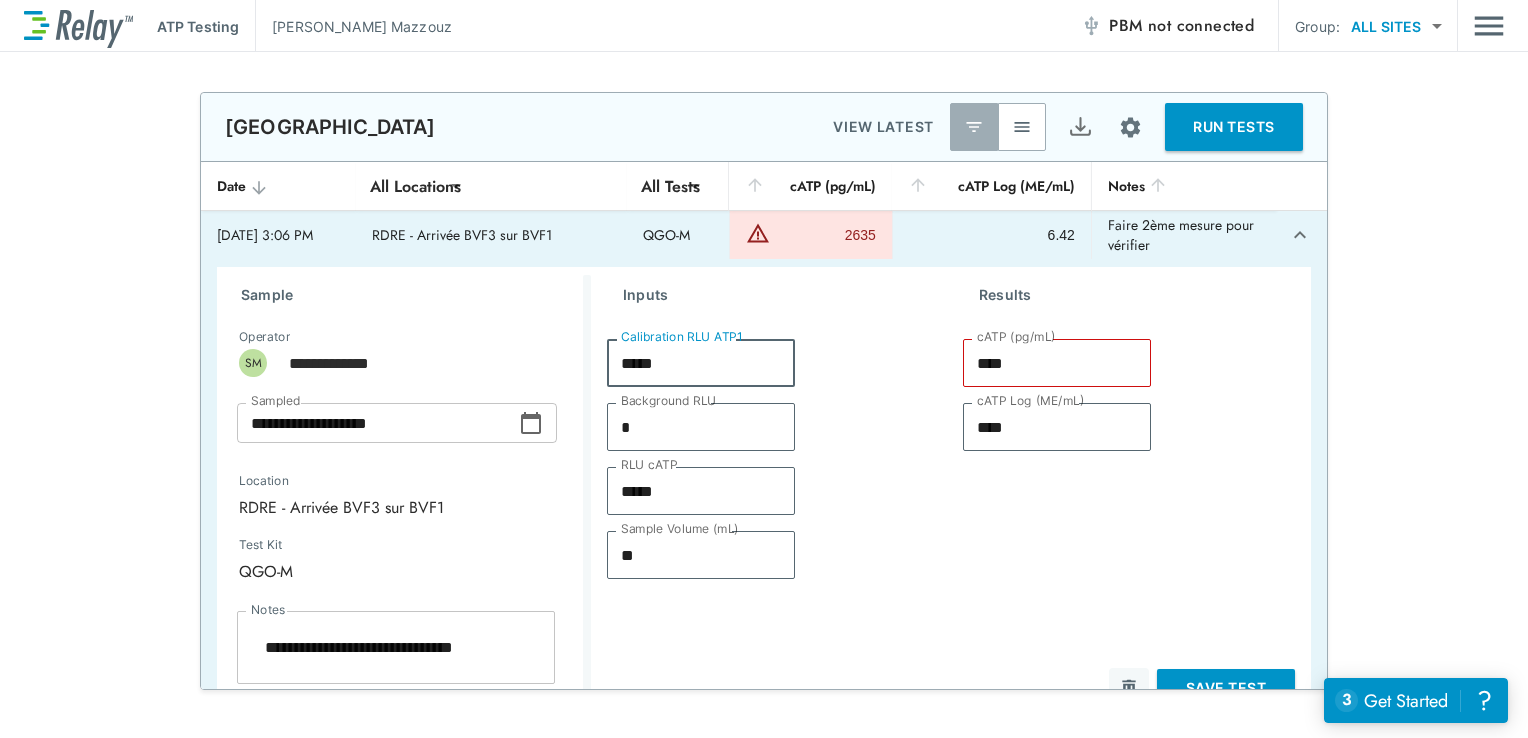 type on "*" 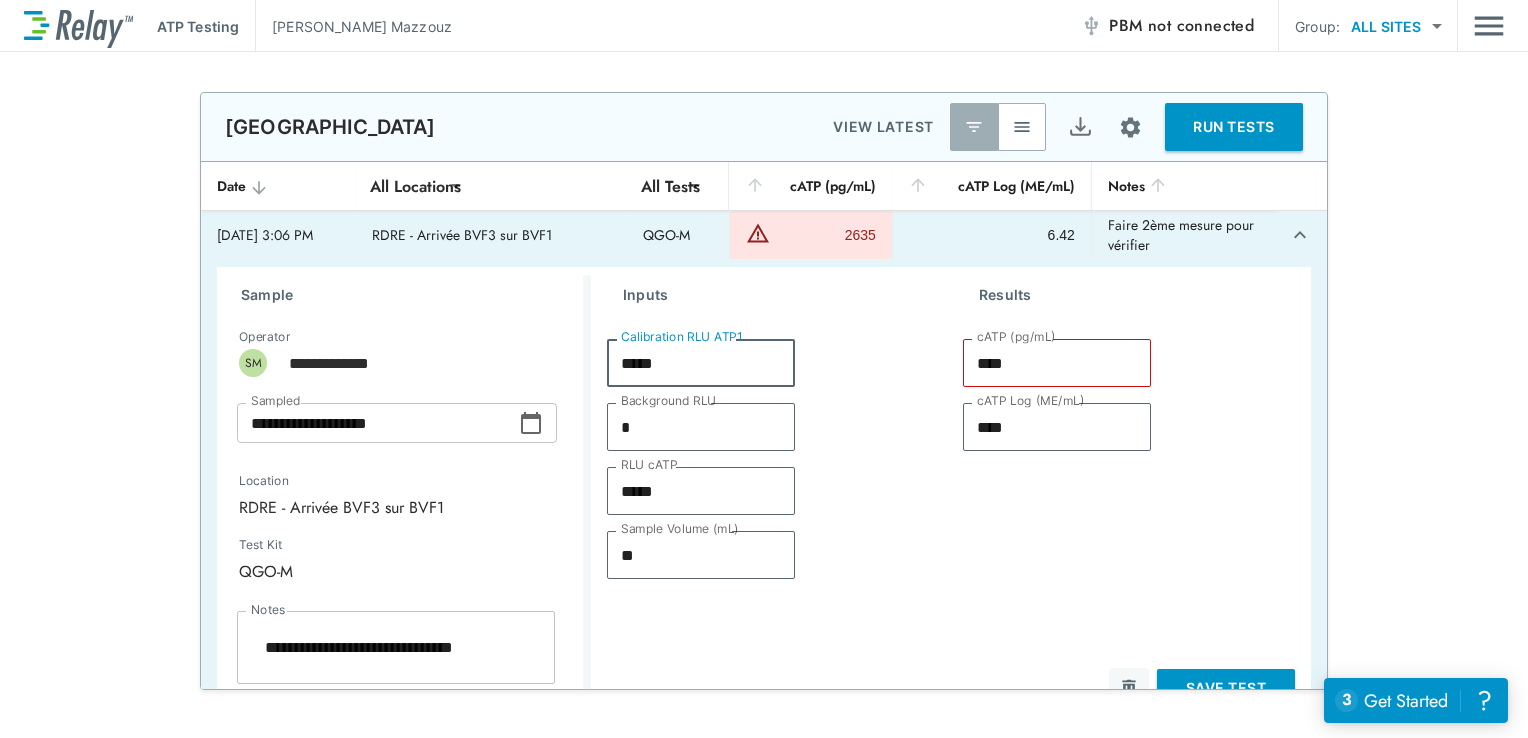 type on "*" 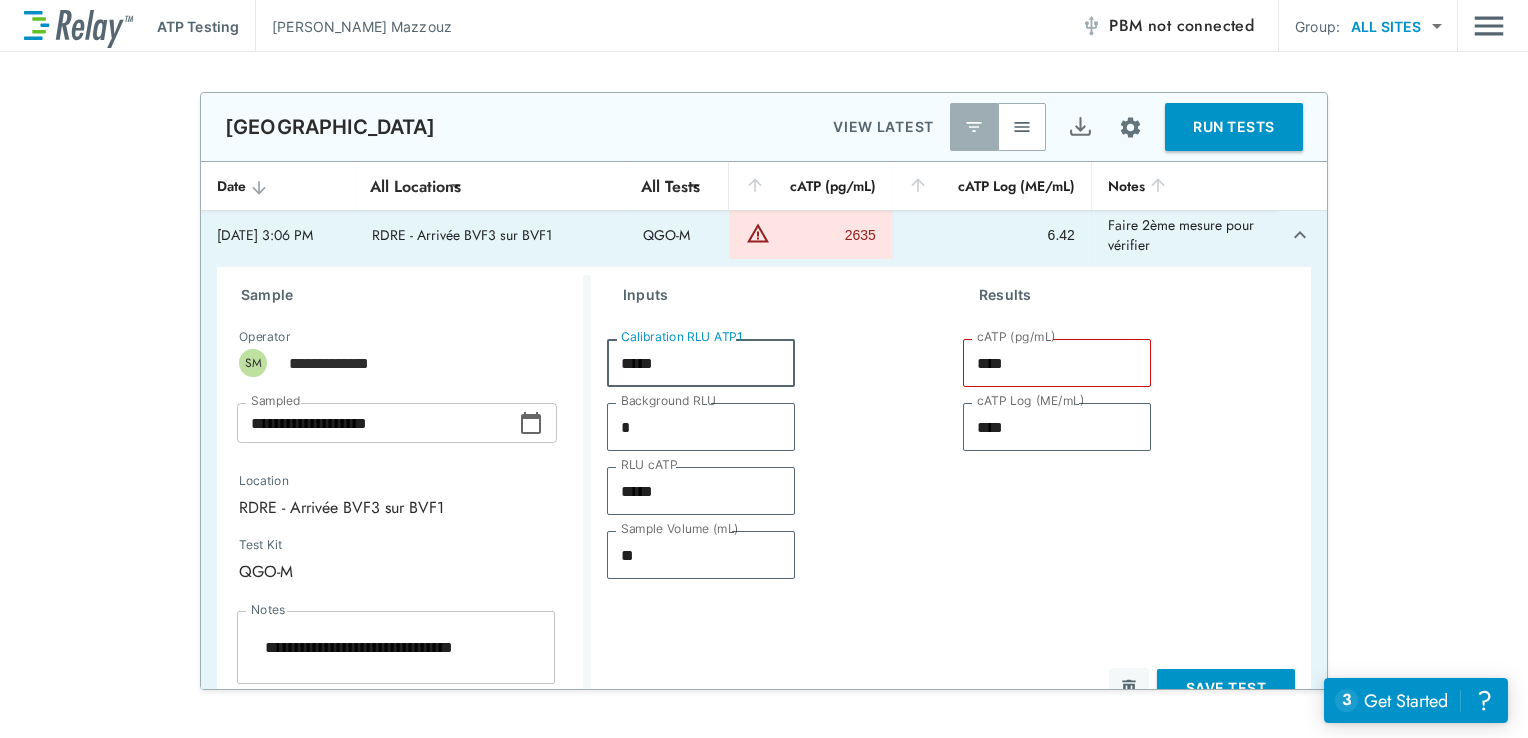 type on "*****" 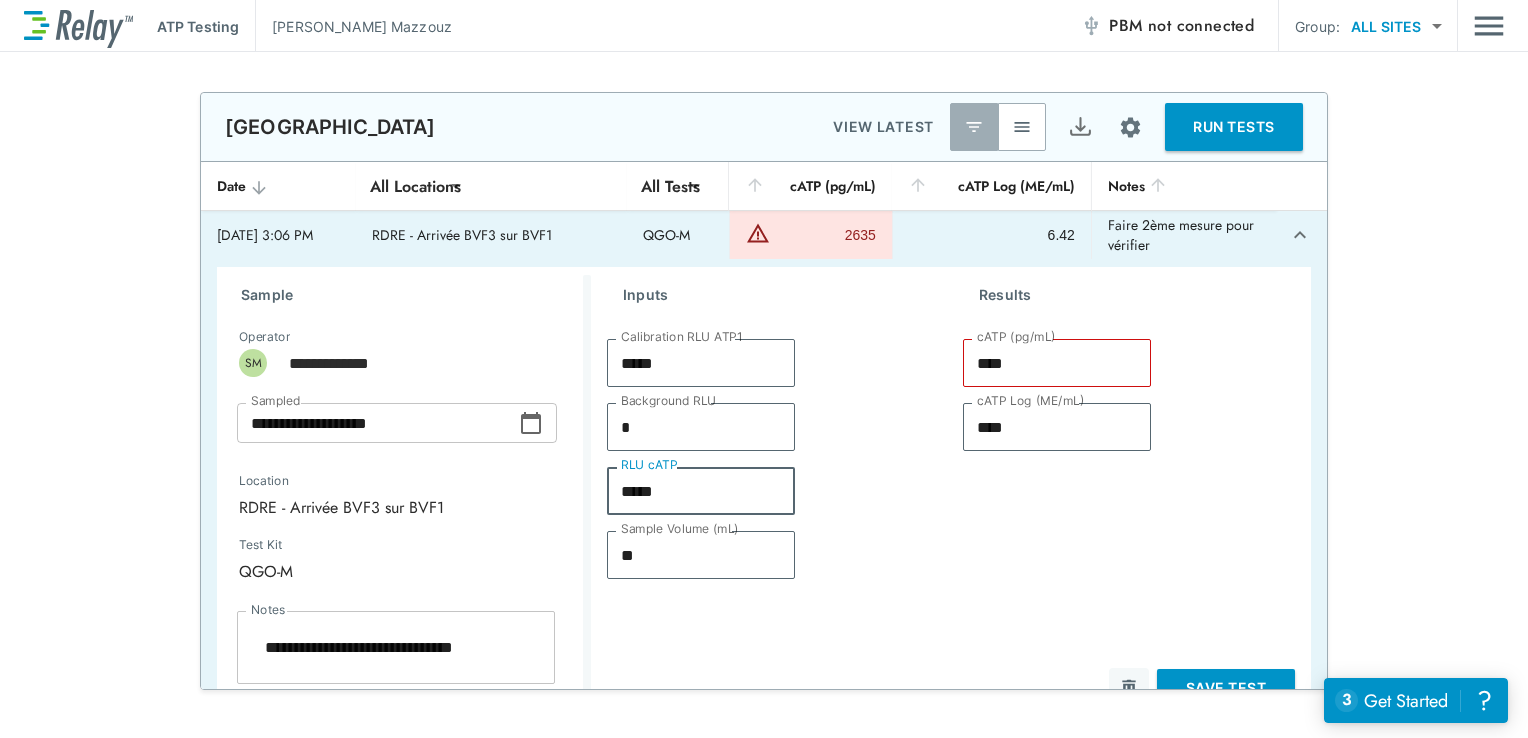 drag, startPoint x: 669, startPoint y: 494, endPoint x: 491, endPoint y: 510, distance: 178.71765 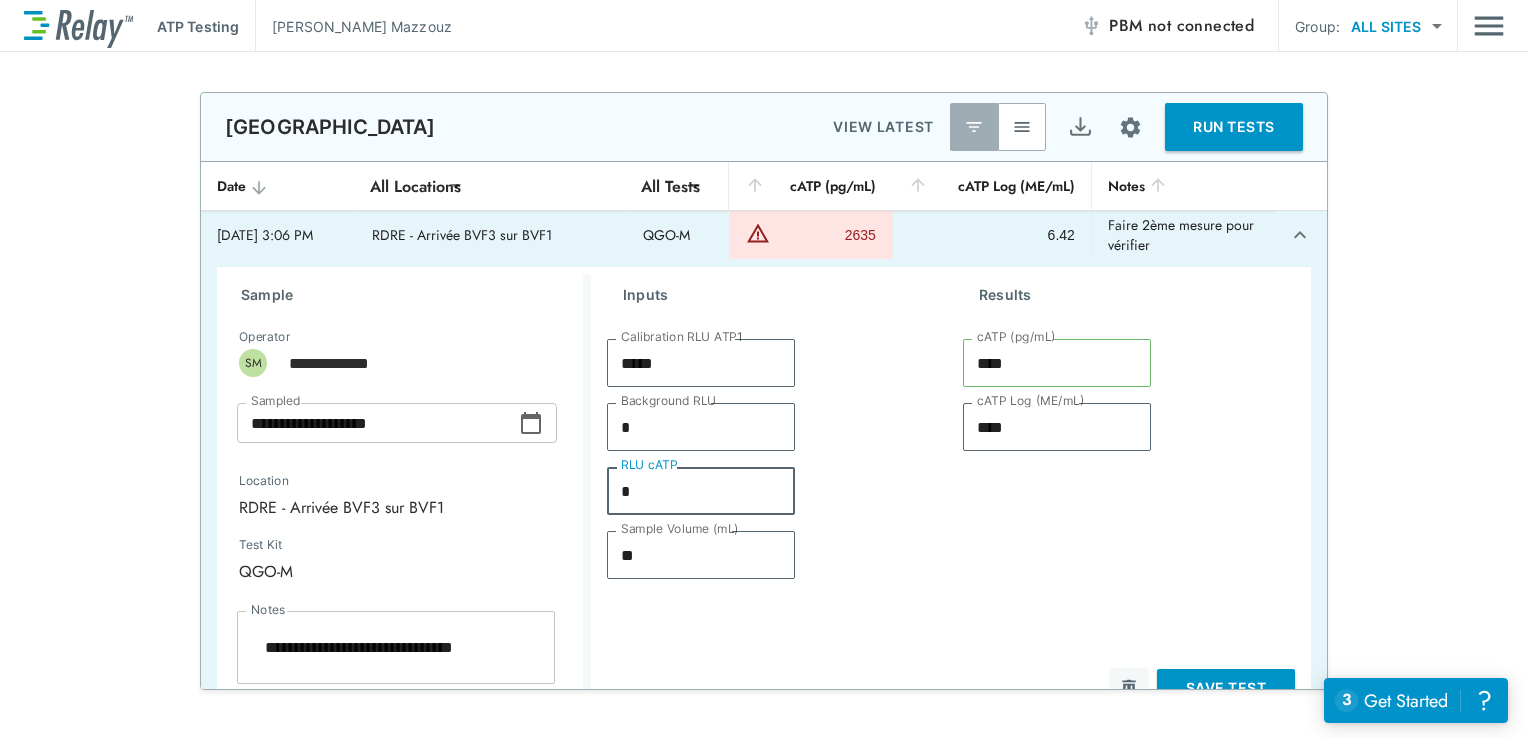 type on "*" 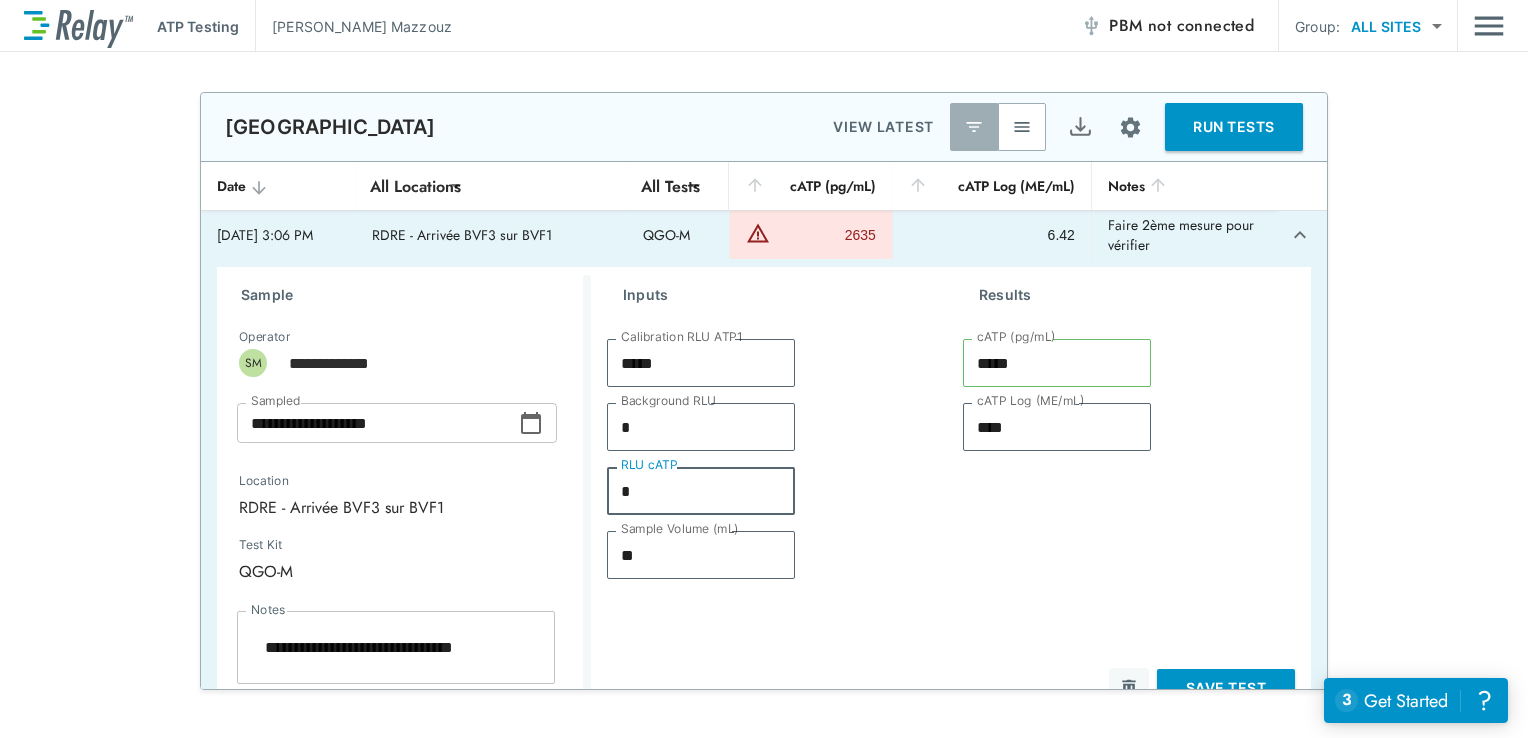 type on "*" 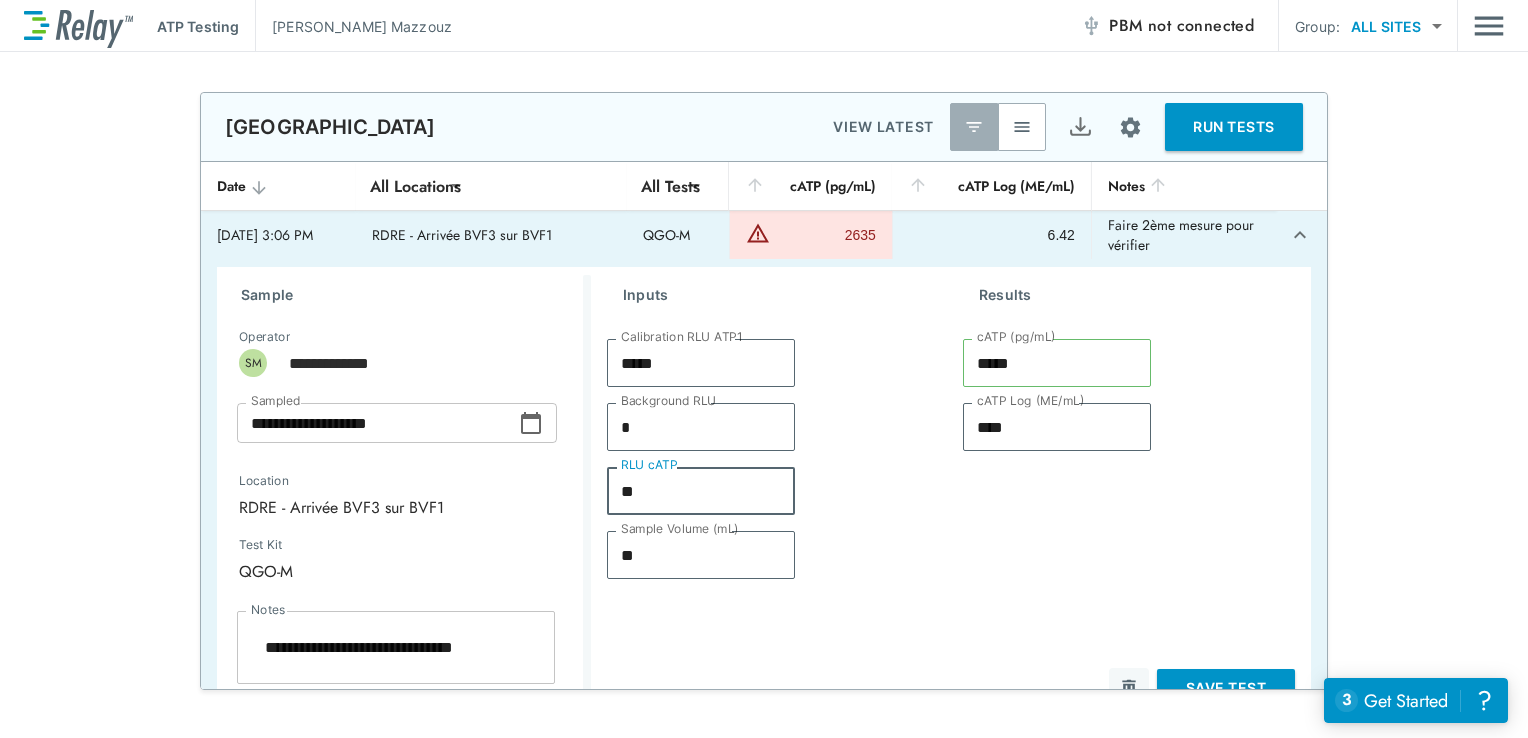 type on "*" 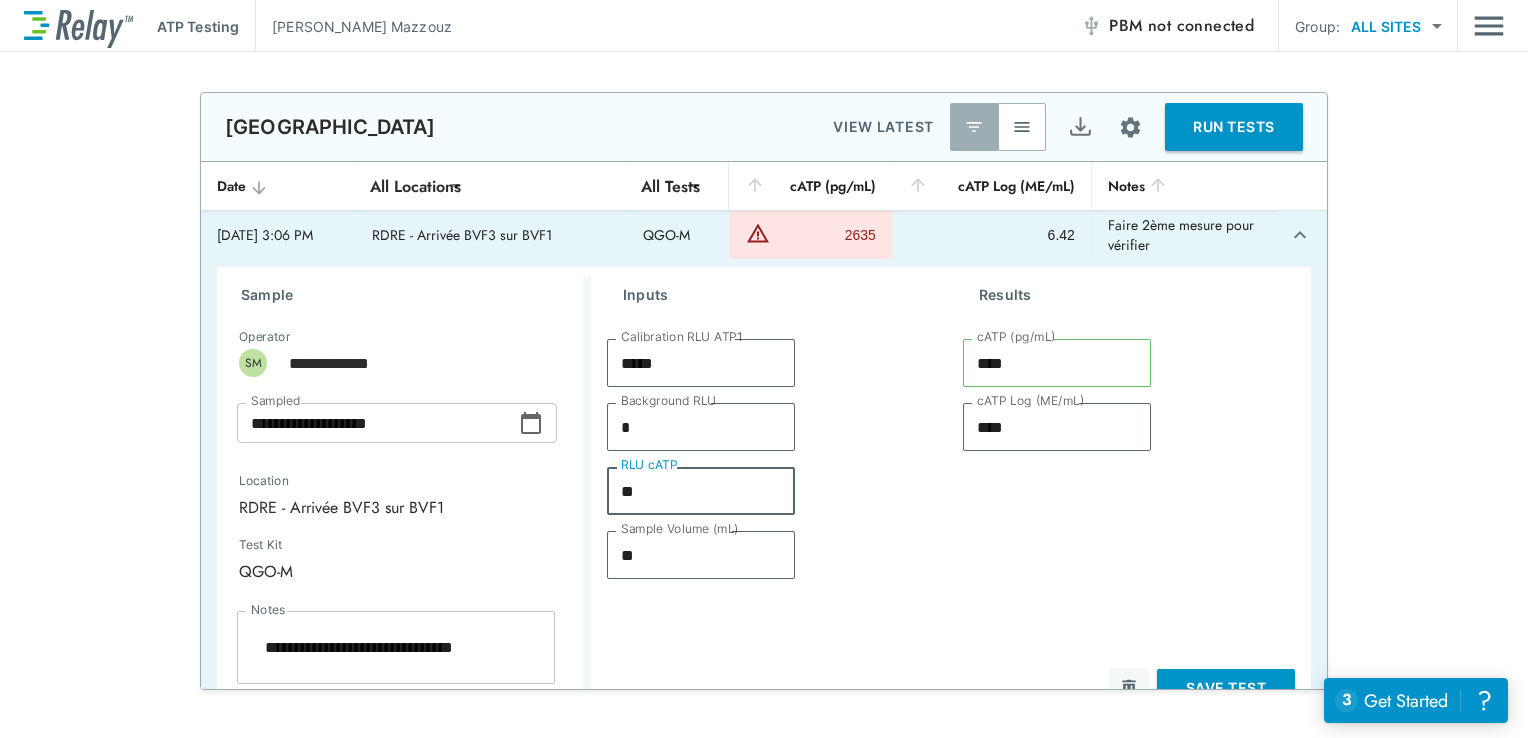 type on "*" 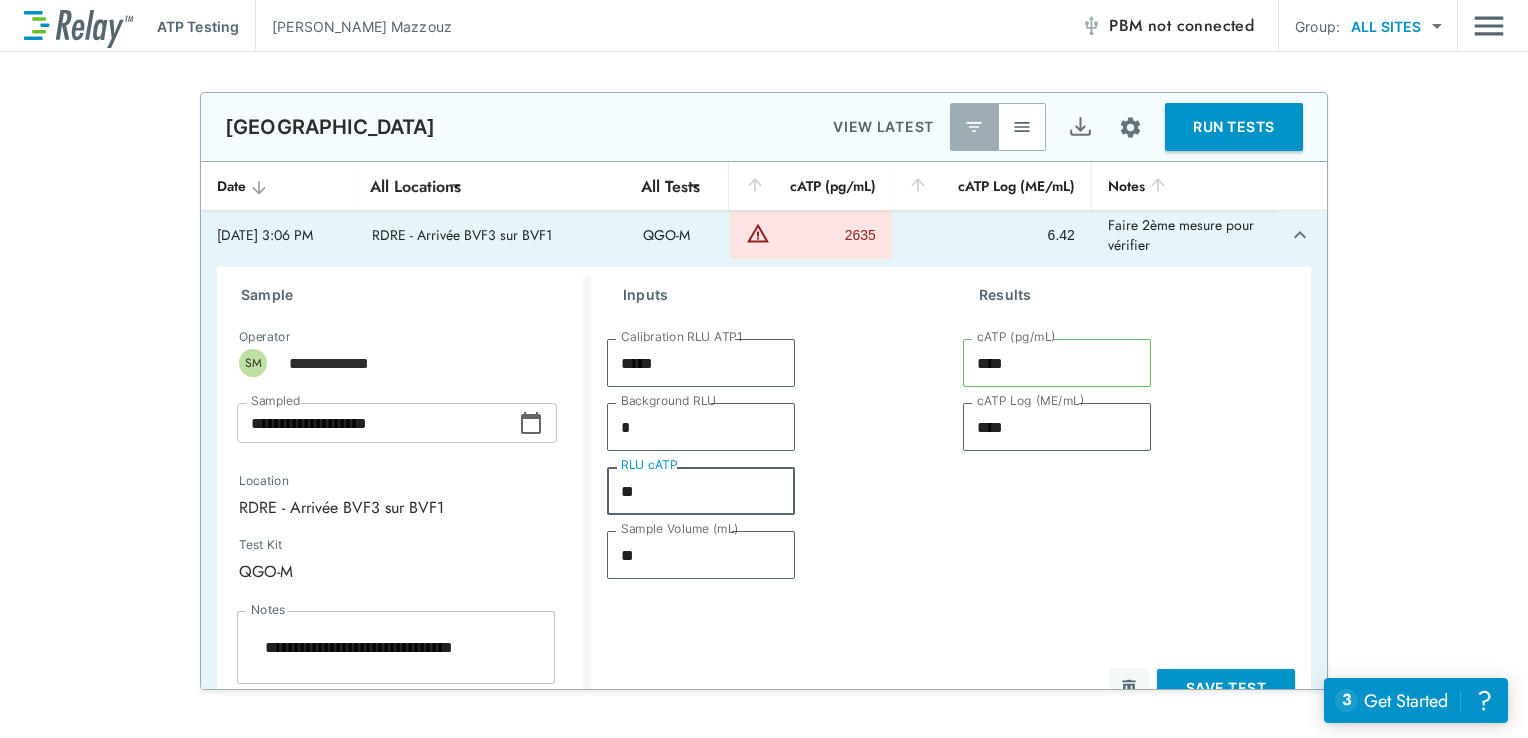 type on "*" 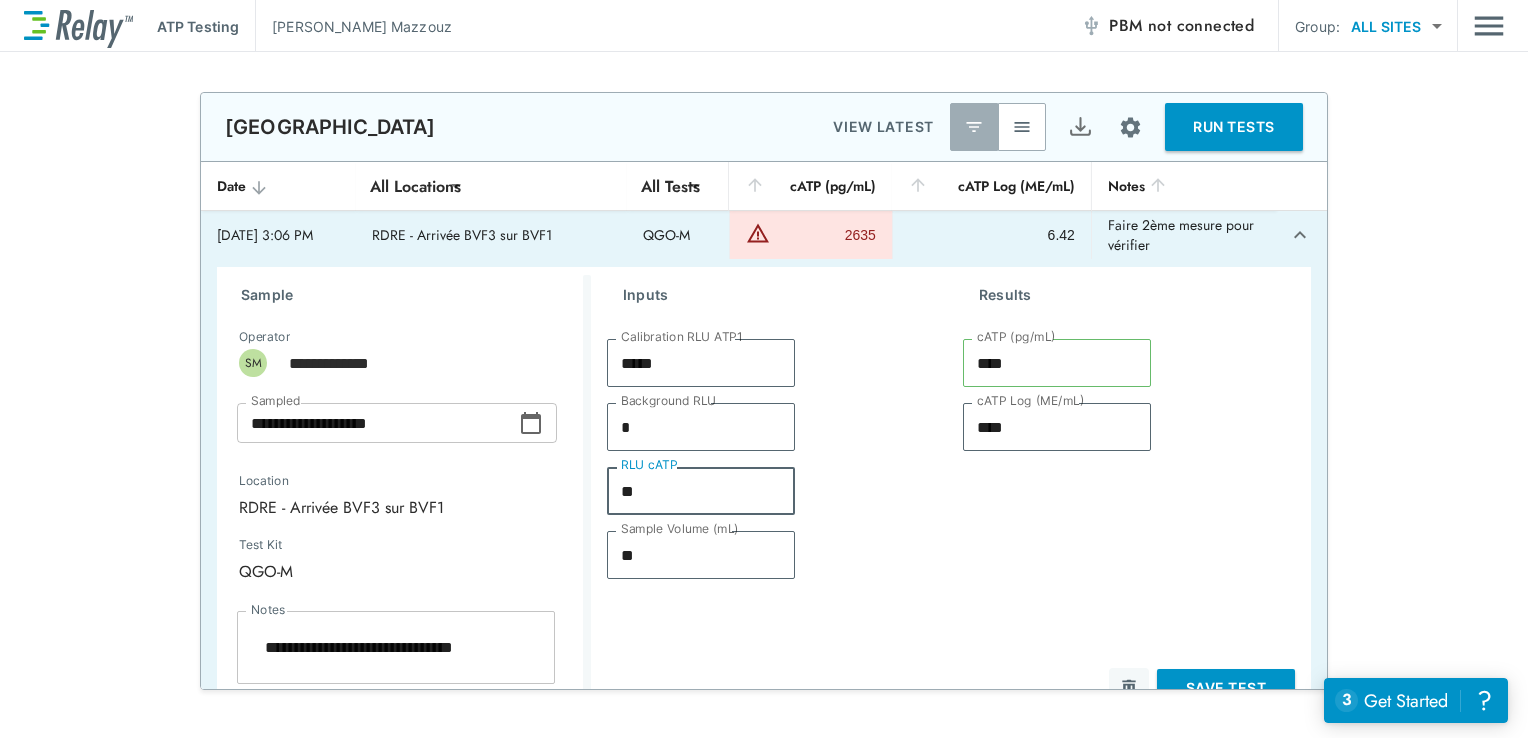 type on "***" 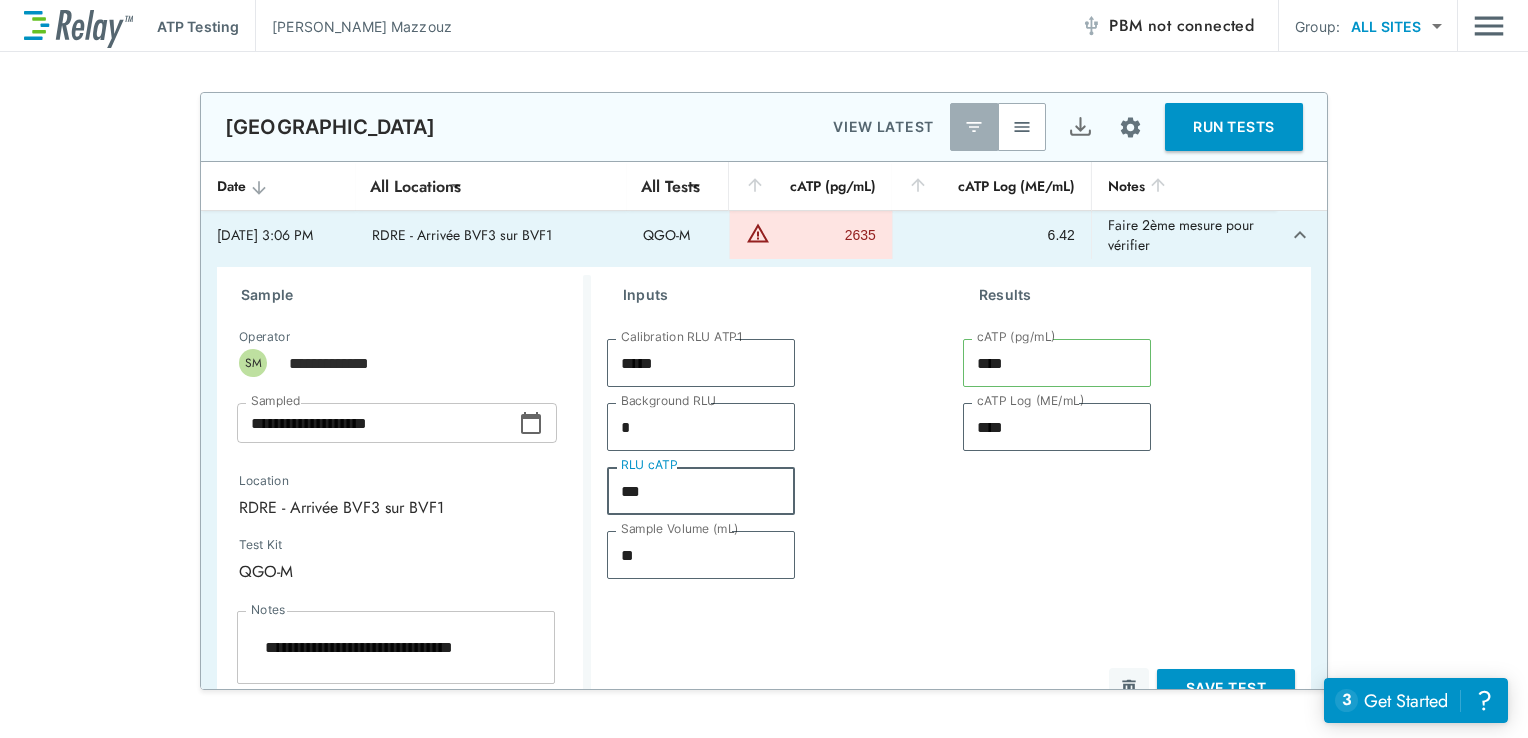 type on "*" 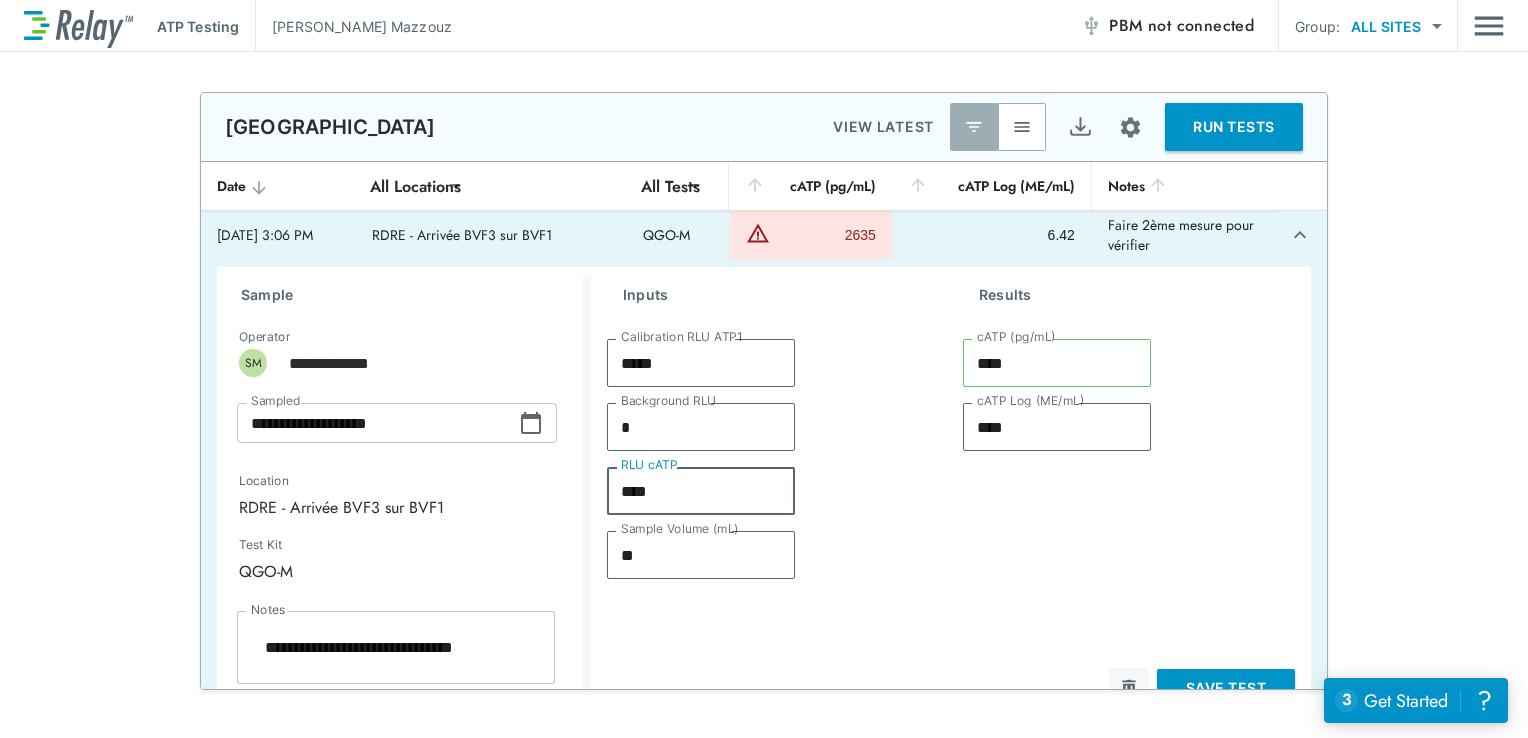 type on "*" 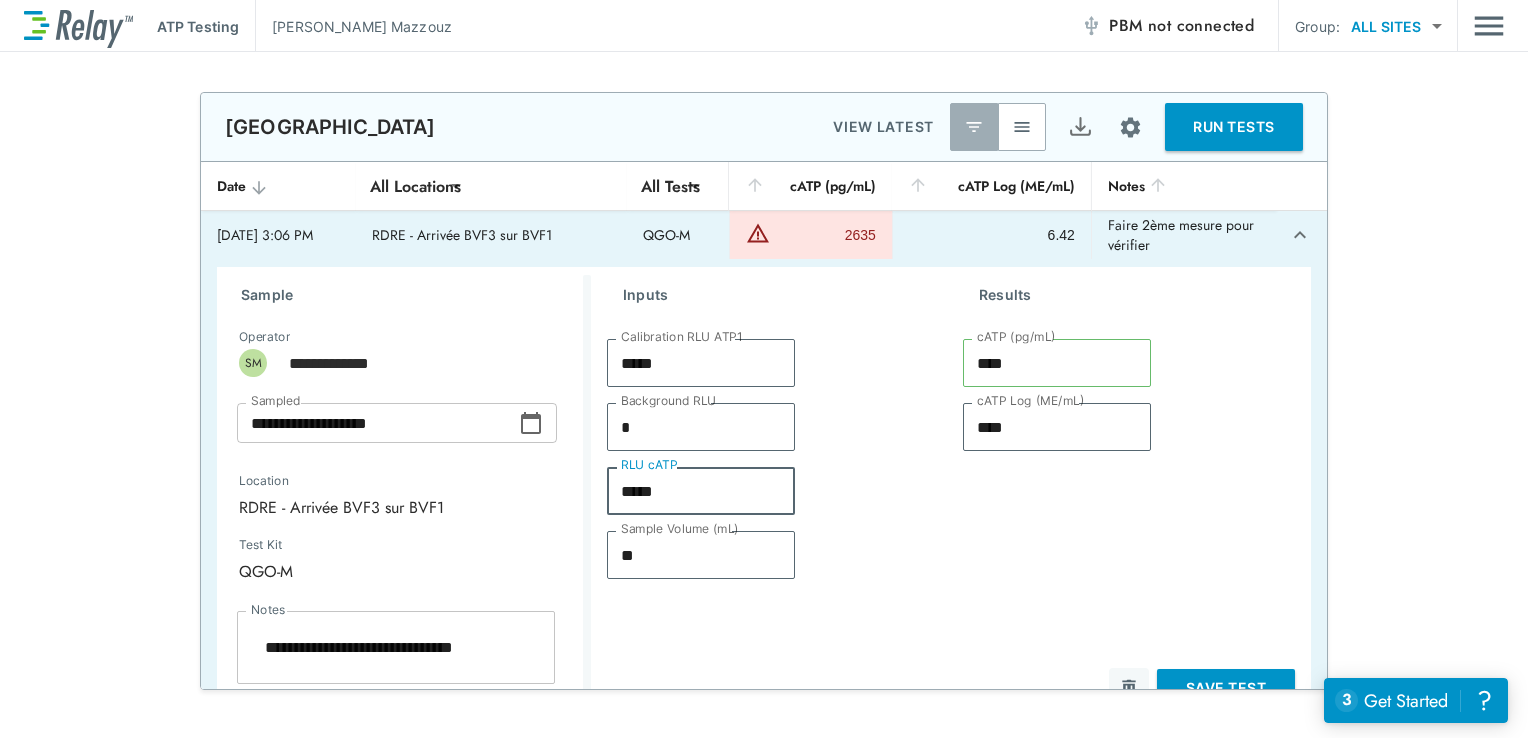type on "*" 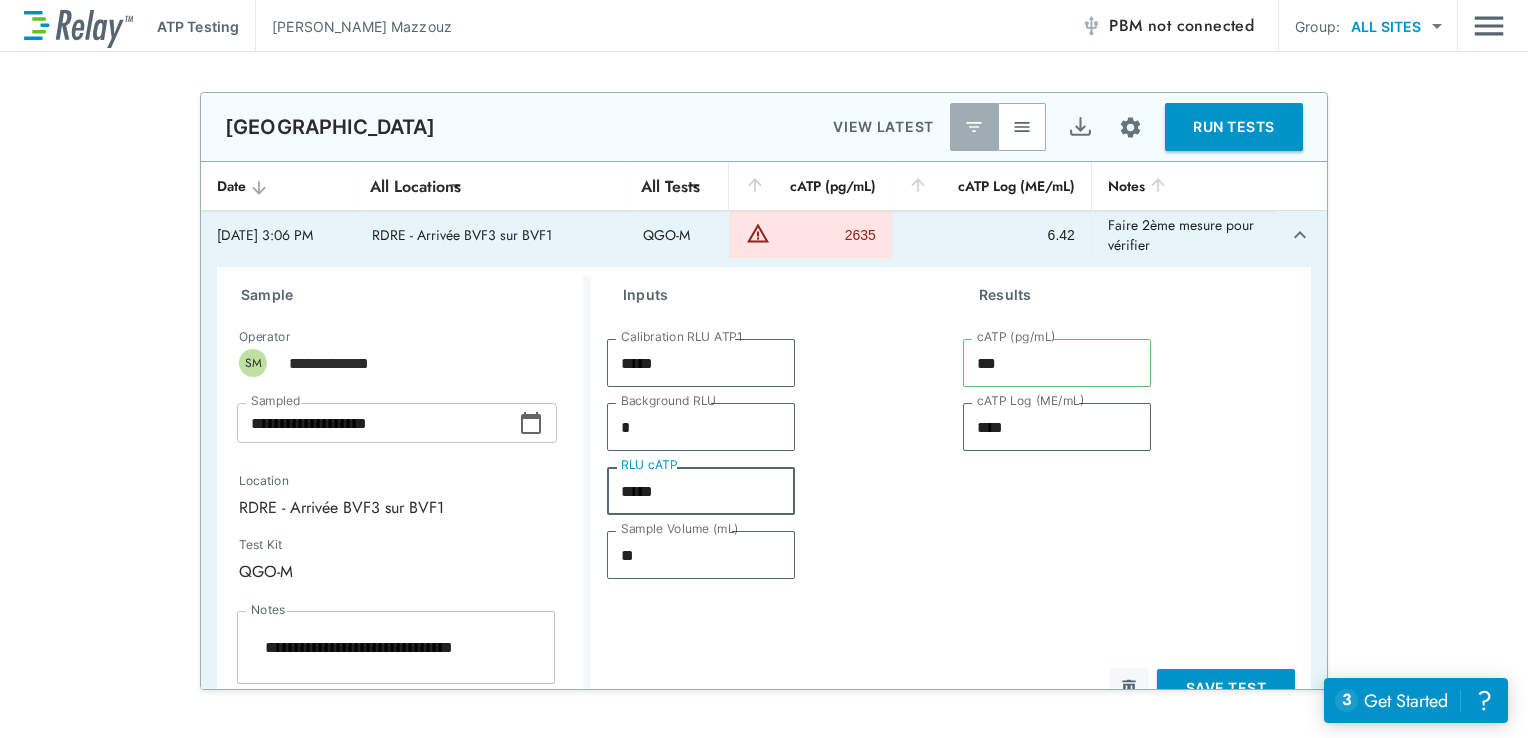 type on "*" 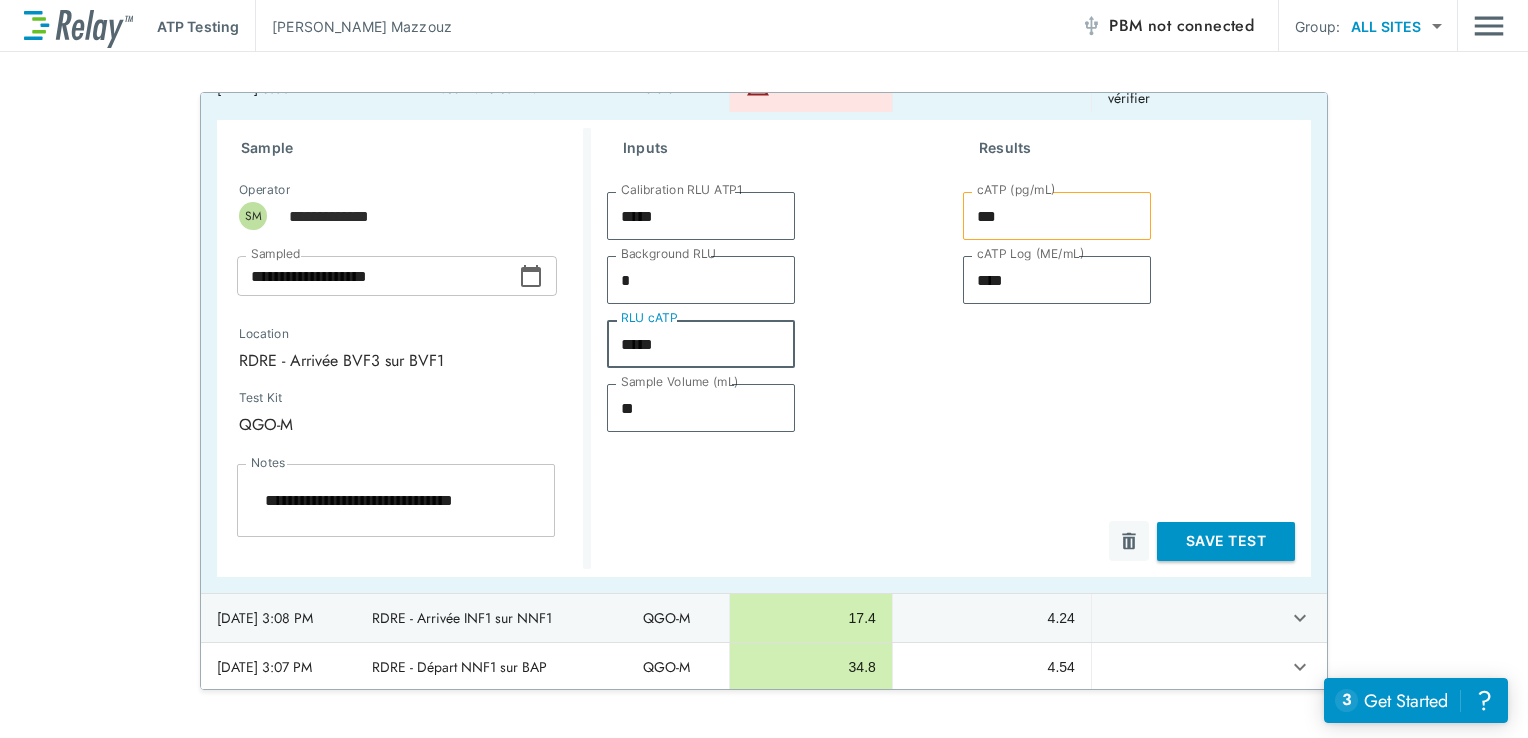 scroll, scrollTop: 148, scrollLeft: 0, axis: vertical 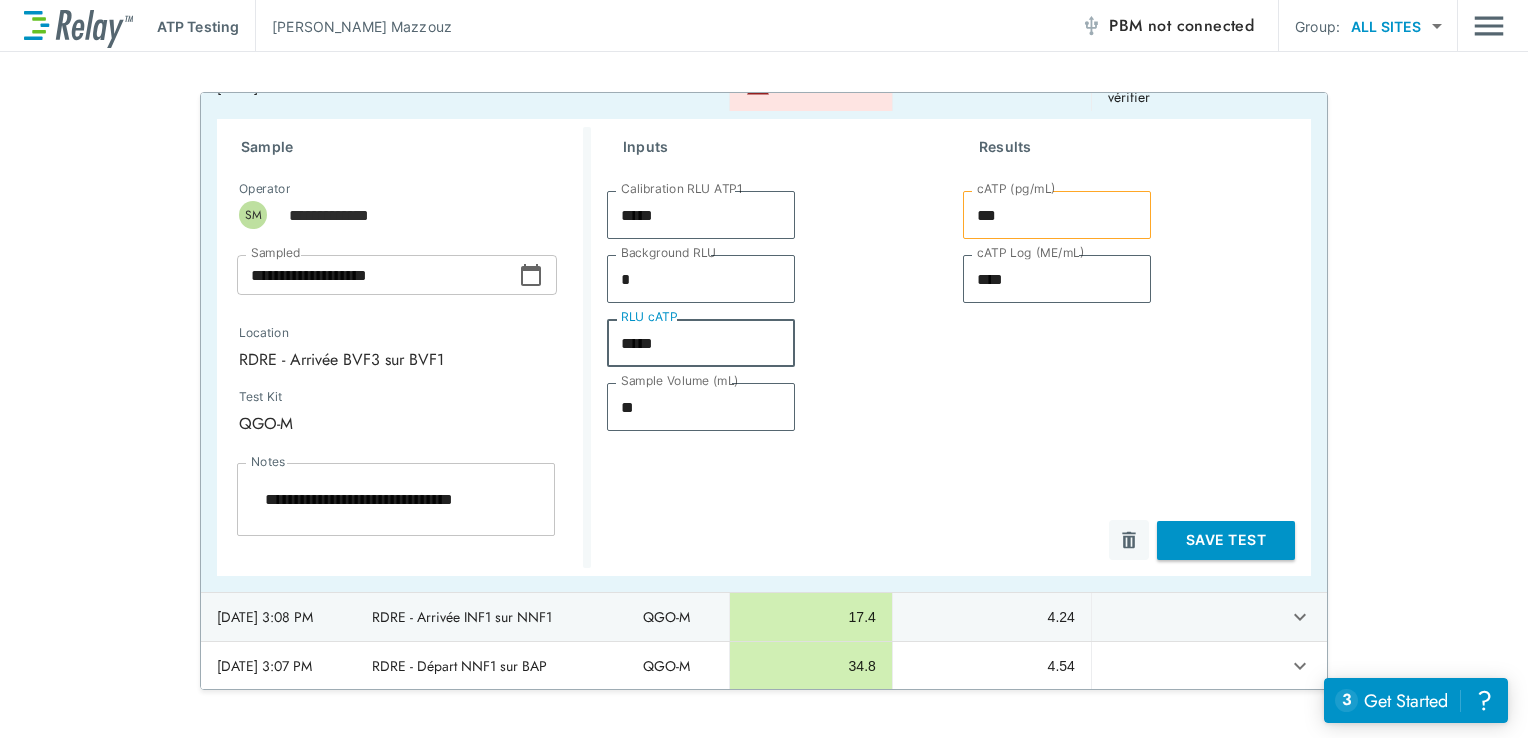 type on "*" 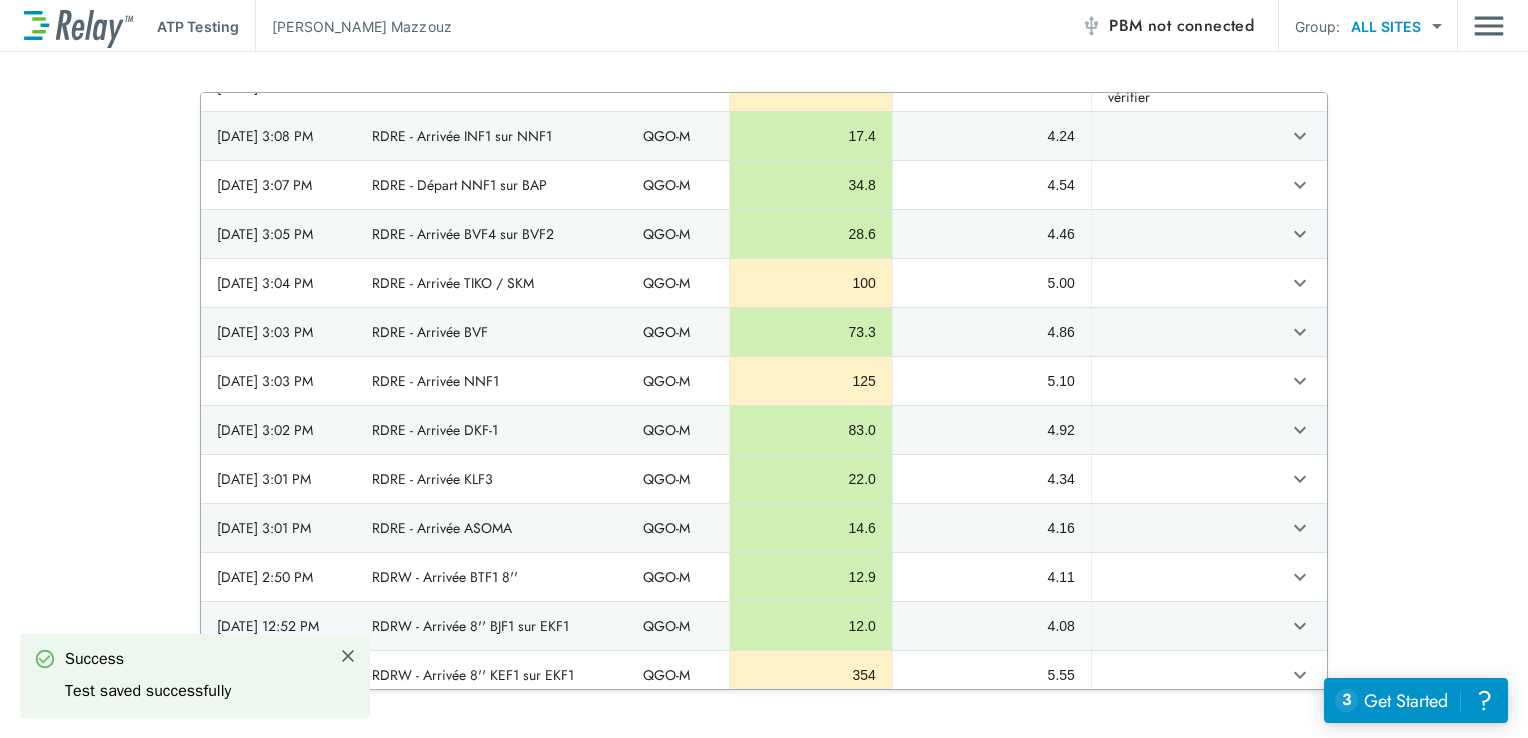 type on "*" 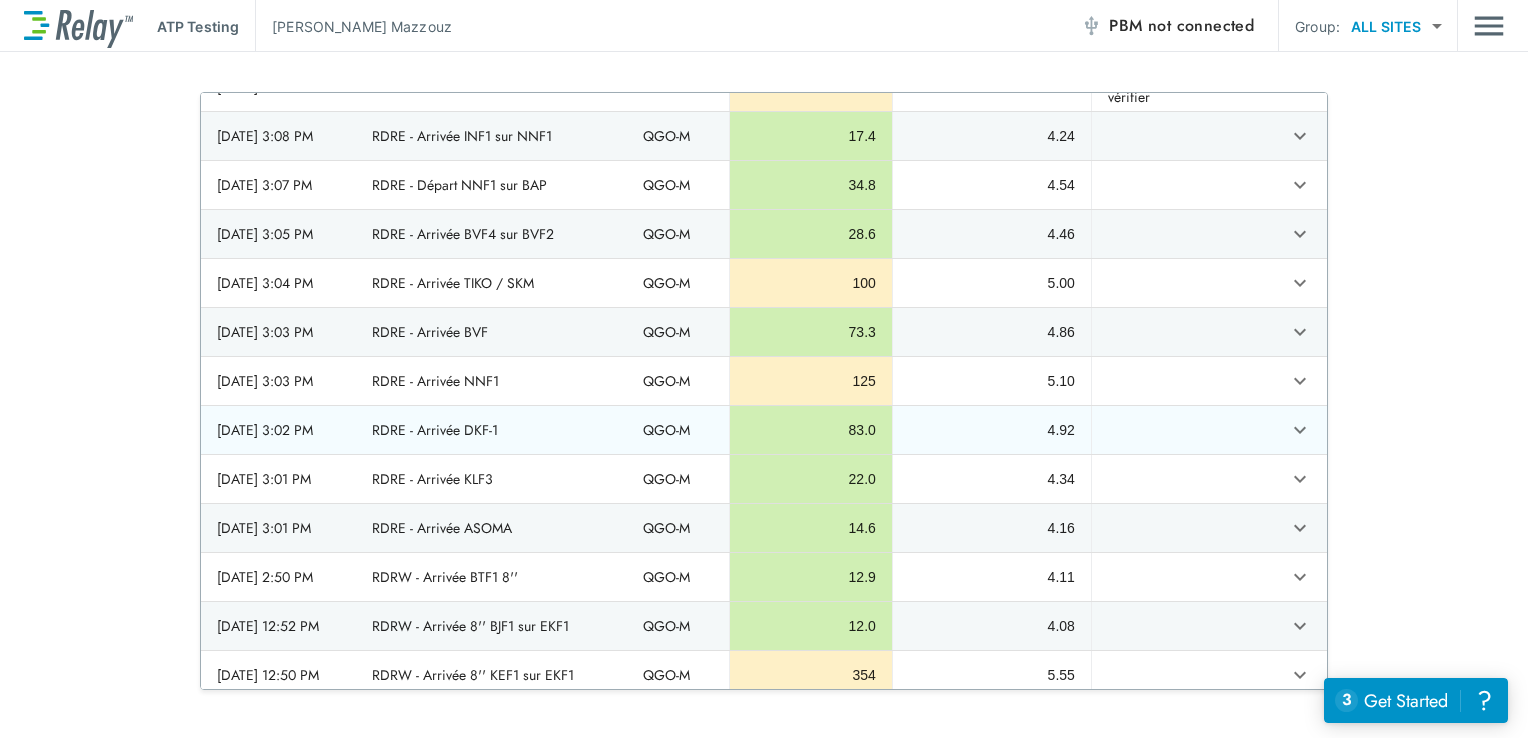 scroll, scrollTop: 0, scrollLeft: 0, axis: both 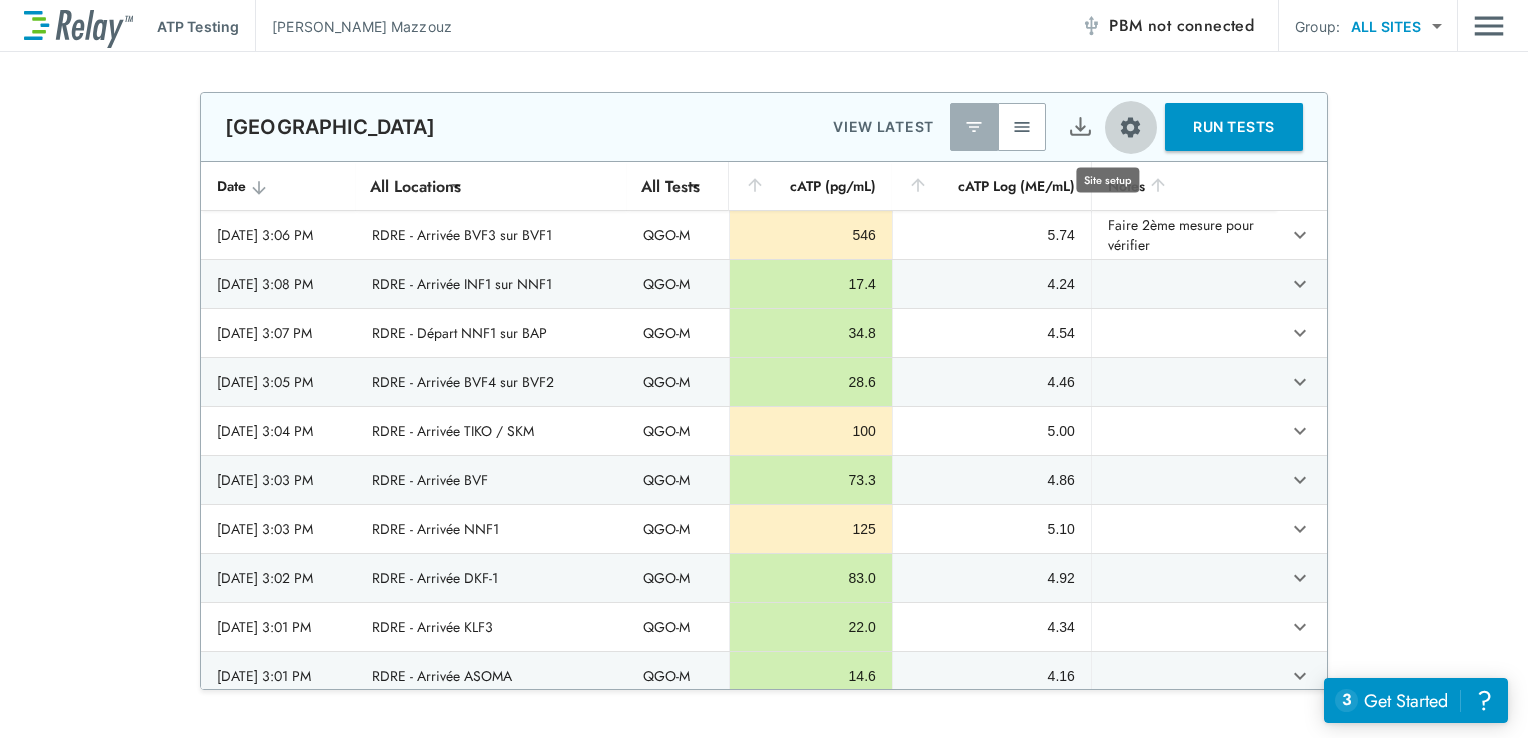 click at bounding box center (1130, 127) 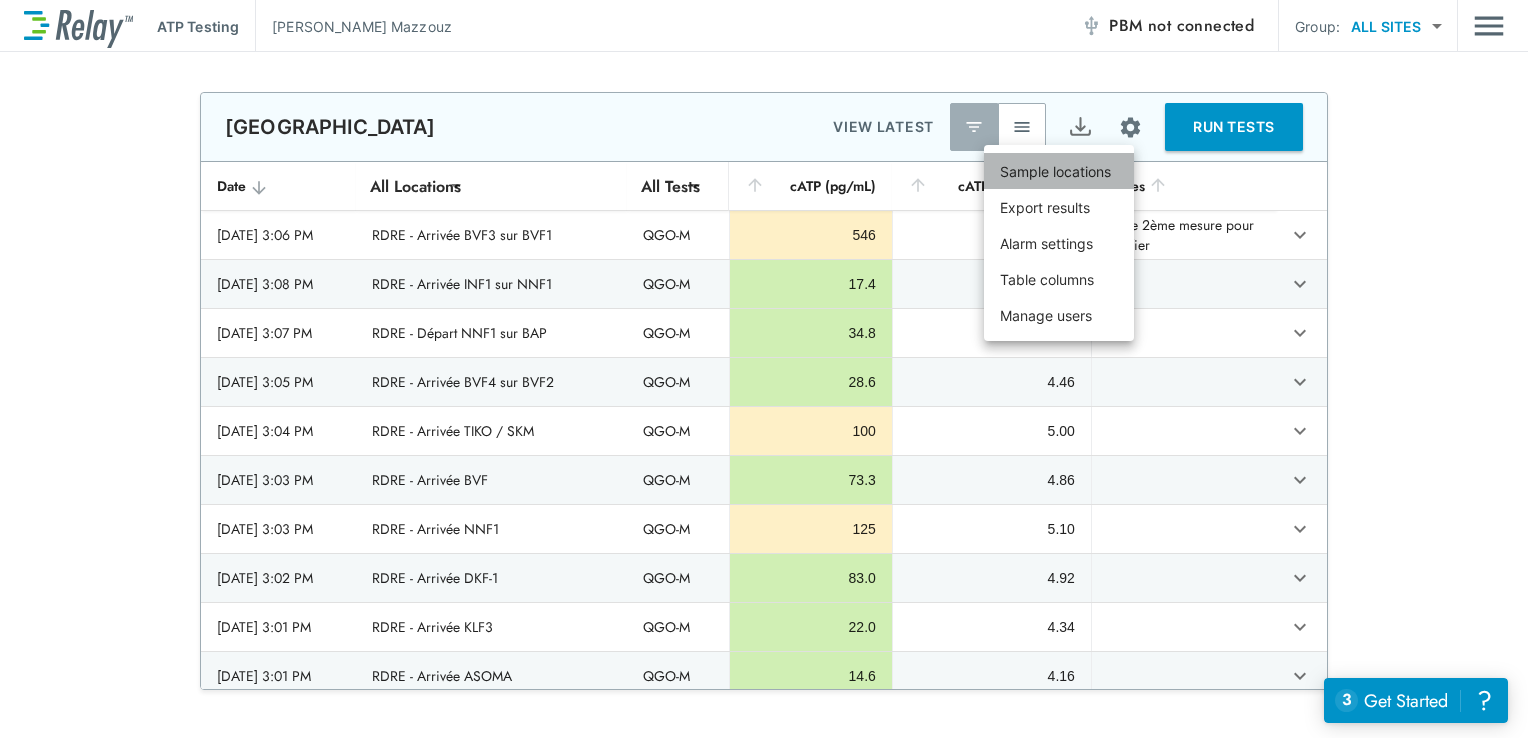 click on "Sample locations" at bounding box center [1055, 171] 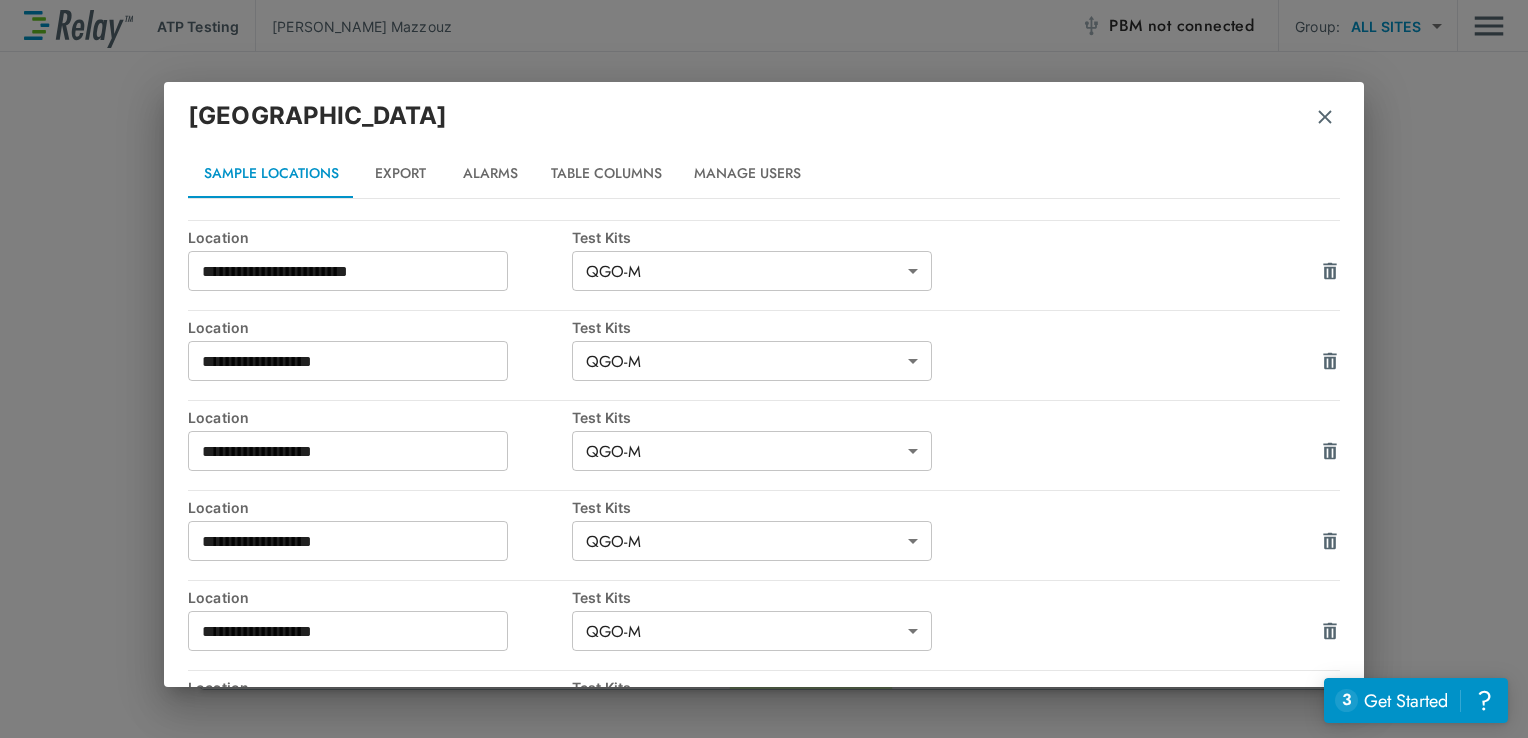 scroll, scrollTop: 2810, scrollLeft: 0, axis: vertical 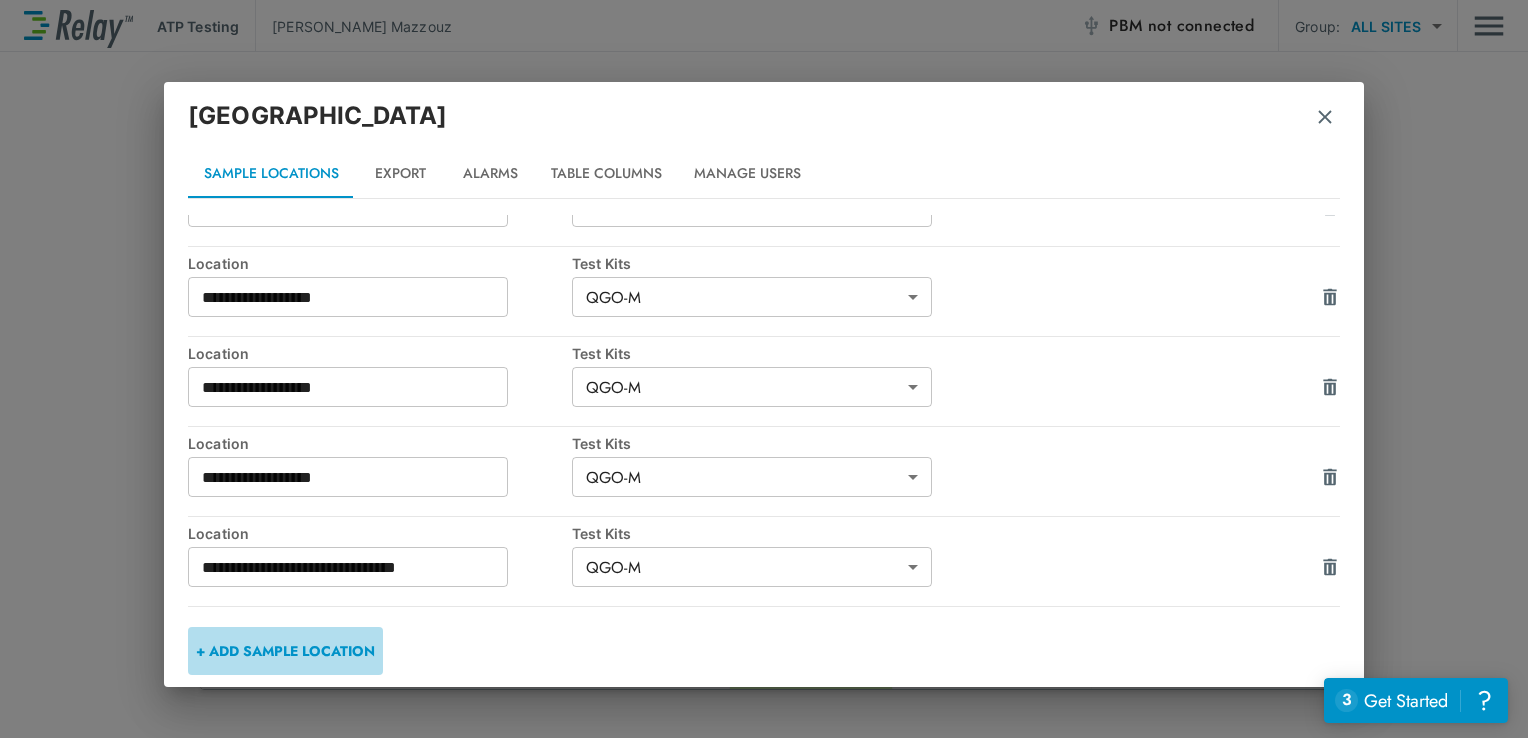 click on "+ ADD SAMPLE LOCATION" at bounding box center (285, 651) 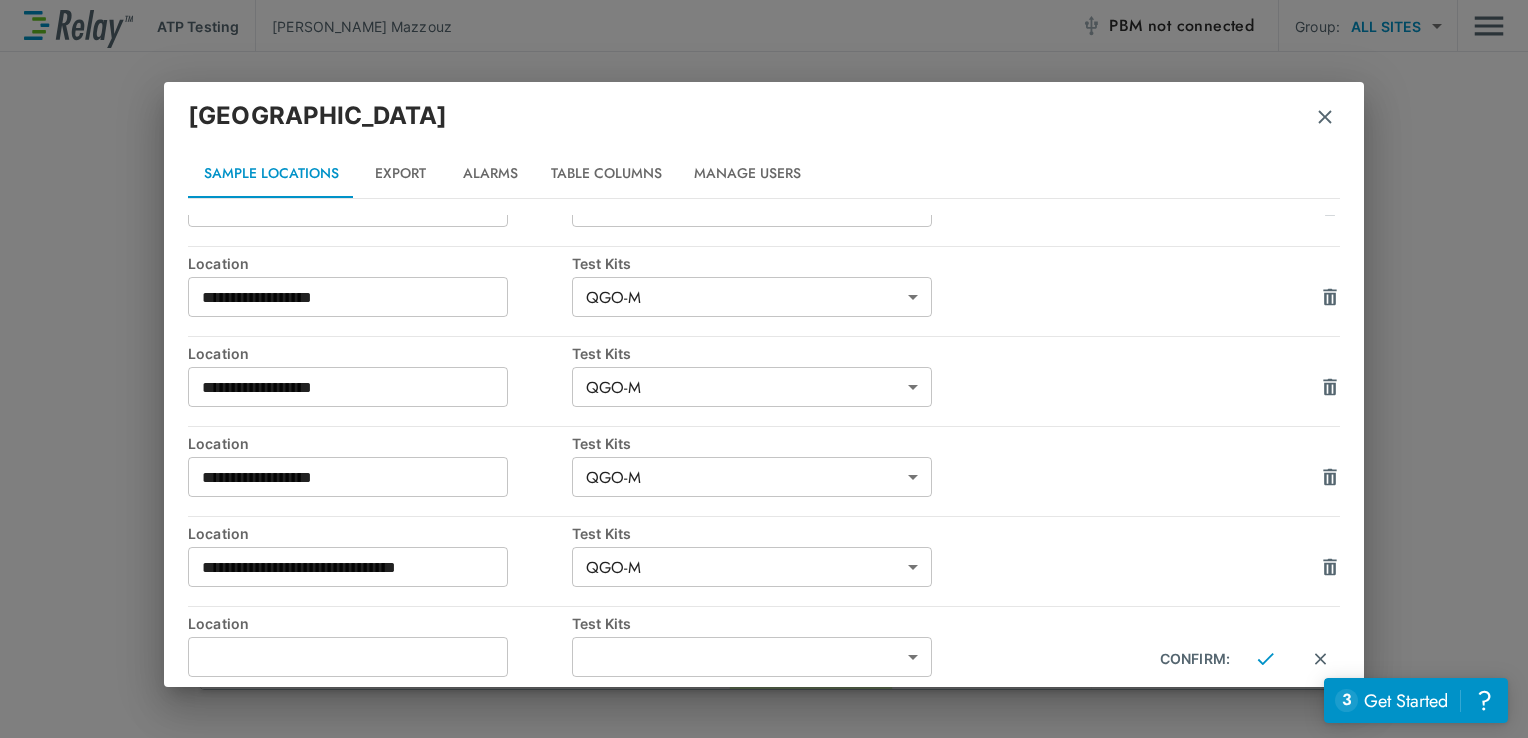 click at bounding box center [348, 657] 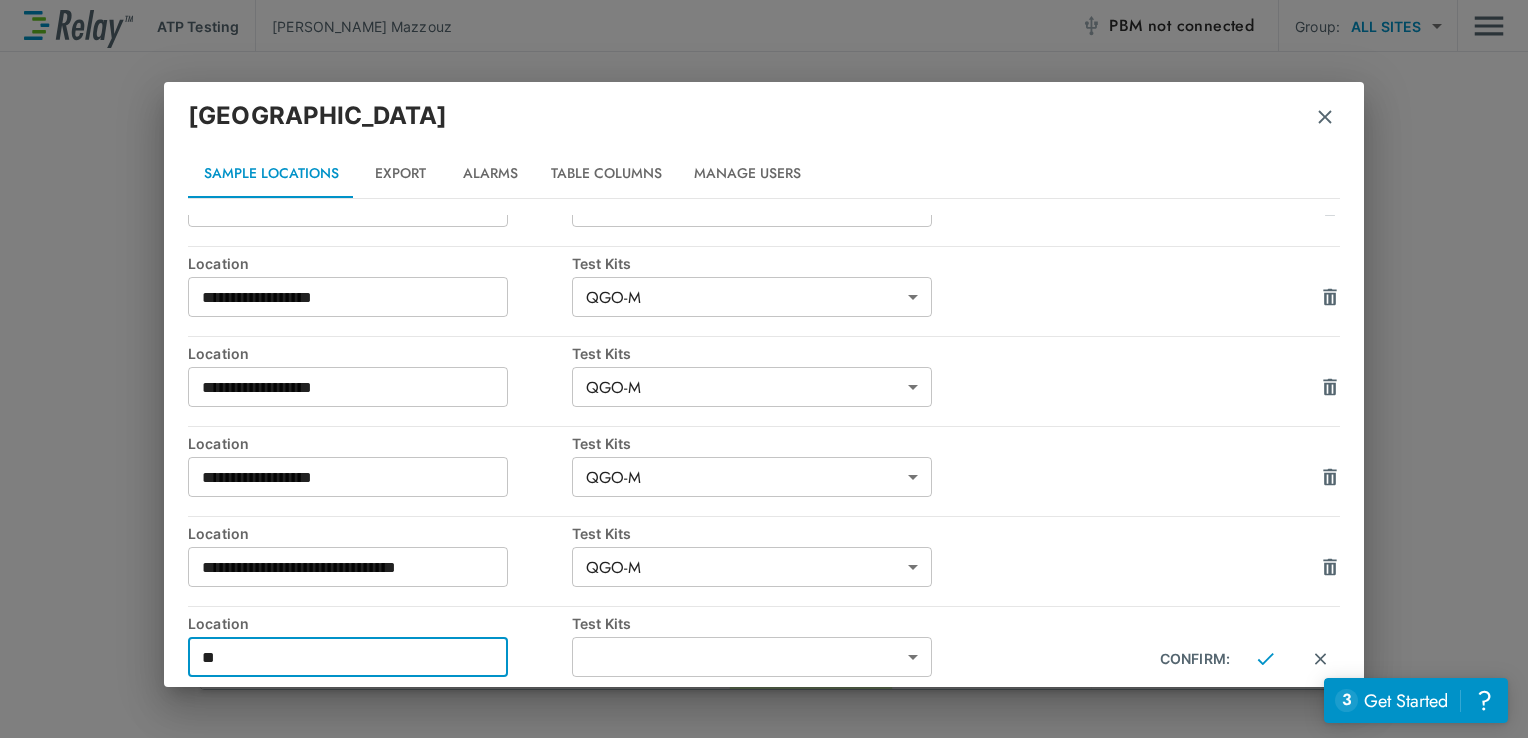 type on "*" 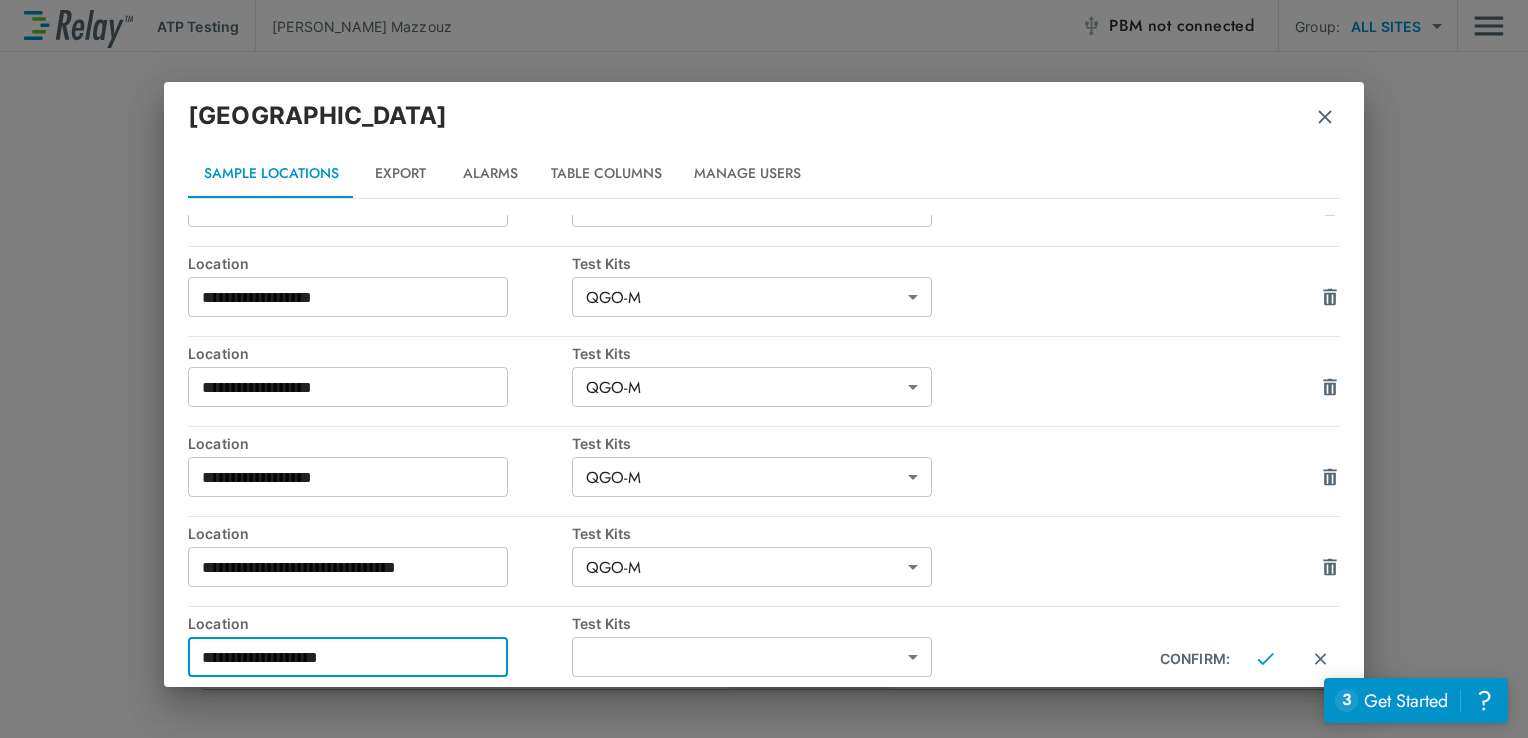 type on "**********" 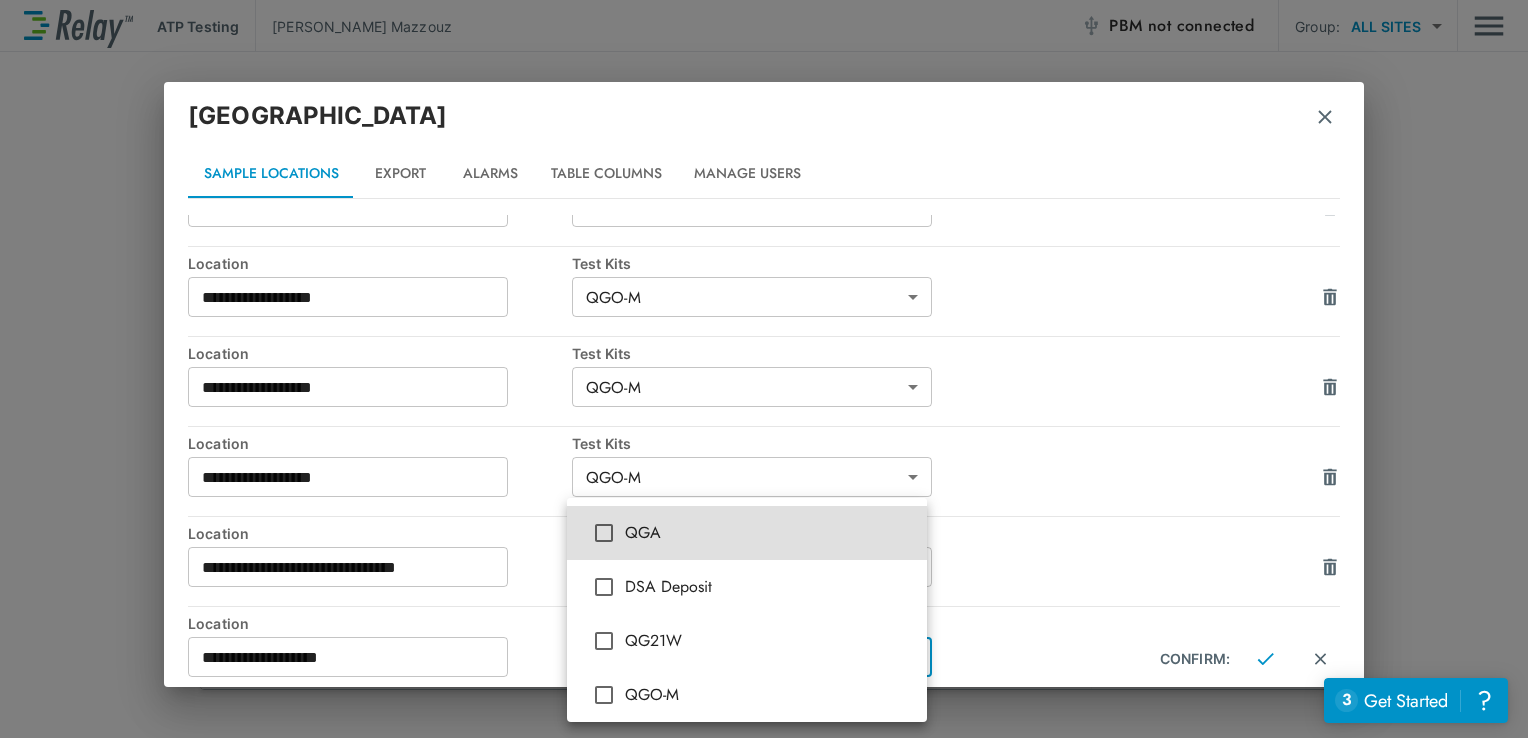 scroll, scrollTop: 62, scrollLeft: 0, axis: vertical 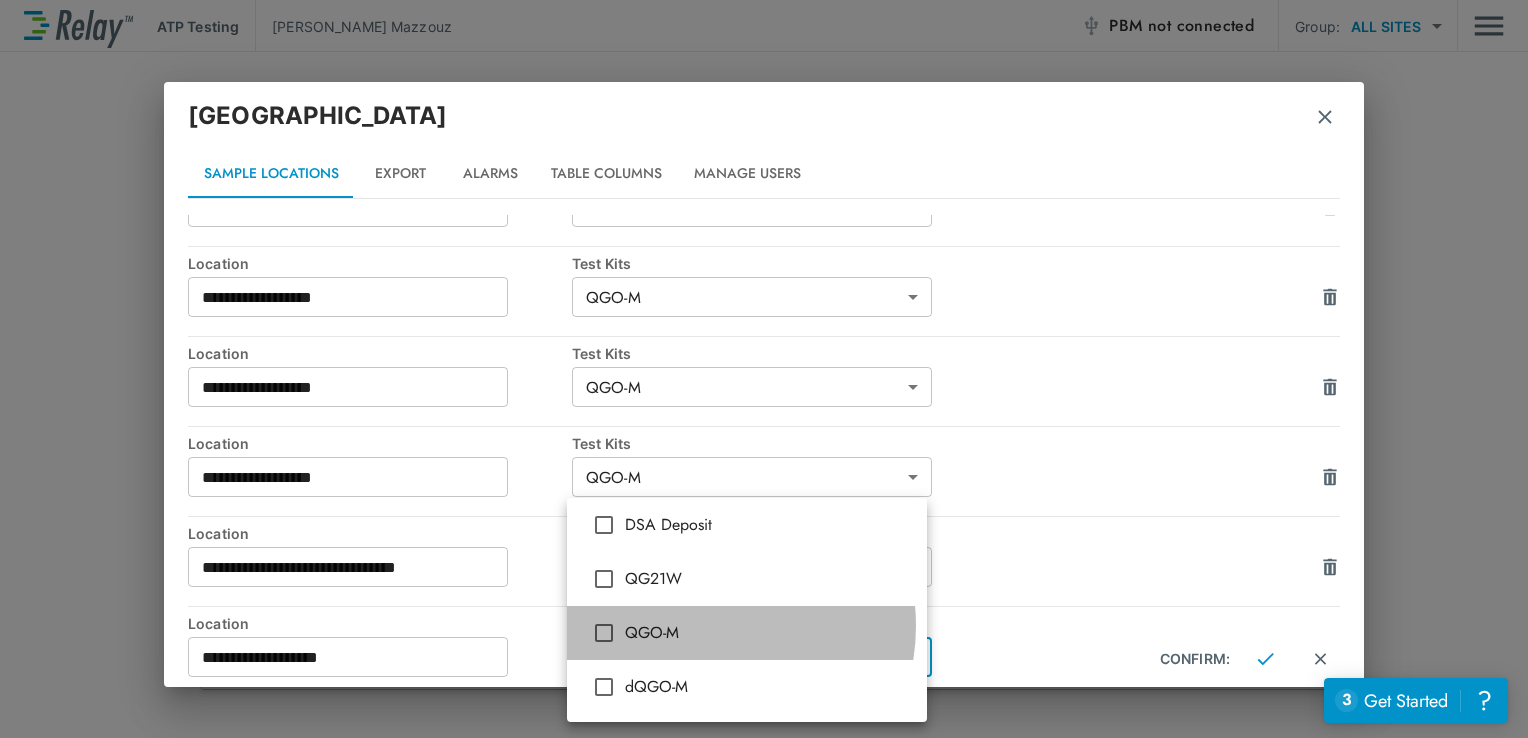 click on "QGO-M" at bounding box center (768, 633) 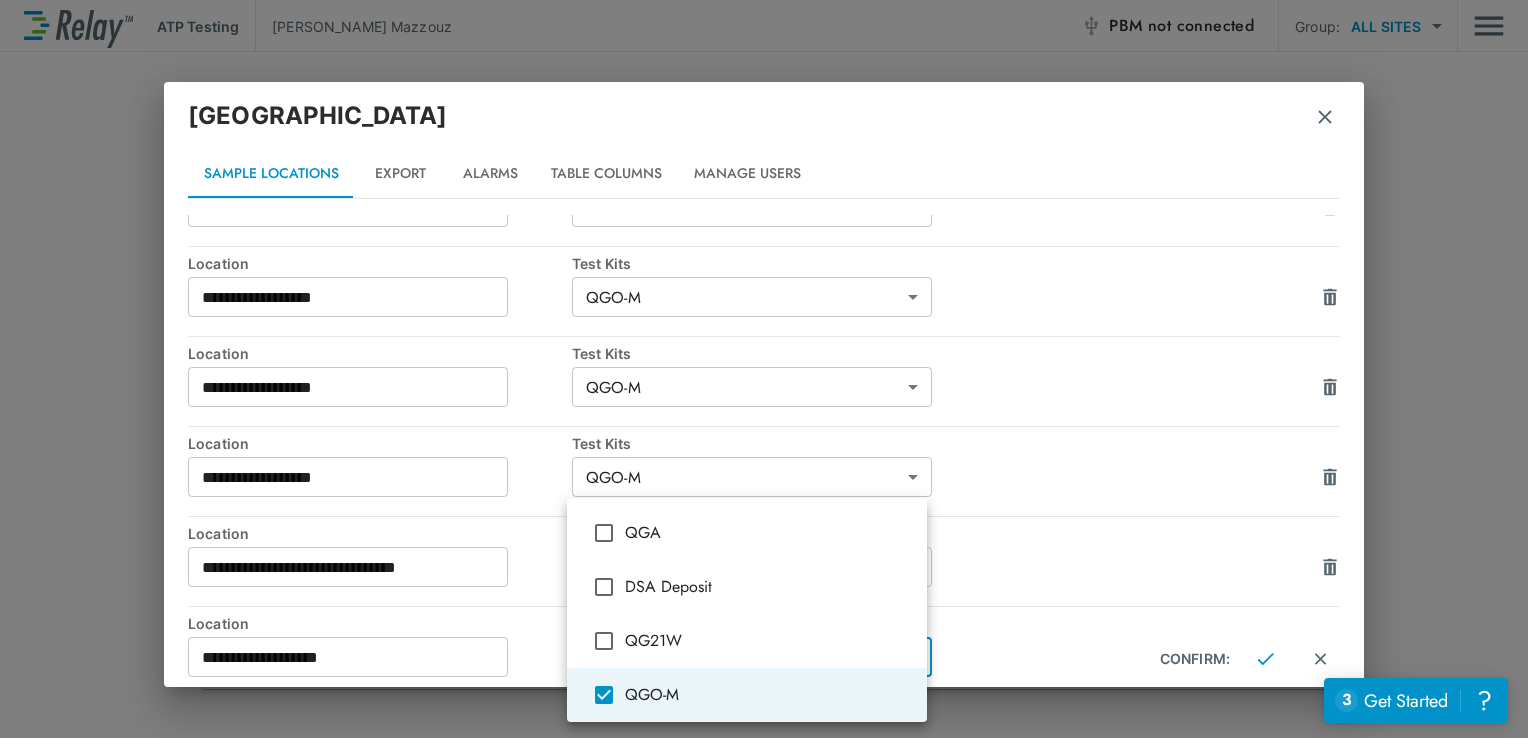 scroll, scrollTop: 656, scrollLeft: 0, axis: vertical 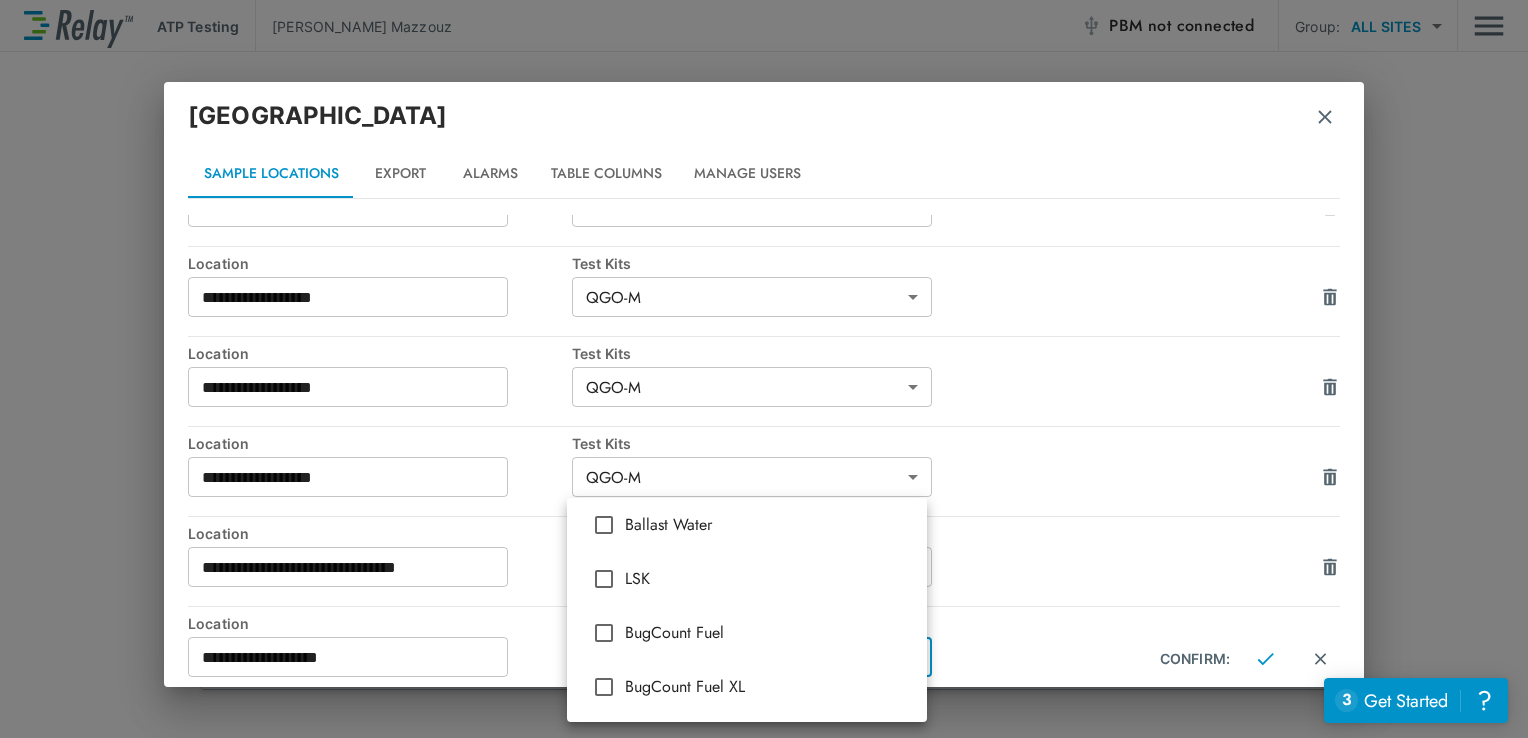 click at bounding box center [764, 369] 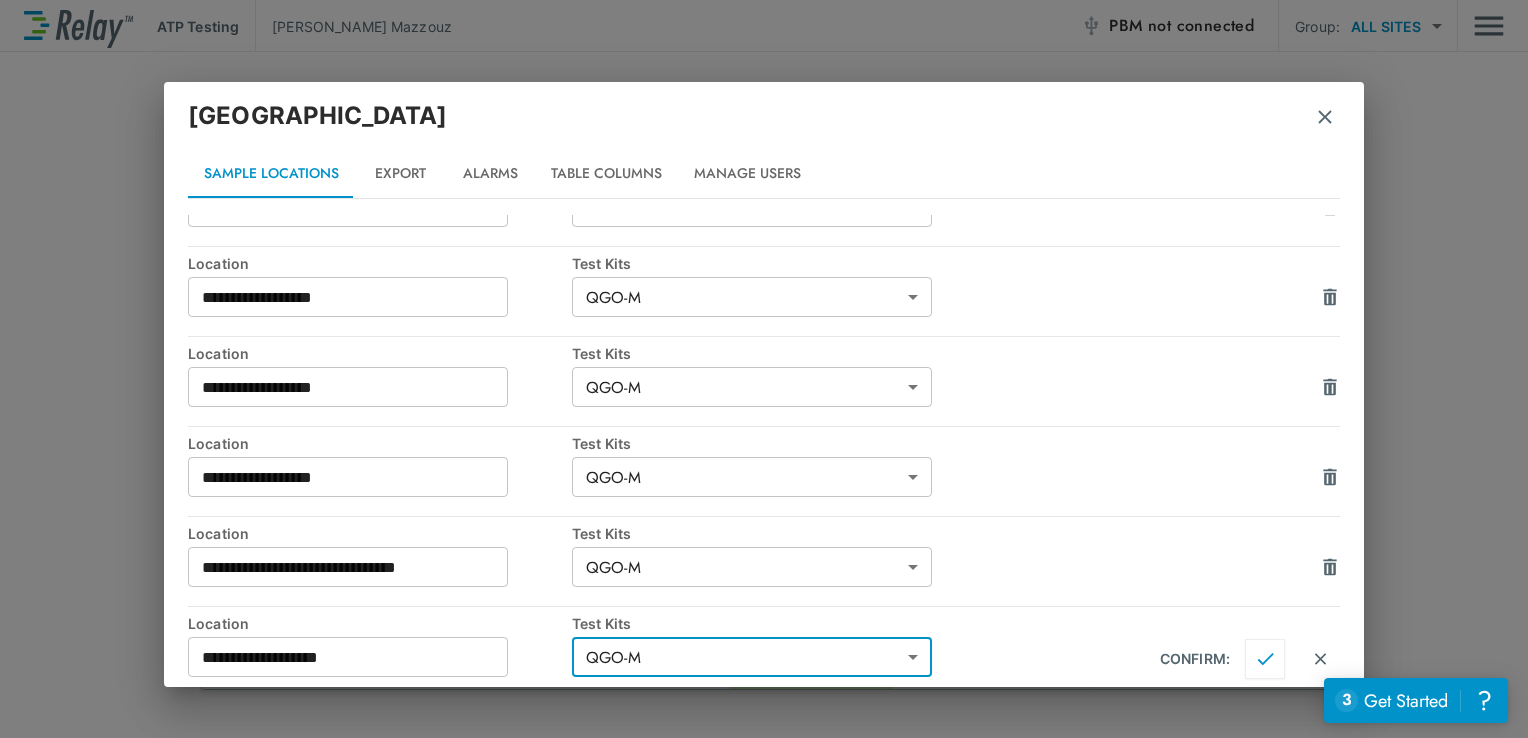 click at bounding box center [1265, 659] 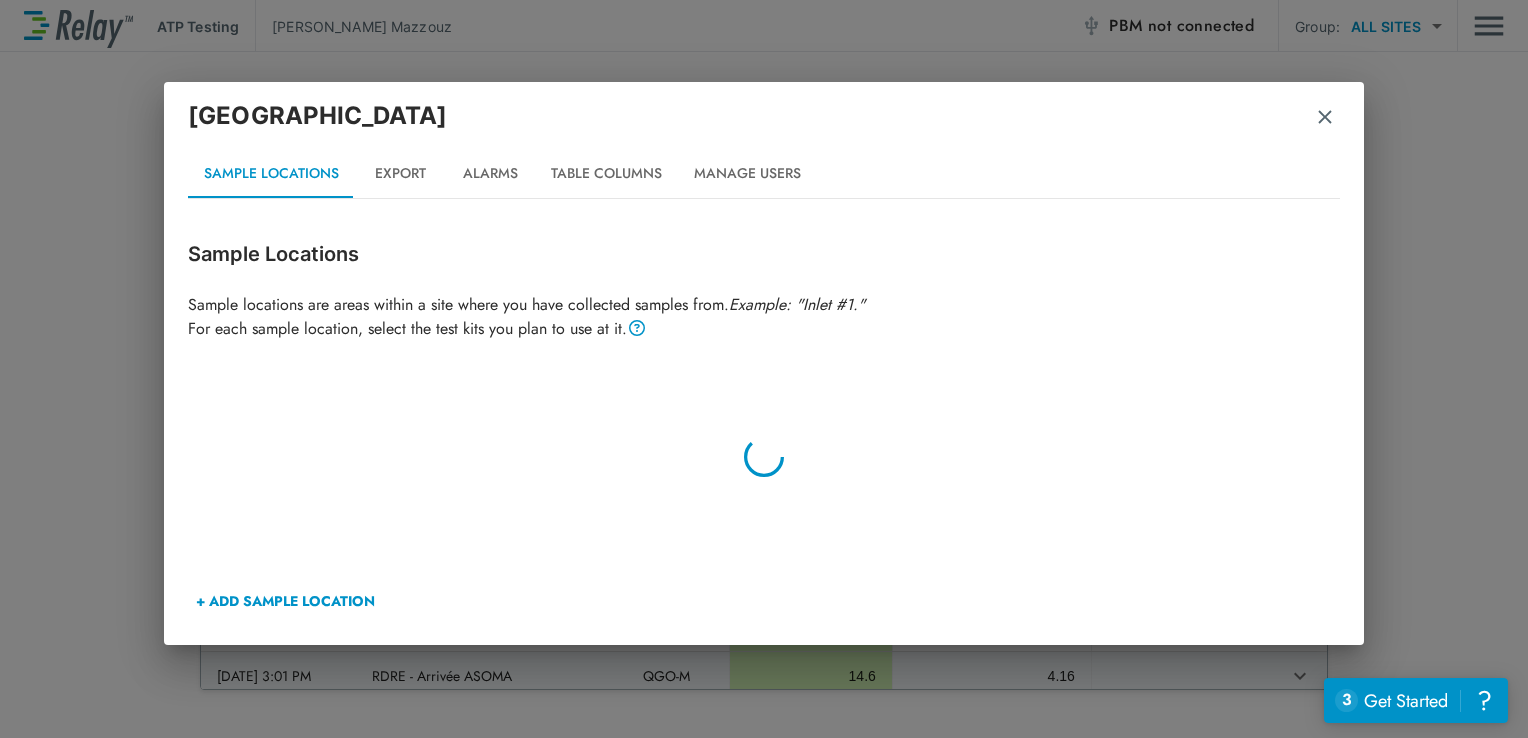 scroll, scrollTop: 0, scrollLeft: 0, axis: both 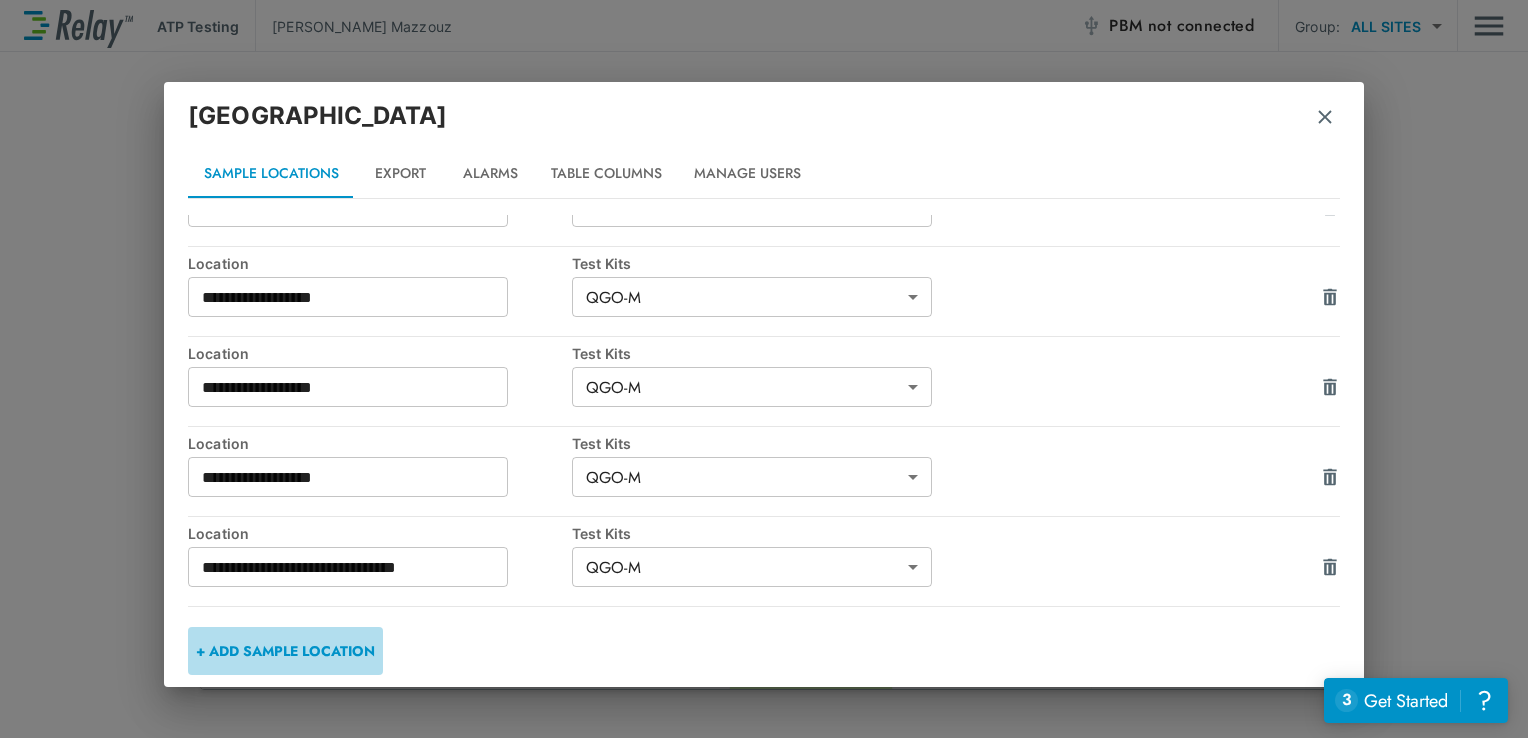 click on "+ ADD SAMPLE LOCATION" at bounding box center (285, 651) 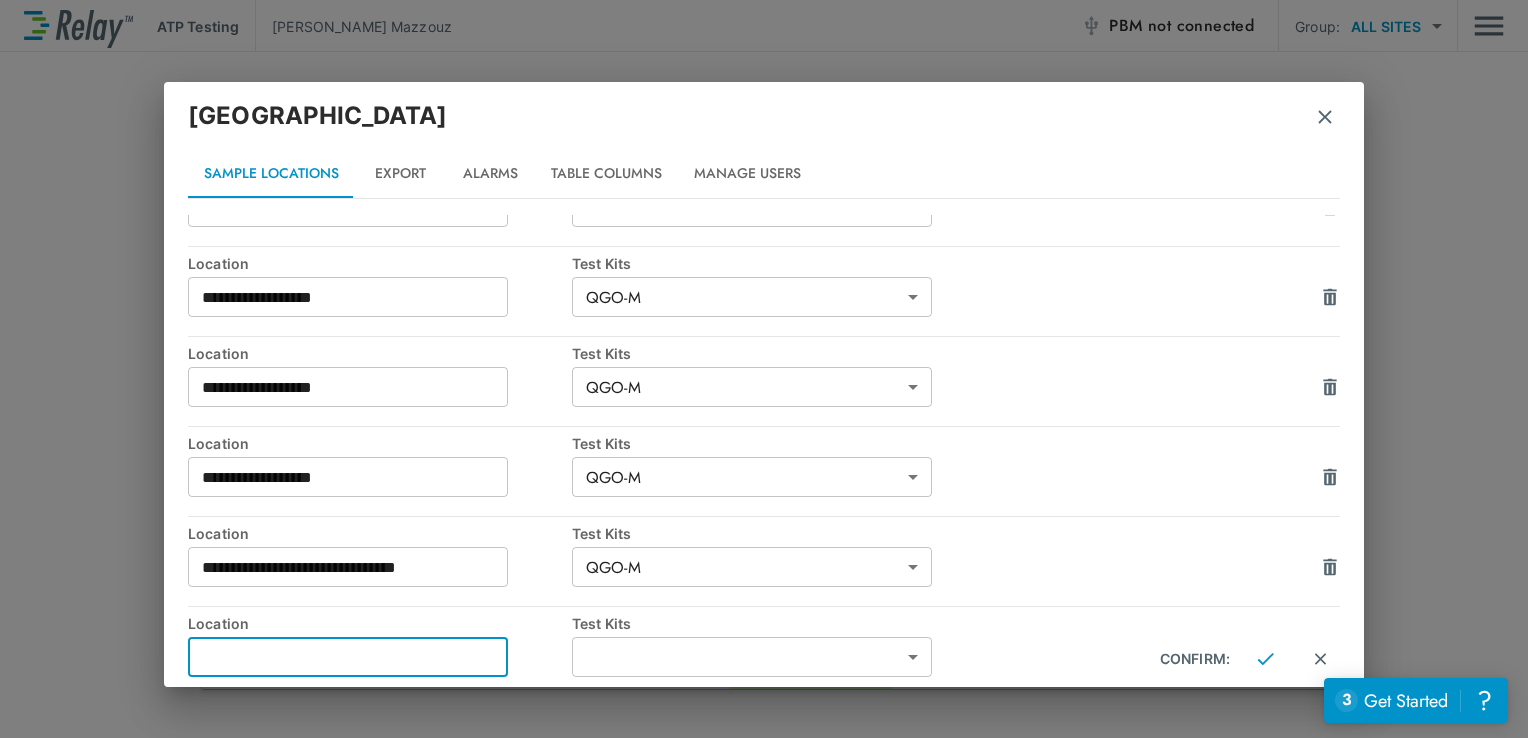 click at bounding box center (348, 657) 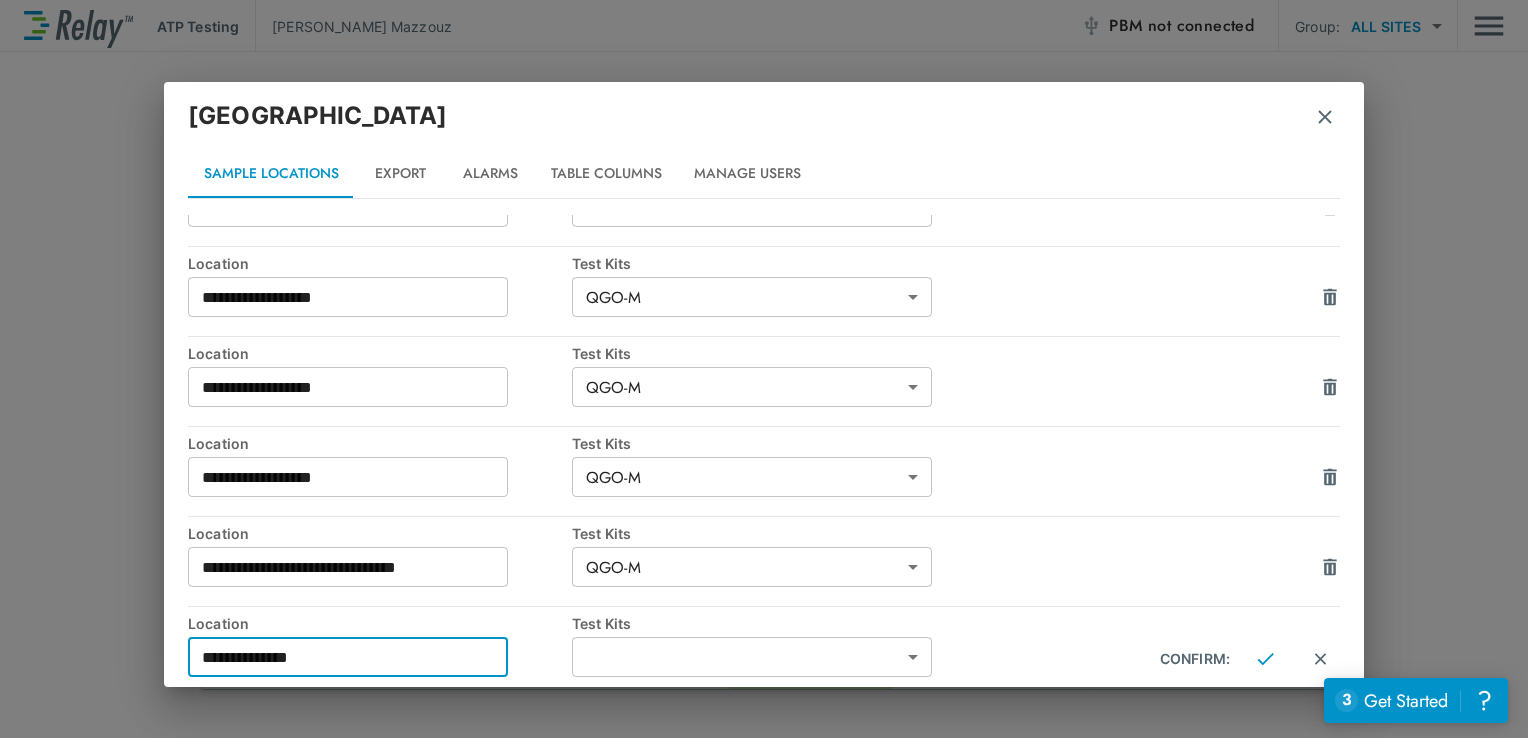 scroll, scrollTop: 2990, scrollLeft: 0, axis: vertical 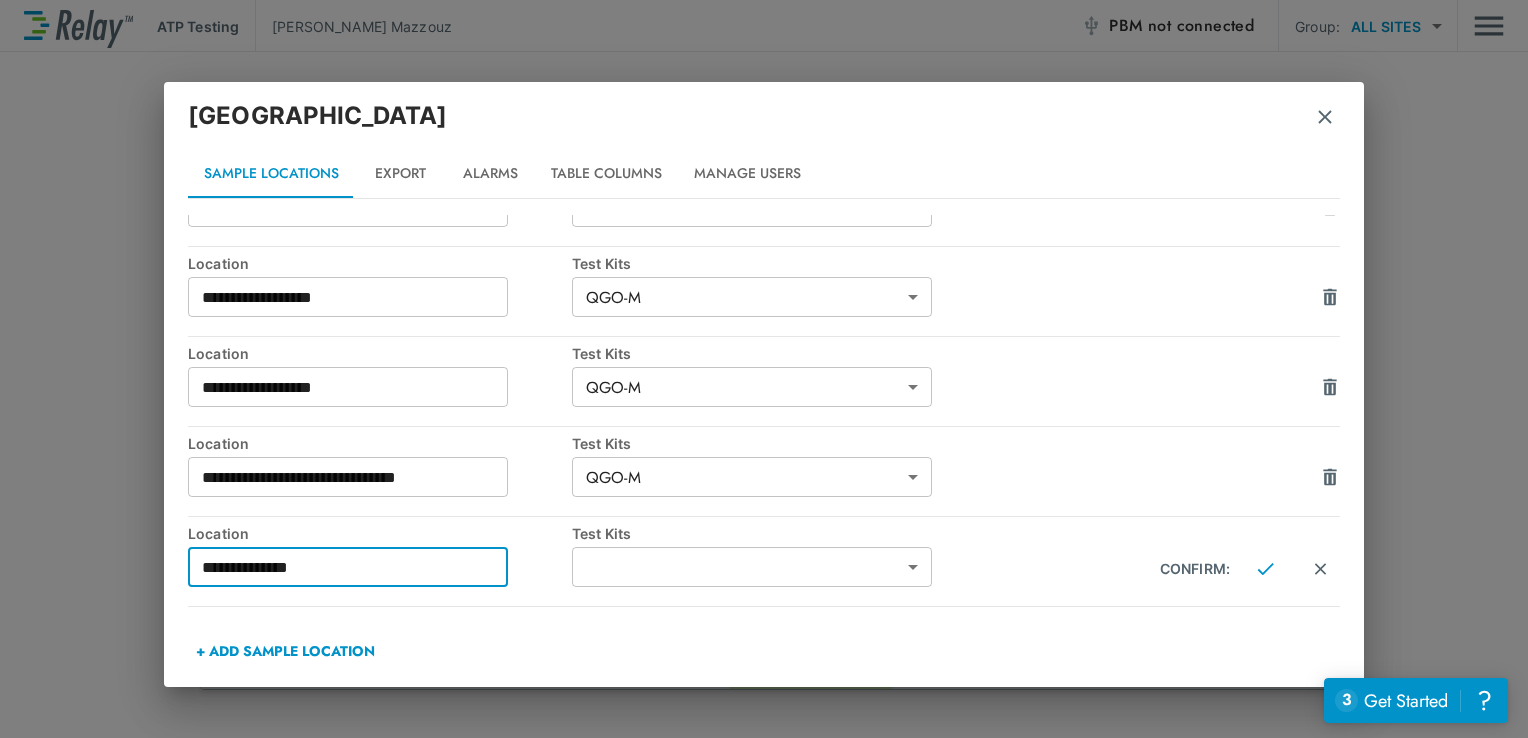 type on "**********" 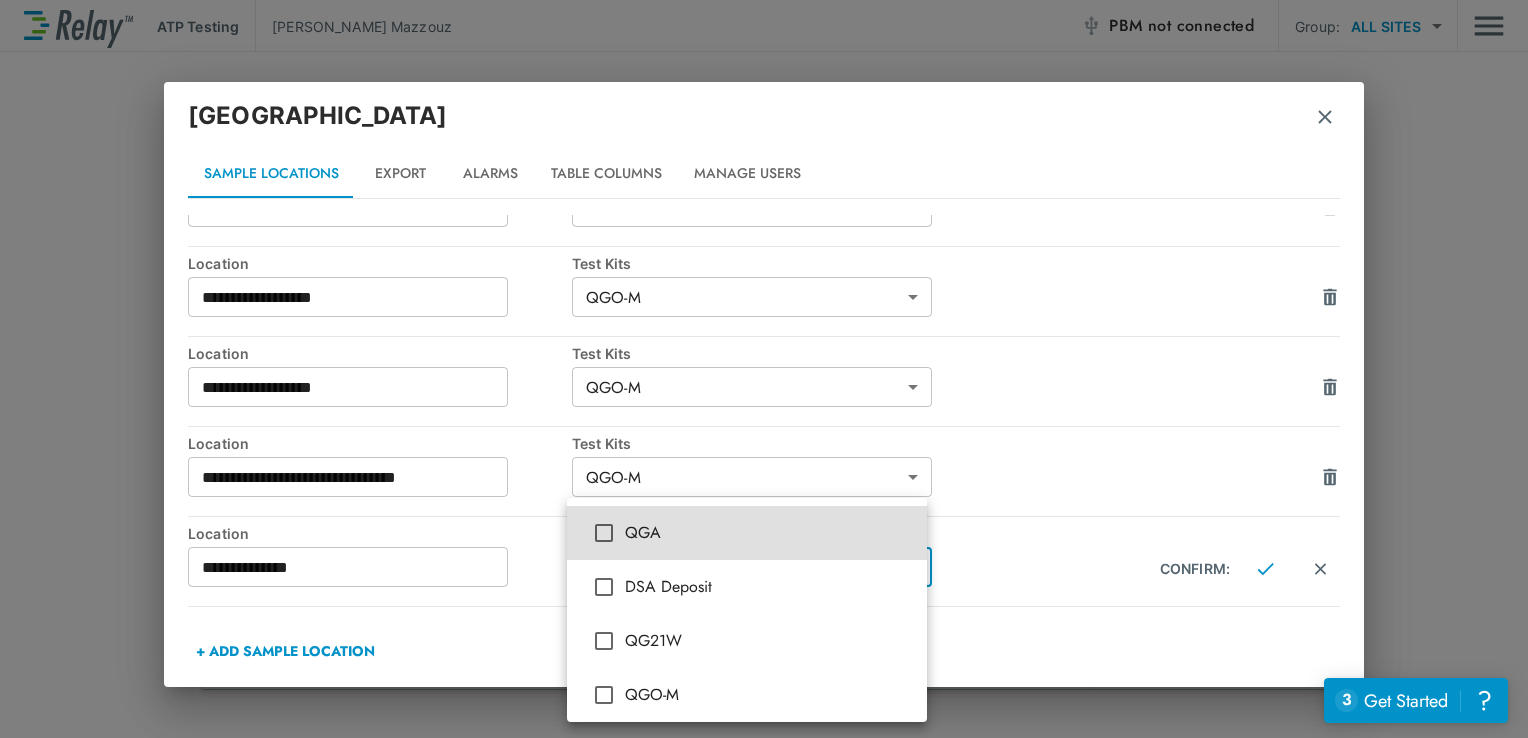 click on "**********" at bounding box center [764, 369] 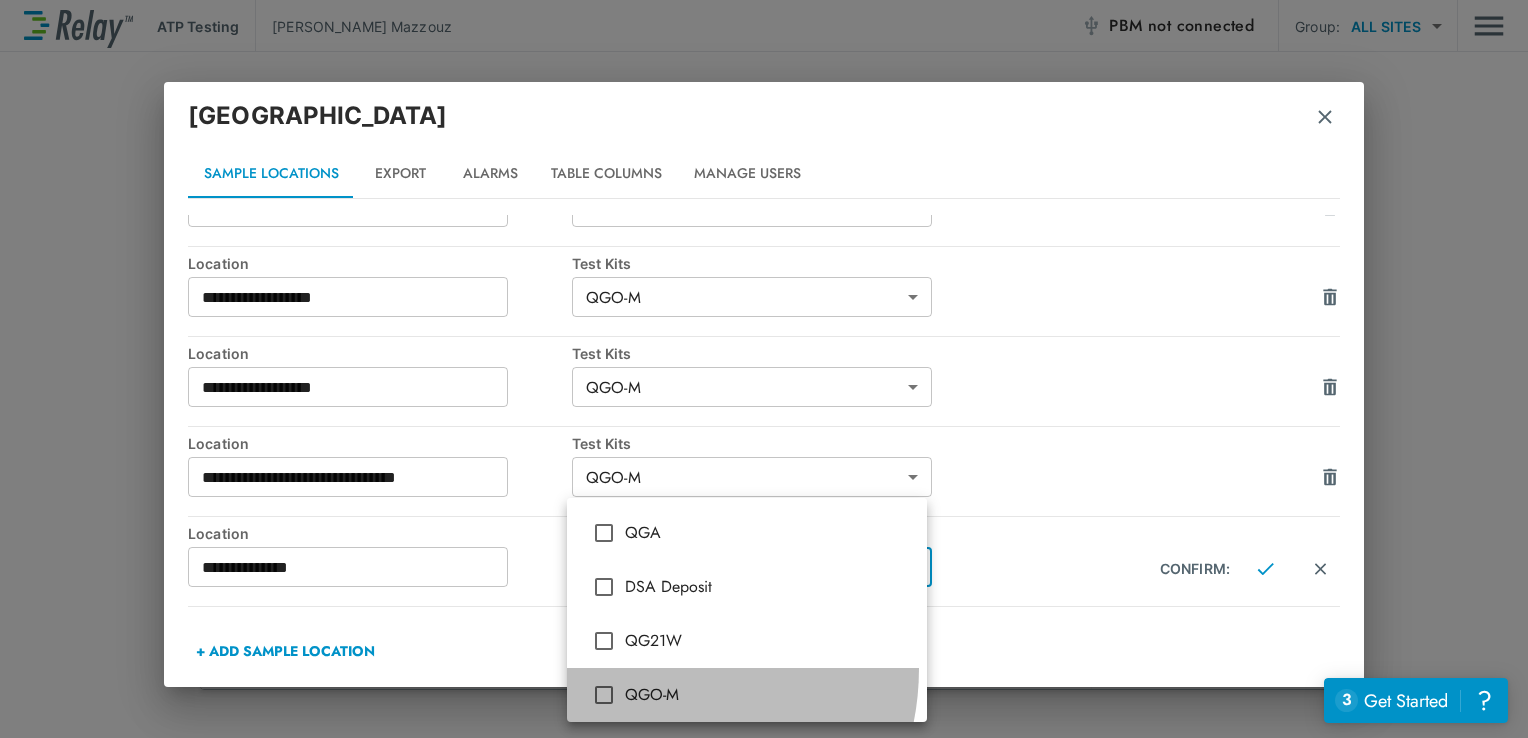click on "QGO-M" at bounding box center [747, 695] 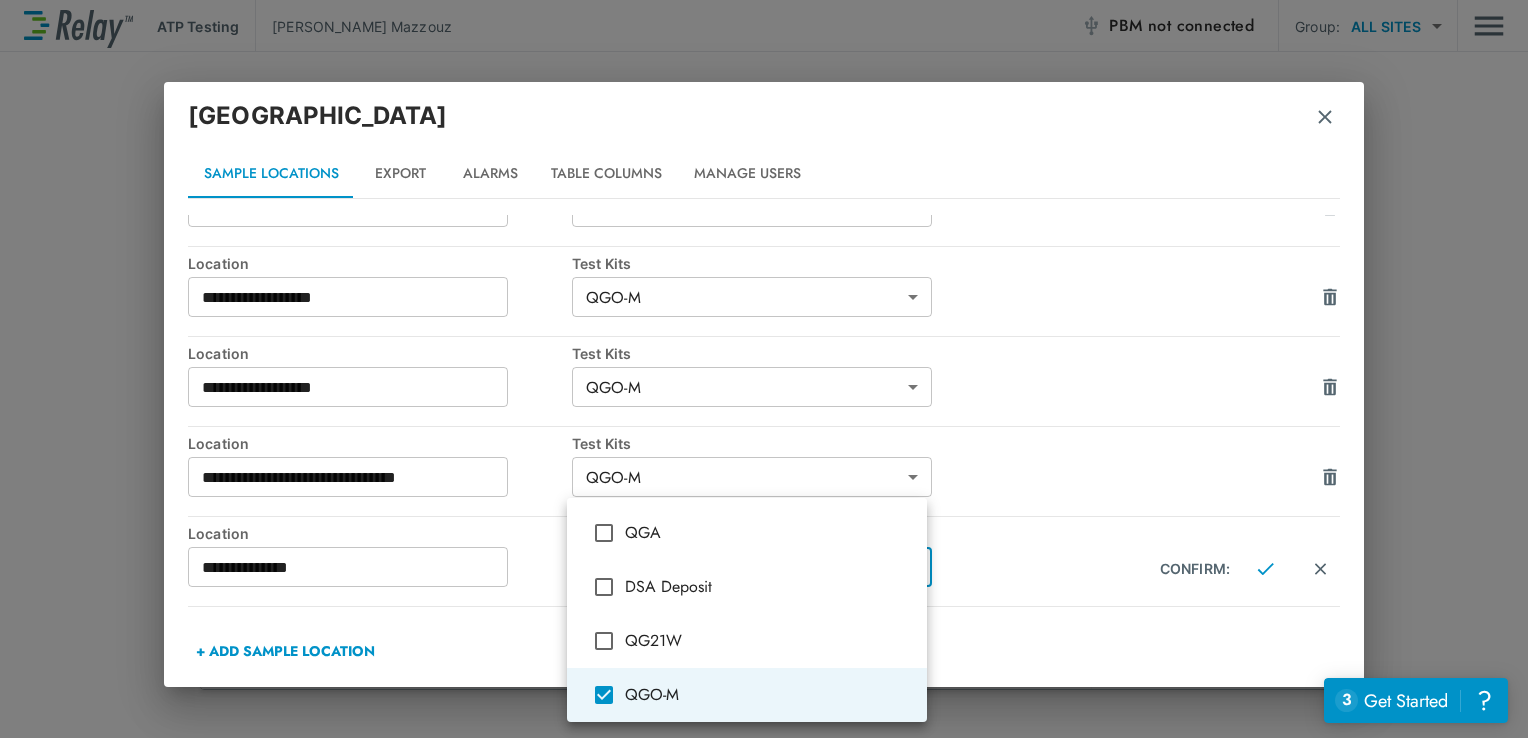 click at bounding box center (764, 369) 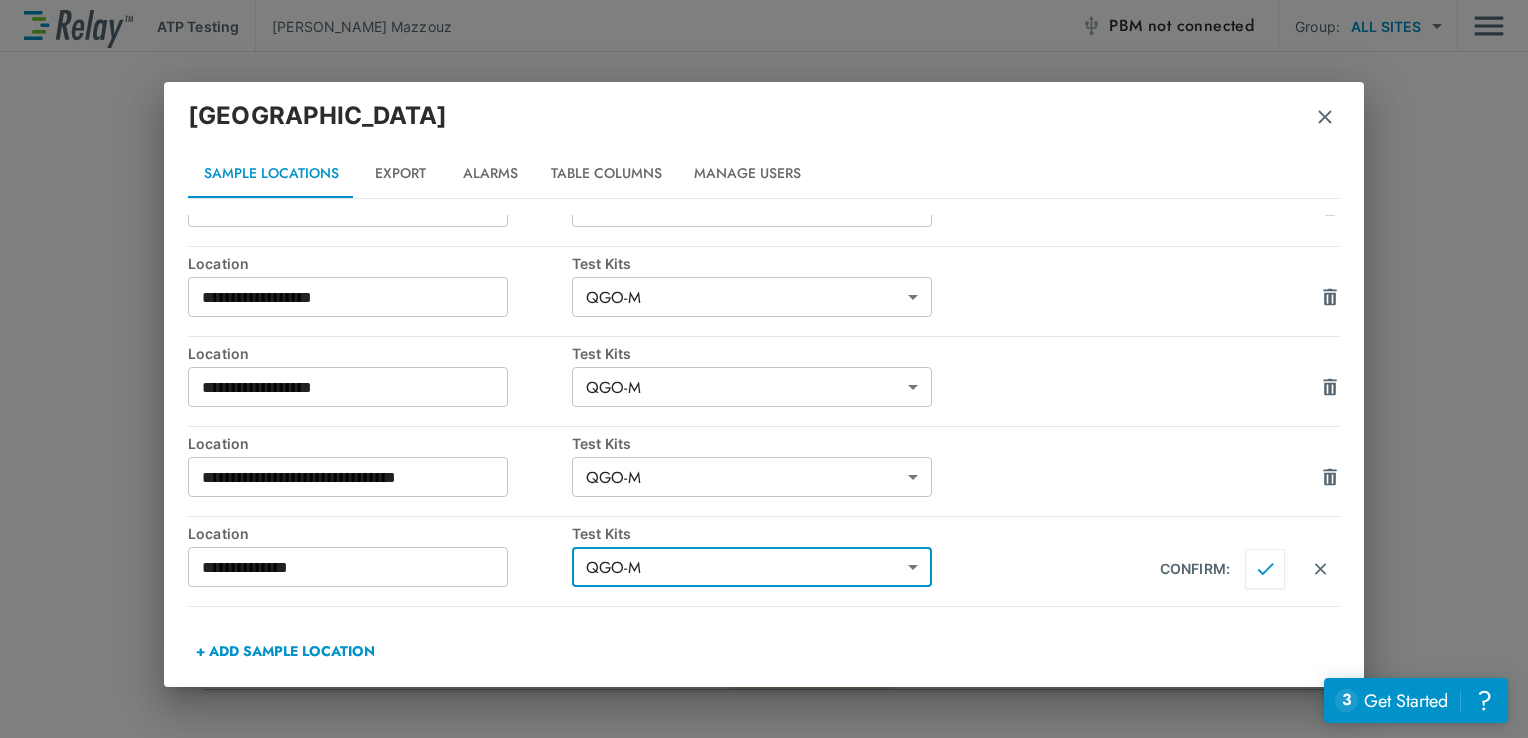 click at bounding box center [1265, 569] 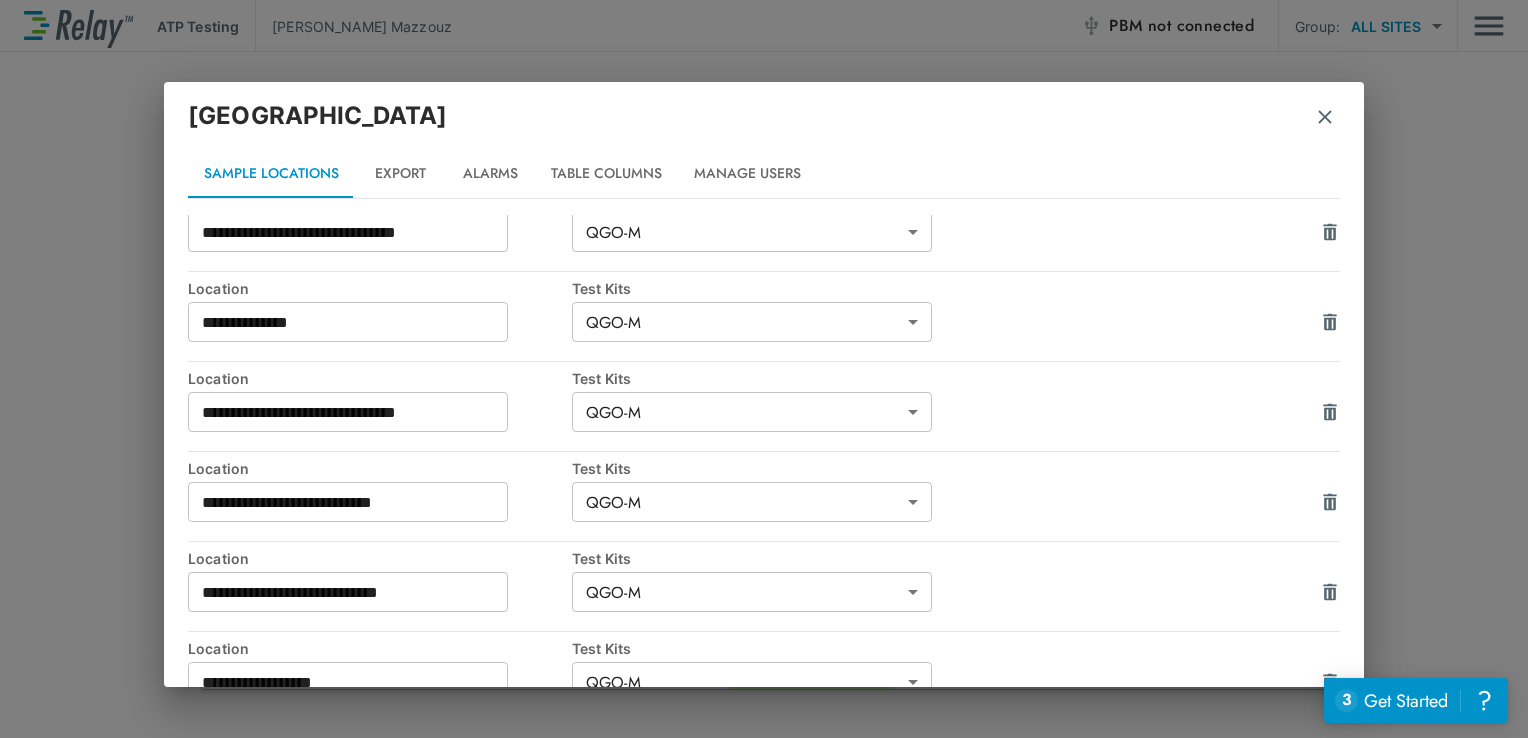scroll, scrollTop: 2990, scrollLeft: 0, axis: vertical 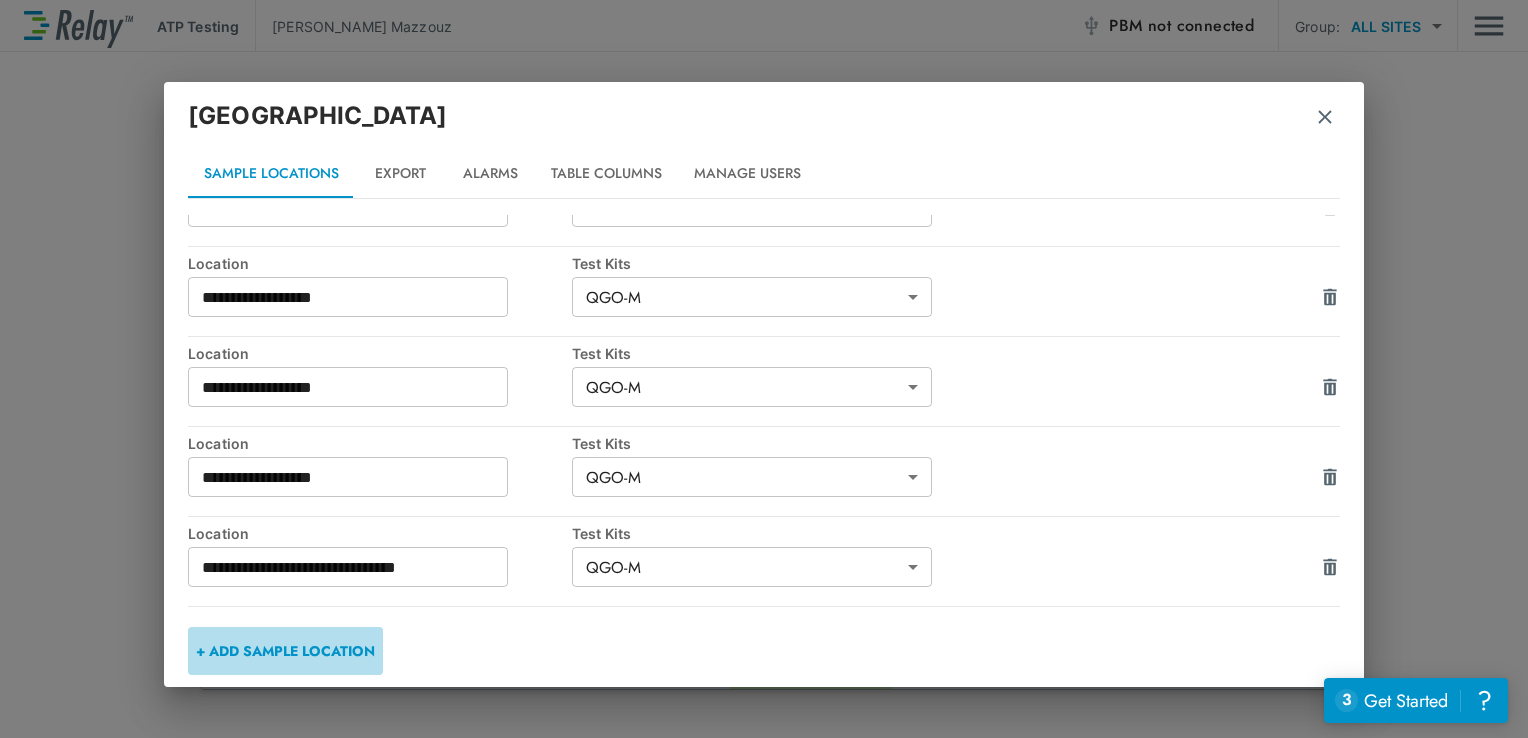 click on "+ ADD SAMPLE LOCATION" at bounding box center (285, 651) 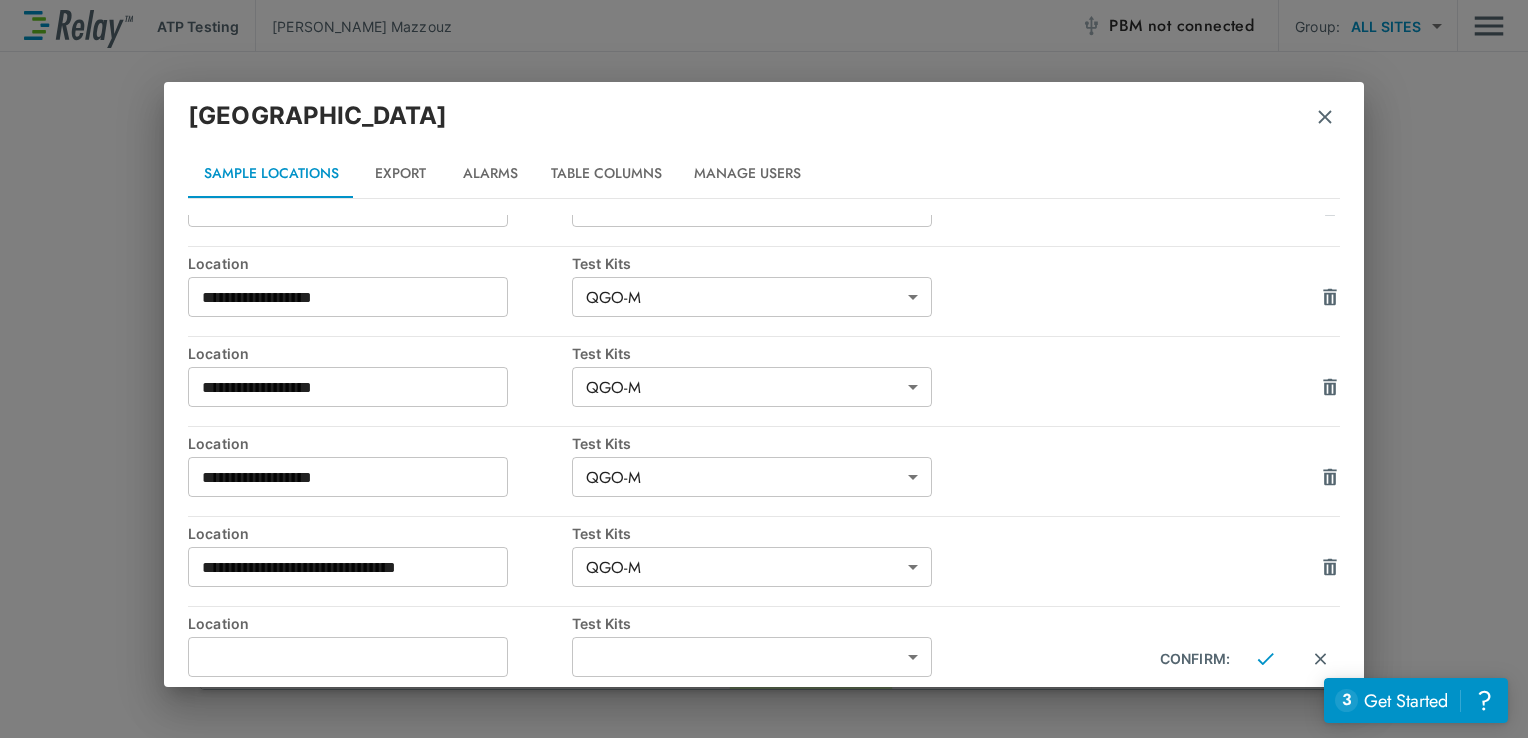 drag, startPoint x: 296, startPoint y: 670, endPoint x: 319, endPoint y: 647, distance: 32.526913 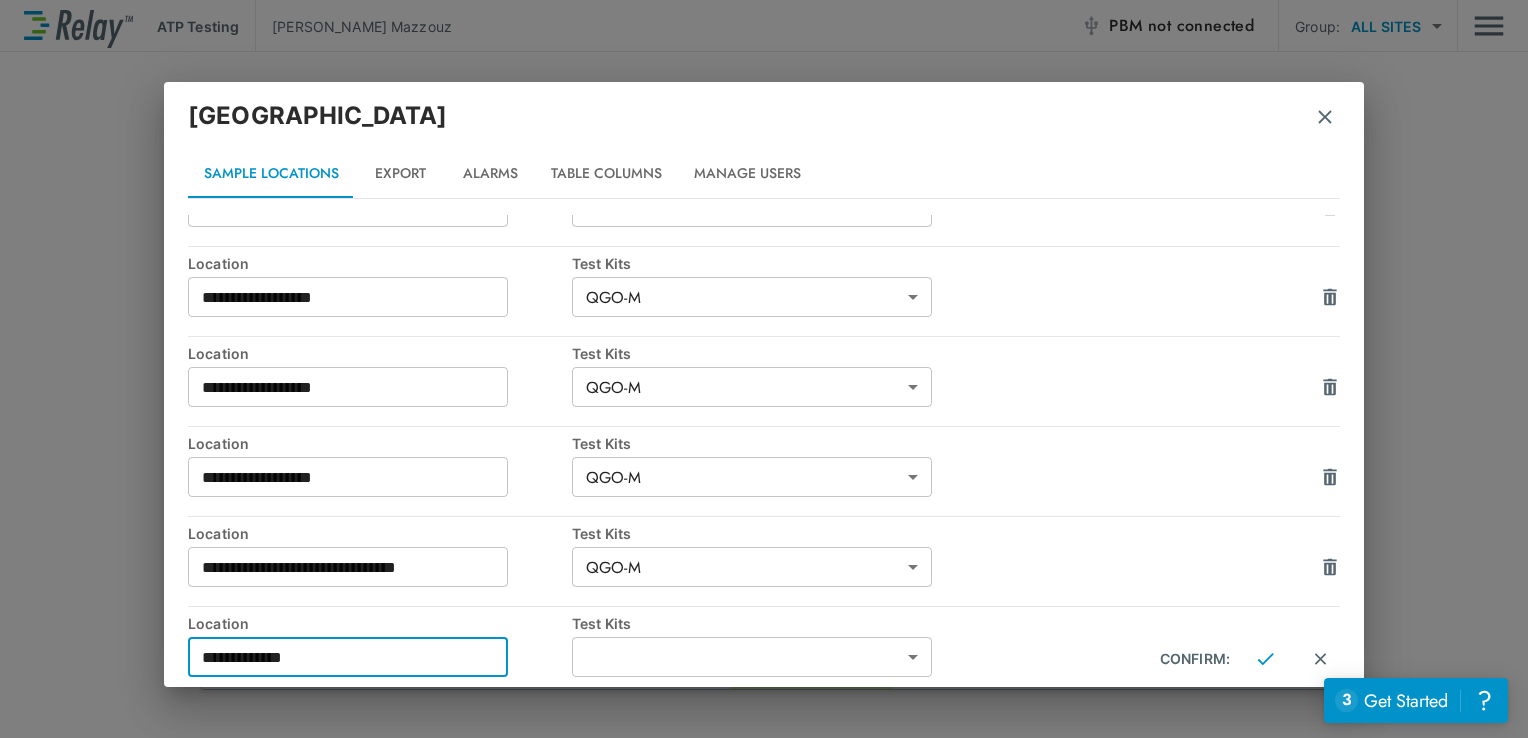 click on "**********" at bounding box center [348, 657] 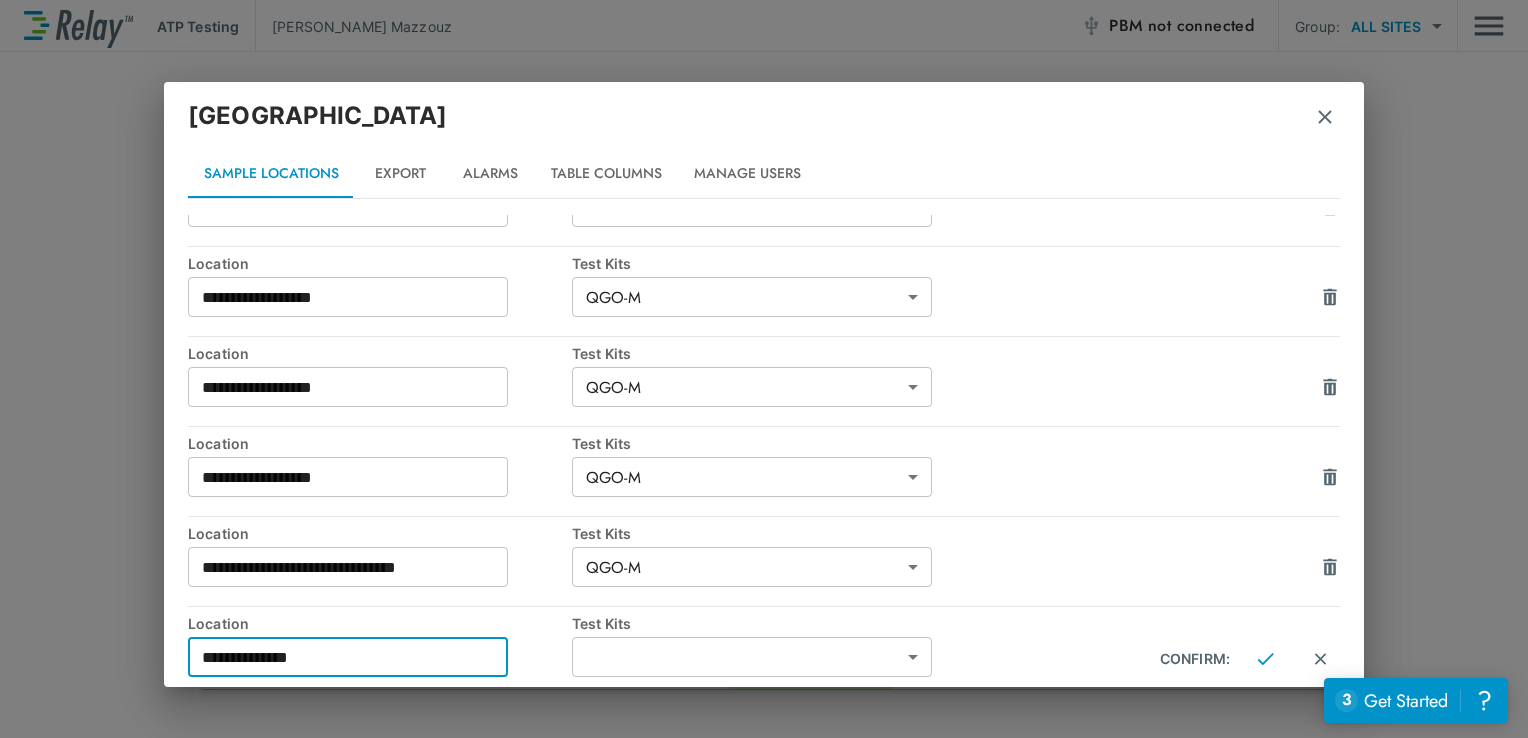 scroll, scrollTop: 3080, scrollLeft: 0, axis: vertical 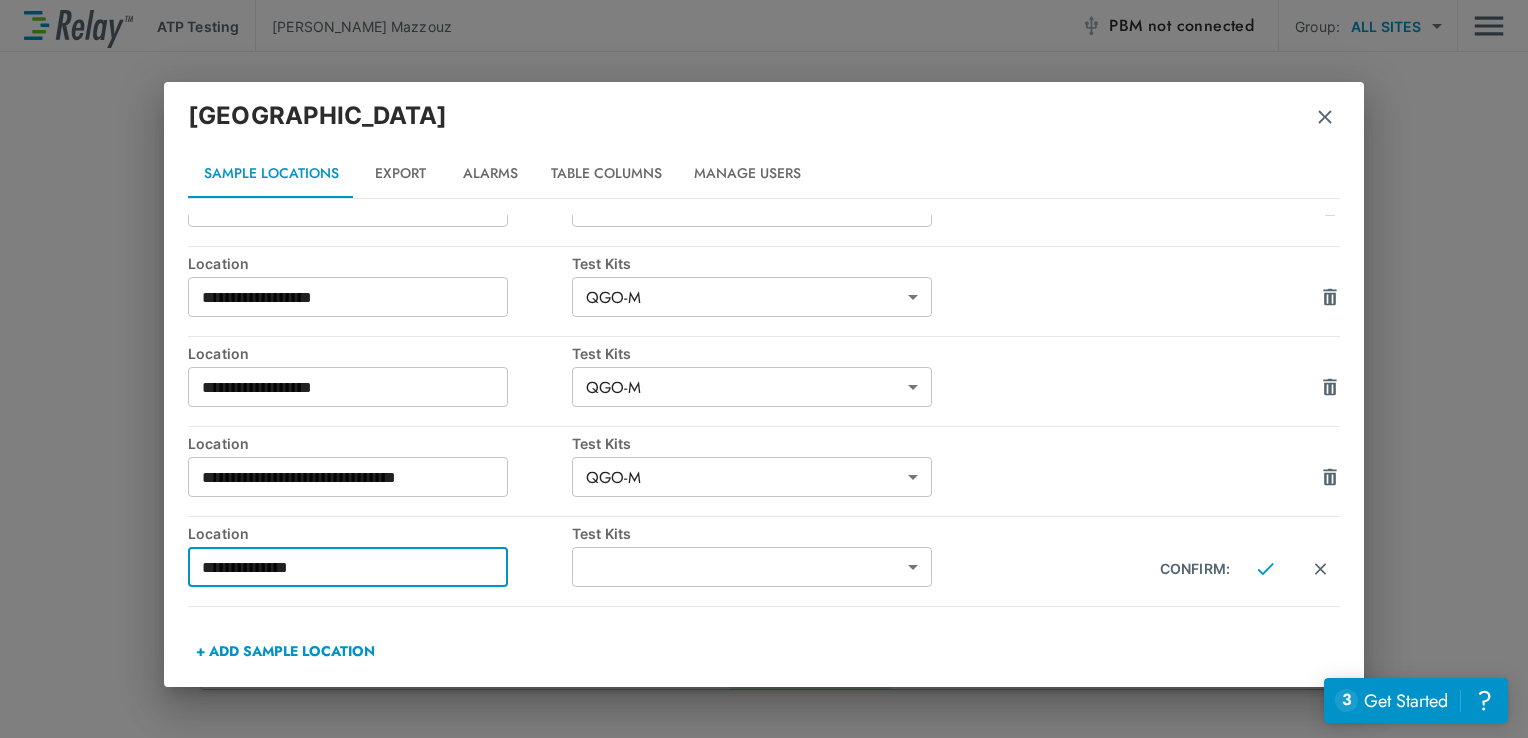 type on "**********" 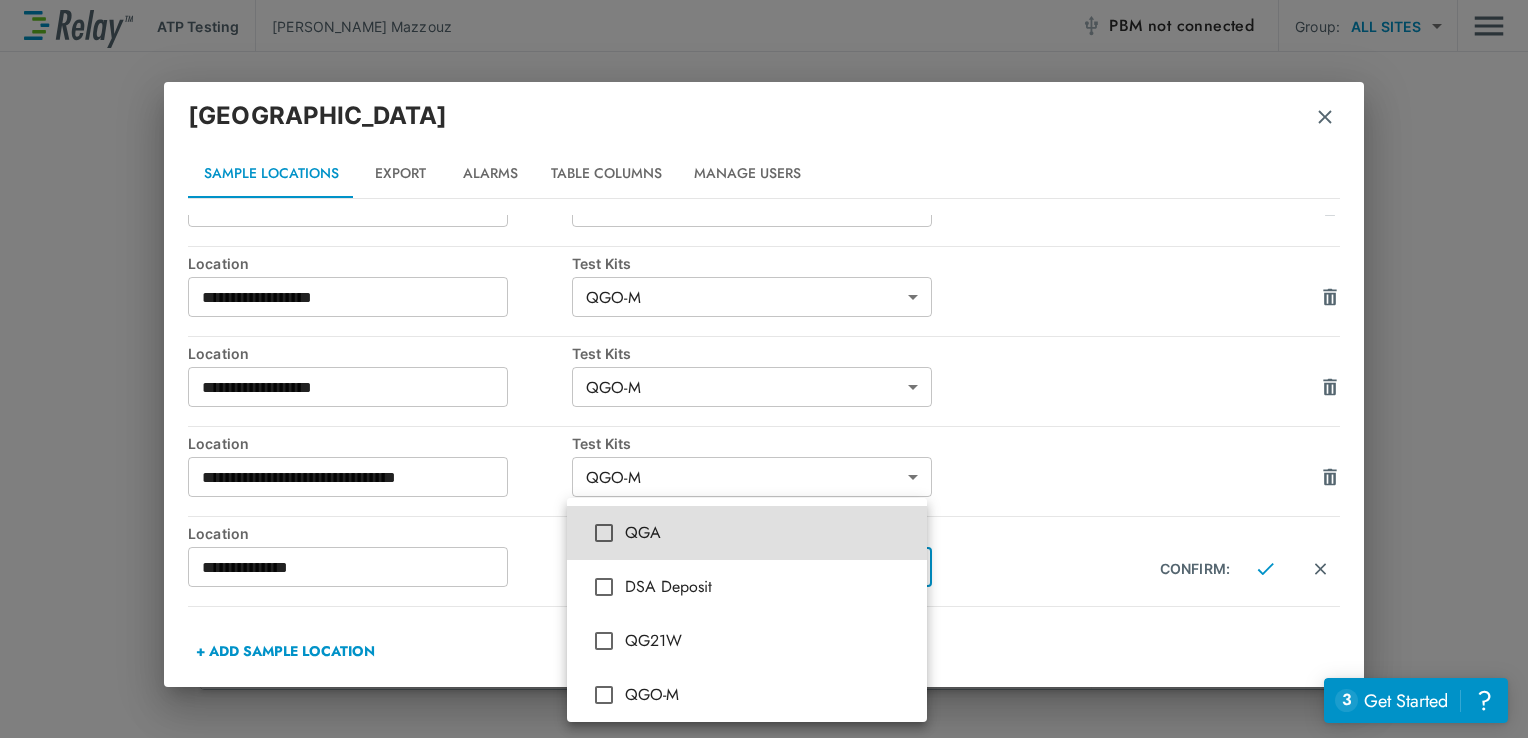 click on "QGO-M" at bounding box center [768, 695] 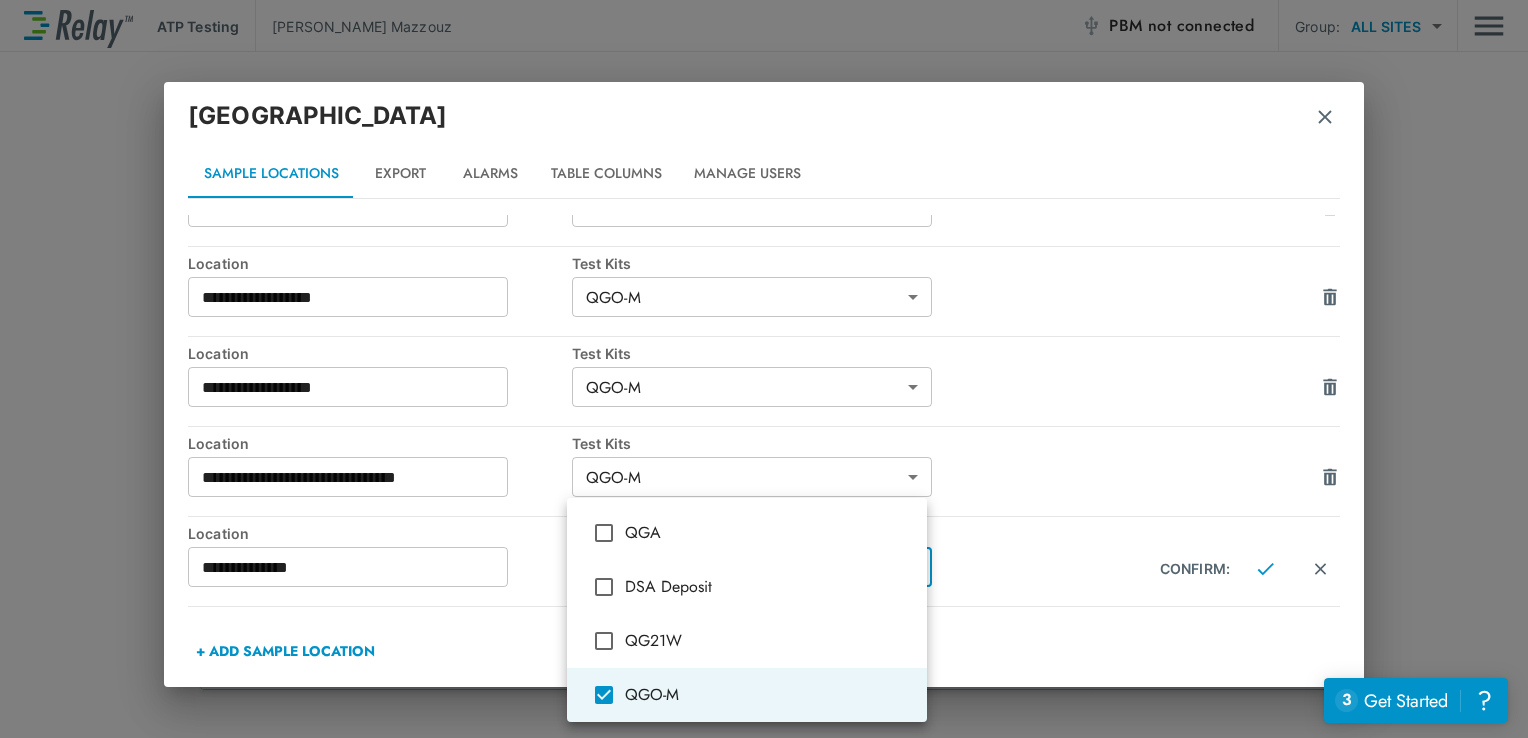 drag, startPoint x: 1197, startPoint y: 574, endPoint x: 1248, endPoint y: 564, distance: 51.971146 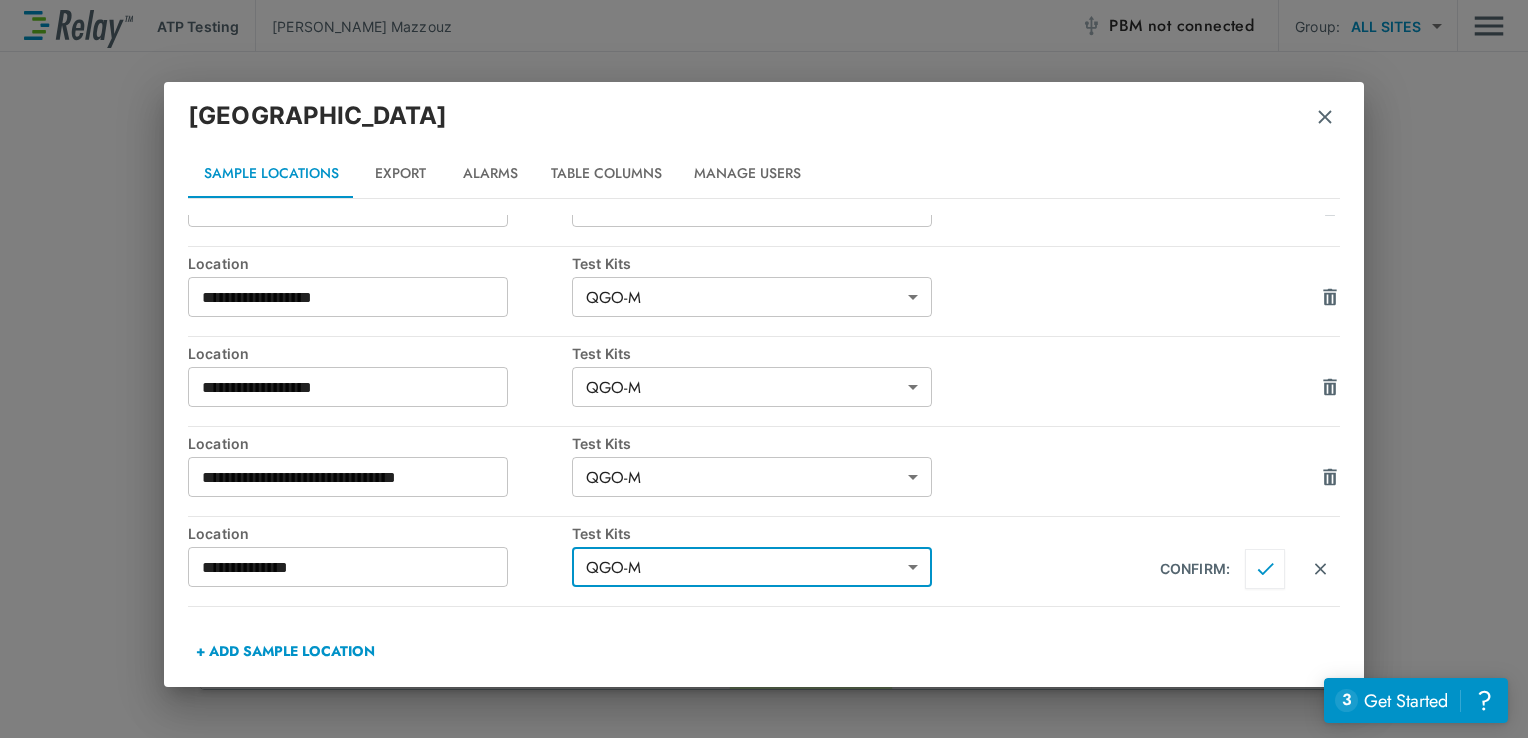 click at bounding box center [1265, 569] 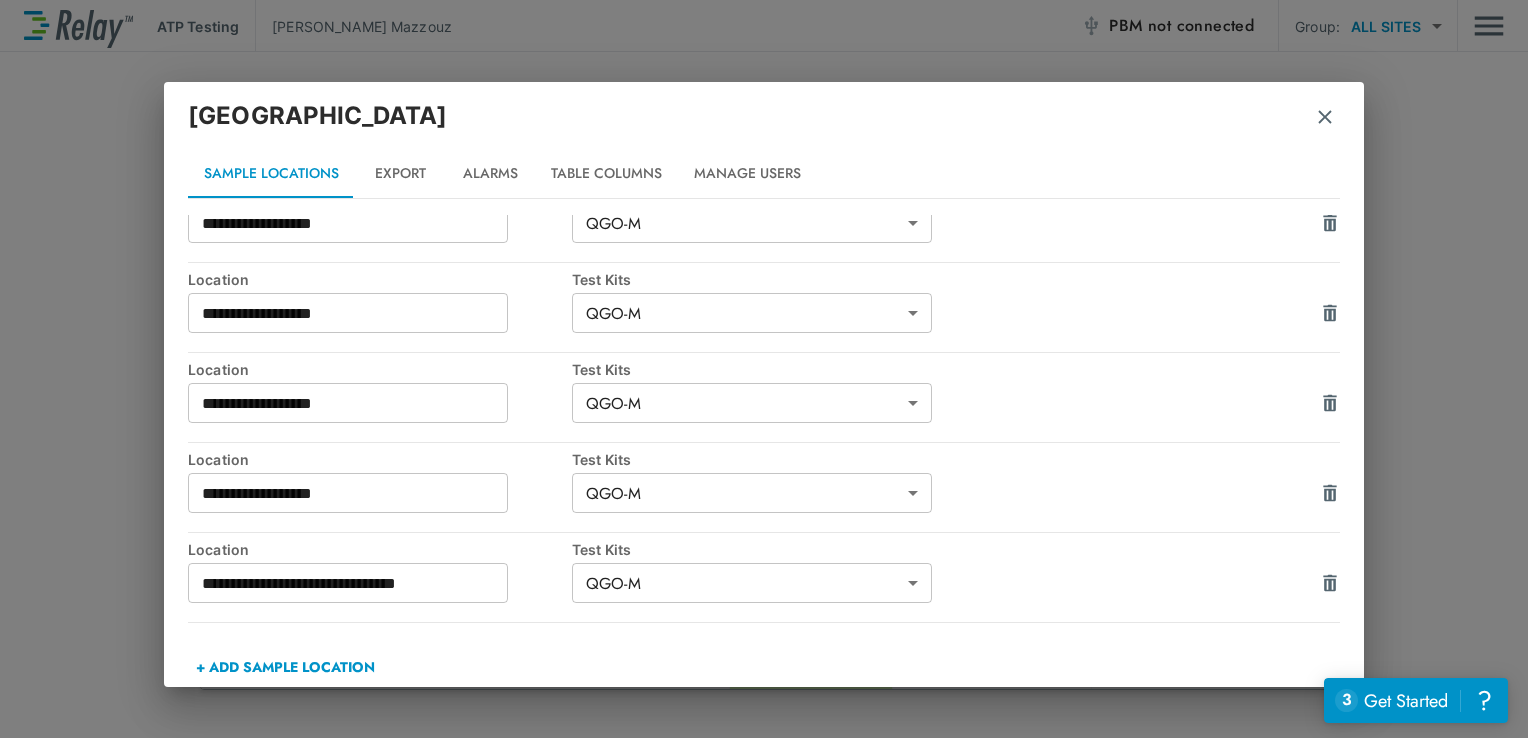 scroll, scrollTop: 3080, scrollLeft: 0, axis: vertical 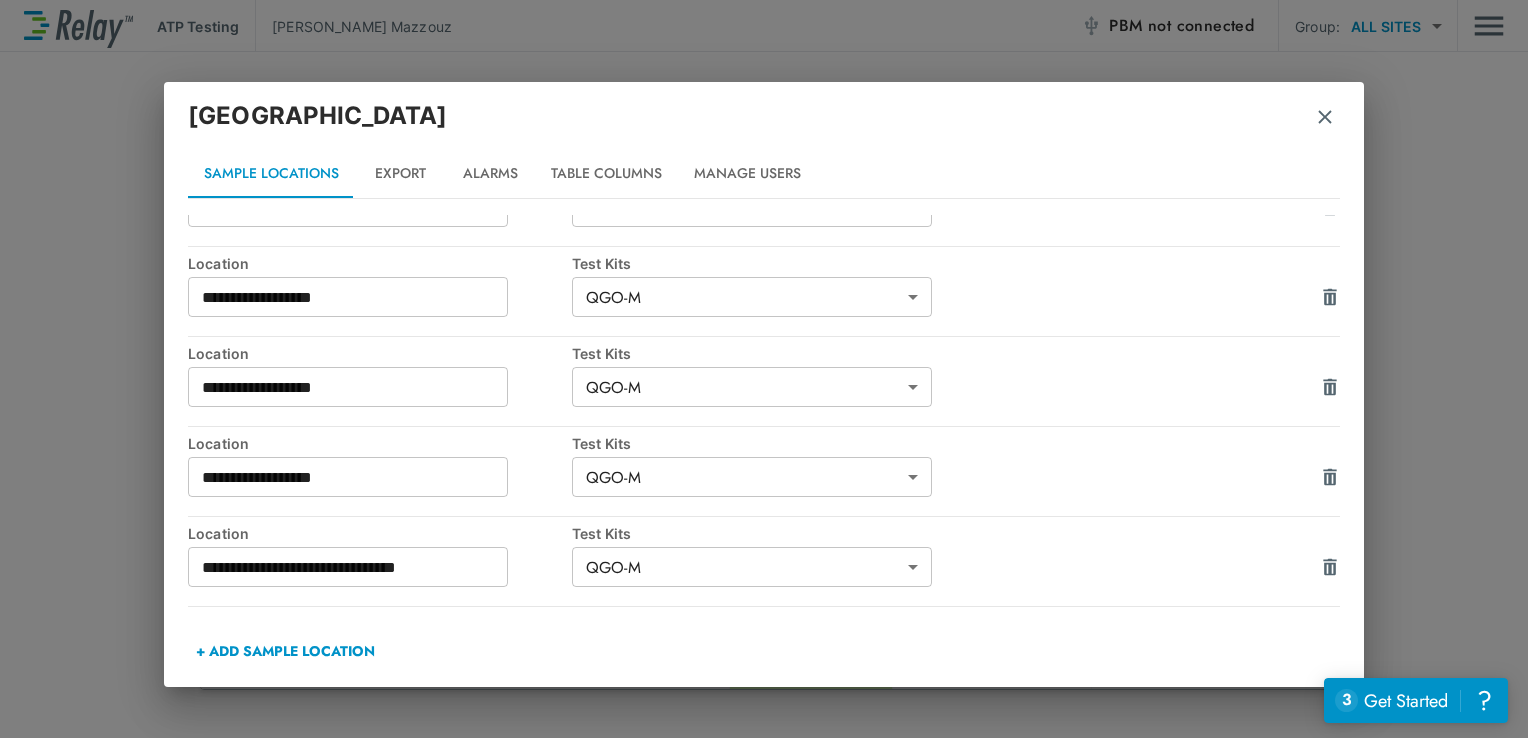 click at bounding box center (1325, 117) 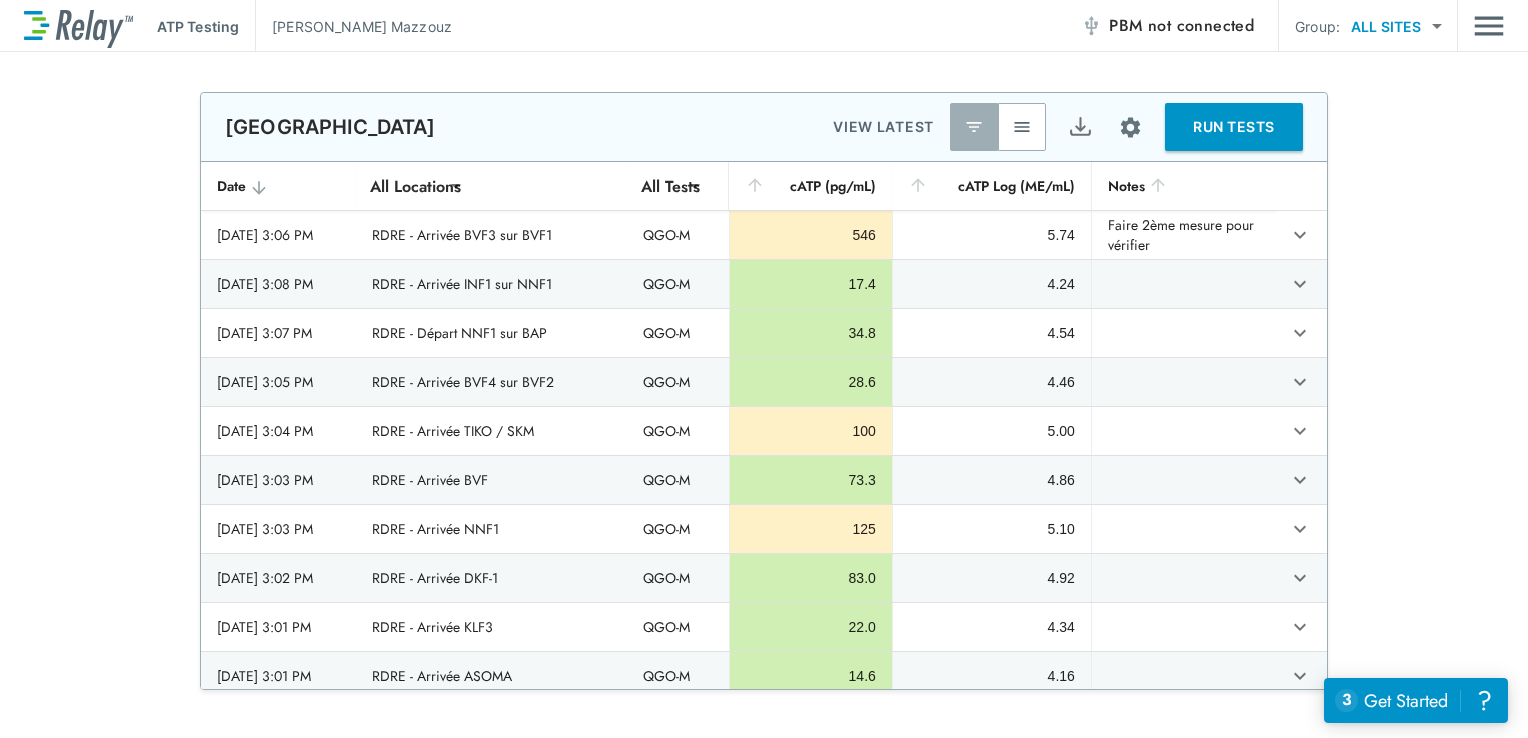 click on "RUN TESTS" at bounding box center (1234, 127) 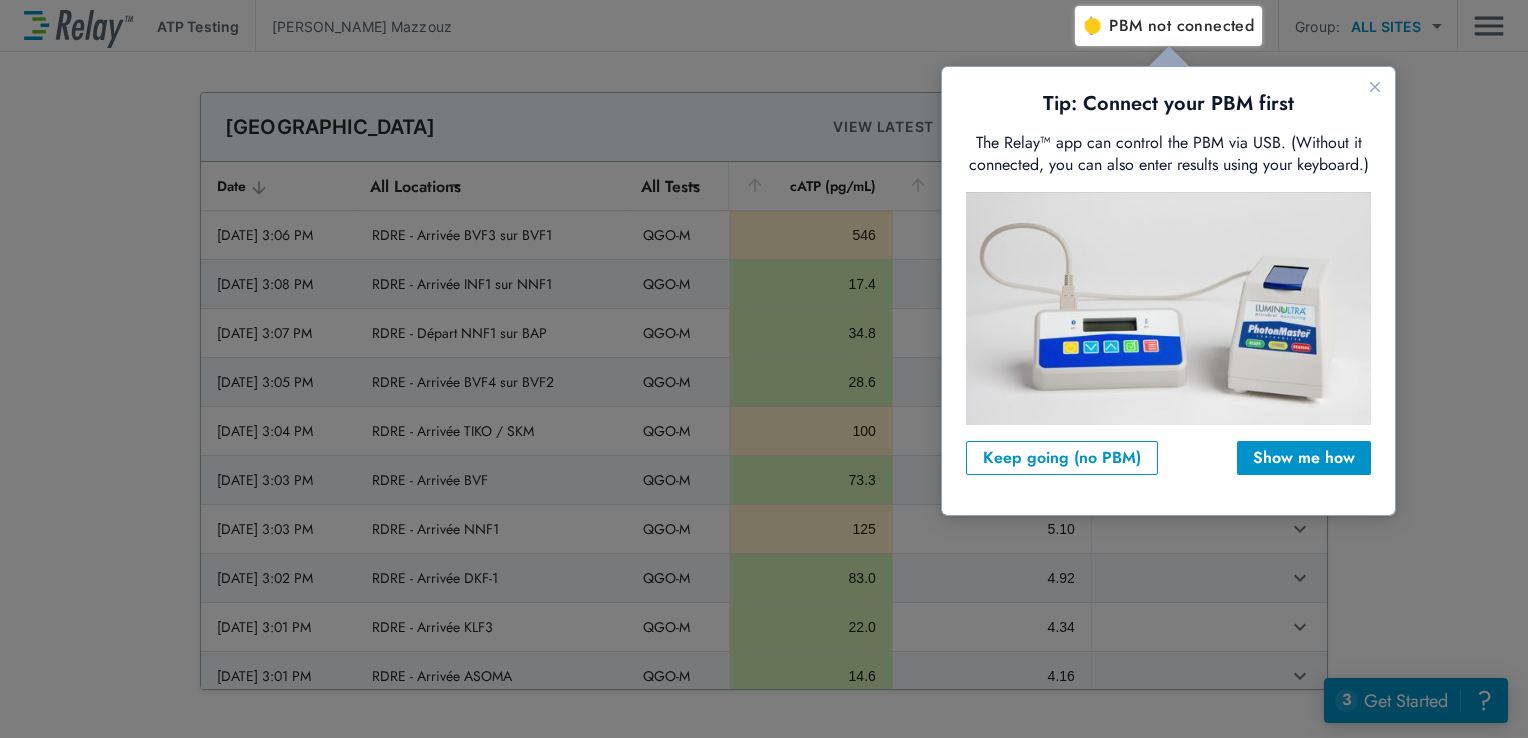 scroll, scrollTop: 0, scrollLeft: 0, axis: both 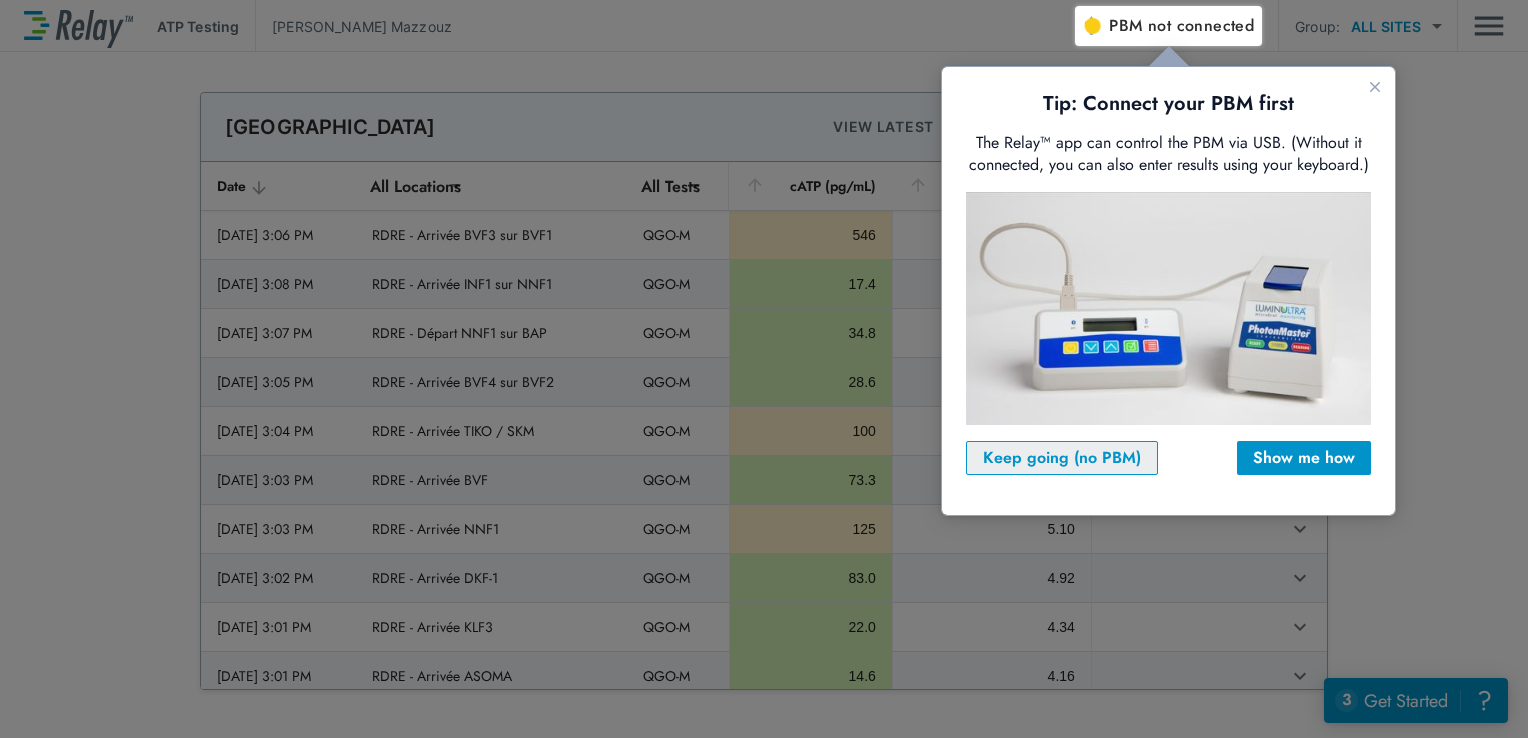 click on "Keep going (no PBM)" at bounding box center [1062, 458] 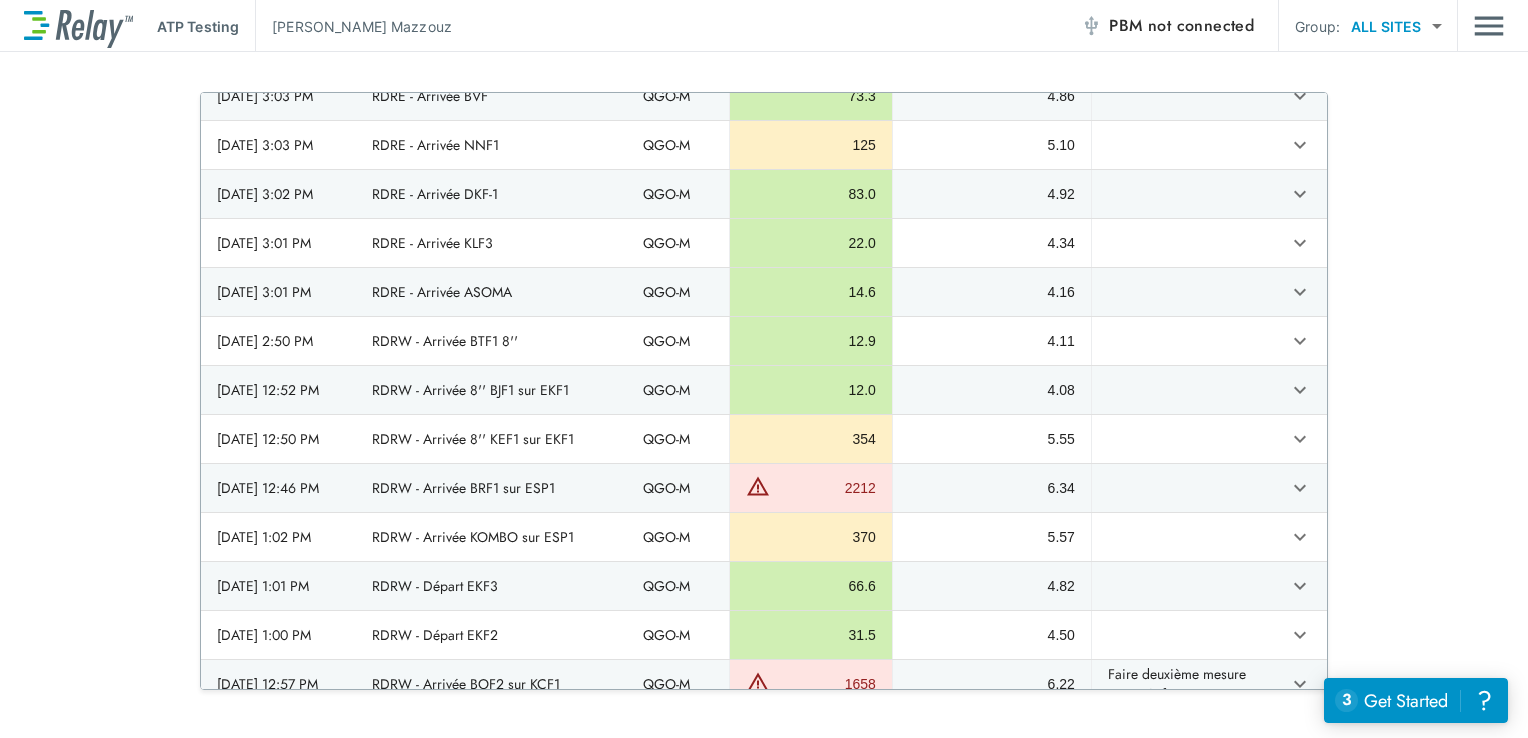 scroll, scrollTop: 0, scrollLeft: 0, axis: both 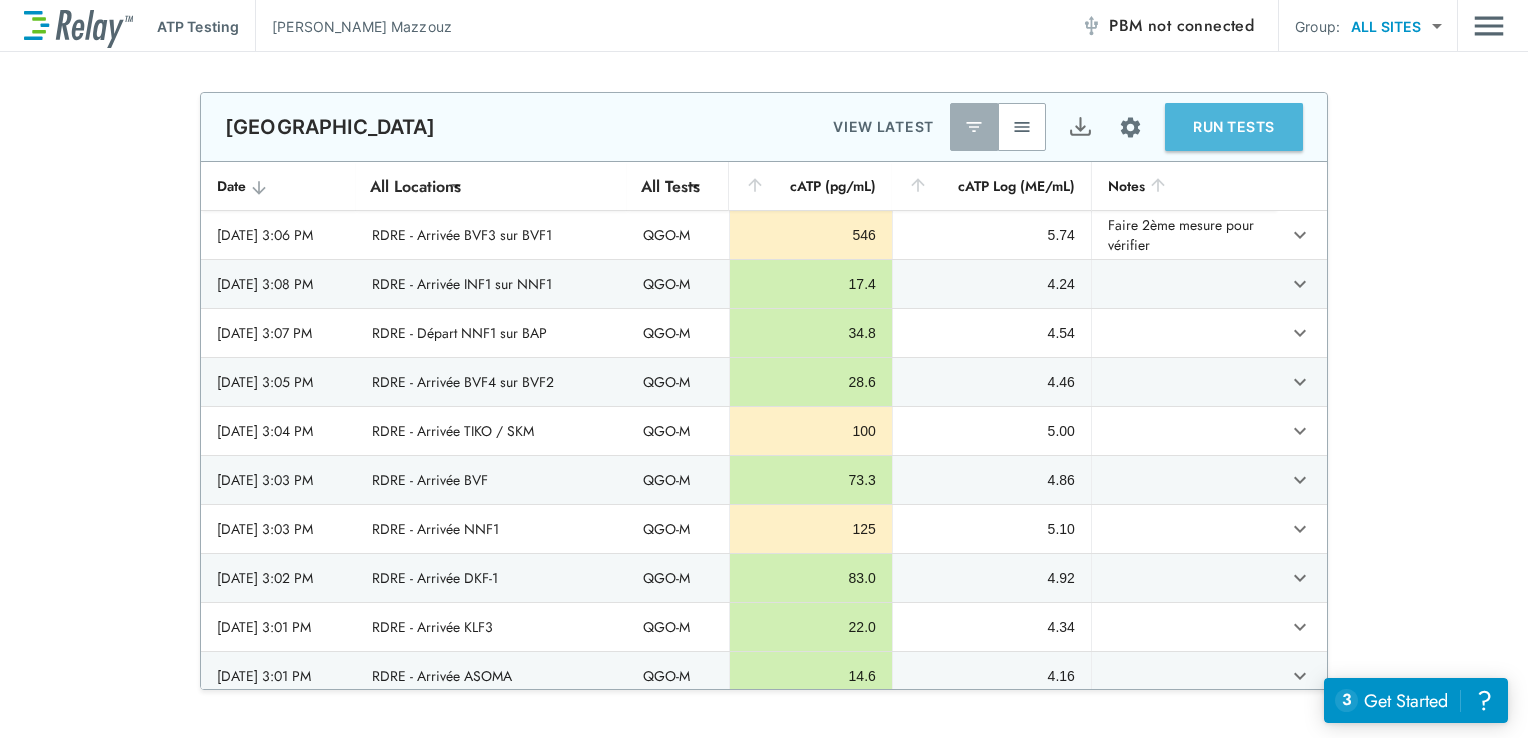 click on "RUN TESTS" at bounding box center (1234, 127) 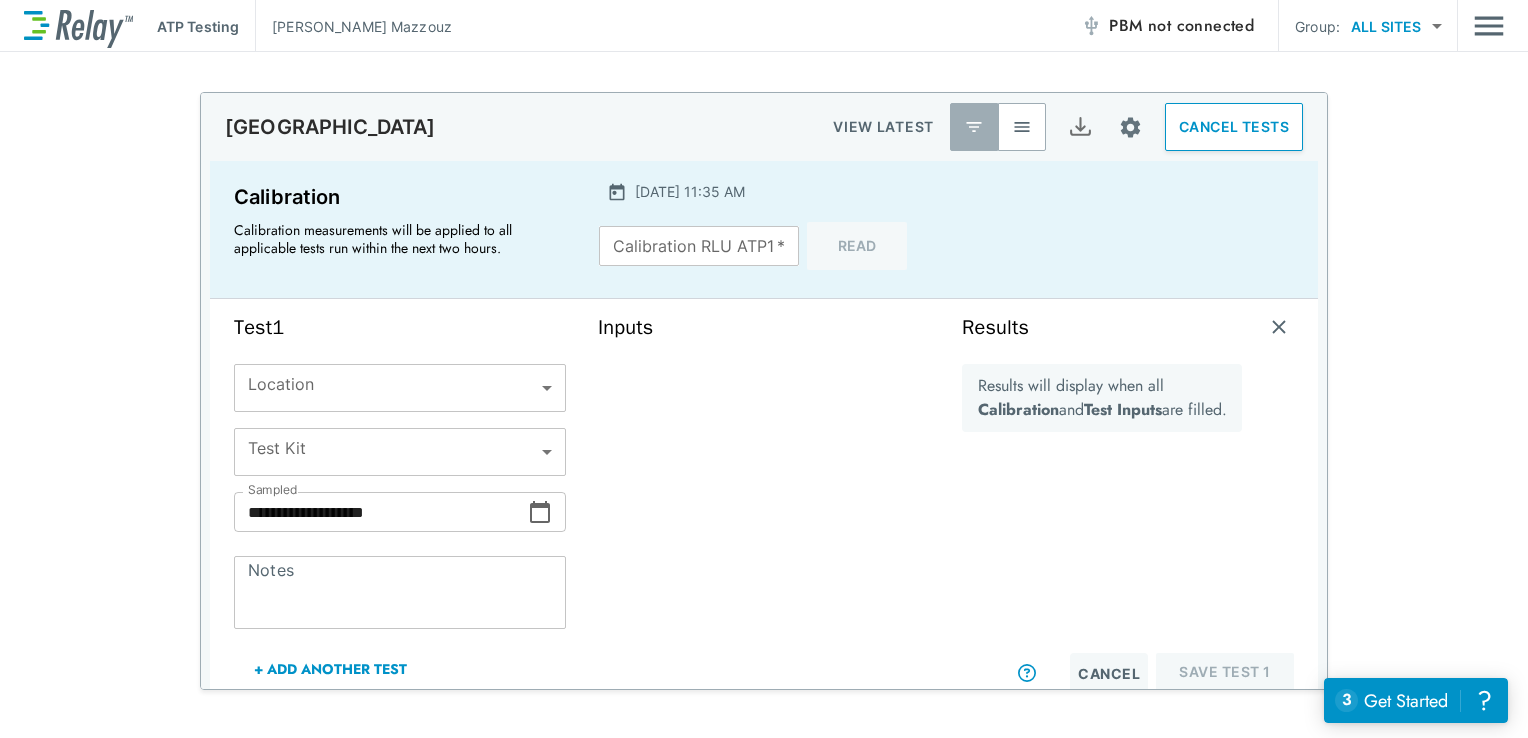 click on "**********" at bounding box center (764, 369) 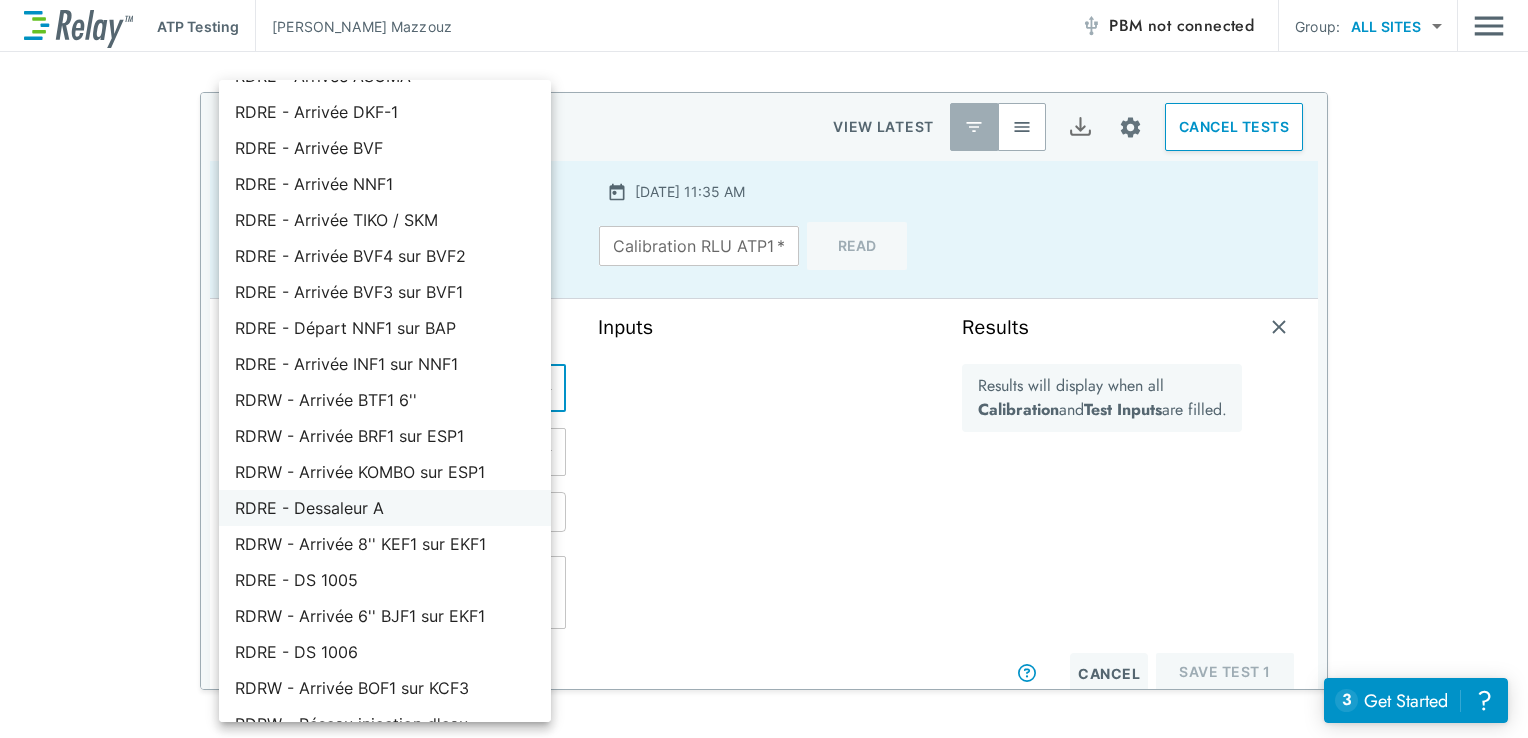 scroll, scrollTop: 355, scrollLeft: 0, axis: vertical 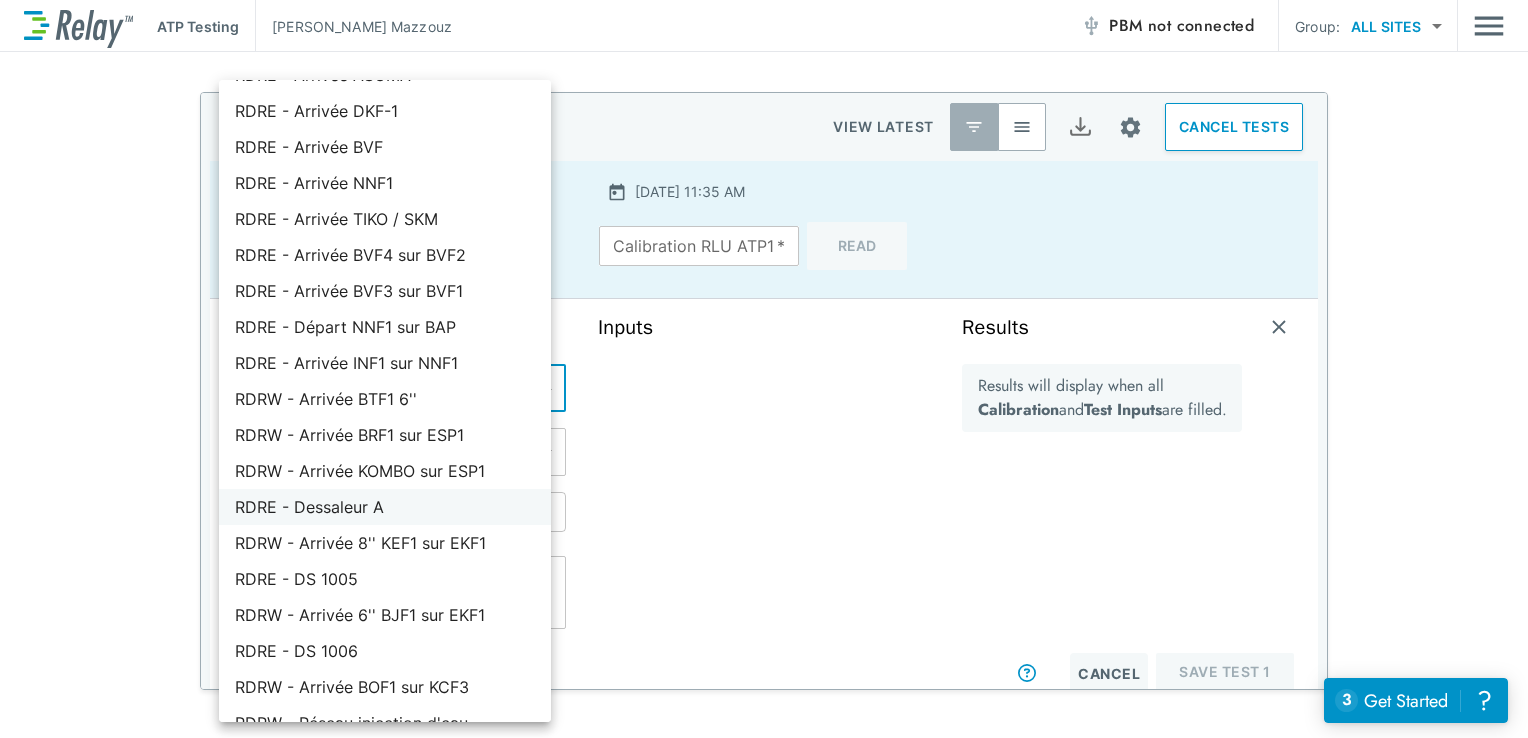 click on "RDRE - Dessaleur A" at bounding box center (385, 507) 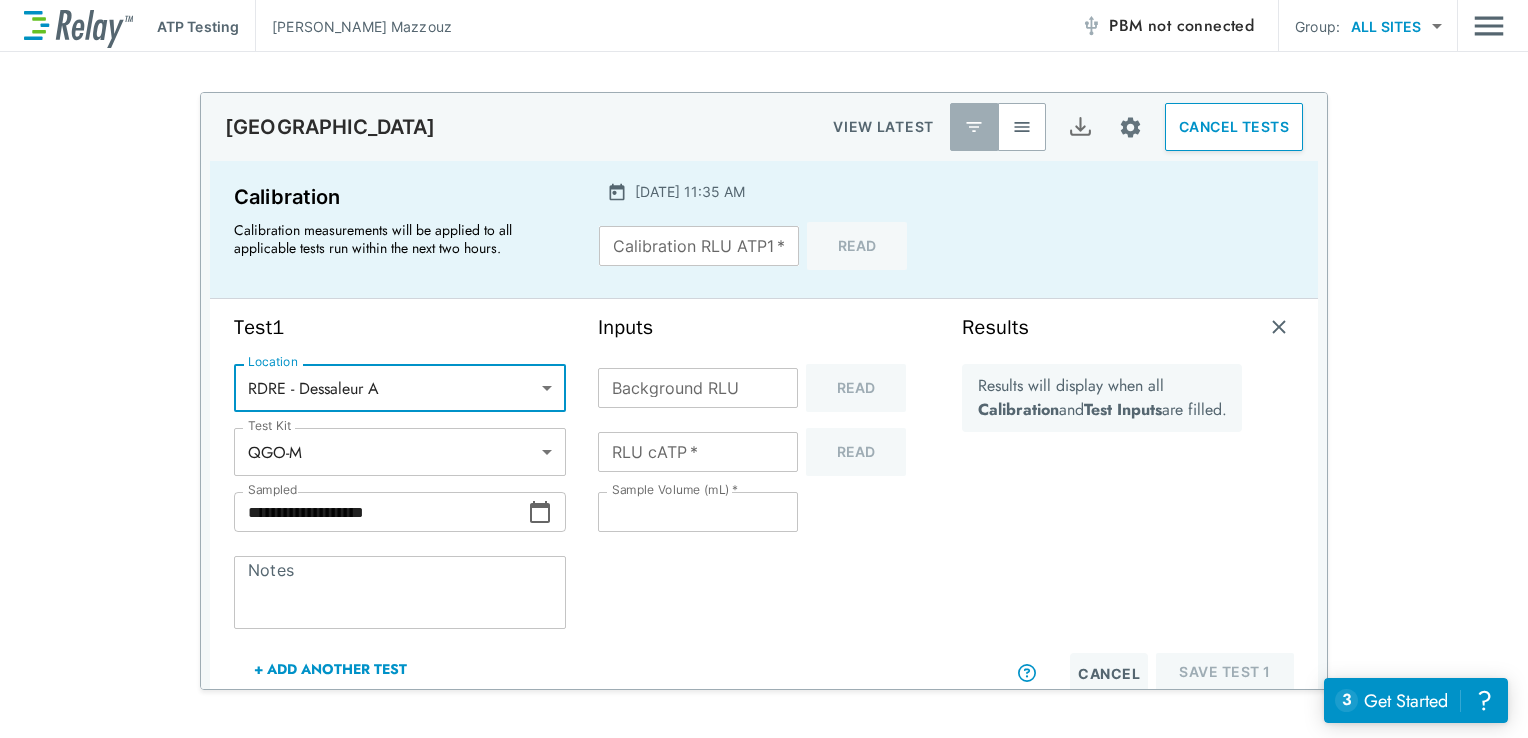 click on "Background RLU" at bounding box center (698, 388) 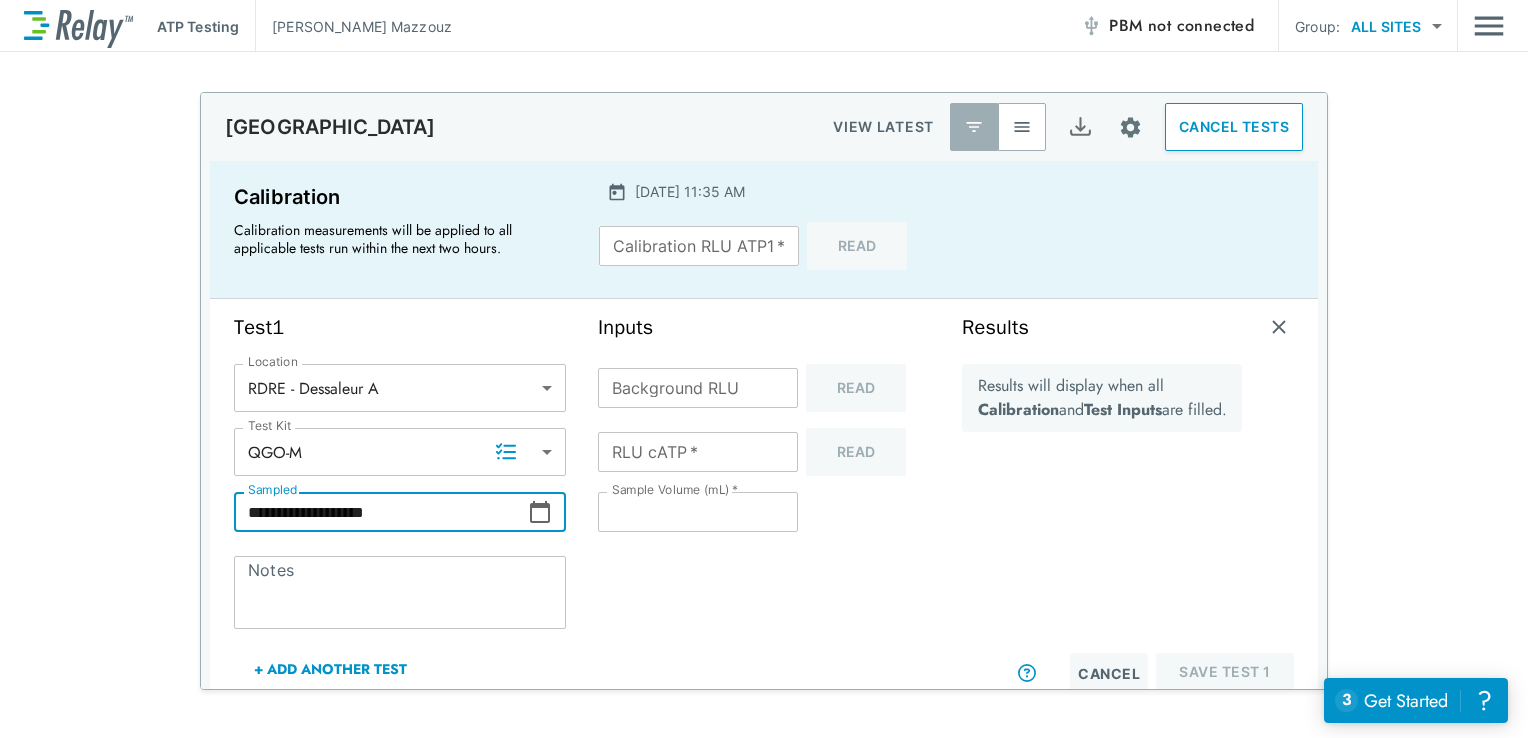 click on "**********" at bounding box center [381, 512] 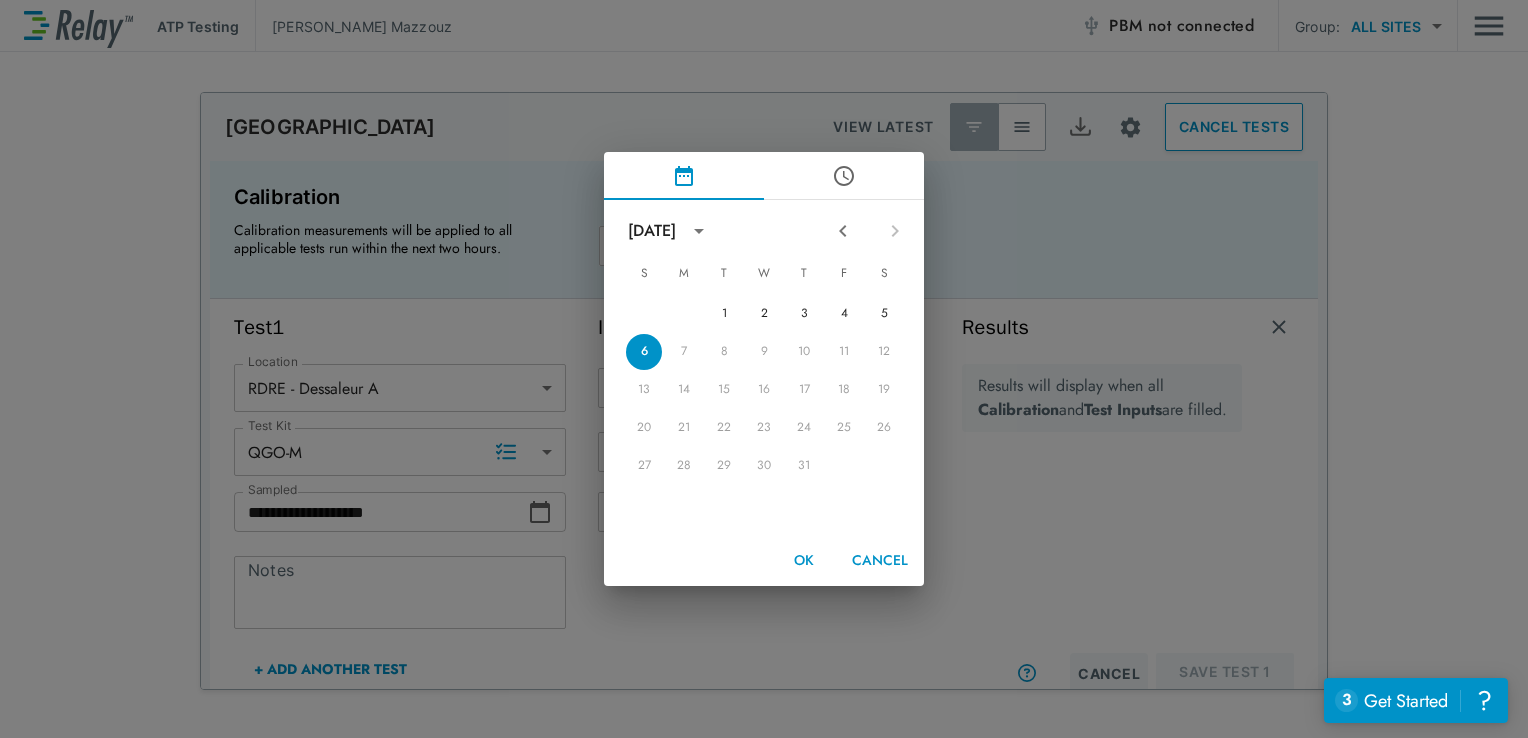 click 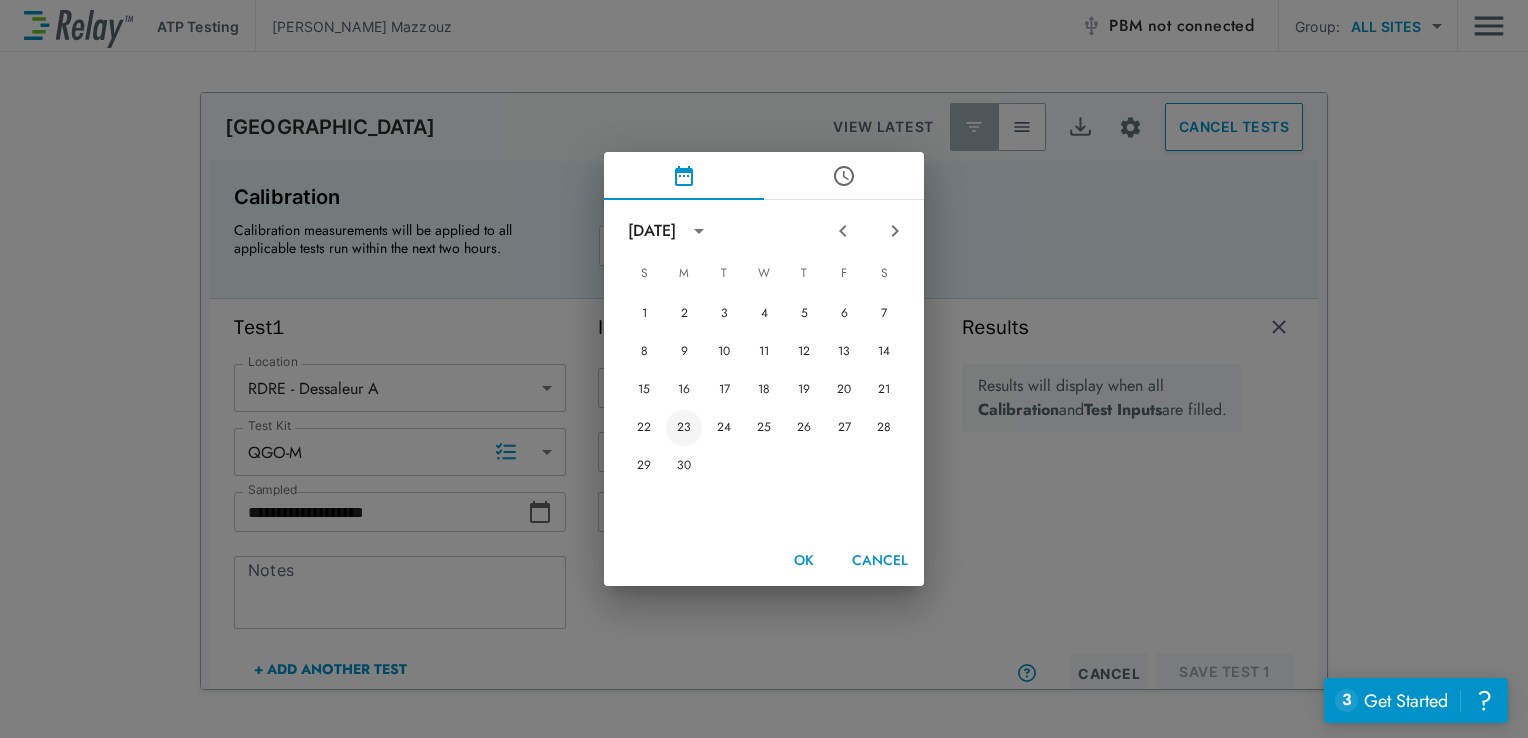 click on "23" at bounding box center (684, 428) 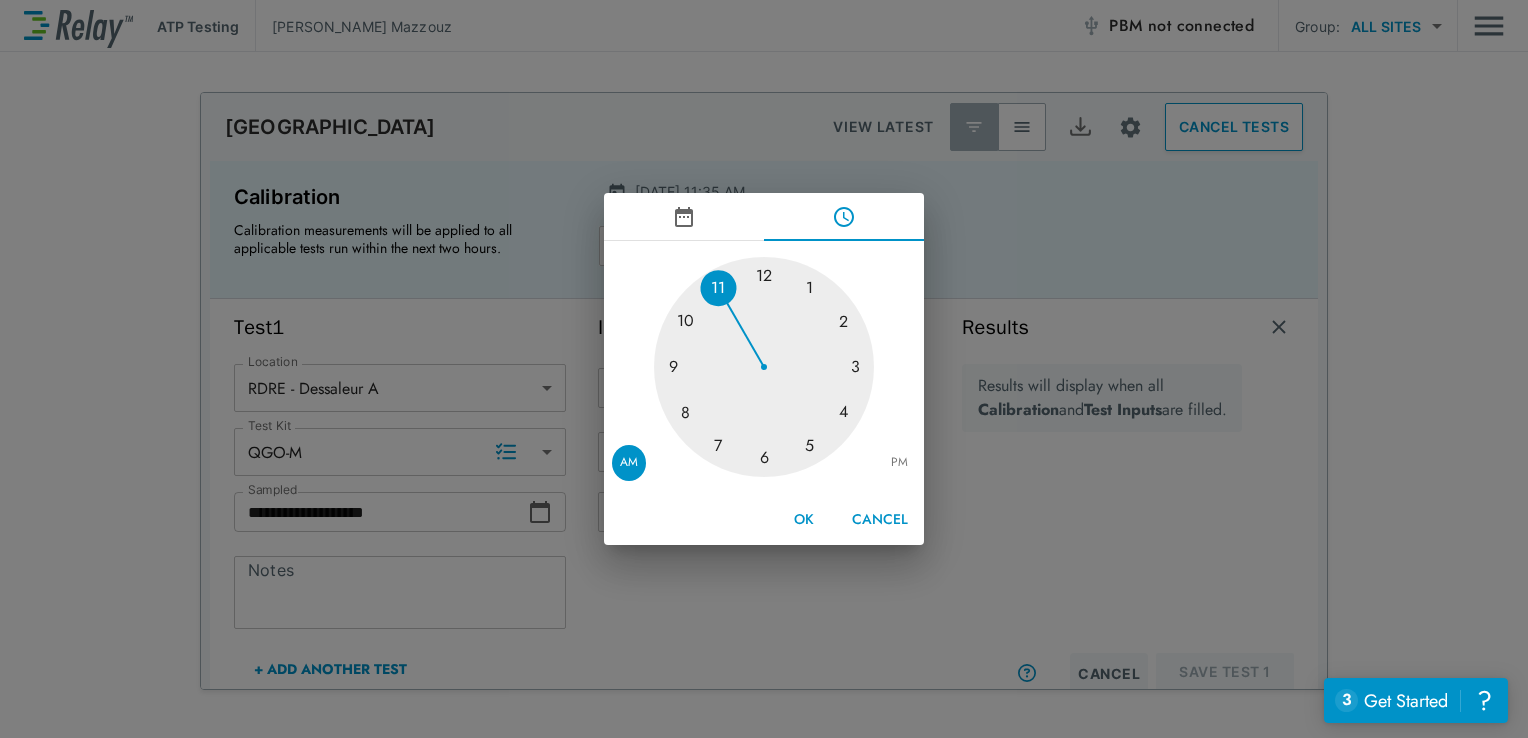type on "**********" 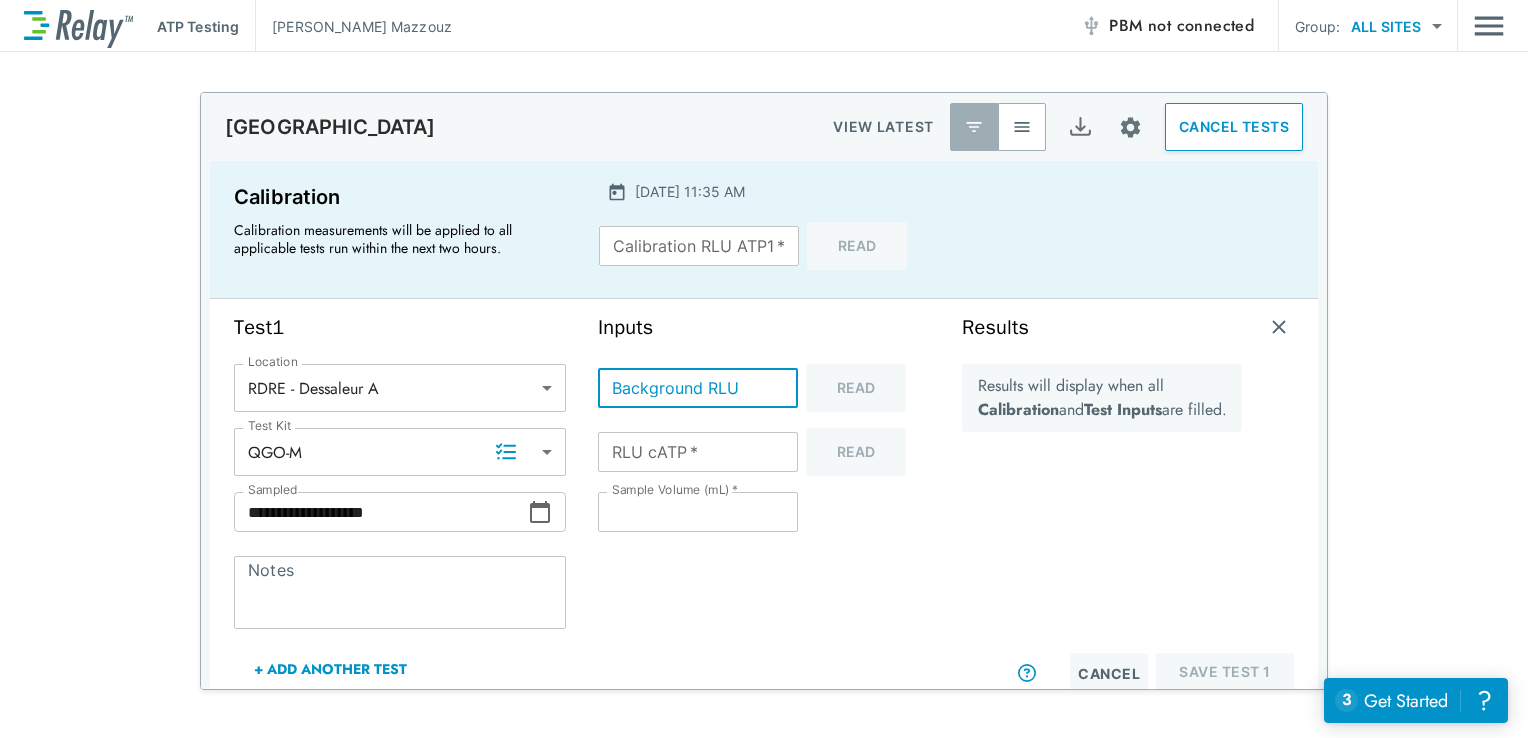 click on "Background RLU" at bounding box center [698, 388] 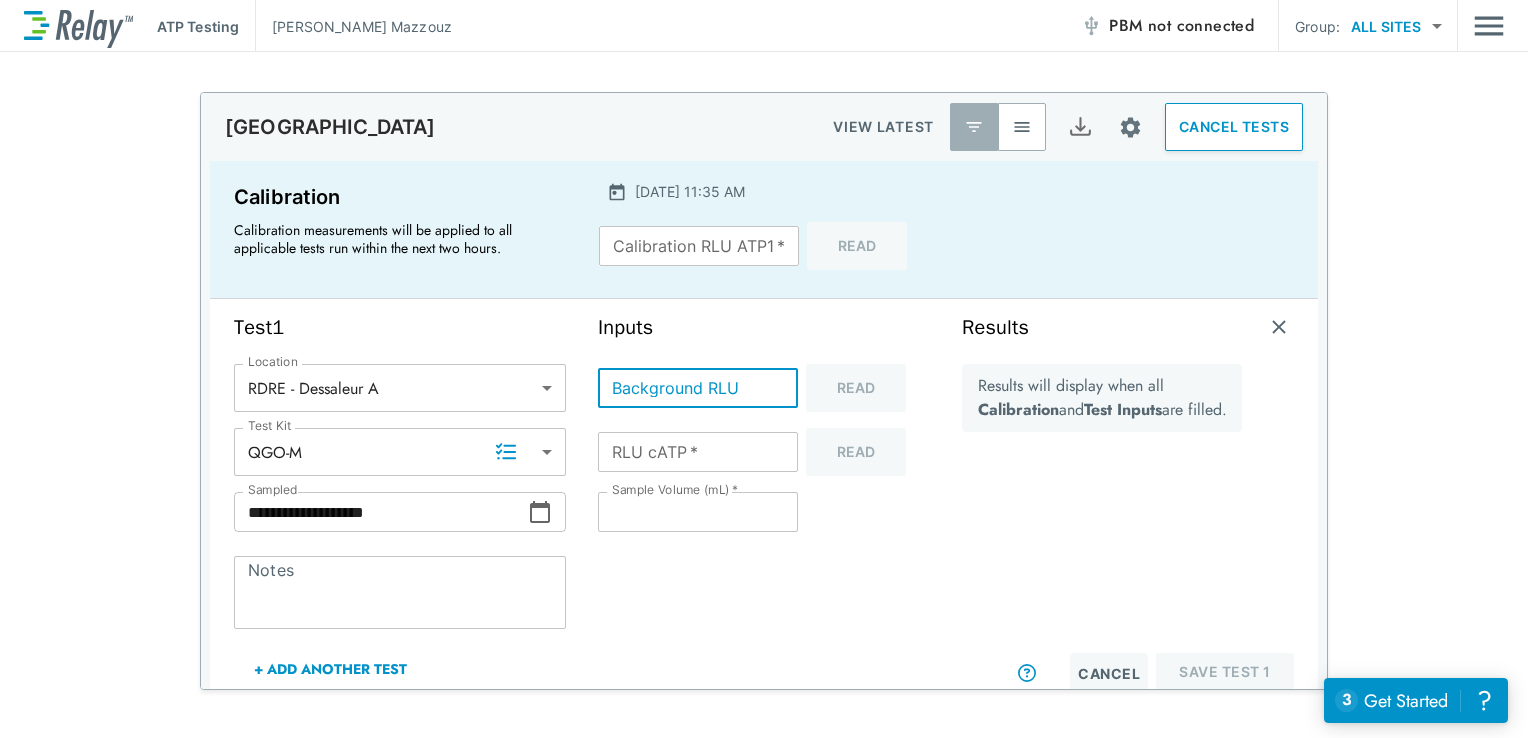 click on "* Notes" at bounding box center [400, 592] 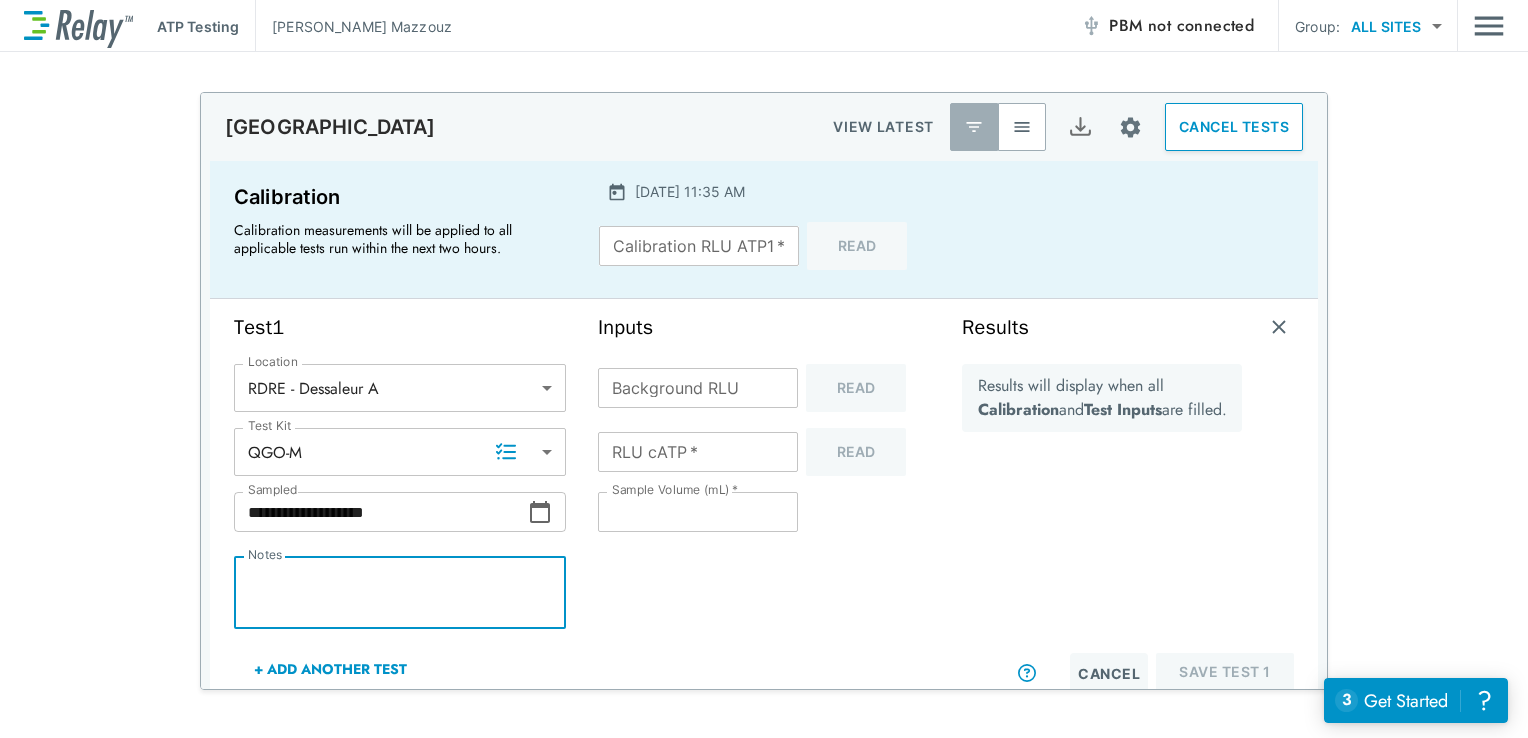 type on "*" 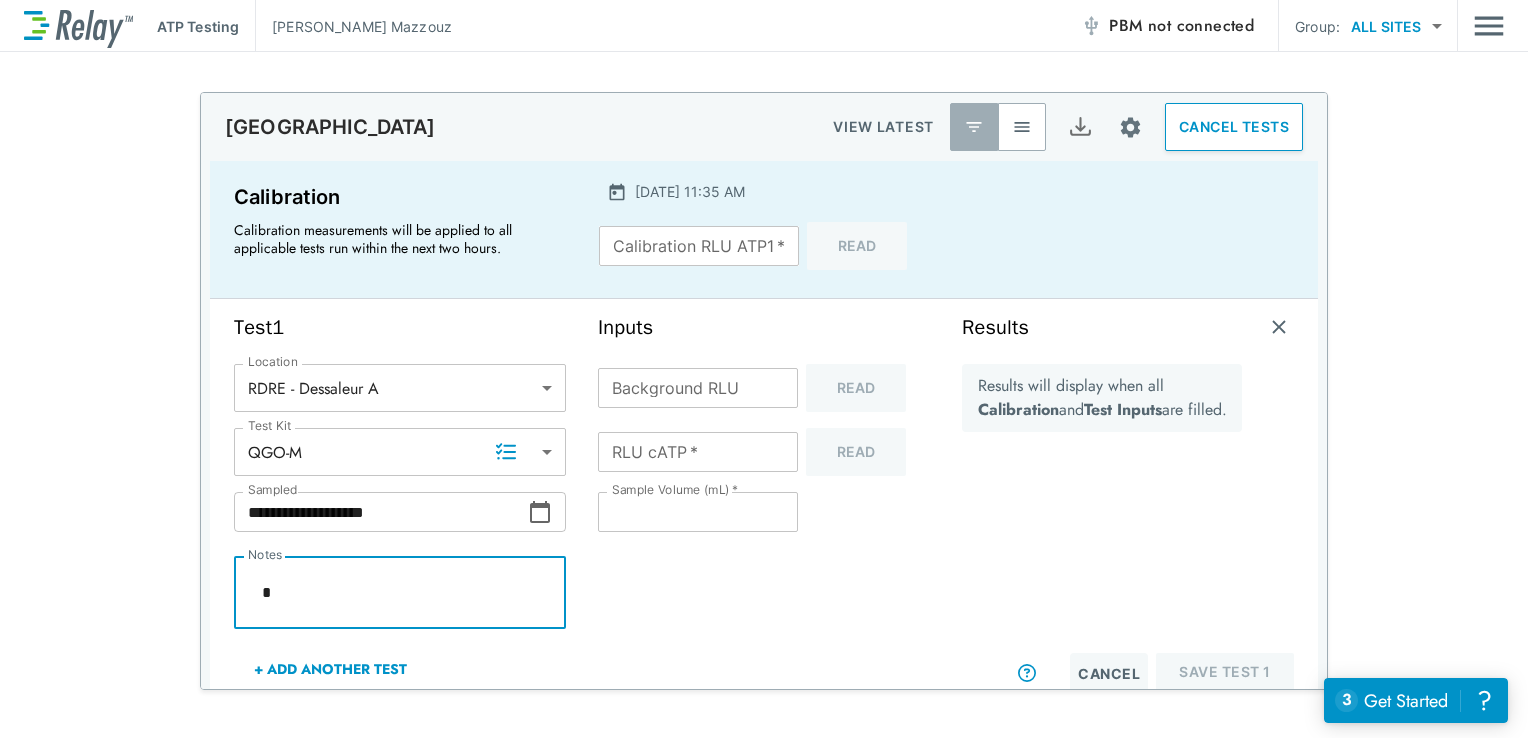 type on "*" 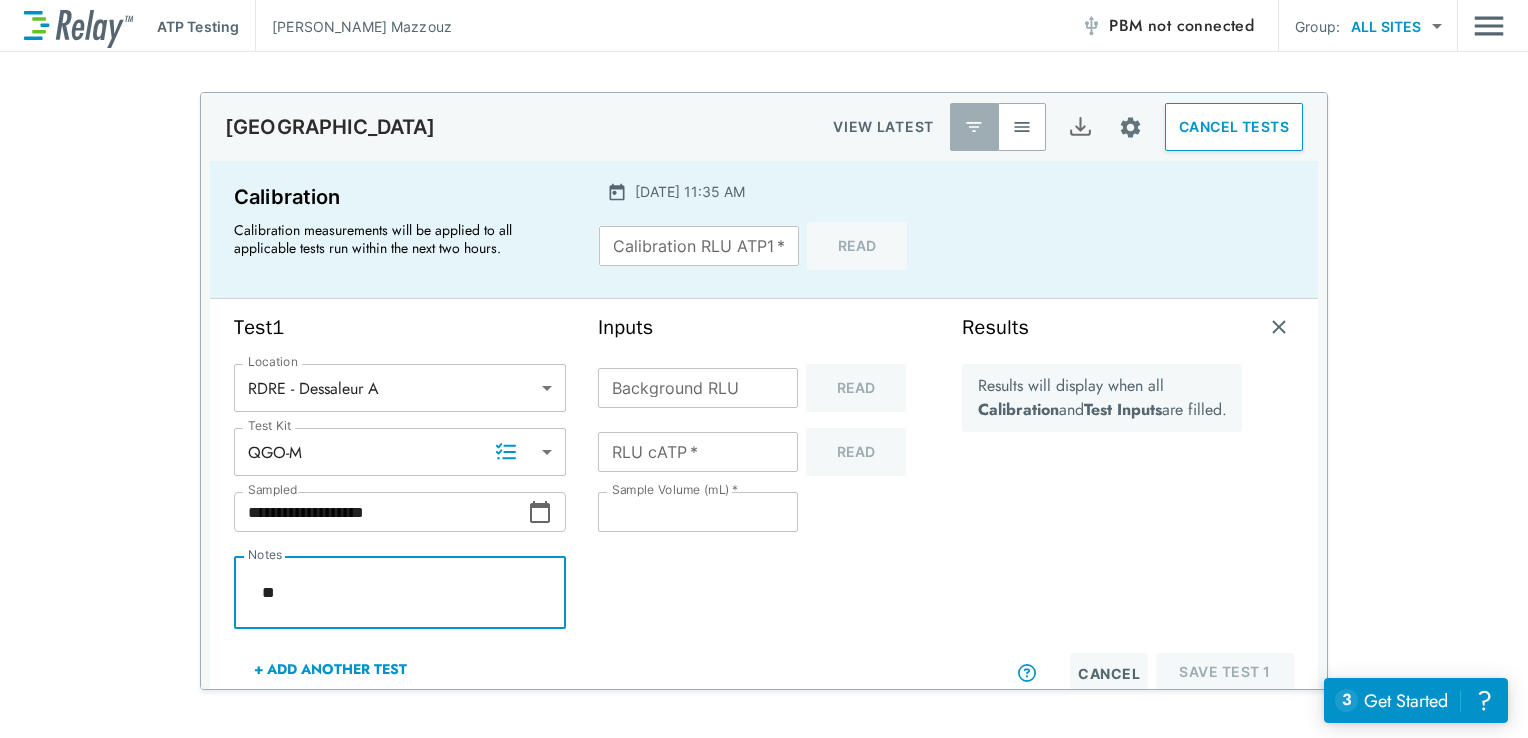 type on "*" 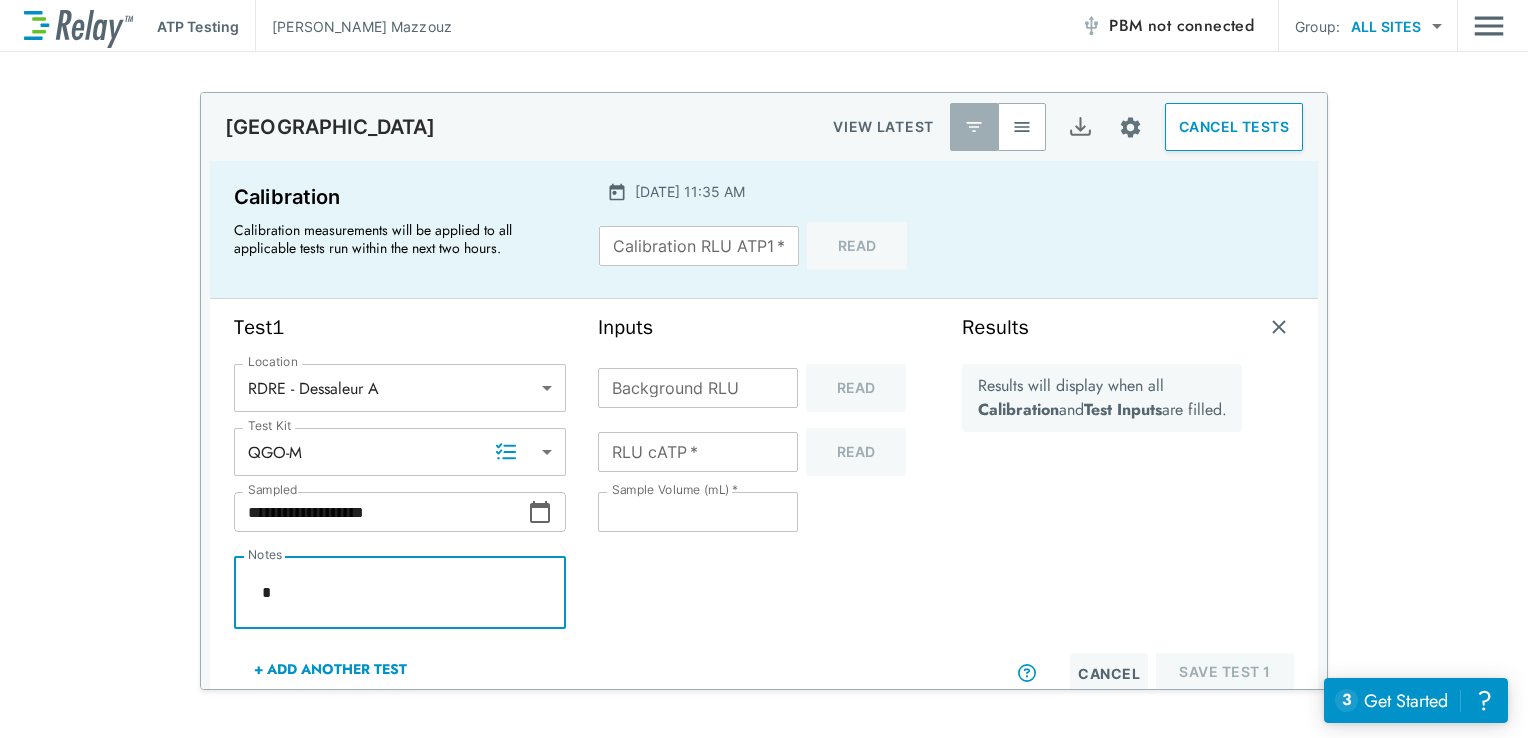 type on "*" 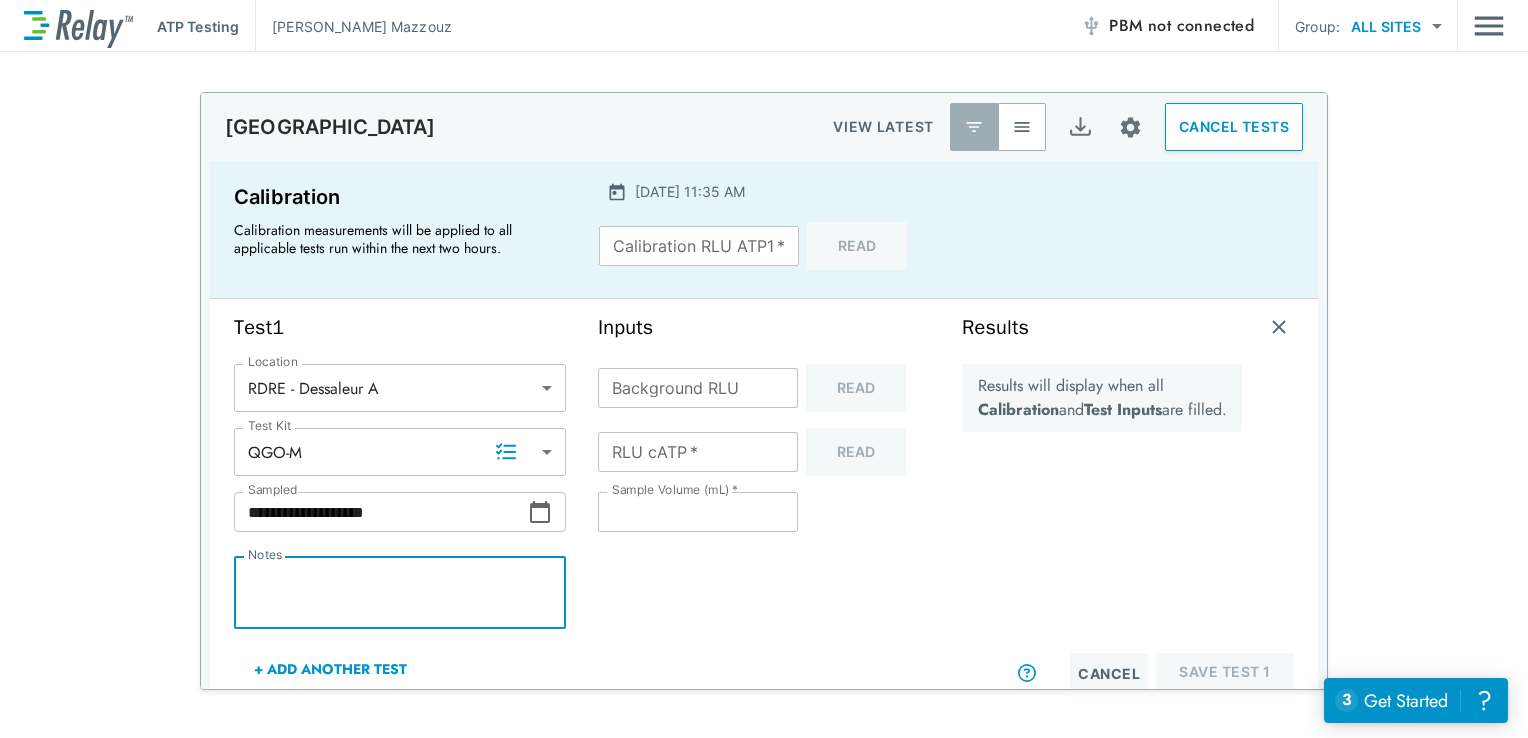 click on "Background RLU" at bounding box center [698, 388] 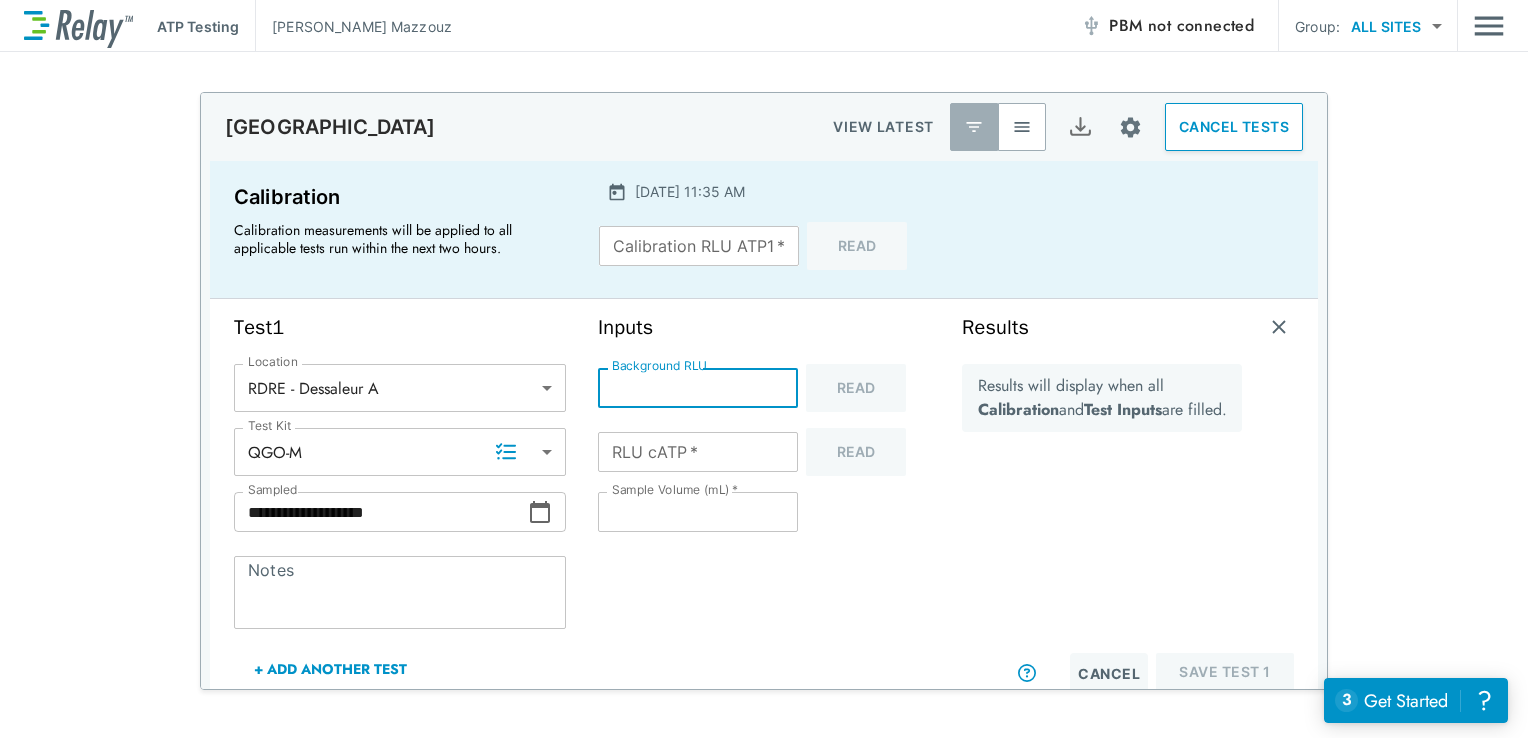 type on "*" 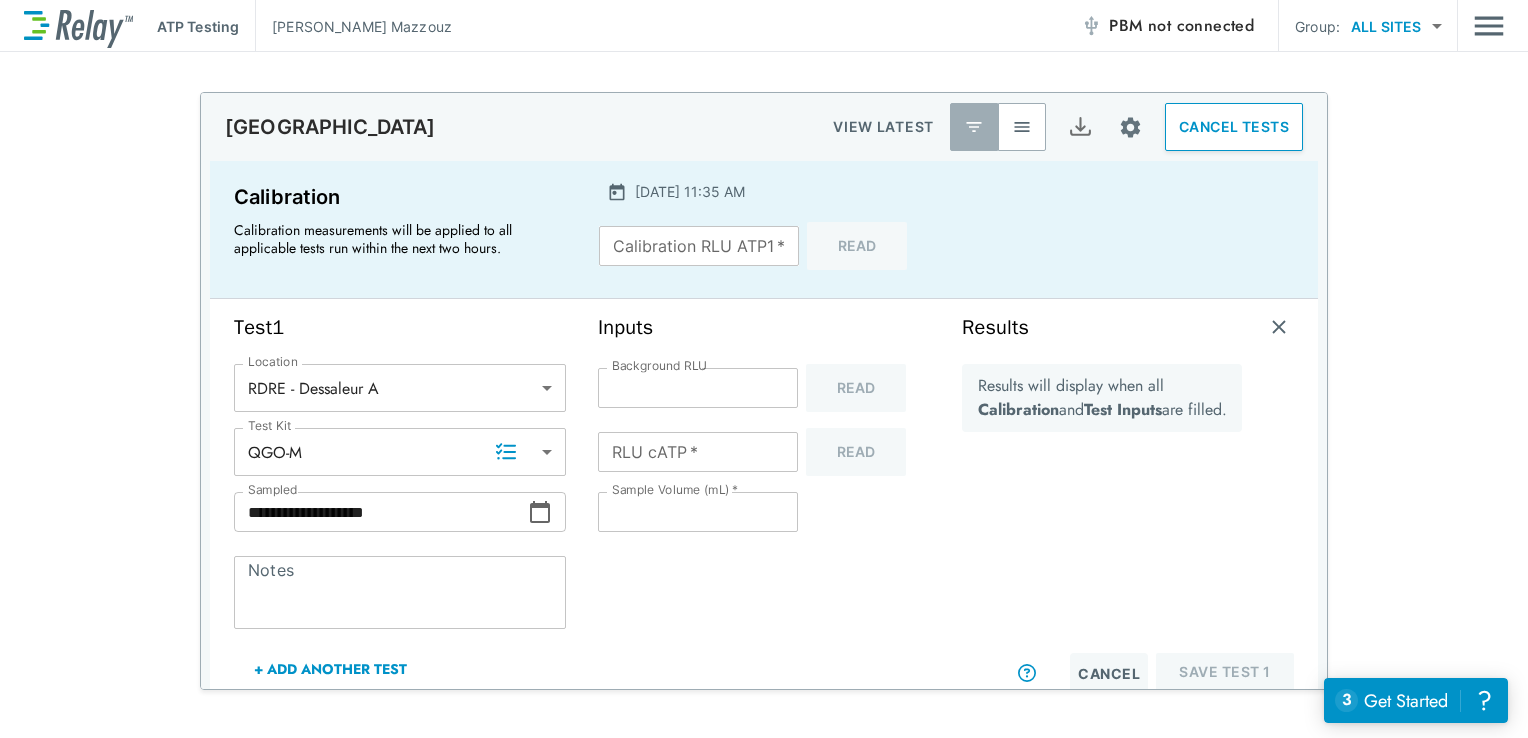 click on "RLU cATP   * RLU cATP   * Read" at bounding box center (764, 452) 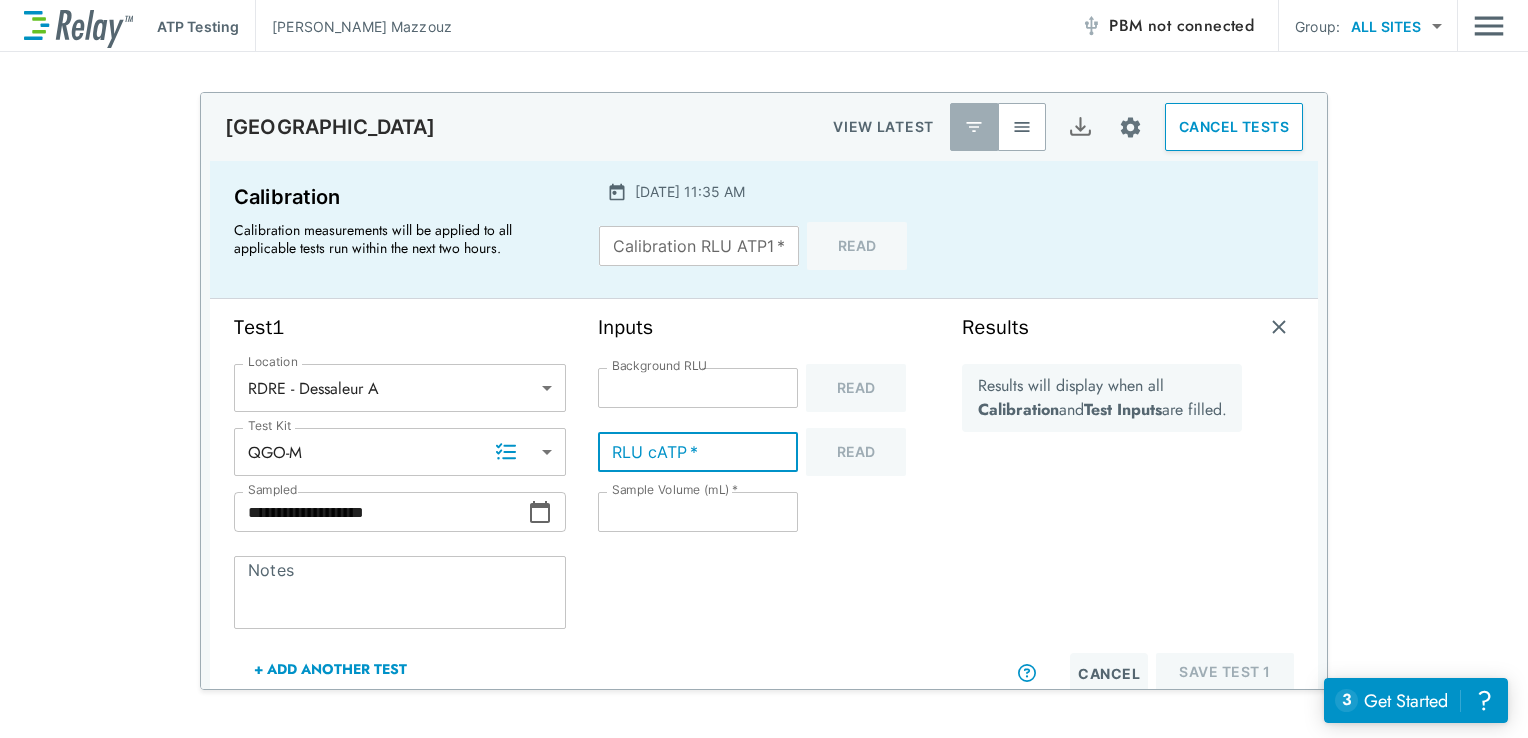 click on "RLU cATP   *" at bounding box center (698, 452) 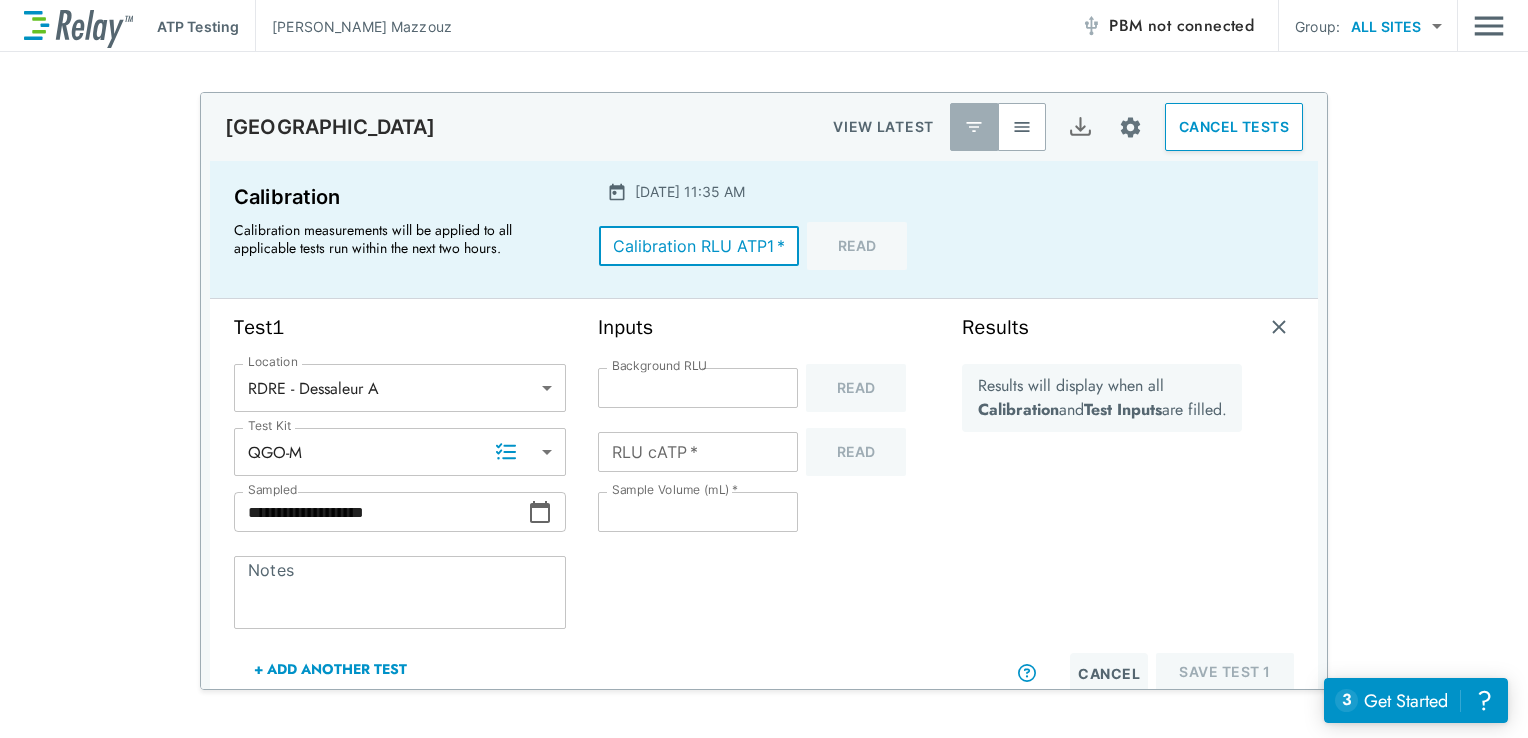 click on "Calibration RLU ATP1   *" at bounding box center [699, 246] 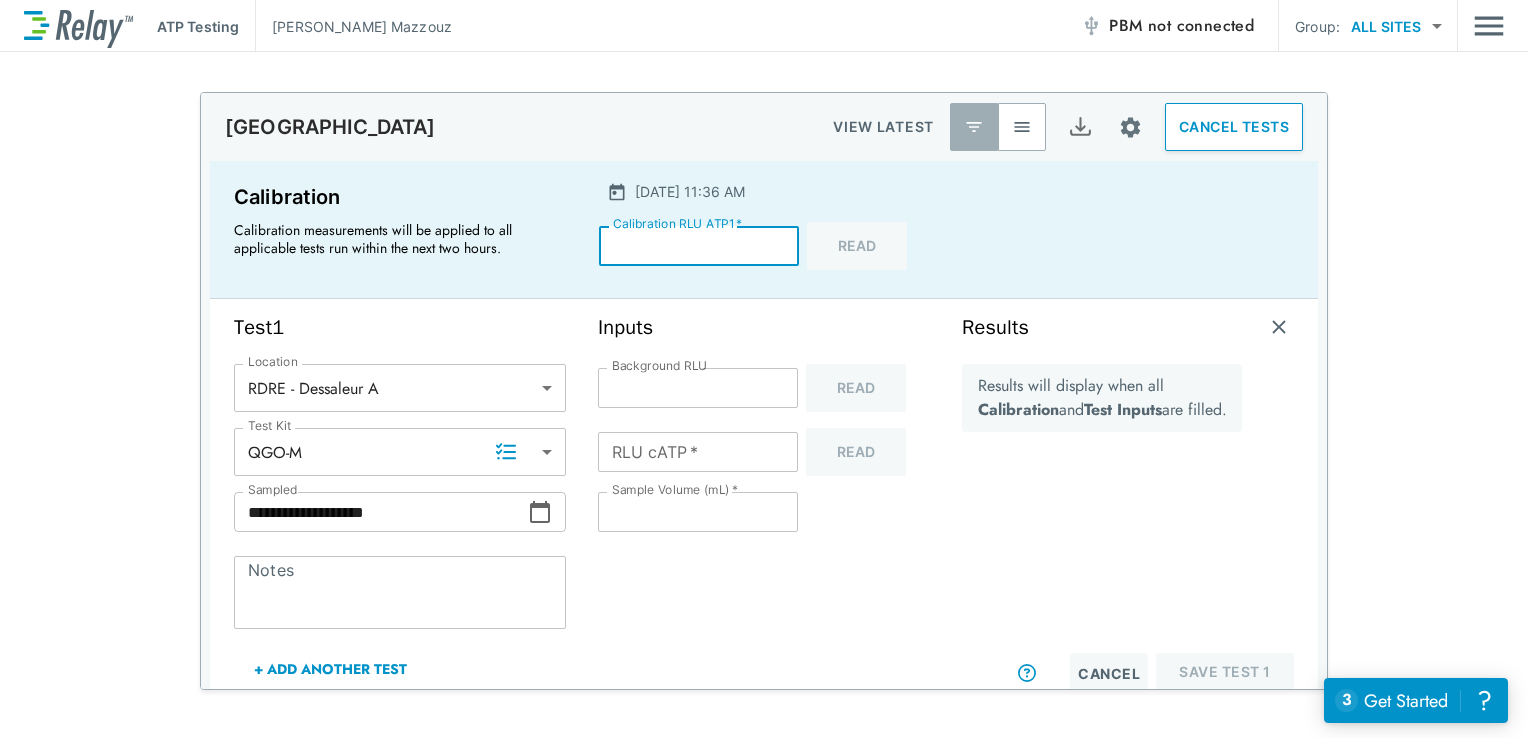 click on "*****" at bounding box center [699, 246] 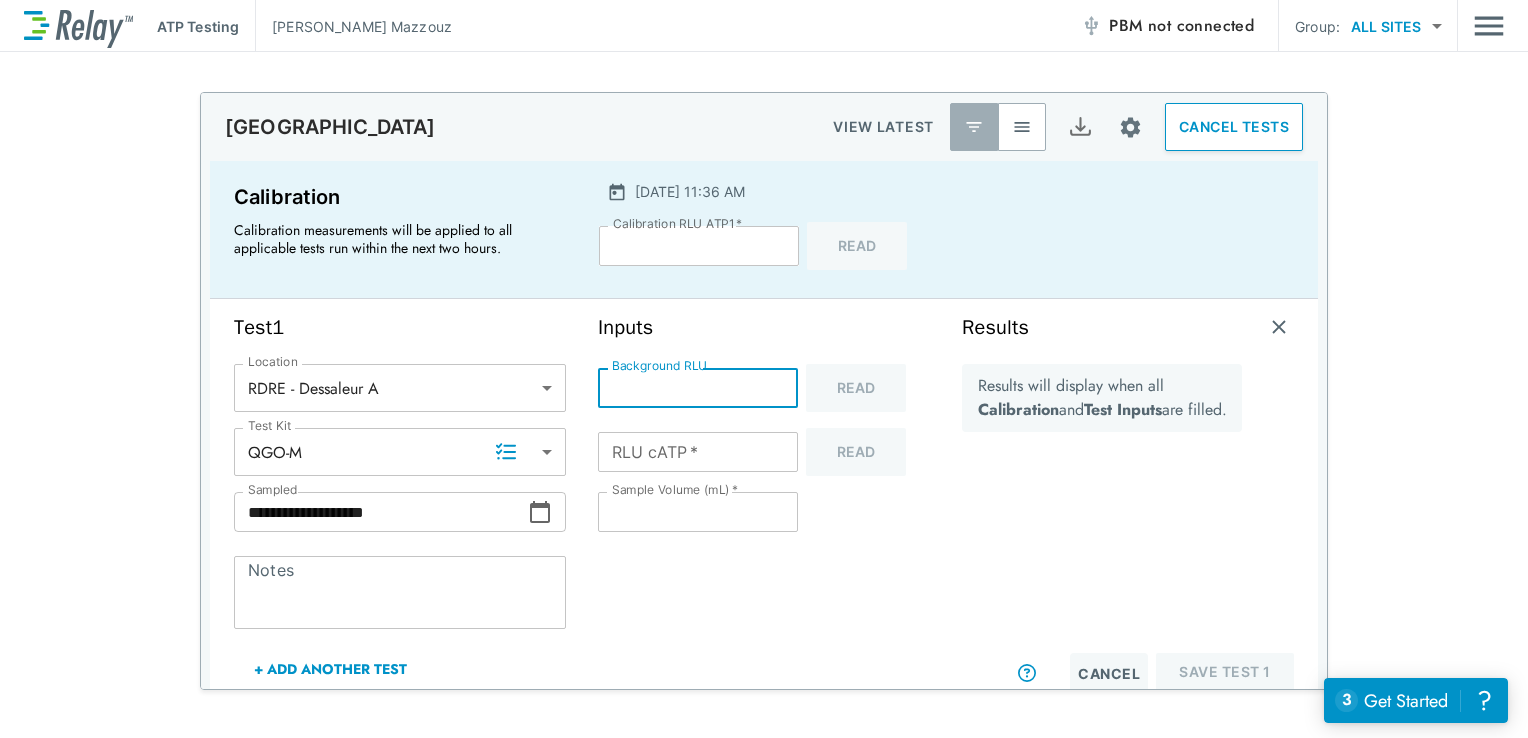click on "RLU cATP   *" at bounding box center (698, 452) 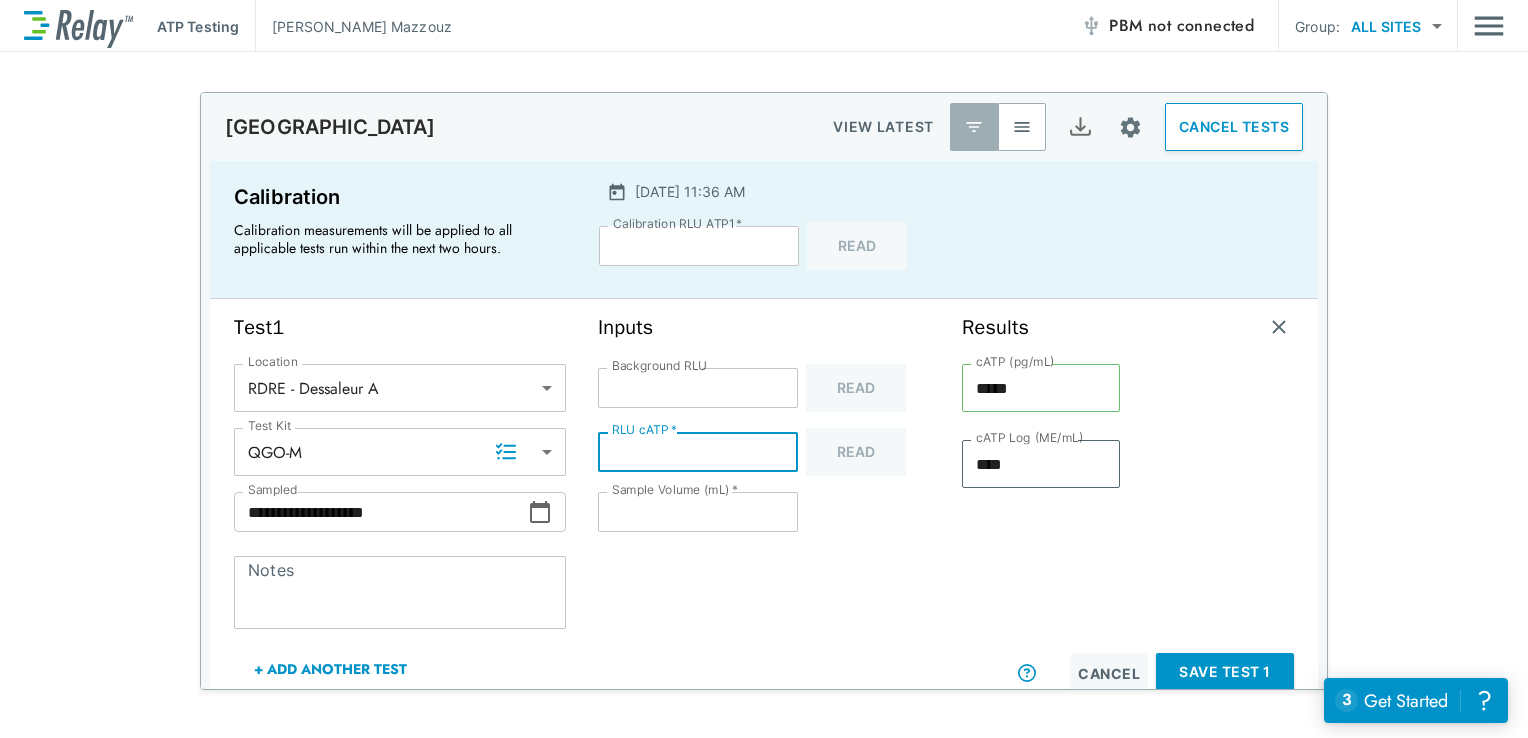 type on "**" 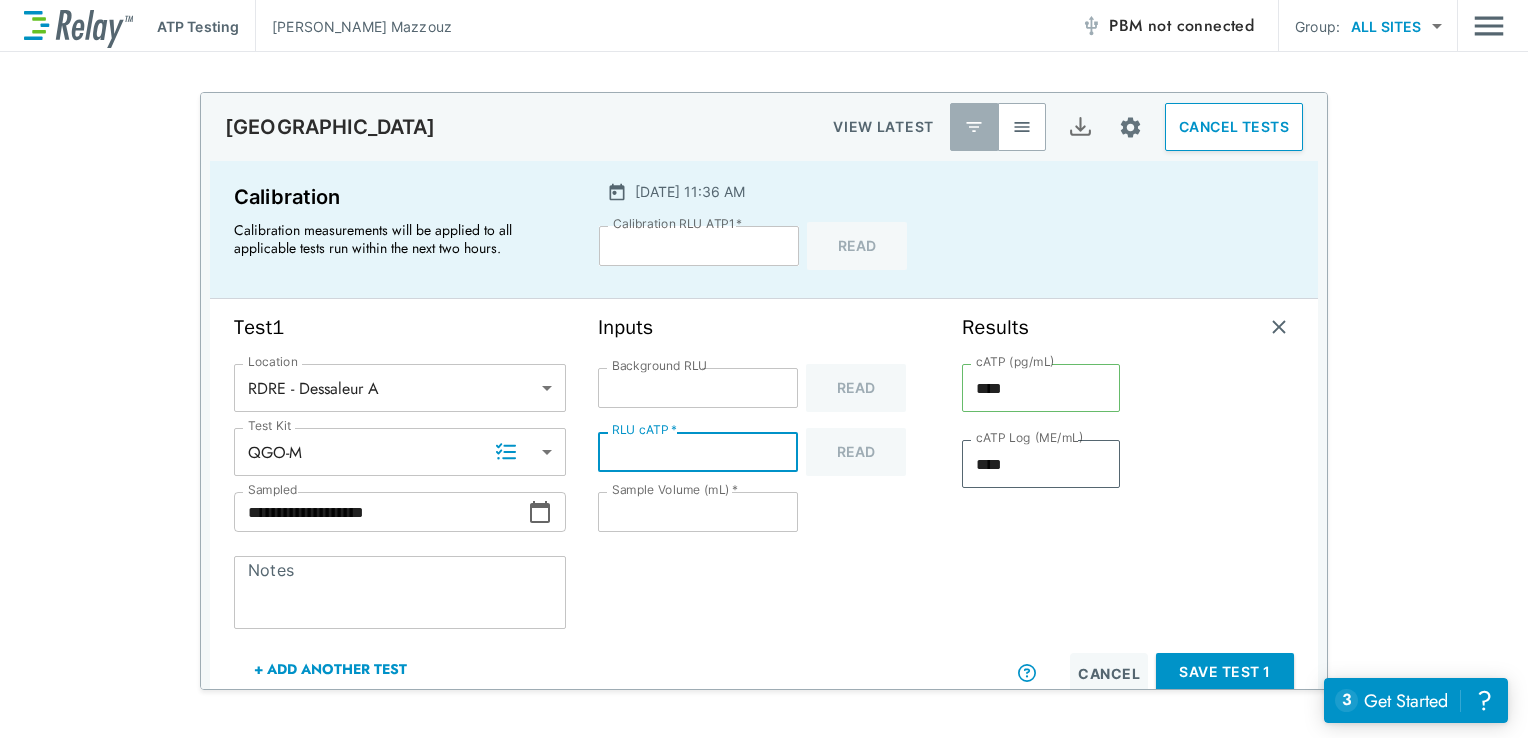 type on "****" 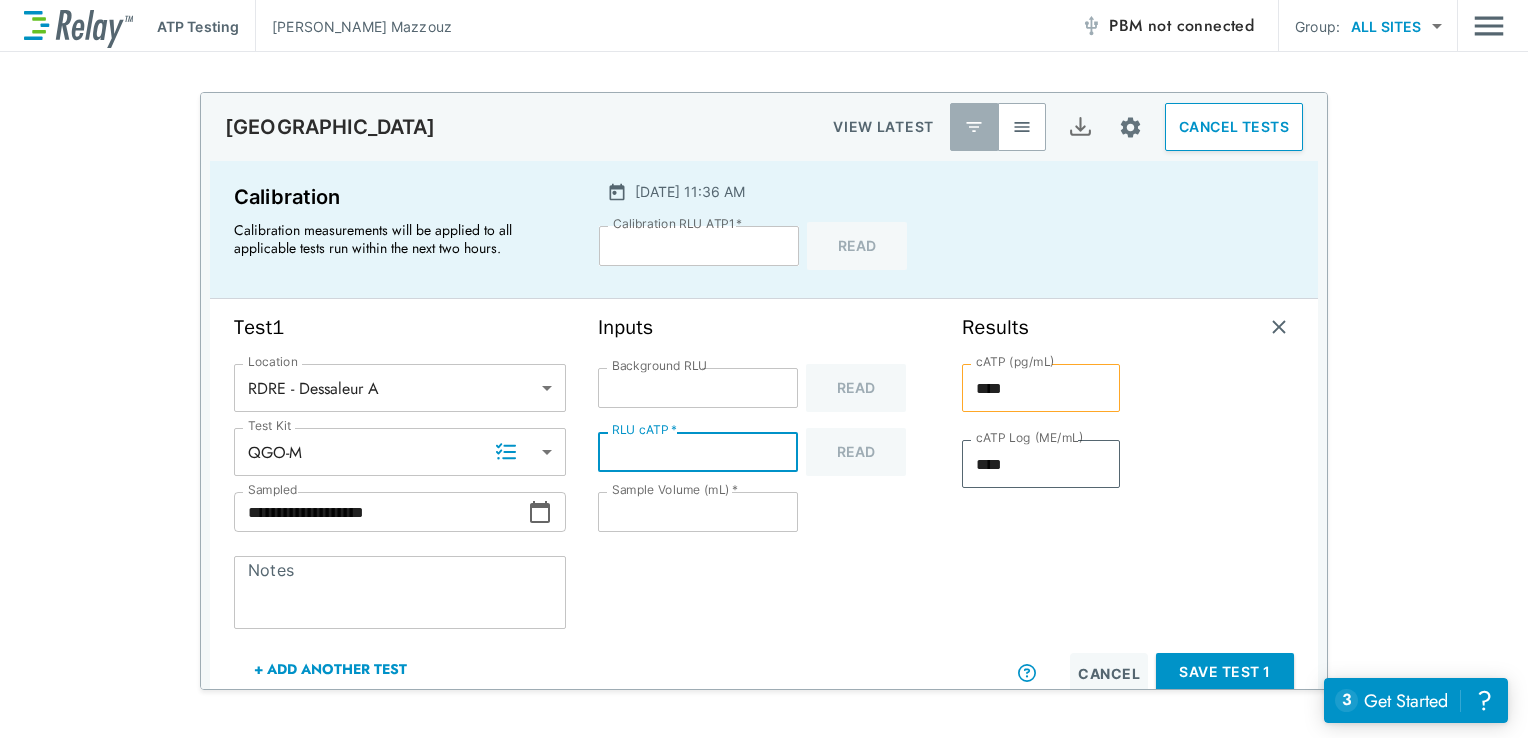 type on "****" 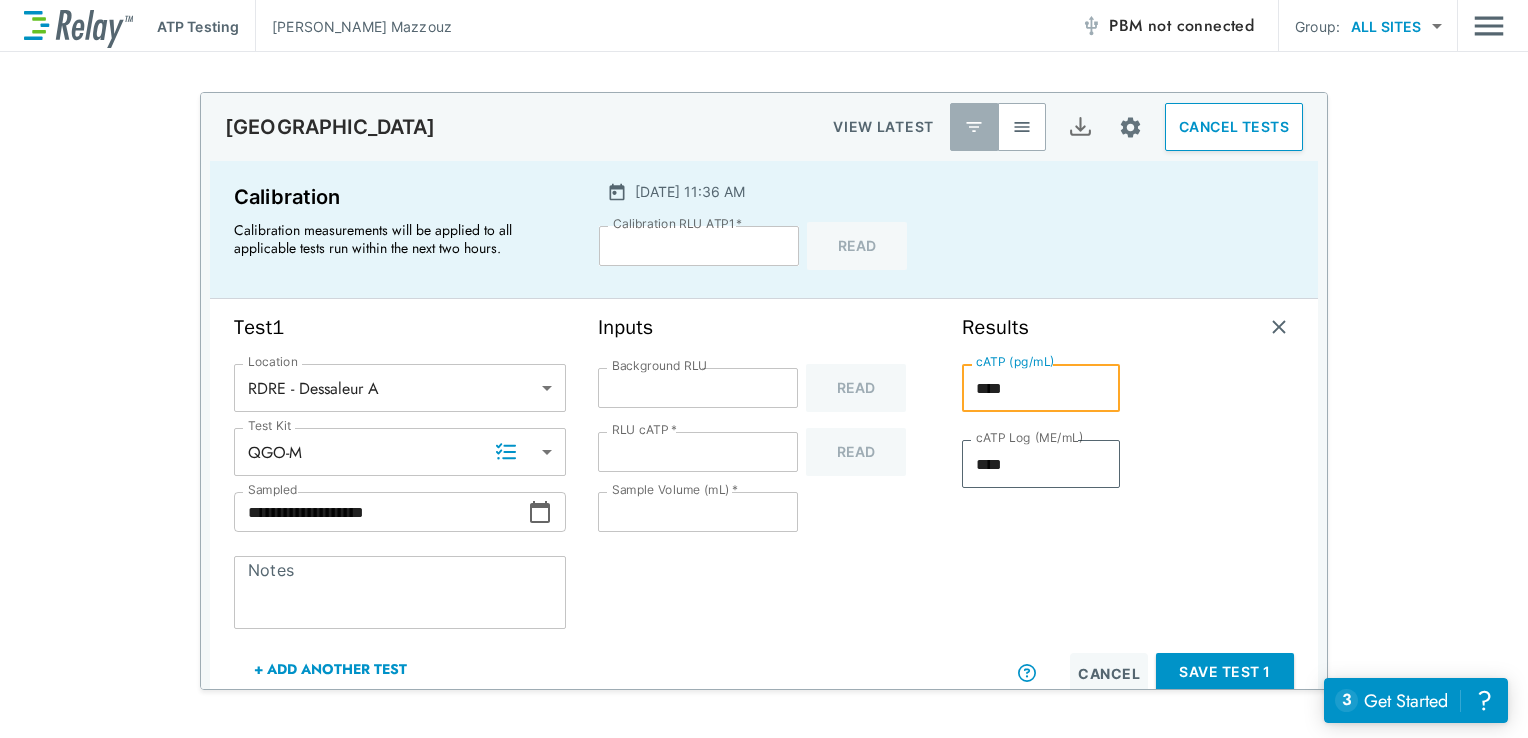 click on "****" at bounding box center (1041, 388) 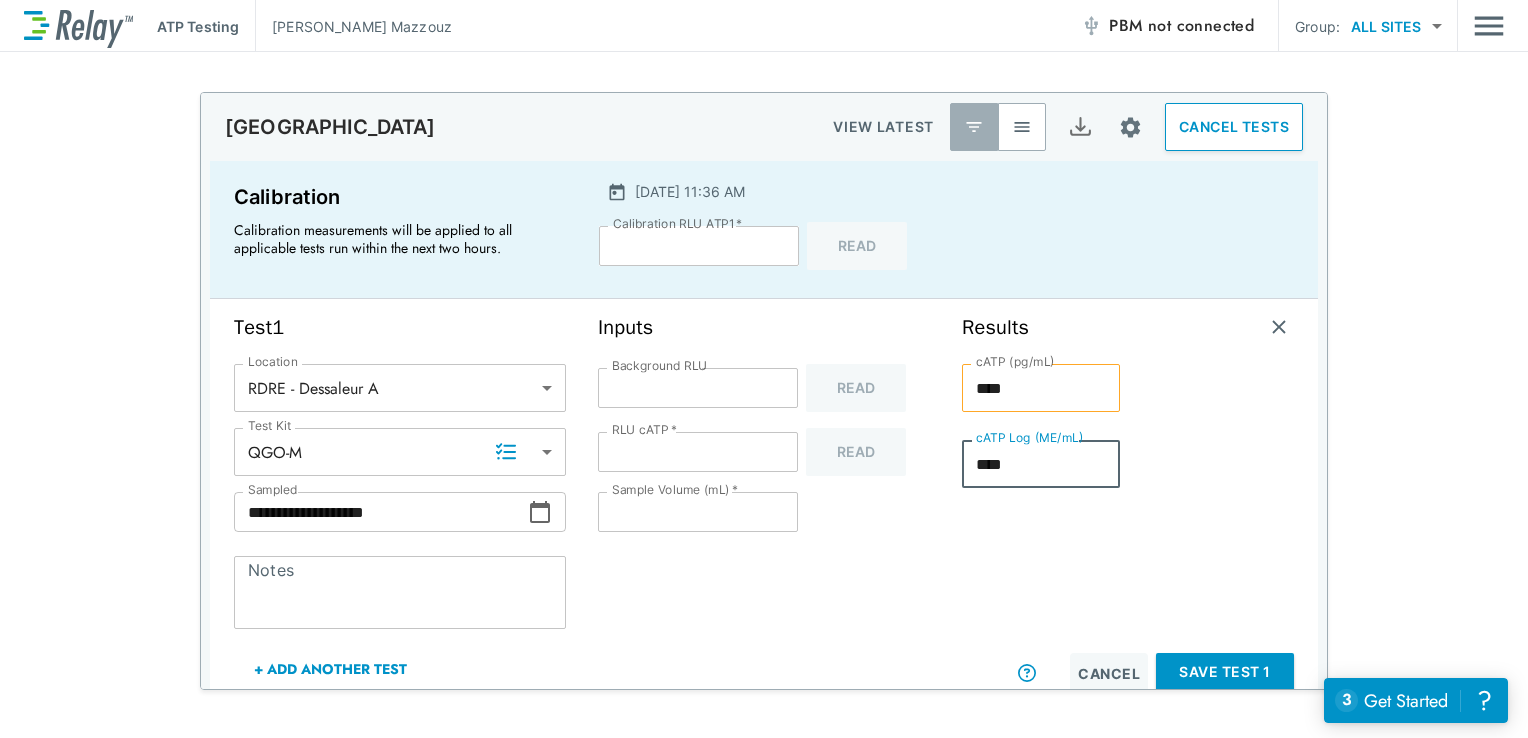 click on "****" at bounding box center [1041, 464] 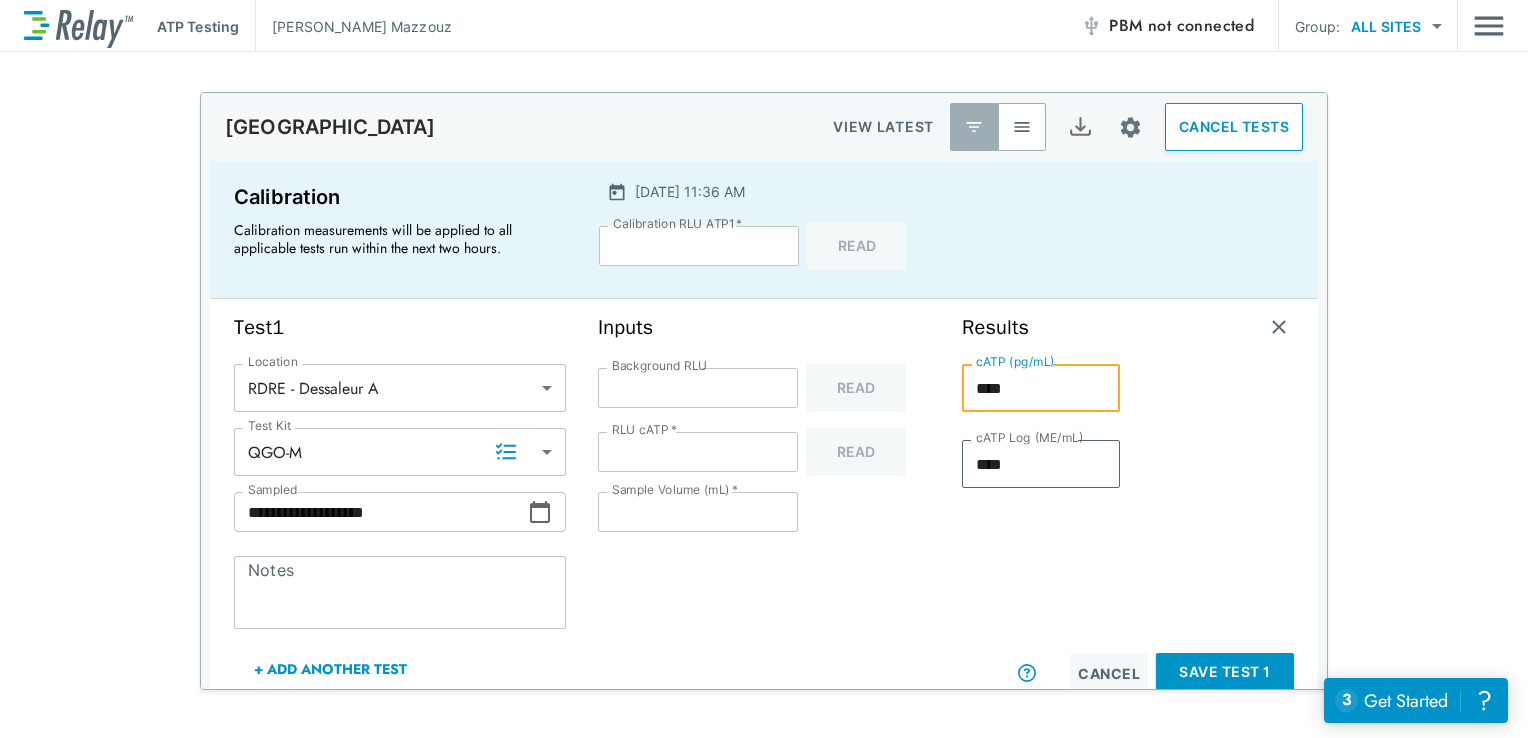 click on "****" at bounding box center [1041, 388] 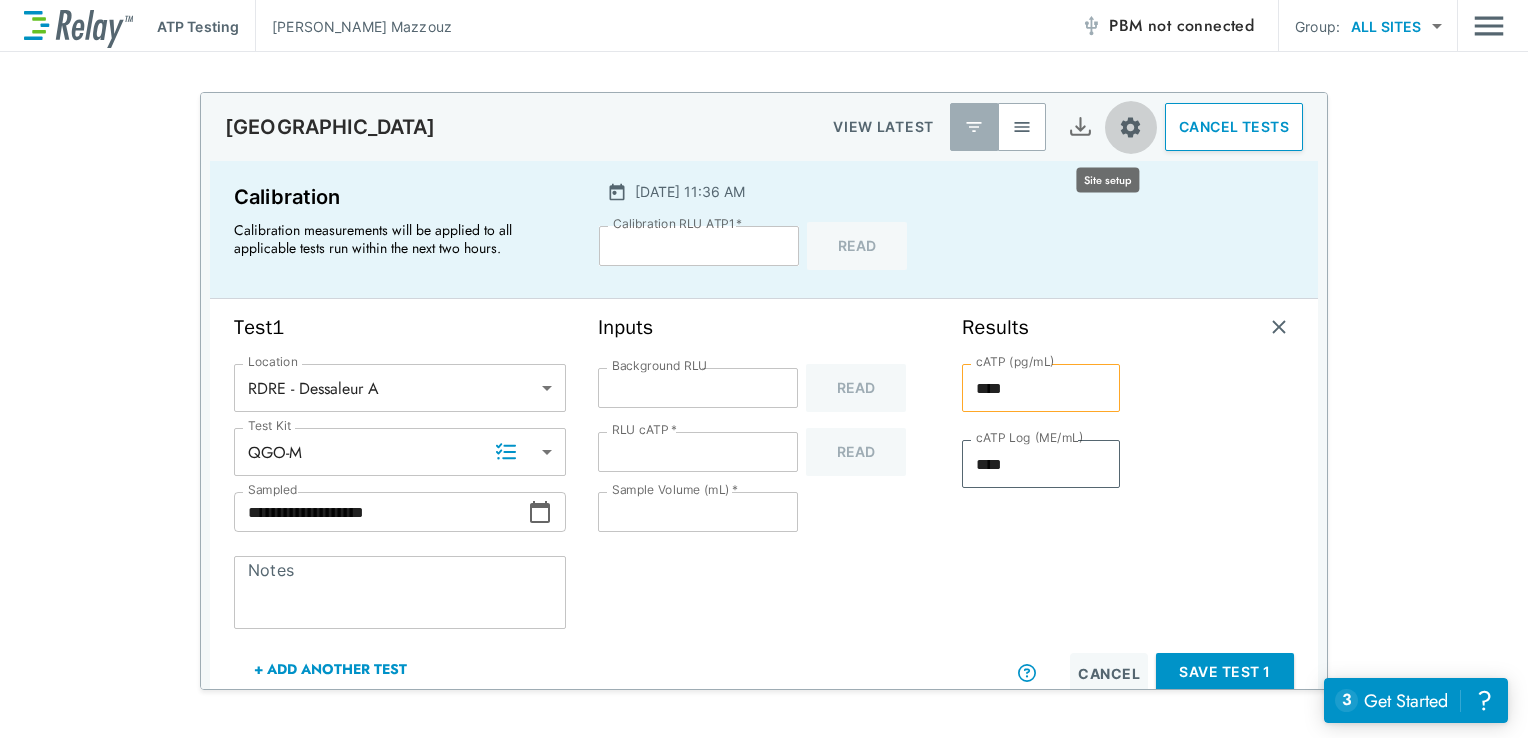 click at bounding box center [1130, 127] 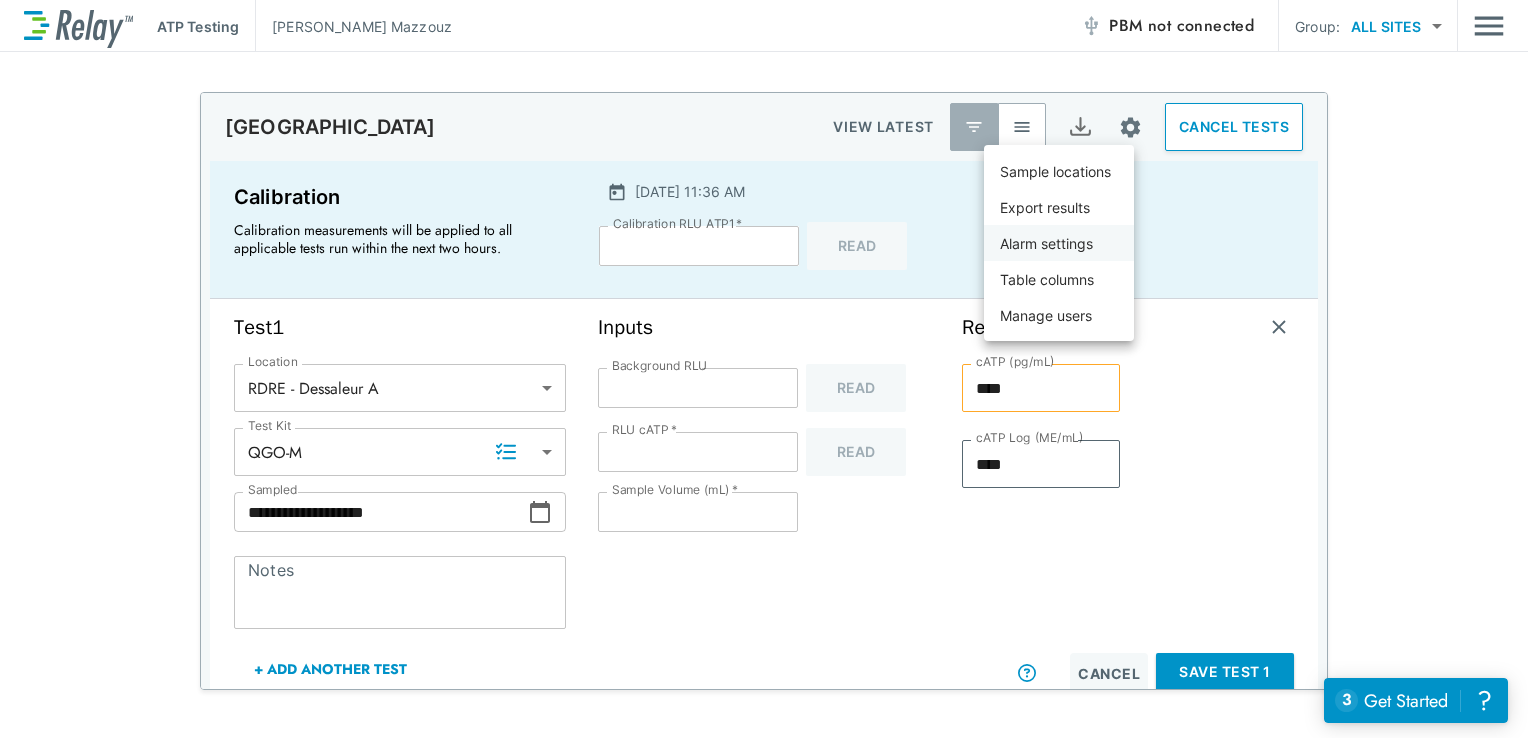 click on "Alarm settings" at bounding box center (1059, 243) 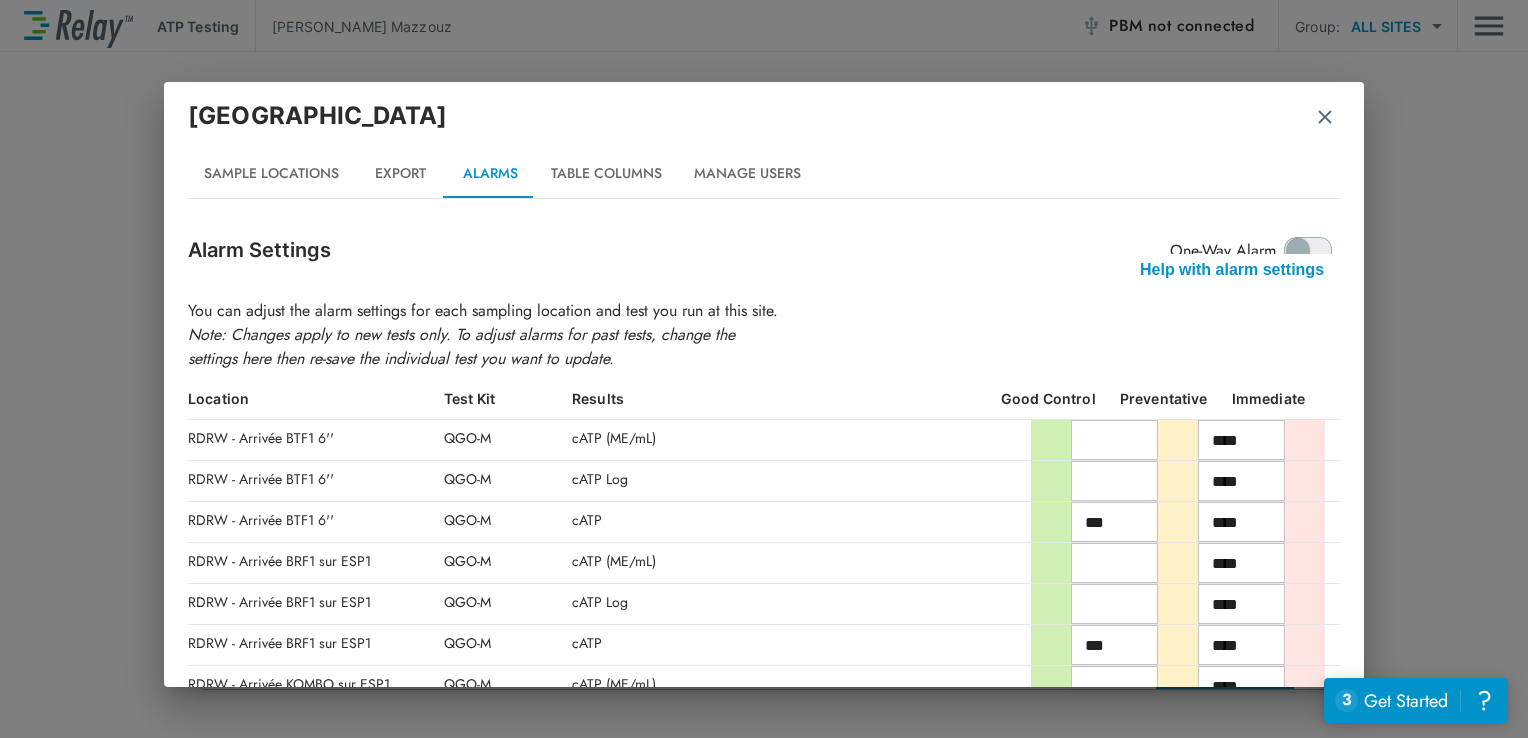 scroll, scrollTop: 43, scrollLeft: 0, axis: vertical 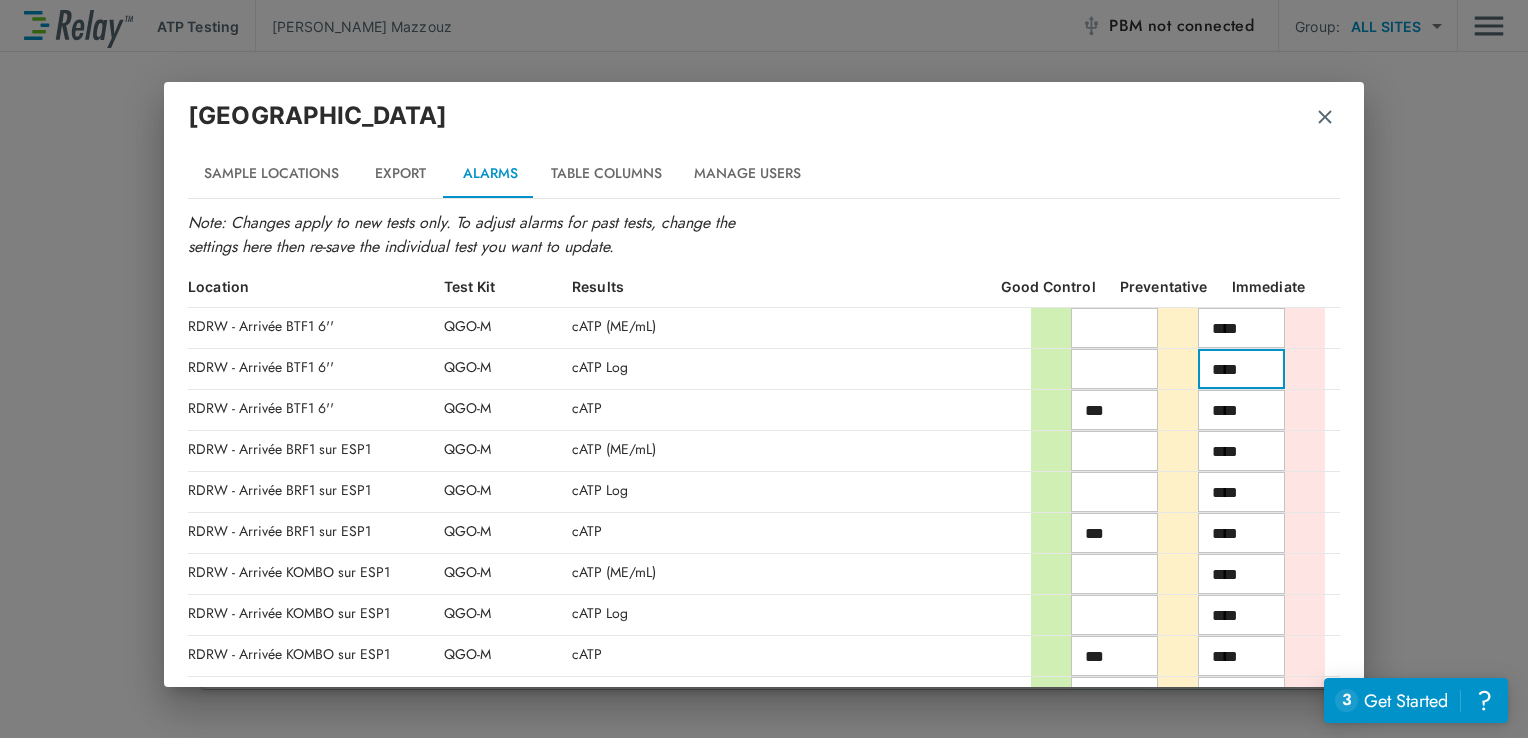 click on "****" at bounding box center [1241, 369] 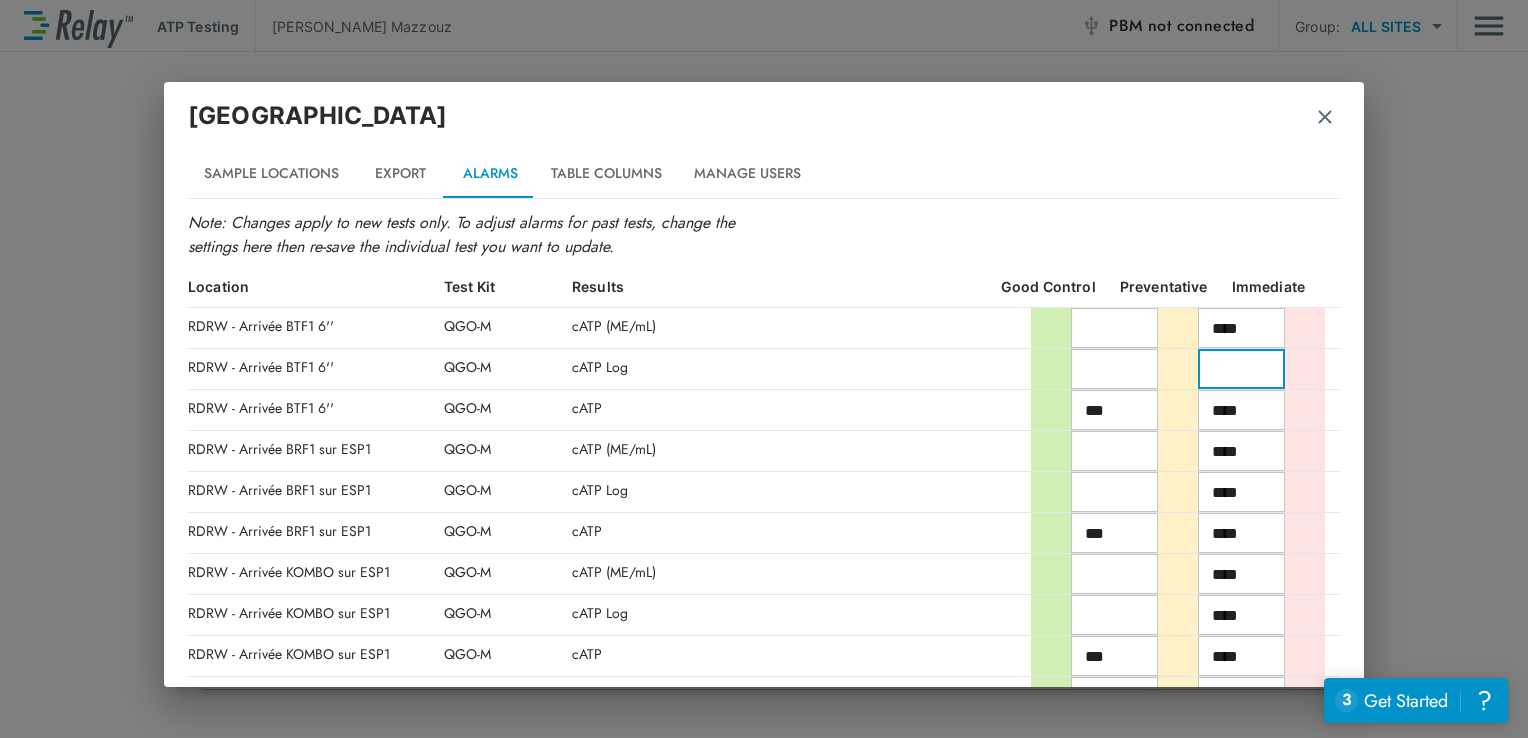 type 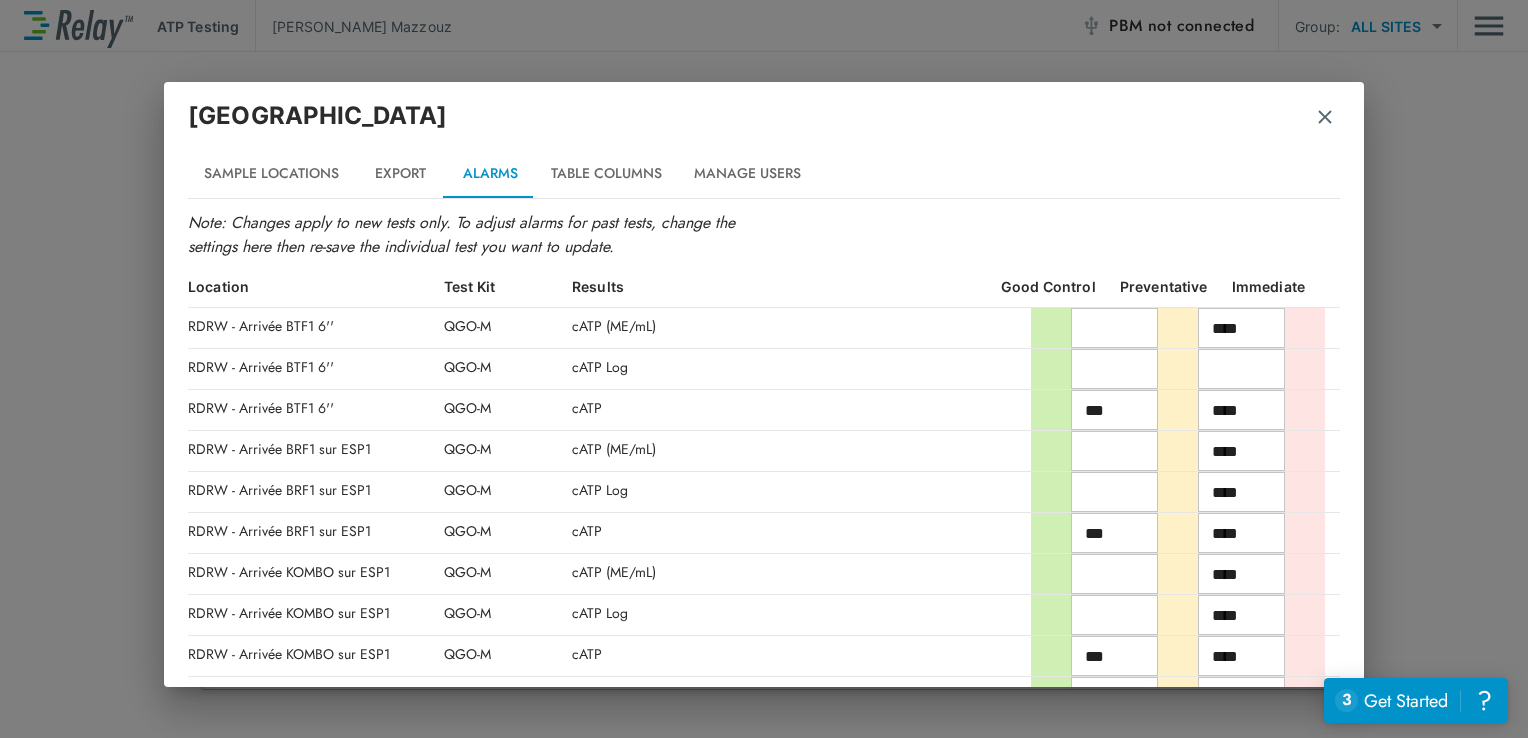 click at bounding box center [1178, 451] 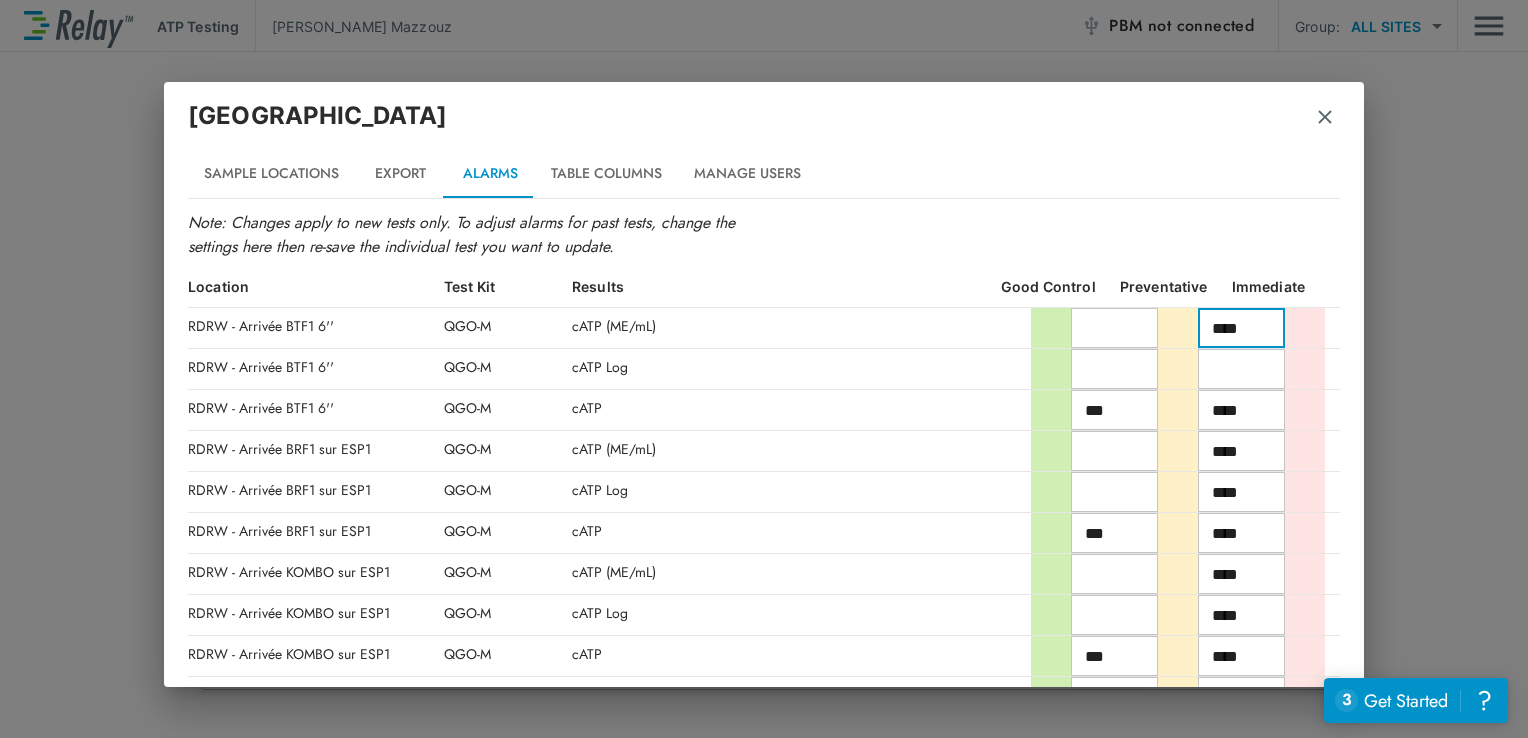 click on "****" at bounding box center (1241, 328) 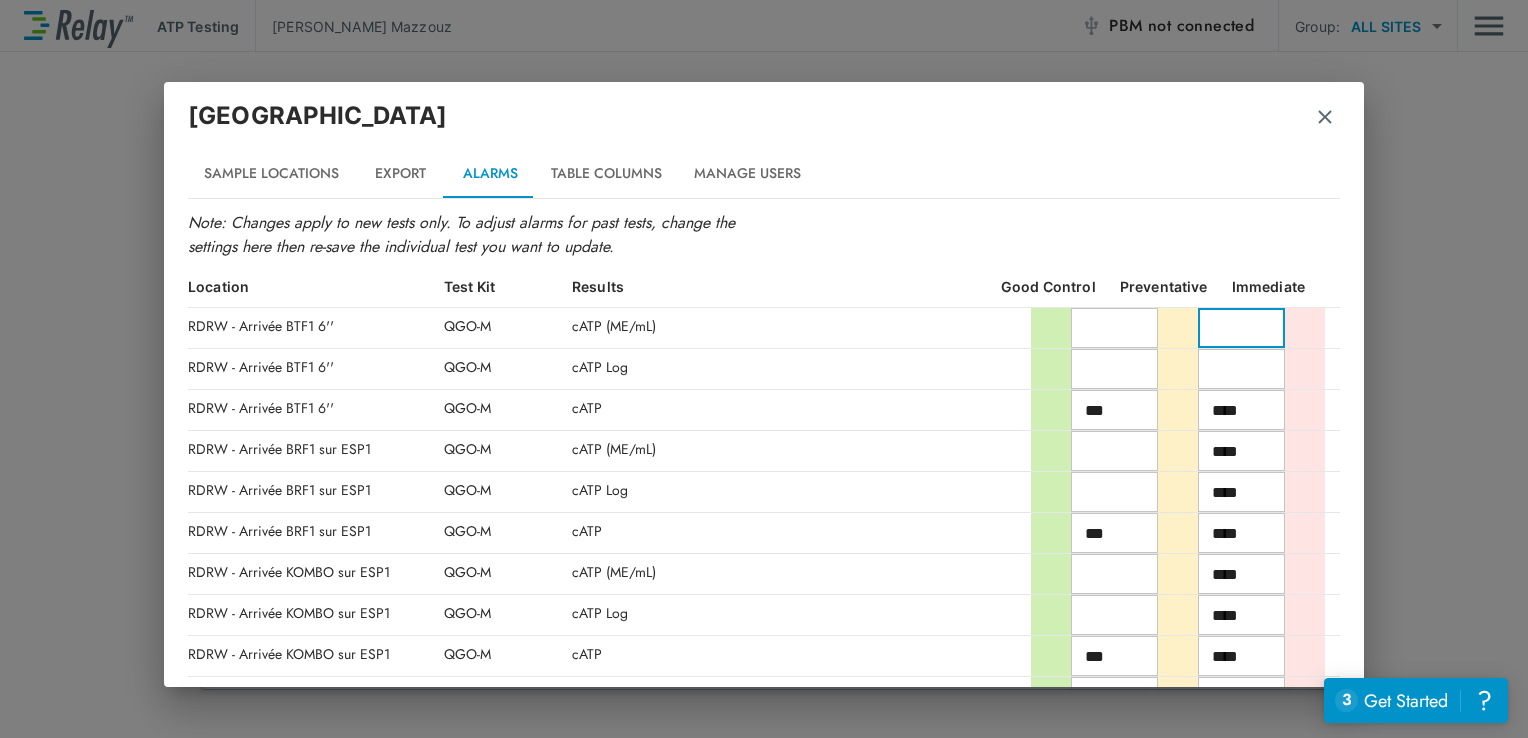 click at bounding box center (1241, 328) 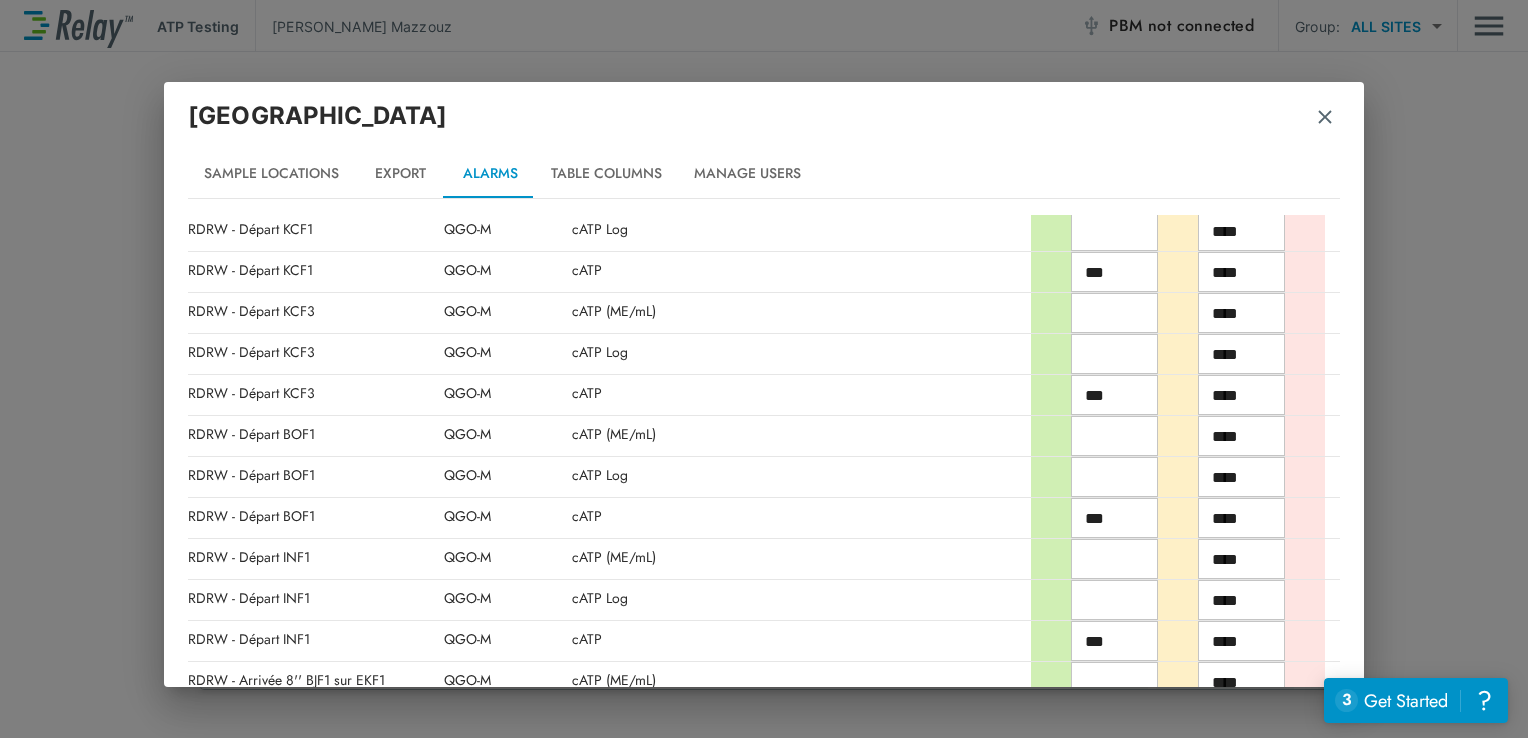 scroll, scrollTop: 1648, scrollLeft: 0, axis: vertical 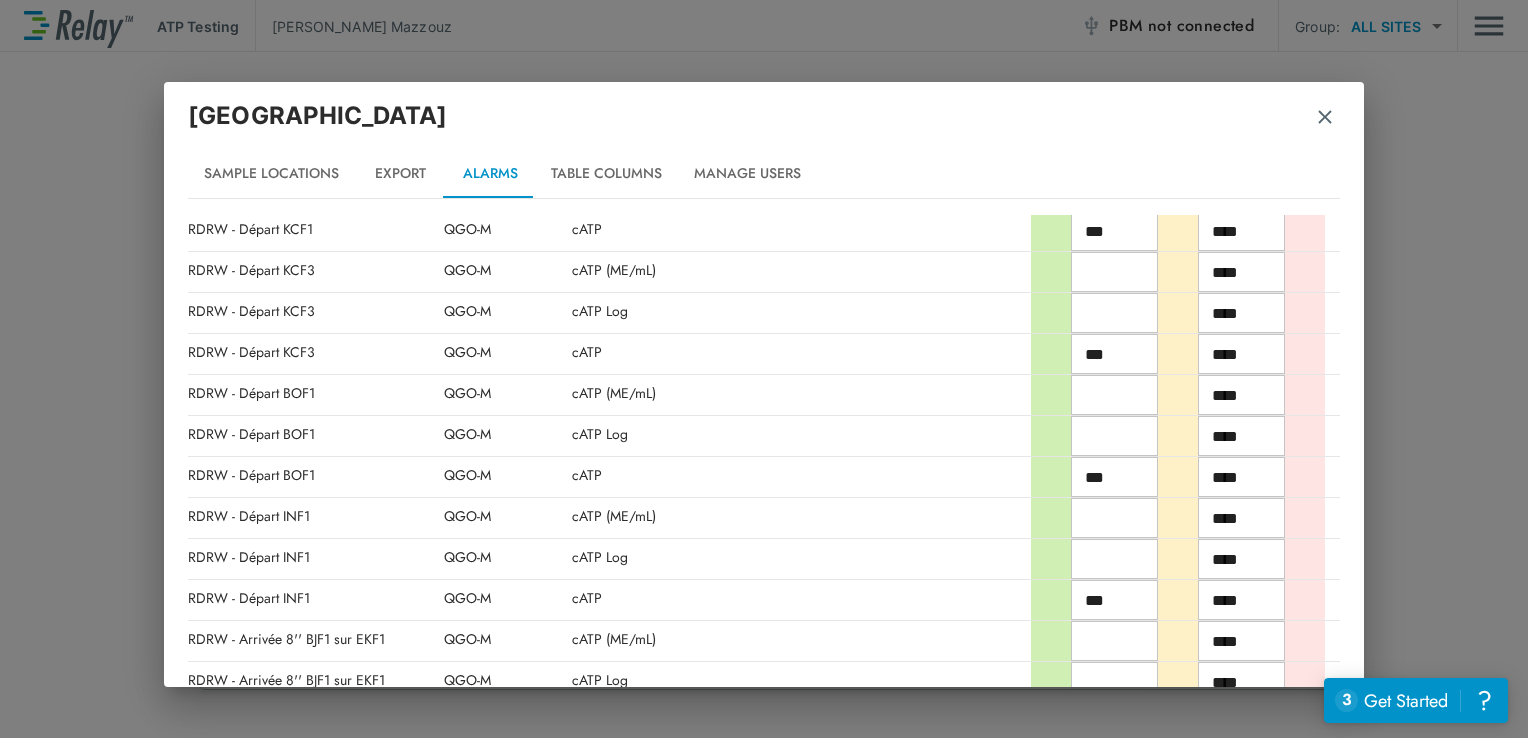 type on "***" 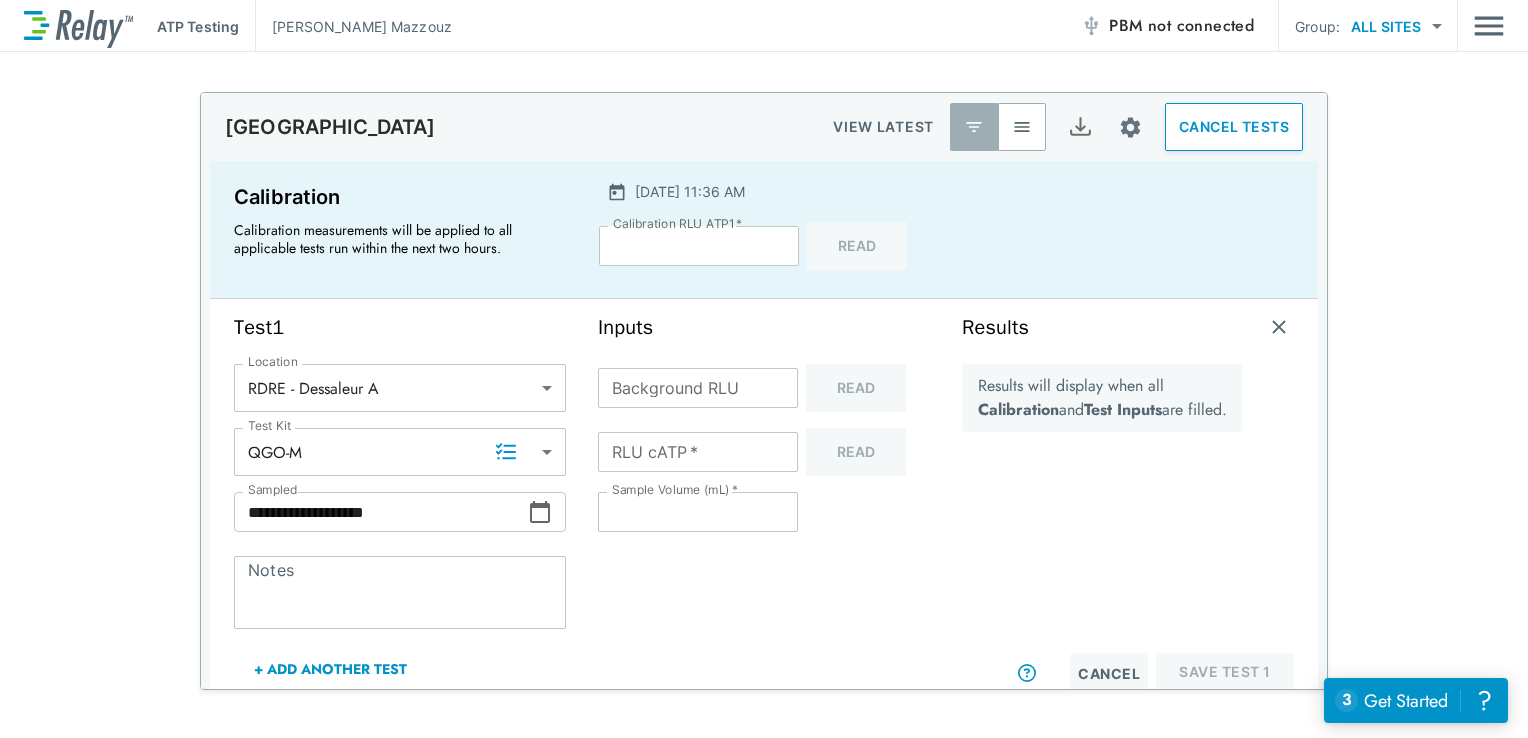 click on "**********" at bounding box center [764, 391] 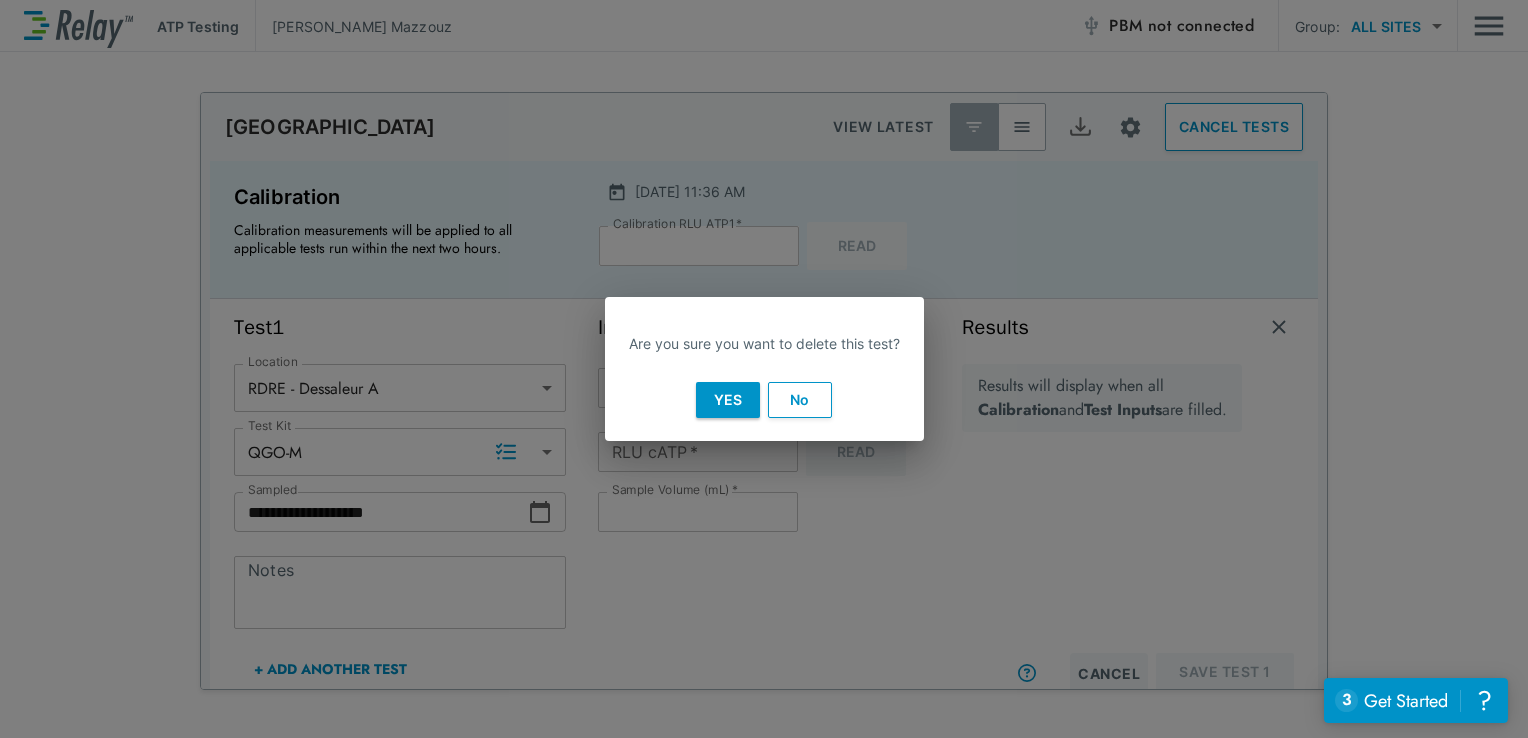 click on "No" at bounding box center [800, 400] 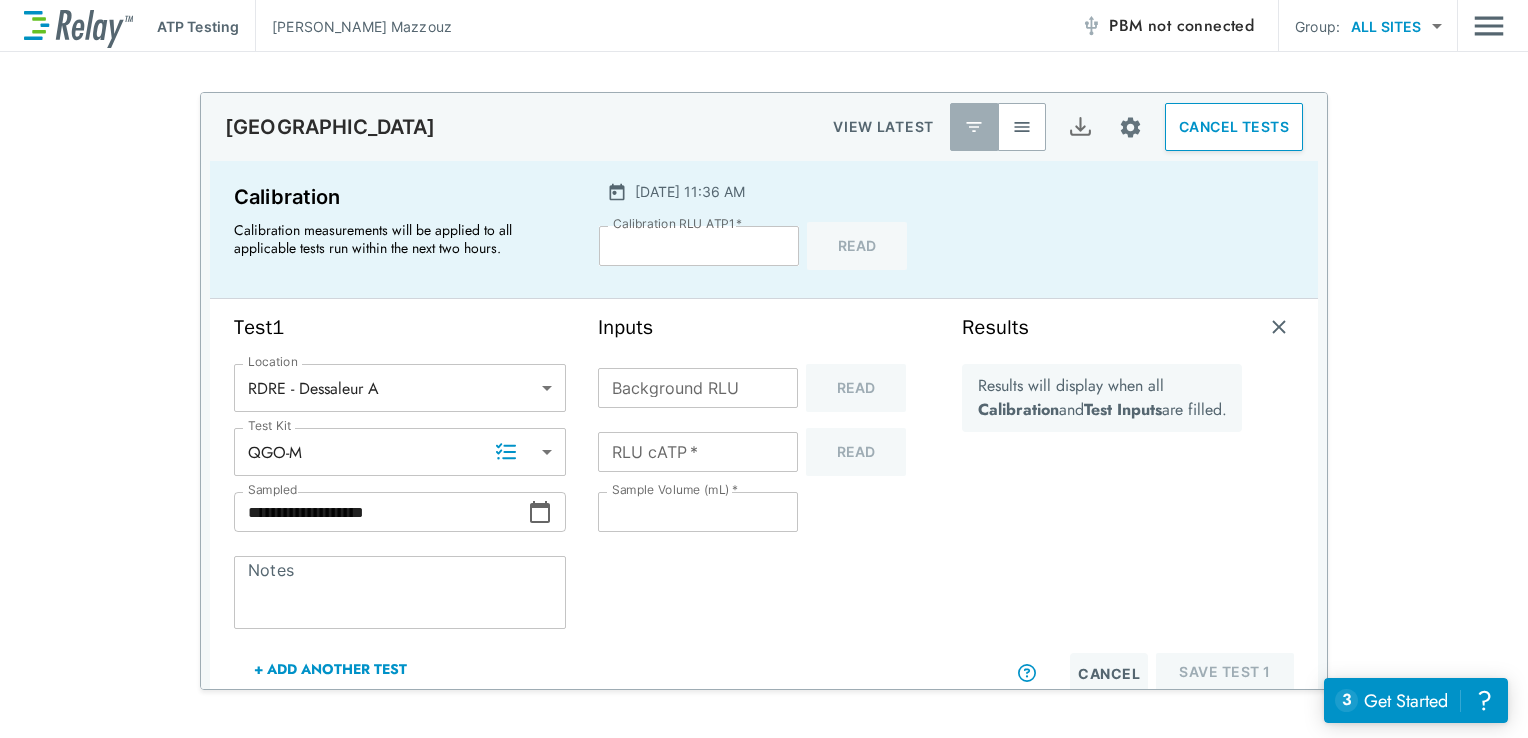 click on "Inputs Background RLU * Background RLU Read RLU cATP   * **** RLU cATP   * Read Sample Volume (mL)   * ** Sample Volume (mL)   *" at bounding box center [764, 504] 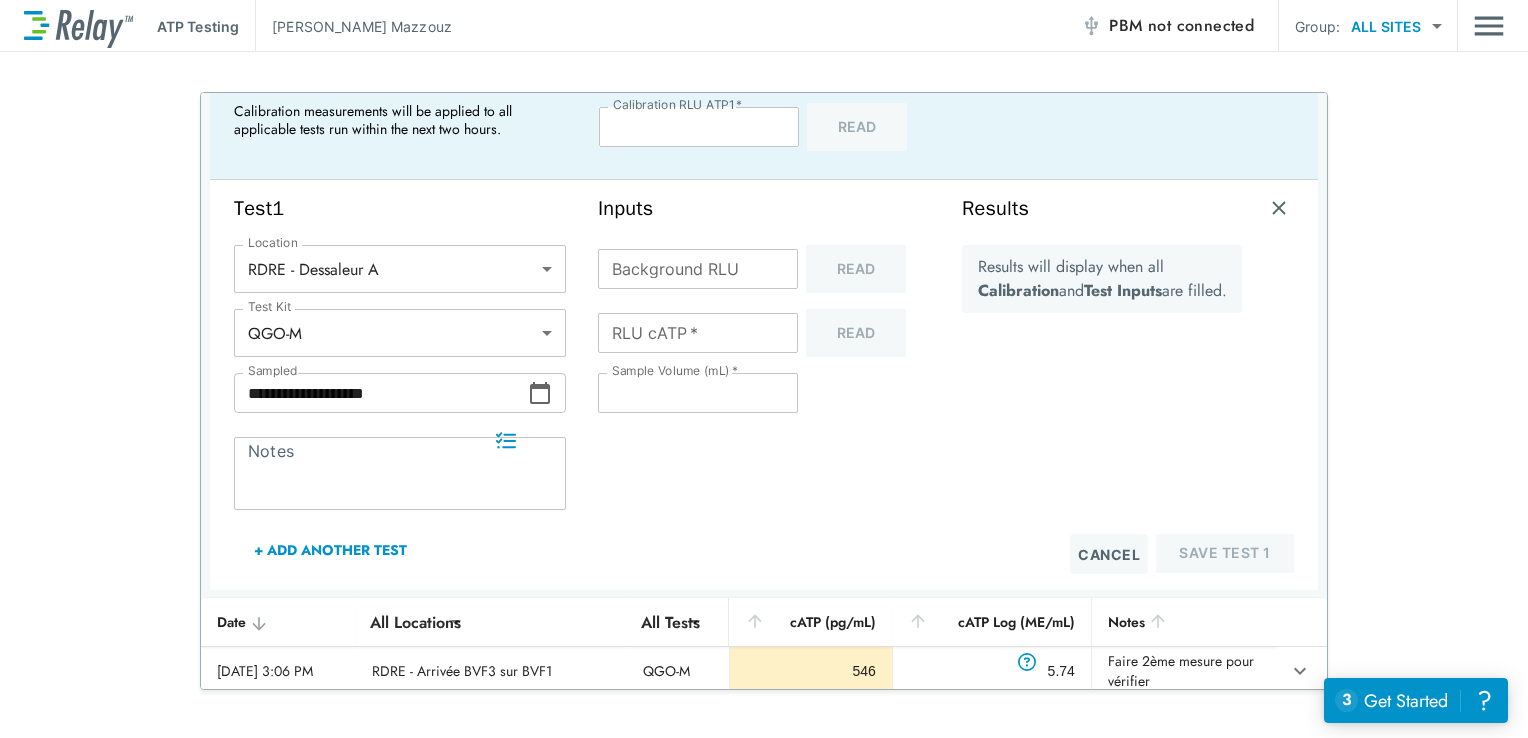 scroll, scrollTop: 0, scrollLeft: 0, axis: both 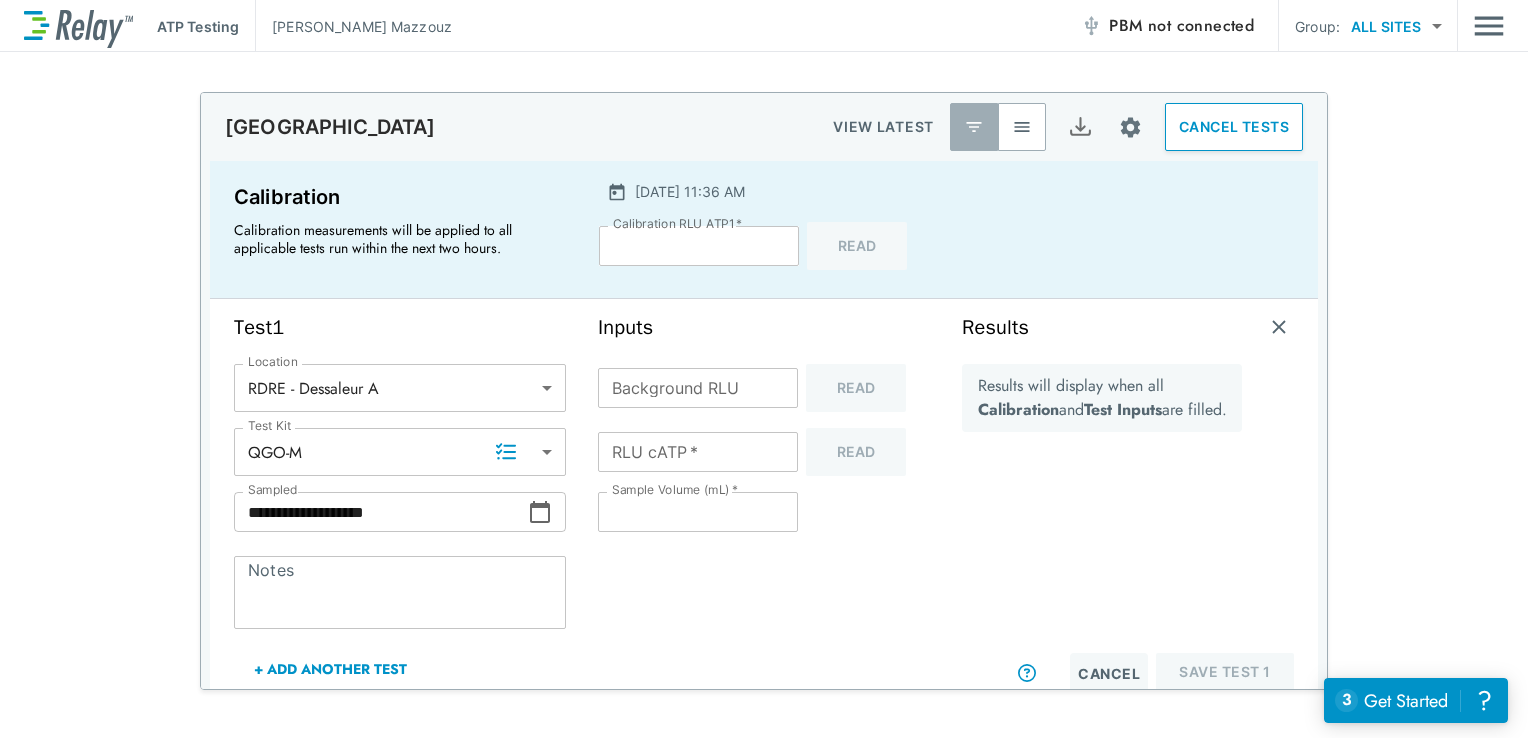 click on "*****" at bounding box center (699, 246) 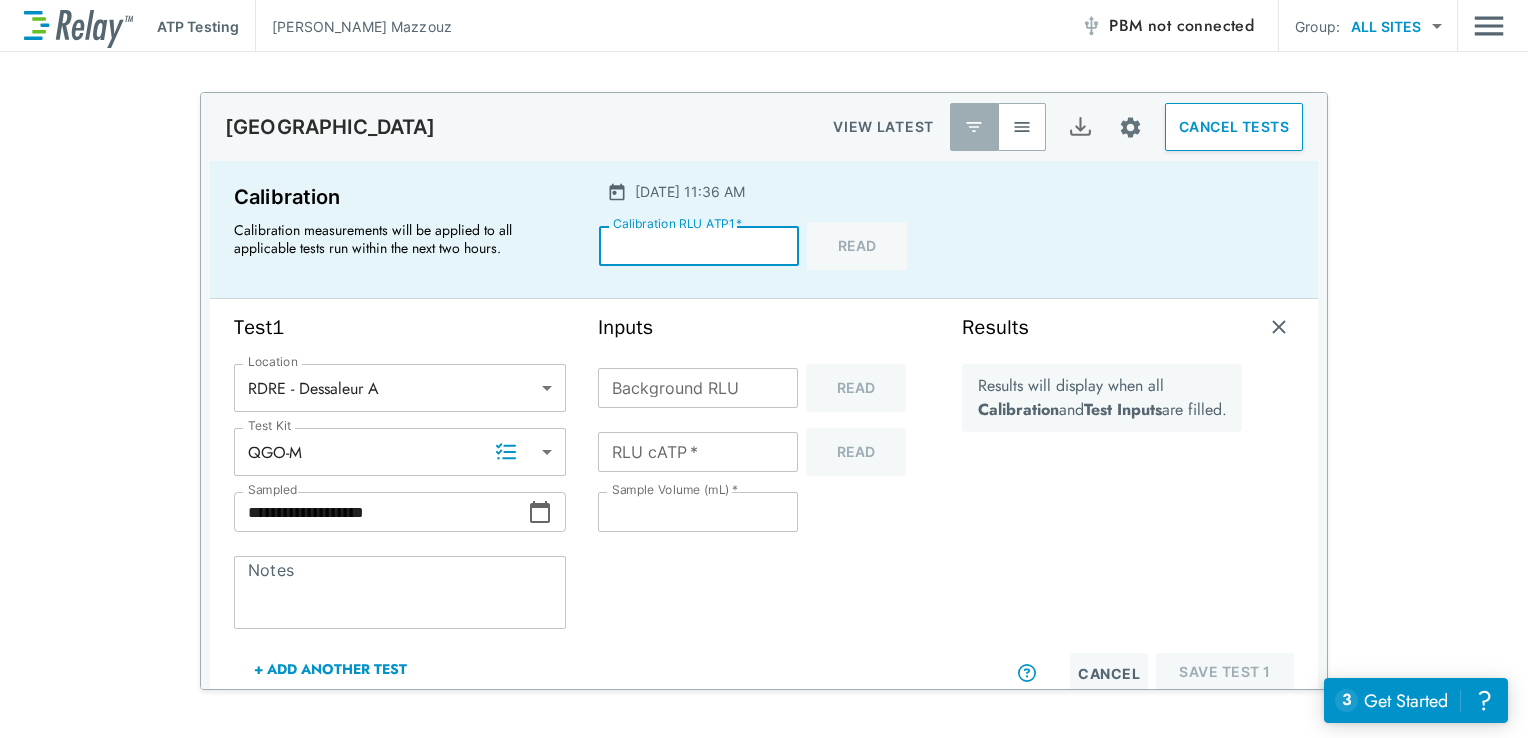 click on "Inputs Background RLU * Background RLU Read RLU cATP   * **** RLU cATP   * Read Sample Volume (mL)   * ** Sample Volume (mL)   *" at bounding box center (764, 504) 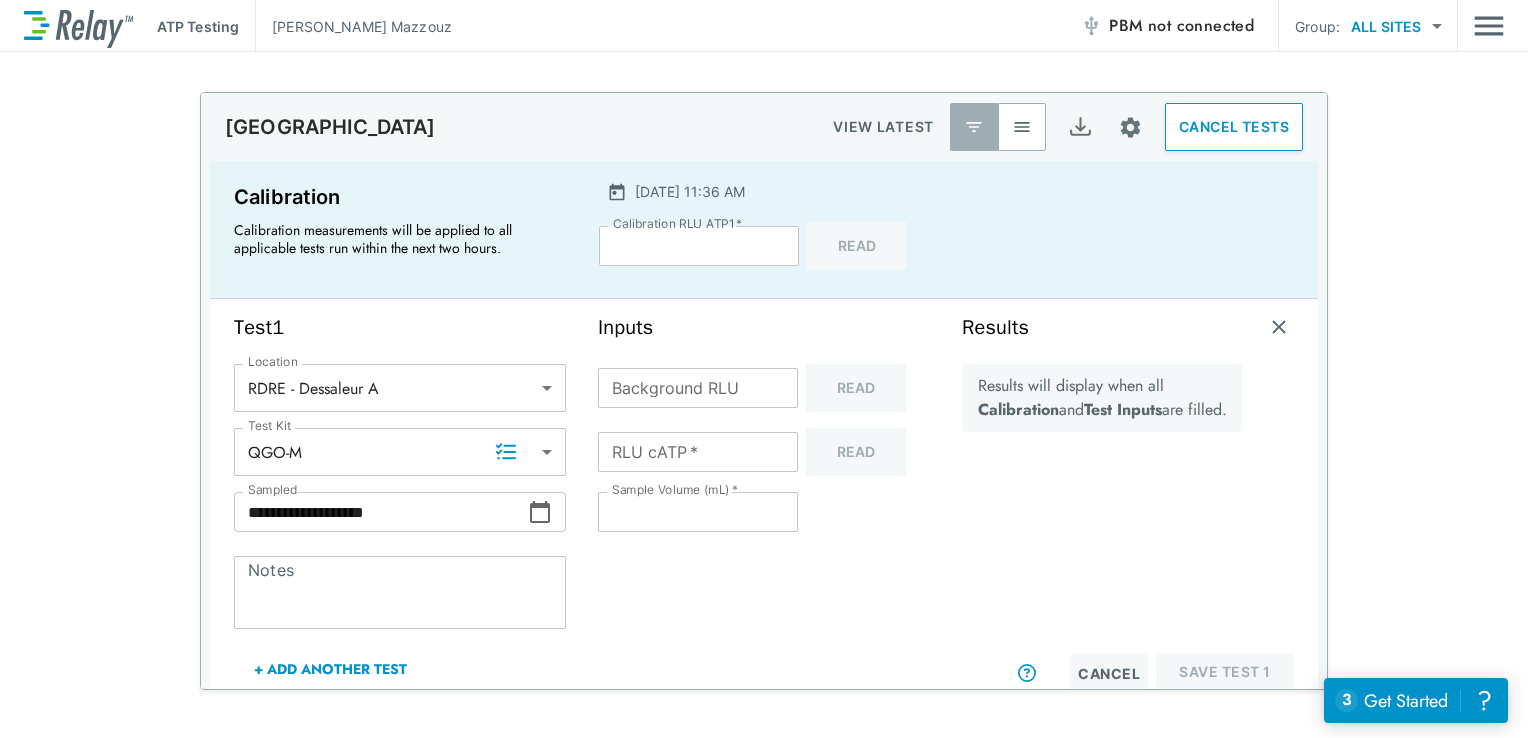 click on "*" at bounding box center (698, 388) 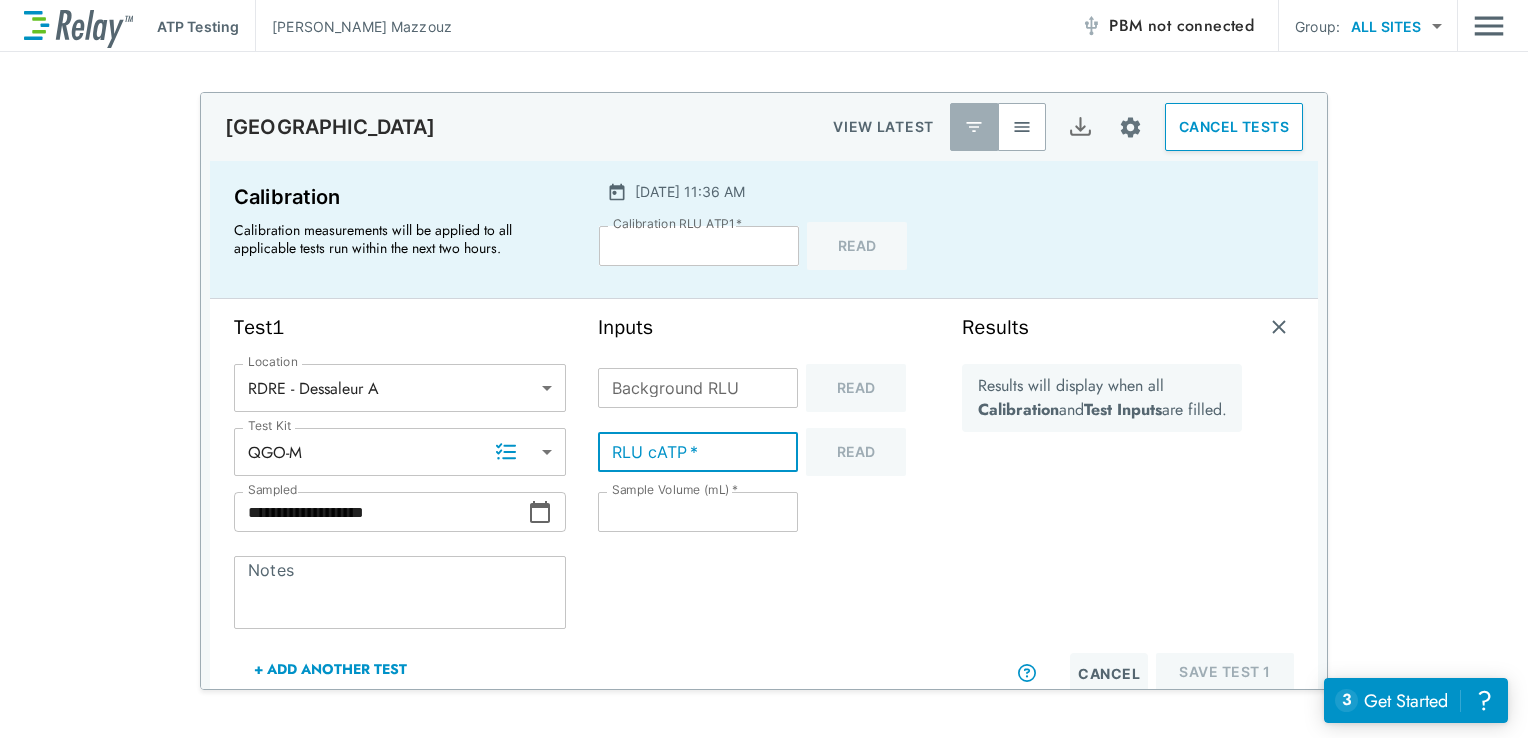 click on "****" at bounding box center (698, 452) 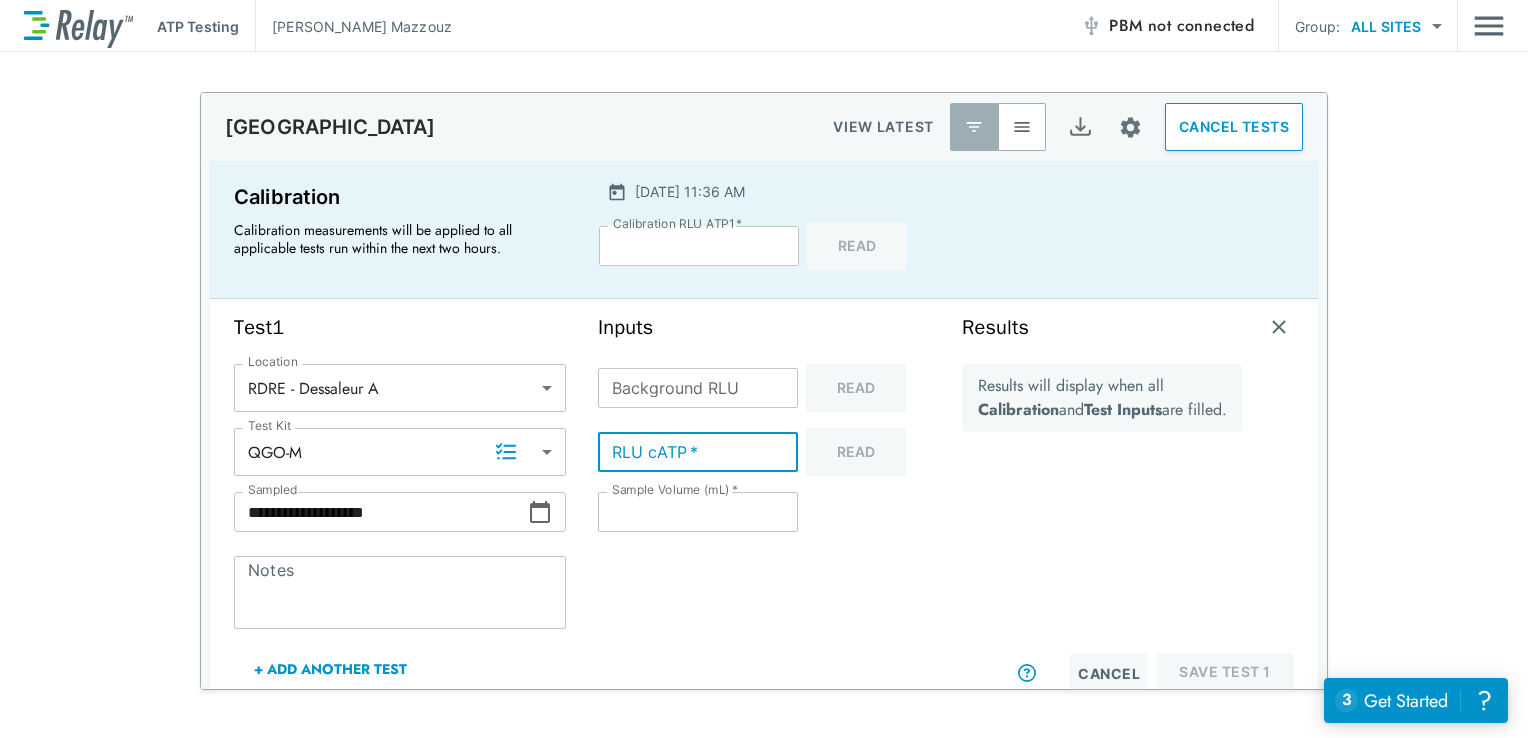 click on "****" at bounding box center [698, 452] 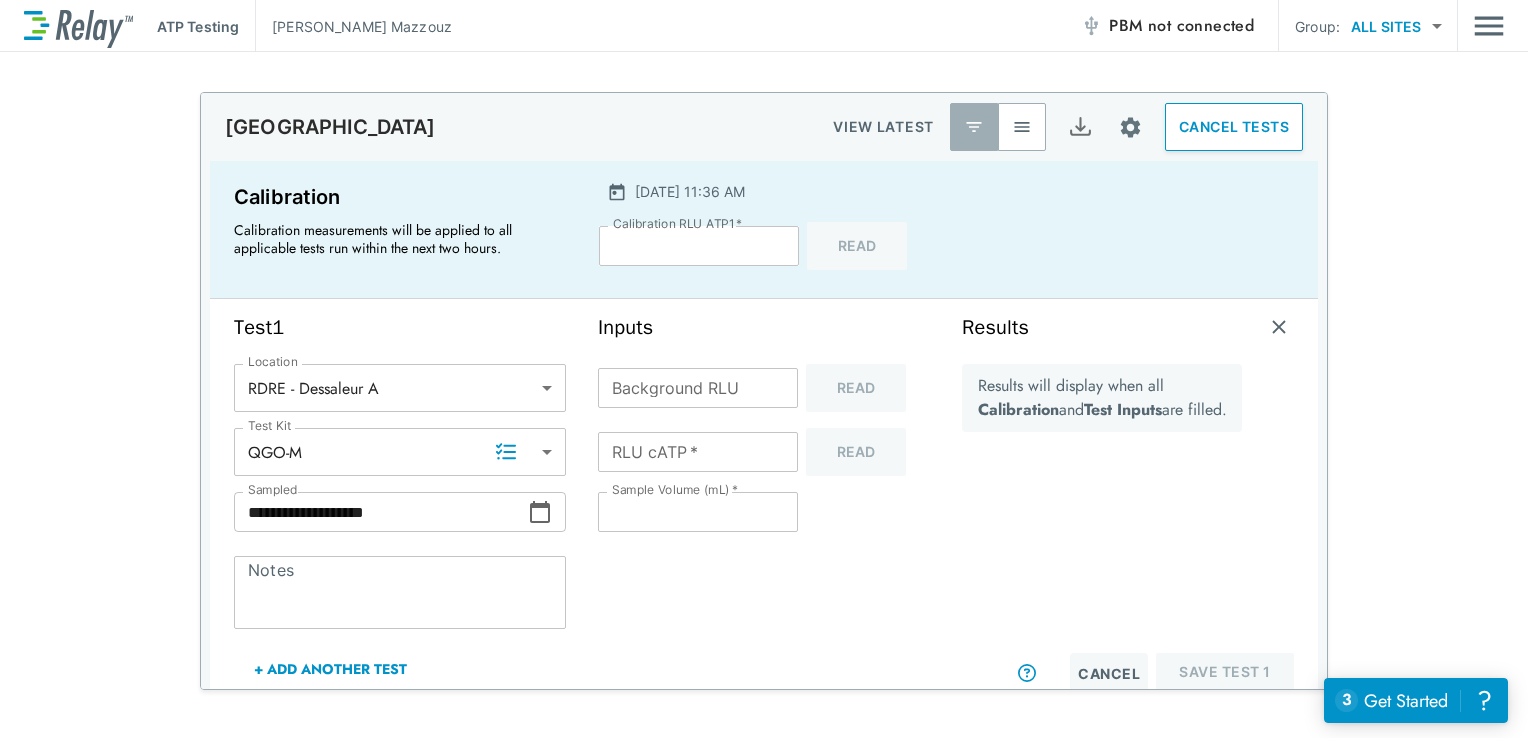 click on "Inputs Background RLU * Background RLU Read RLU cATP   * **** RLU cATP   * Read Sample Volume (mL)   * ** Sample Volume (mL)   *" at bounding box center [764, 504] 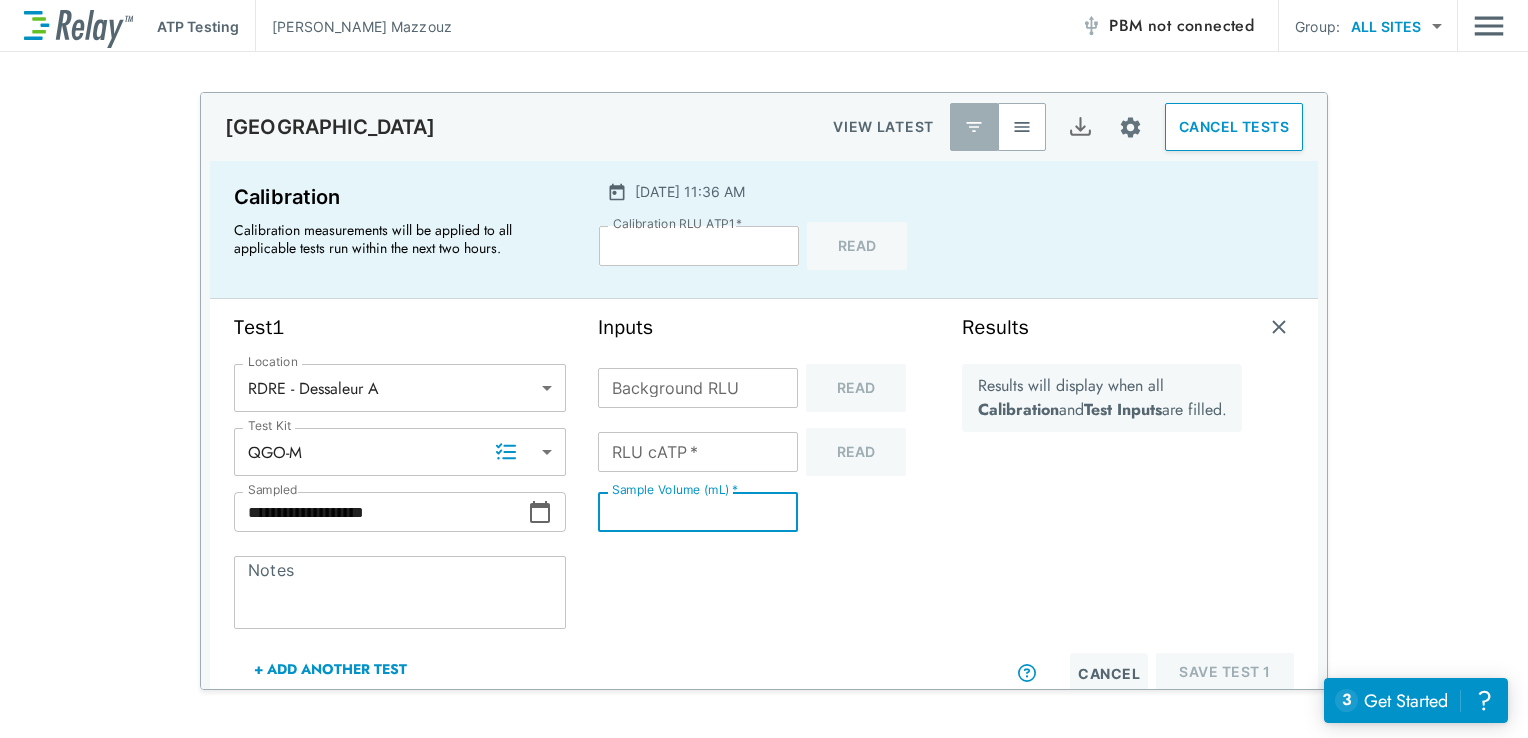 click on "**" at bounding box center [698, 512] 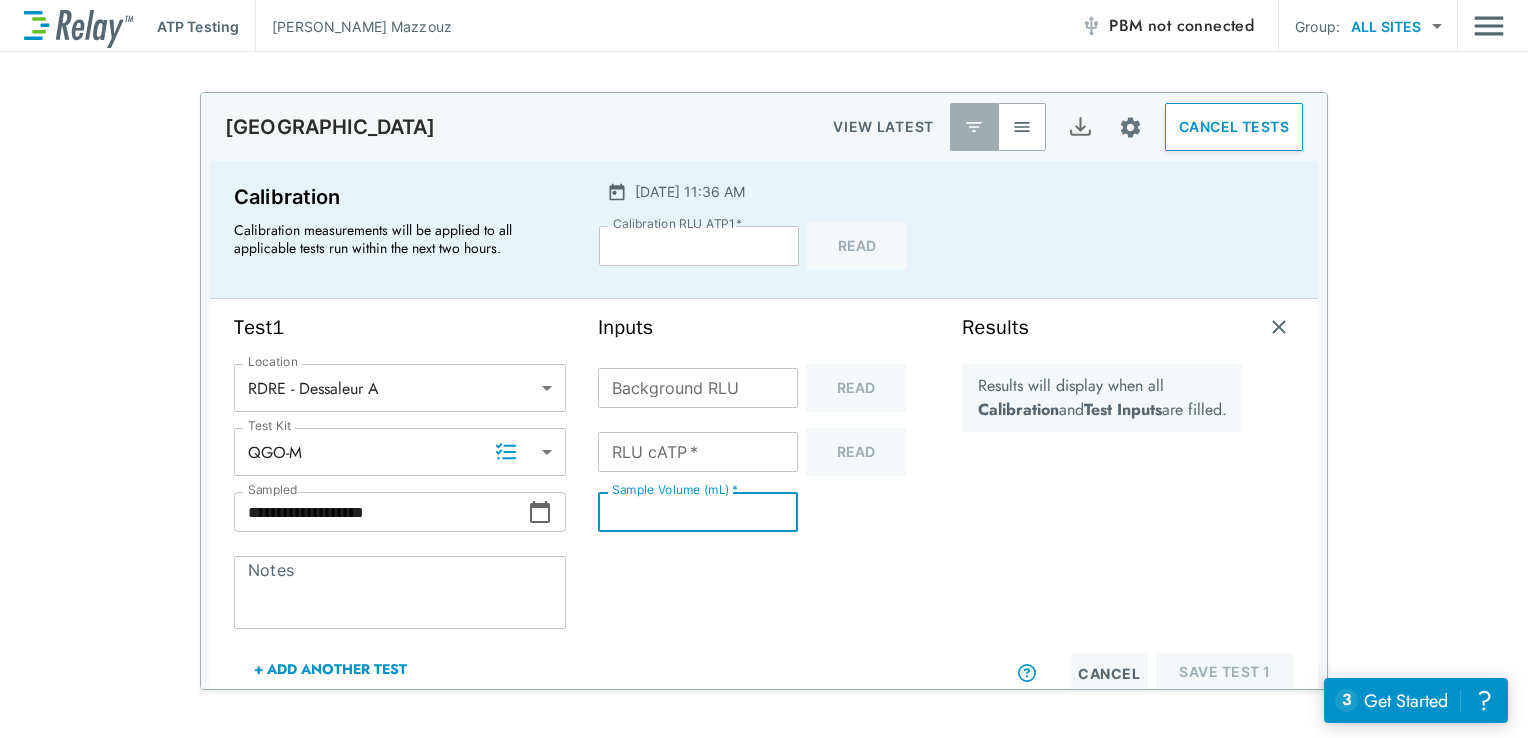 click on "Results will display when all  Calibration  and  Test Inputs  are filled." at bounding box center [1102, 508] 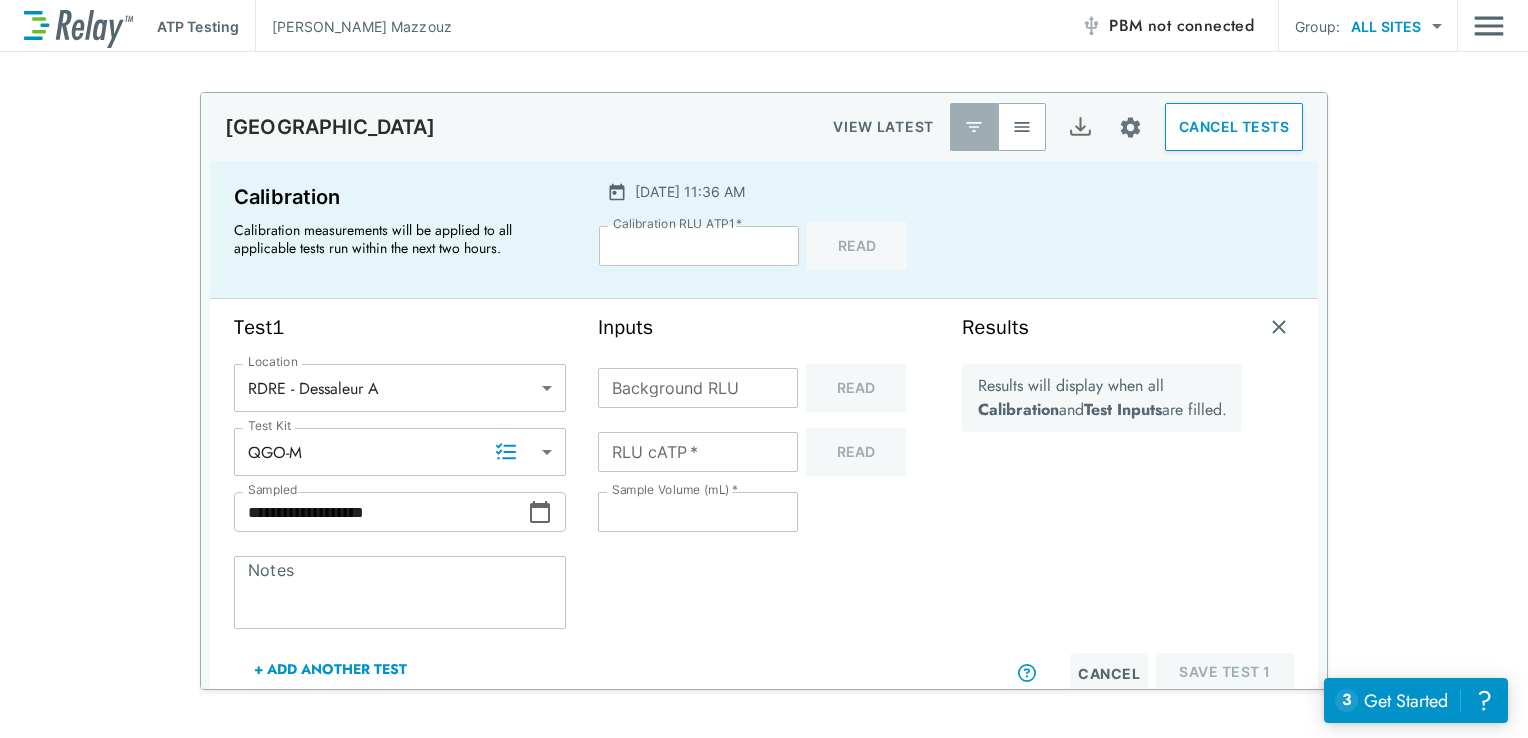 click on "Cancel Save Test 1" at bounding box center (1128, 673) 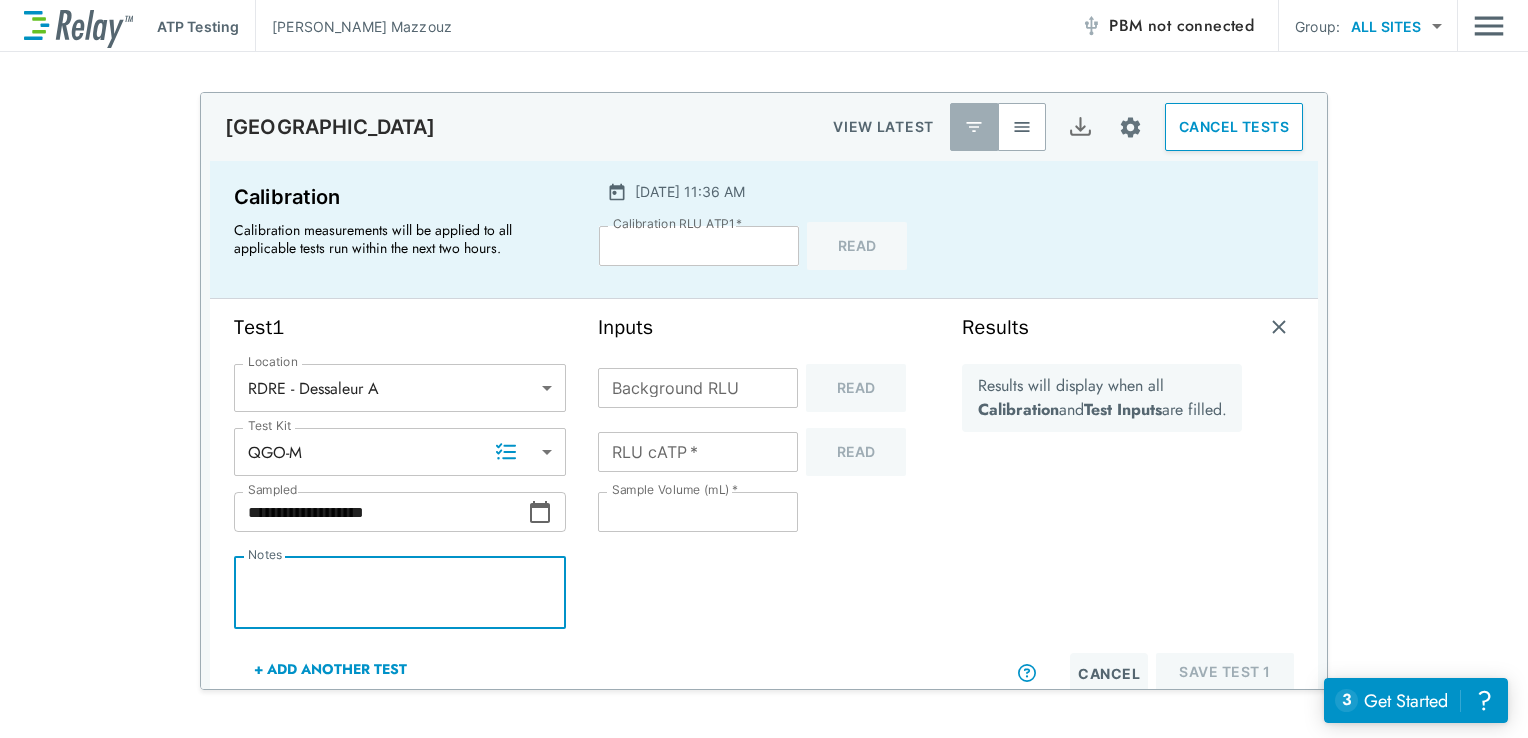 click on "Test Kit QGO-M ***** Test Kit" at bounding box center (400, 460) 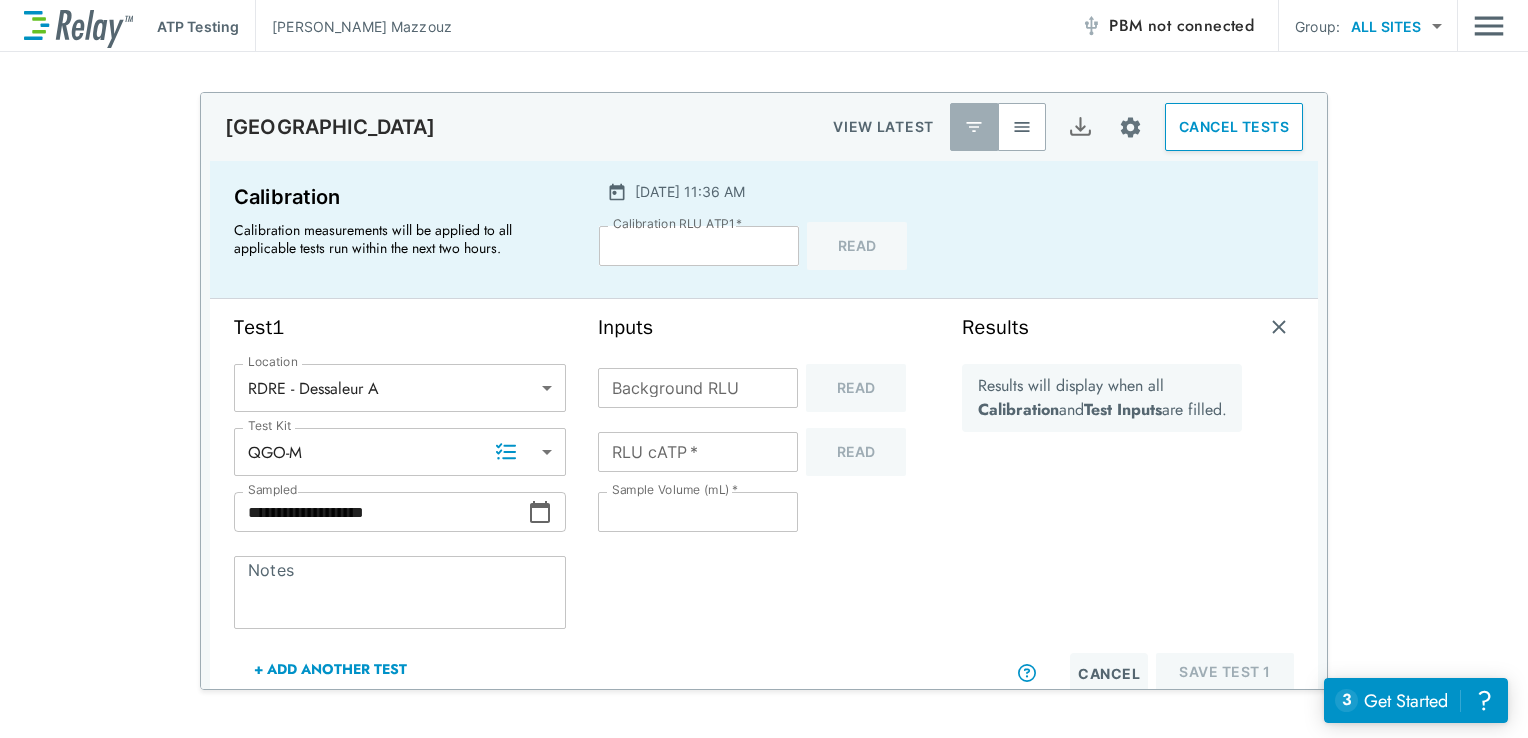 click on "**********" at bounding box center (764, 369) 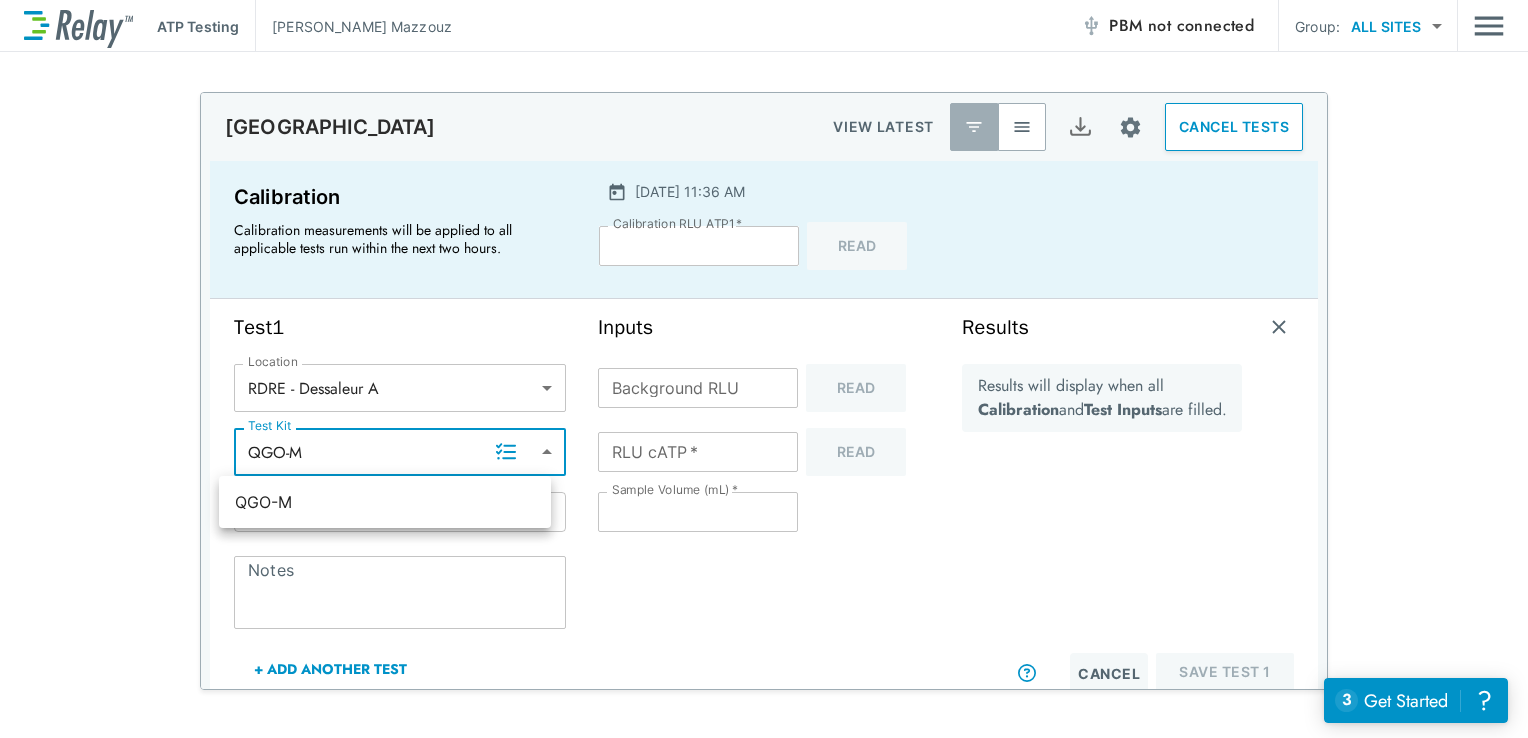 click at bounding box center (764, 369) 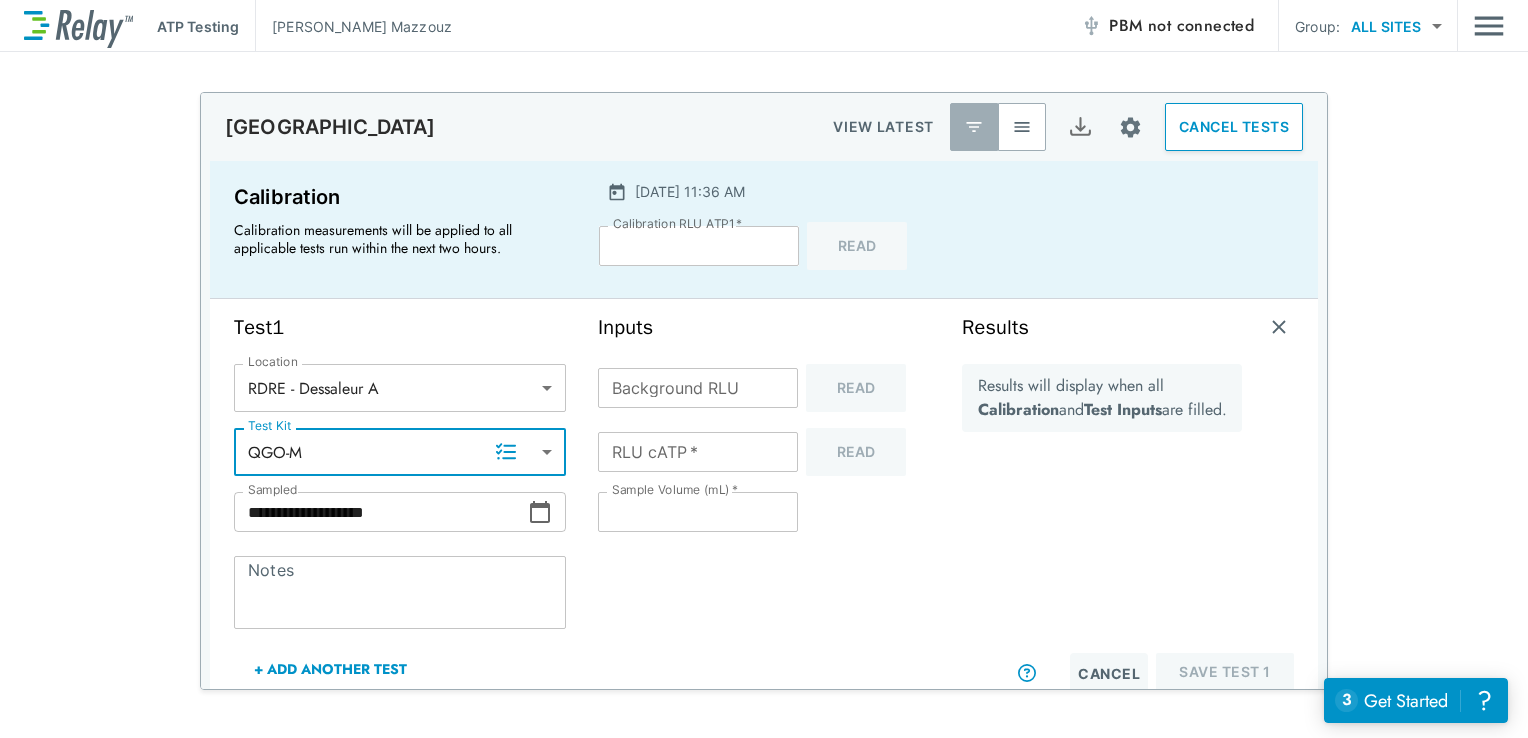 click on "*****" at bounding box center (699, 246) 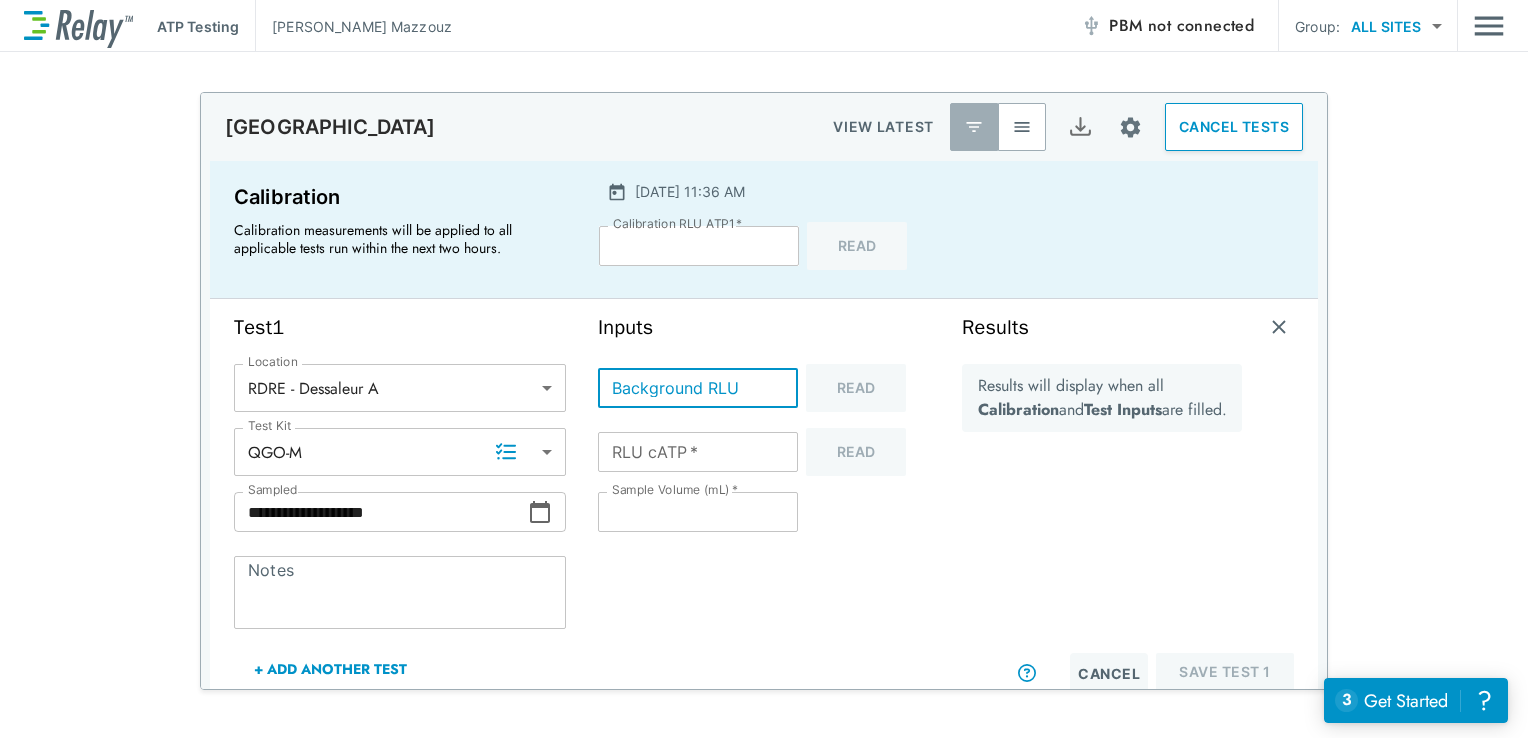 click on "*" at bounding box center [698, 388] 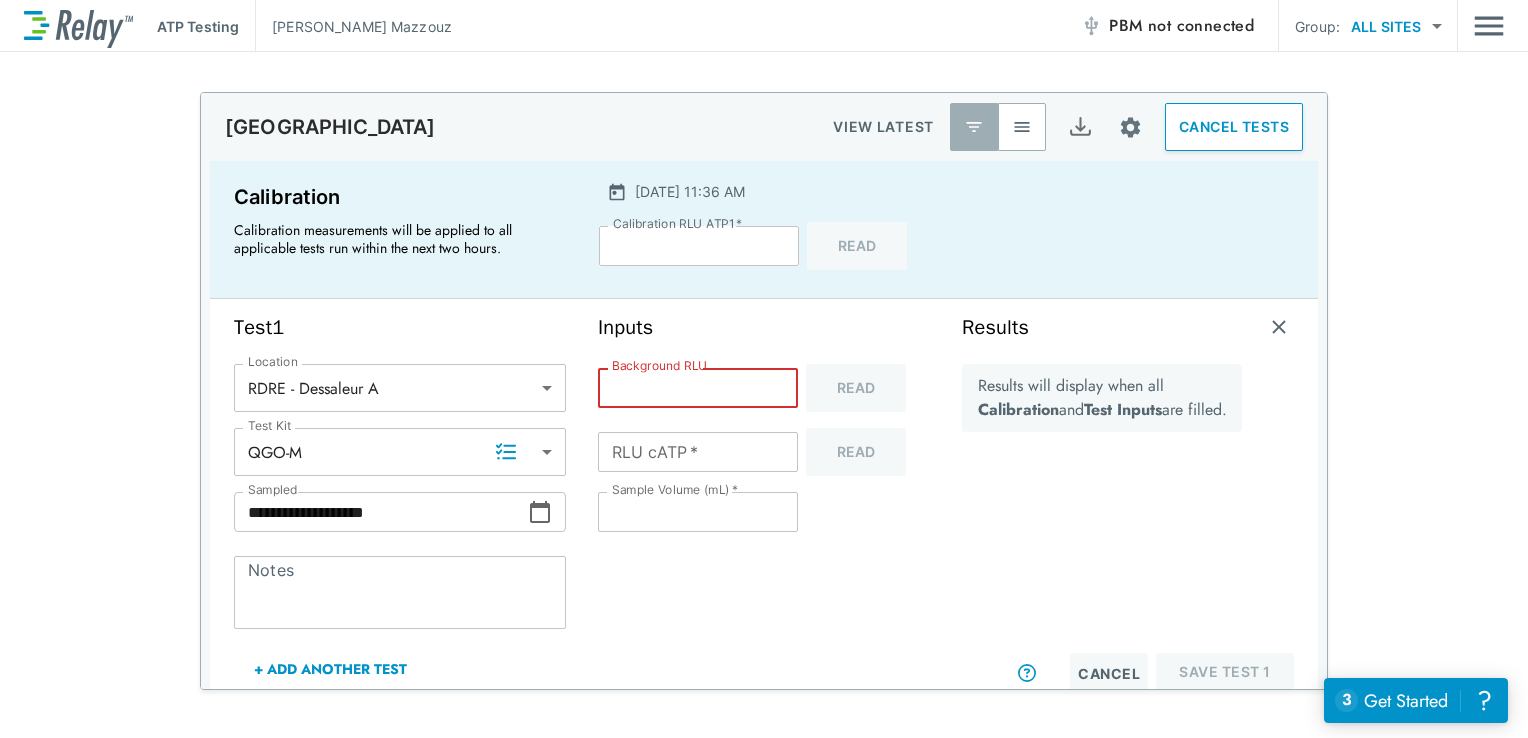 type on "*" 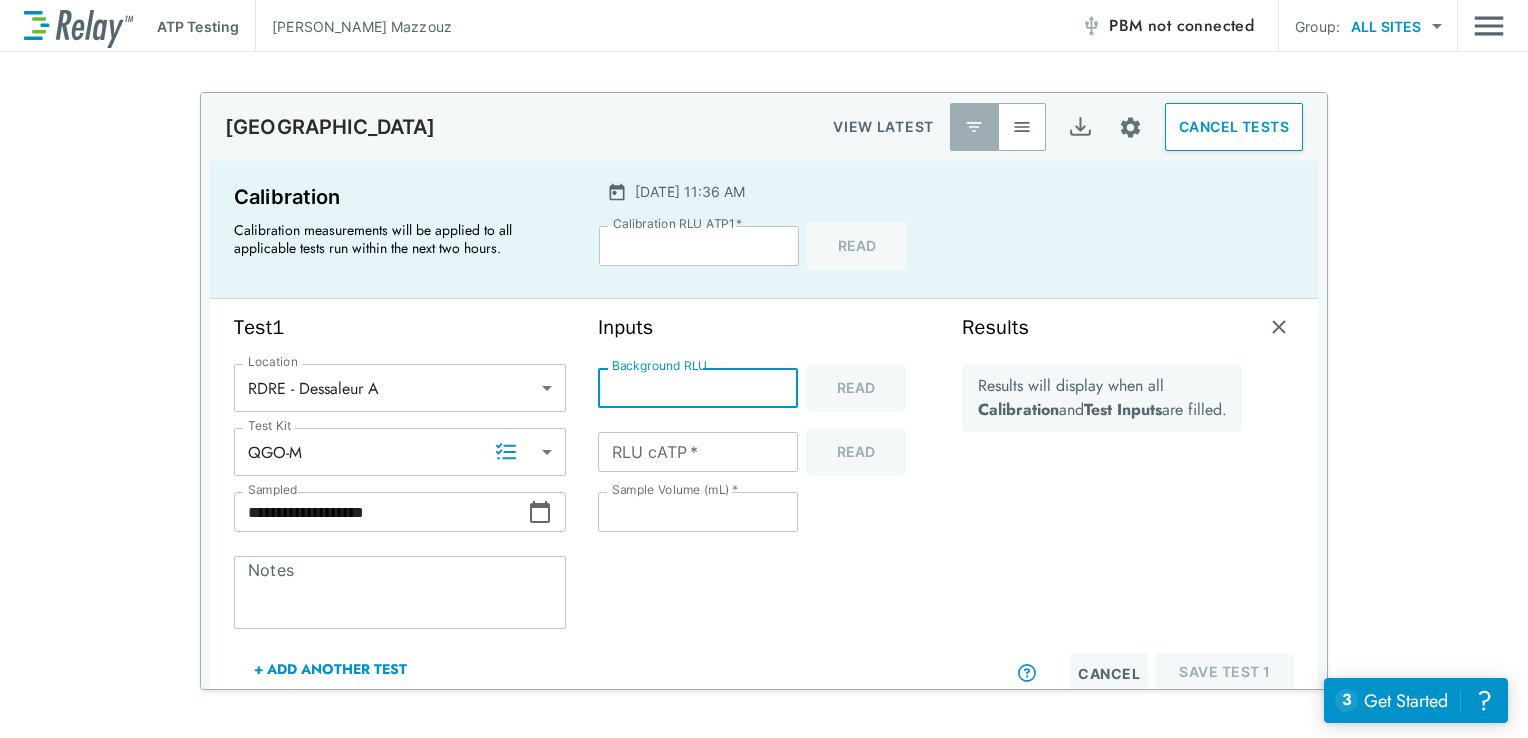 click on "RLU cATP   * **** RLU cATP   * Read" at bounding box center (764, 452) 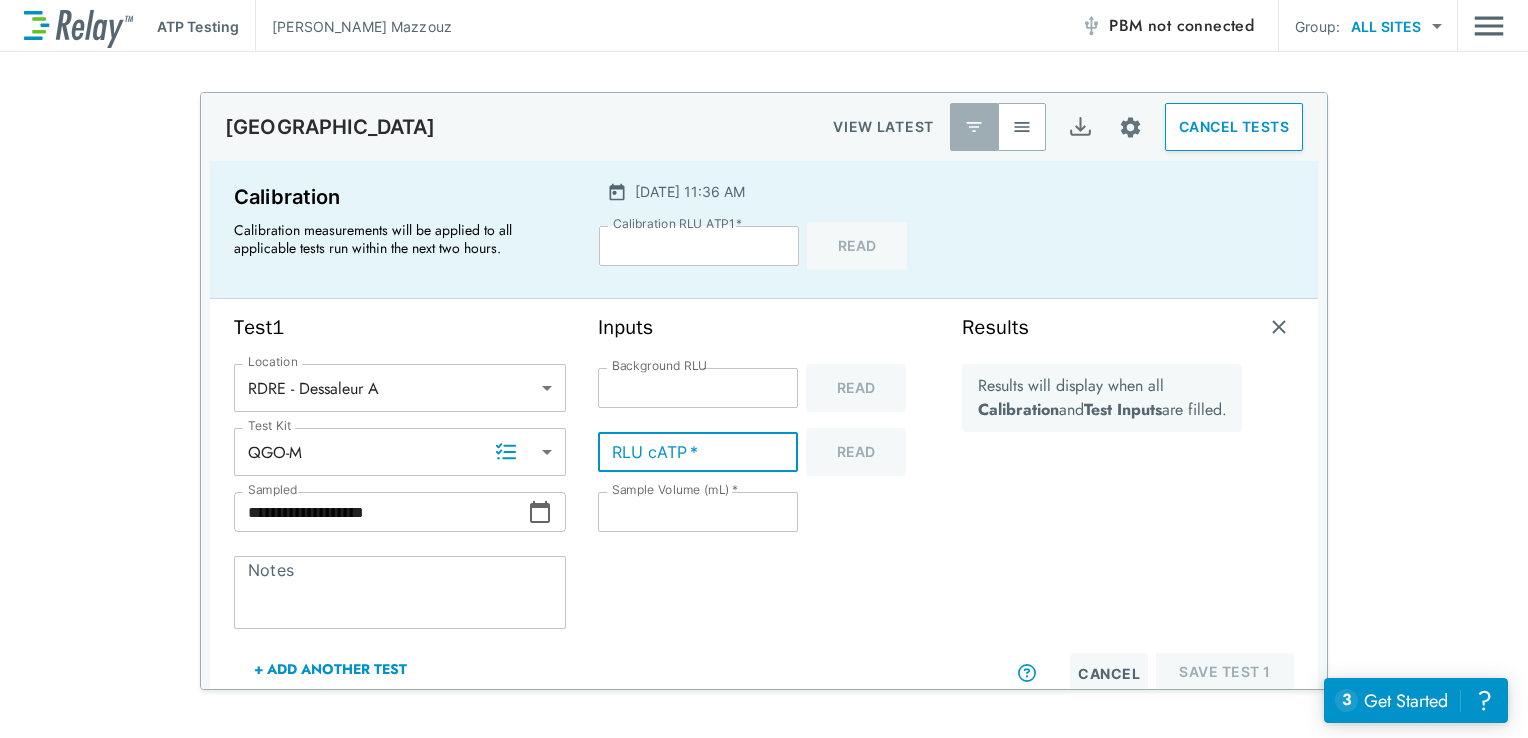 drag, startPoint x: 683, startPoint y: 446, endPoint x: 463, endPoint y: 442, distance: 220.03636 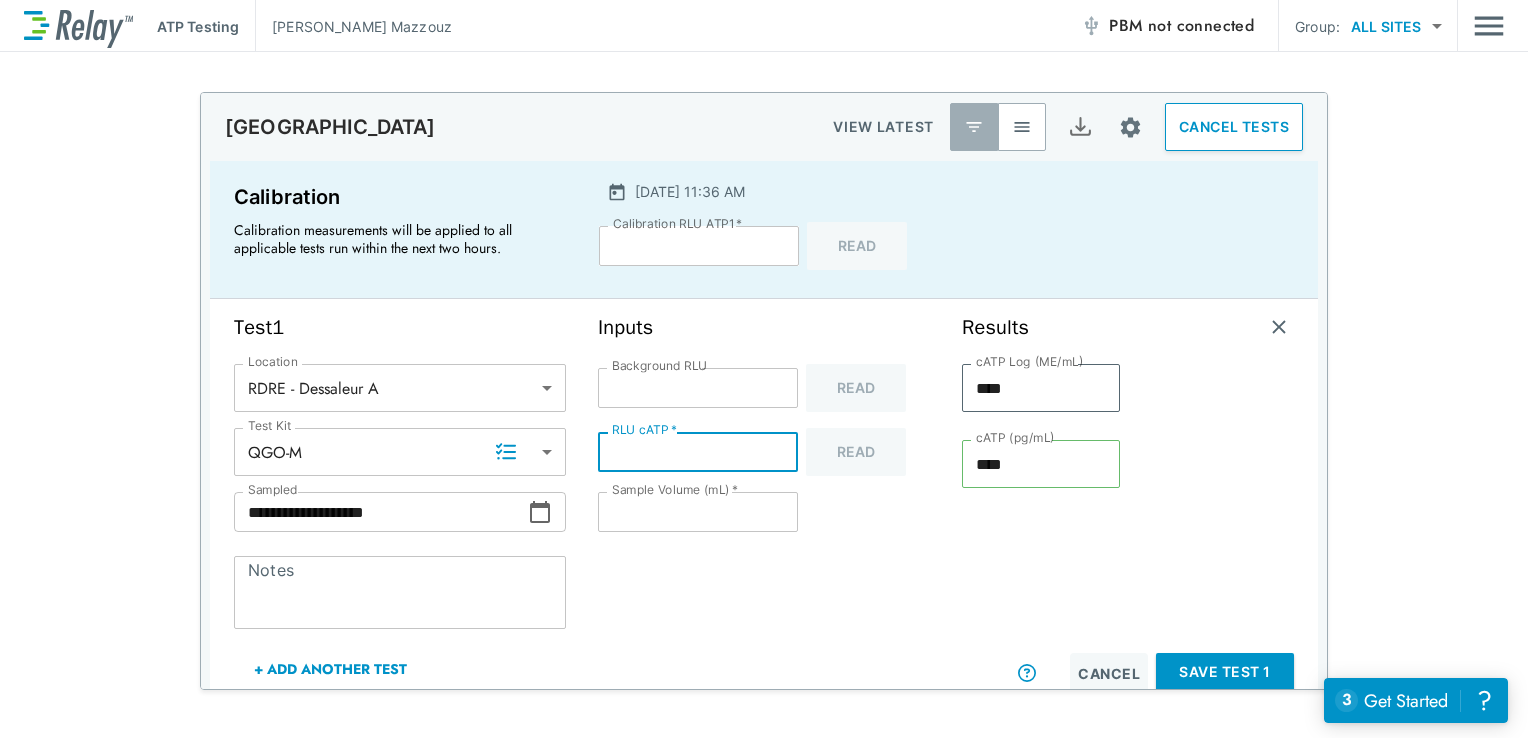 type on "***" 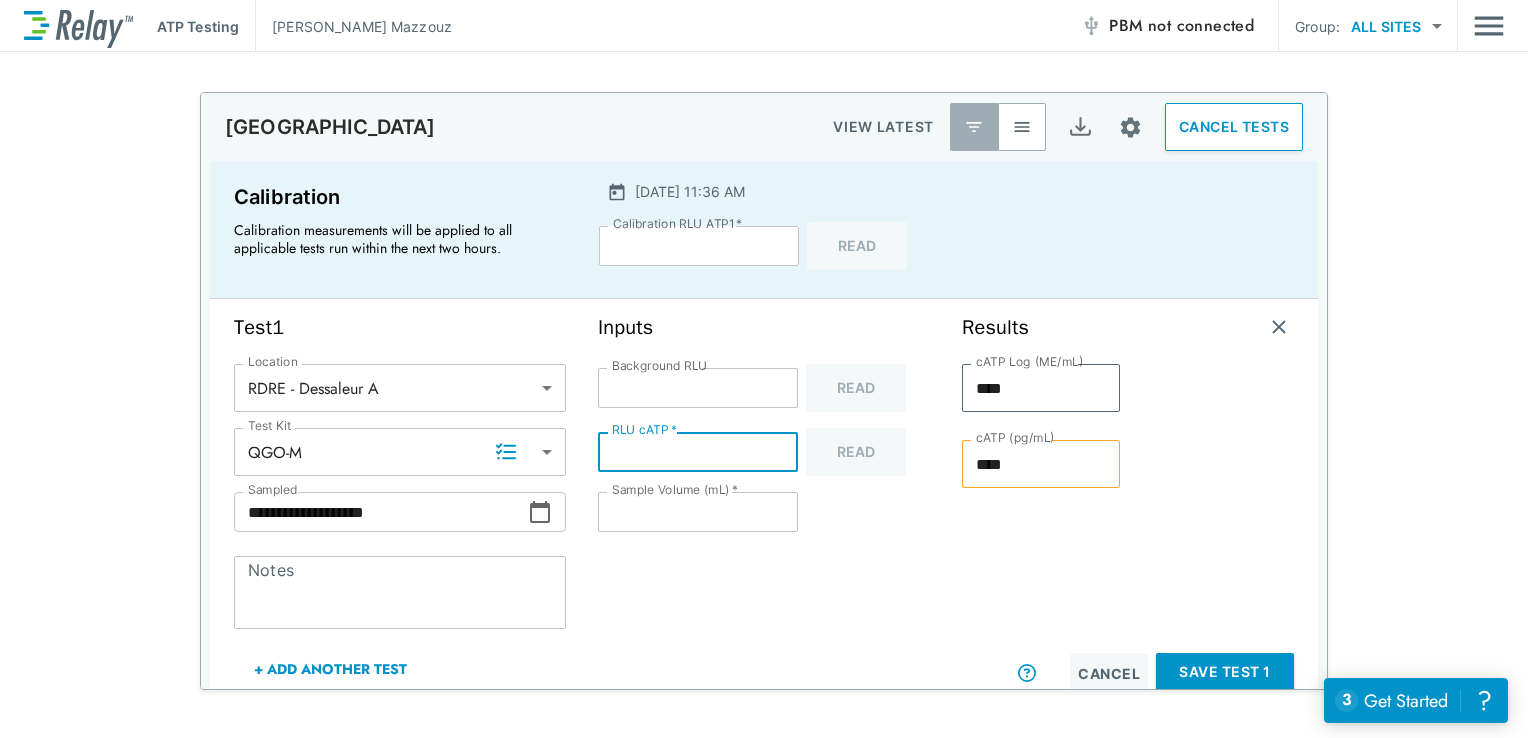 click at bounding box center [1215, 508] 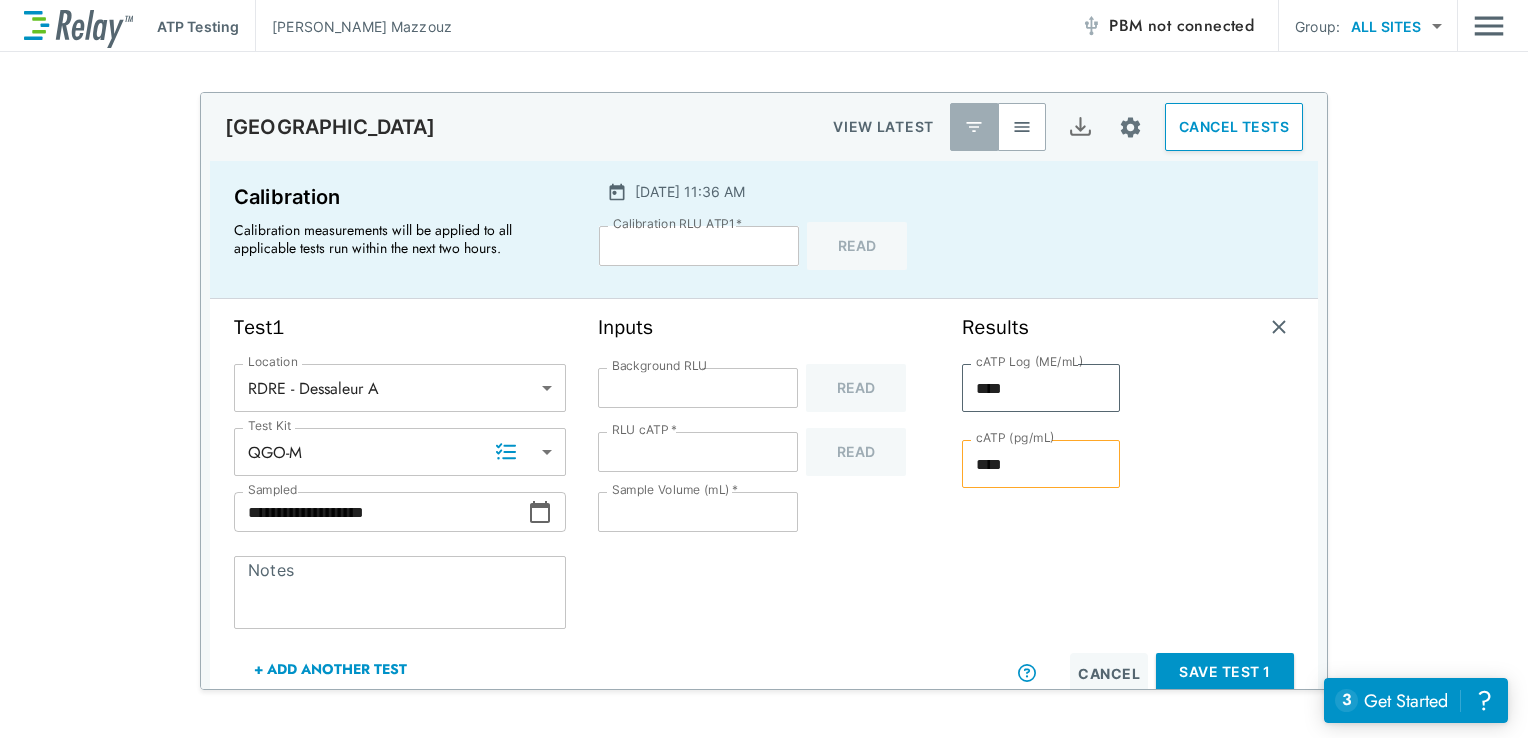 click on "cATP (pg/mL) **** cATP (pg/mL)" at bounding box center (1041, 472) 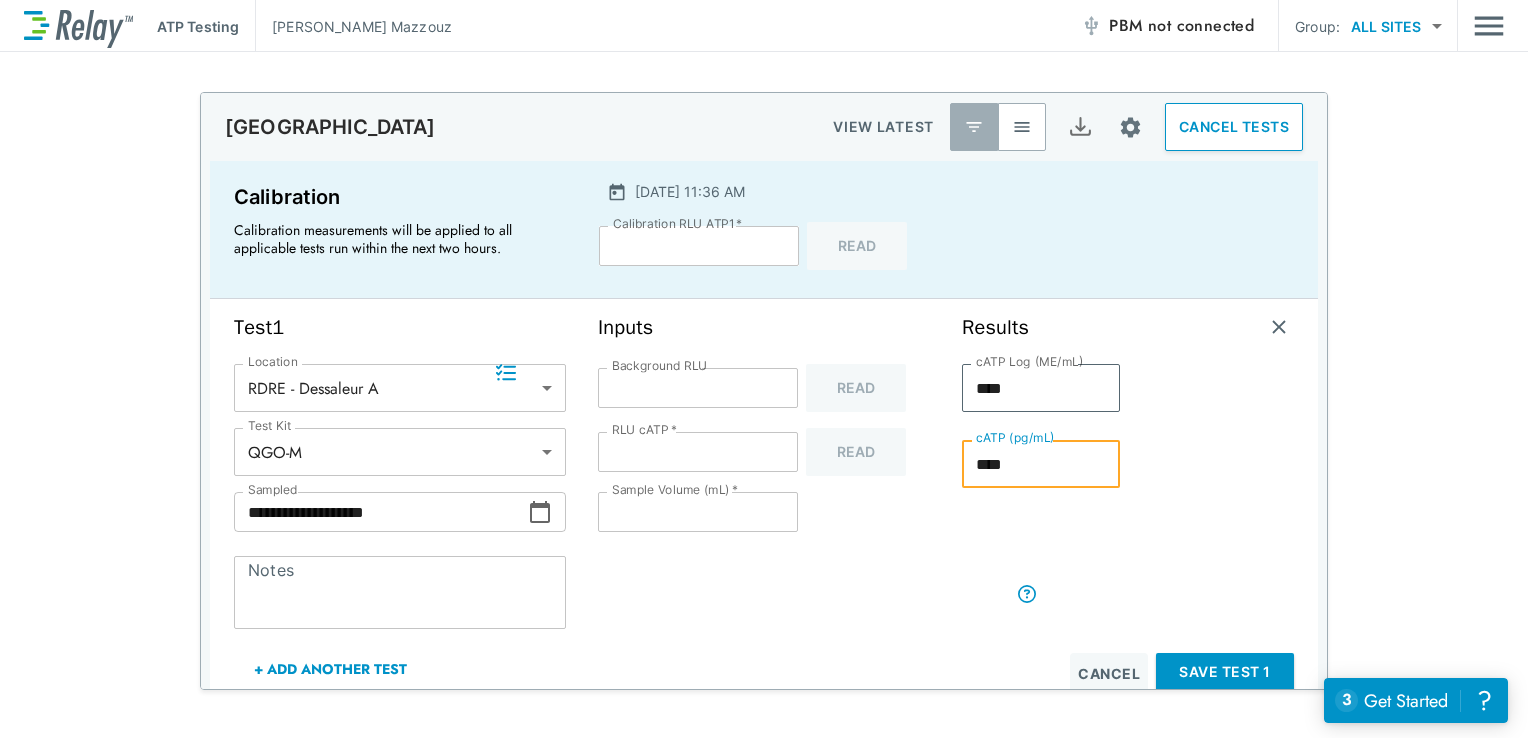 scroll, scrollTop: 131, scrollLeft: 0, axis: vertical 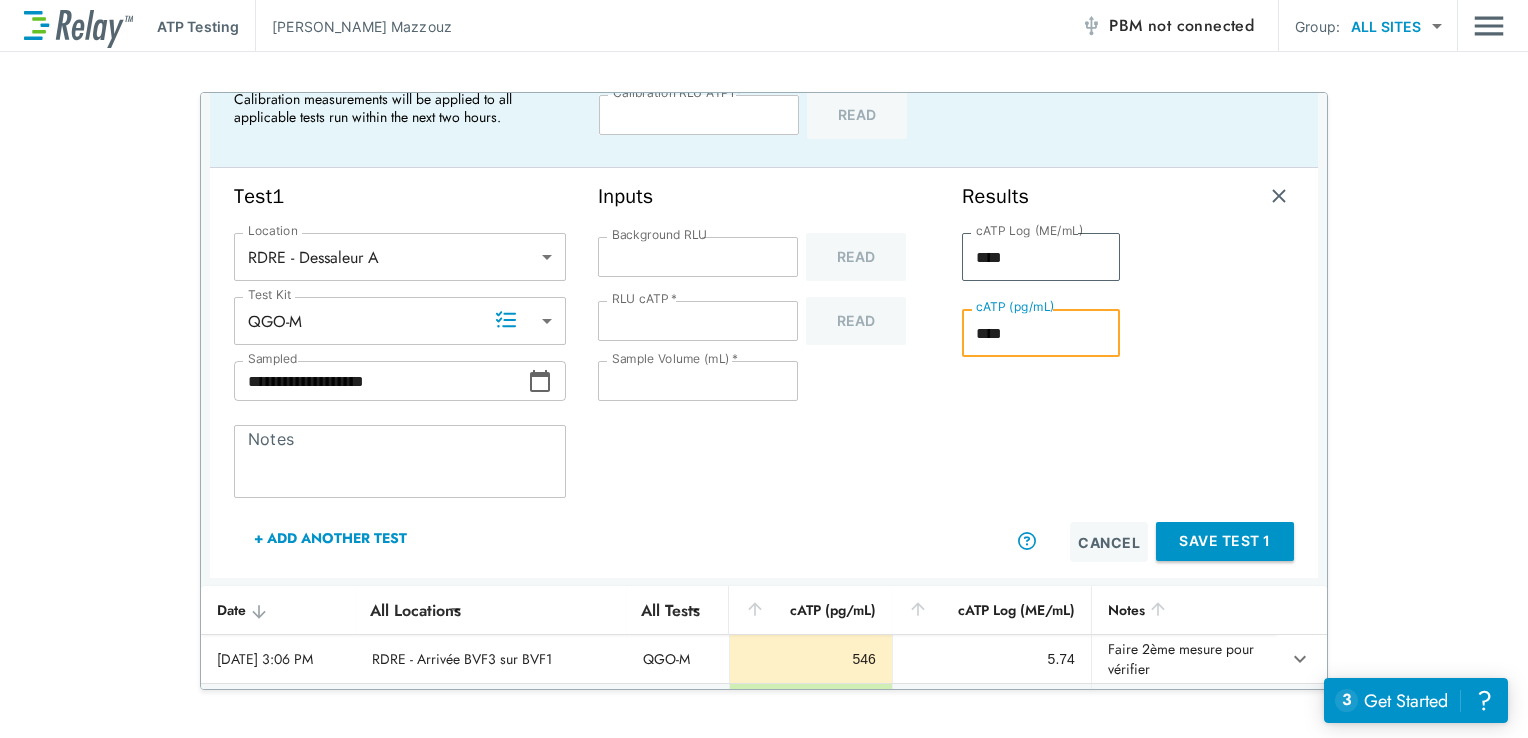 click on "Save Test 1" at bounding box center [1225, 541] 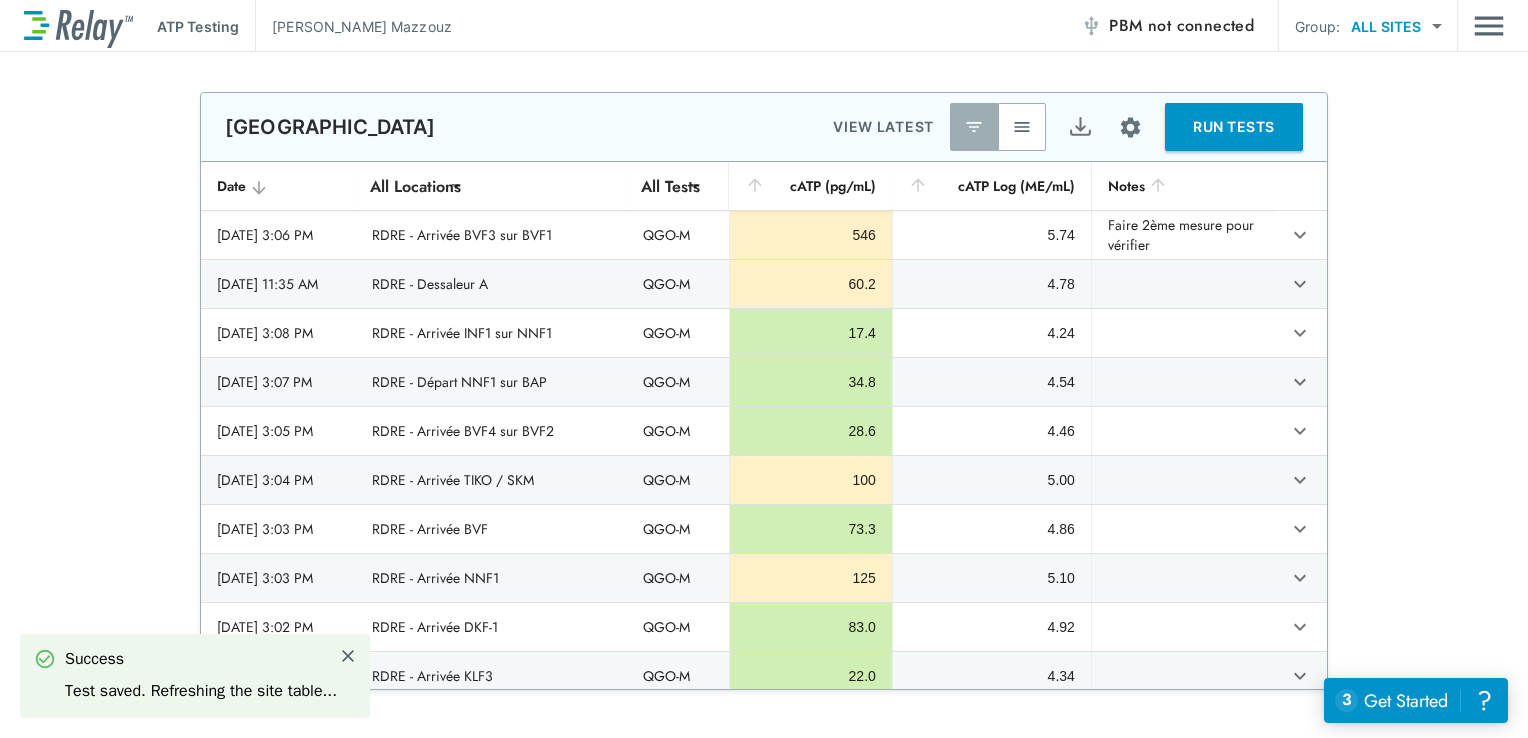 scroll, scrollTop: 24, scrollLeft: 0, axis: vertical 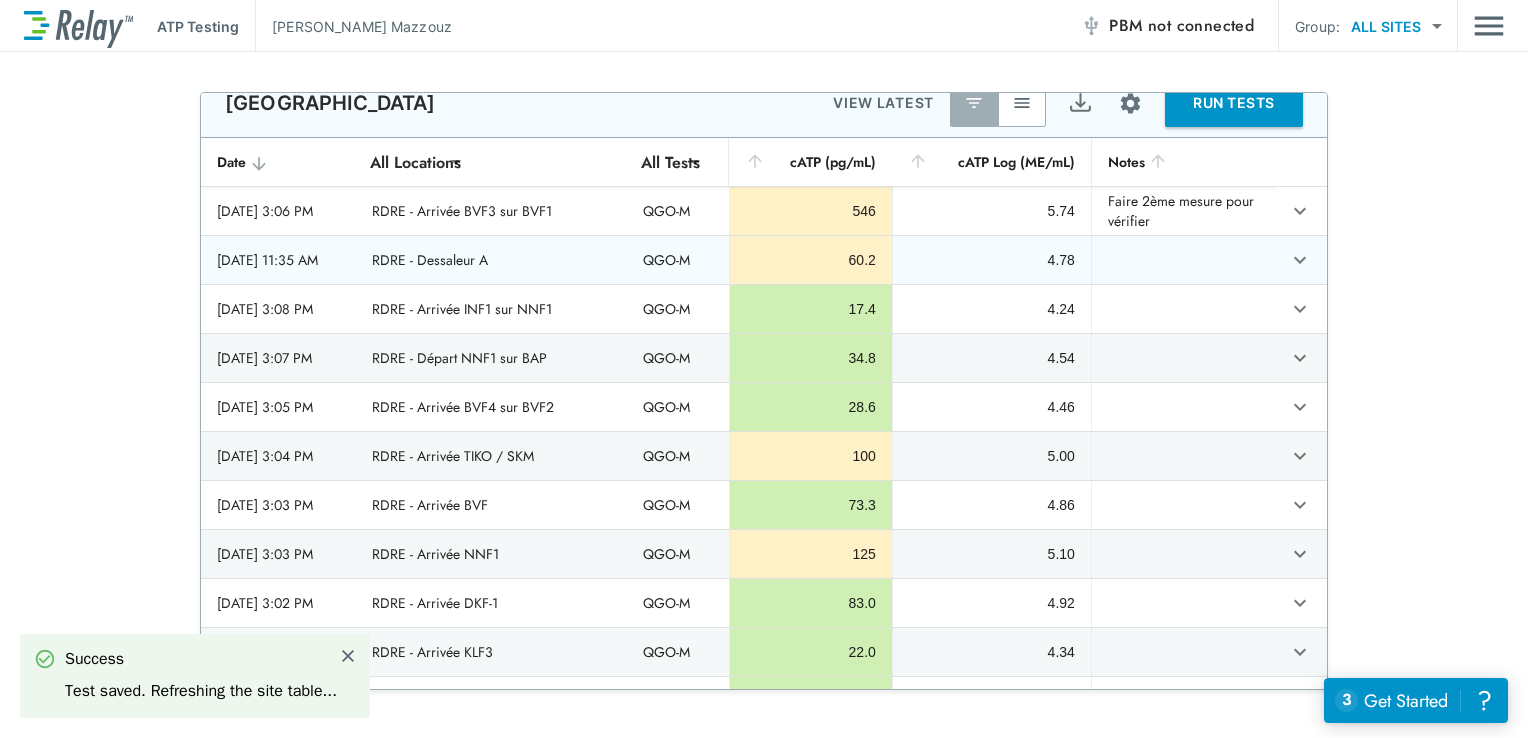 click 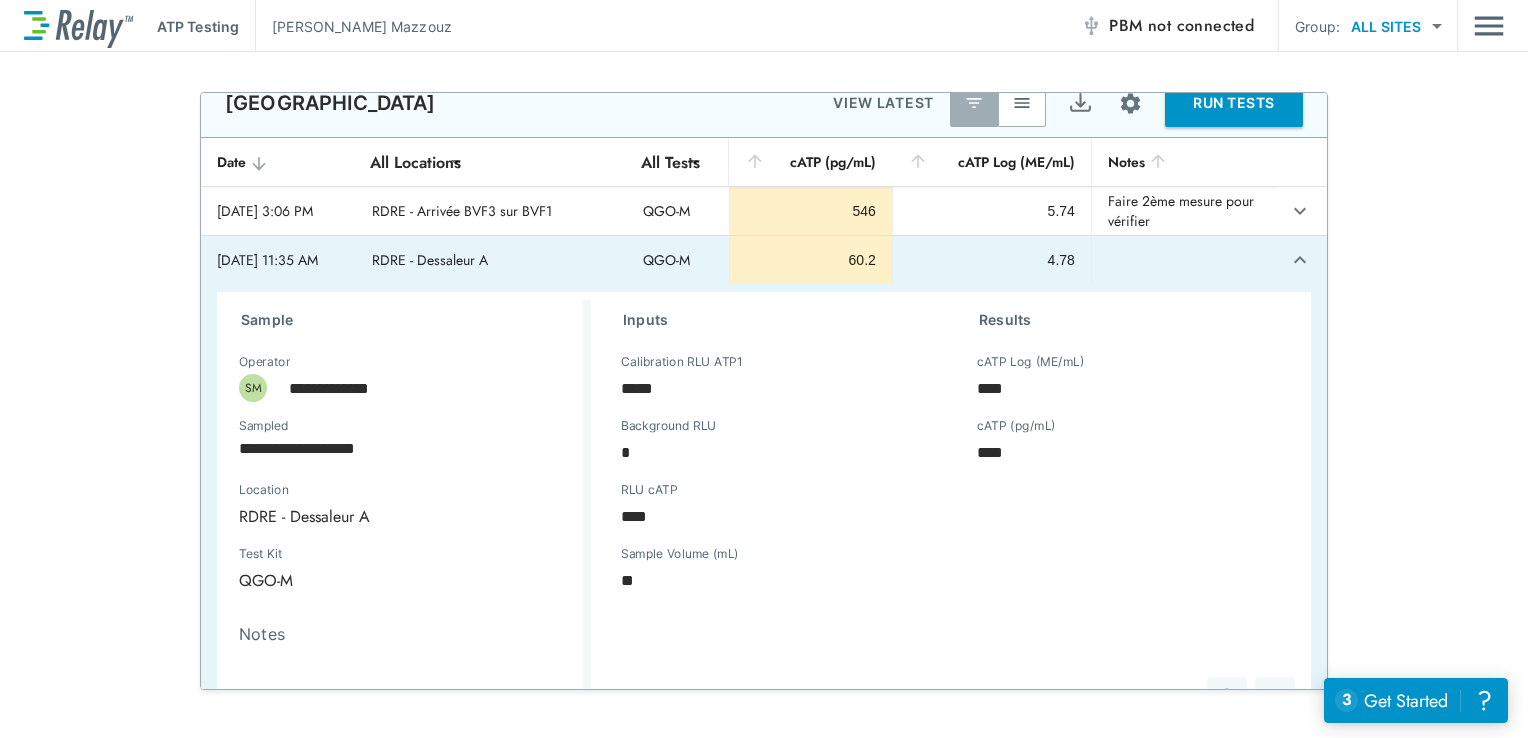 scroll, scrollTop: 211, scrollLeft: 0, axis: vertical 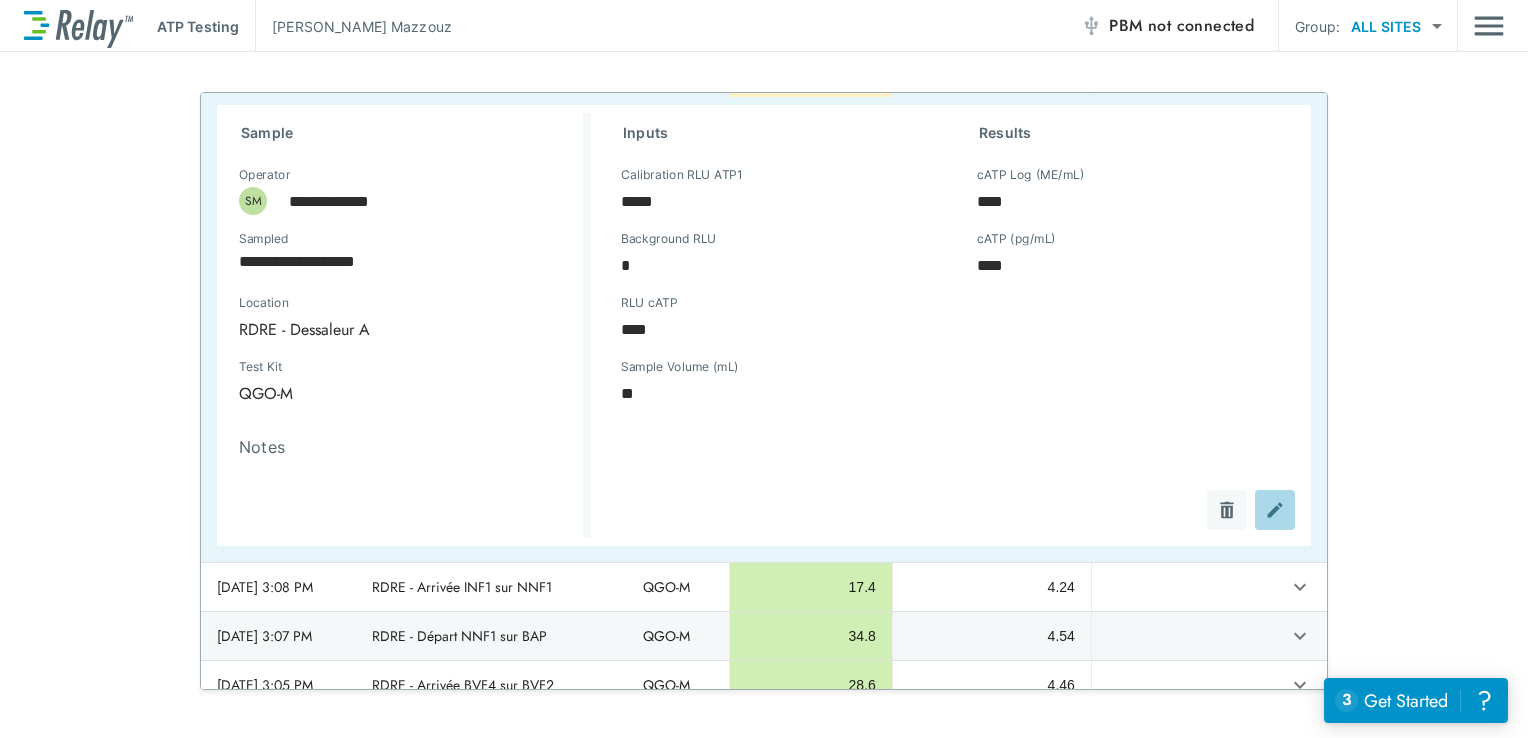 click at bounding box center [1275, 510] 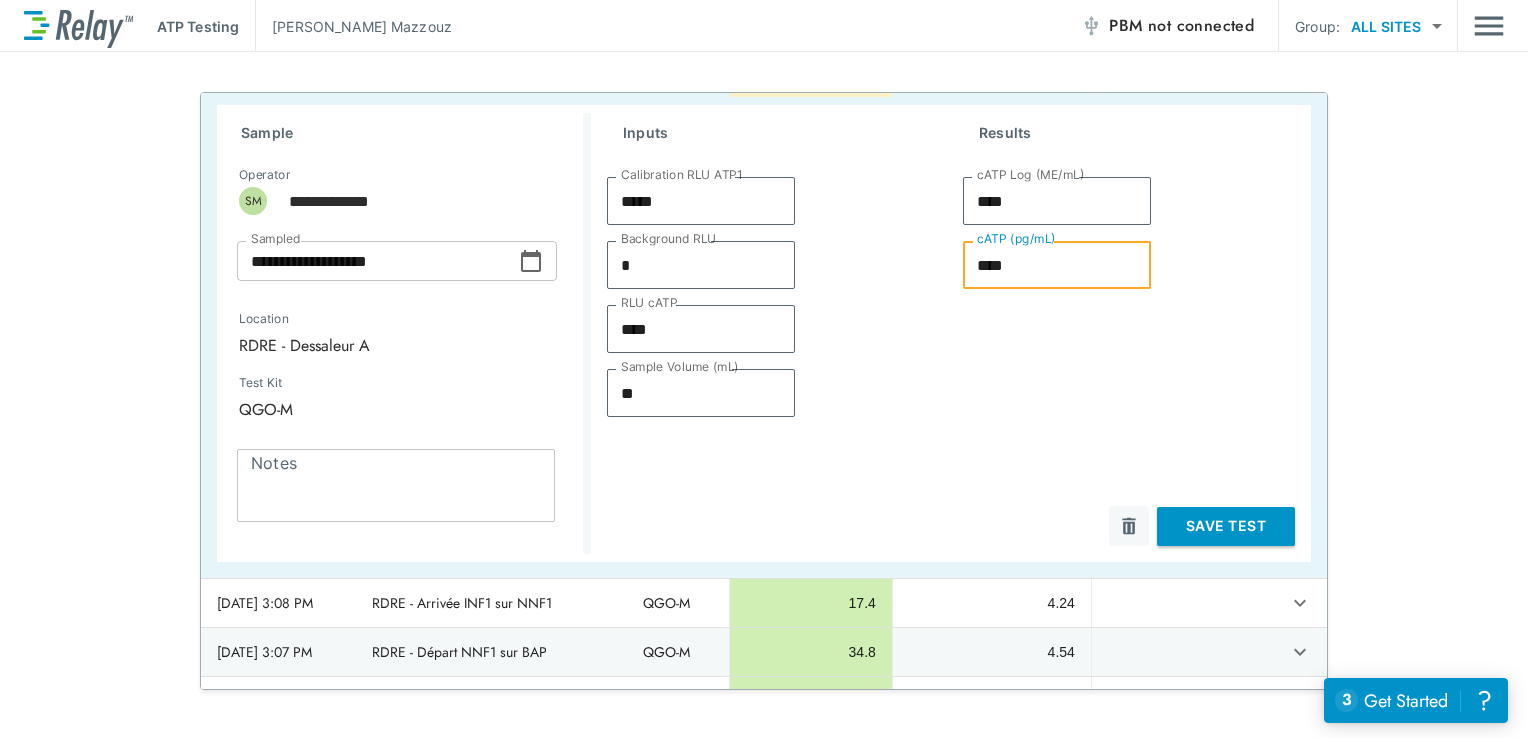 click on "****" at bounding box center [1057, 265] 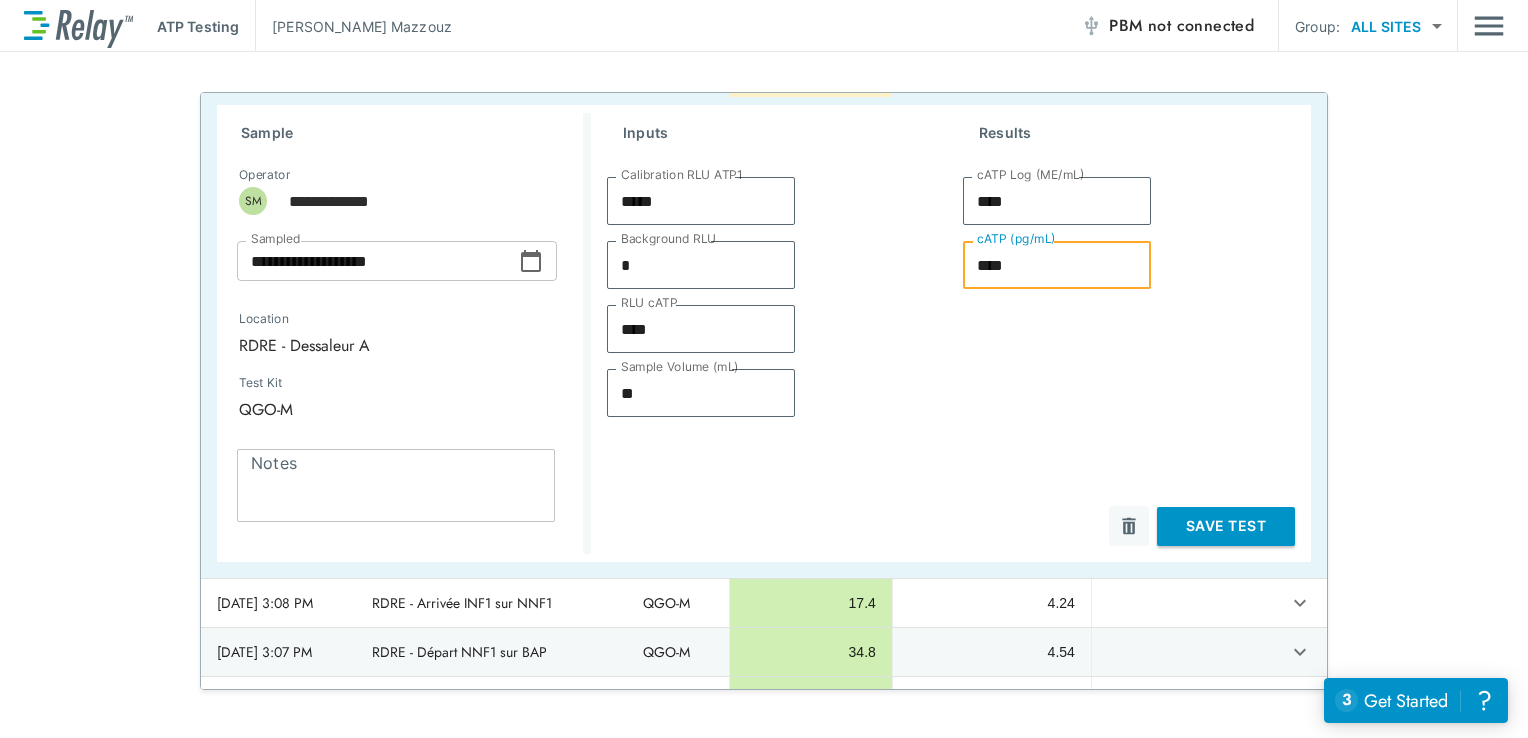 scroll, scrollTop: 0, scrollLeft: 0, axis: both 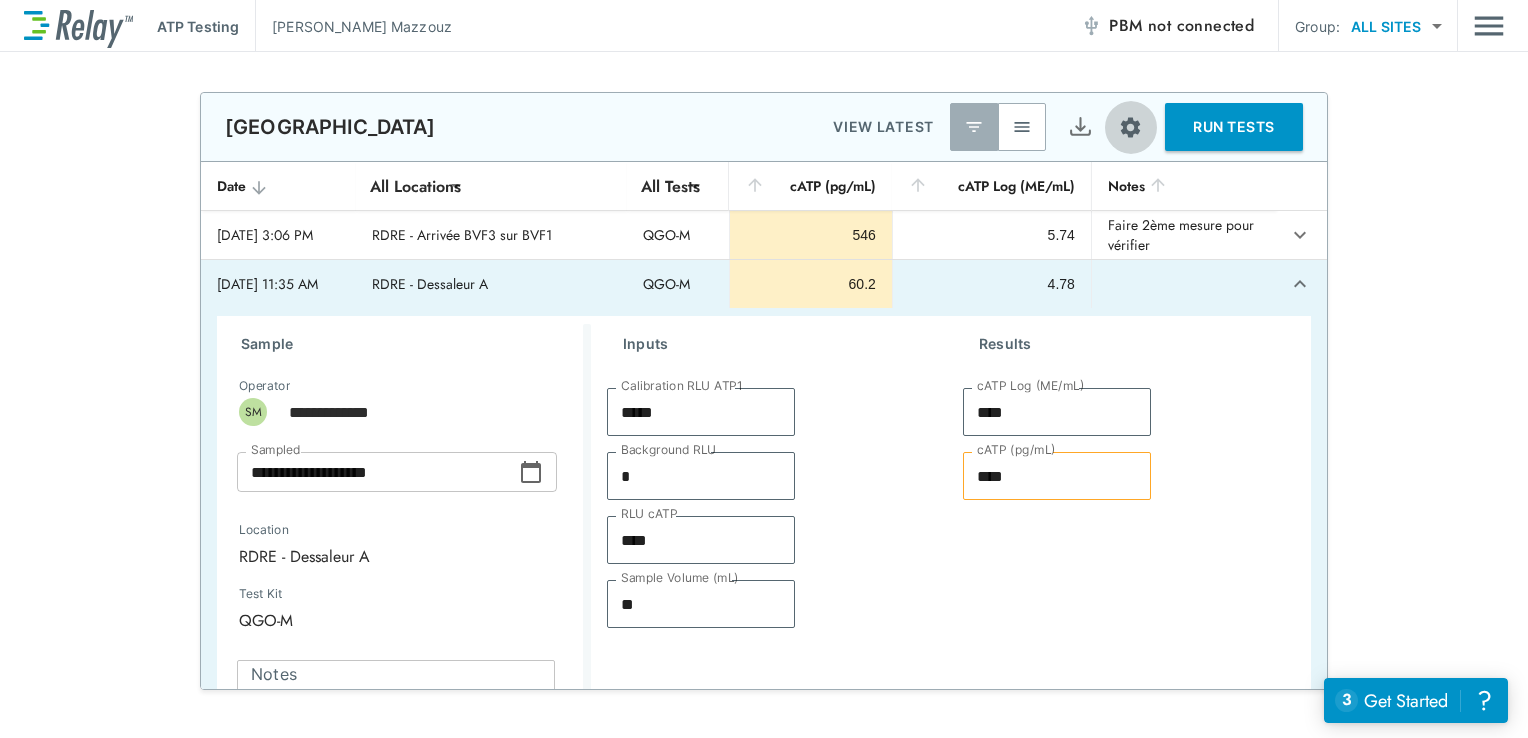 click at bounding box center [1130, 127] 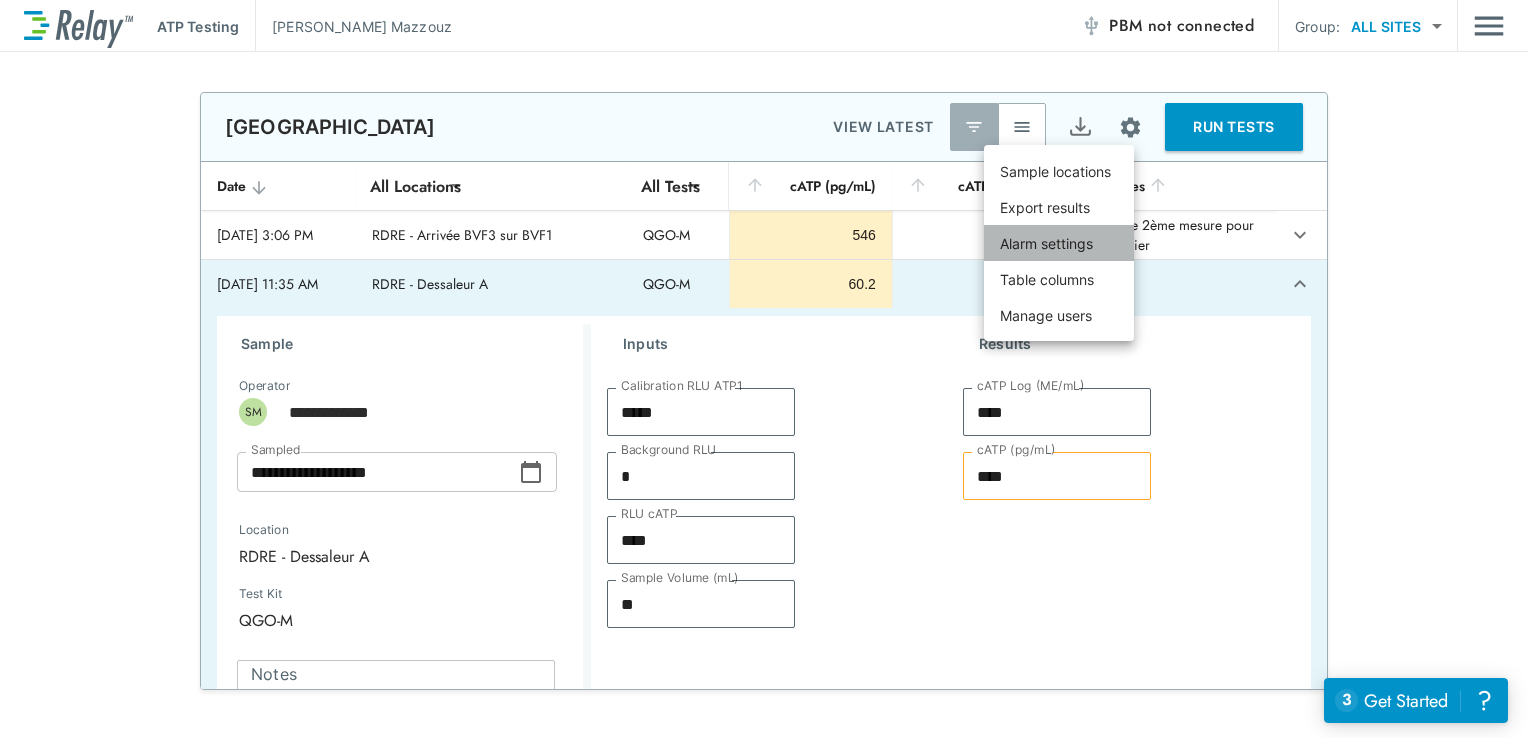 click on "Alarm settings" at bounding box center (1046, 243) 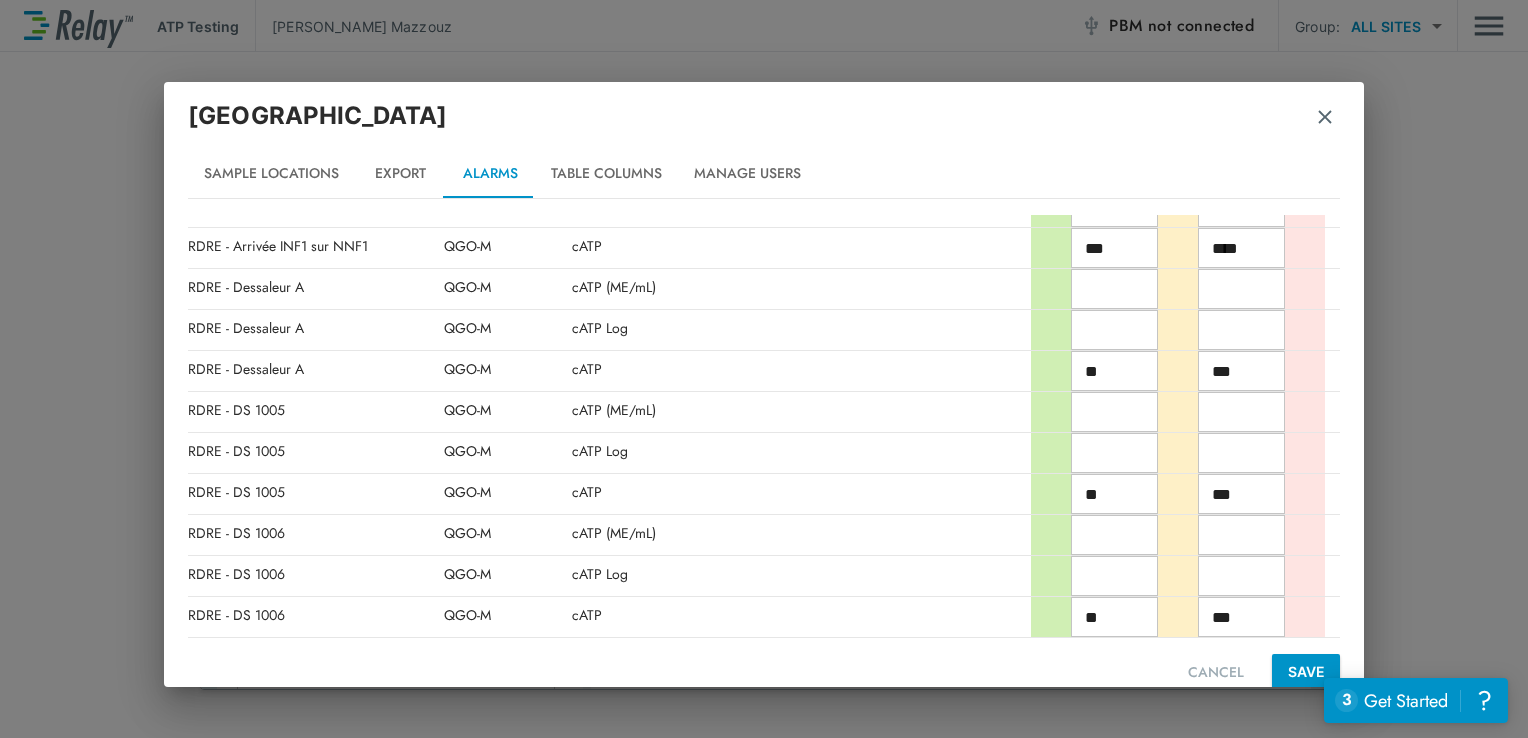 scroll, scrollTop: 4233, scrollLeft: 0, axis: vertical 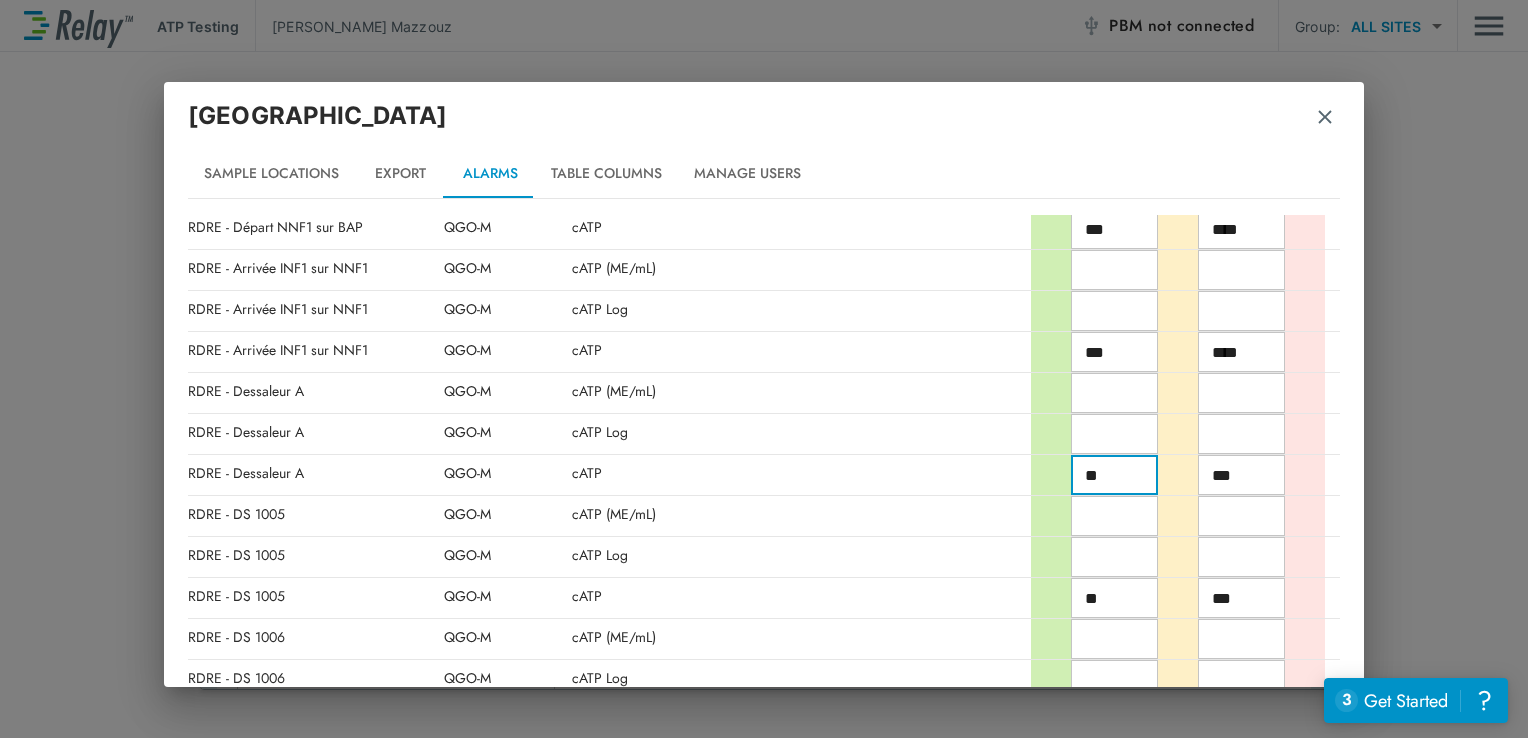 click on "**" at bounding box center [1114, 475] 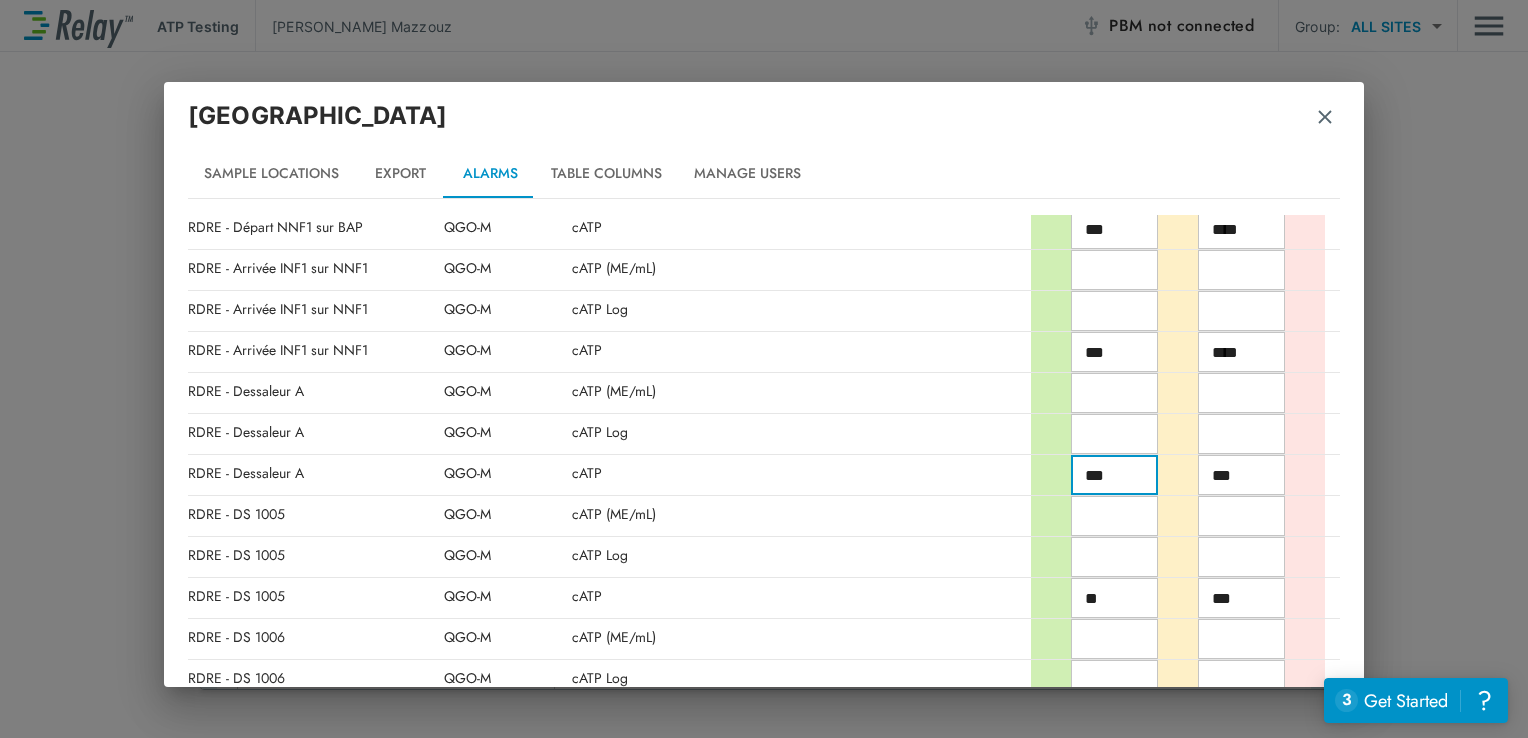 type on "***" 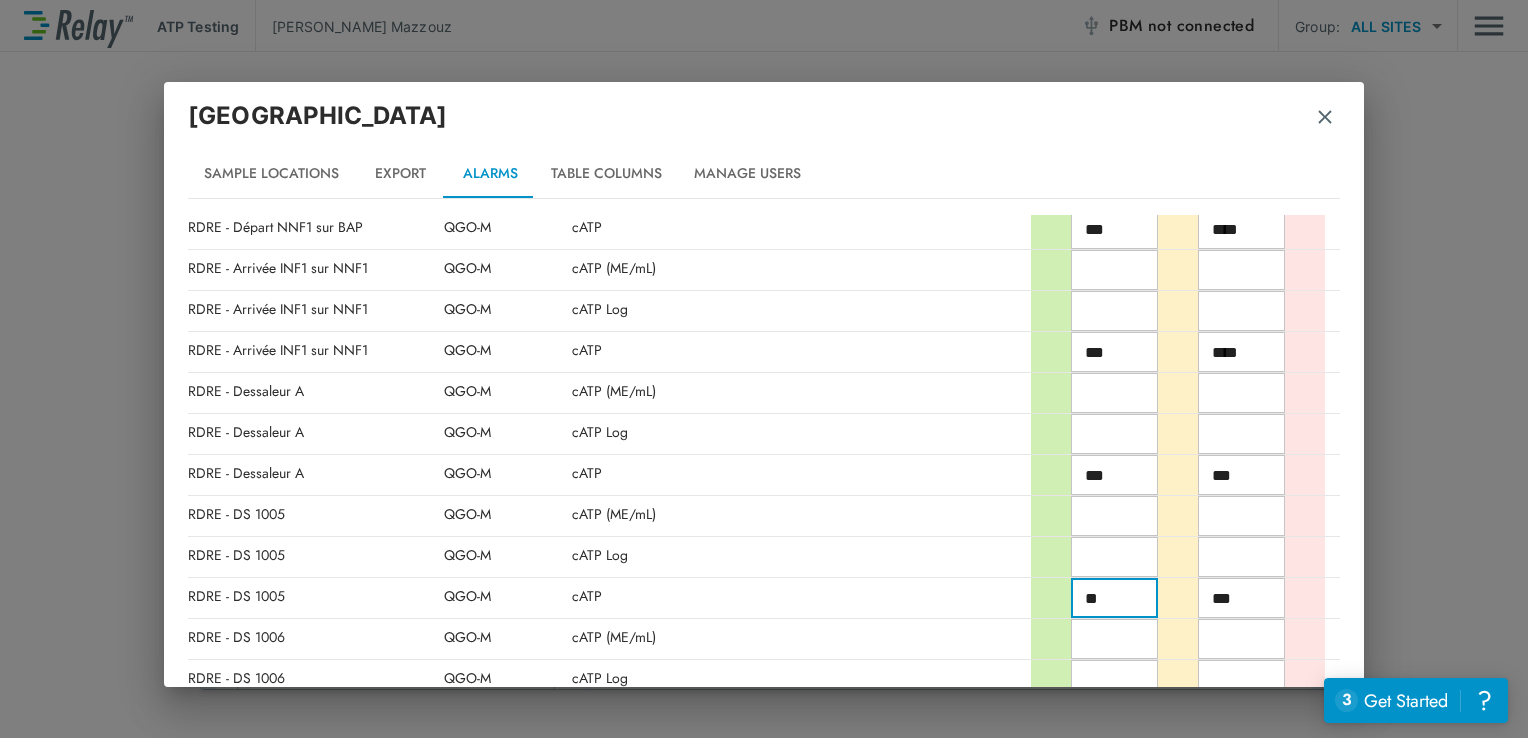 click on "**" at bounding box center [1114, 598] 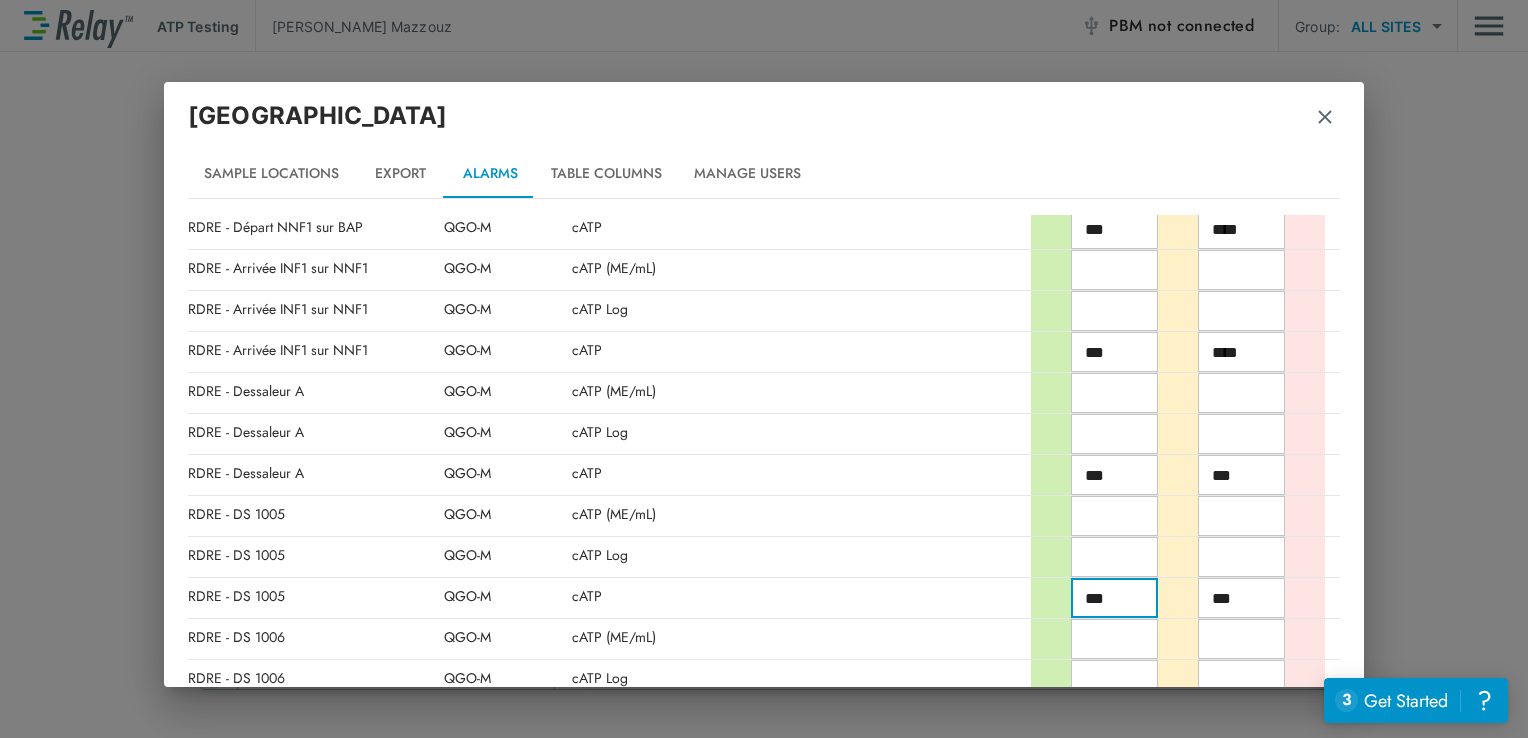 scroll, scrollTop: 4337, scrollLeft: 0, axis: vertical 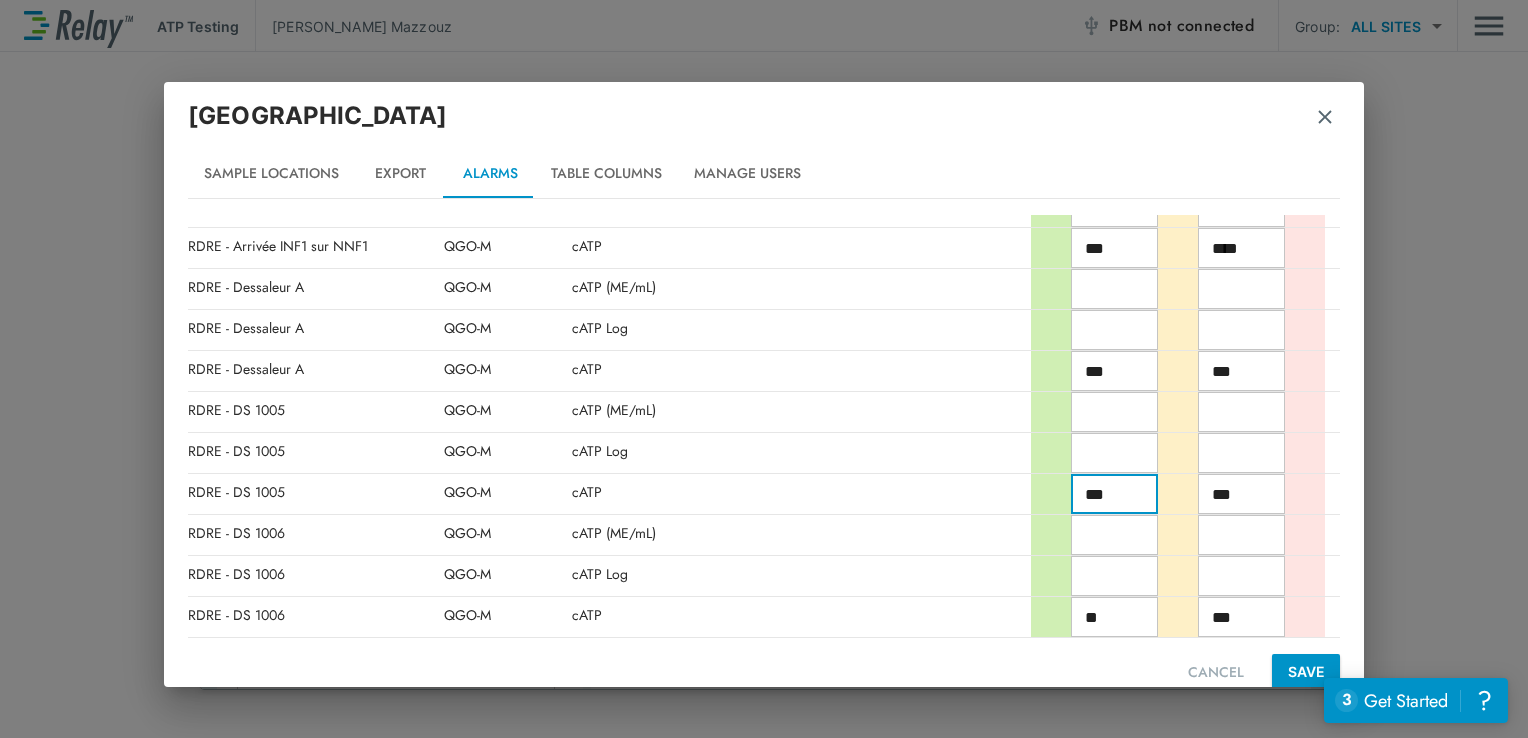 type on "***" 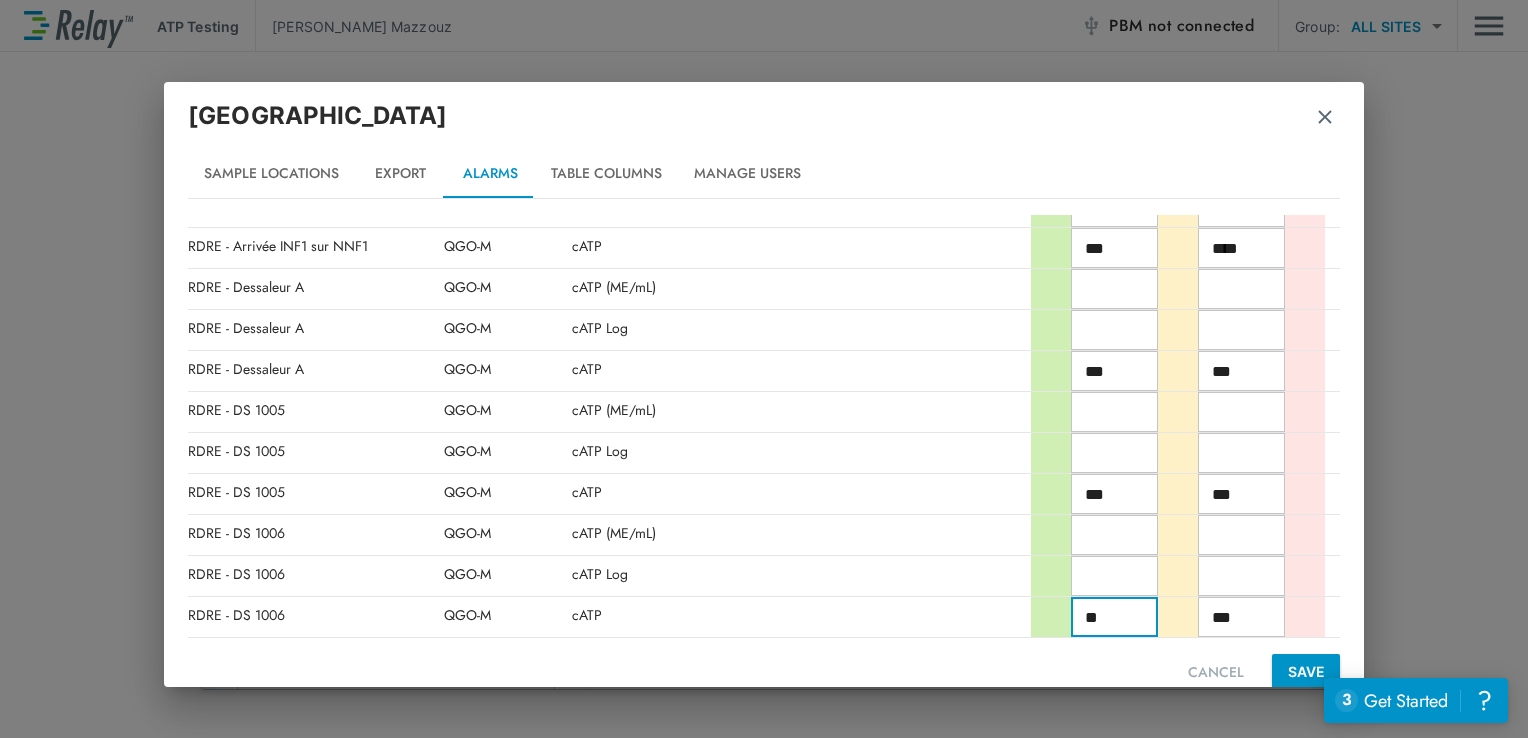 click on "**" at bounding box center (1114, 617) 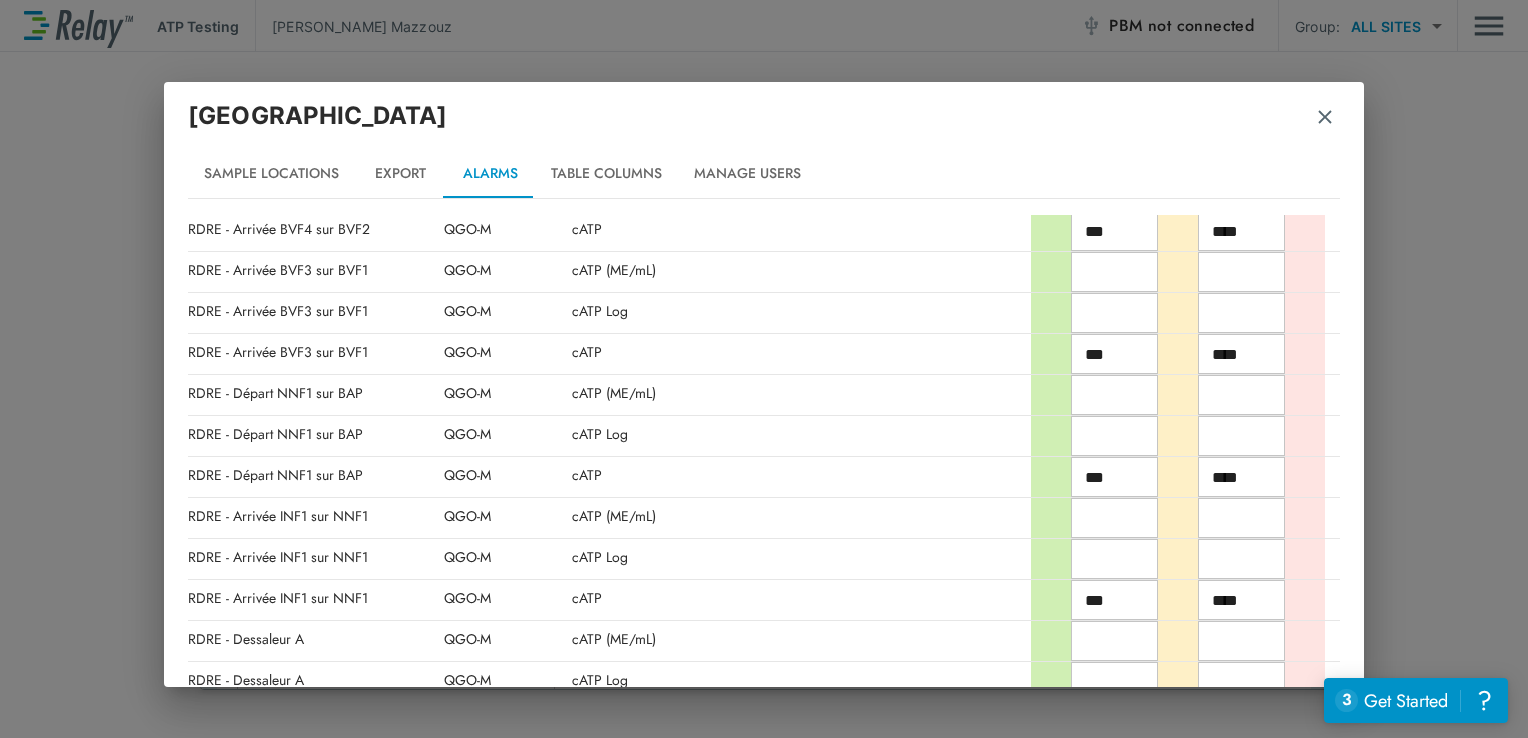 scroll, scrollTop: 4337, scrollLeft: 0, axis: vertical 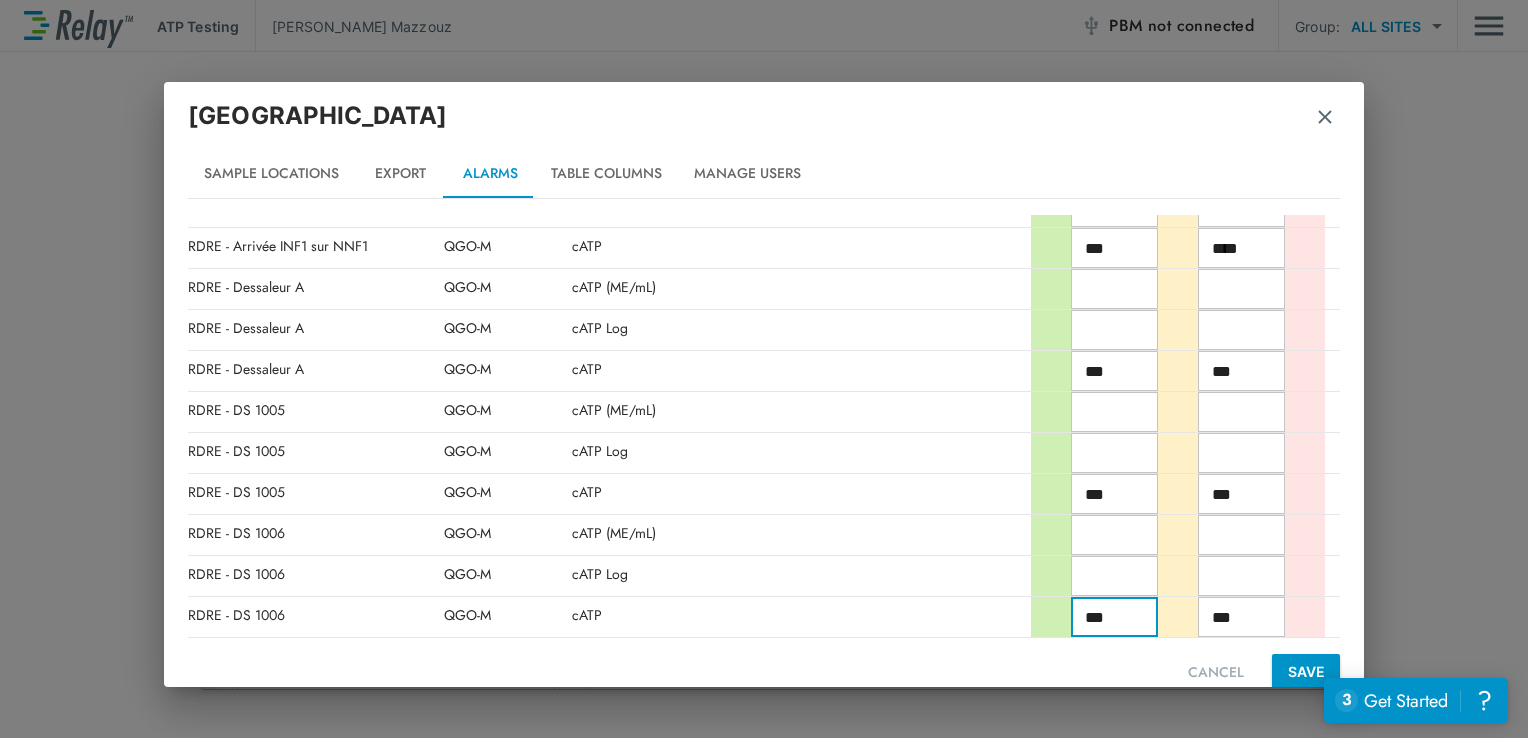 type on "***" 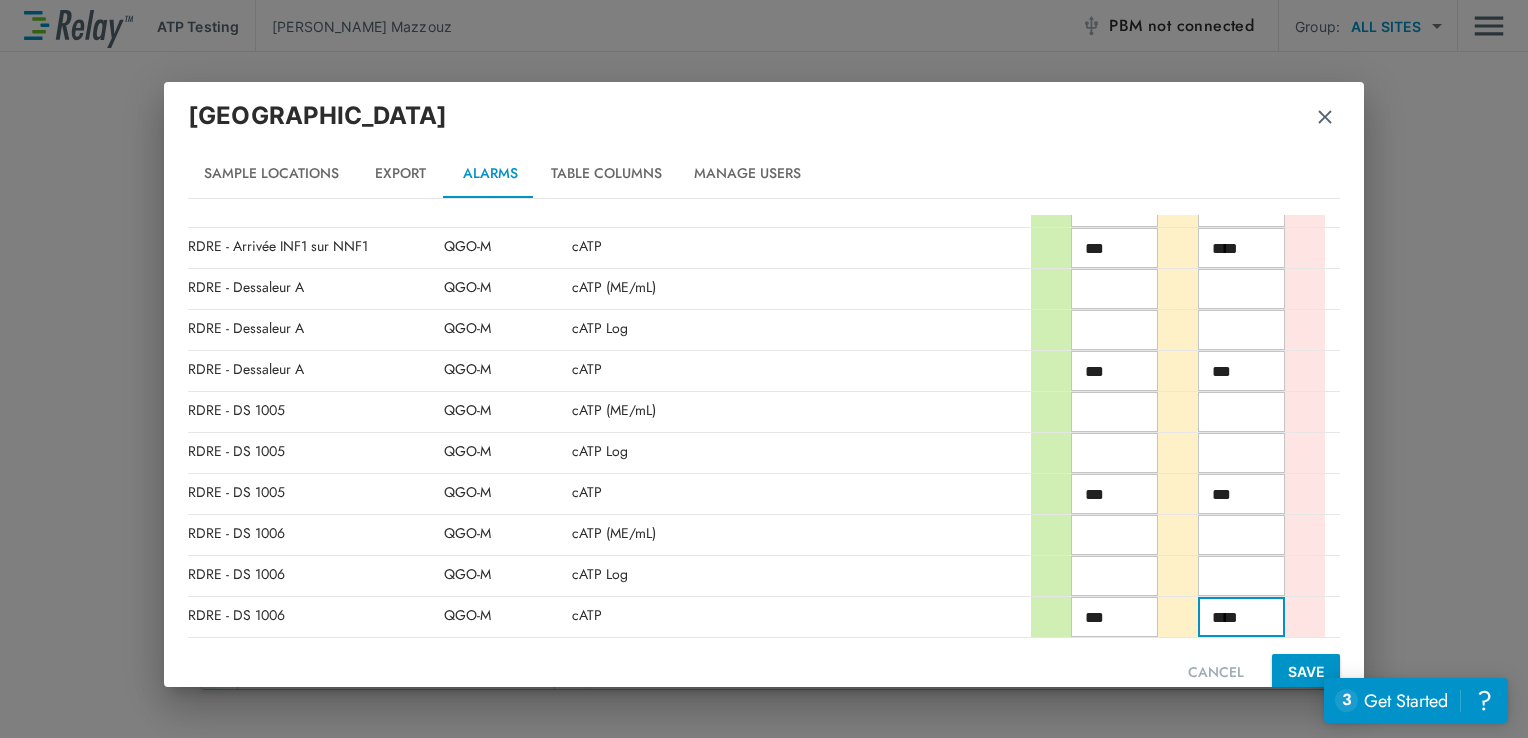 type on "****" 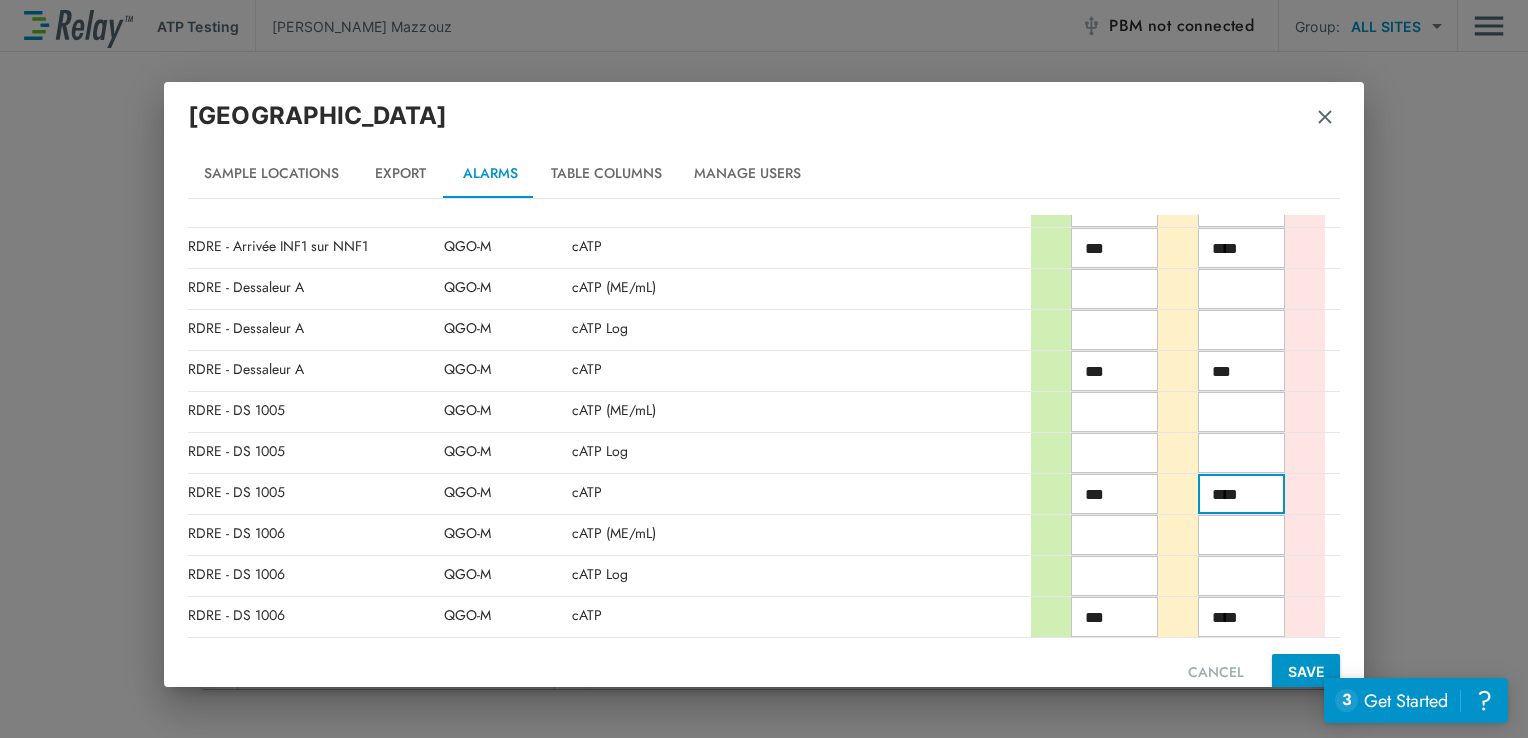 type on "****" 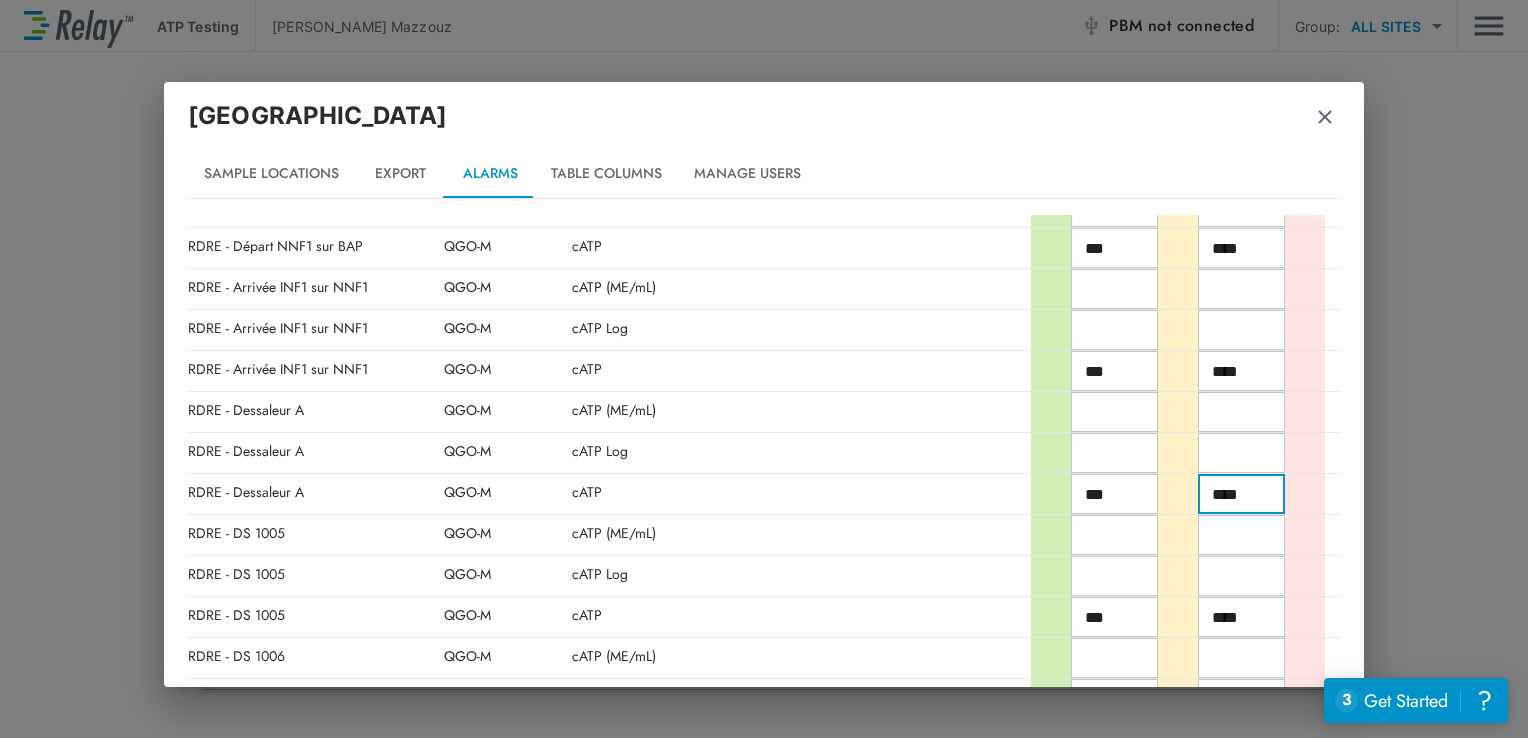 scroll, scrollTop: 4337, scrollLeft: 0, axis: vertical 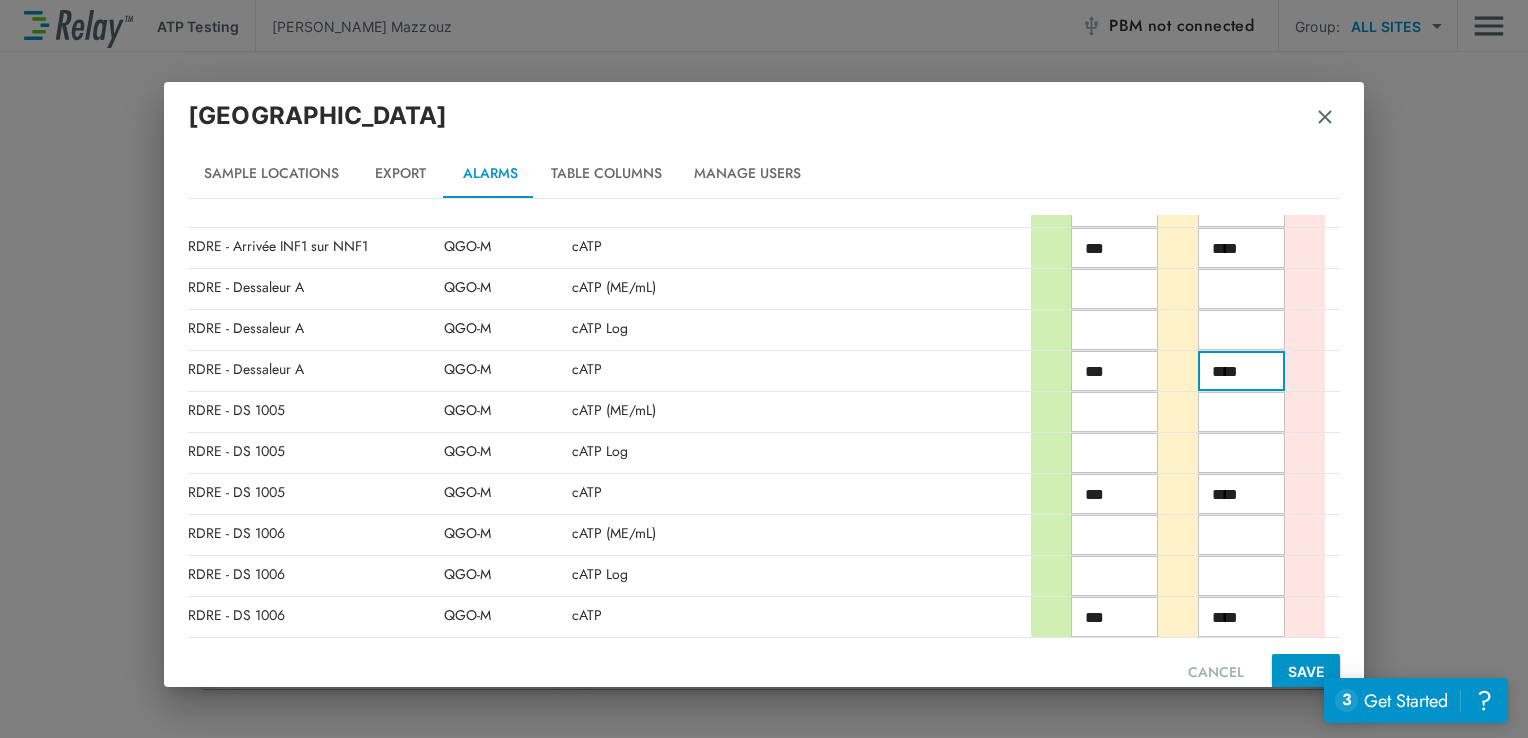 type on "****" 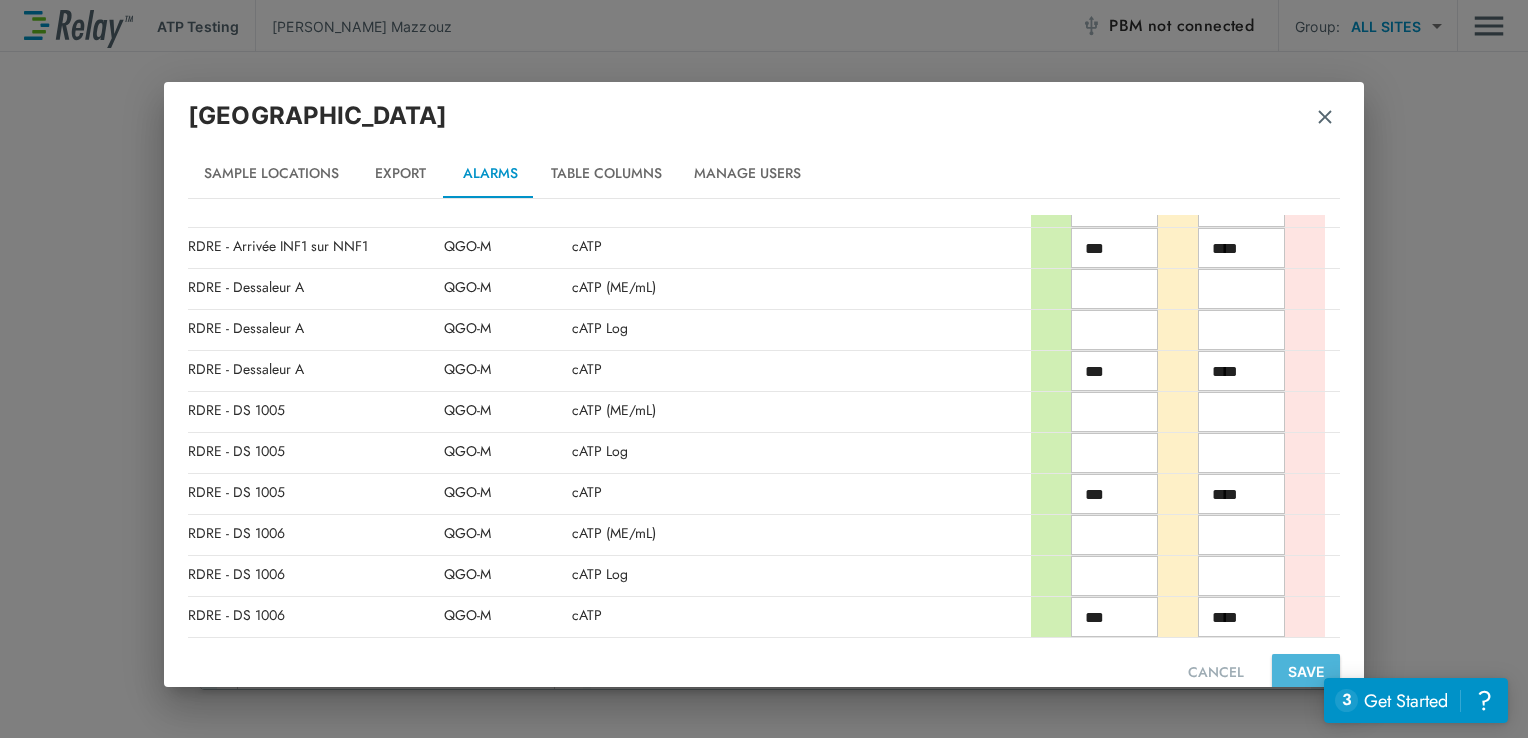 click on "SAVE" at bounding box center [1306, 672] 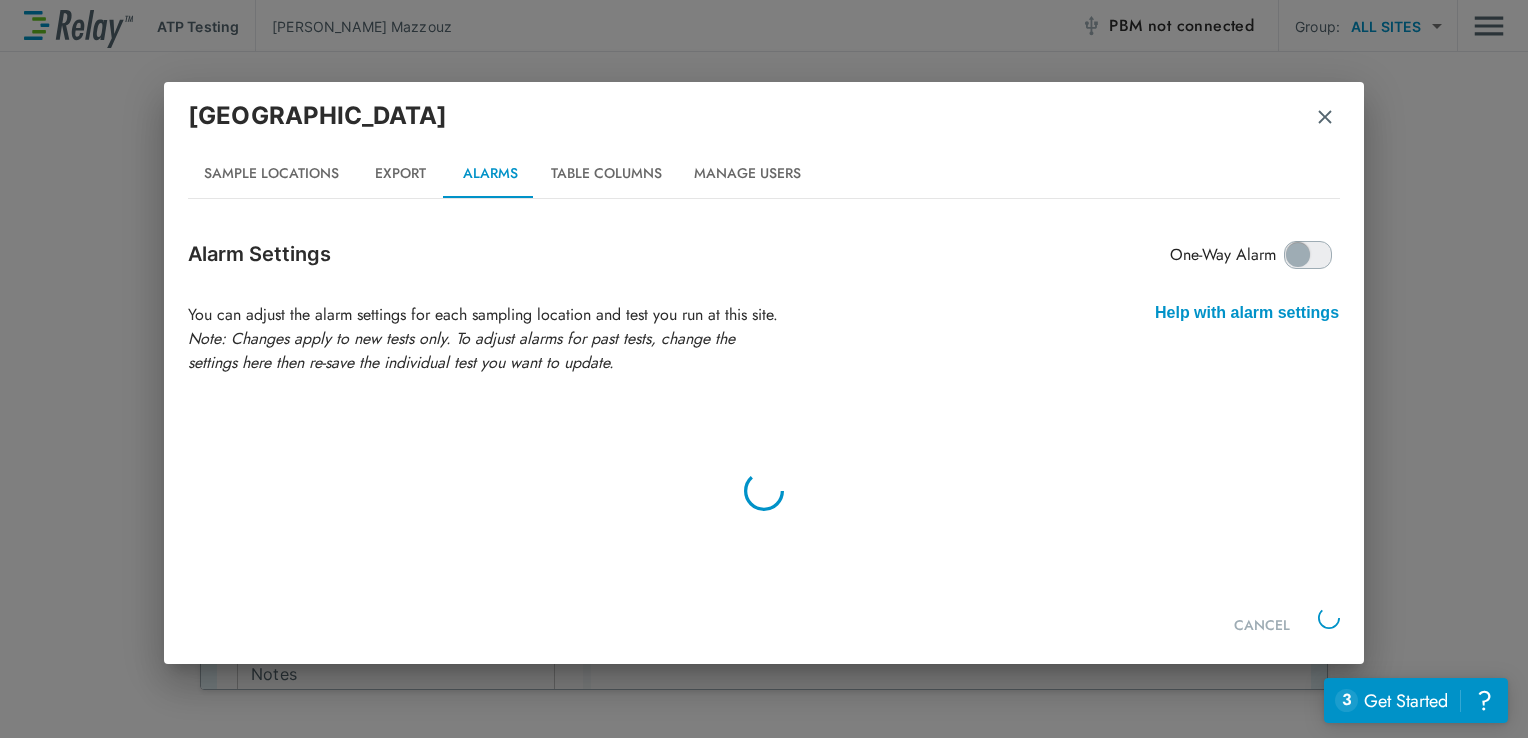 scroll, scrollTop: 0, scrollLeft: 0, axis: both 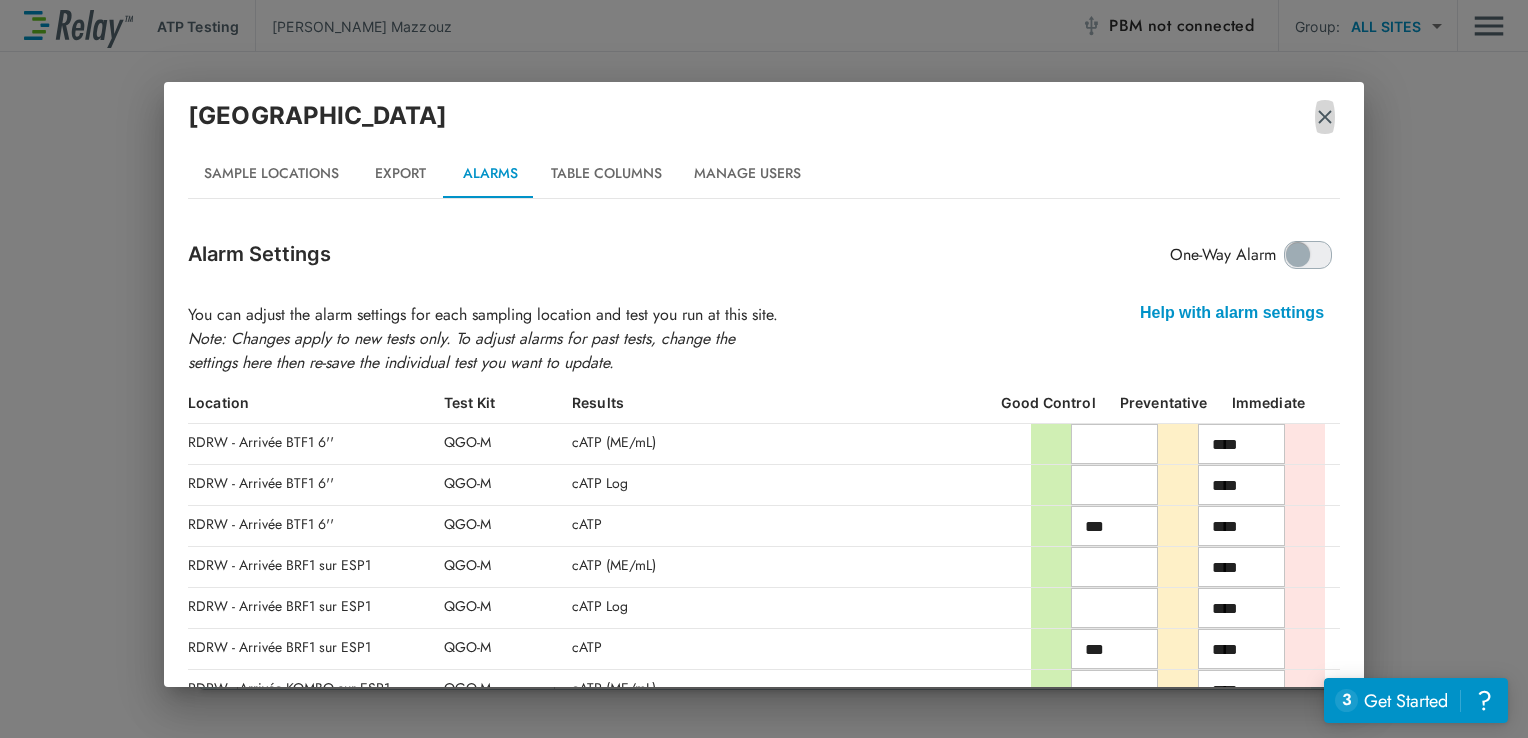 click at bounding box center [1325, 117] 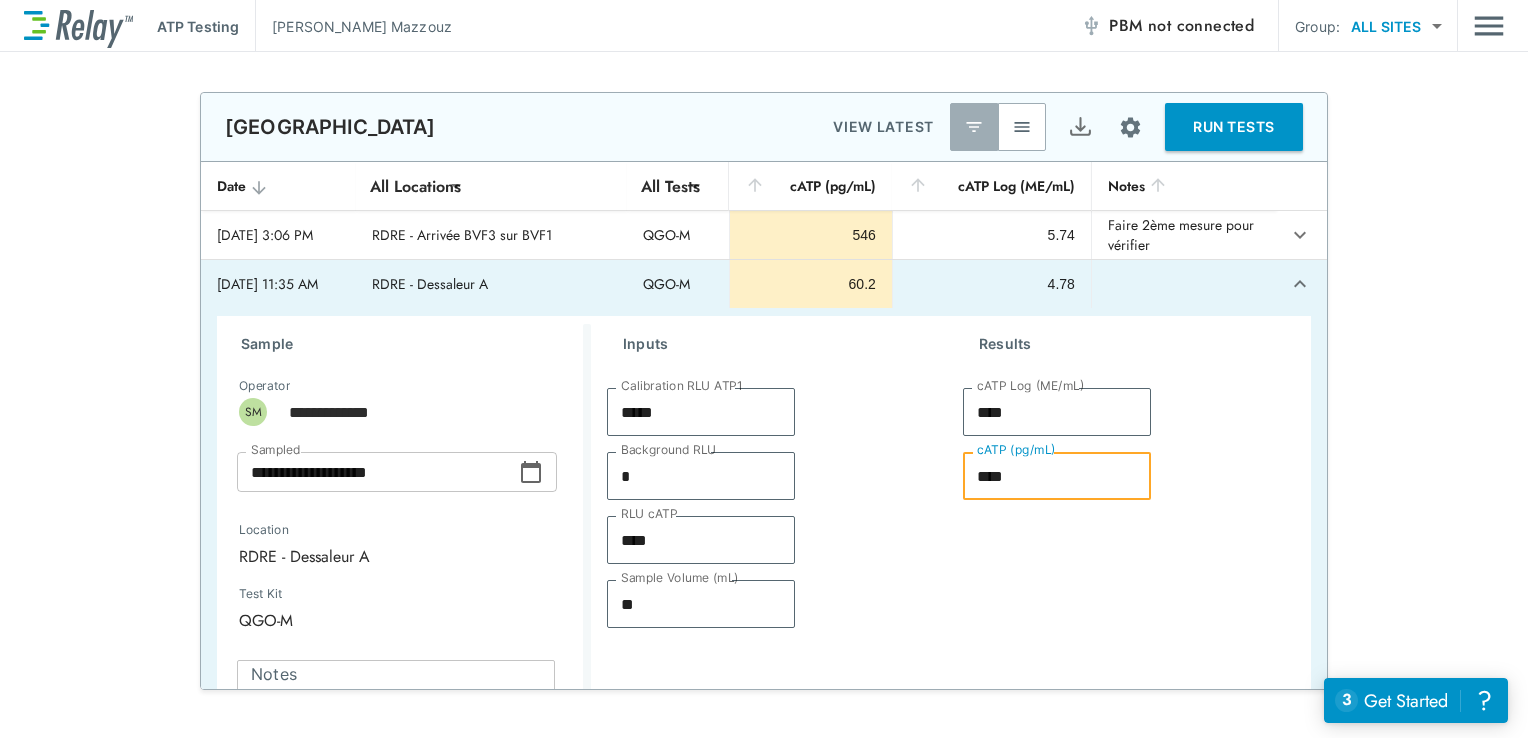 click on "****" at bounding box center (1057, 476) 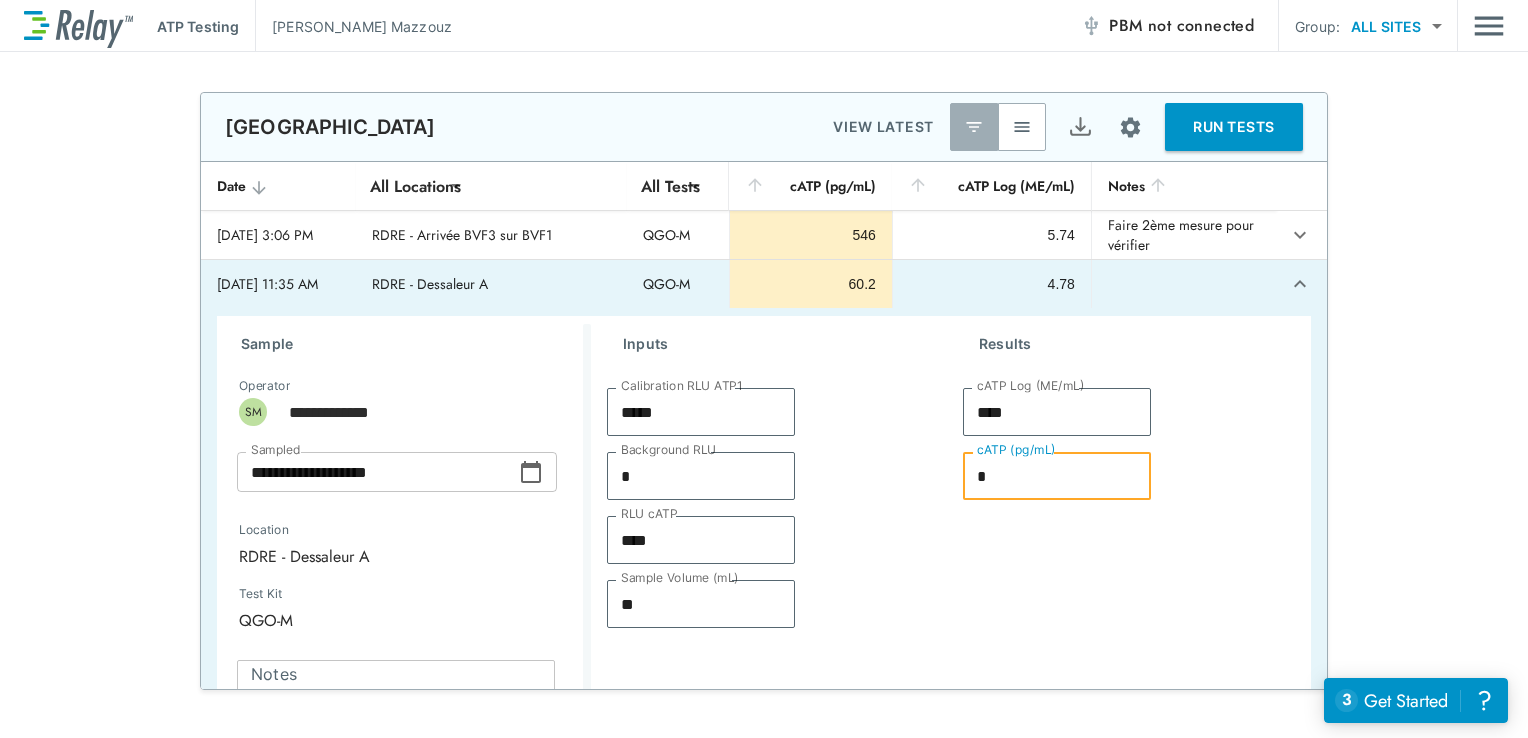 type on "*" 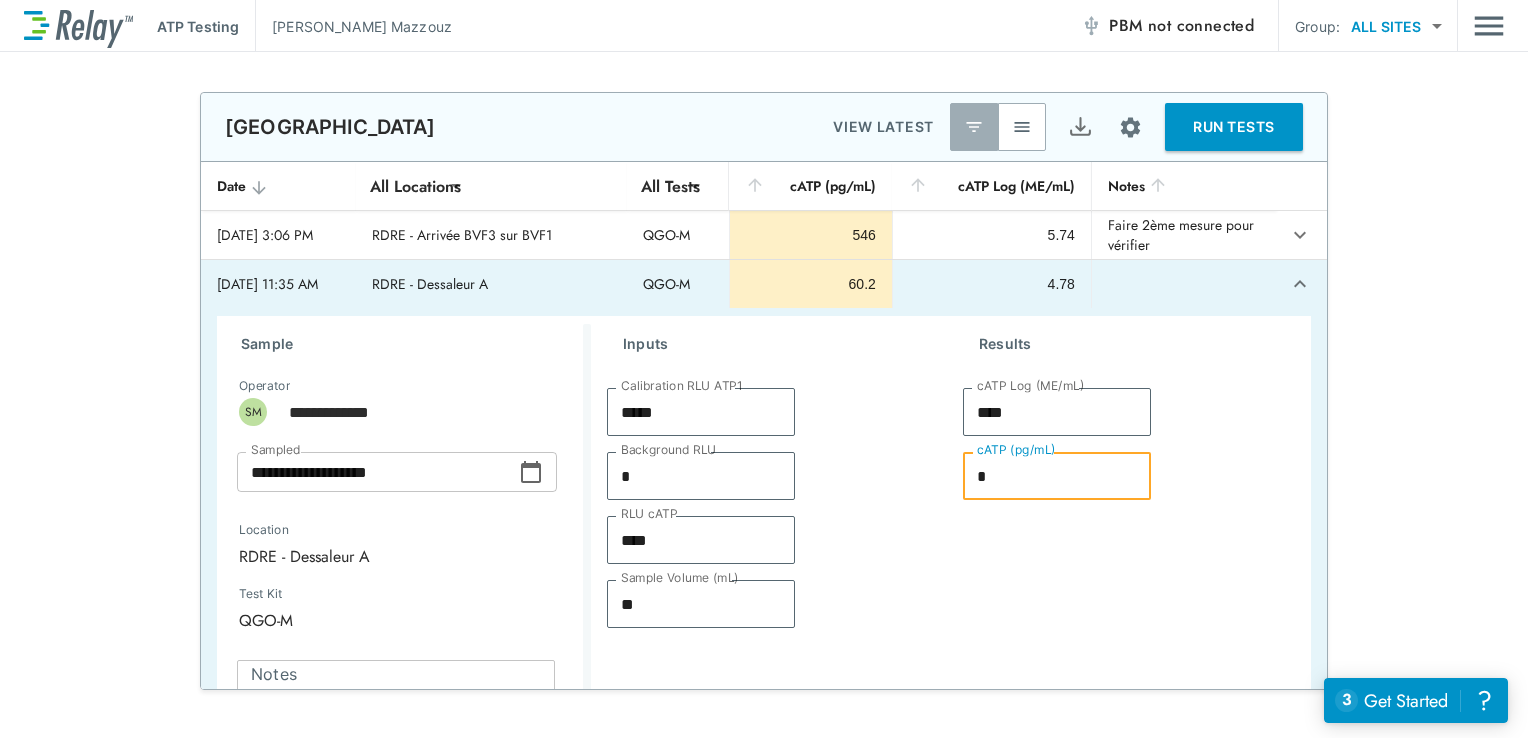 click on "*****" at bounding box center (701, 412) 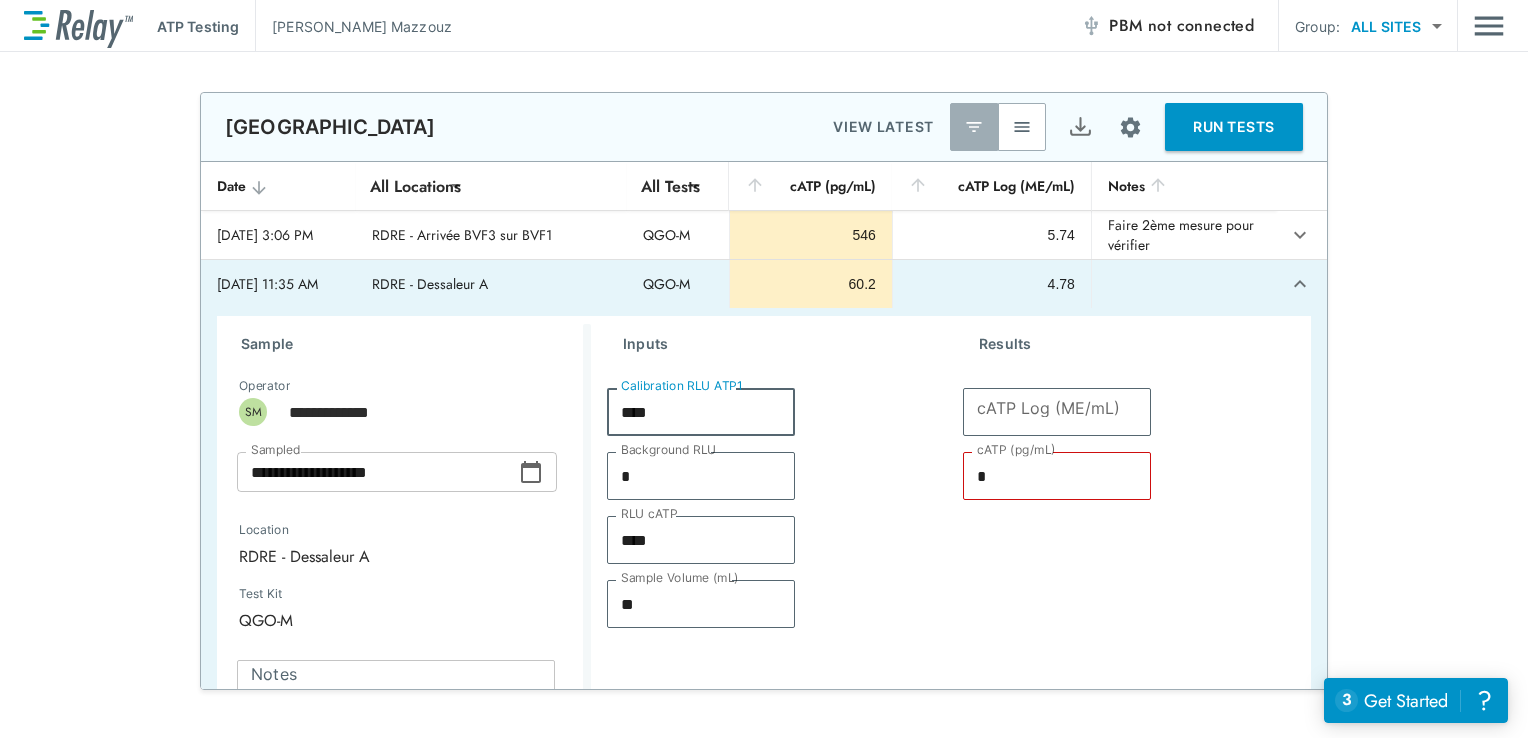 type on "****" 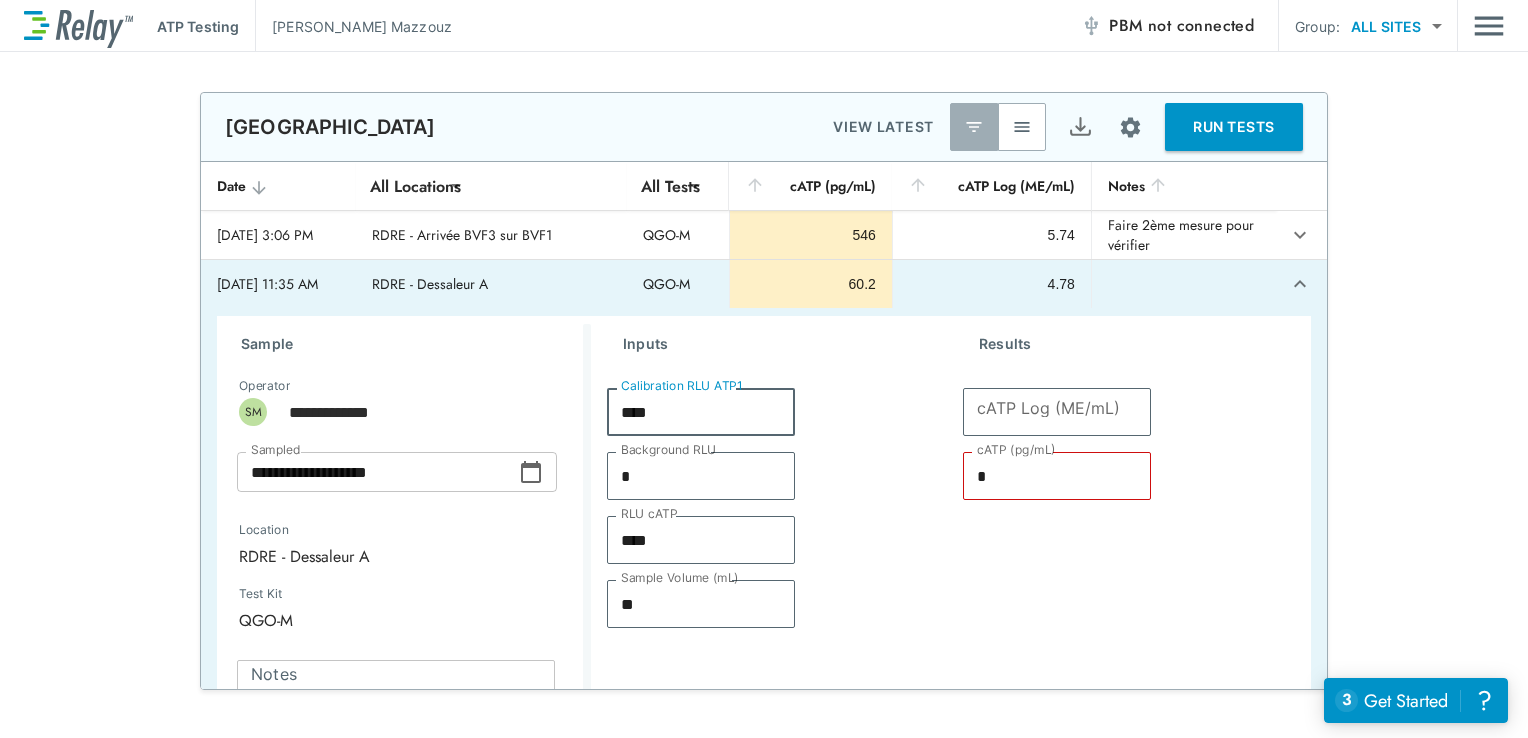 type 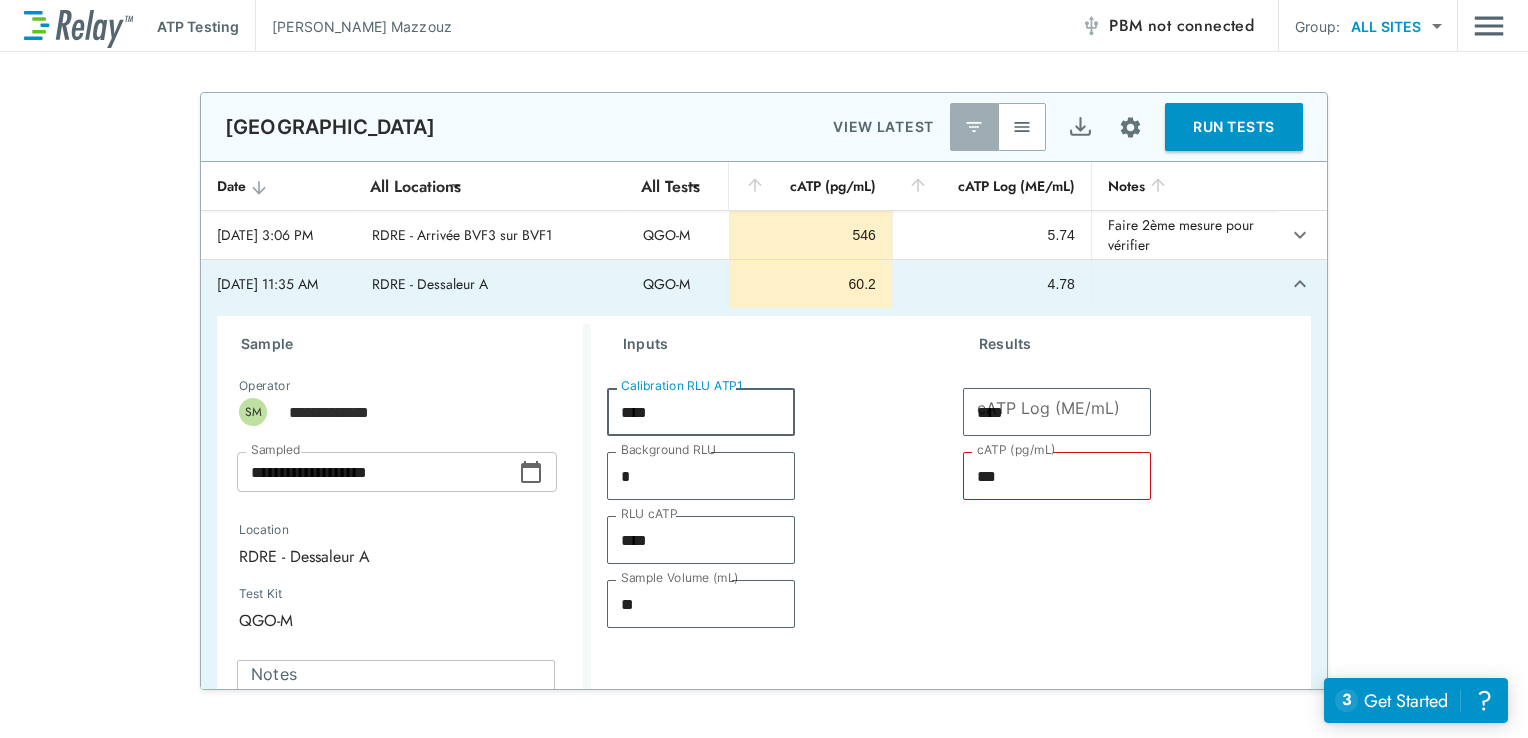 type on "****" 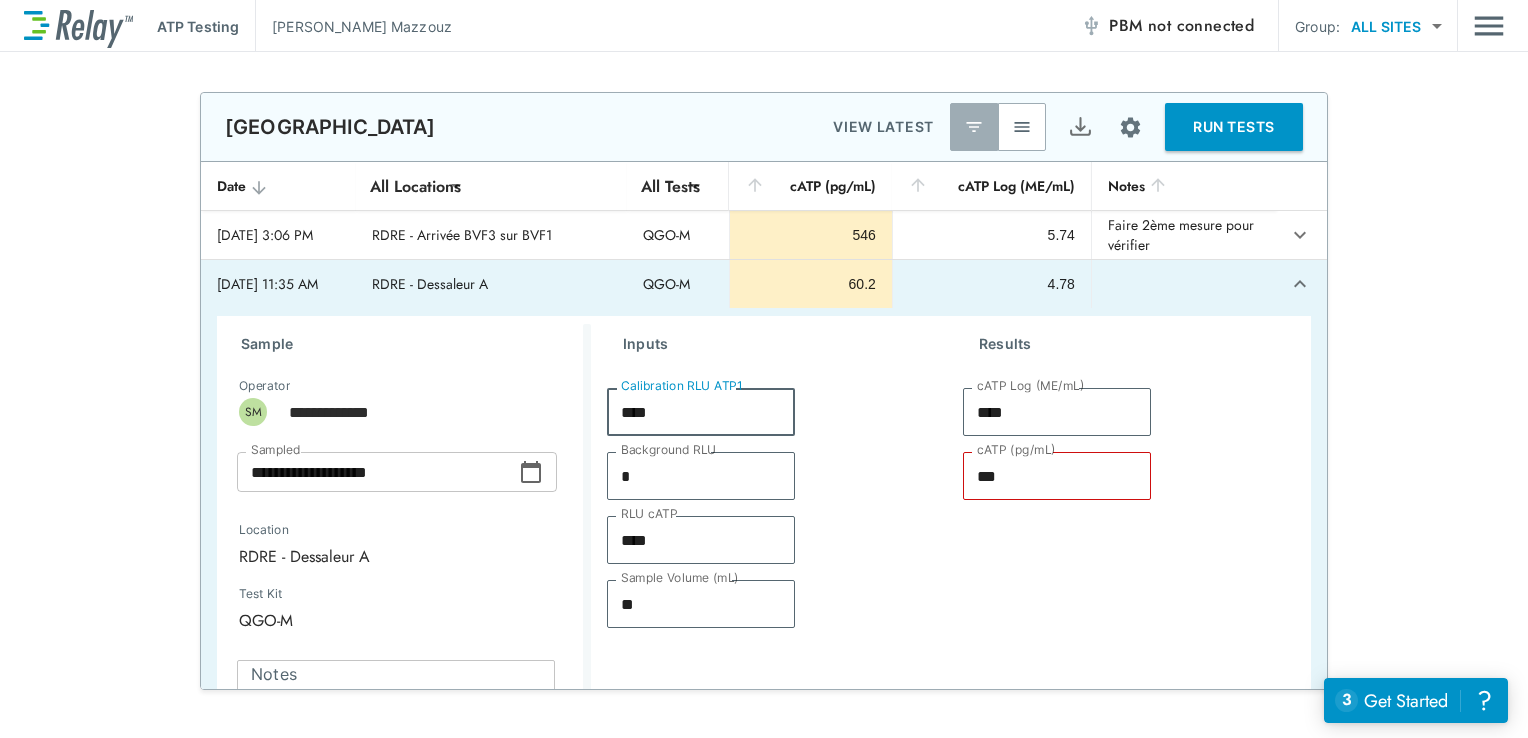 type on "*****" 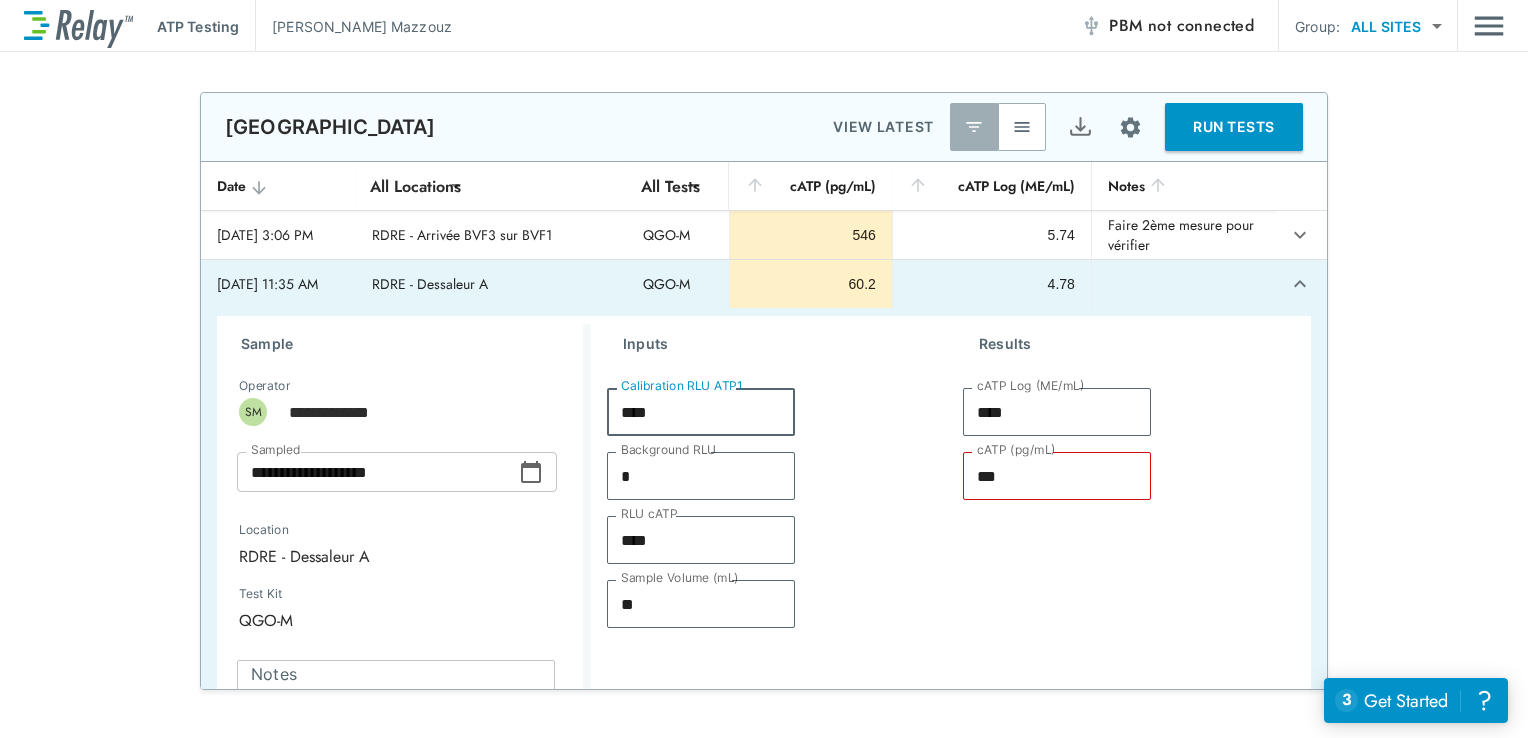 type on "****" 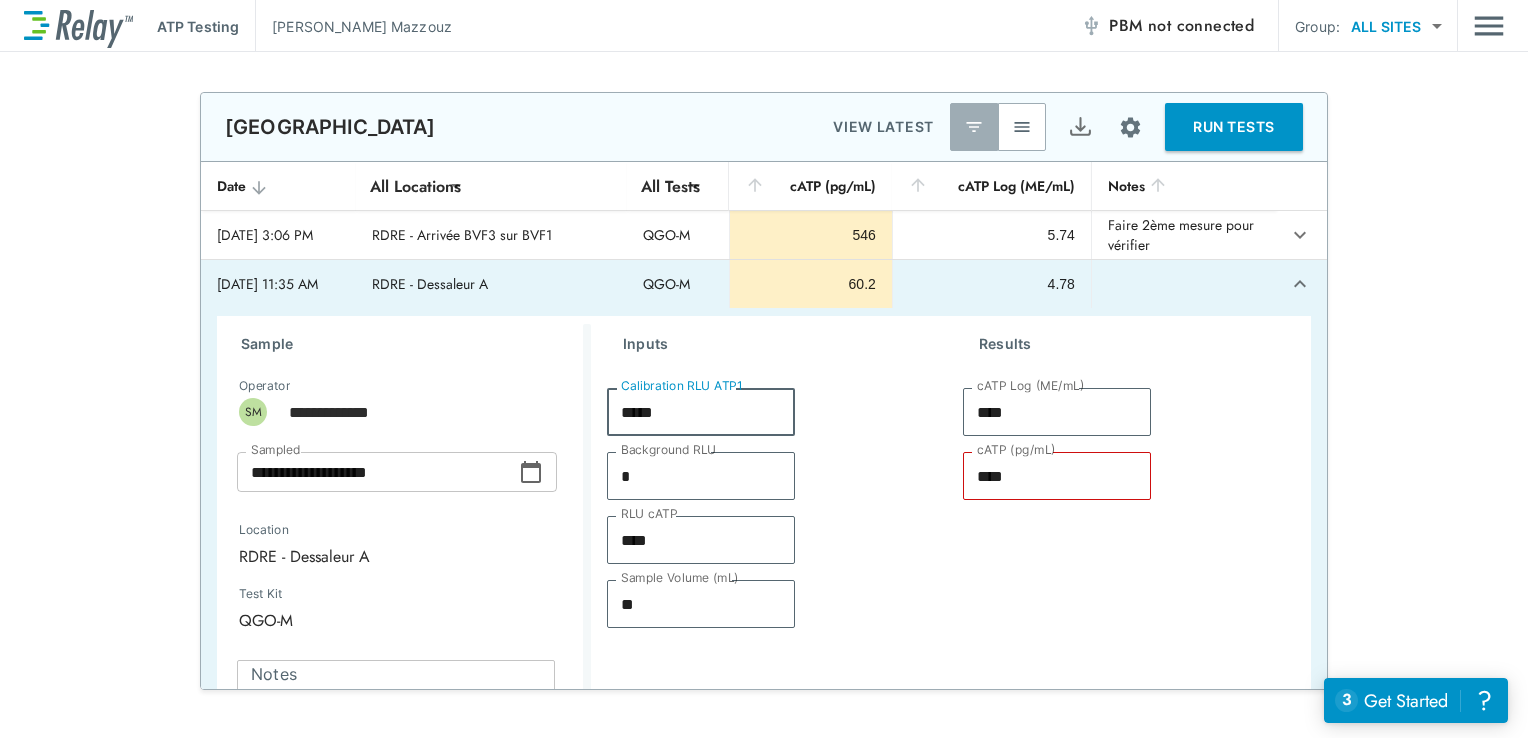 type on "****" 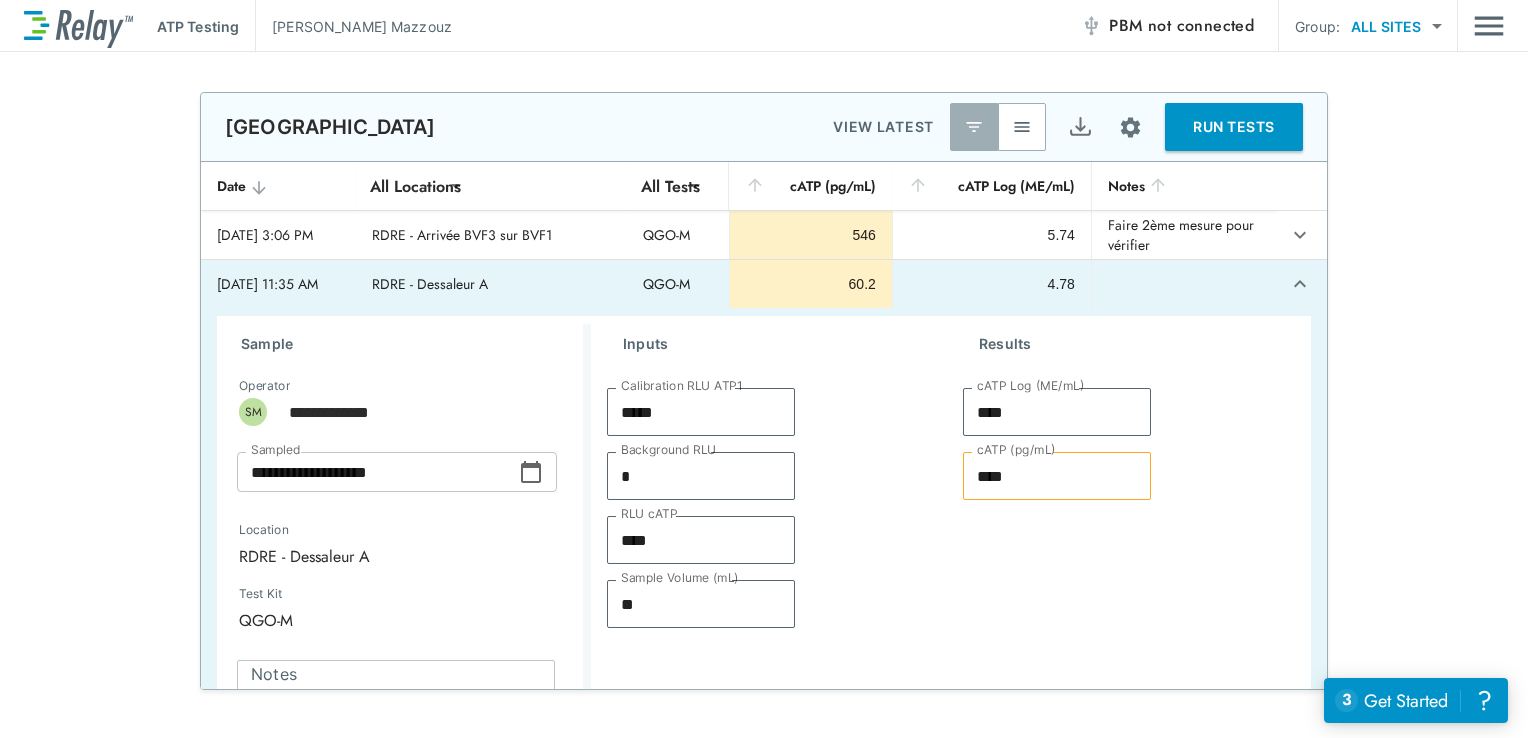 click on "RLU cATP  **** RLU cATP" at bounding box center [769, 548] 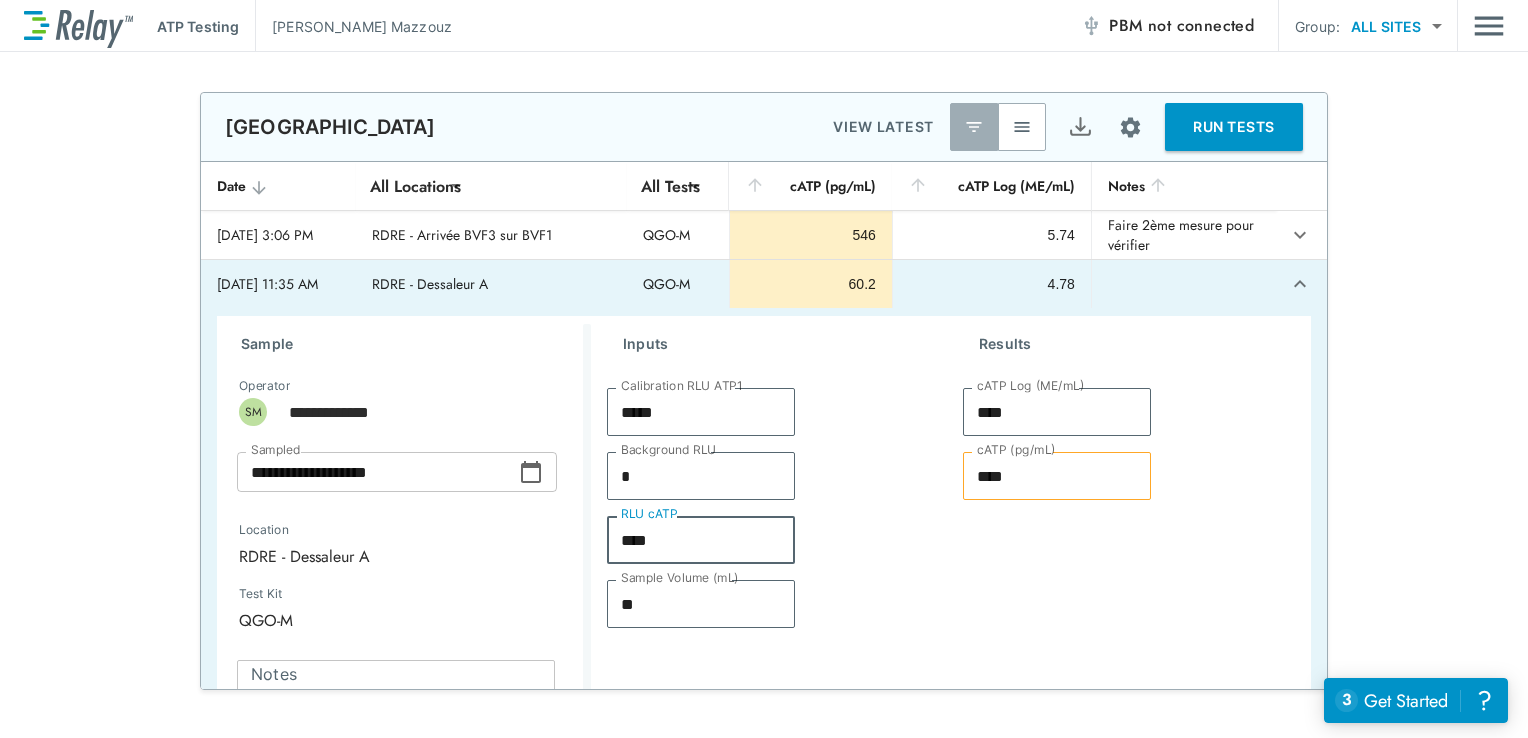 click on "Results cATP Log (ME/mL) **** cATP Log (ME/mL) cATP (pg/mL) **** cATP (pg/mL) Save Test" at bounding box center (1125, 540) 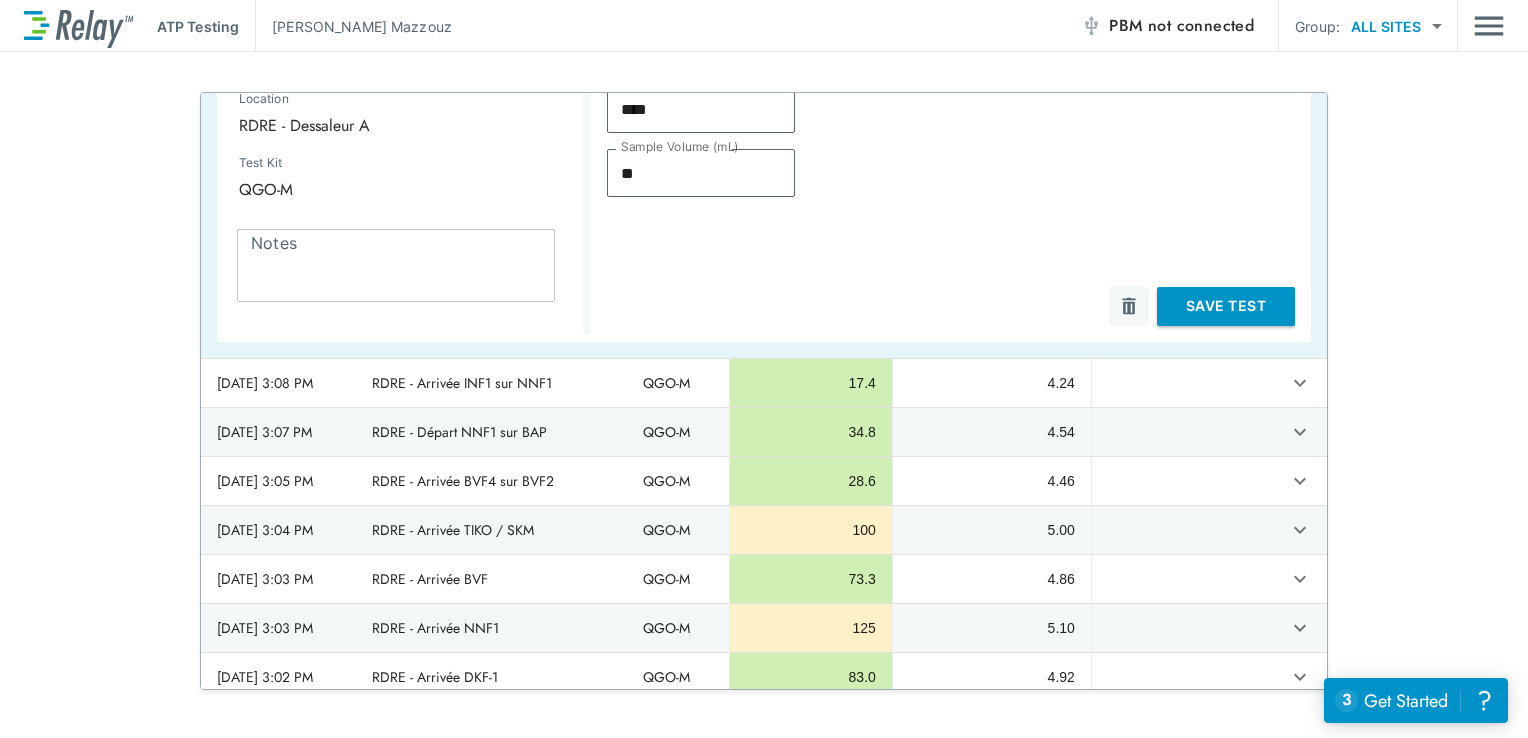 scroll, scrollTop: 235, scrollLeft: 0, axis: vertical 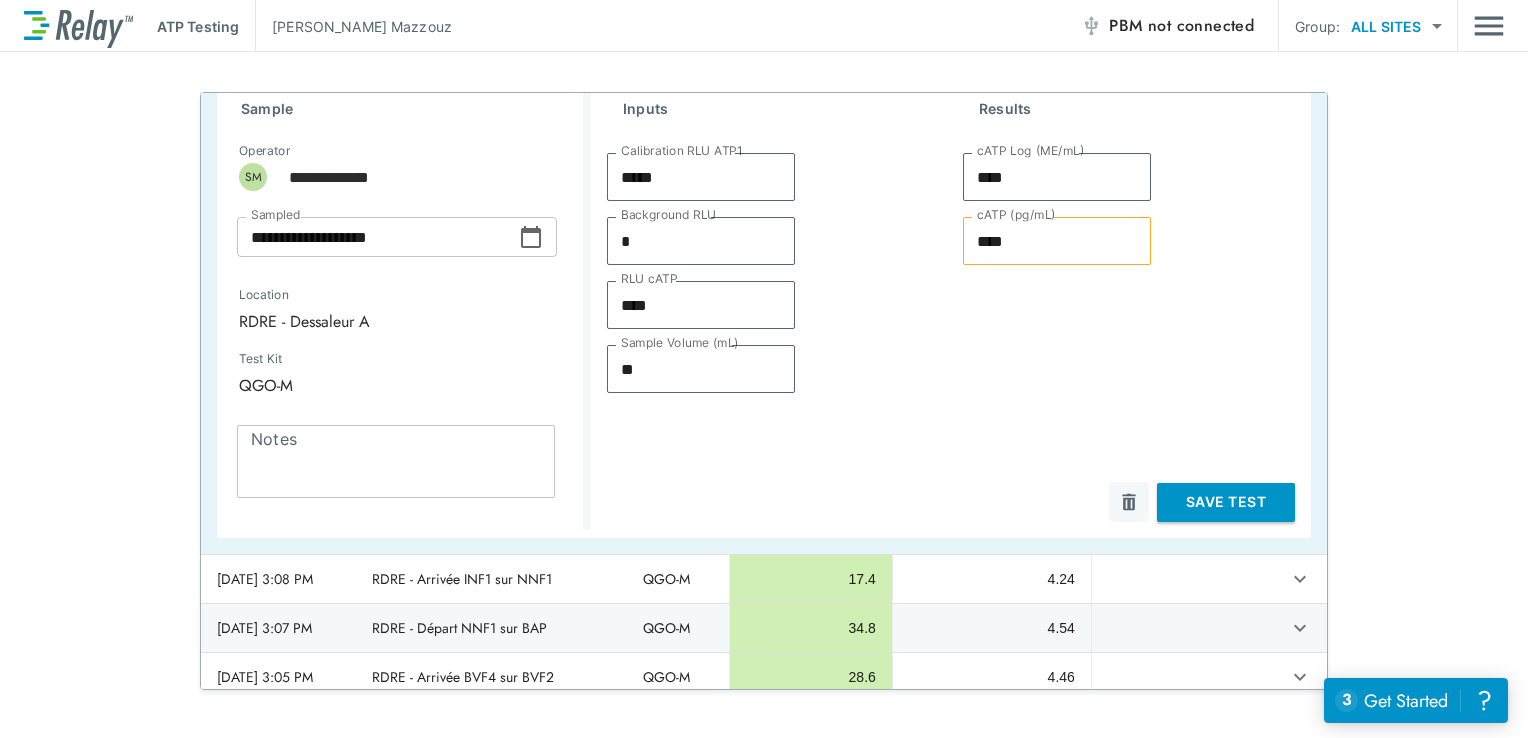 click on "Save Test" at bounding box center (1226, 502) 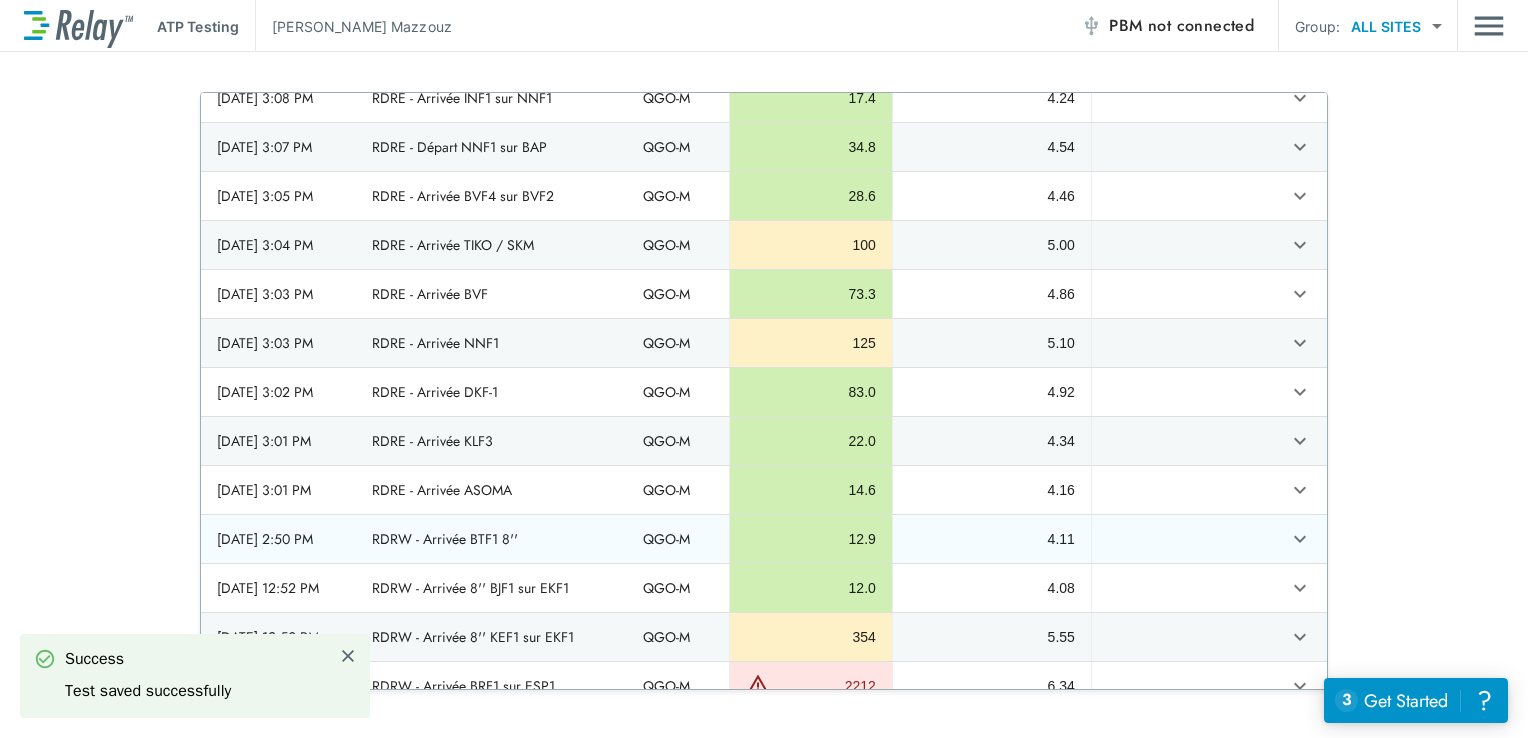 scroll, scrollTop: 0, scrollLeft: 0, axis: both 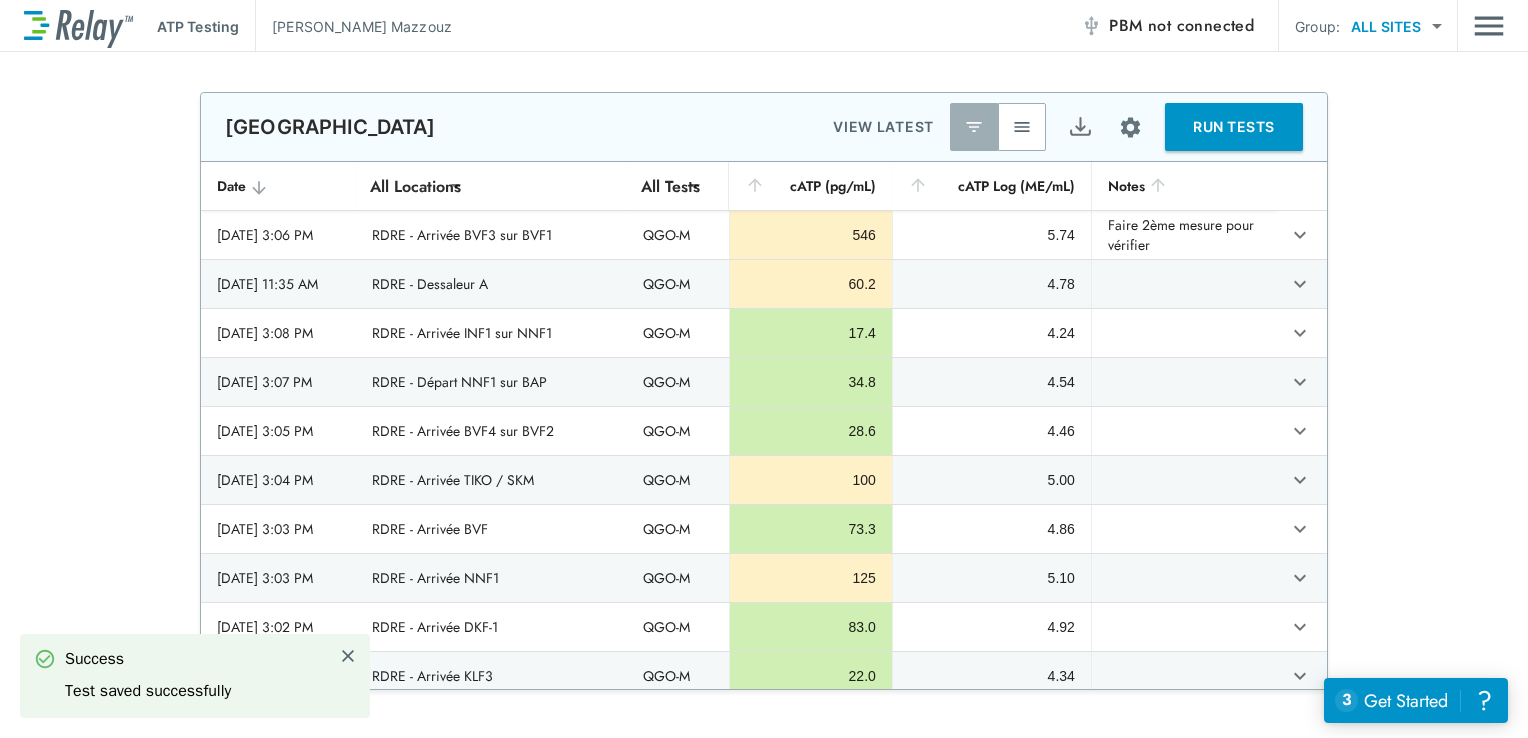 click at bounding box center (1130, 127) 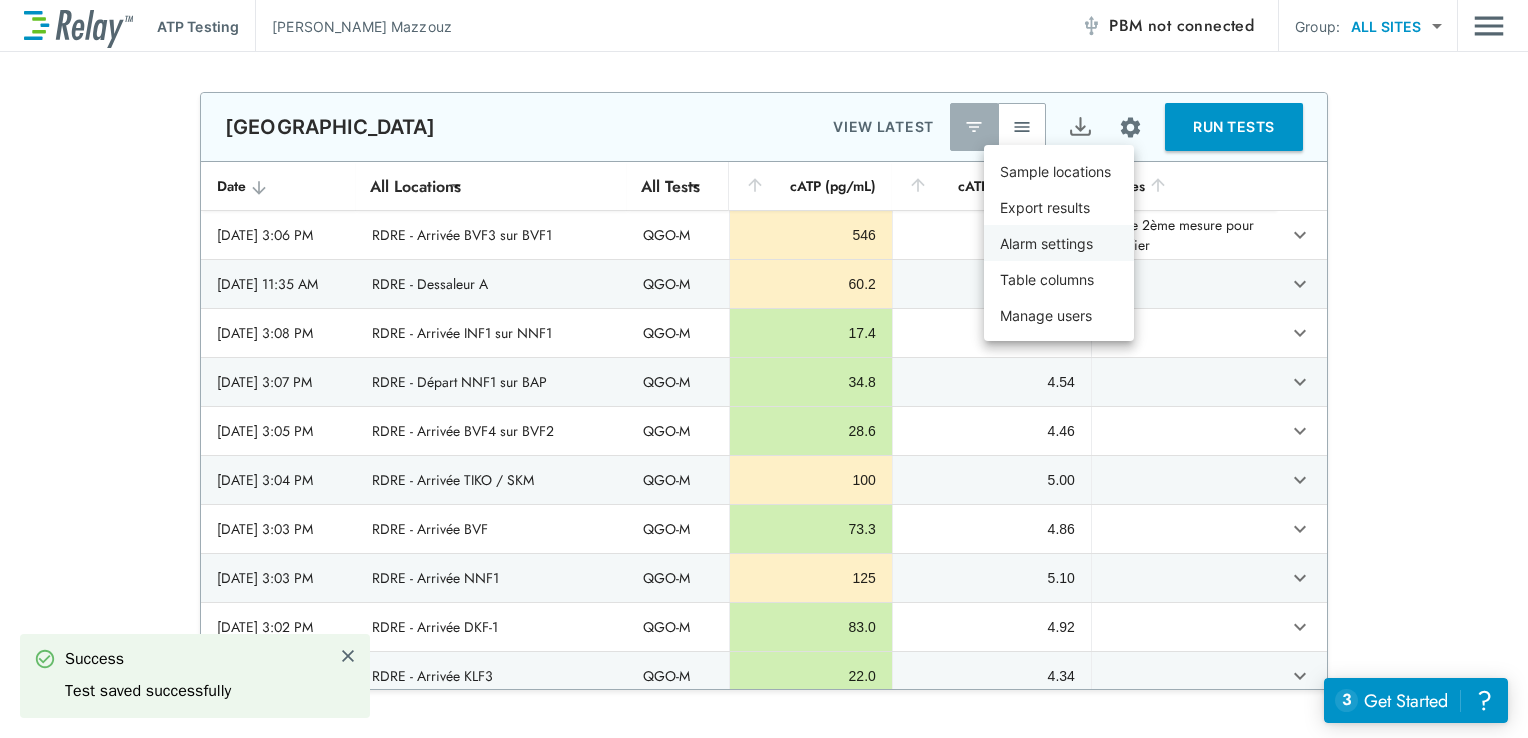click on "Alarm settings" at bounding box center [1046, 243] 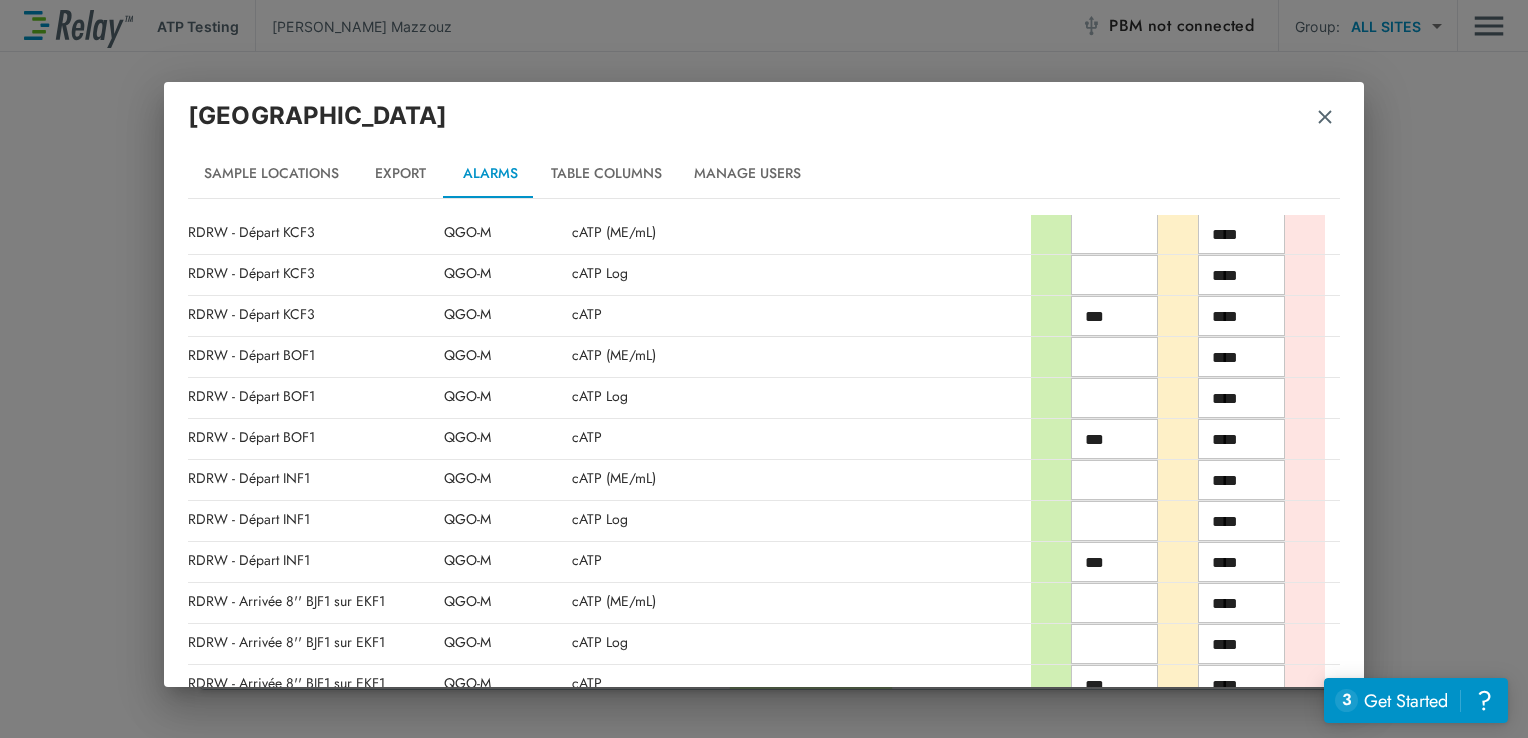 scroll, scrollTop: 4337, scrollLeft: 0, axis: vertical 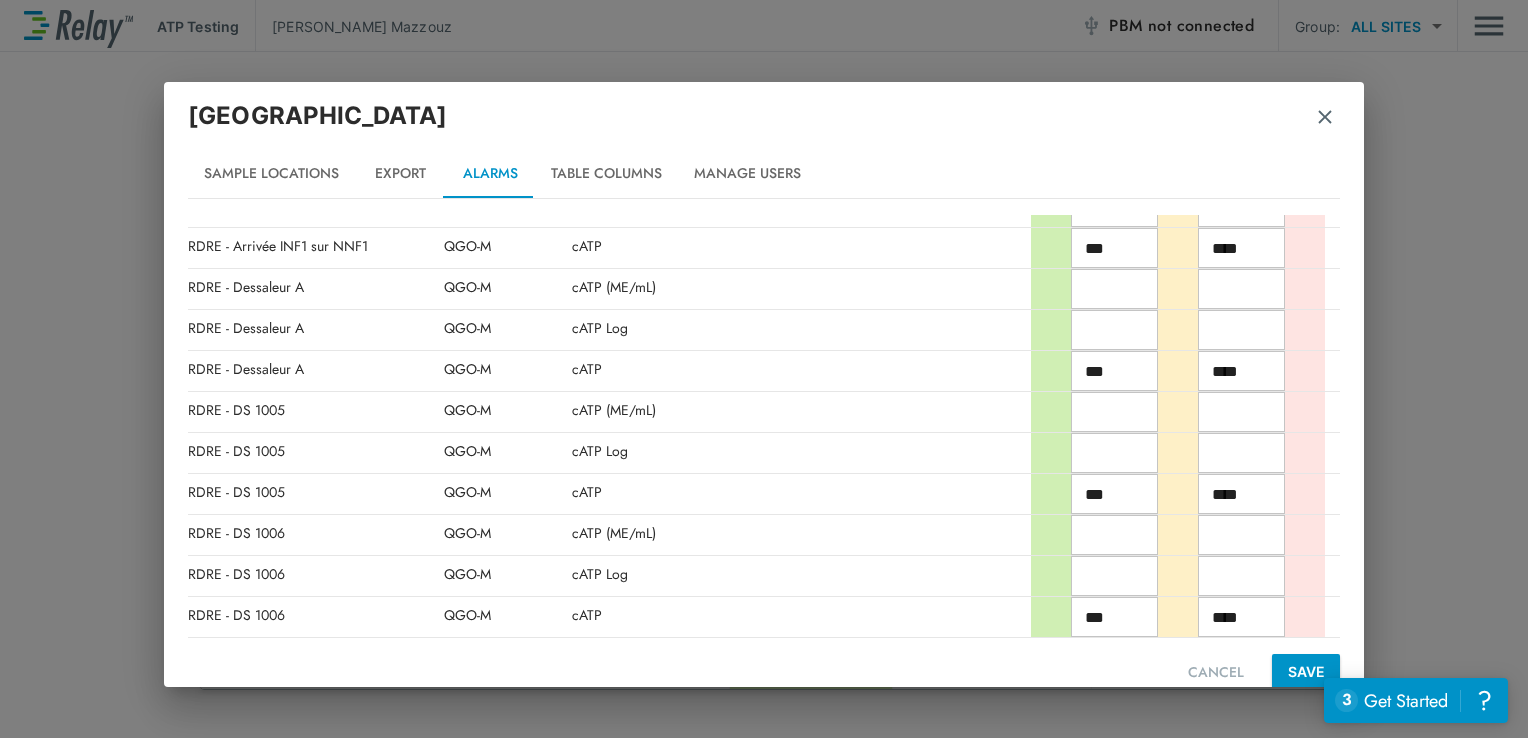 click on "SAVE" at bounding box center [1306, 672] 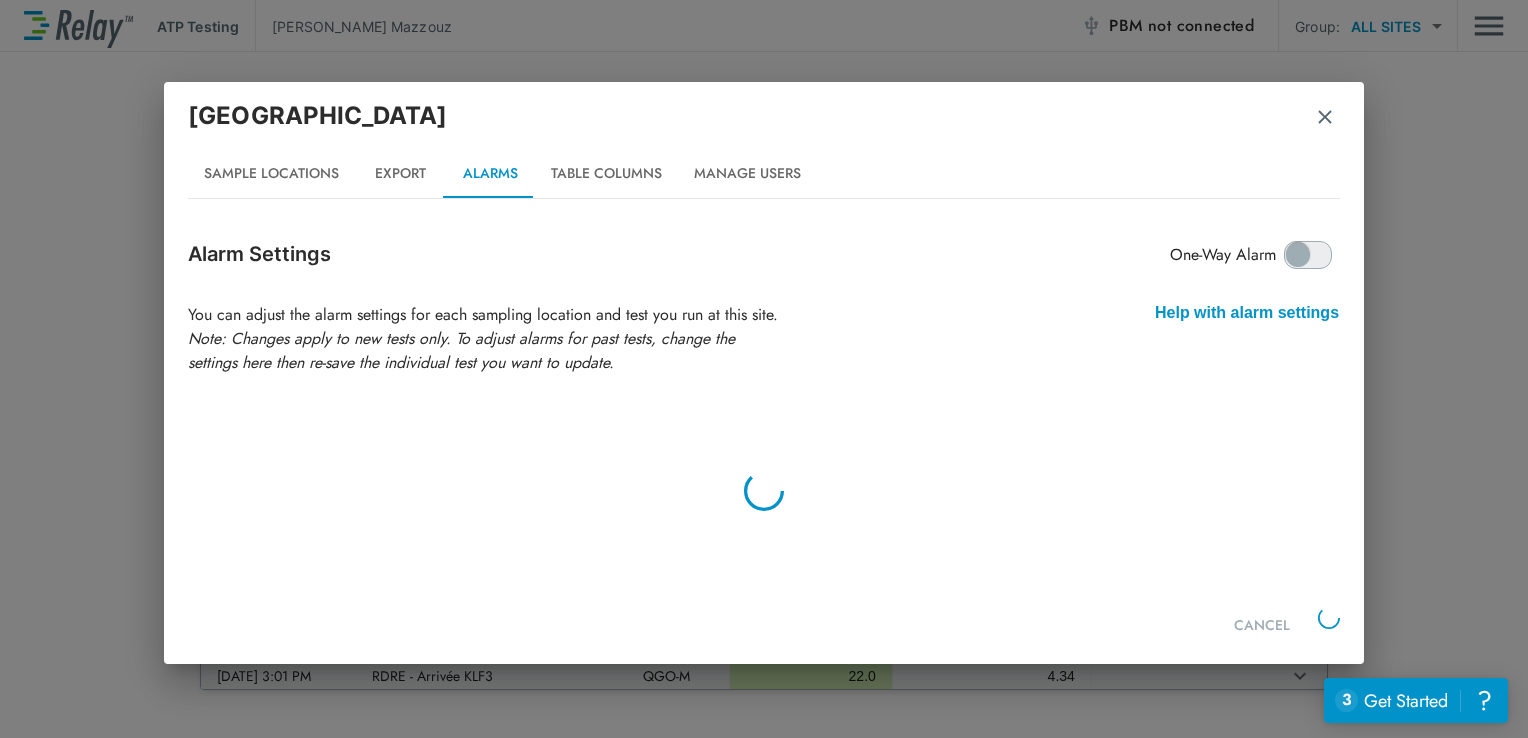 scroll, scrollTop: 0, scrollLeft: 0, axis: both 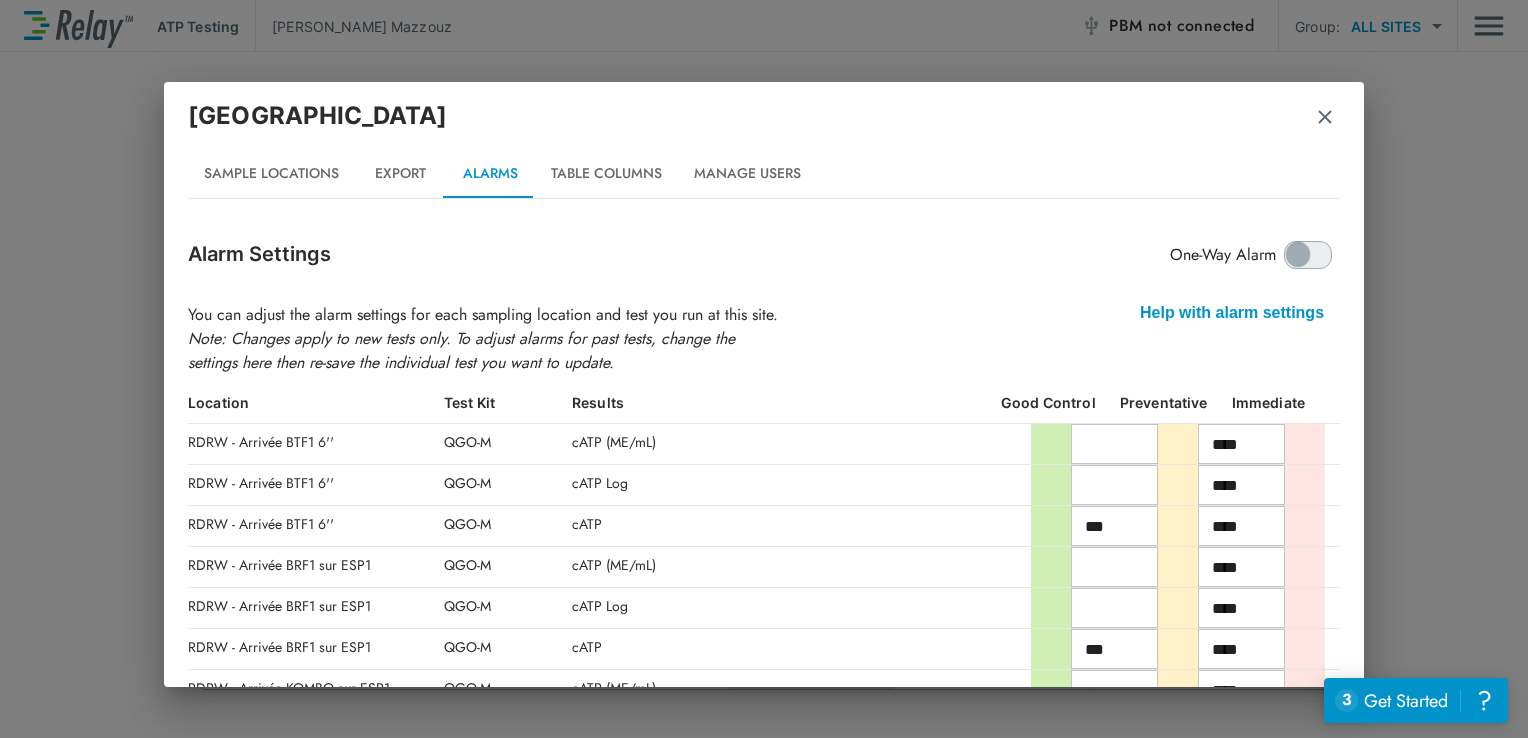 click on "CAMEROUN Sample Locations Export Alarms Table Columns Manage Users Alarm Settings One-Way Alarm You can adjust the alarm settings for each sampling location and test you run at this site.  Note: Changes apply to new tests only. To adjust alarms for past tests, change the  settings here then re-save the individual test you want to update. Location Test Kit Results Good Control    Preventative   Immediate RDRW - Arrivée BTF1 6'' QGO-M cATP (ME/mL) ​ **** ​ RDRW - Arrivée BTF1 6'' QGO-M cATP Log ​ **** ​ RDRW - Arrivée BTF1 6'' QGO-M cATP *** ​ **** ​ RDRW - Arrivée BRF1 sur ESP1 QGO-M cATP (ME/mL) ​ **** ​ RDRW - Arrivée BRF1 sur ESP1 QGO-M cATP Log ​ **** ​ RDRW - Arrivée BRF1 sur ESP1 QGO-M cATP *** ​ **** ​ RDRW - Arrivée KOMBO sur ESP1 QGO-M cATP (ME/mL) ​ **** ​ RDRW - Arrivée KOMBO sur ESP1 QGO-M cATP Log ​ **** ​ RDRW - Arrivée KOMBO sur ESP1 QGO-M cATP *** ​ **** ​ RDRW - Arrivée 8'' KEF1 sur EKF1 QGO-M cATP (ME/mL) ​ **** ​ QGO-M cATP Log ​ **** ​" at bounding box center [764, 369] 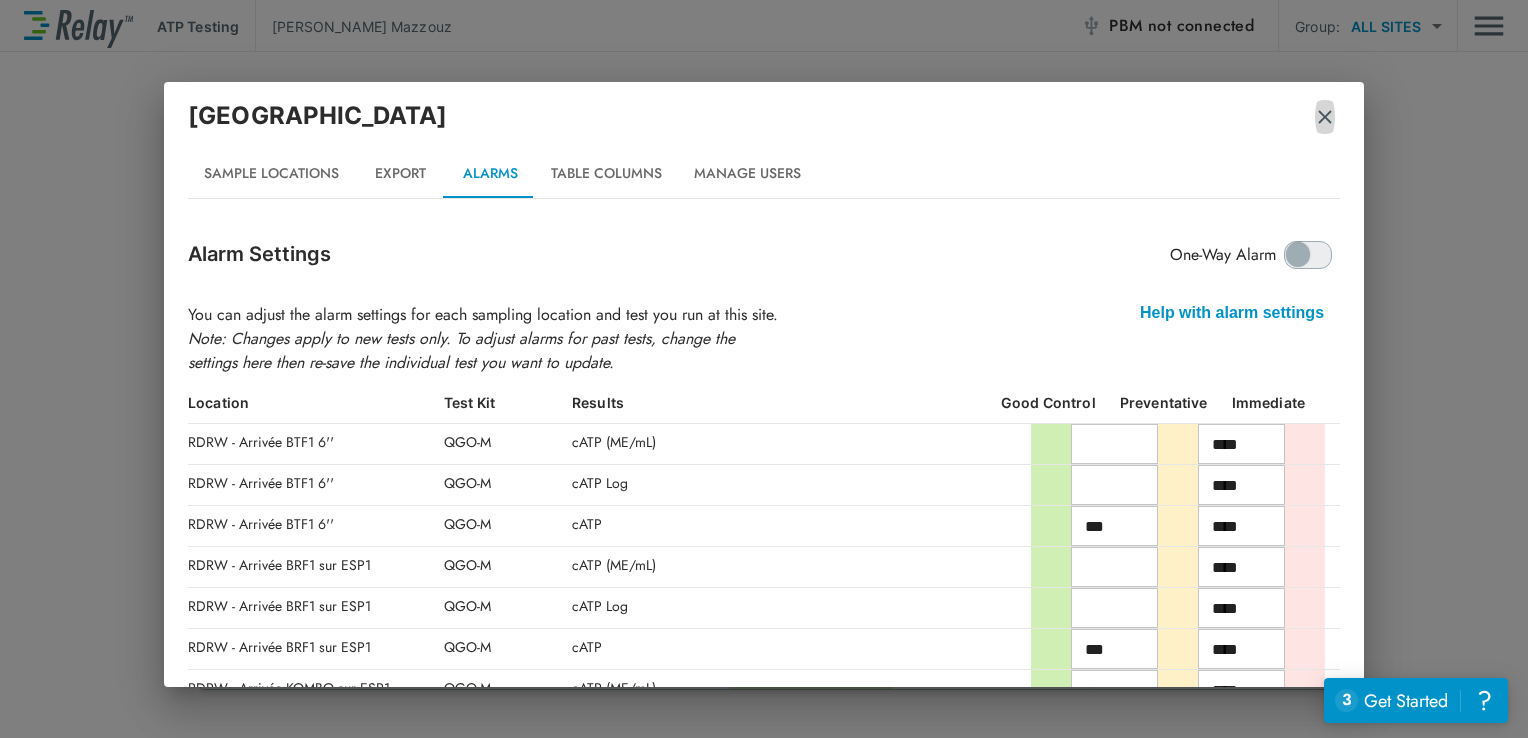 click at bounding box center [1325, 117] 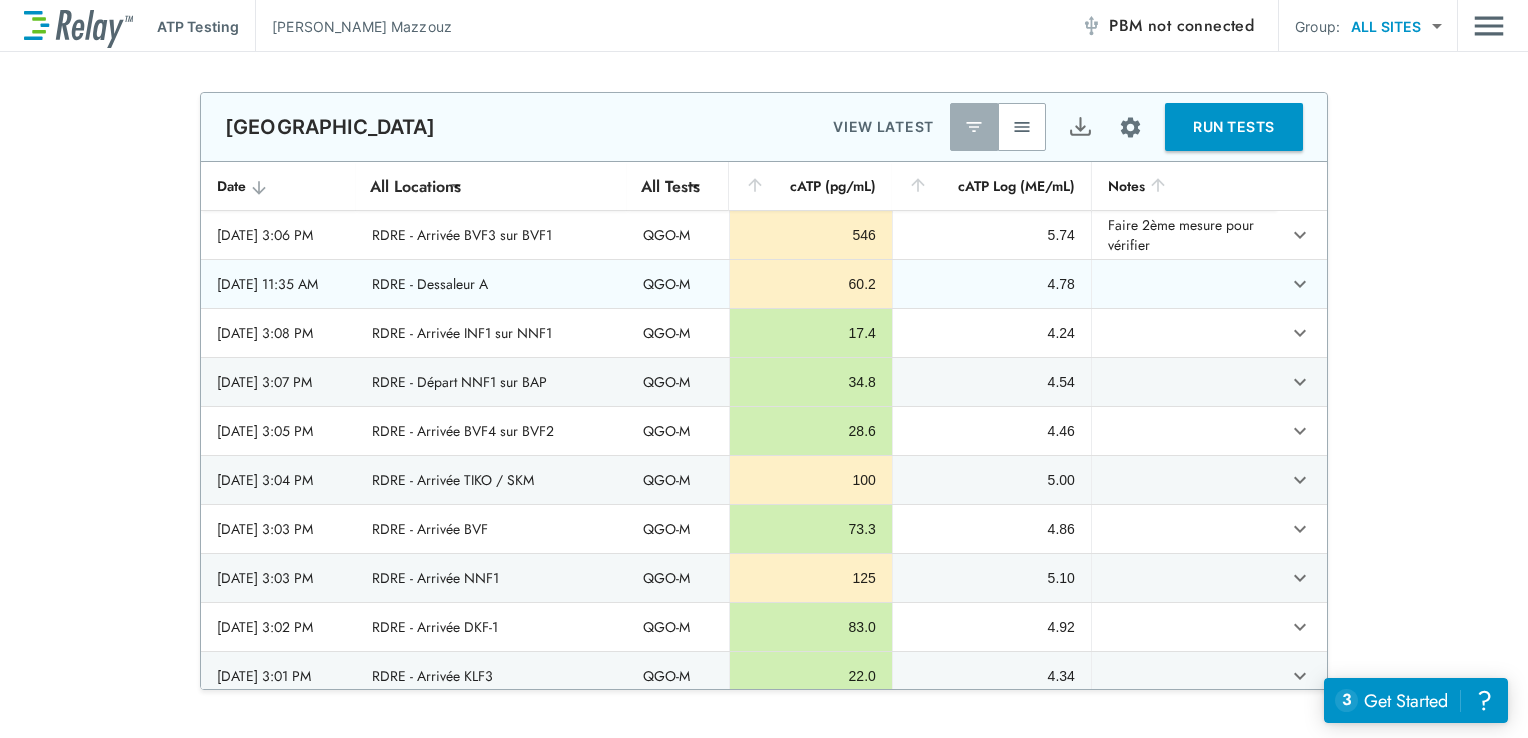 click at bounding box center (1183, 284) 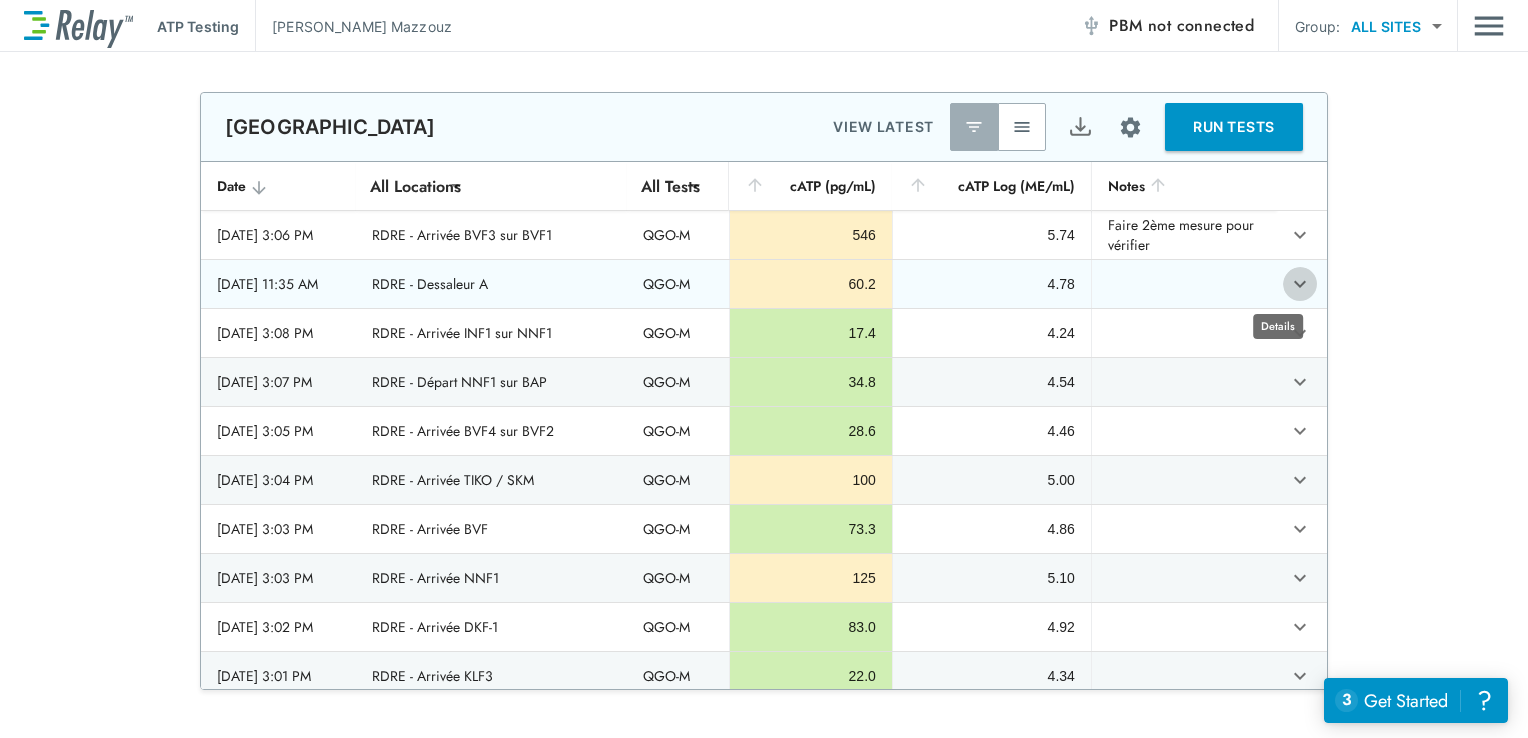 click 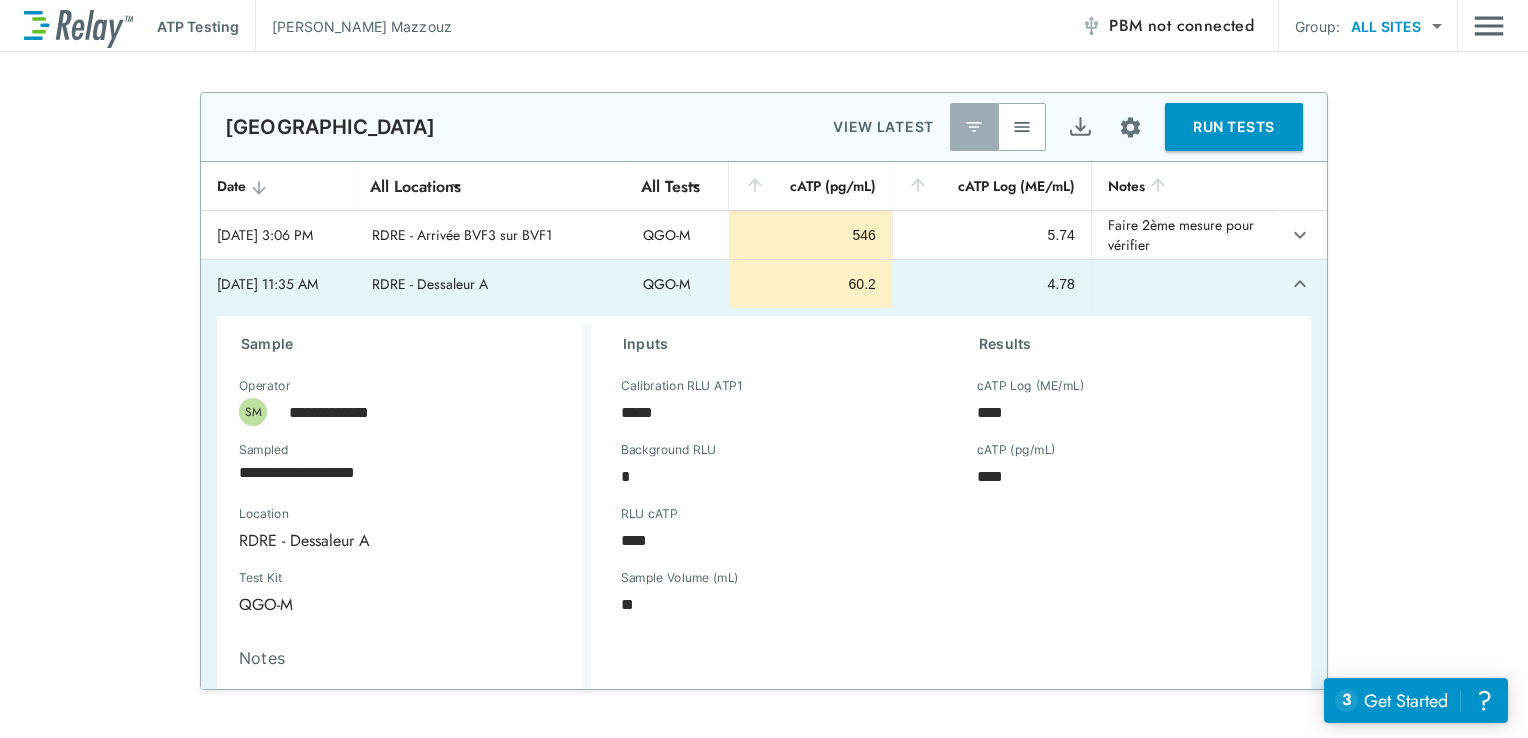 scroll, scrollTop: 211, scrollLeft: 0, axis: vertical 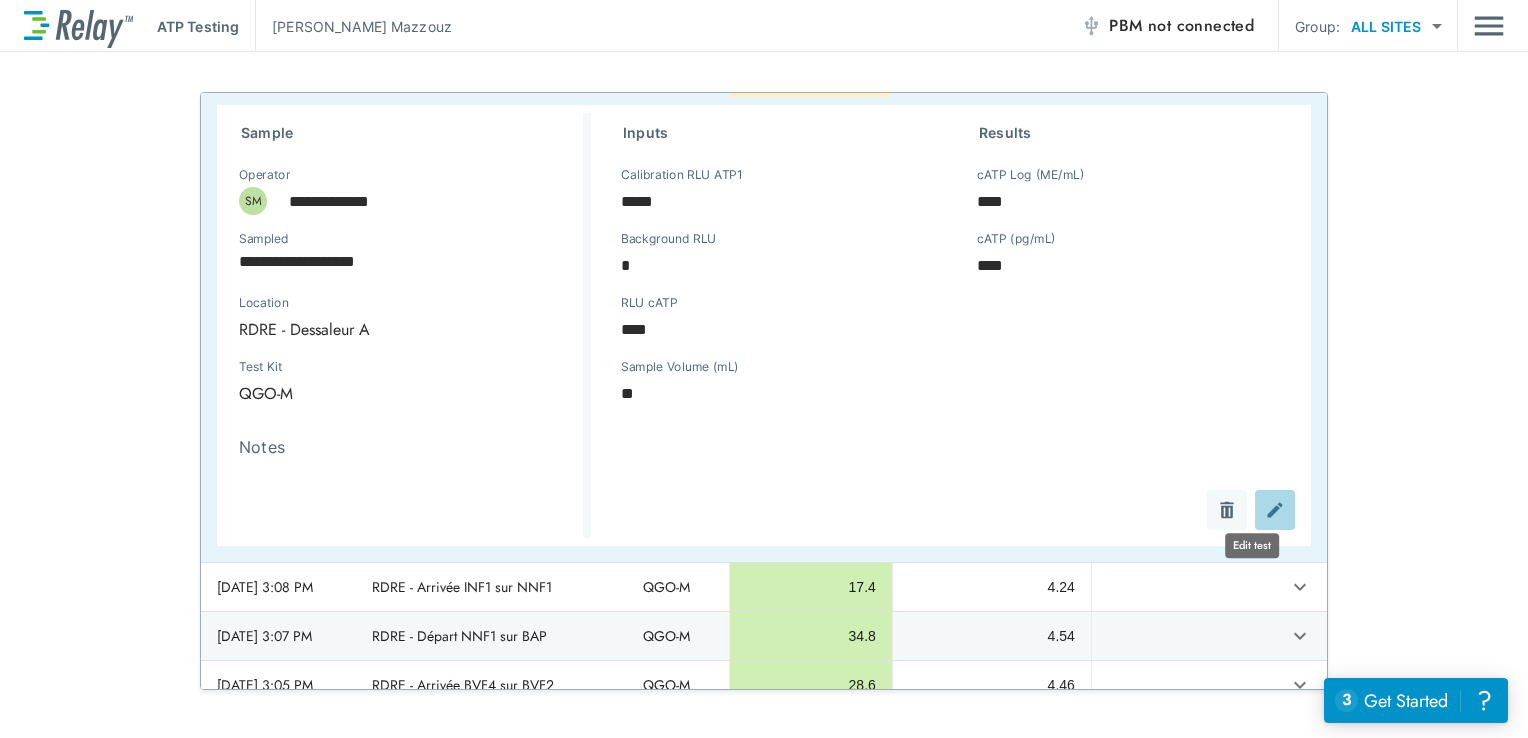 click at bounding box center [1275, 510] 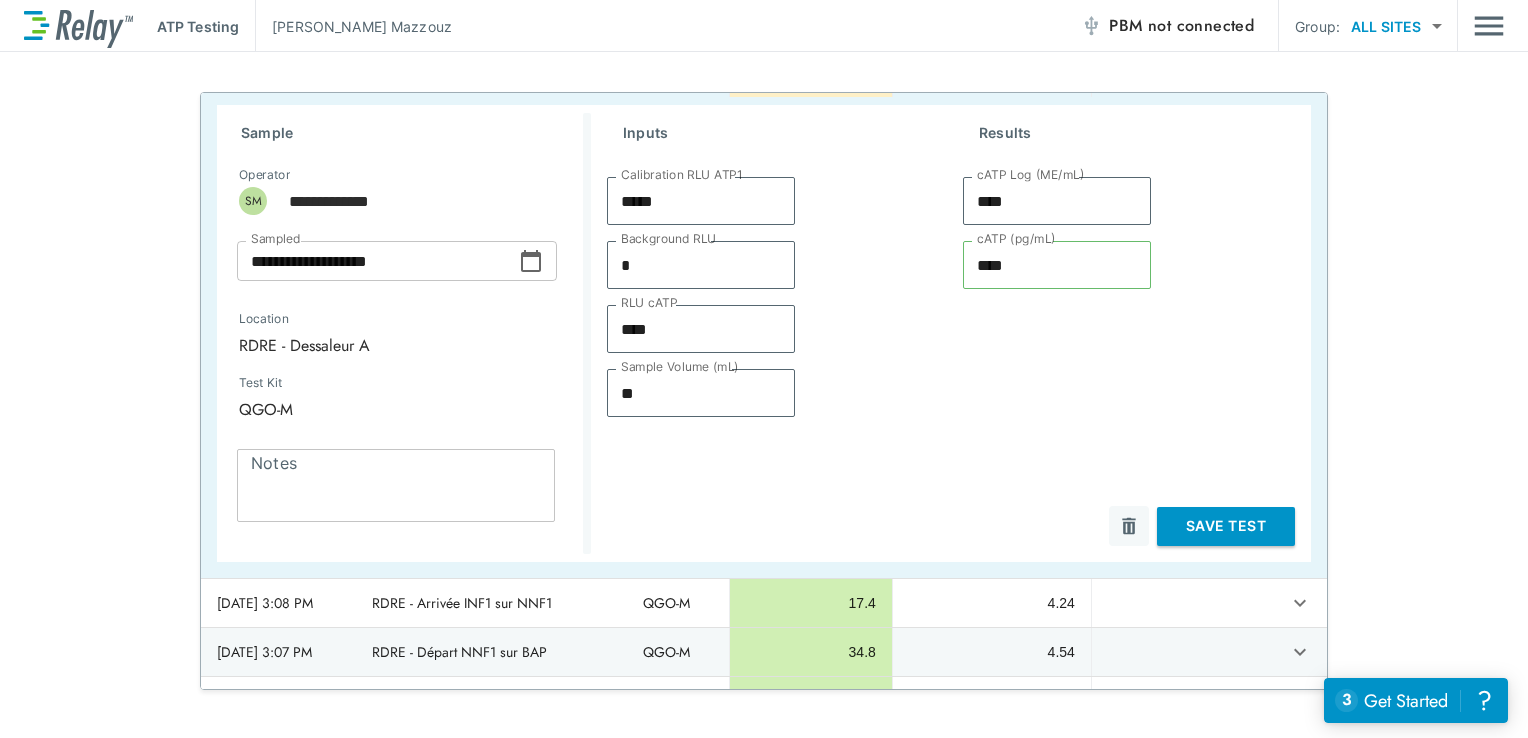 click on "Save Test" at bounding box center [1226, 526] 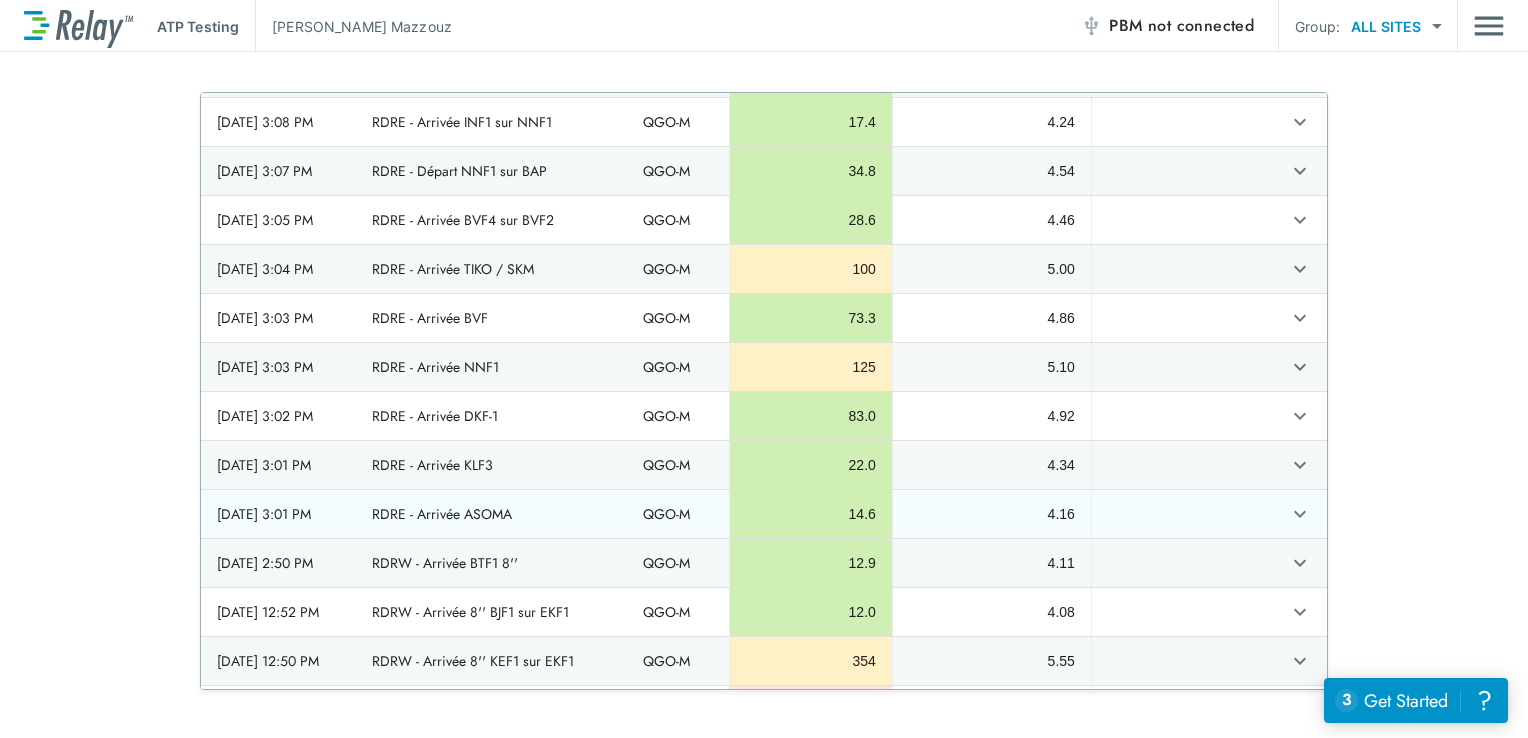 scroll, scrollTop: 0, scrollLeft: 0, axis: both 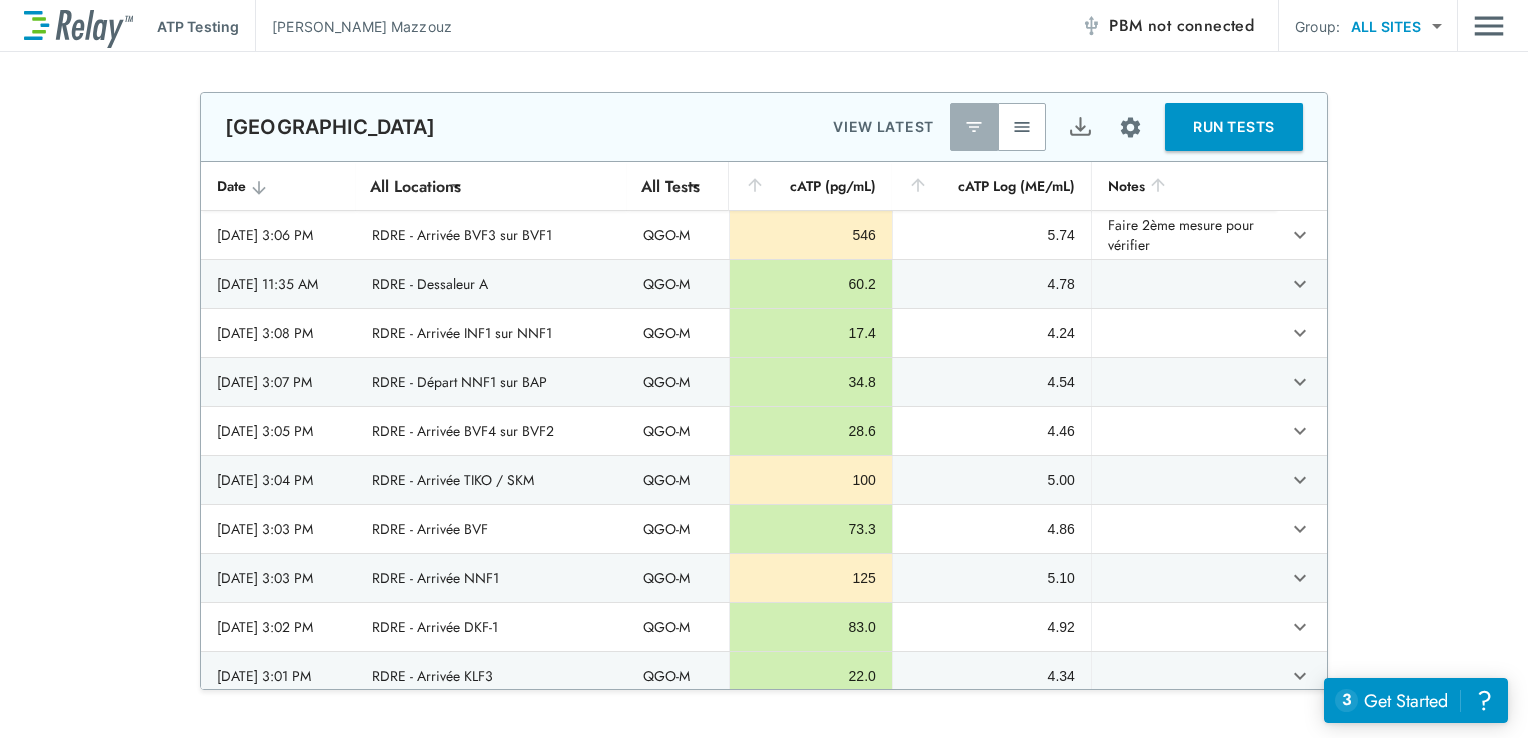 click on "RUN TESTS" at bounding box center [1234, 127] 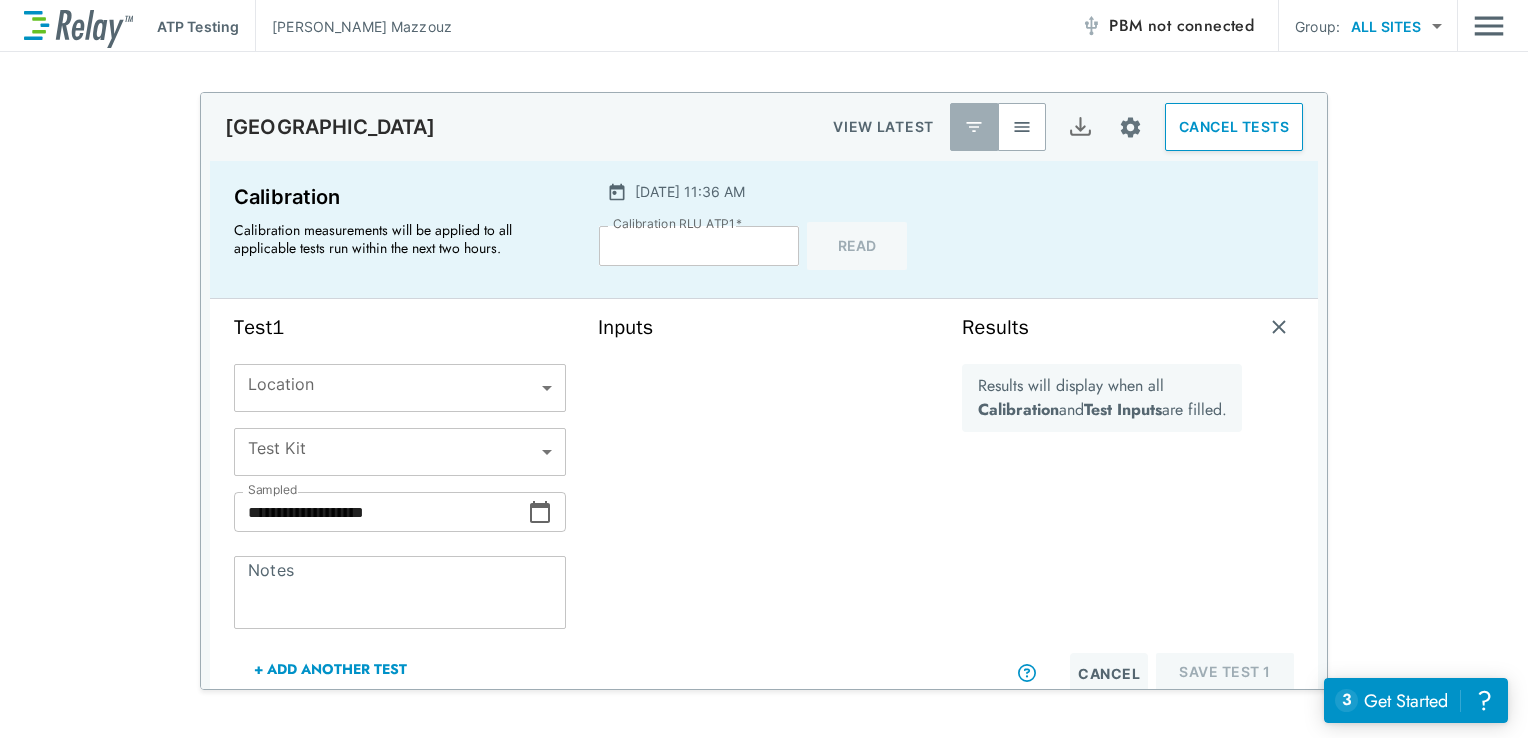 click on "**********" at bounding box center [764, 369] 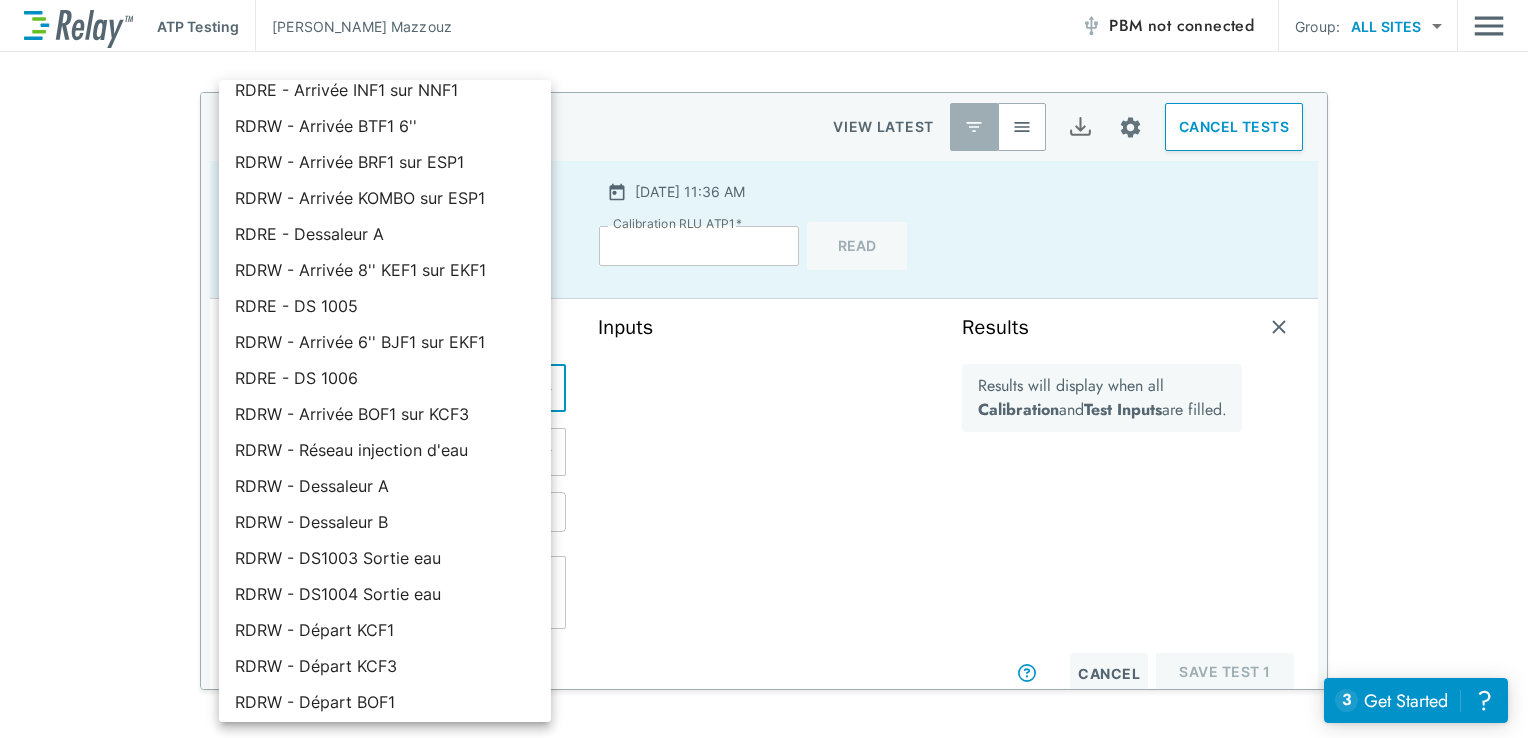 scroll, scrollTop: 672, scrollLeft: 0, axis: vertical 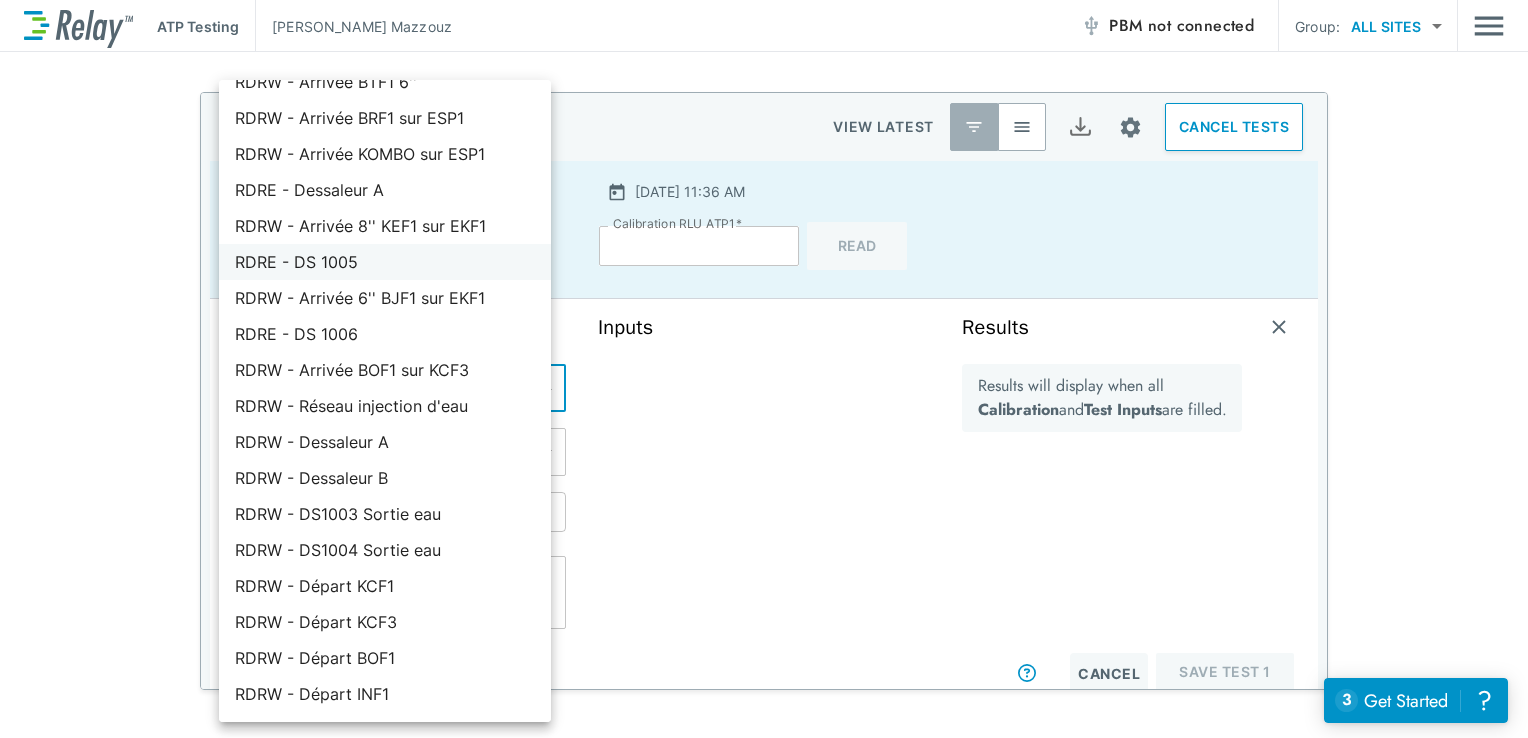 click on "RDRE - DS 1005" at bounding box center [385, 262] 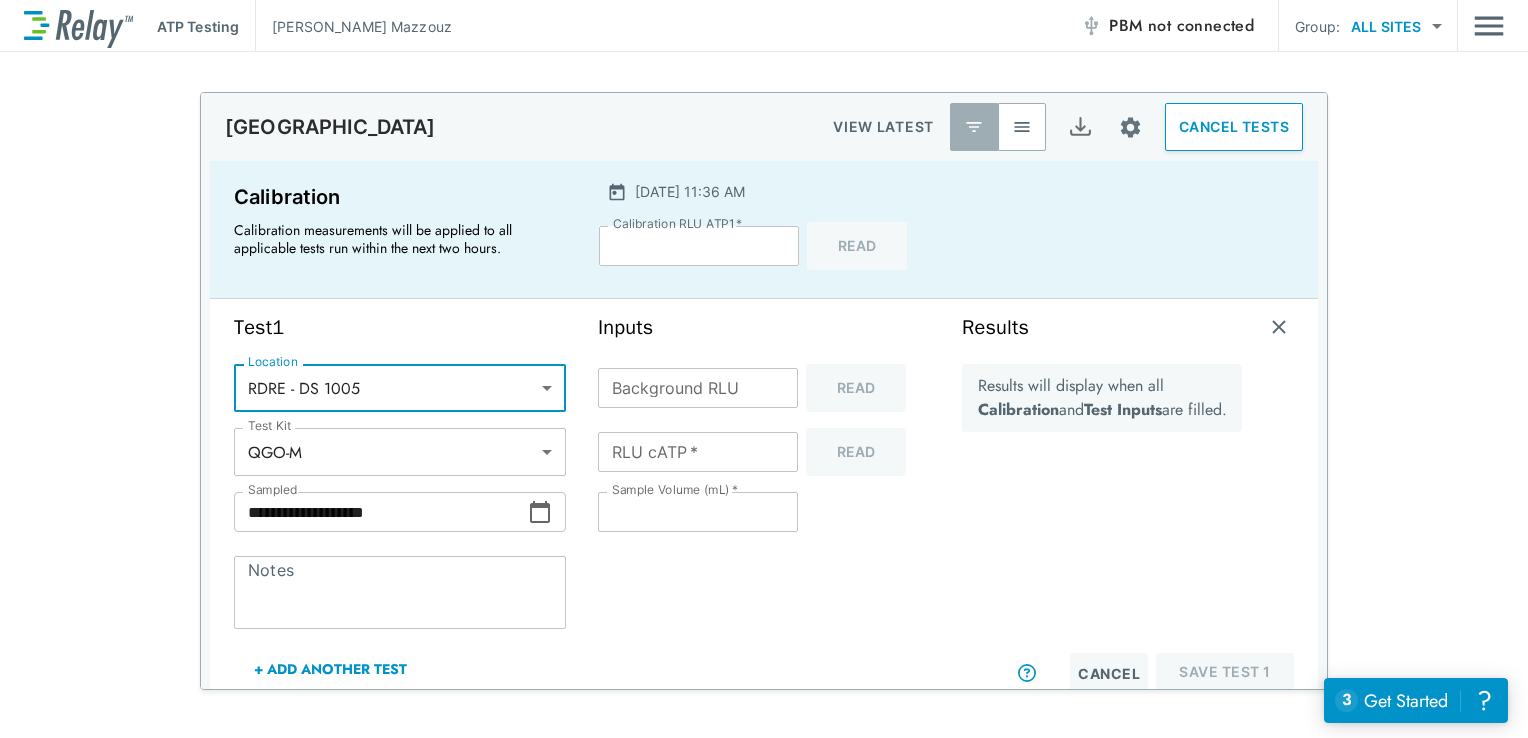 click on "*****" at bounding box center (699, 246) 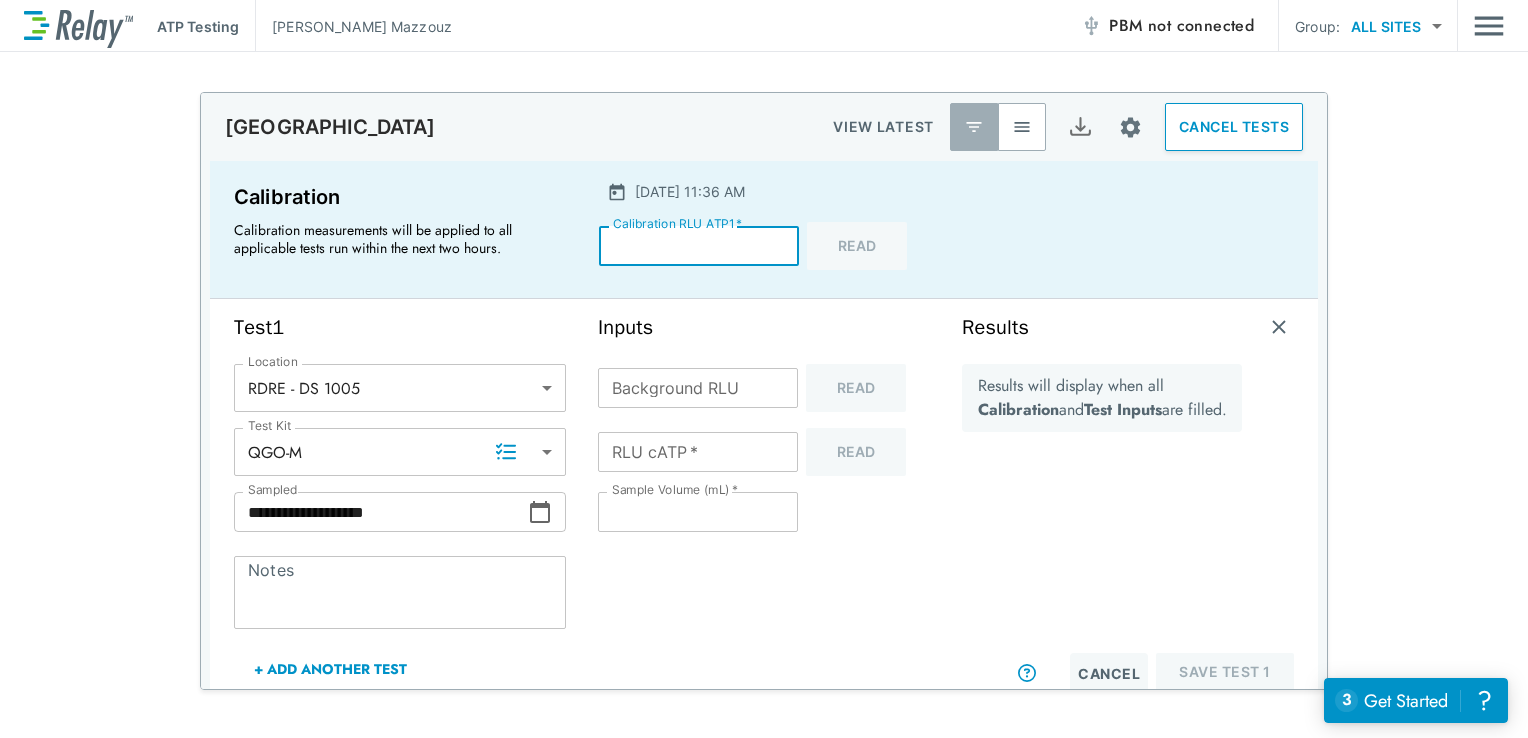 click on "**" at bounding box center [698, 512] 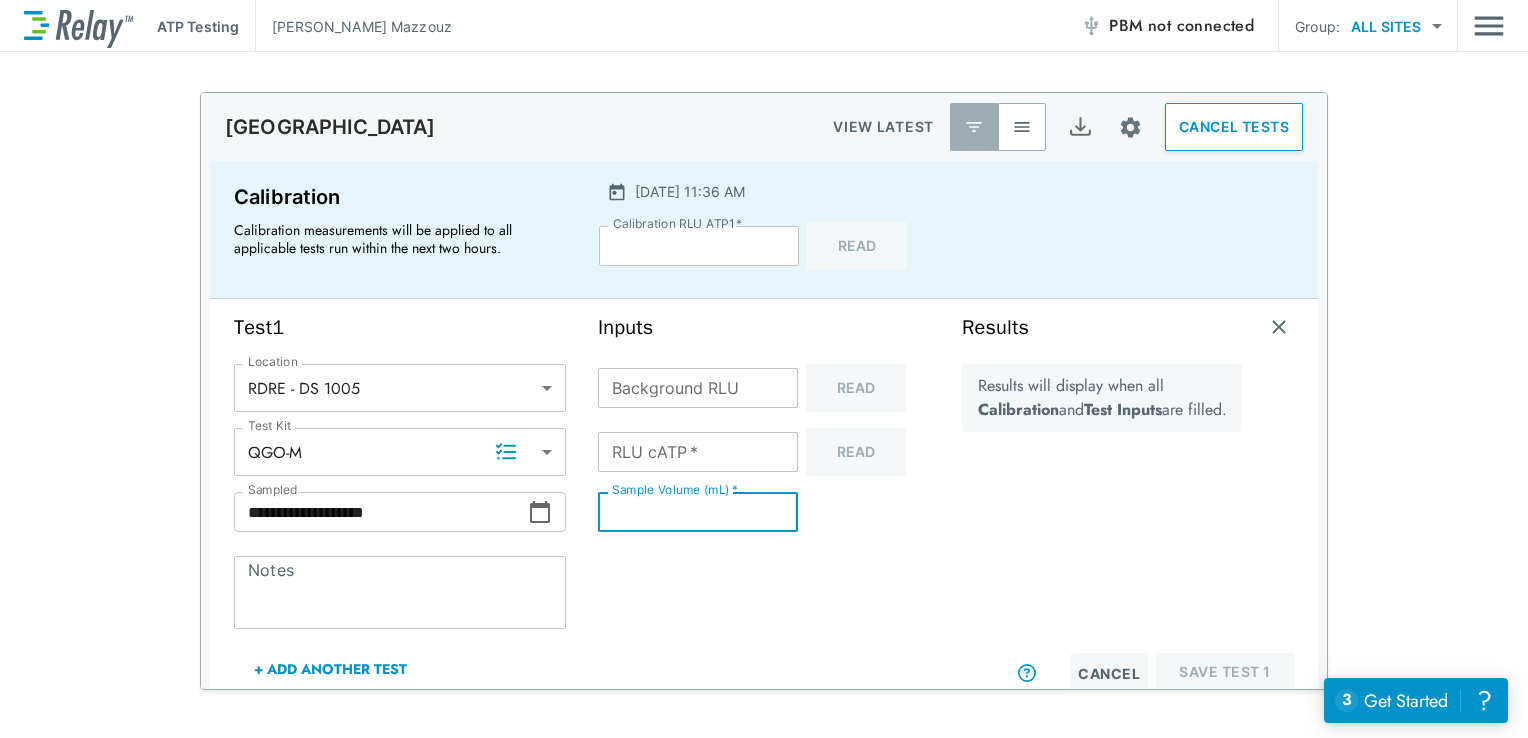 type on "*" 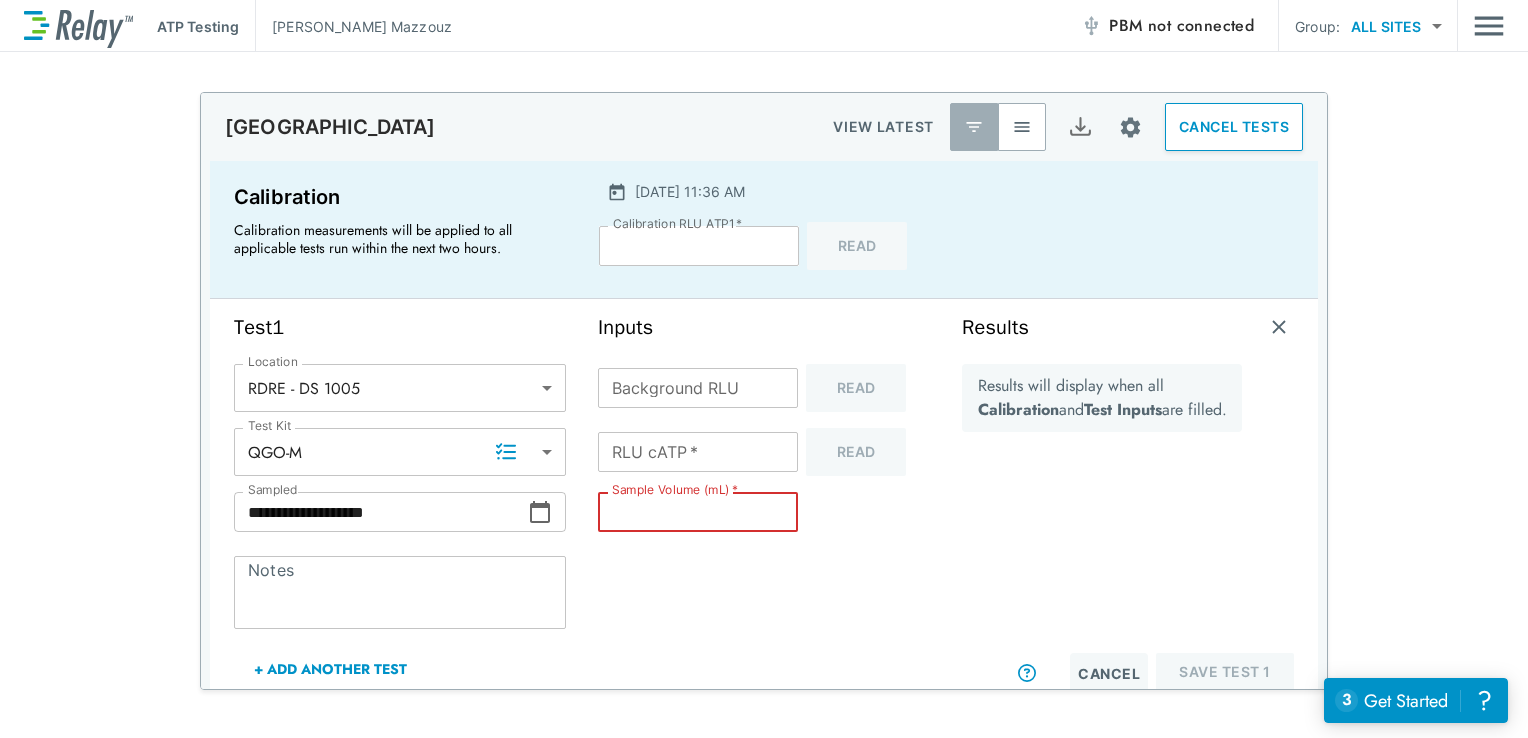 type 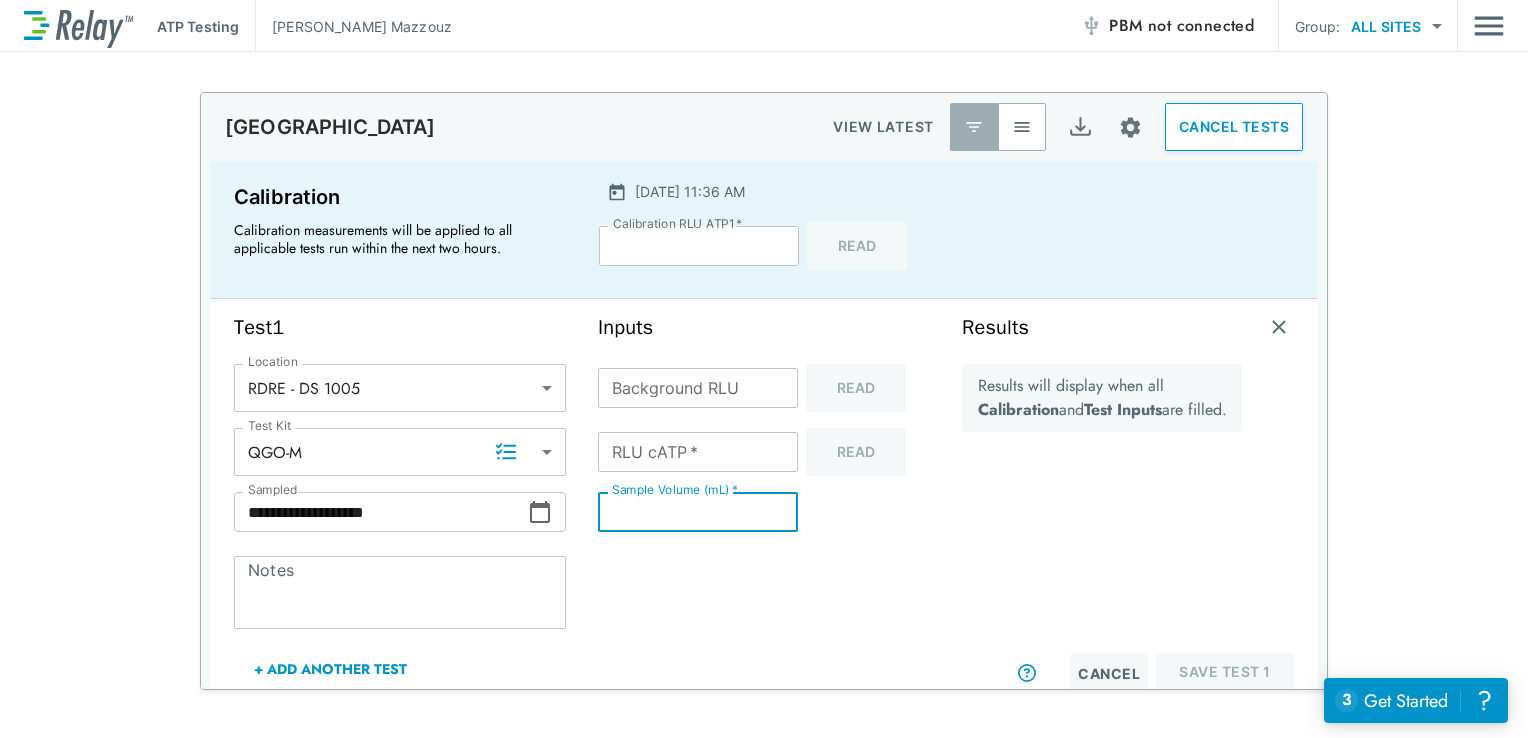 type on "**" 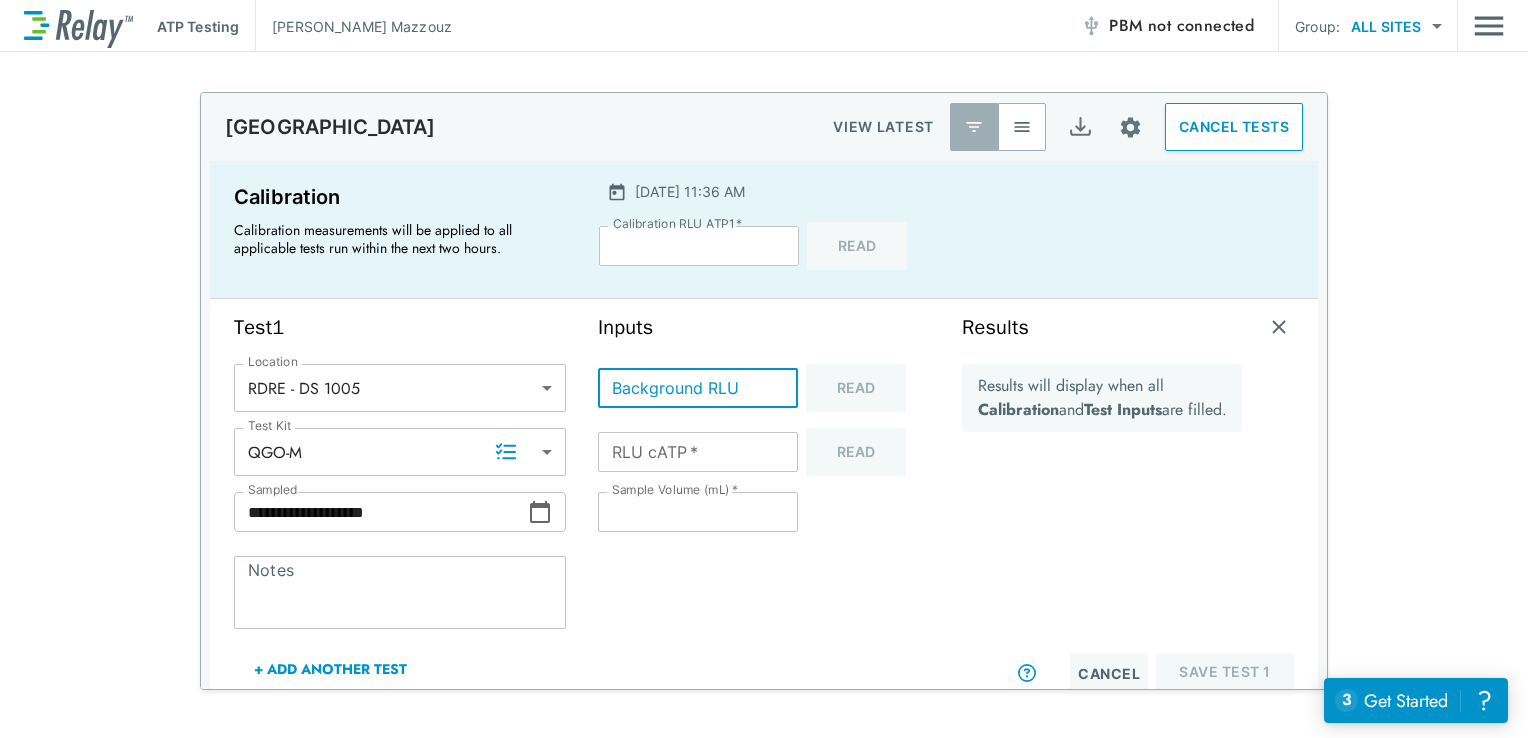 click on "Background RLU" at bounding box center (698, 388) 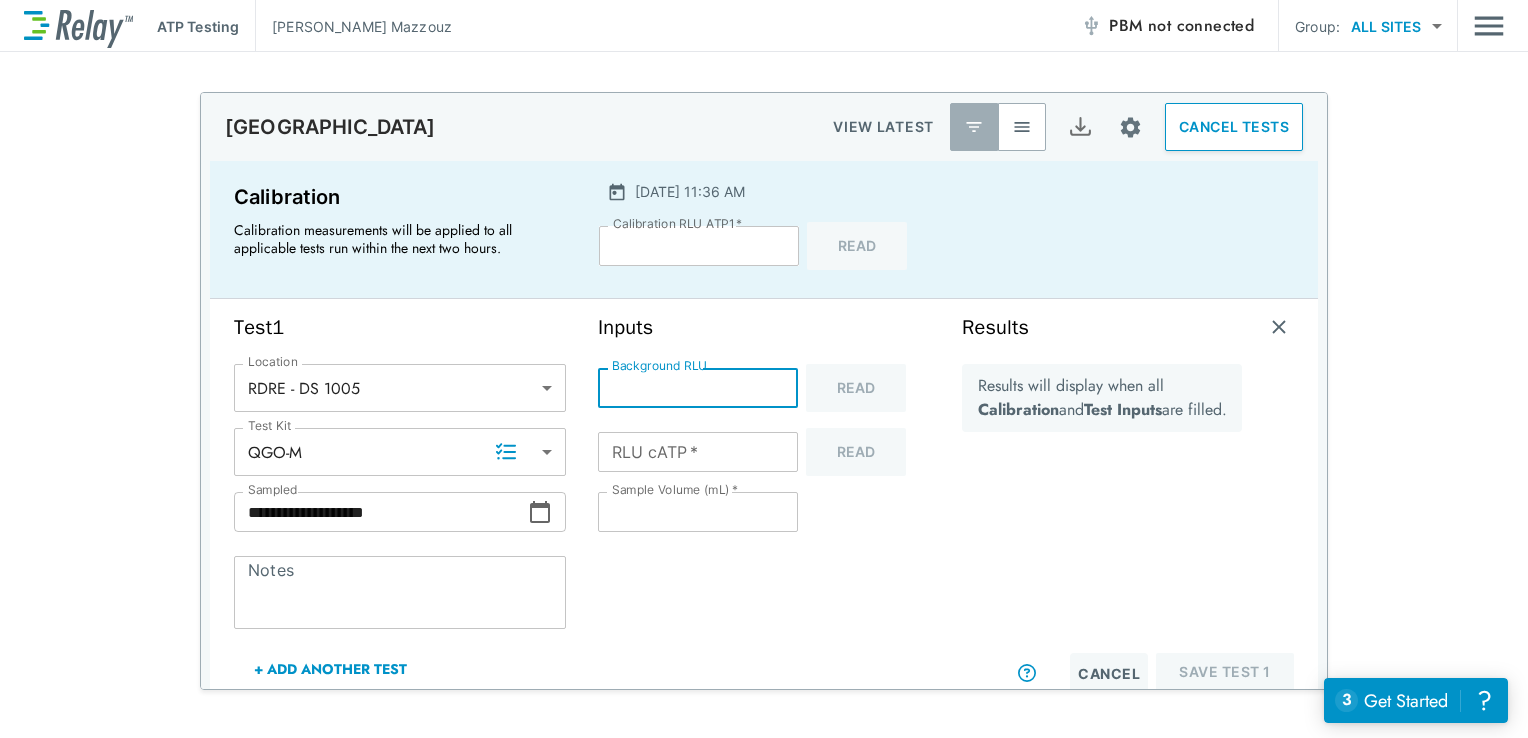 type on "*" 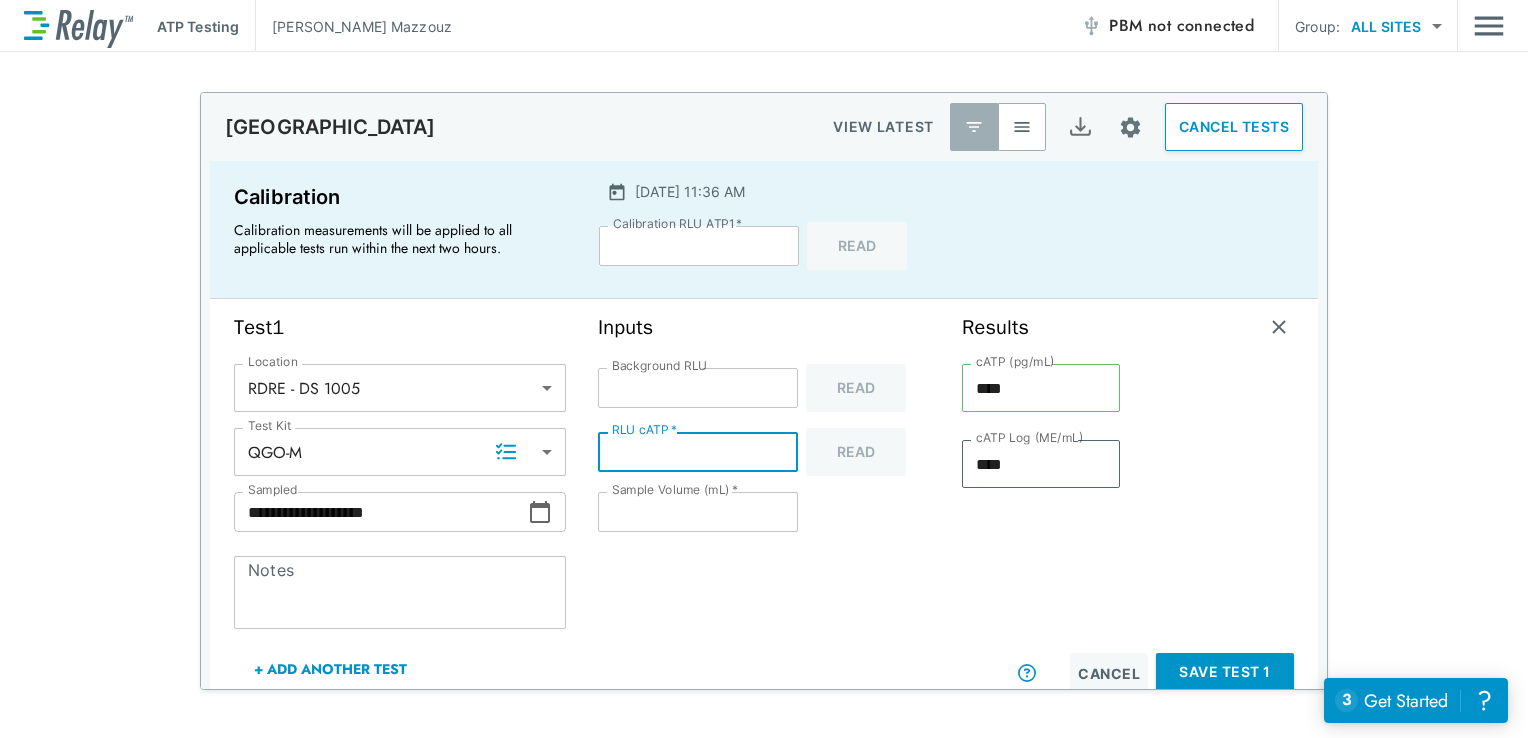 type on "**" 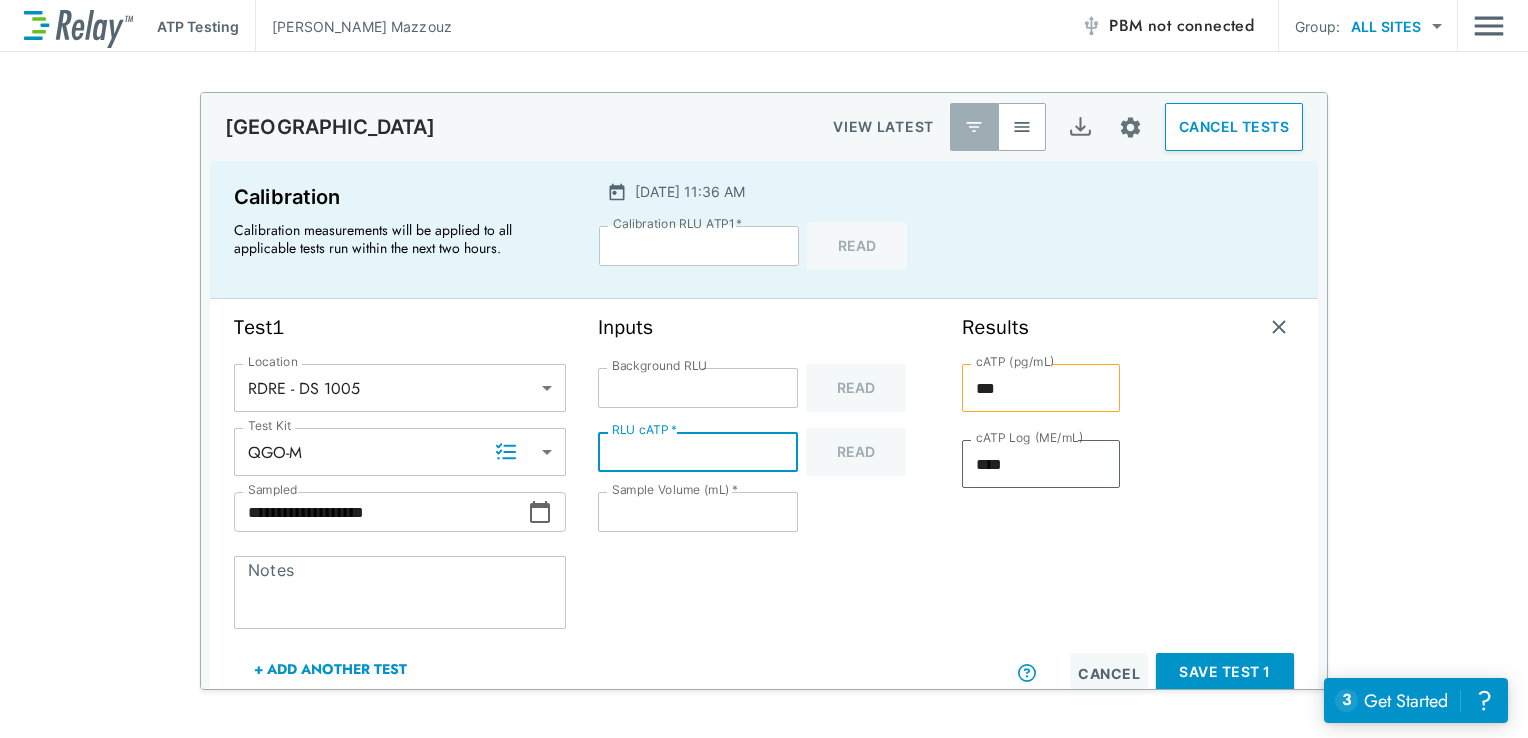 type on "****" 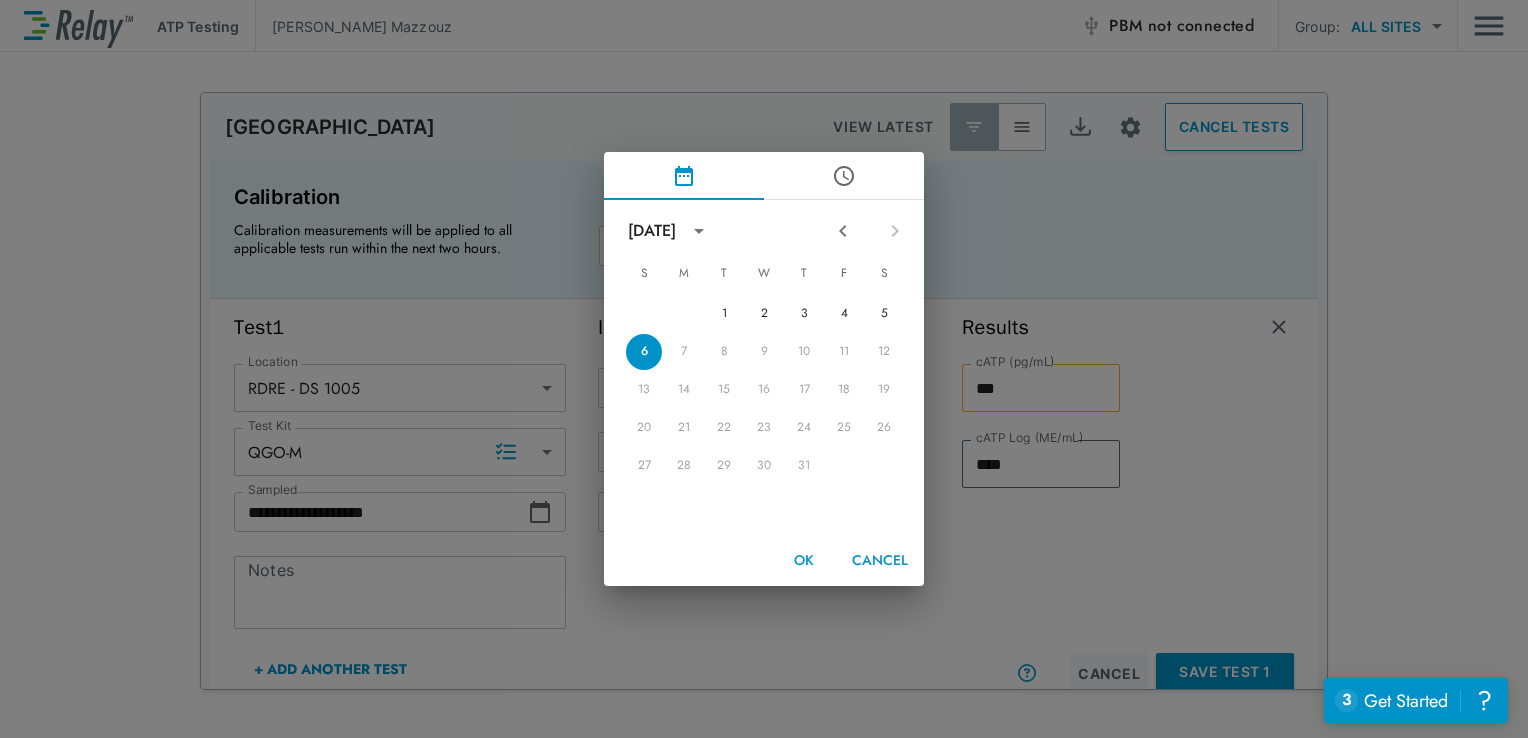 click 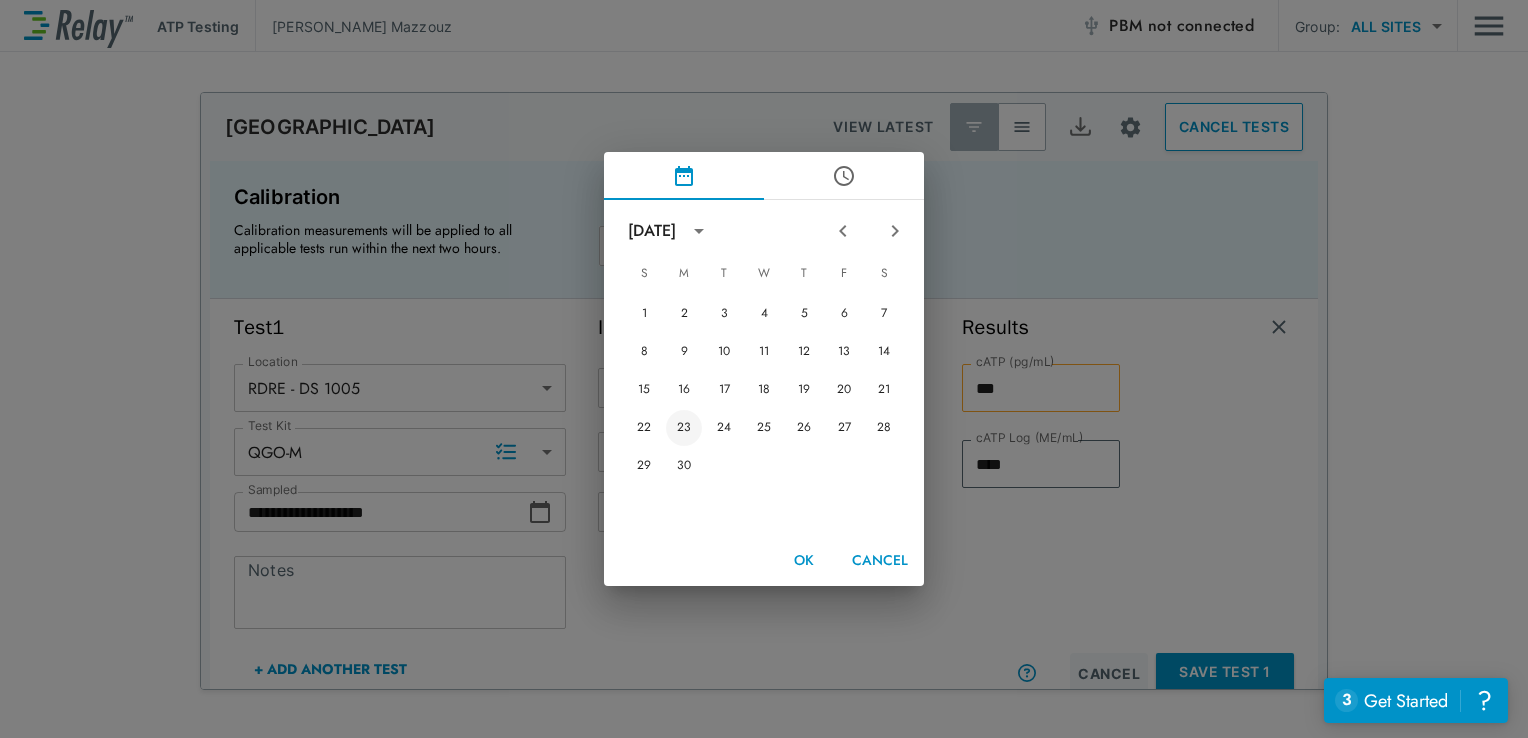 click on "23" at bounding box center (684, 428) 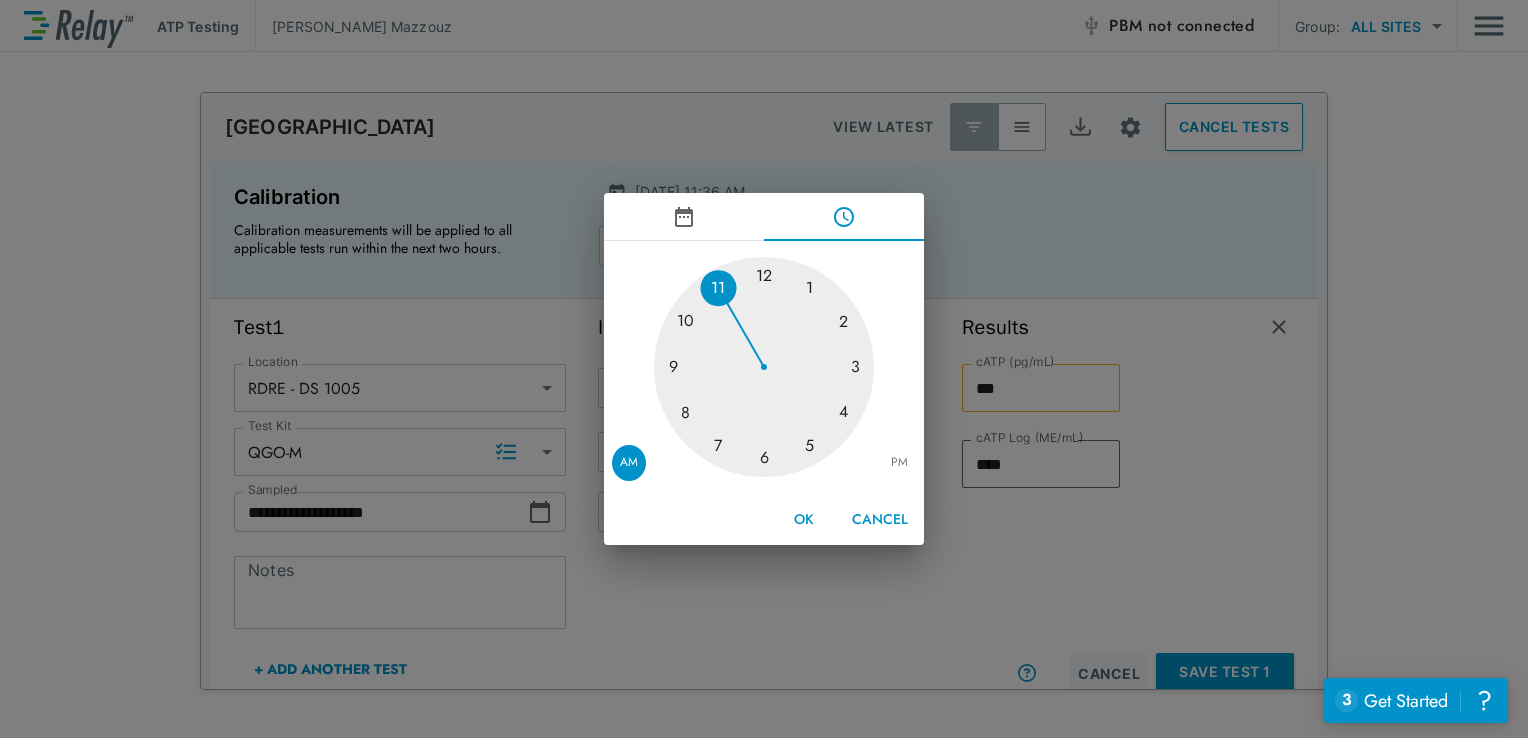 click on "OK" at bounding box center (804, 519) 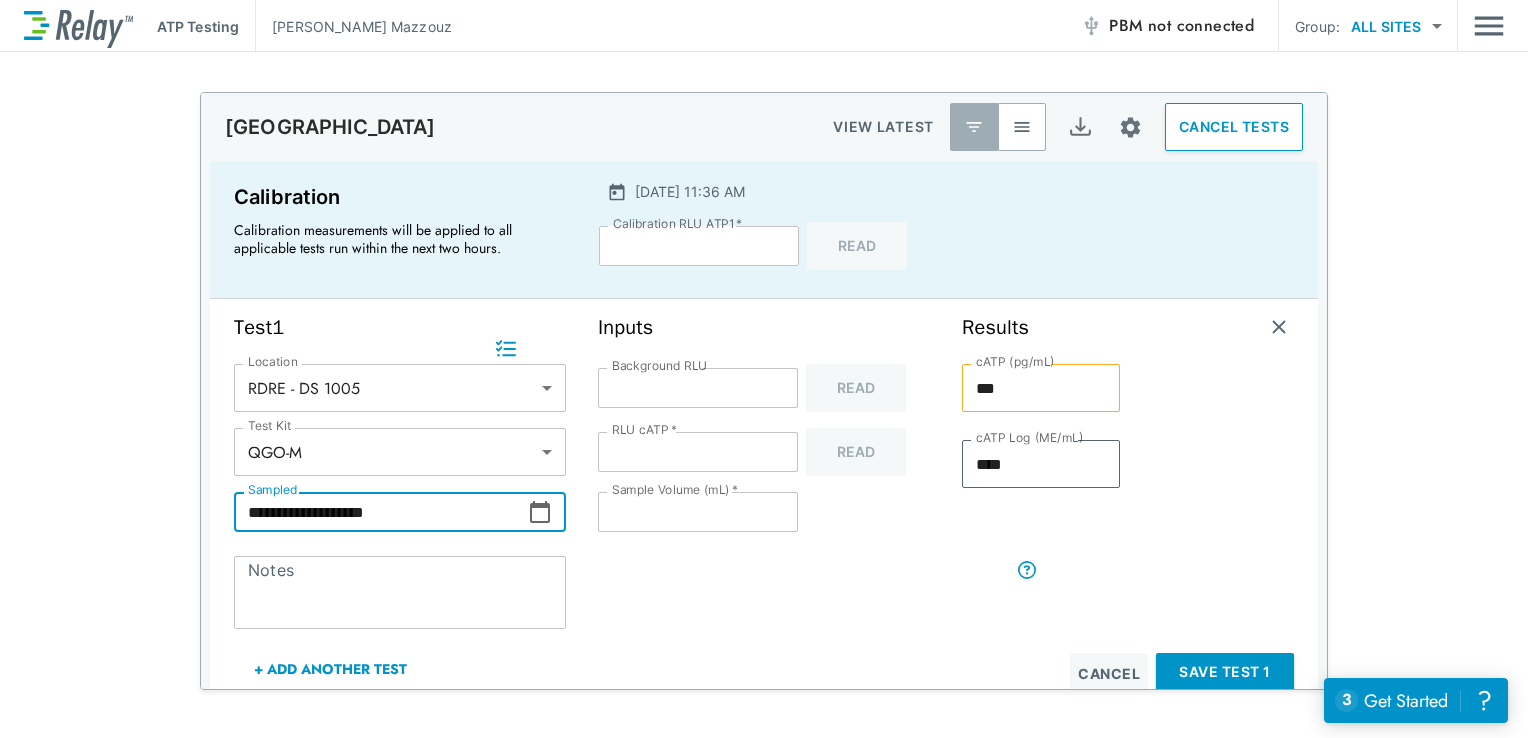 scroll, scrollTop: 103, scrollLeft: 0, axis: vertical 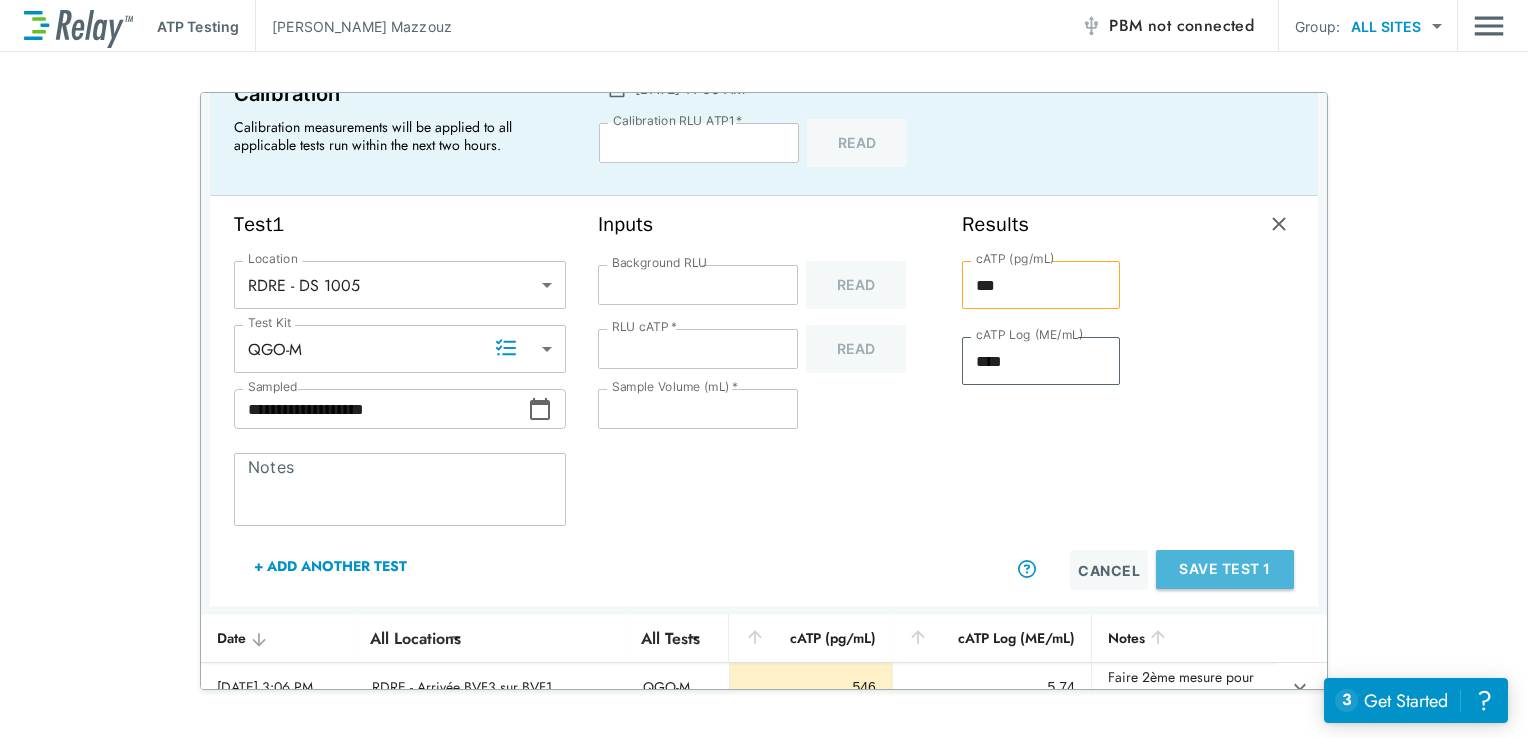 click on "Save Test 1" at bounding box center [1225, 569] 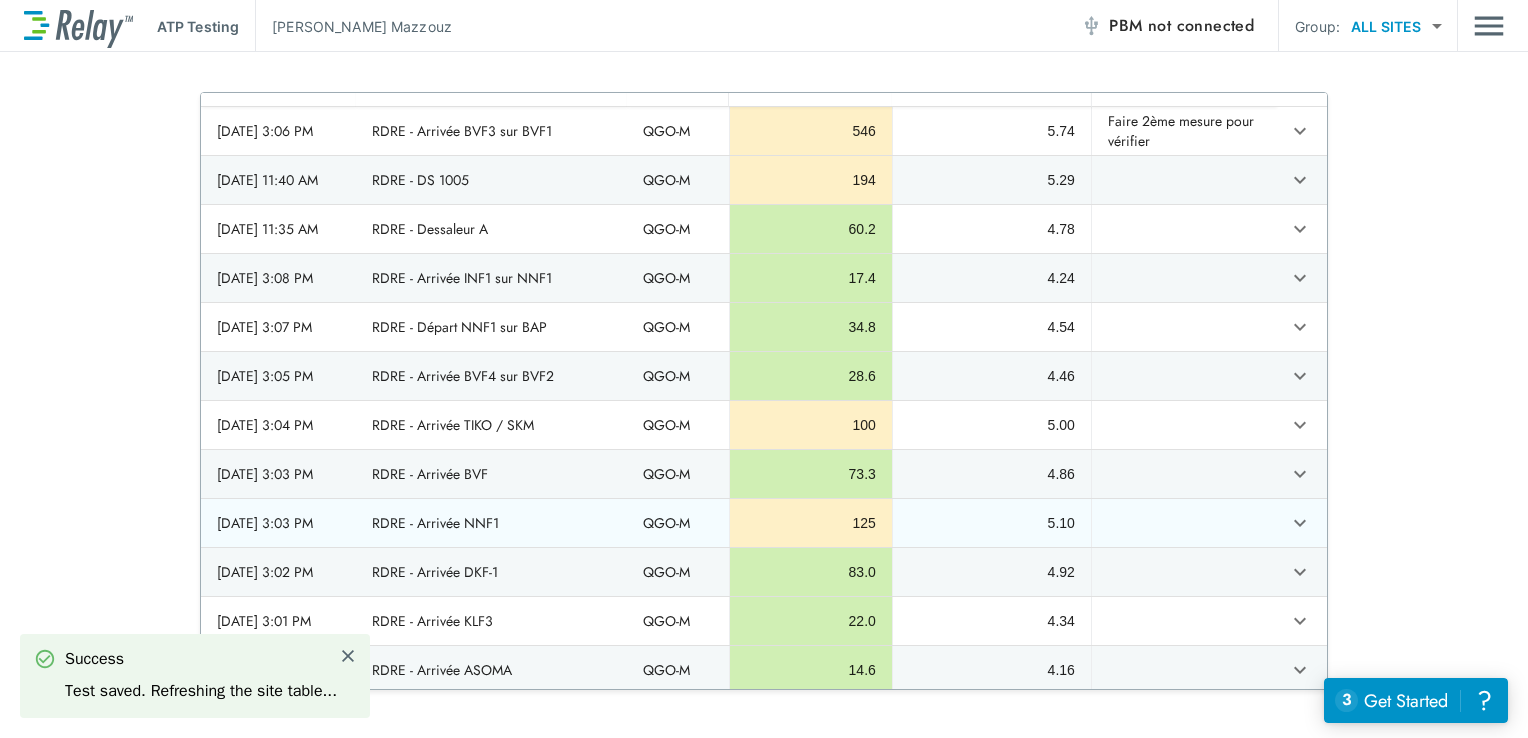 scroll, scrollTop: 0, scrollLeft: 0, axis: both 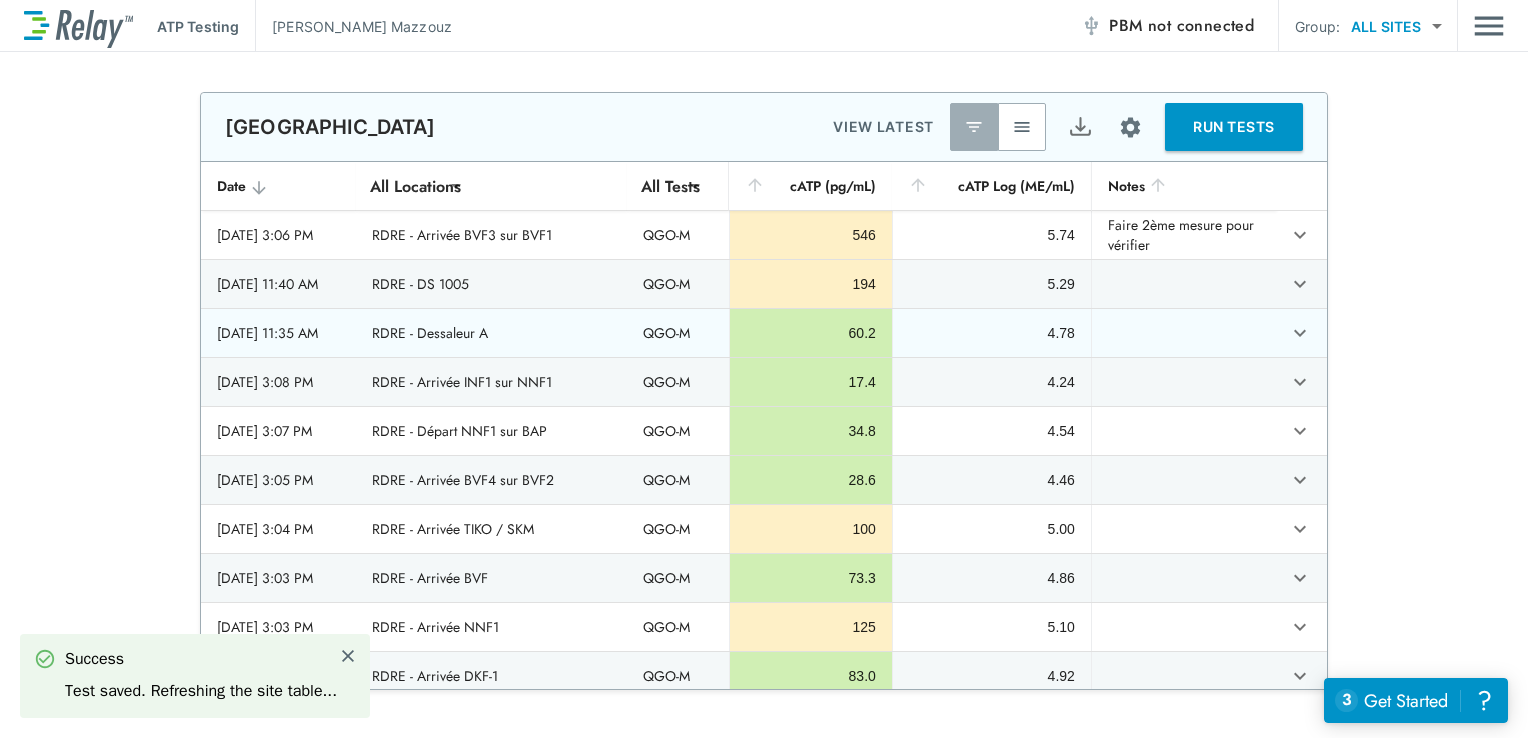 click 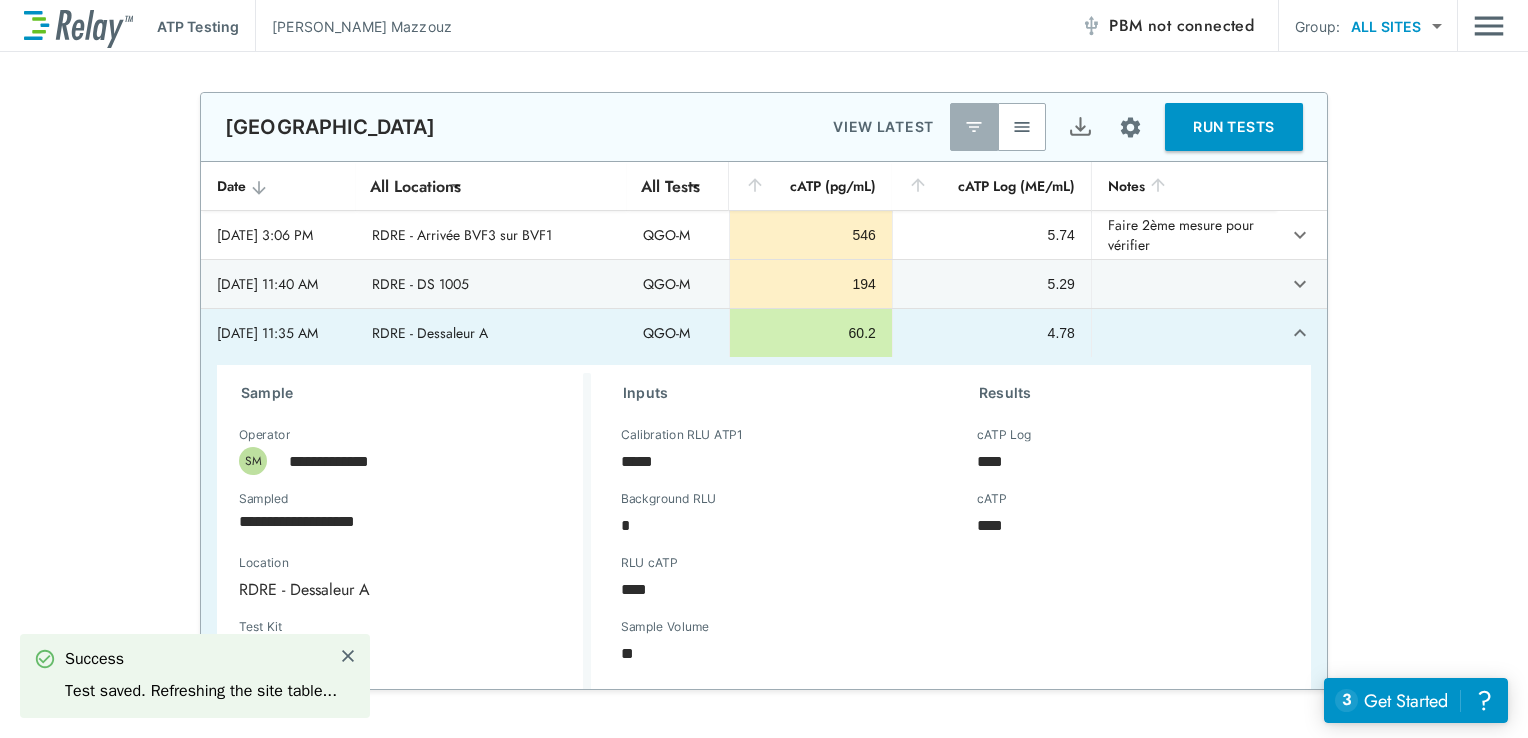 scroll, scrollTop: 172, scrollLeft: 0, axis: vertical 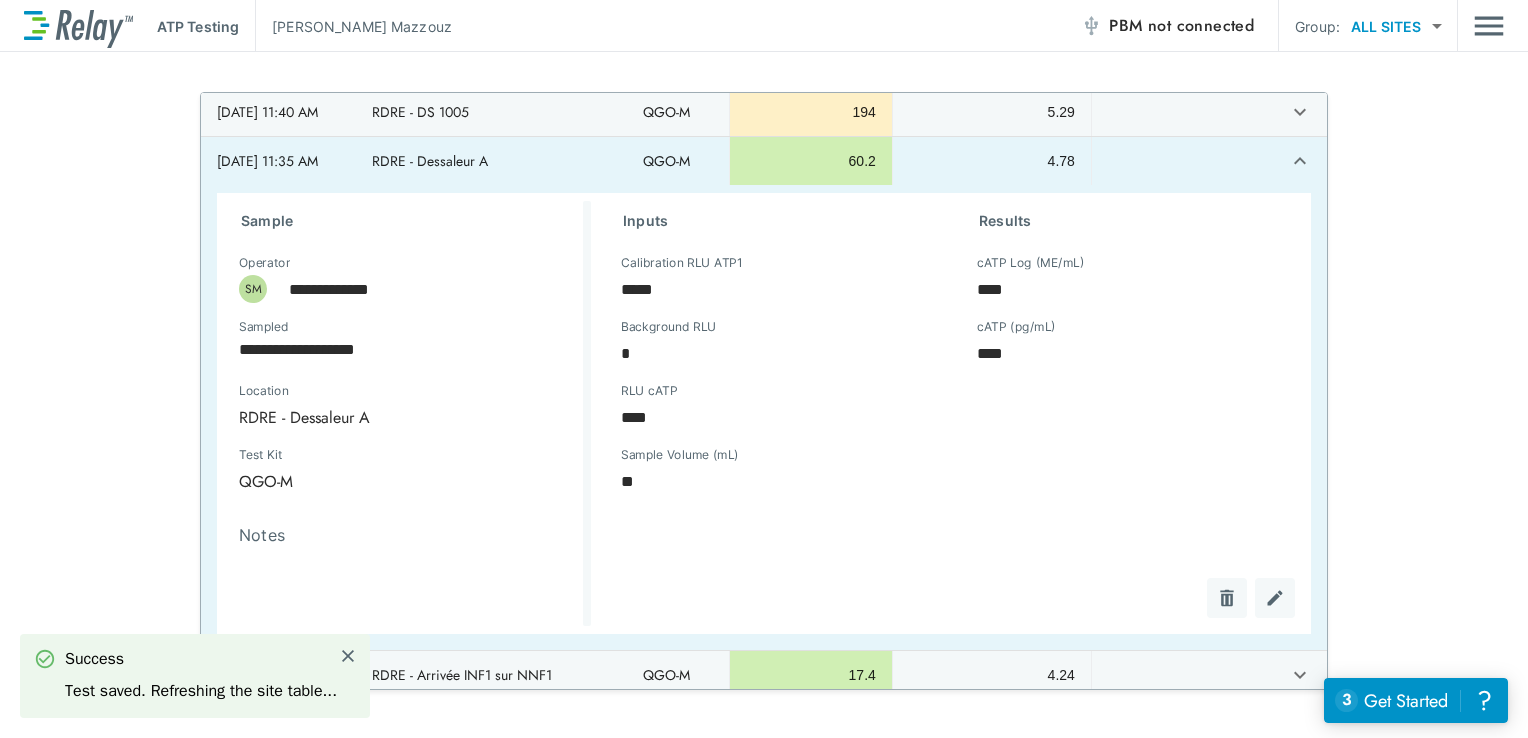 click at bounding box center [1275, 598] 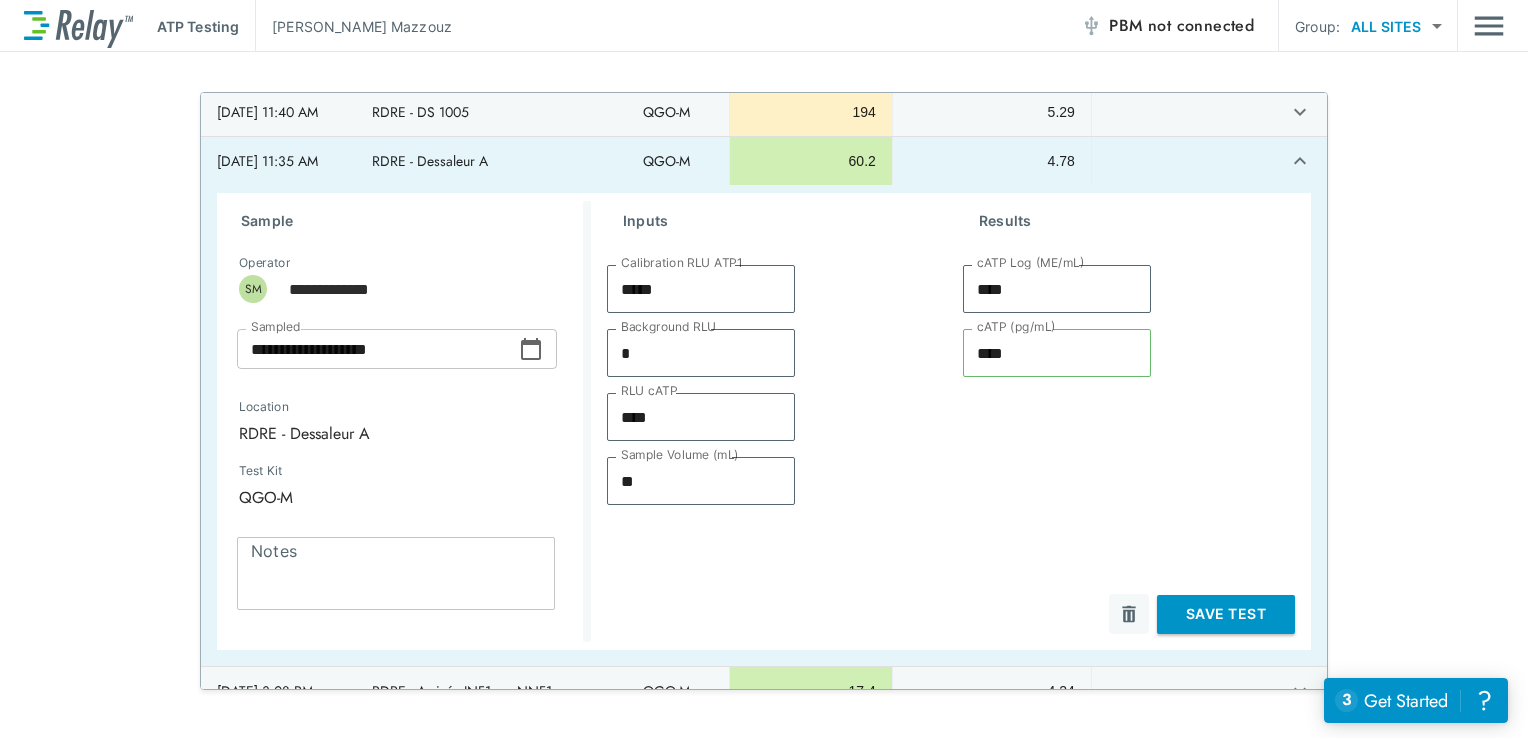 click on "**" at bounding box center (701, 481) 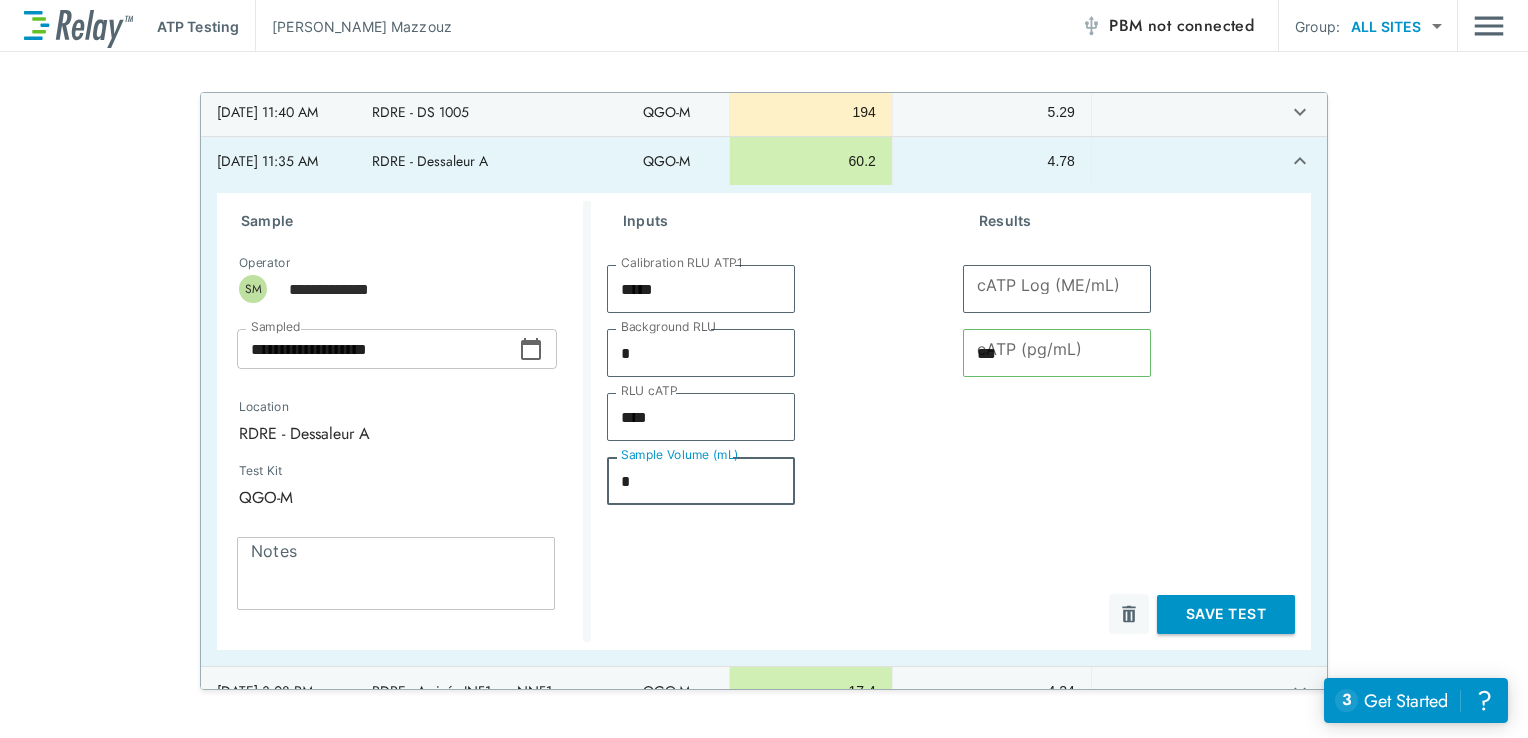 type 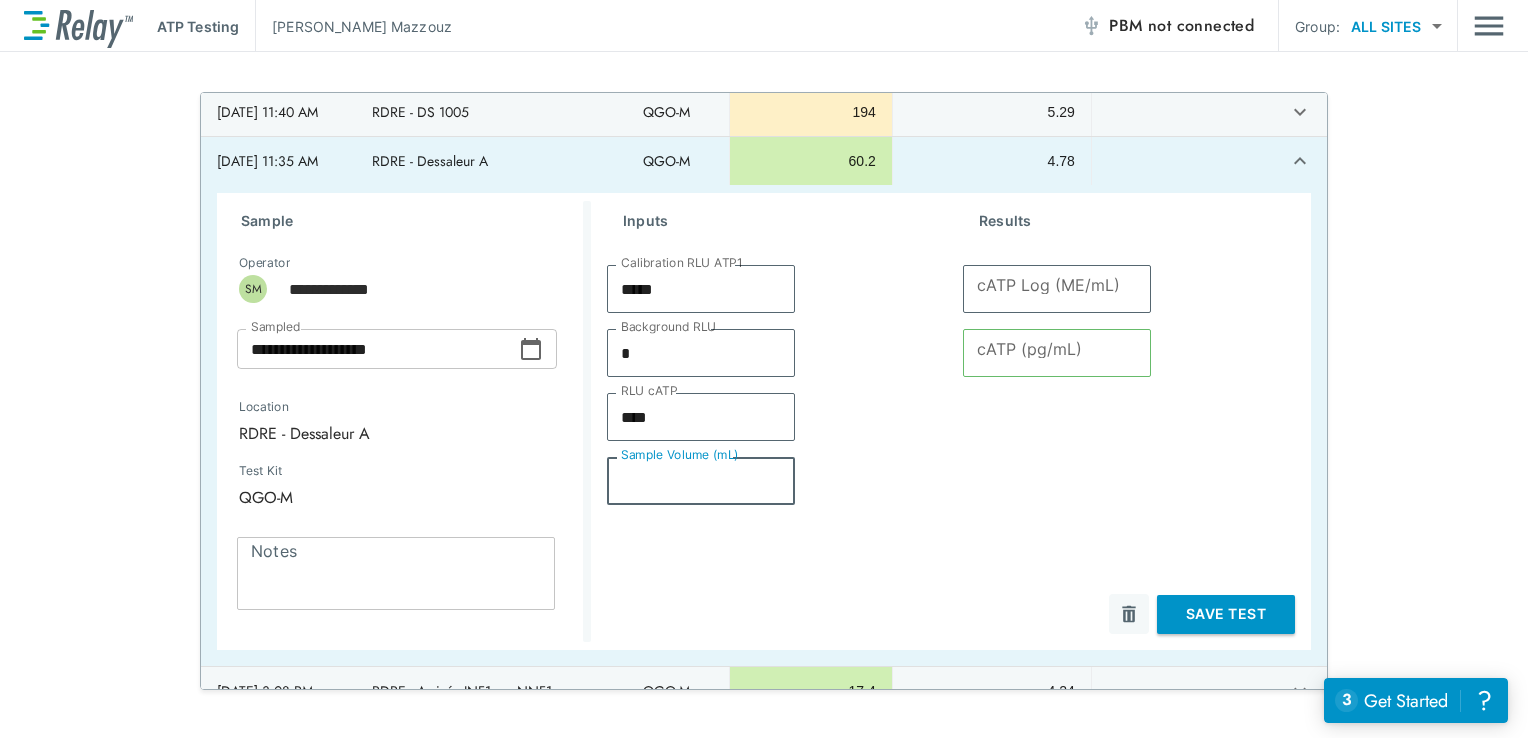 type on "*" 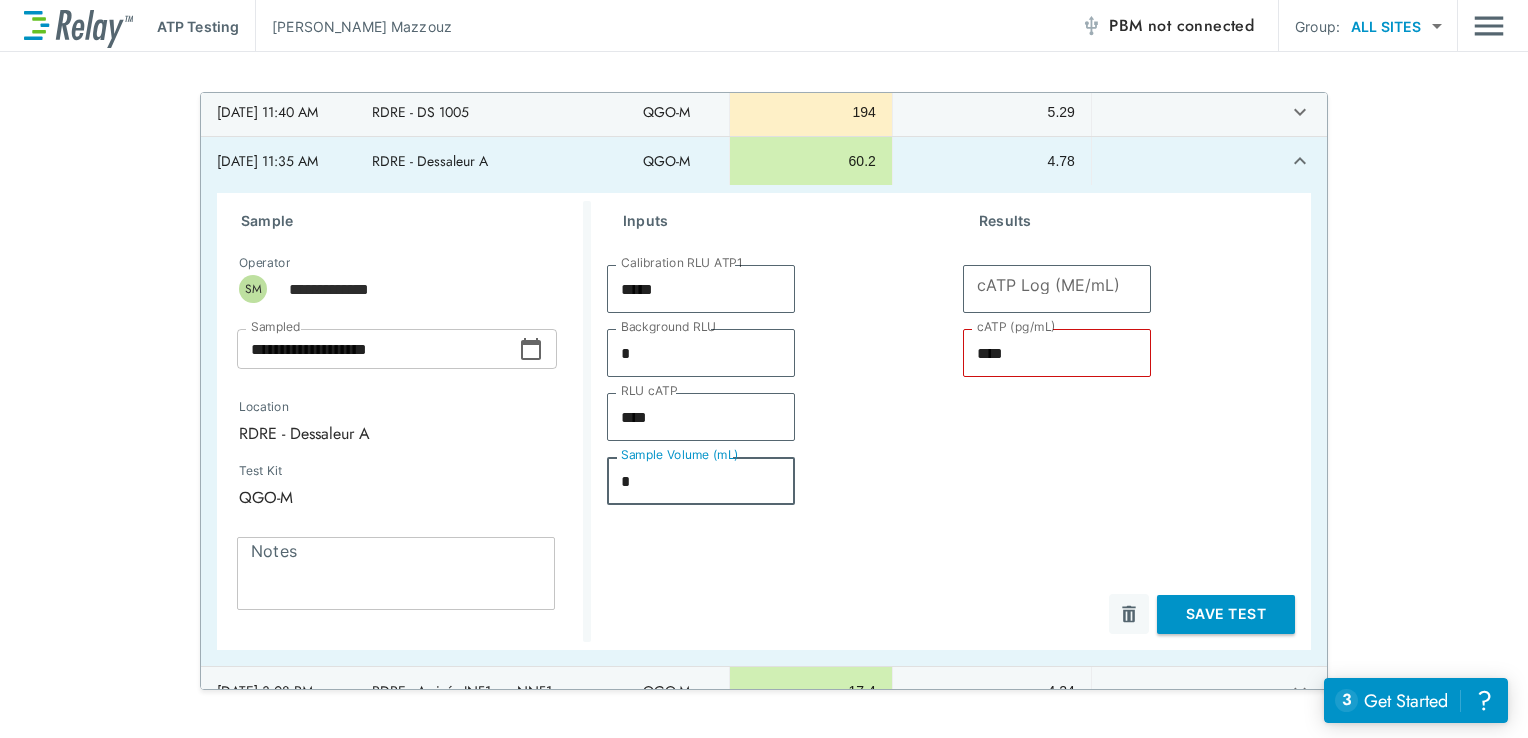 type on "****" 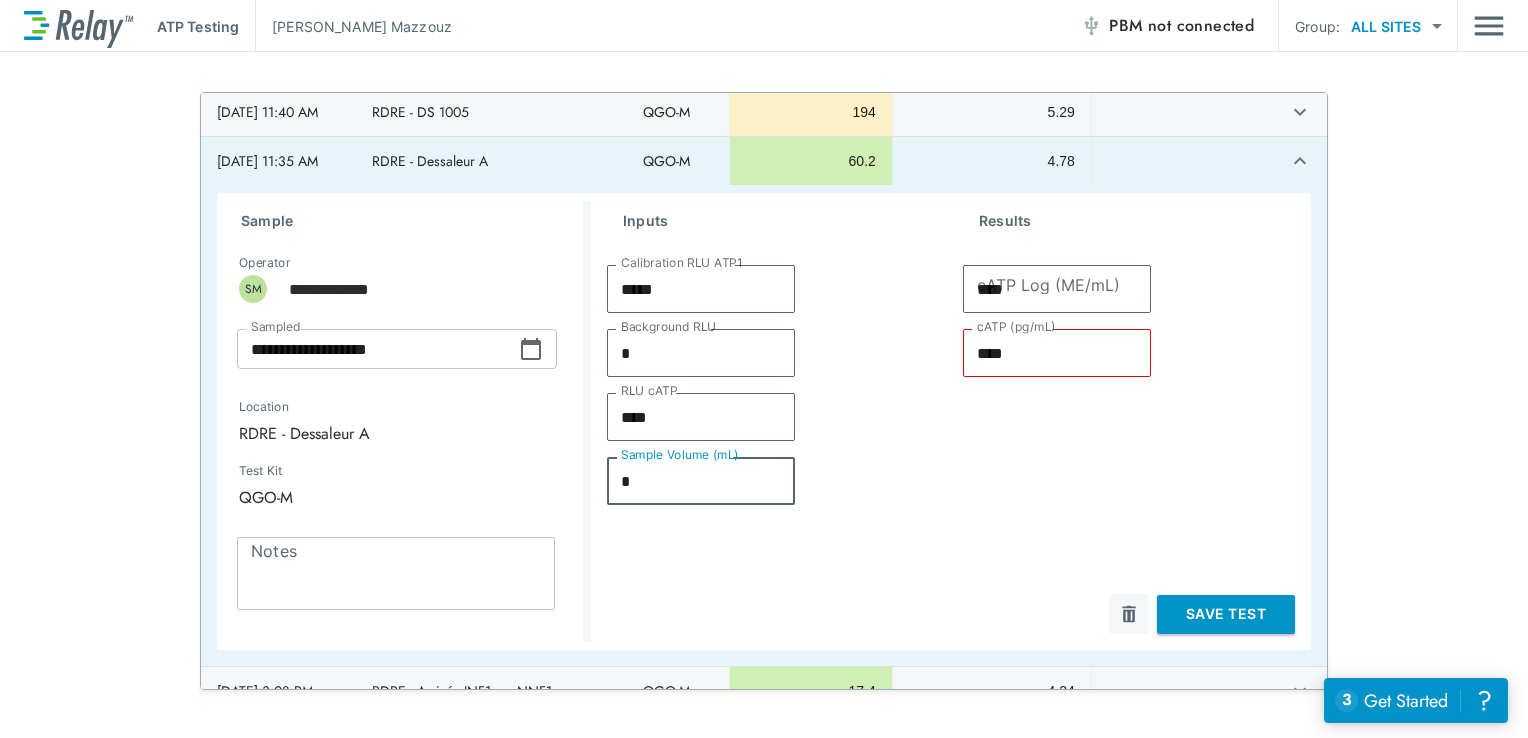type on "**" 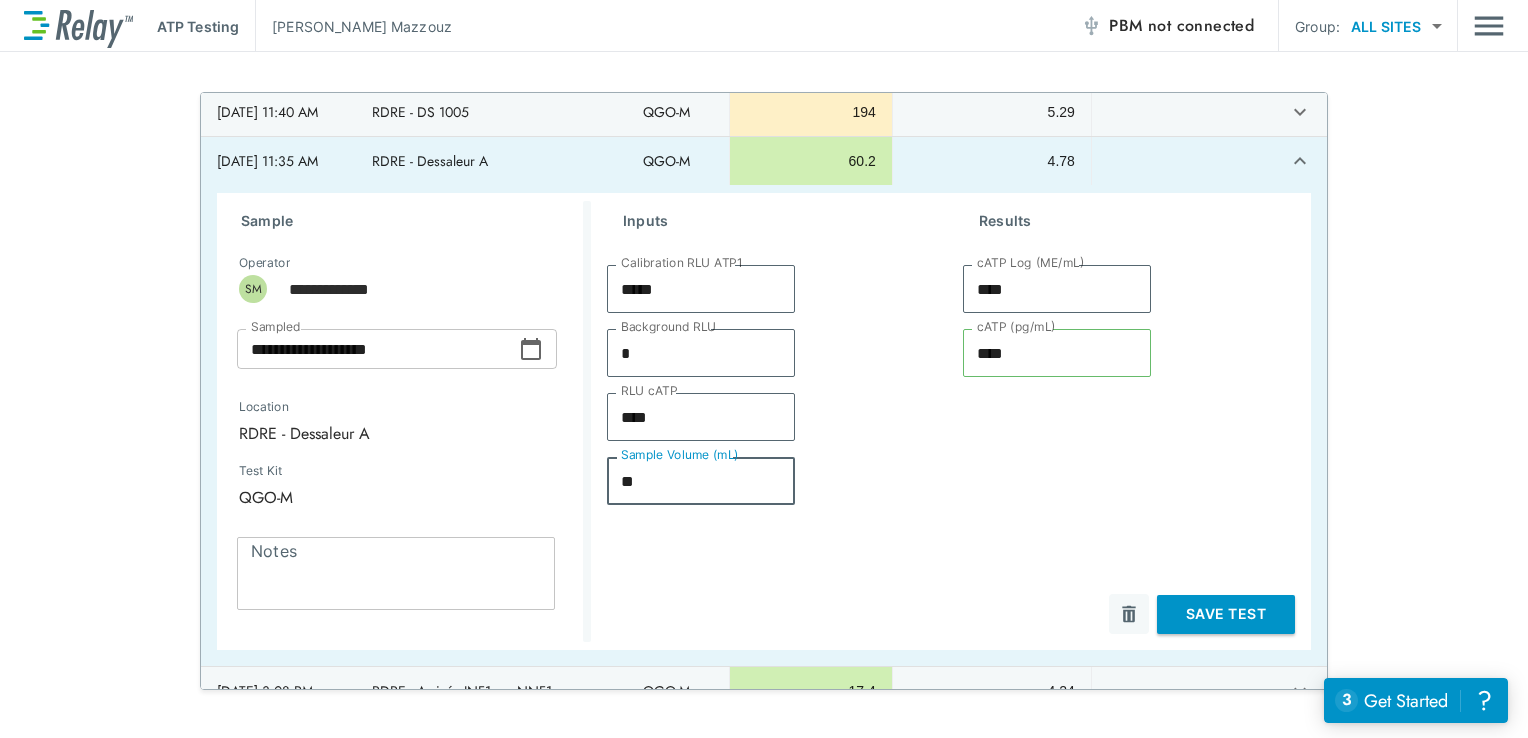 type on "****" 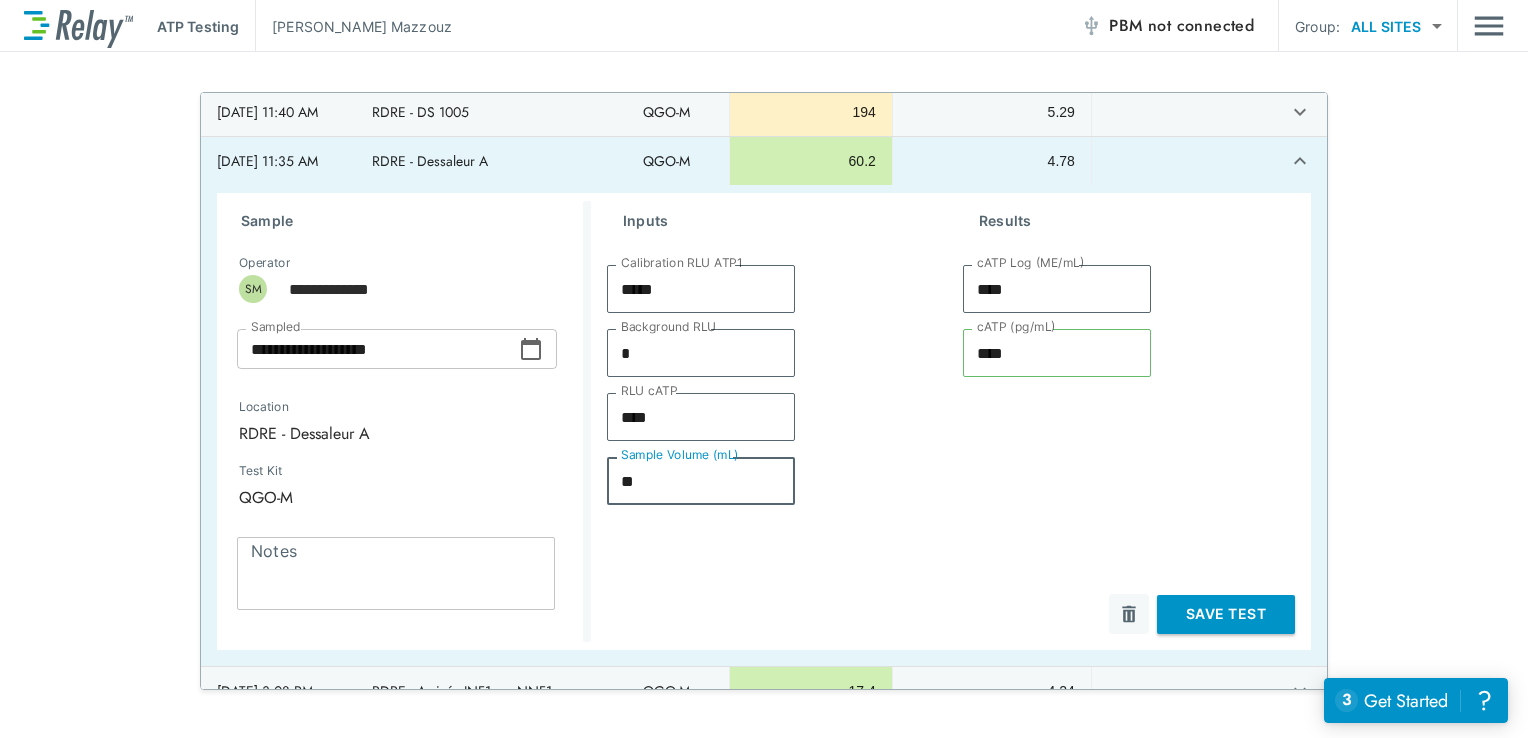 type on "**" 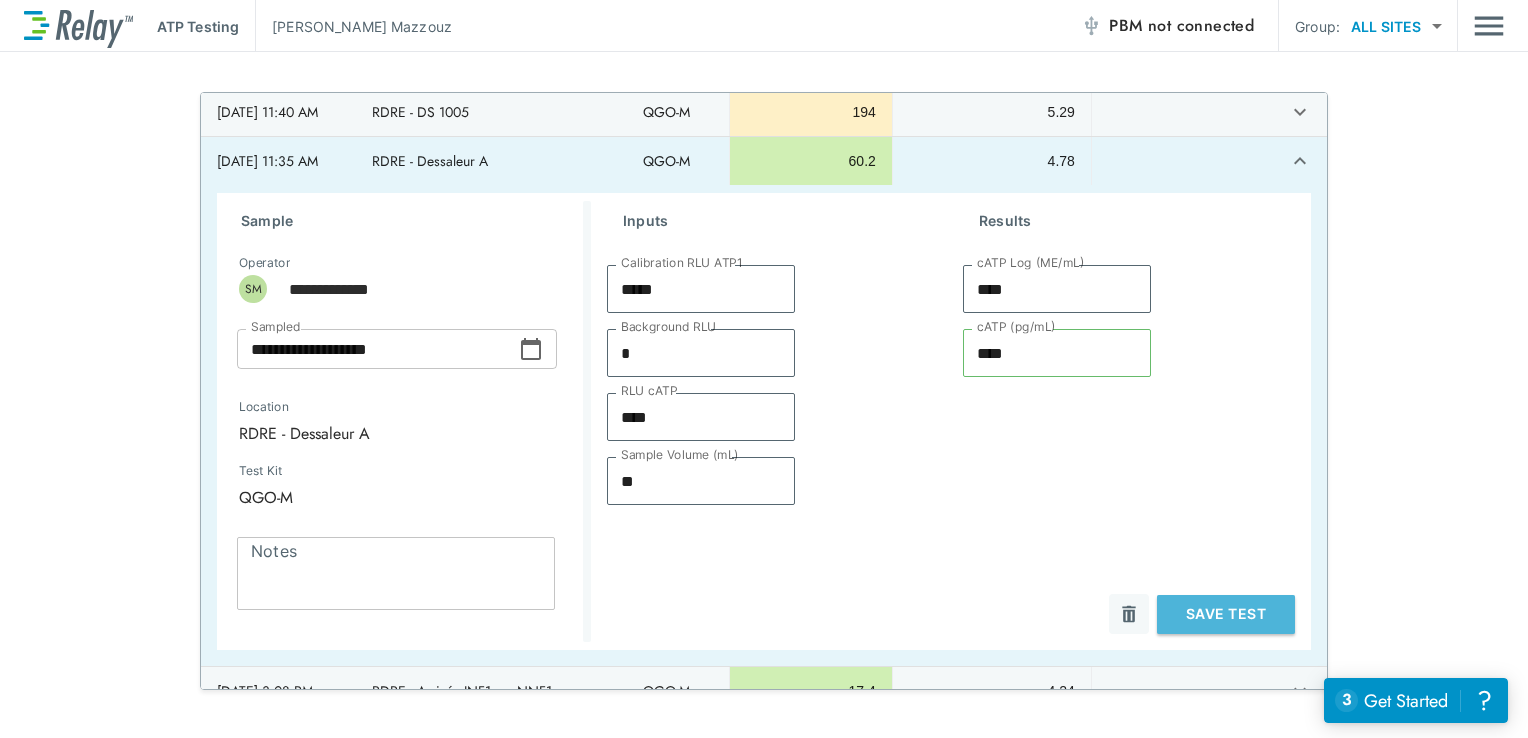 click on "Save Test" at bounding box center (1226, 614) 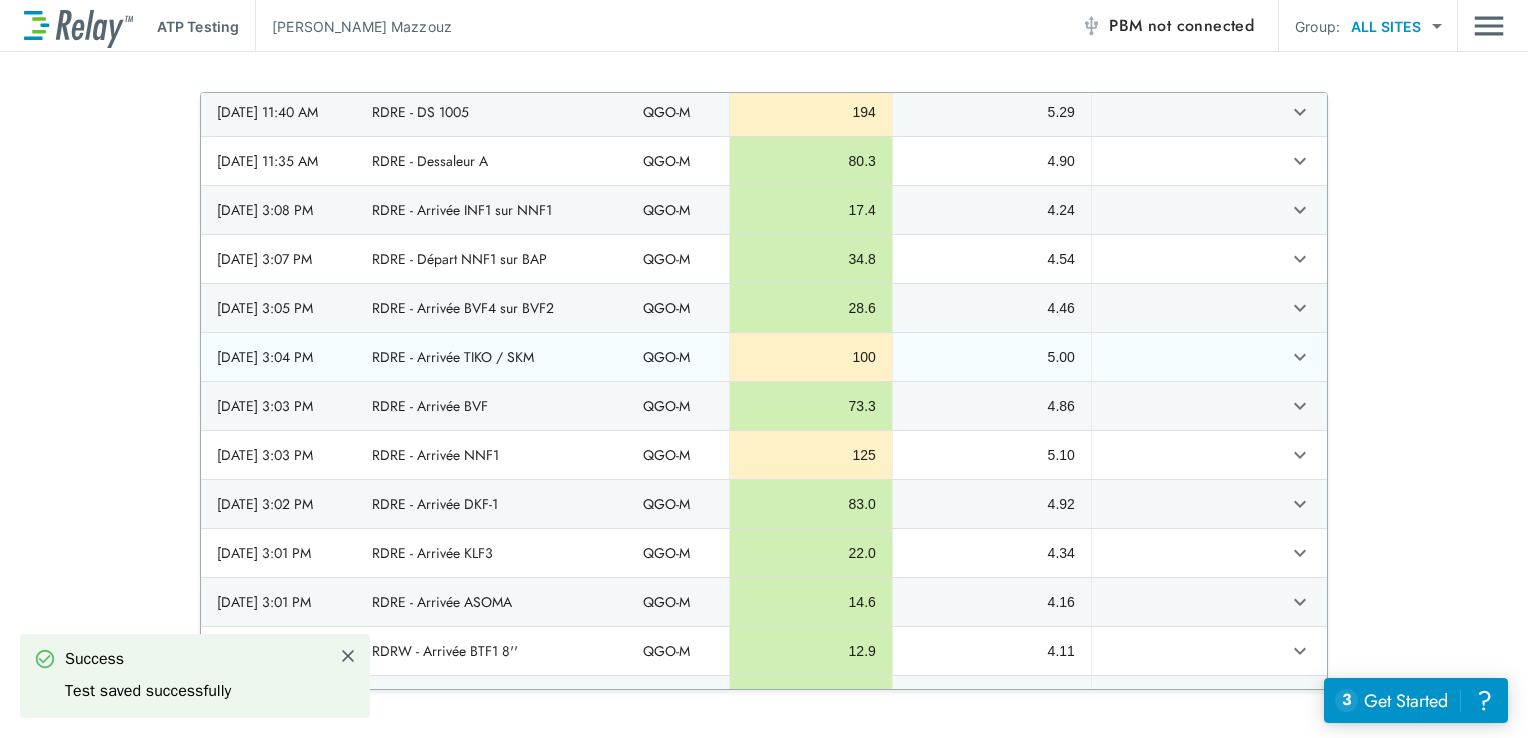 scroll, scrollTop: 0, scrollLeft: 0, axis: both 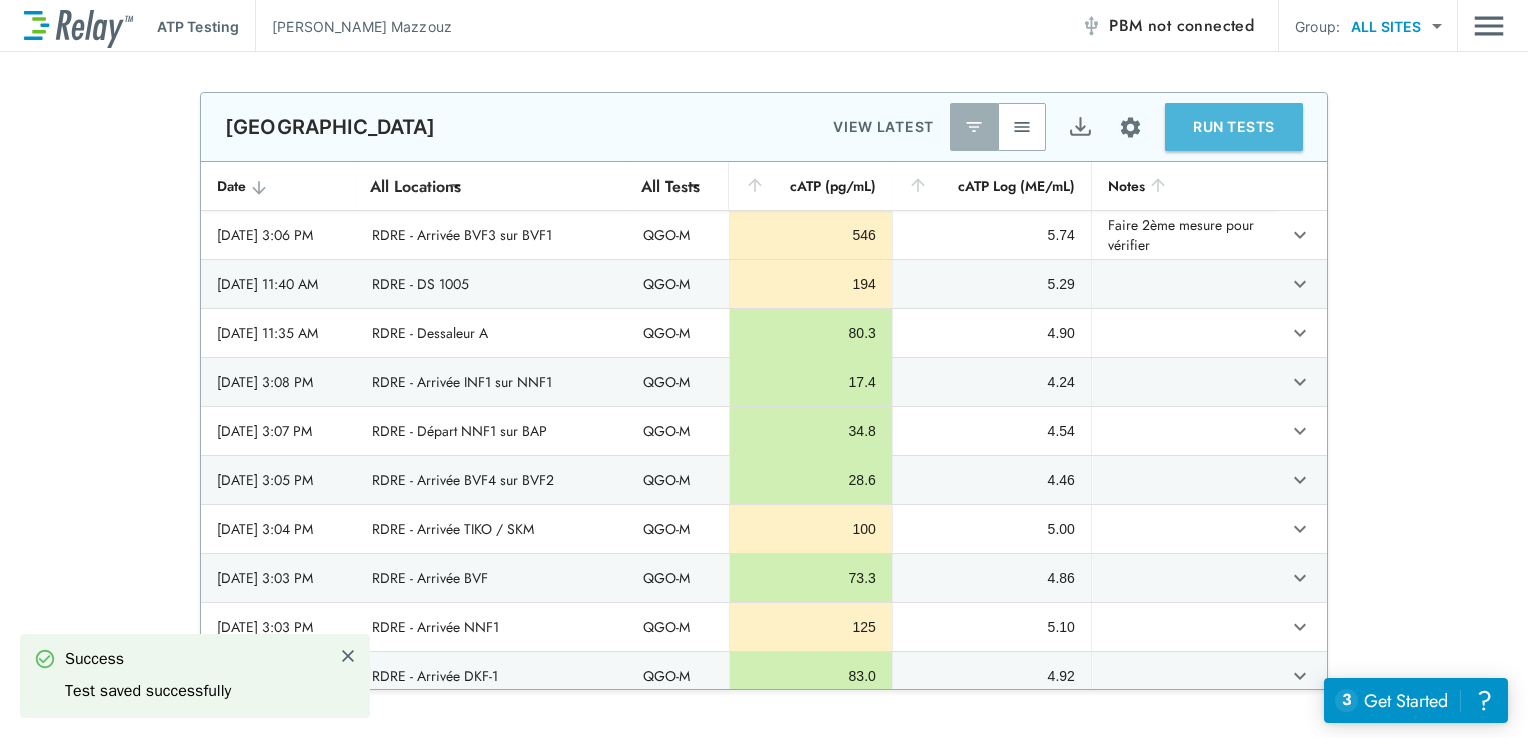 click on "RUN TESTS" at bounding box center [1234, 127] 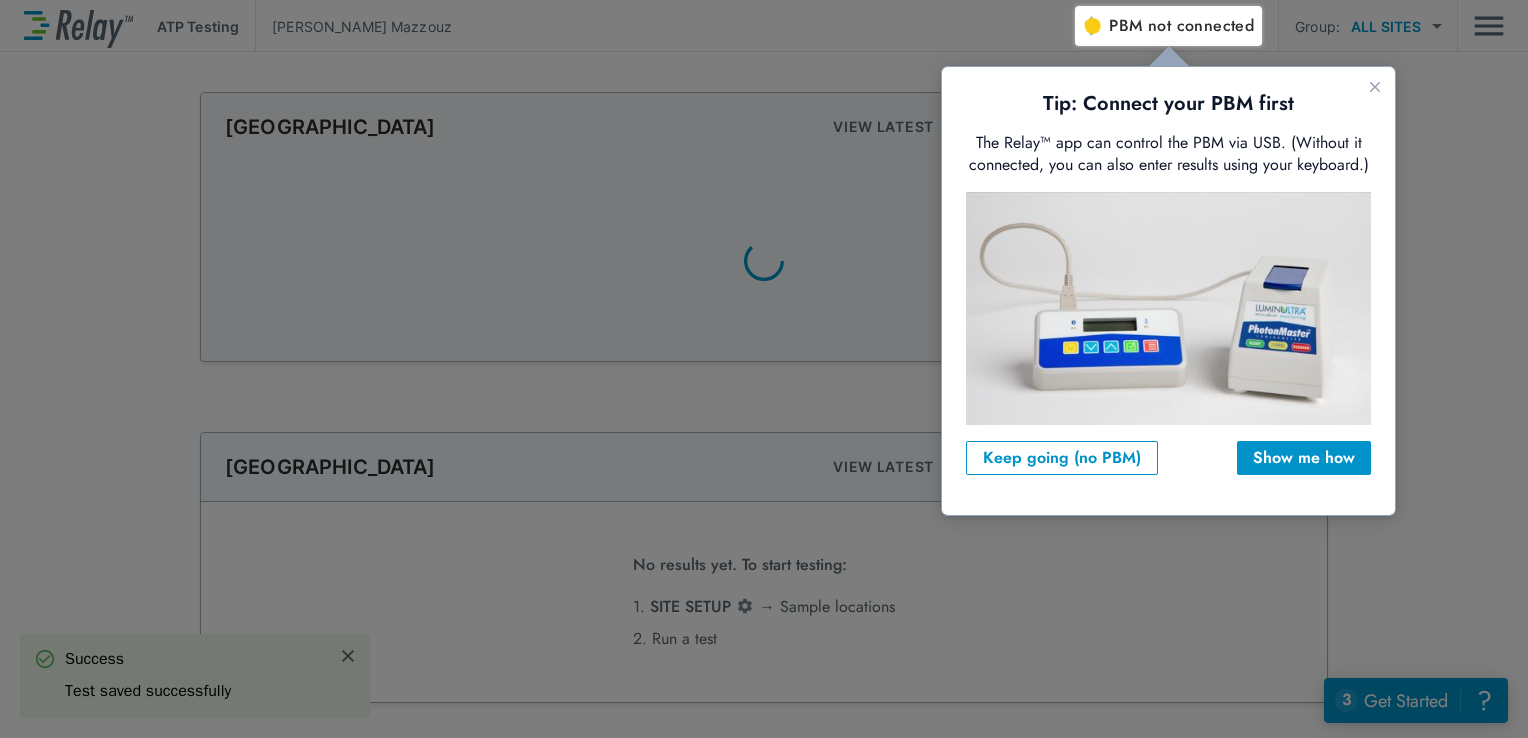 scroll, scrollTop: 0, scrollLeft: 0, axis: both 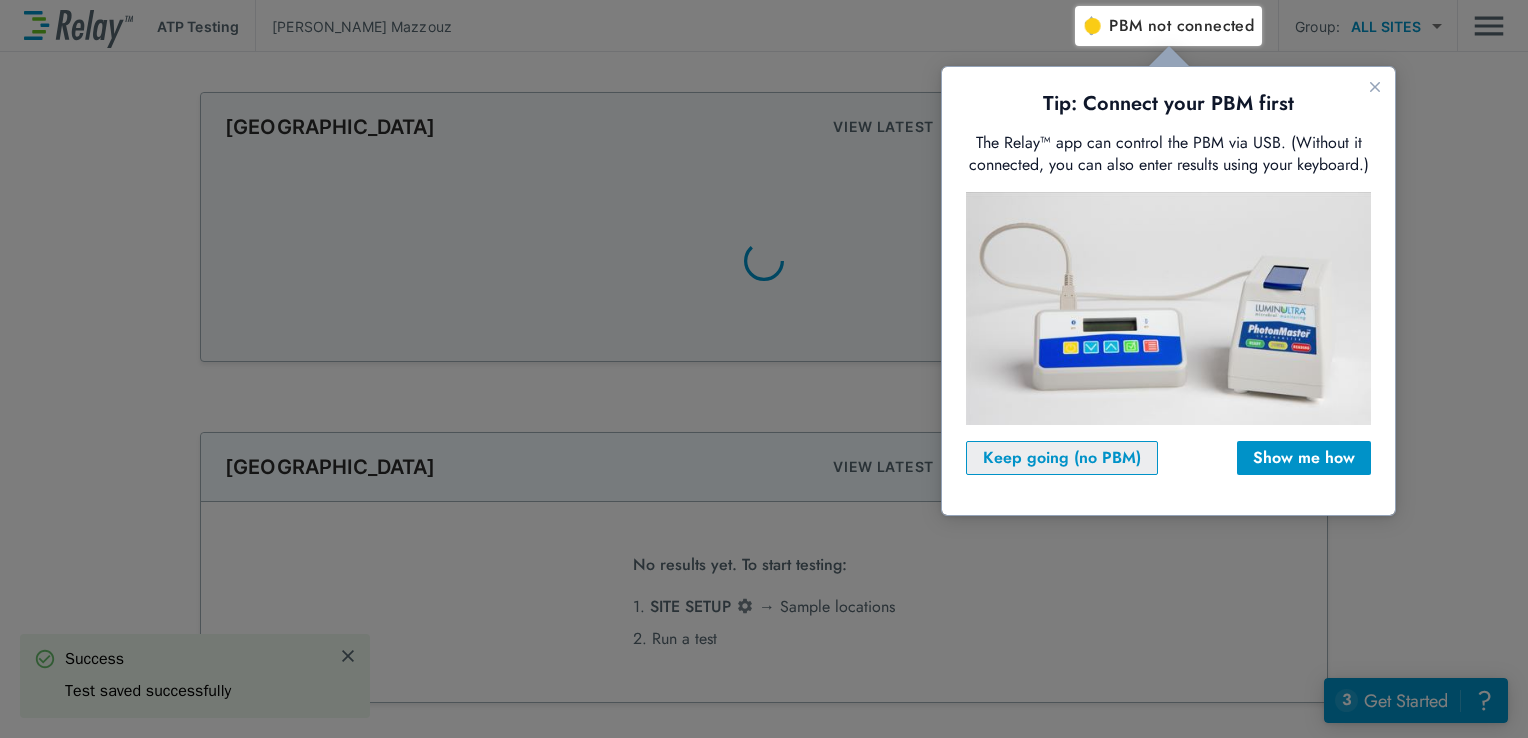 click on "Keep going (no PBM)" at bounding box center (1062, 458) 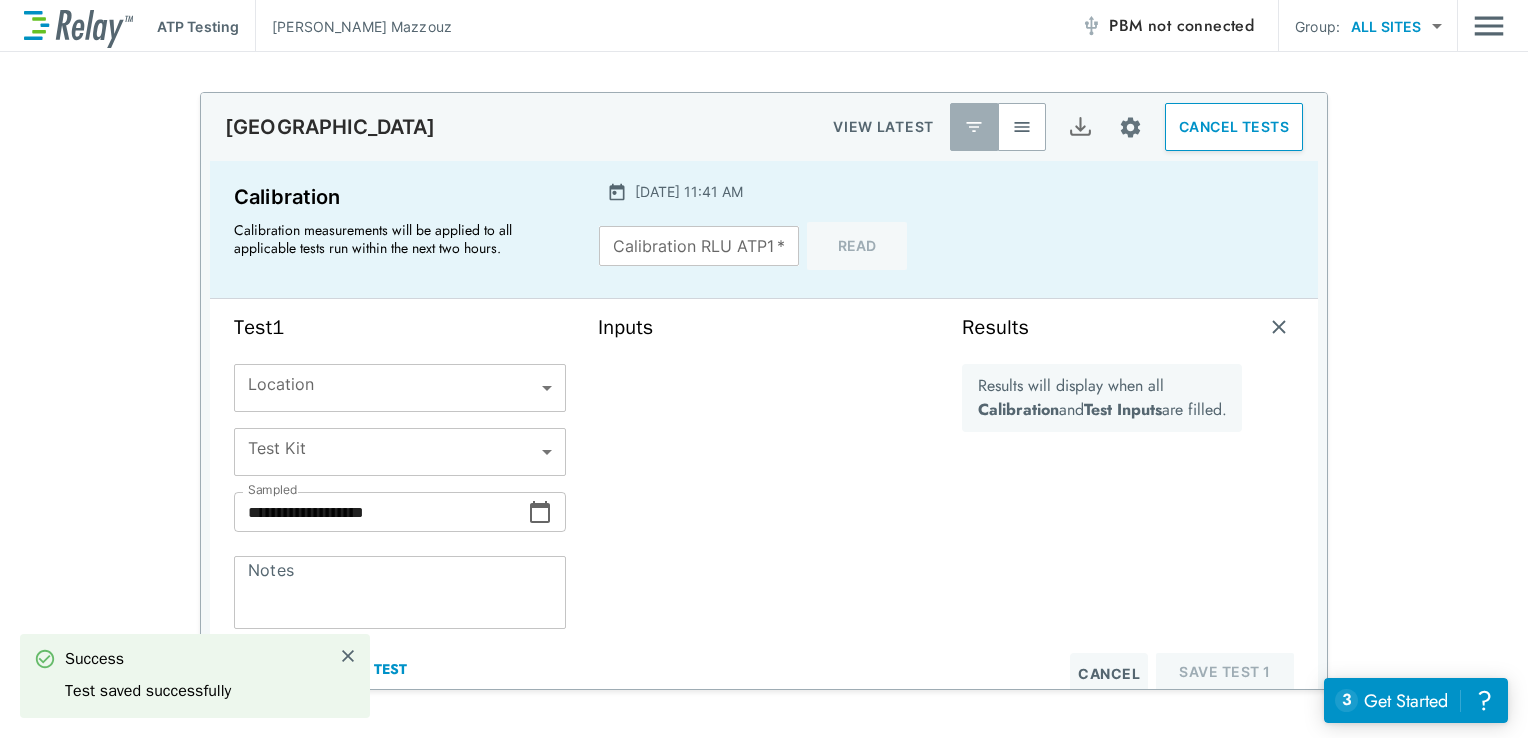 type on "*****" 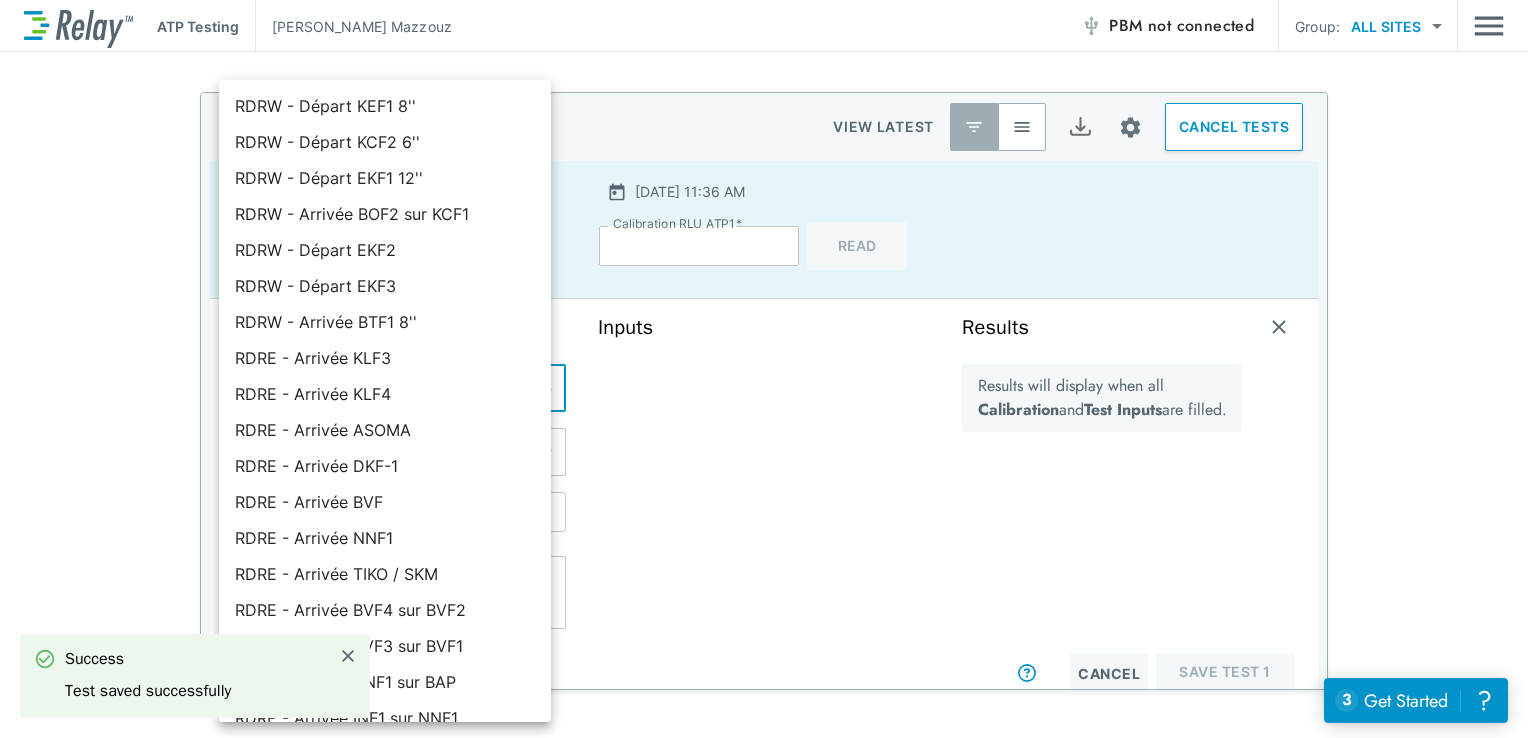click on "**********" at bounding box center [764, 369] 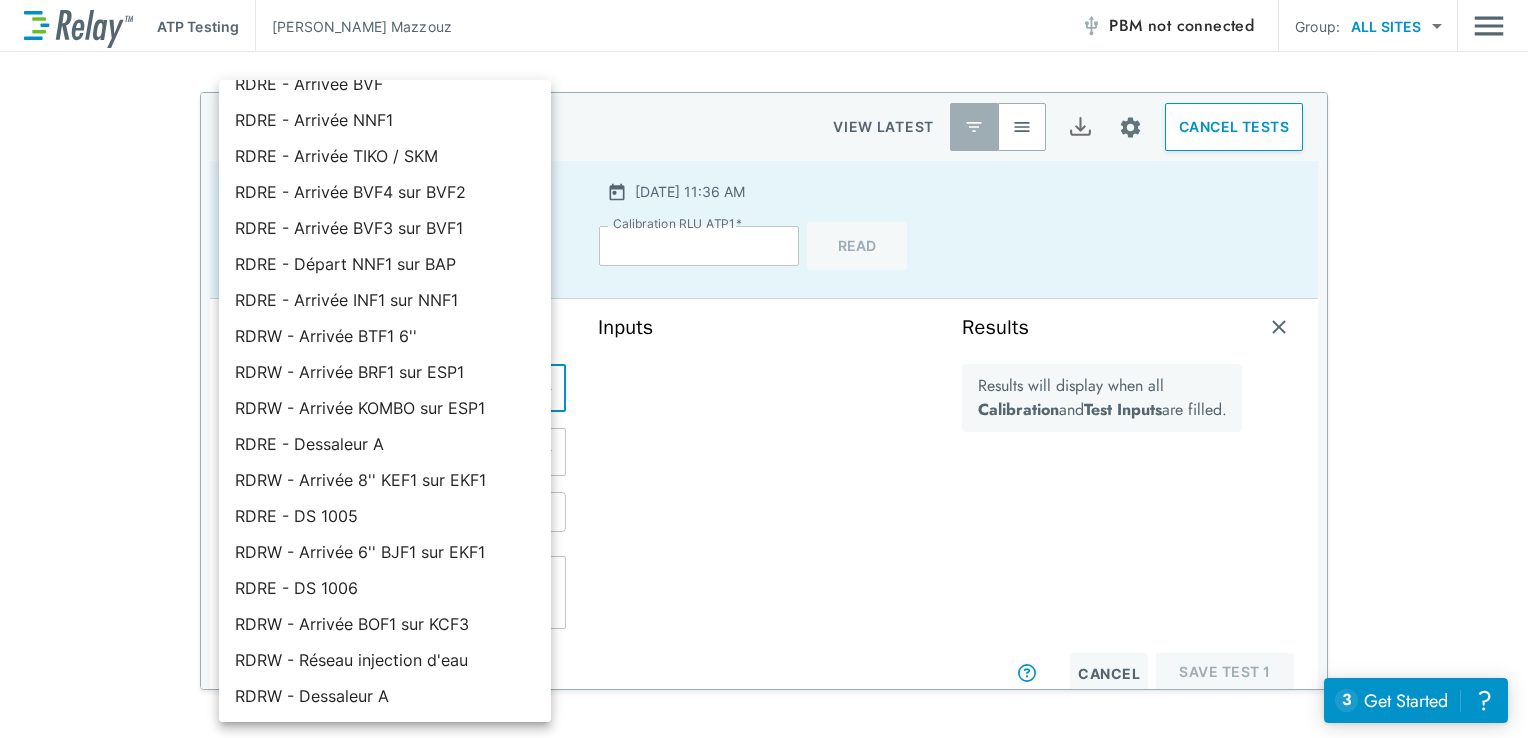 scroll, scrollTop: 447, scrollLeft: 0, axis: vertical 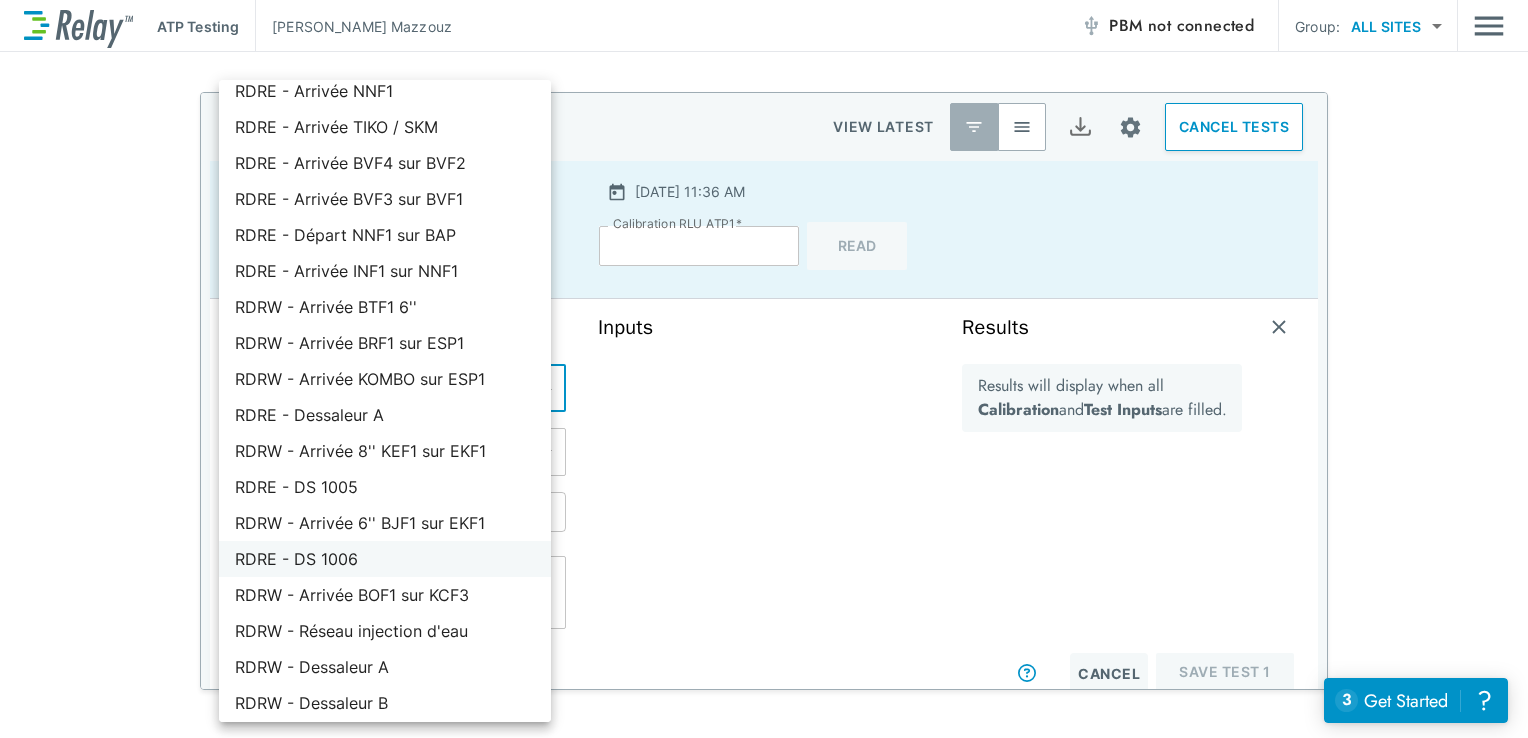 click on "RDRE - DS 1006" at bounding box center (385, 559) 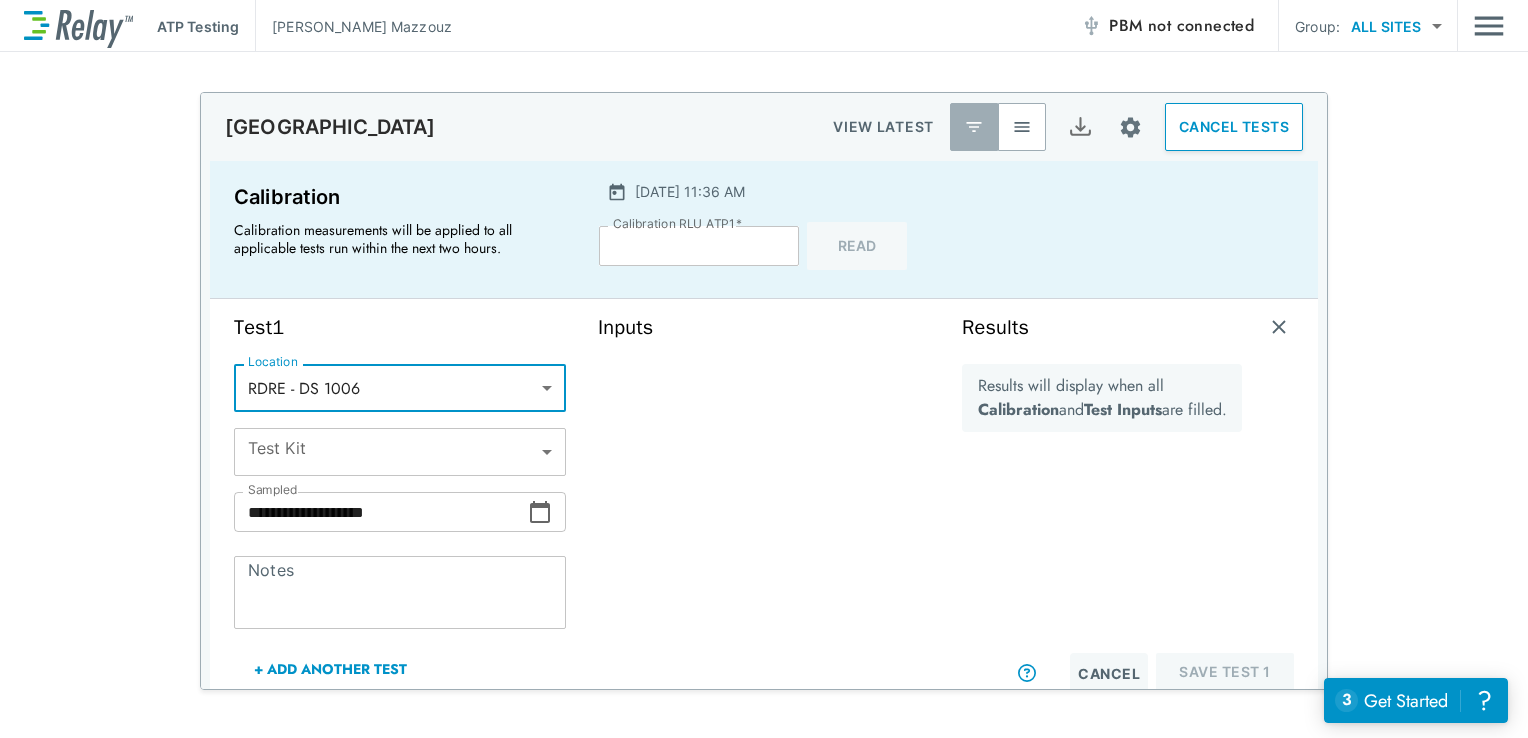 type on "**********" 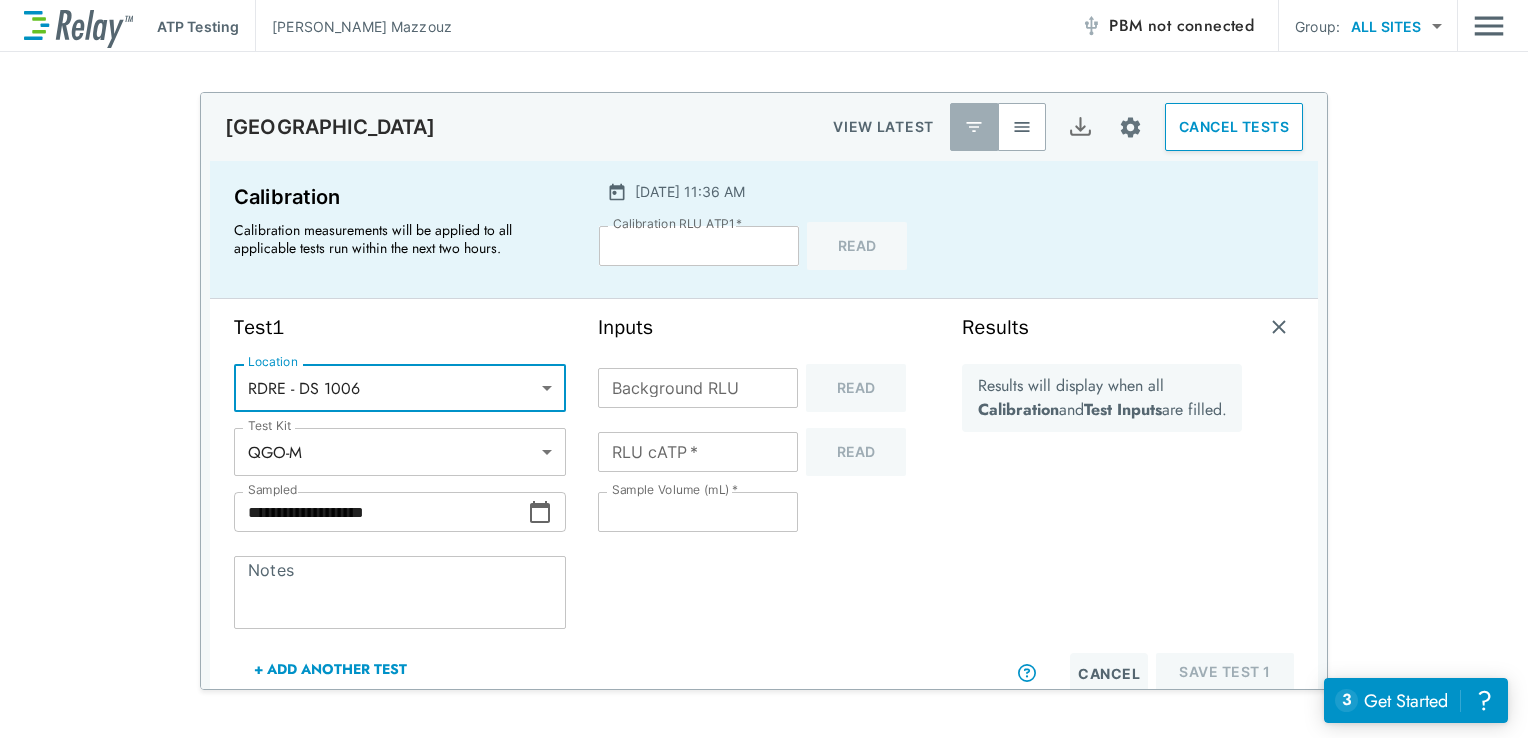 click on "Background RLU" at bounding box center (698, 388) 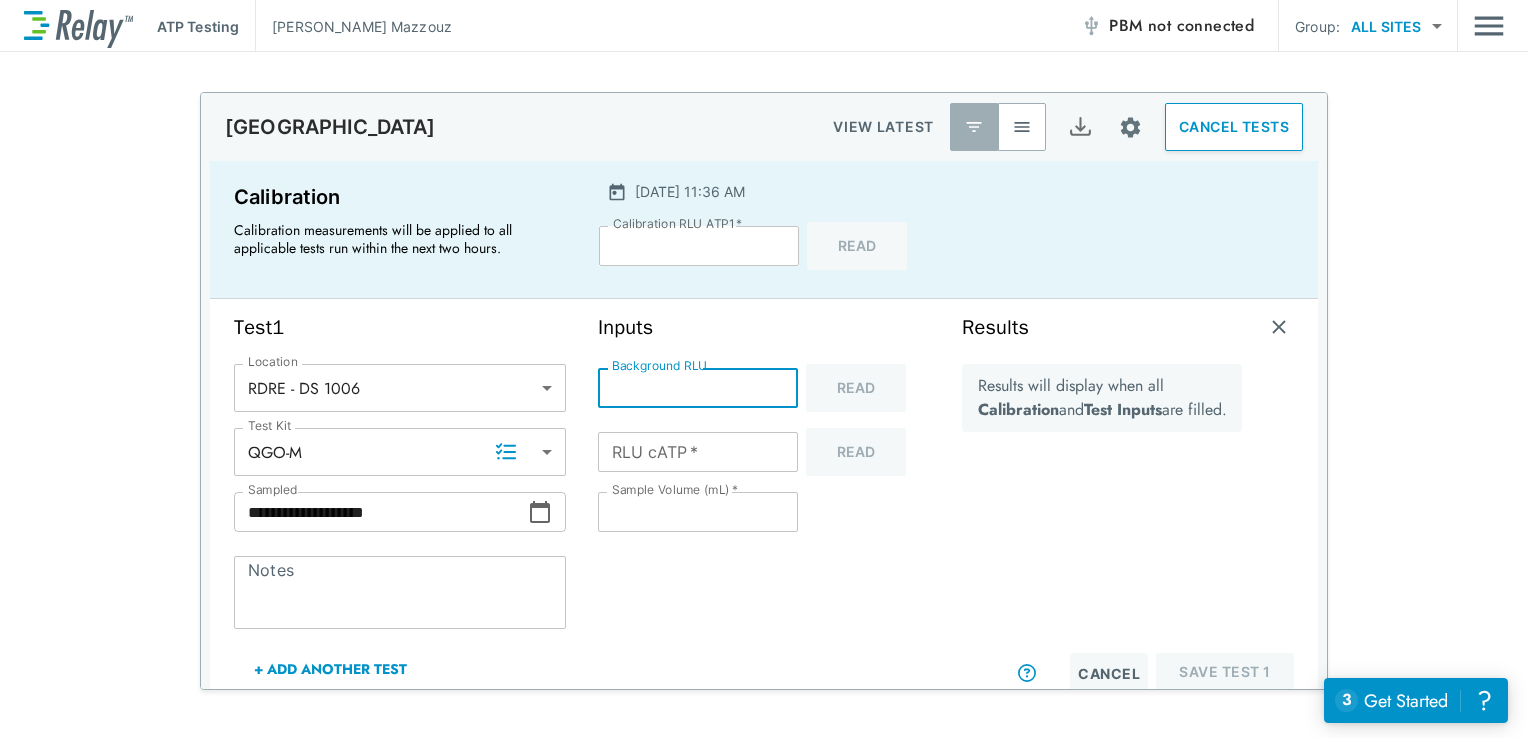type on "*" 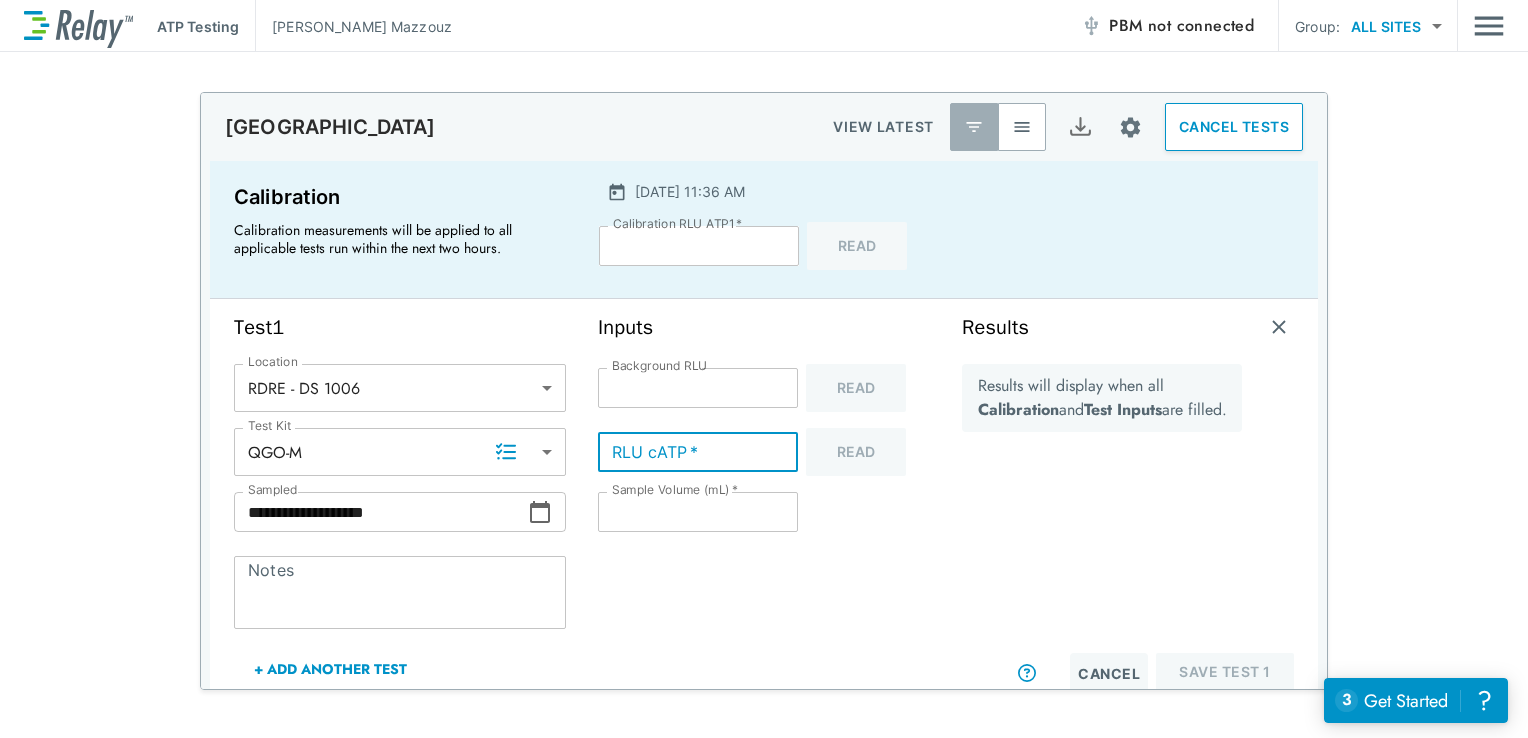 click on "**********" at bounding box center [381, 512] 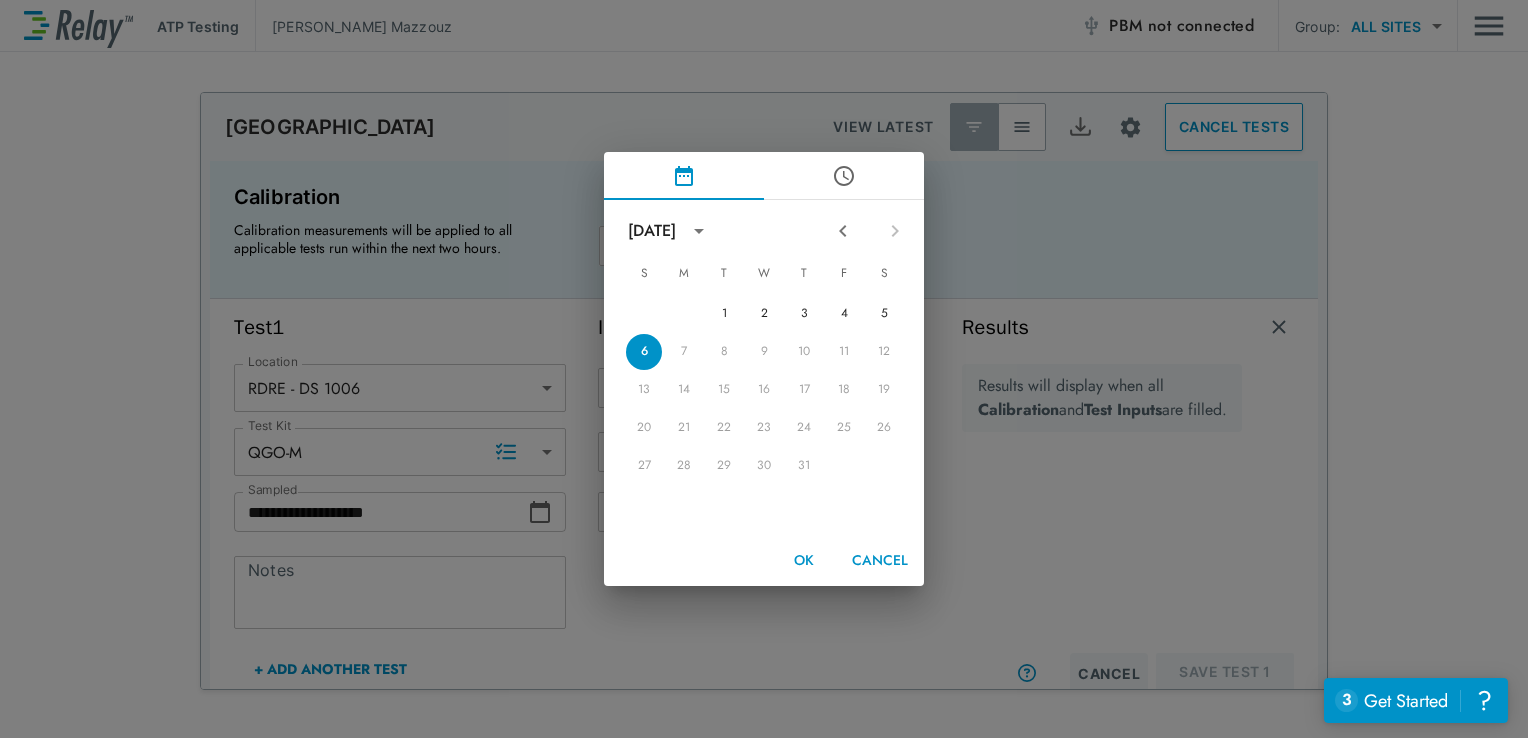 click 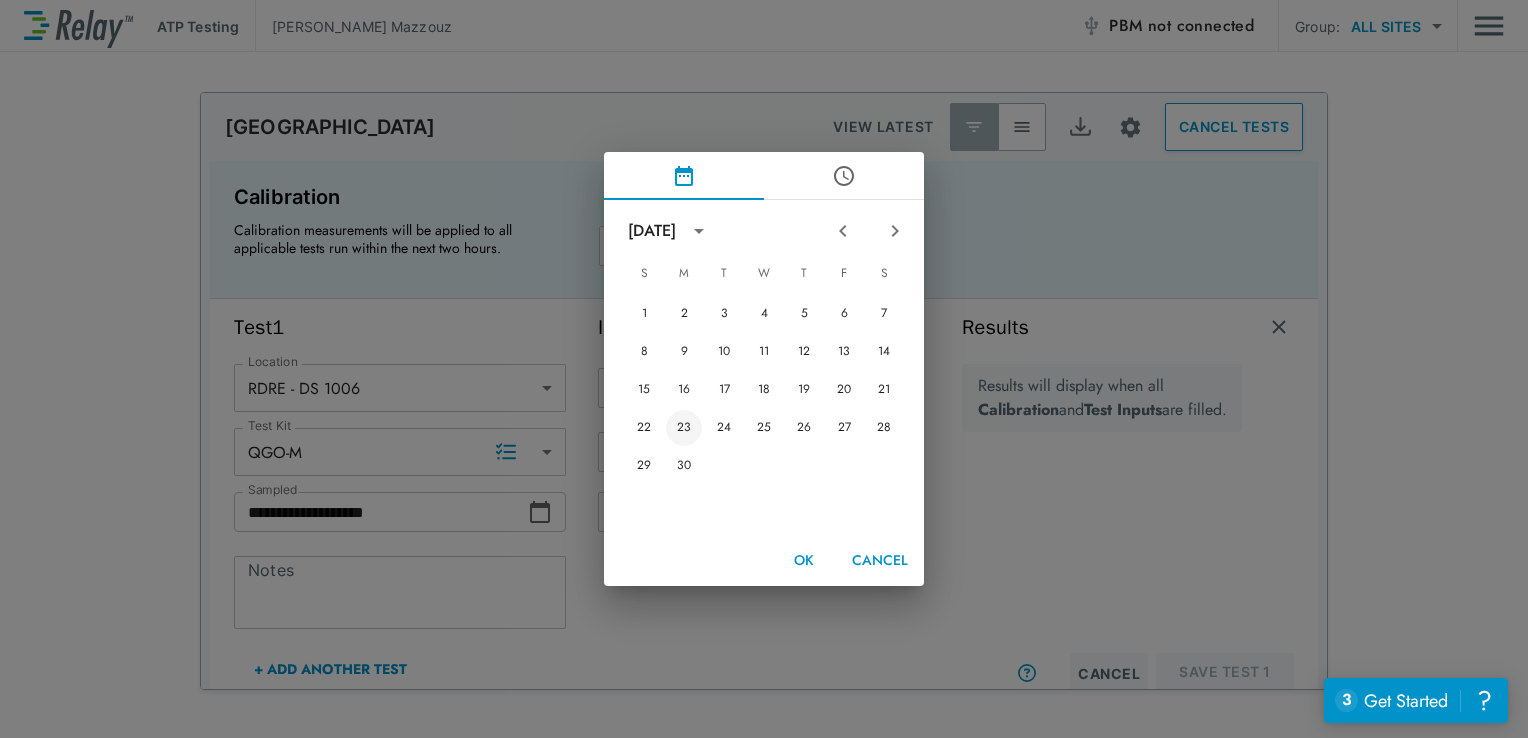 click on "23" at bounding box center [684, 428] 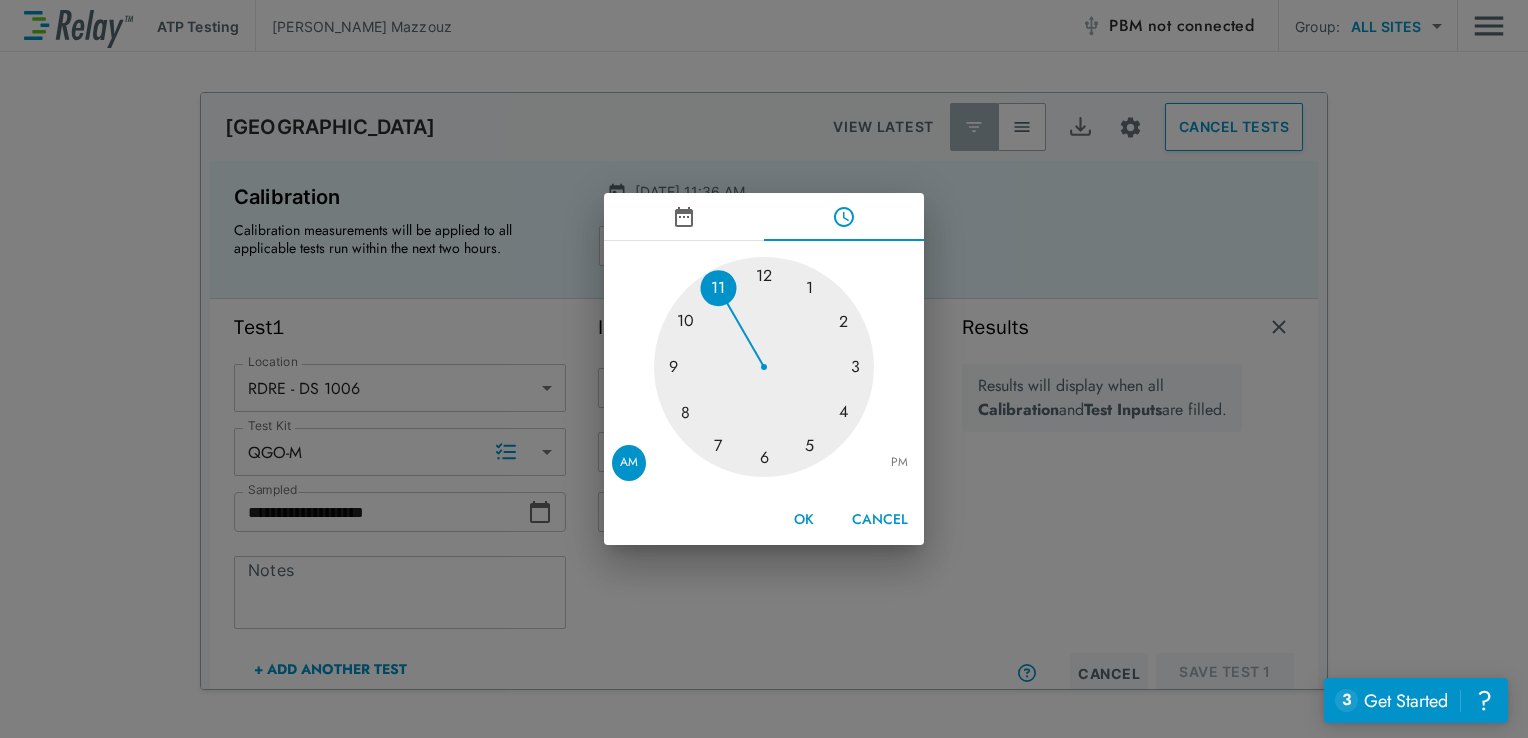 click on "OK" at bounding box center [804, 519] 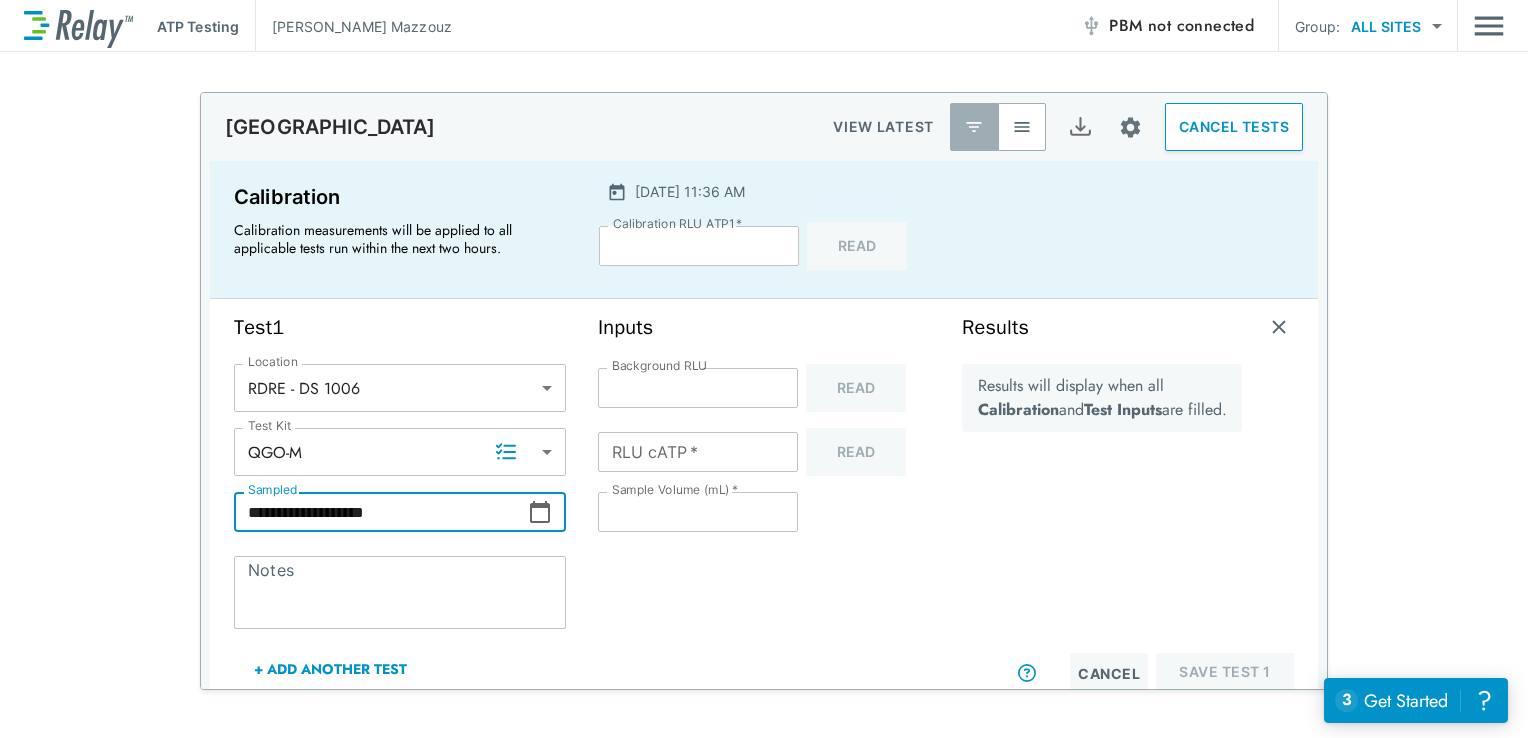 click on "**" at bounding box center (698, 512) 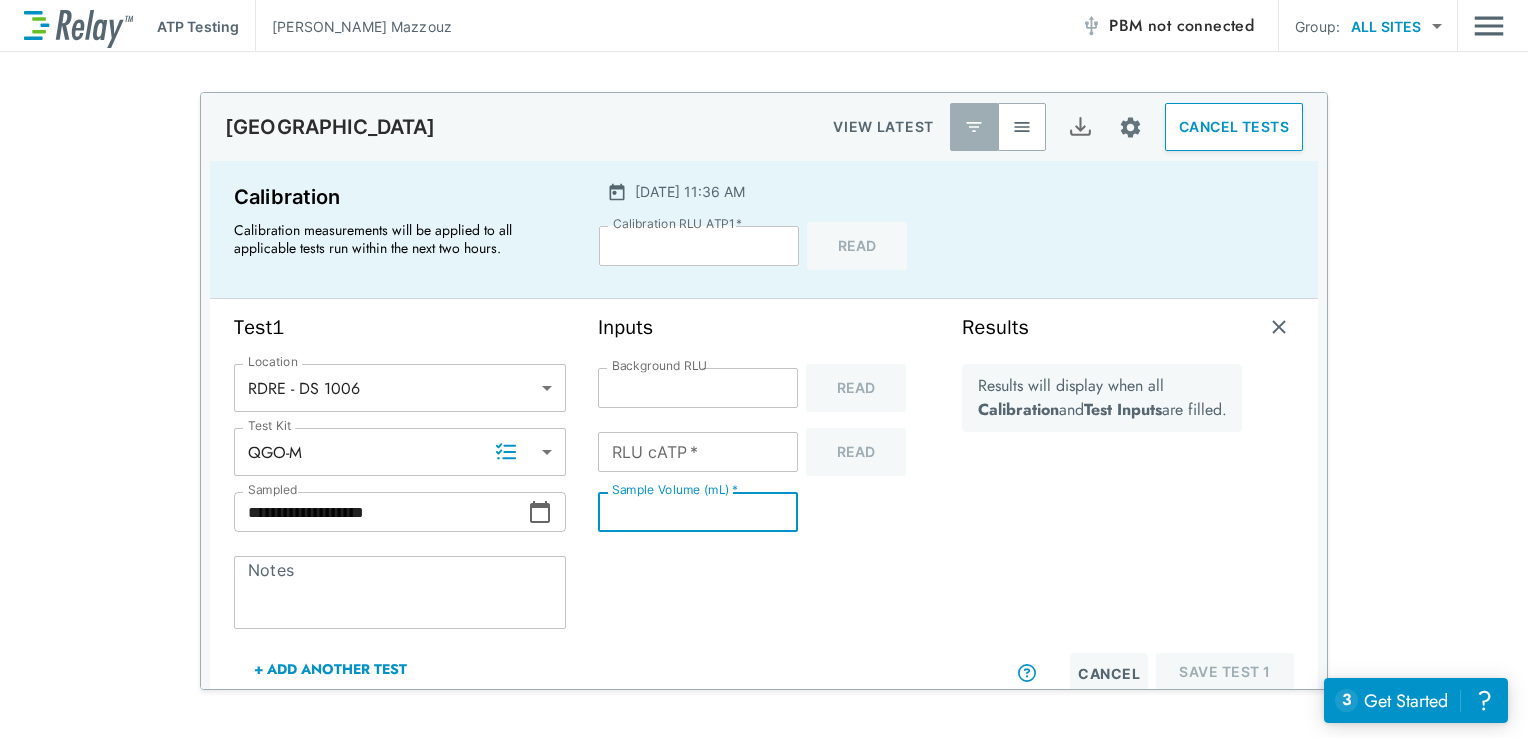type on "*" 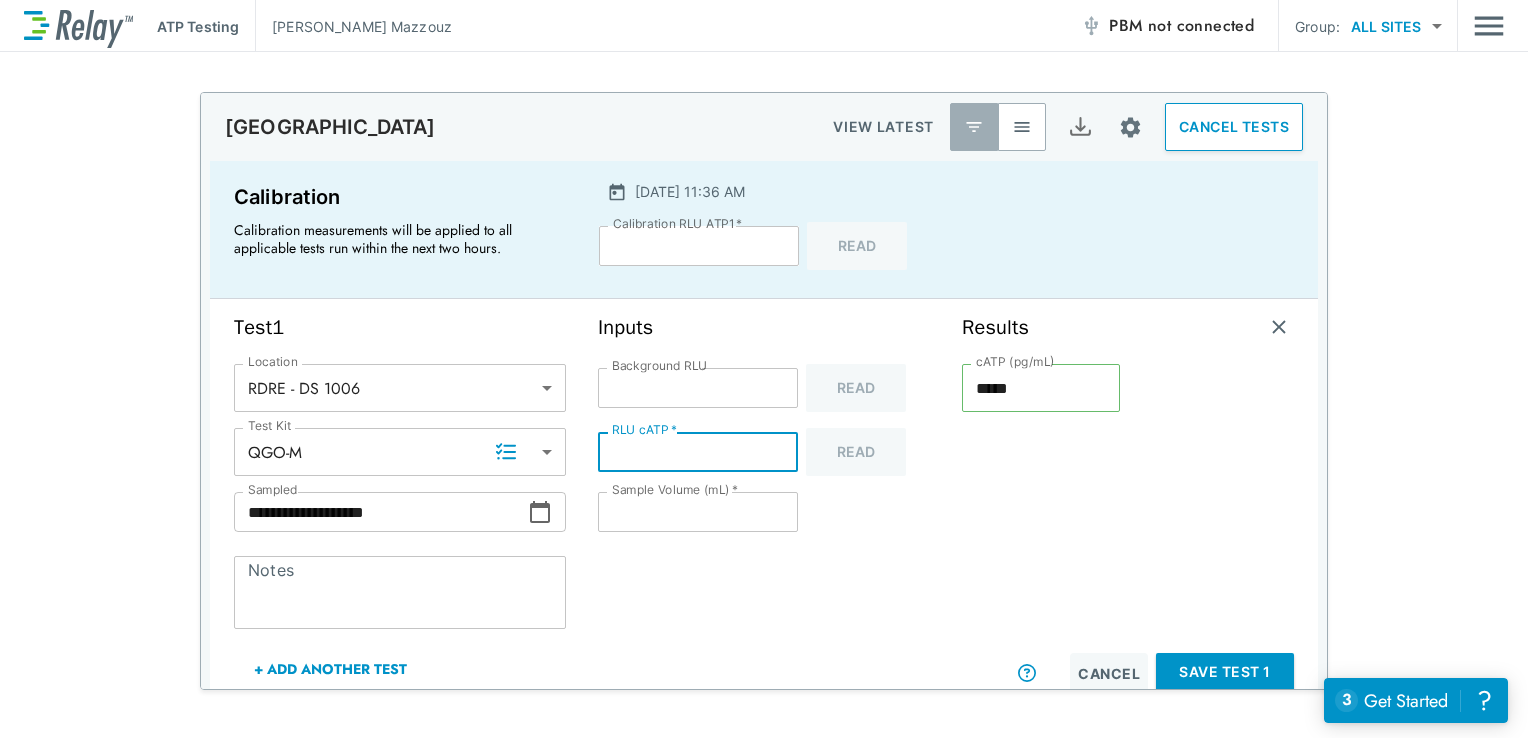 type on "**" 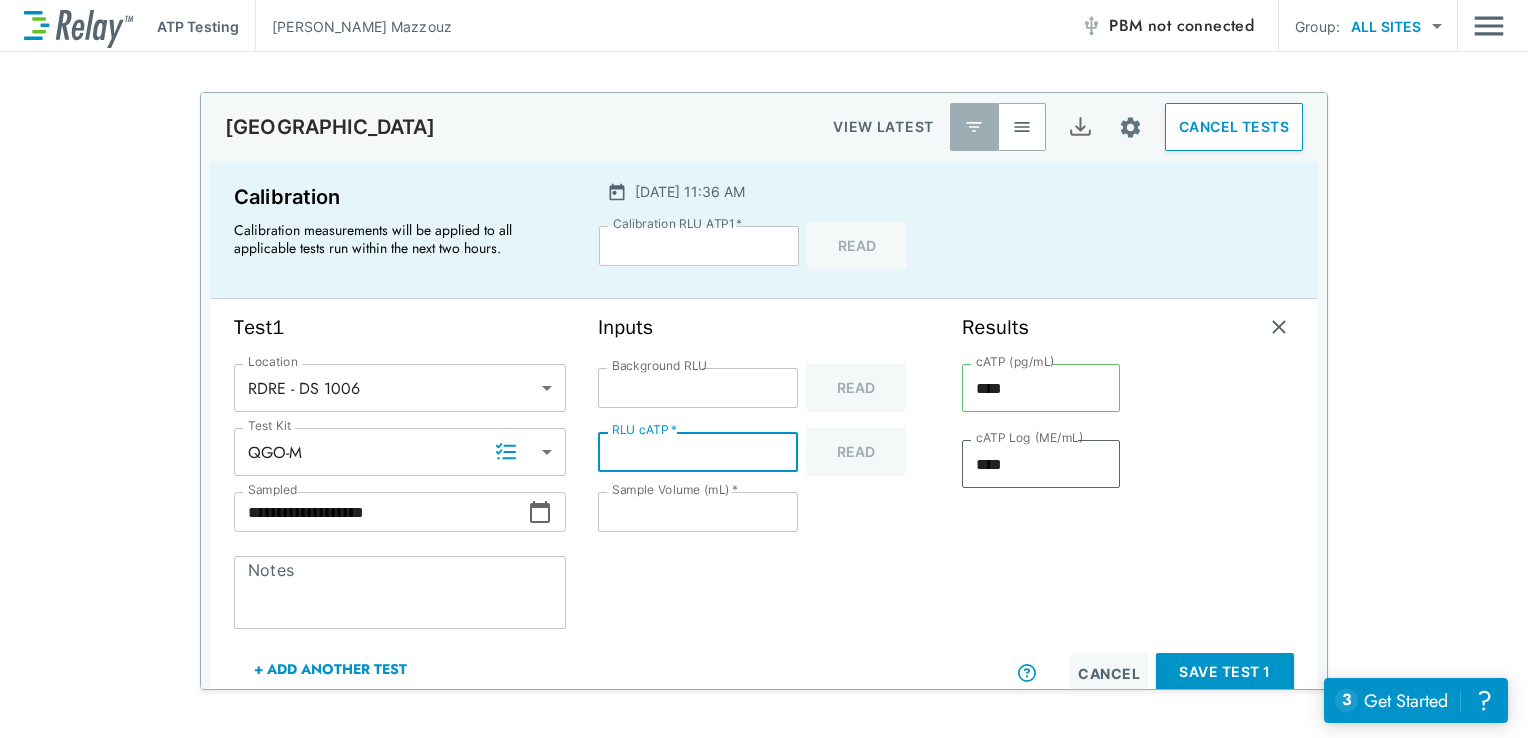 type on "***" 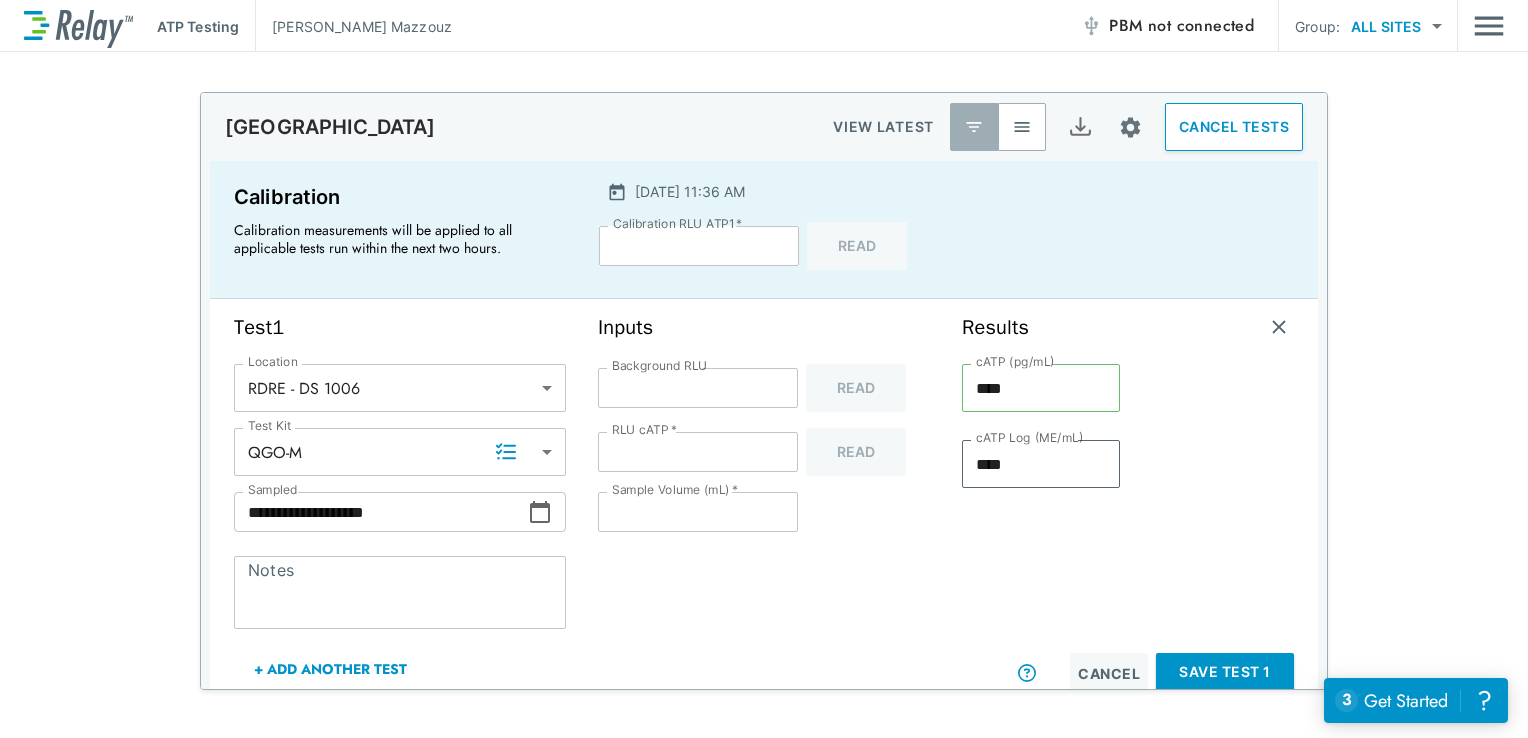 click on "Save Test 1" at bounding box center (1225, 672) 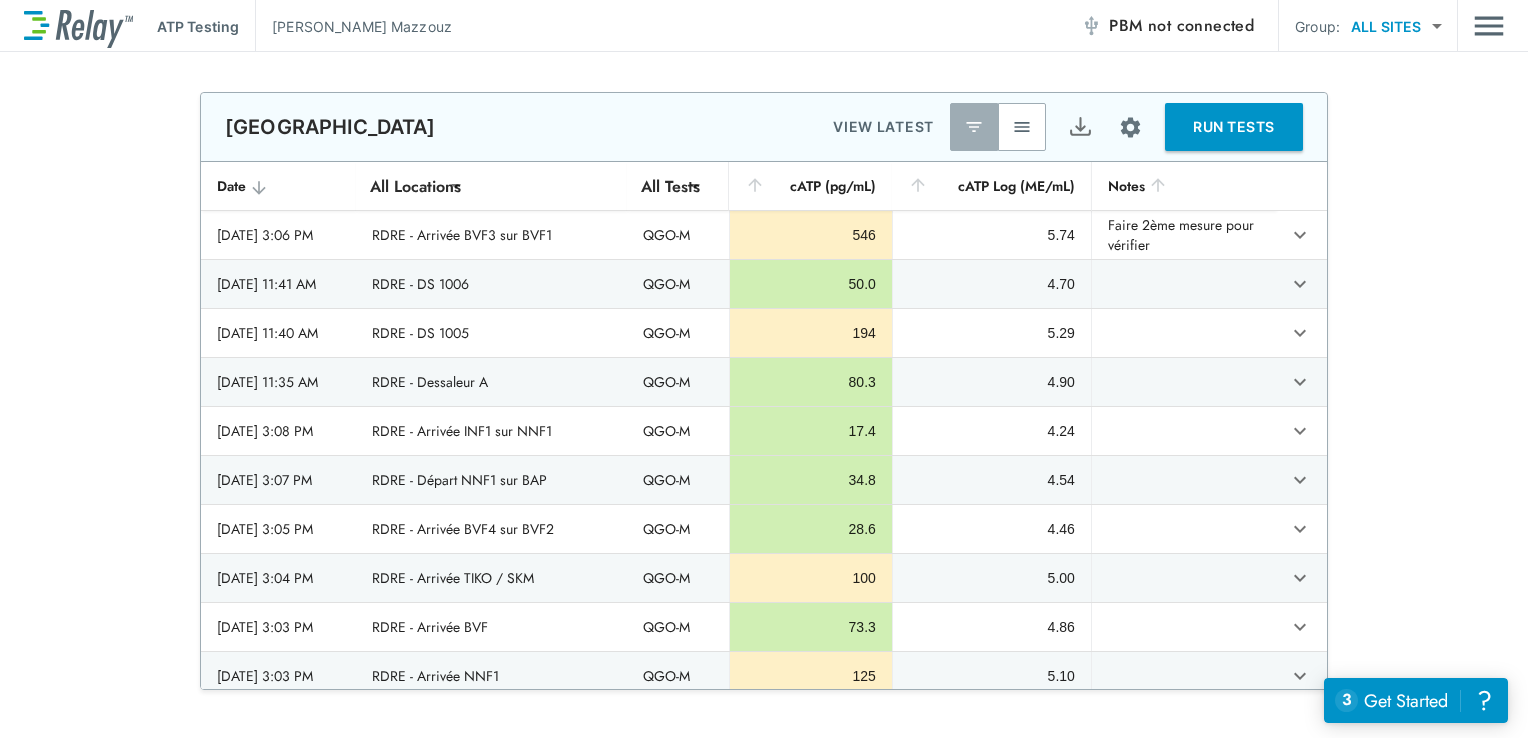 click at bounding box center [1130, 127] 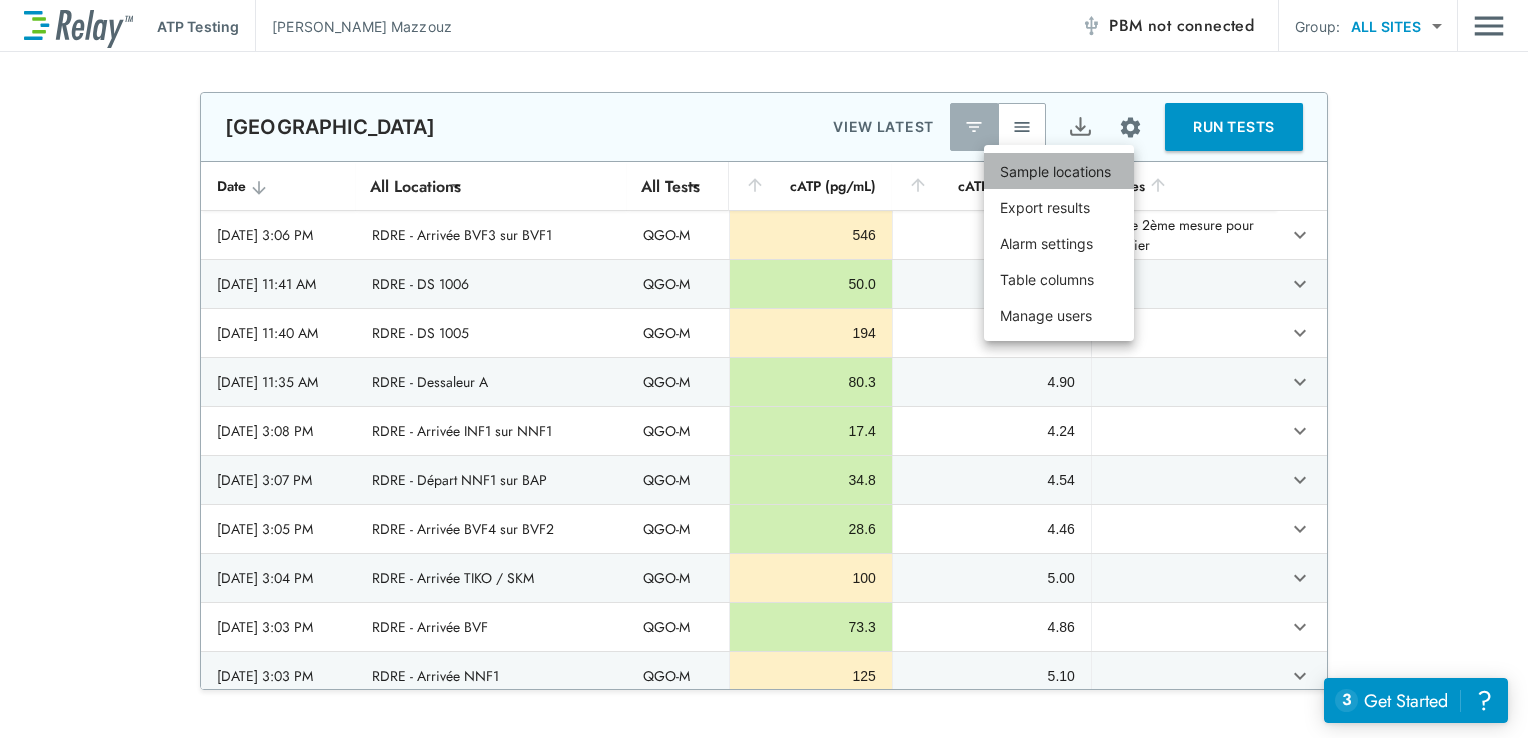 click on "Sample locations" at bounding box center (1055, 171) 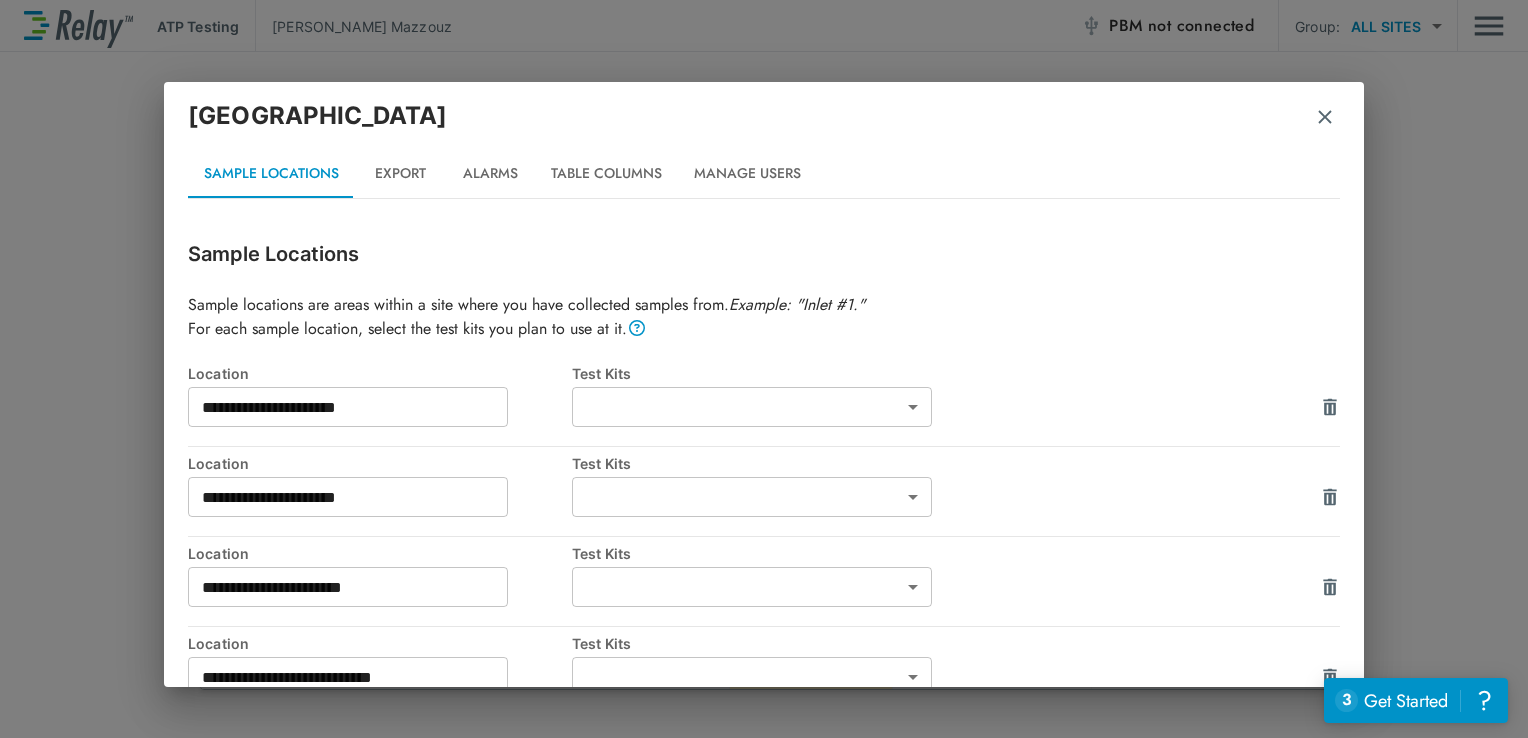 type on "*****" 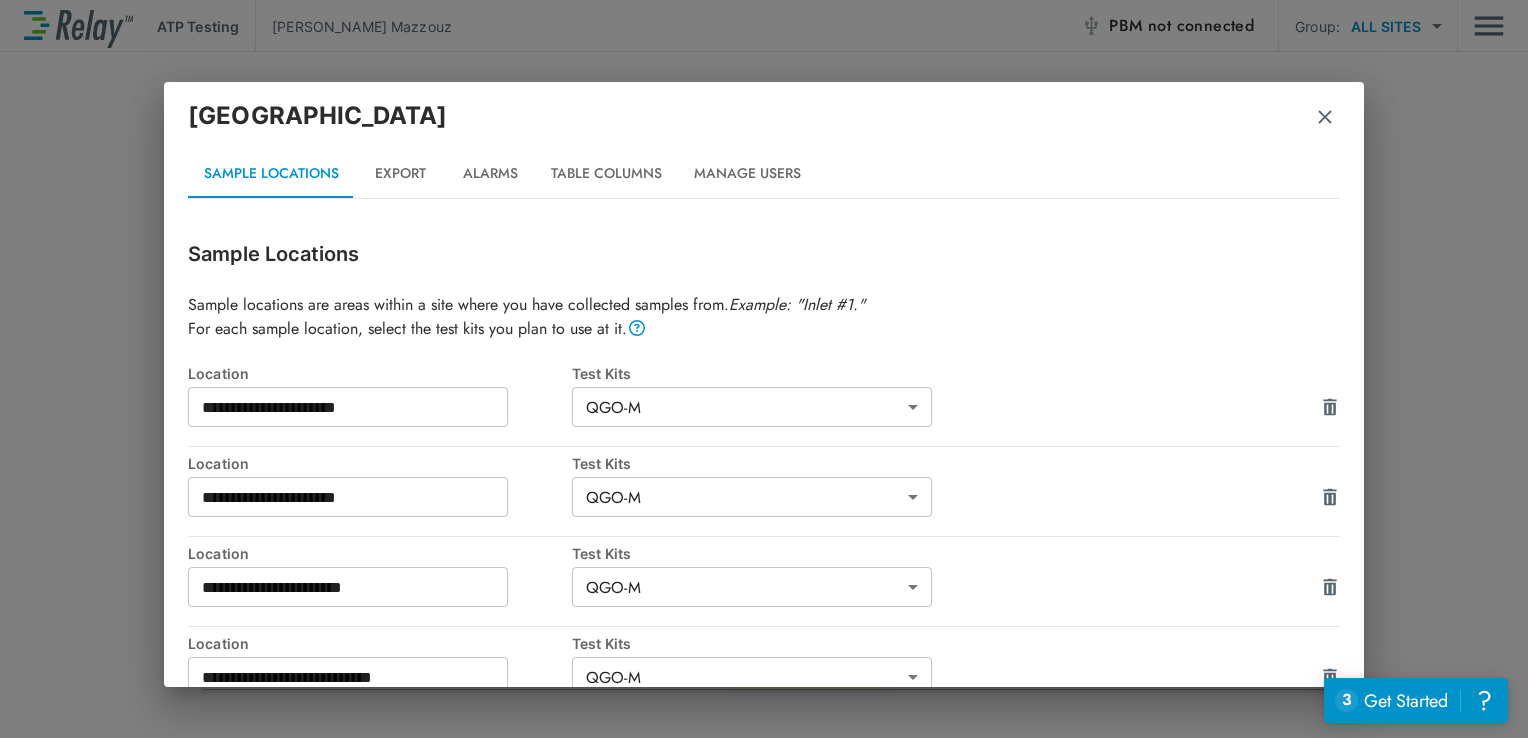 type on "**" 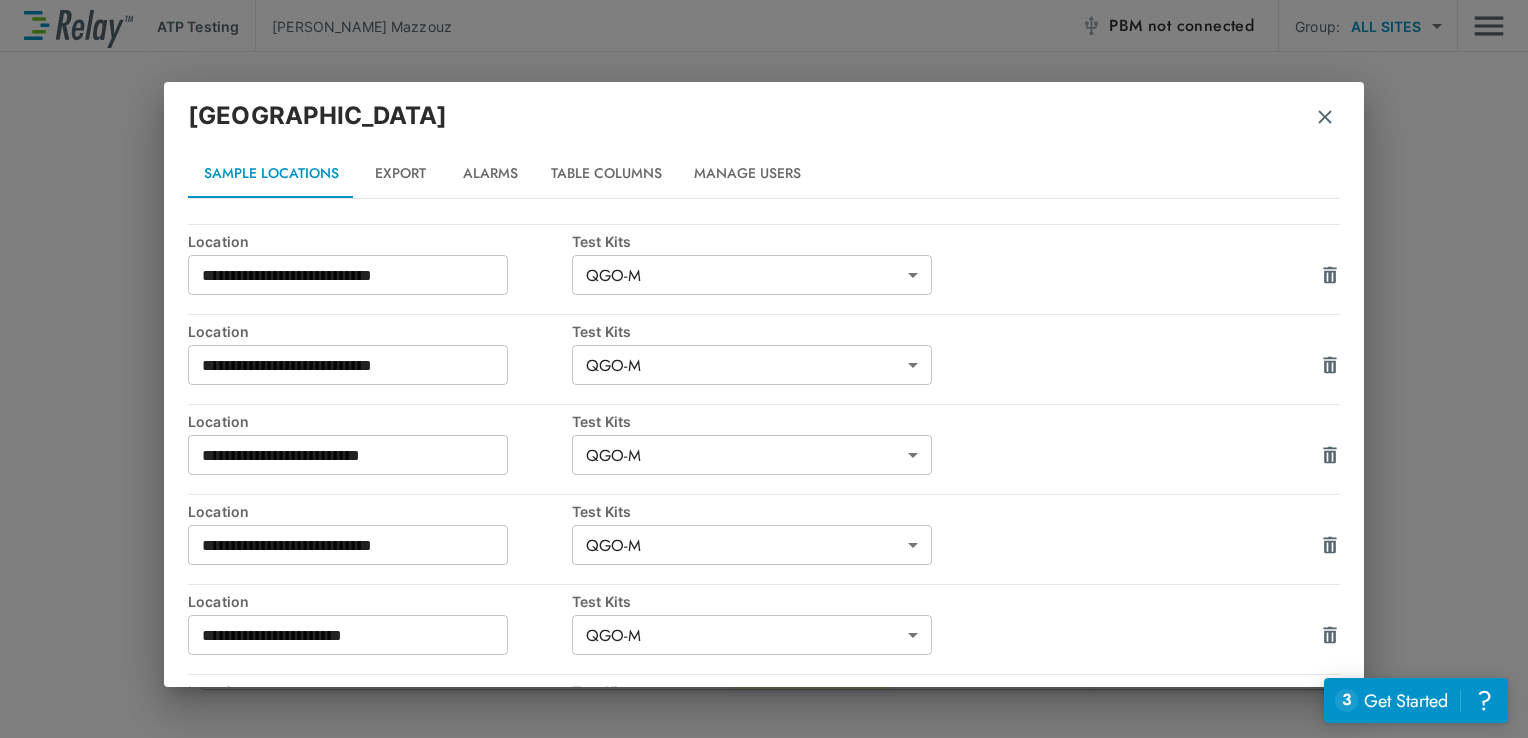 scroll, scrollTop: 3080, scrollLeft: 0, axis: vertical 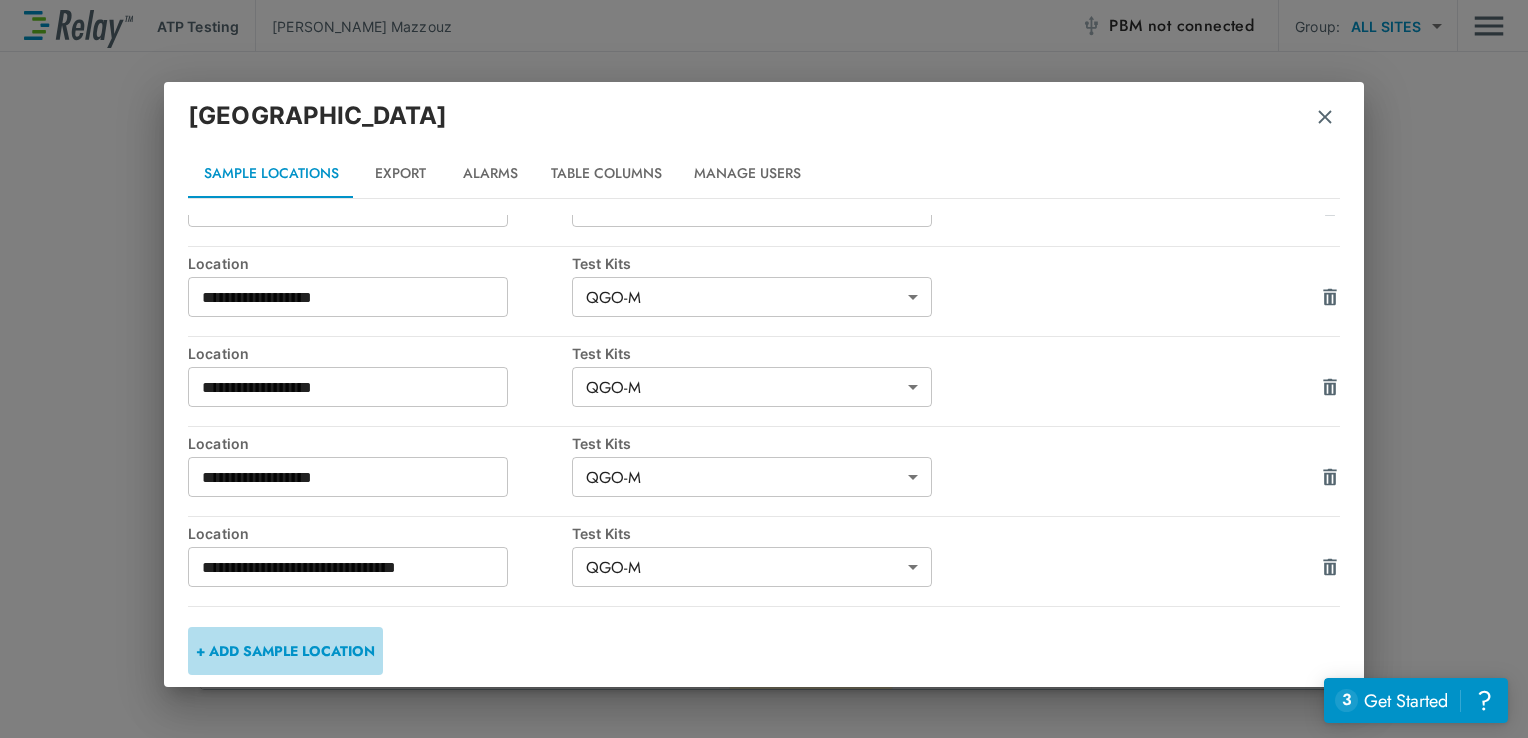 click on "+ ADD SAMPLE LOCATION" at bounding box center [285, 651] 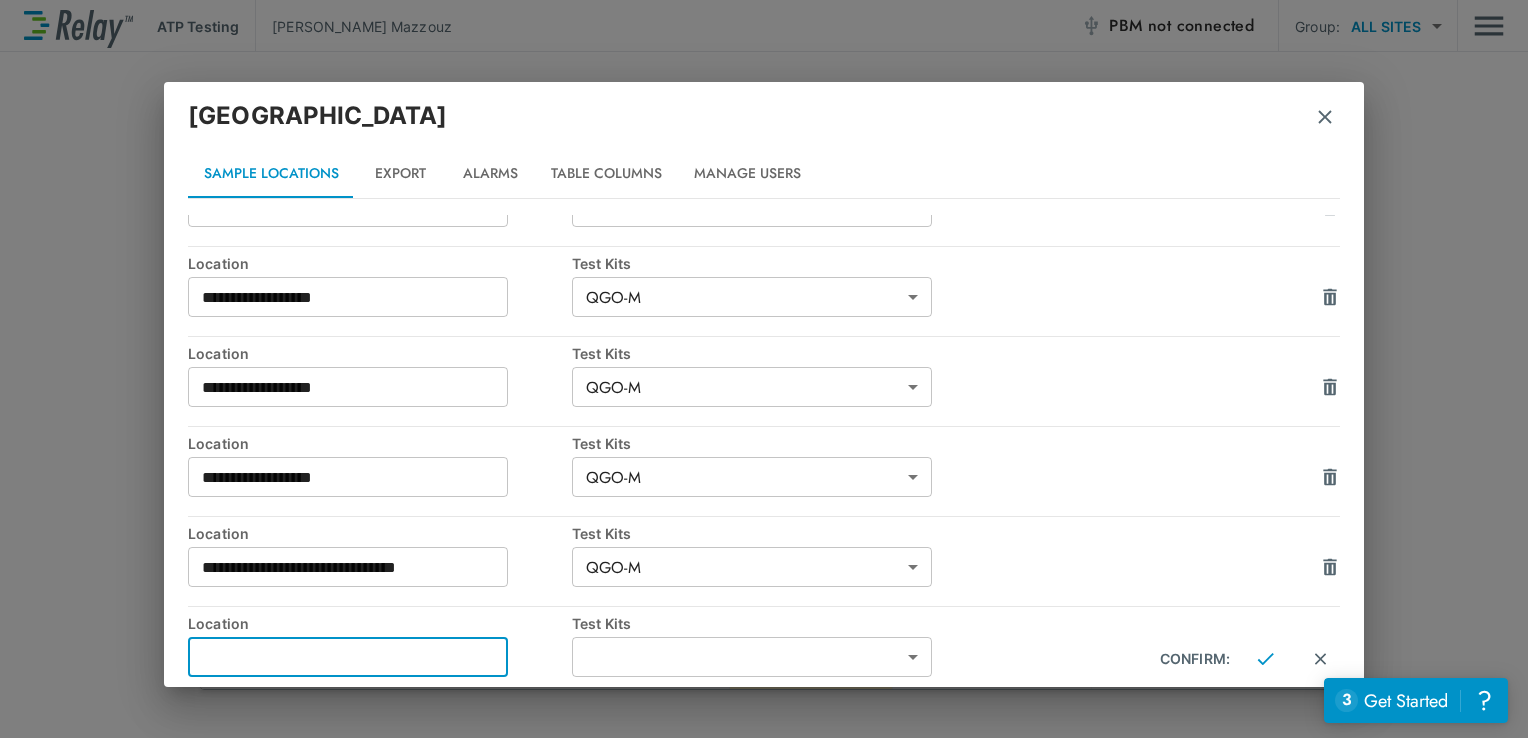click at bounding box center (348, 657) 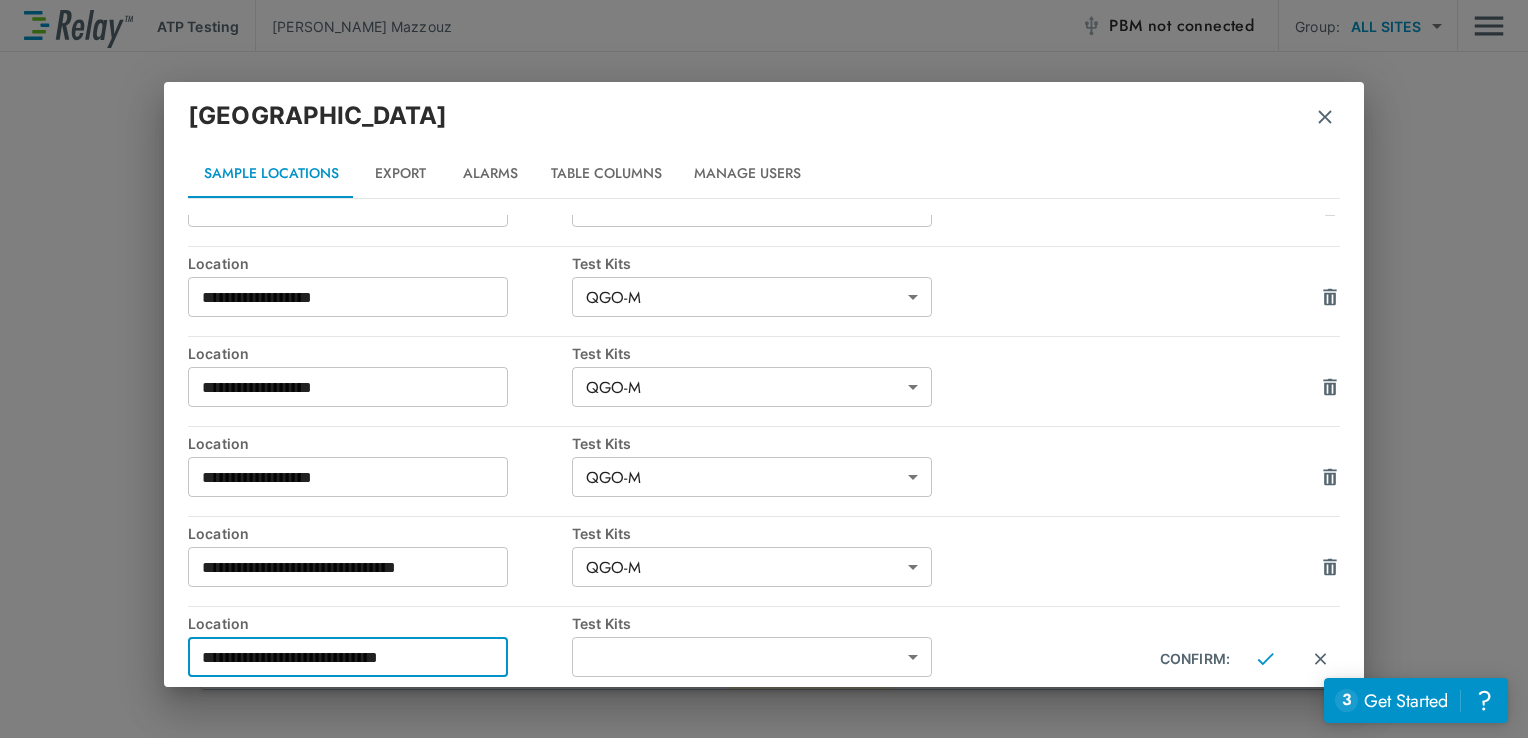 type on "**********" 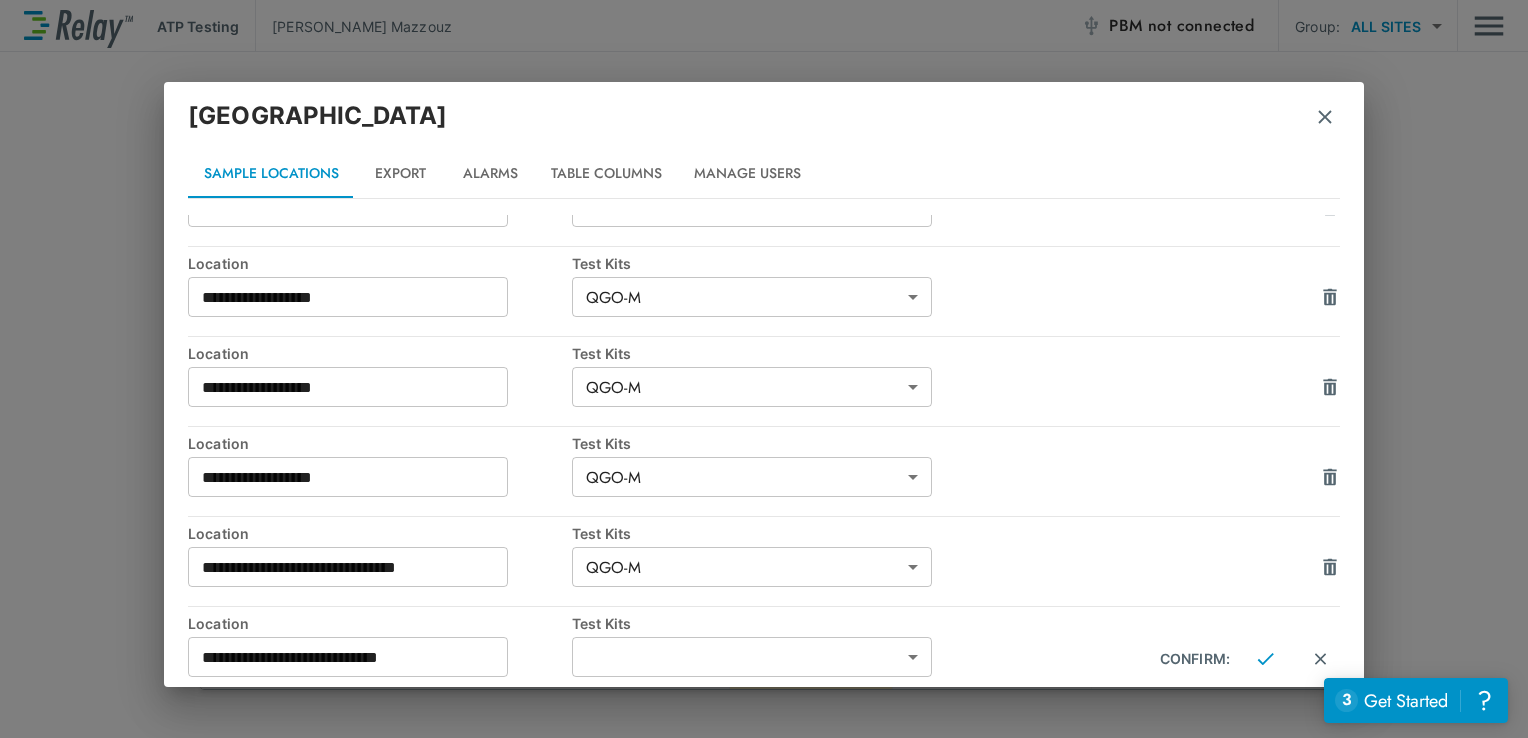 click on "**********" at bounding box center (764, 662) 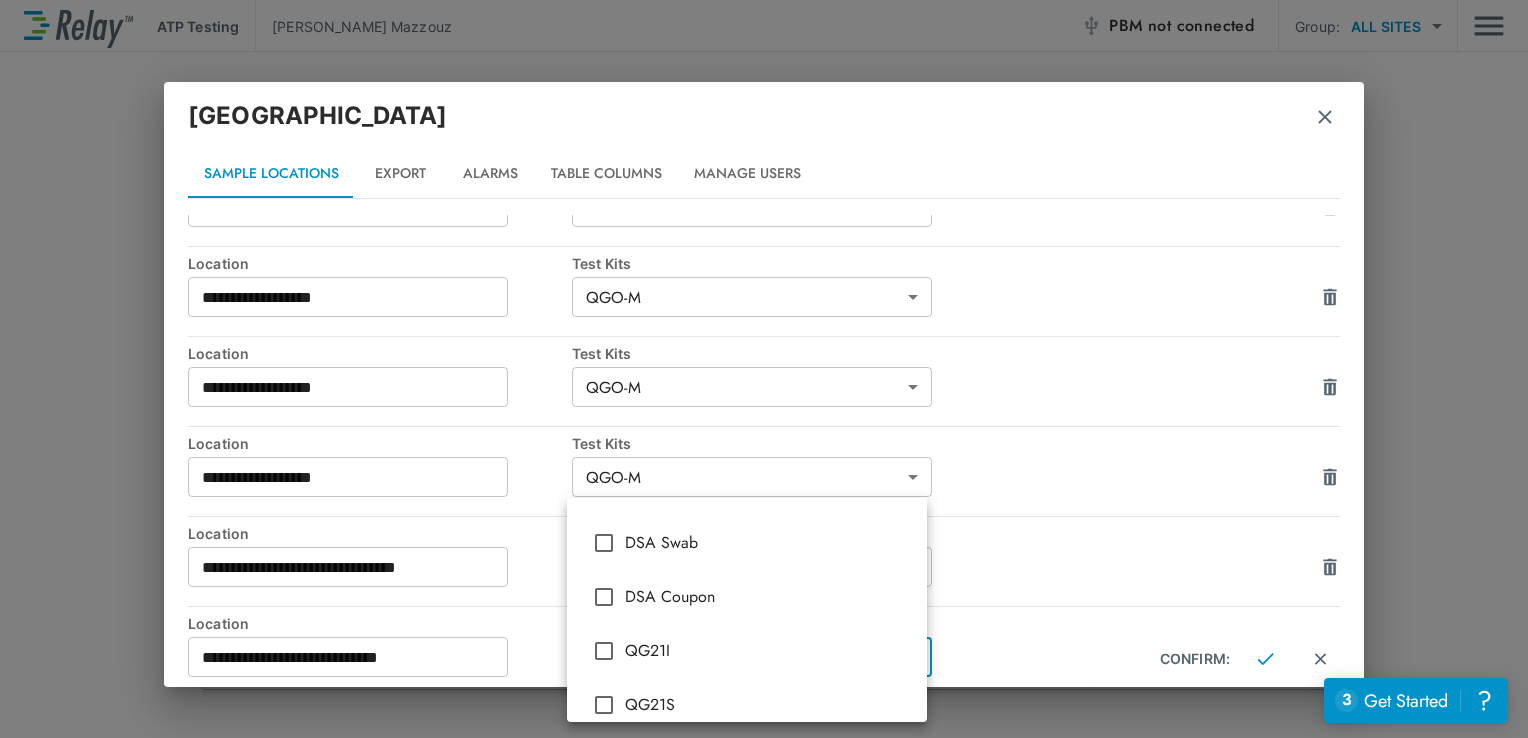 scroll, scrollTop: 187, scrollLeft: 0, axis: vertical 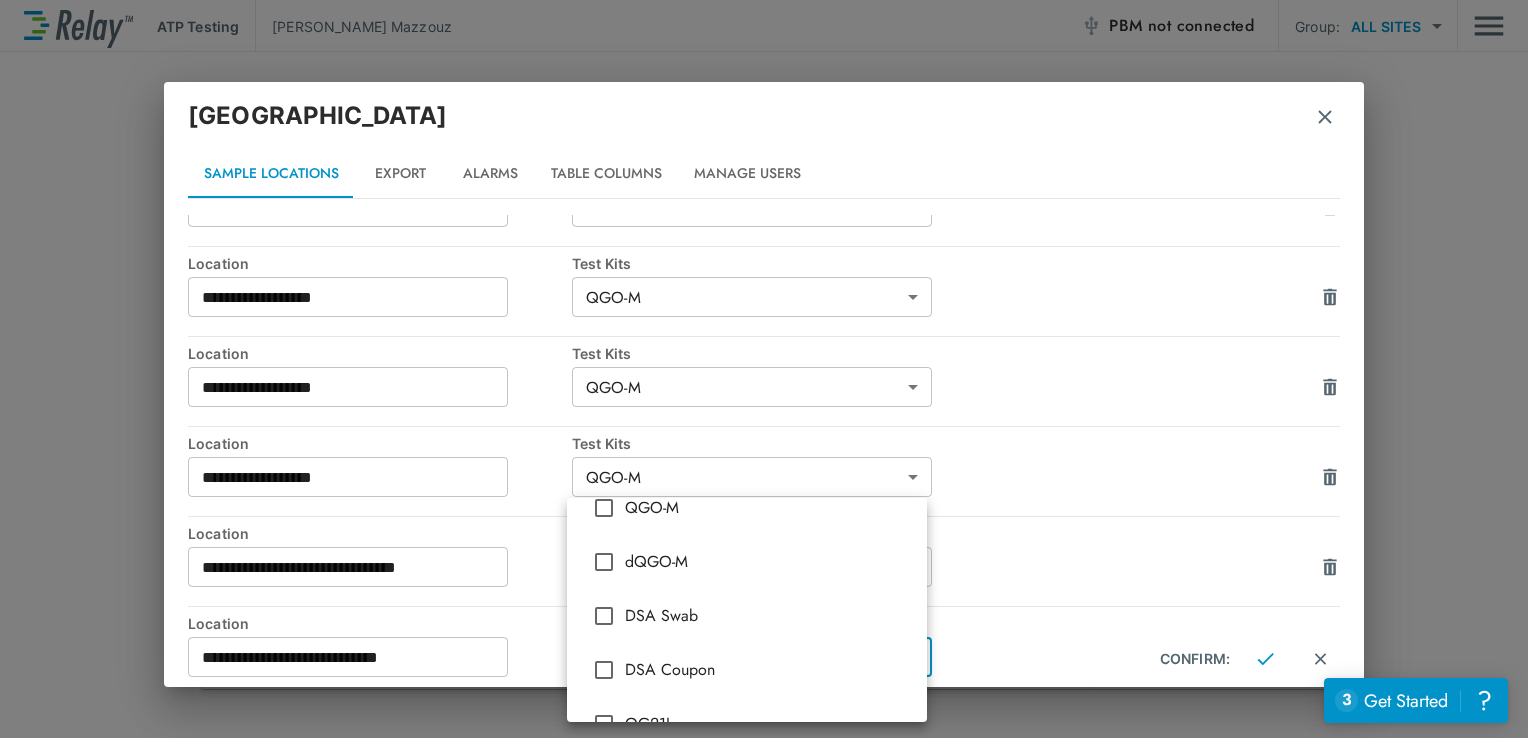 click on "QGO-M" at bounding box center (747, 508) 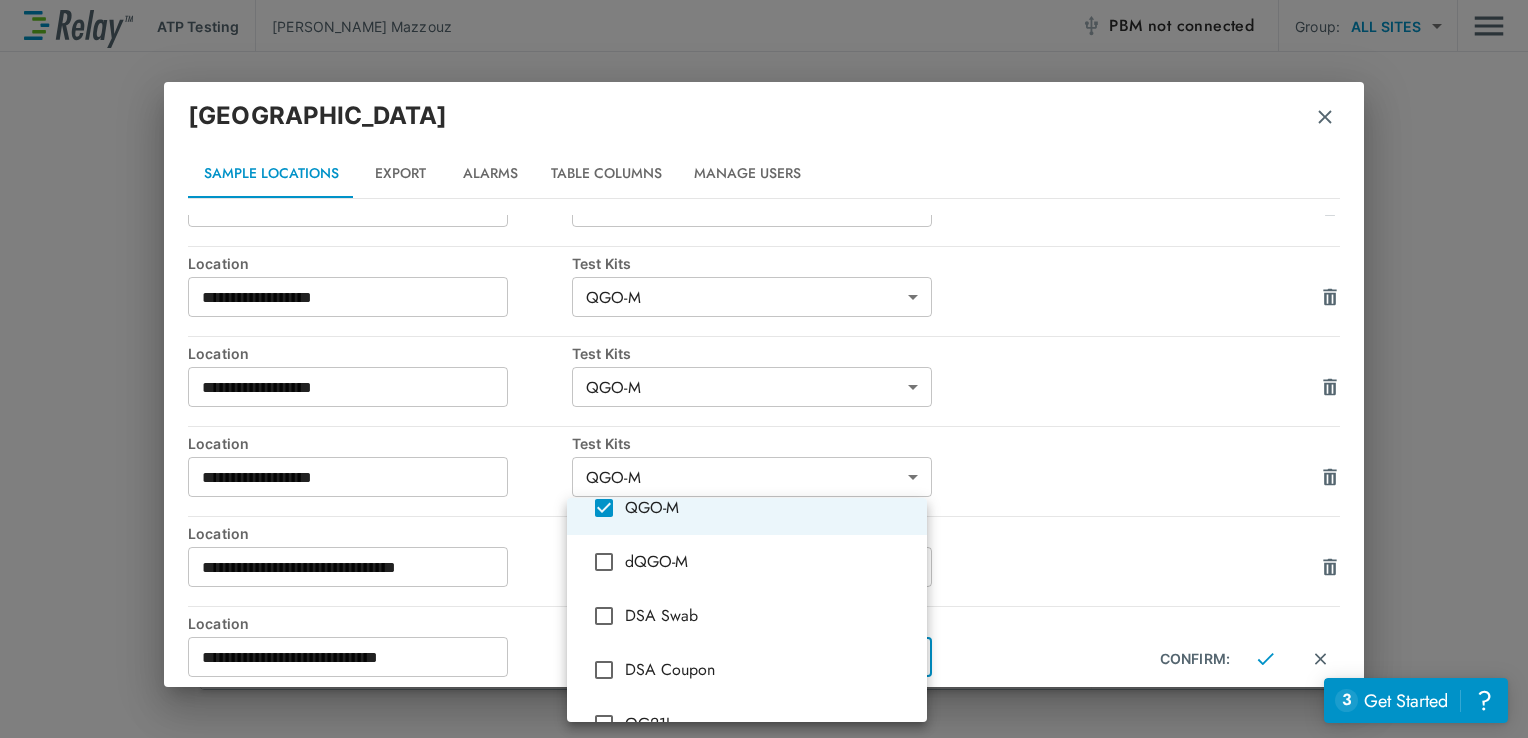 type on "*****" 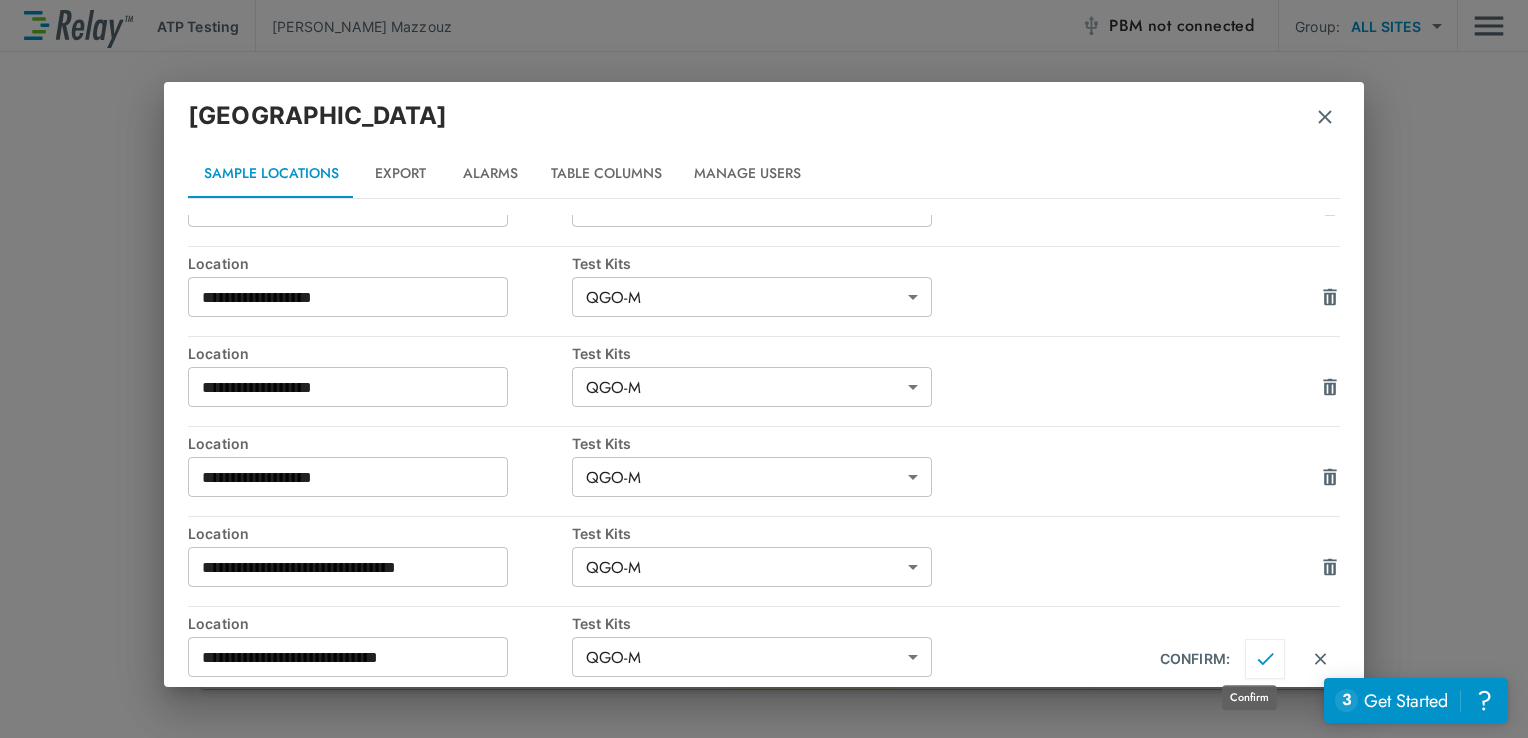 click at bounding box center (1265, 659) 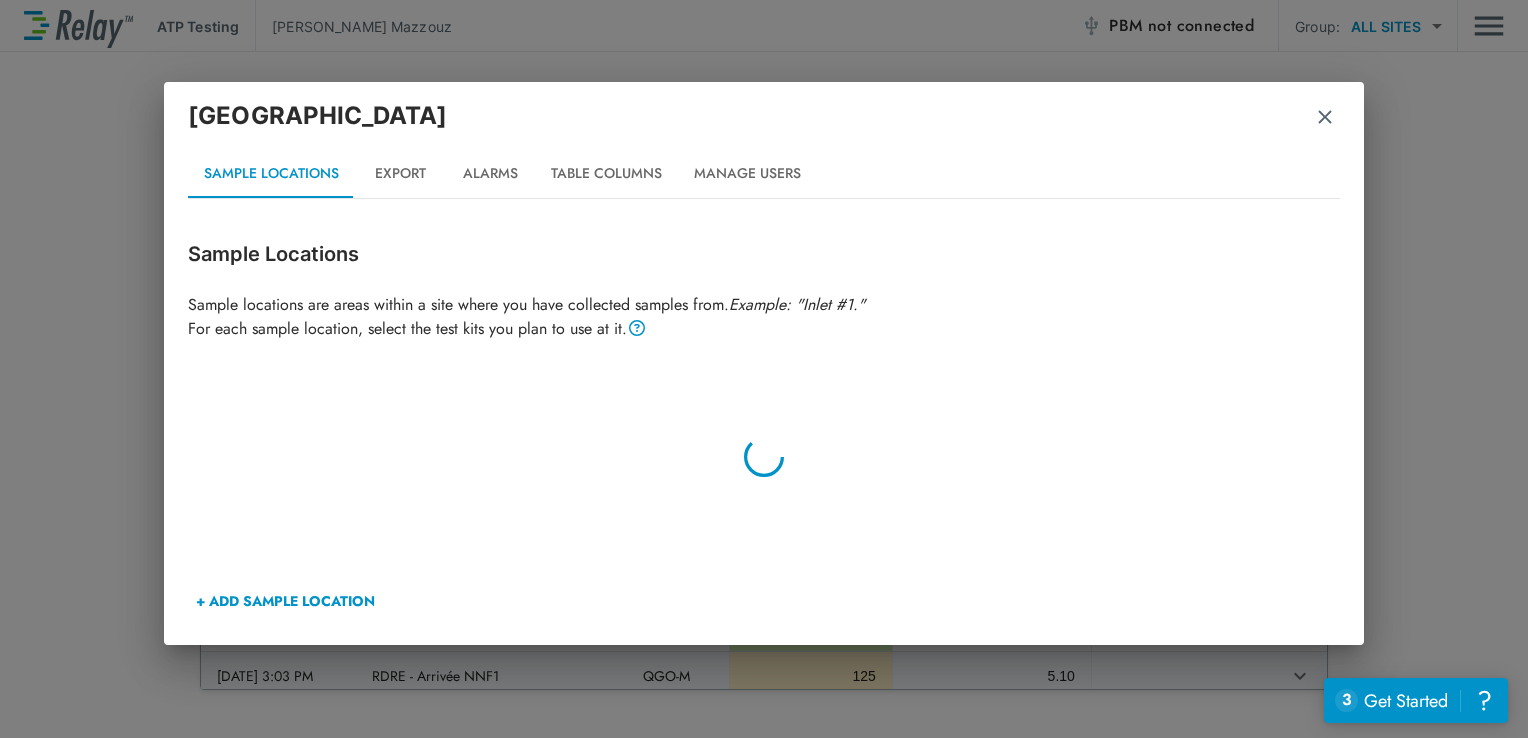 scroll, scrollTop: 0, scrollLeft: 0, axis: both 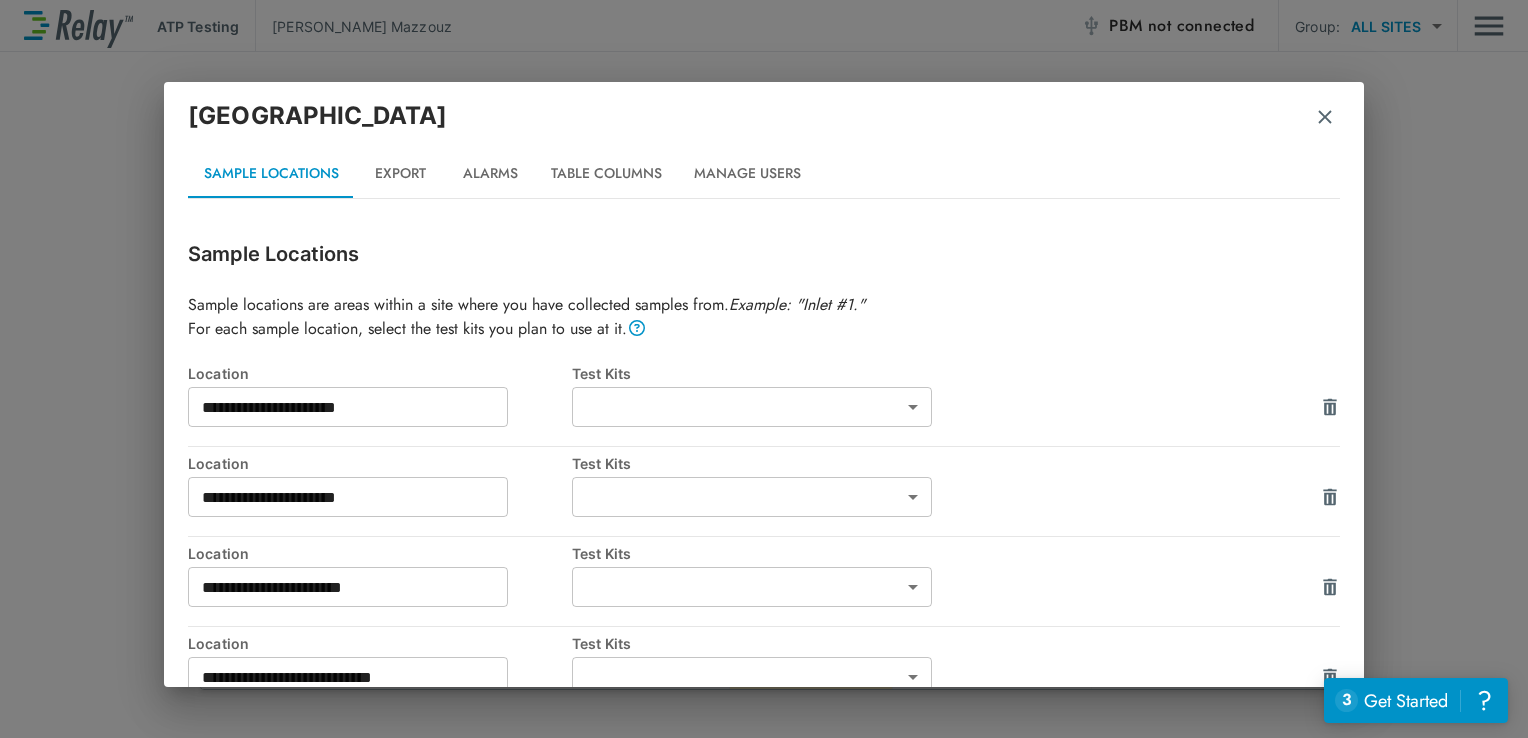 type 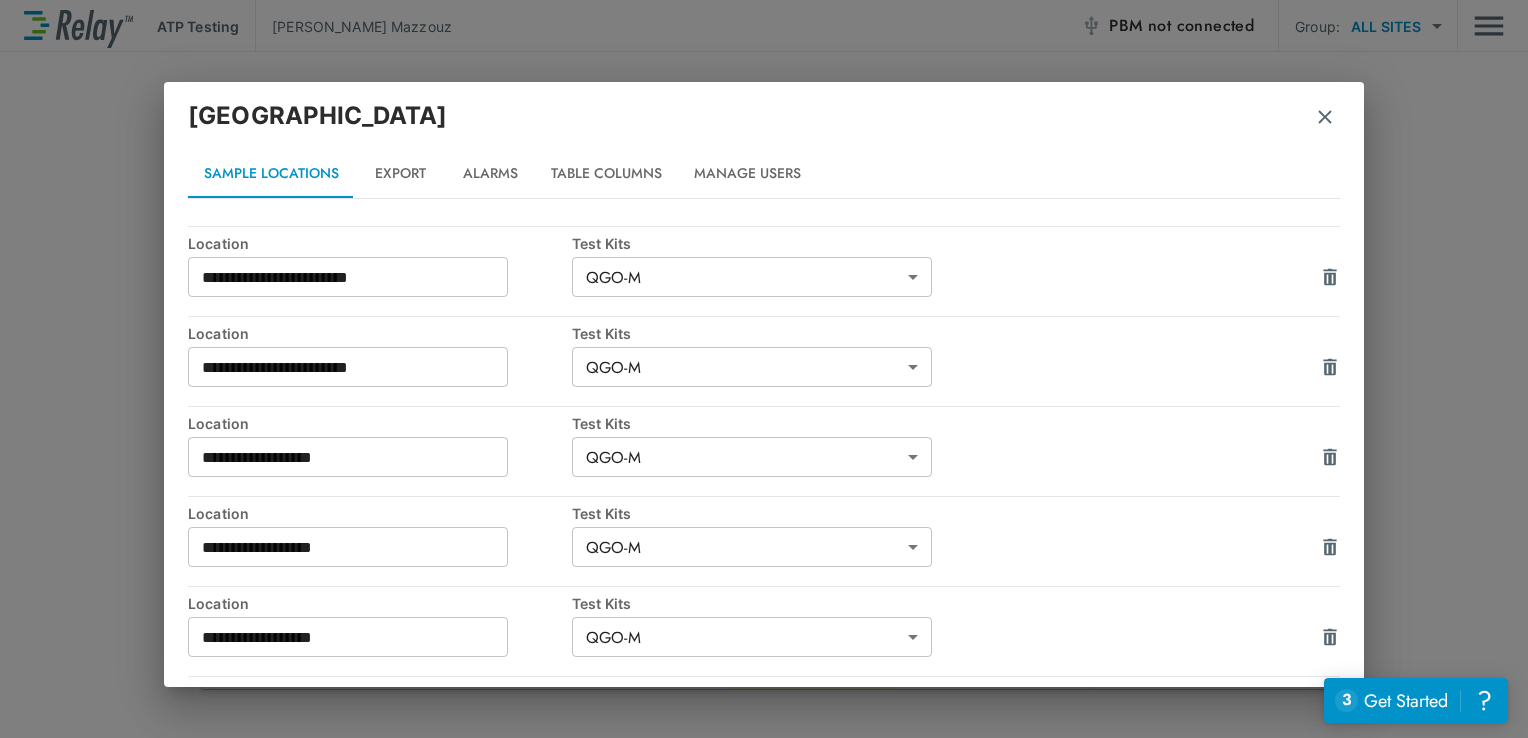 scroll, scrollTop: 3169, scrollLeft: 0, axis: vertical 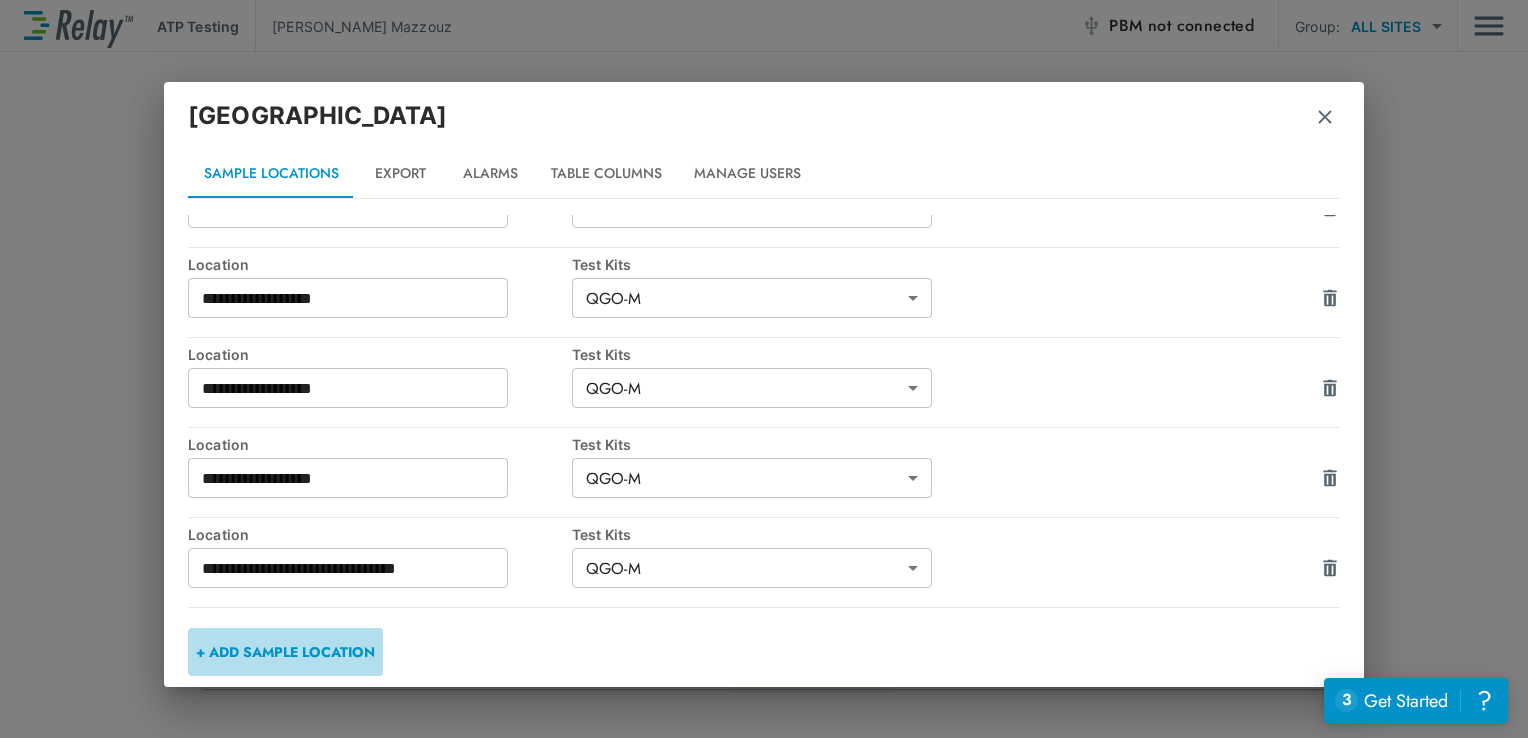 click on "+ ADD SAMPLE LOCATION" at bounding box center [285, 652] 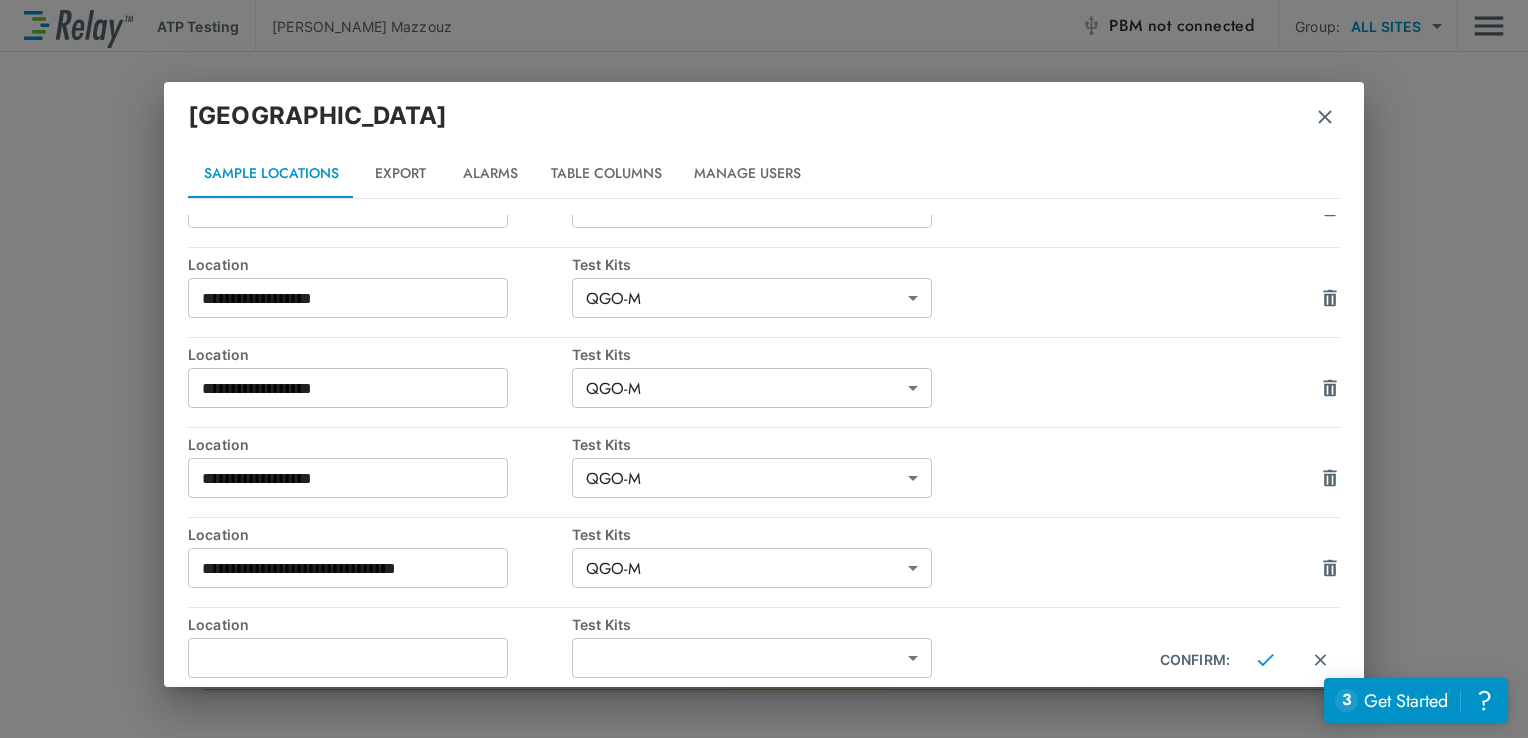click at bounding box center (348, 658) 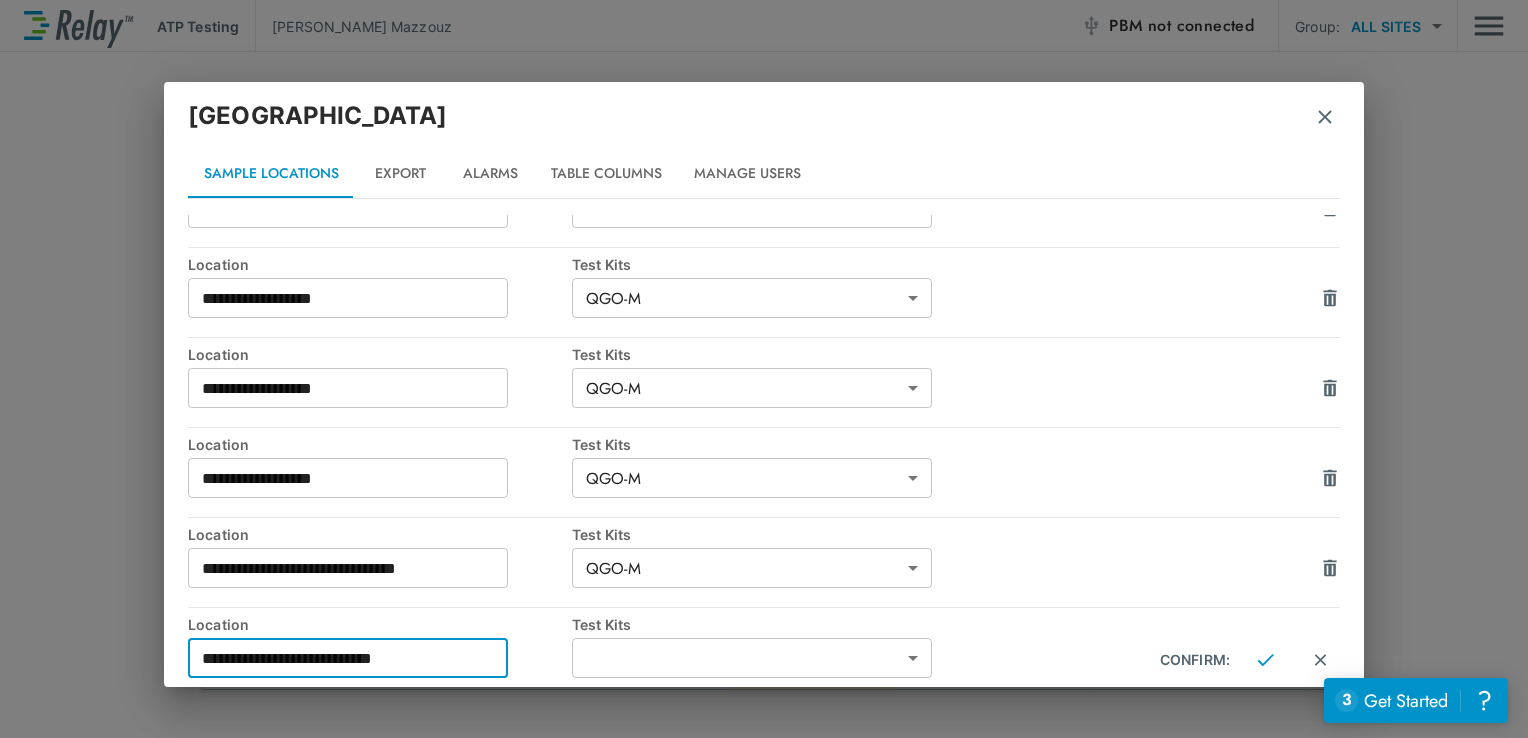 scroll, scrollTop: 3259, scrollLeft: 0, axis: vertical 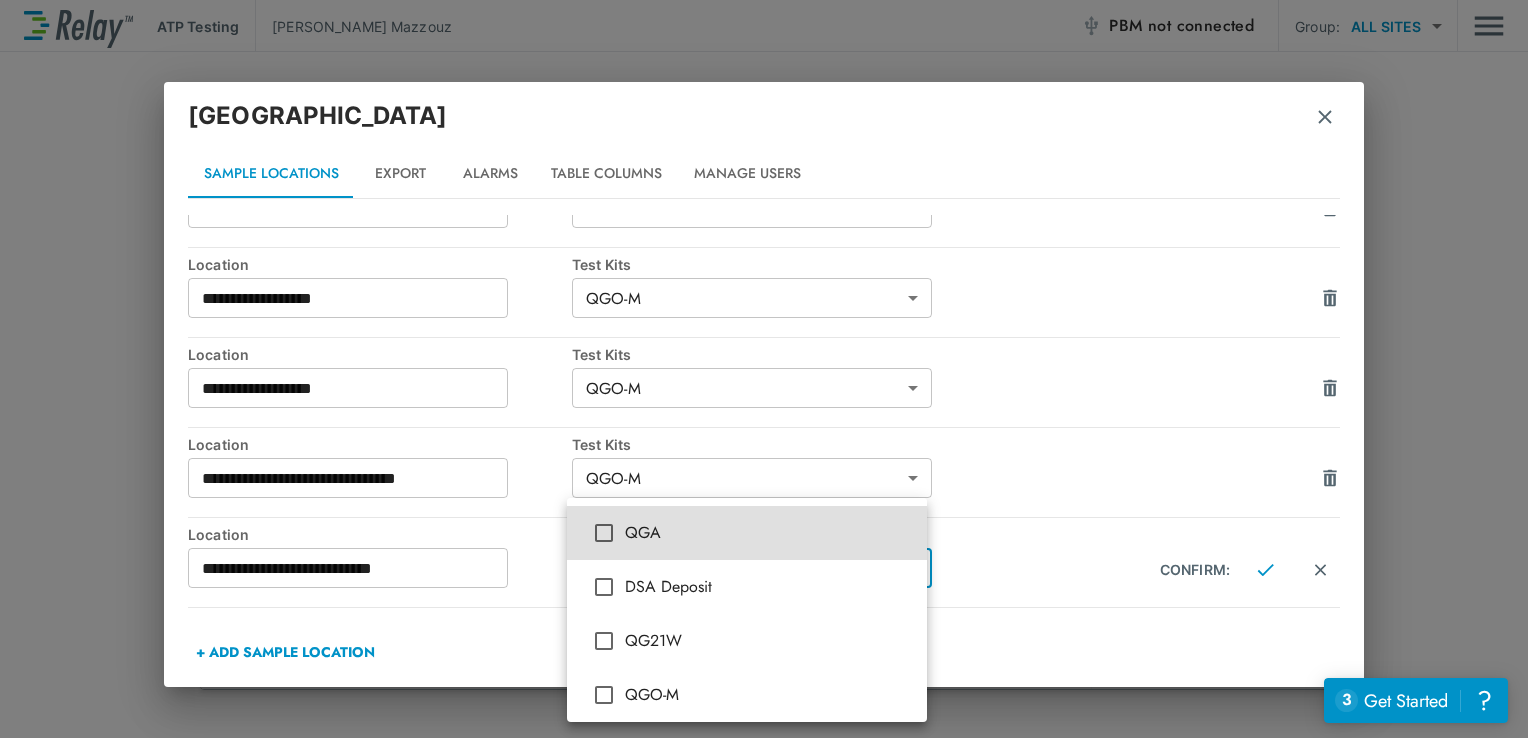 click on "**********" at bounding box center (764, 369) 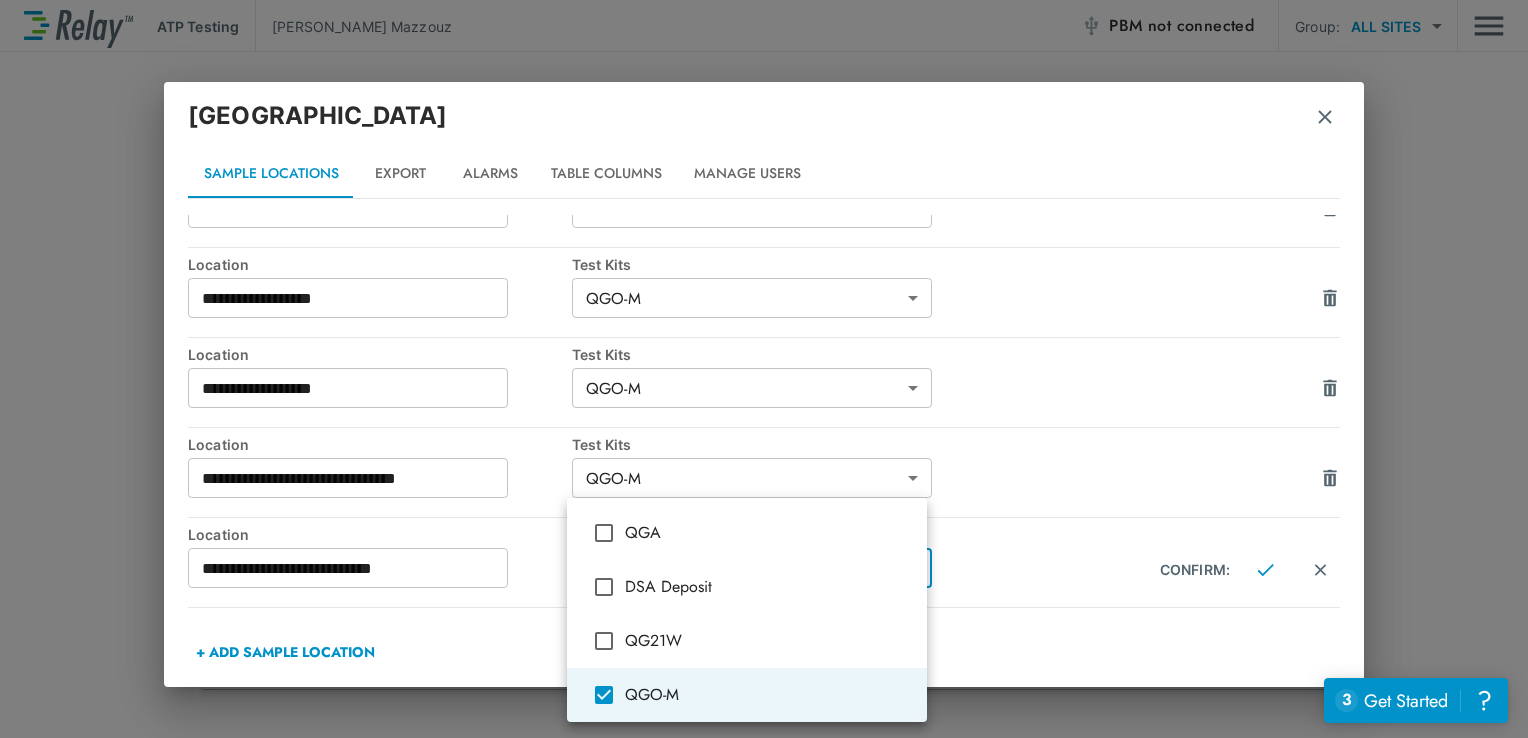 click at bounding box center [764, 369] 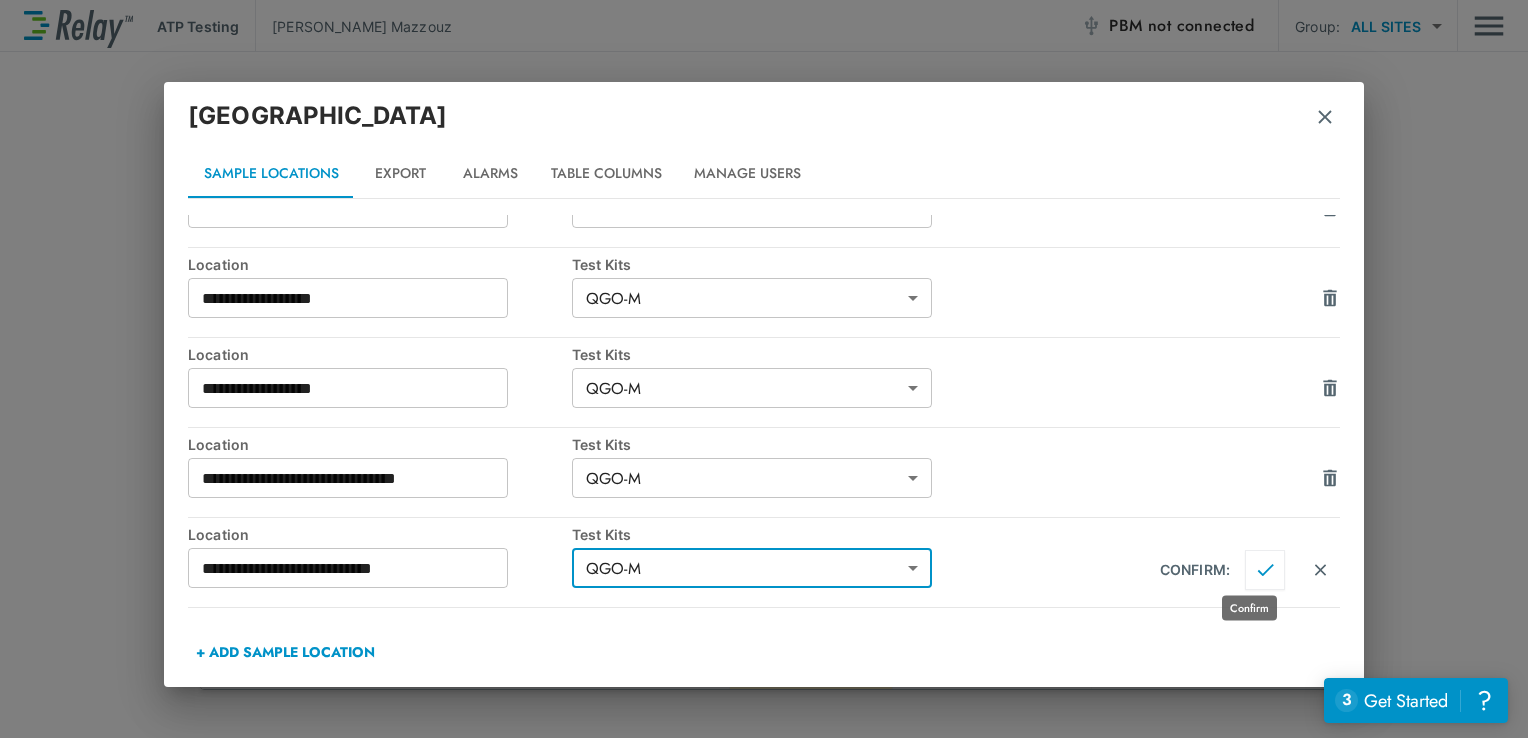 click at bounding box center [1265, 570] 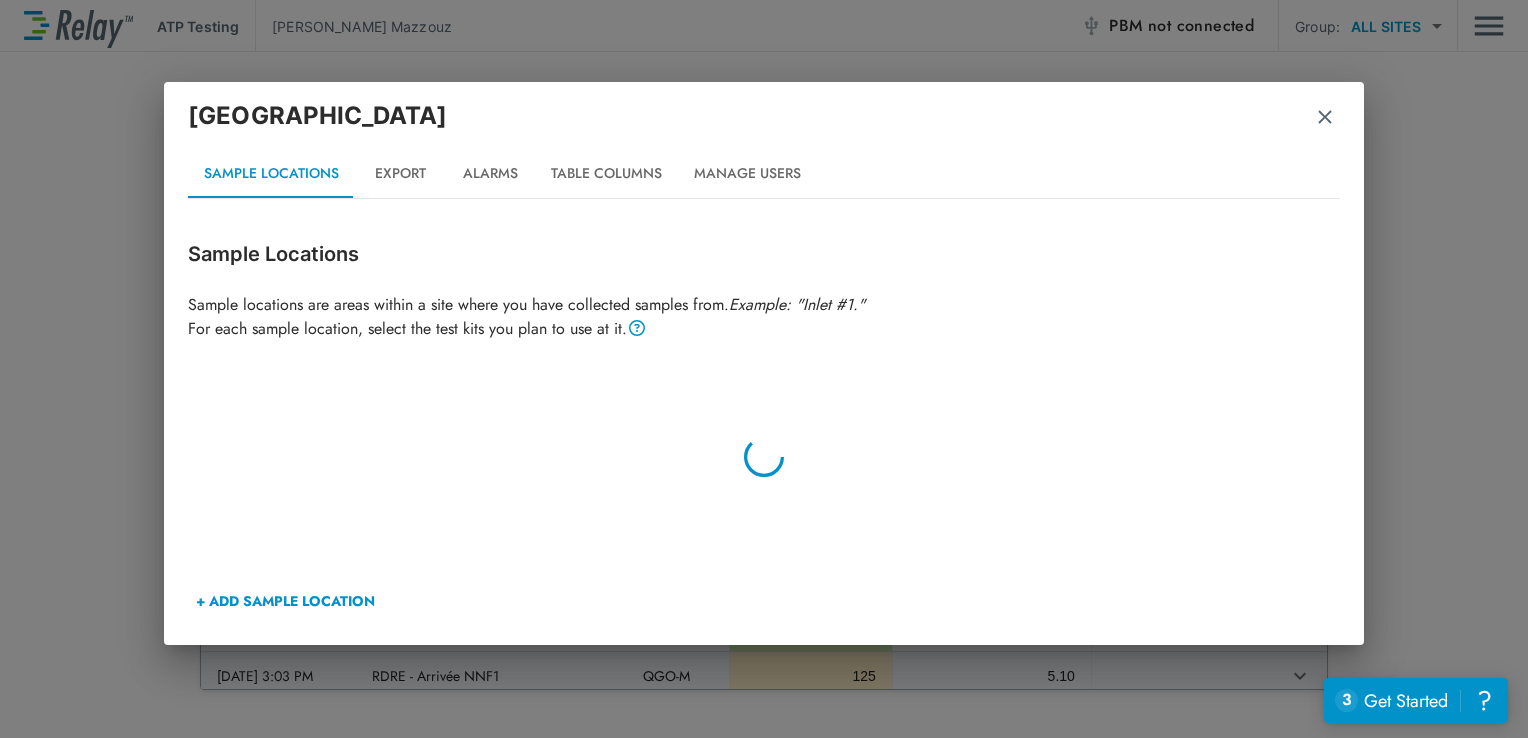 scroll, scrollTop: 0, scrollLeft: 0, axis: both 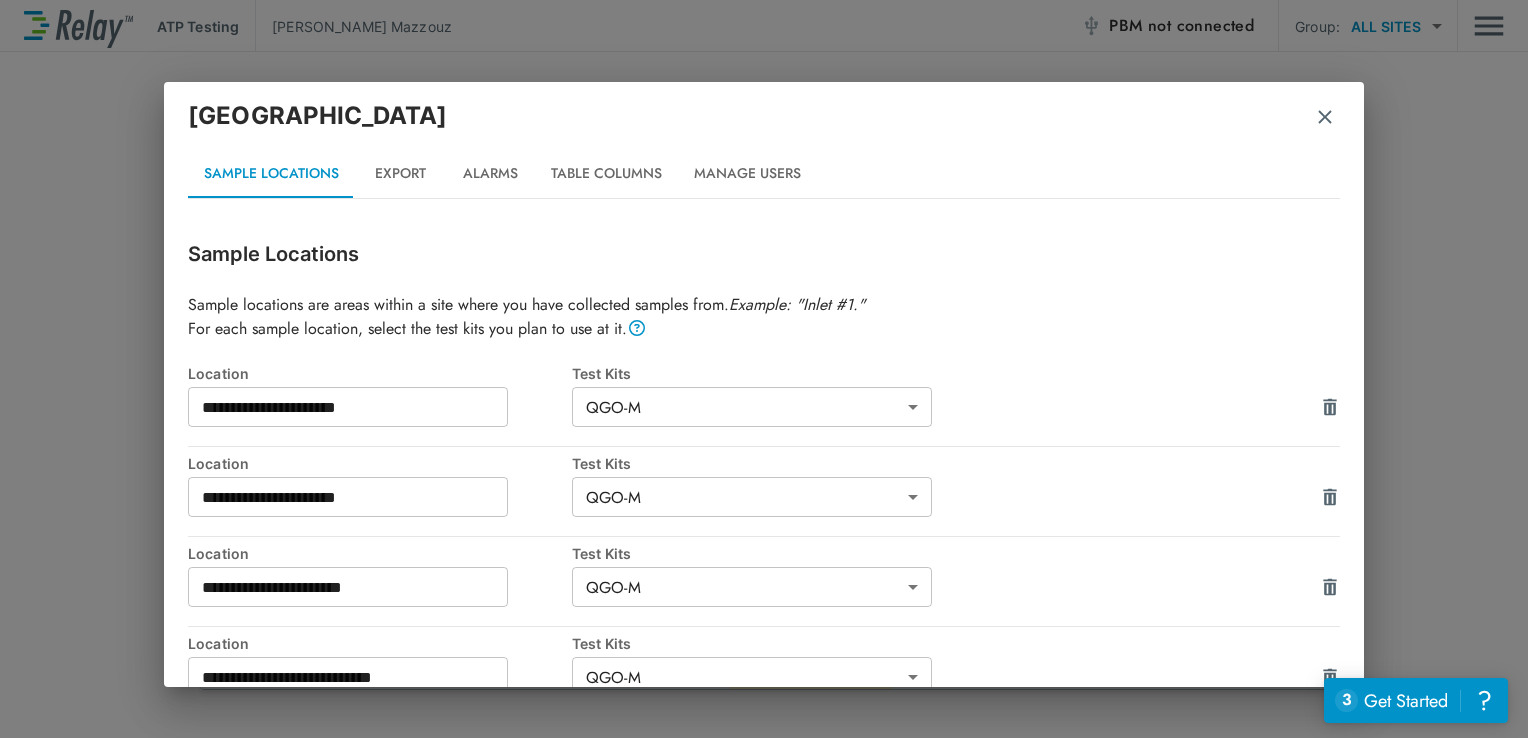 click on "**********" at bounding box center (764, 369) 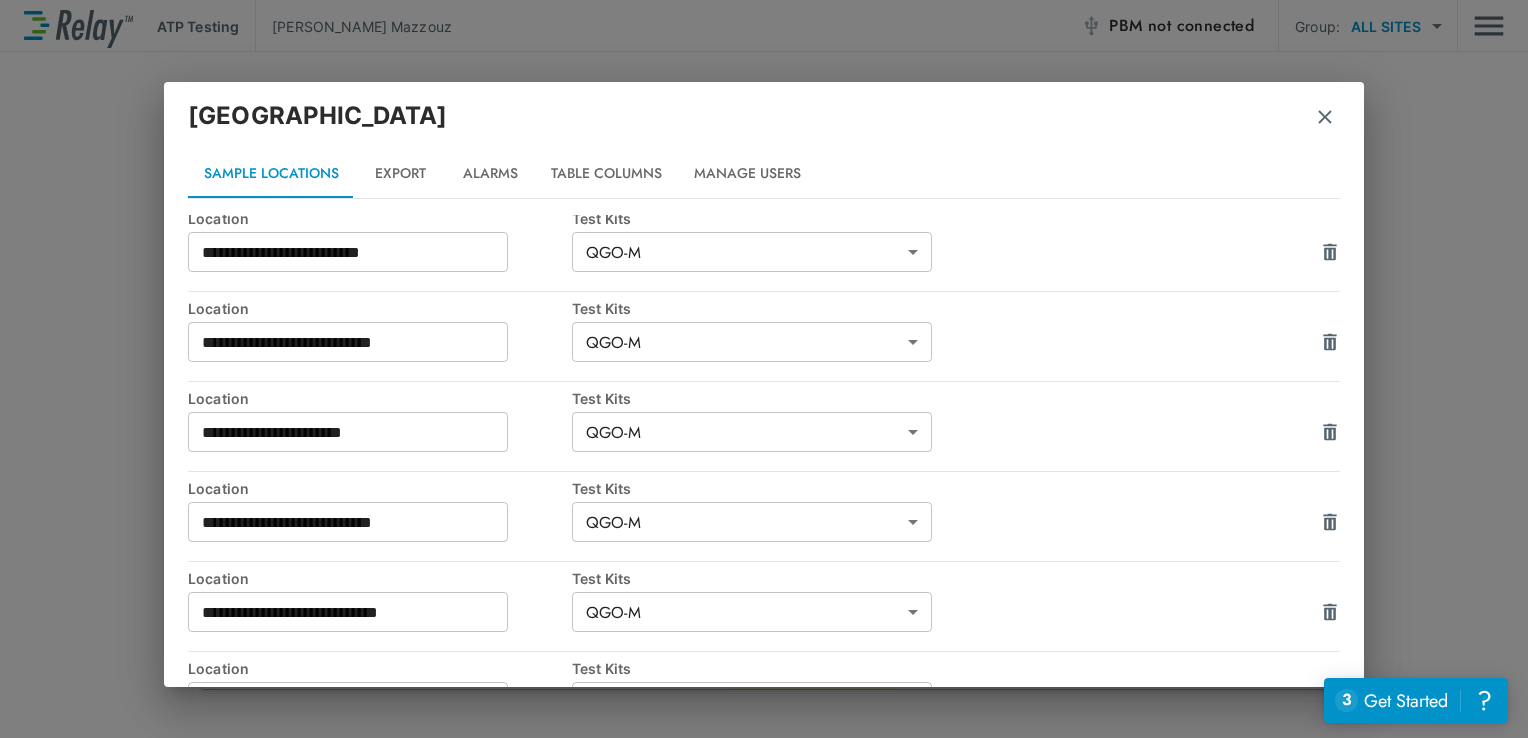 scroll, scrollTop: 3259, scrollLeft: 0, axis: vertical 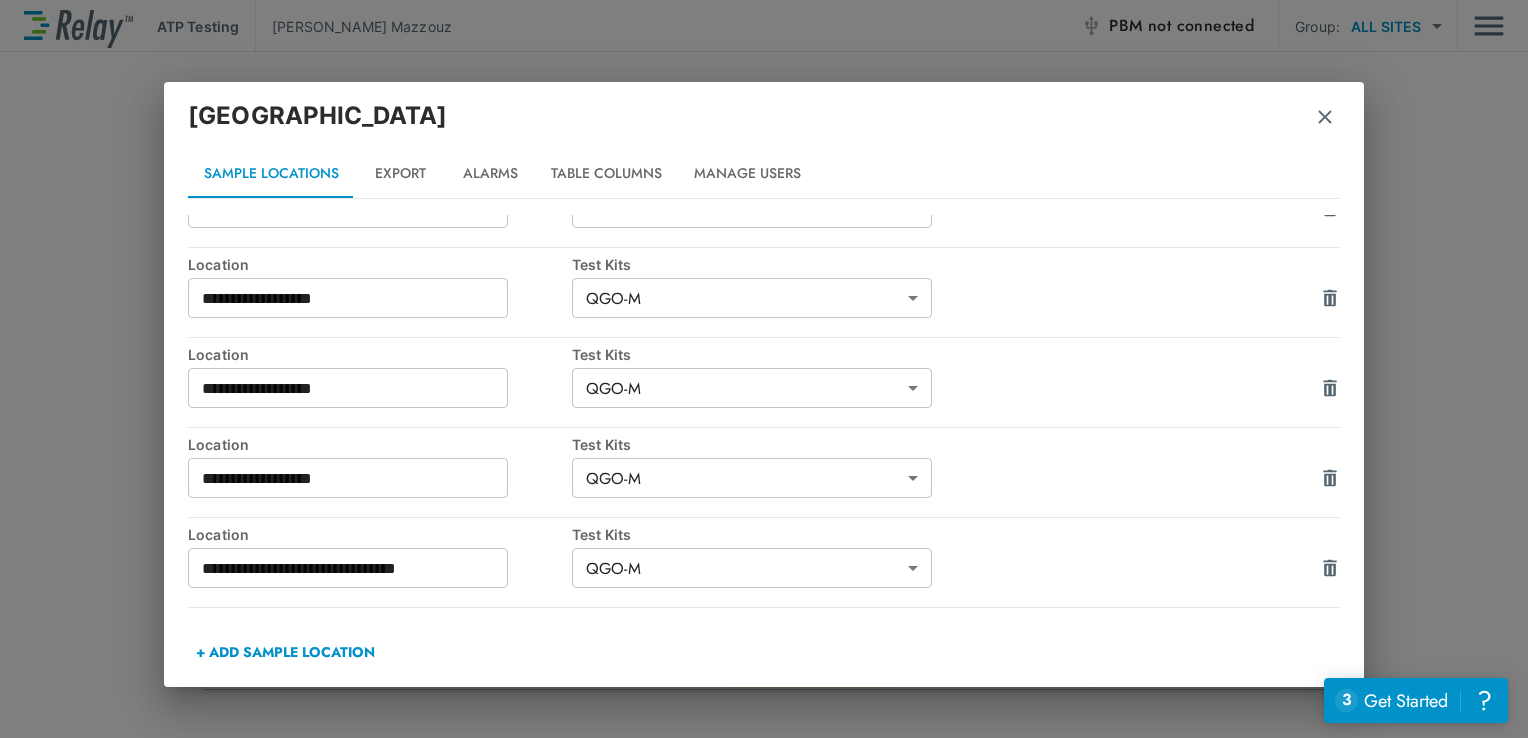 click on "+ ADD SAMPLE LOCATION" at bounding box center (285, 652) 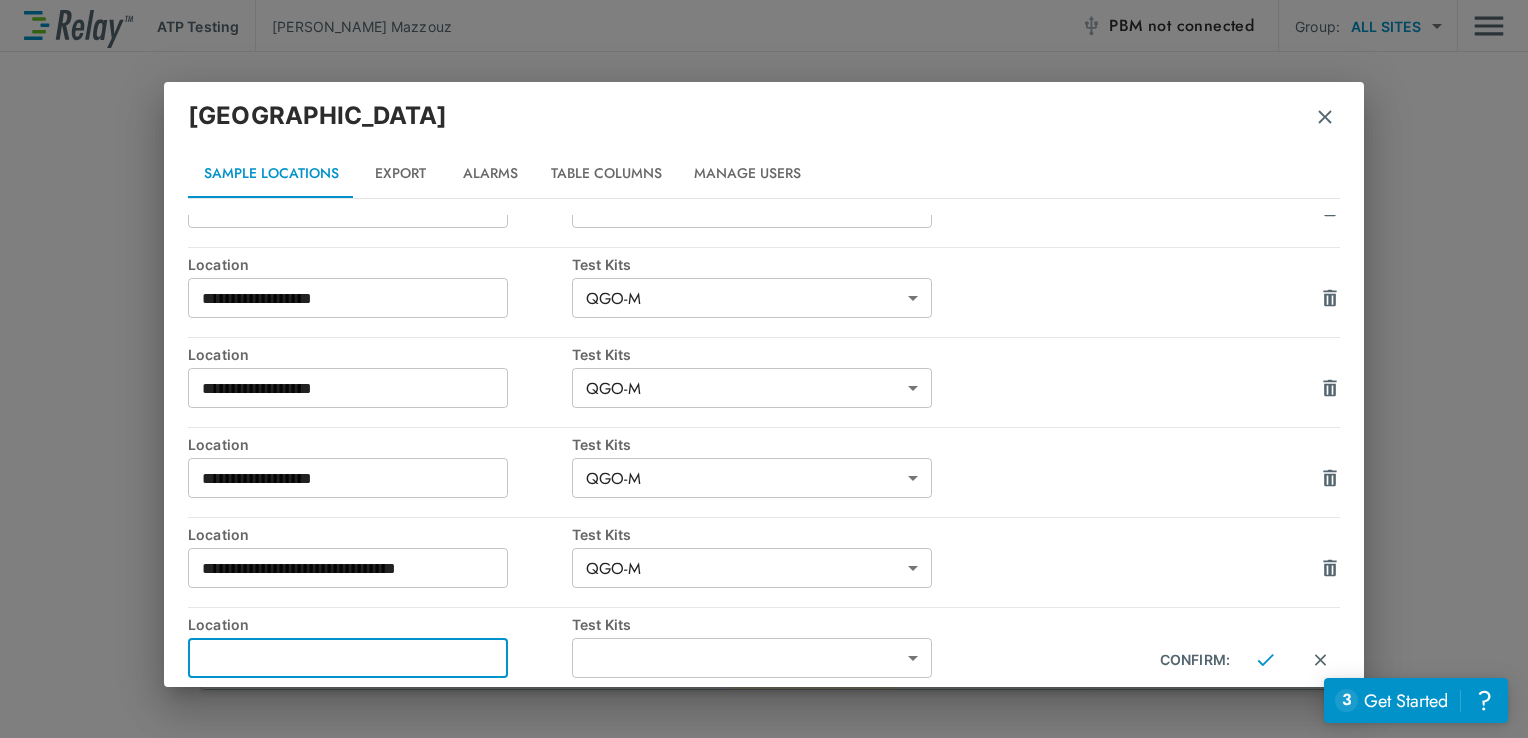 click at bounding box center [348, 658] 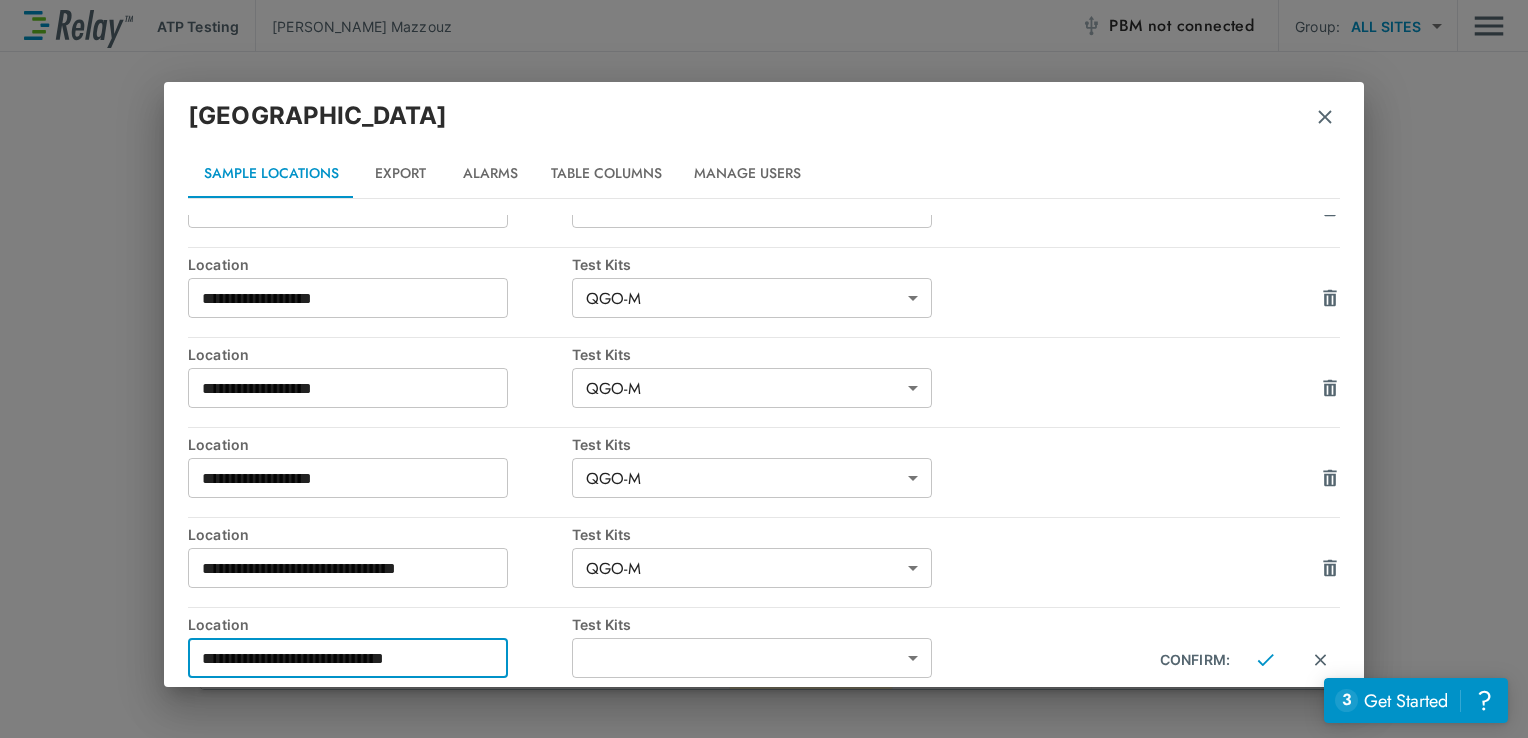 click on "**********" at bounding box center (764, 369) 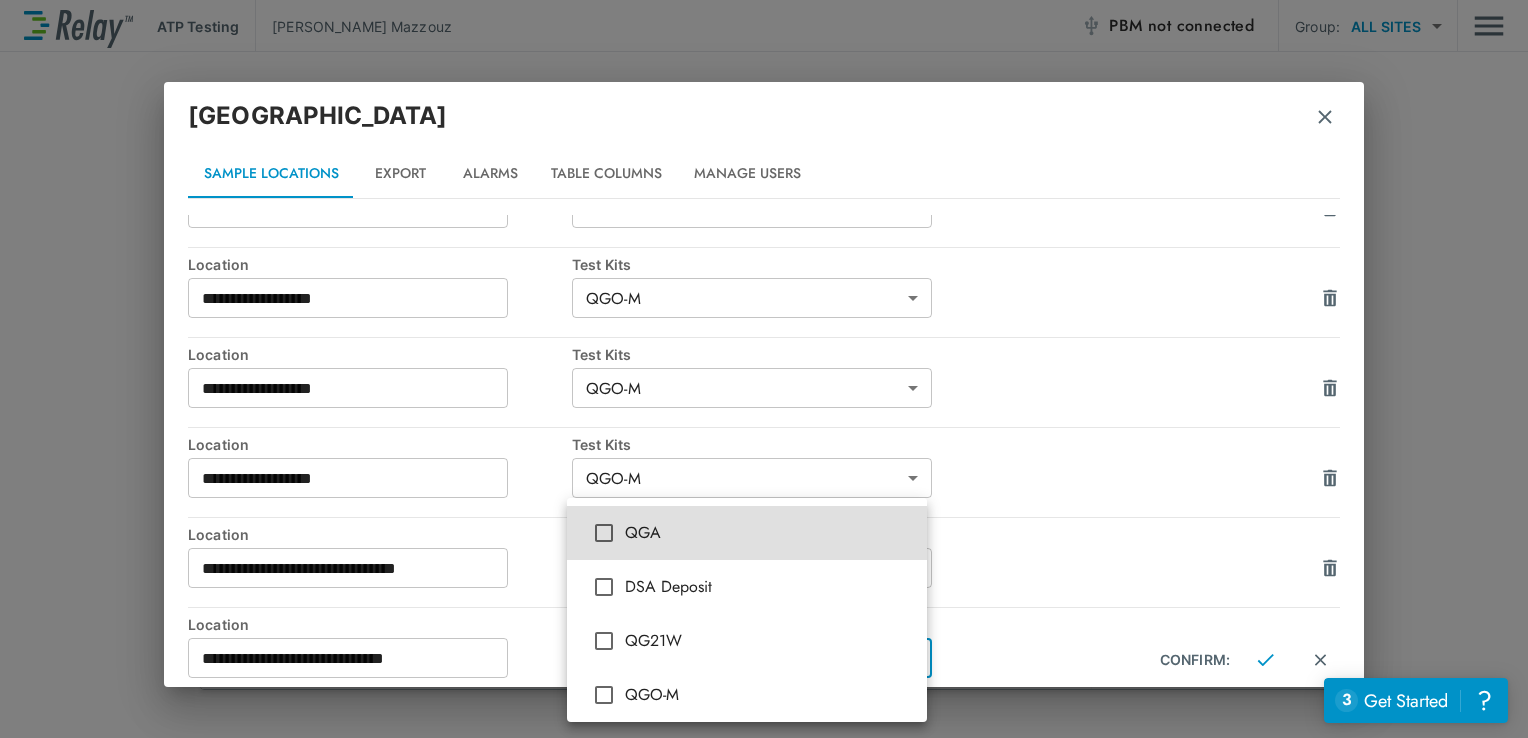 click on "QGO-M" at bounding box center [768, 695] 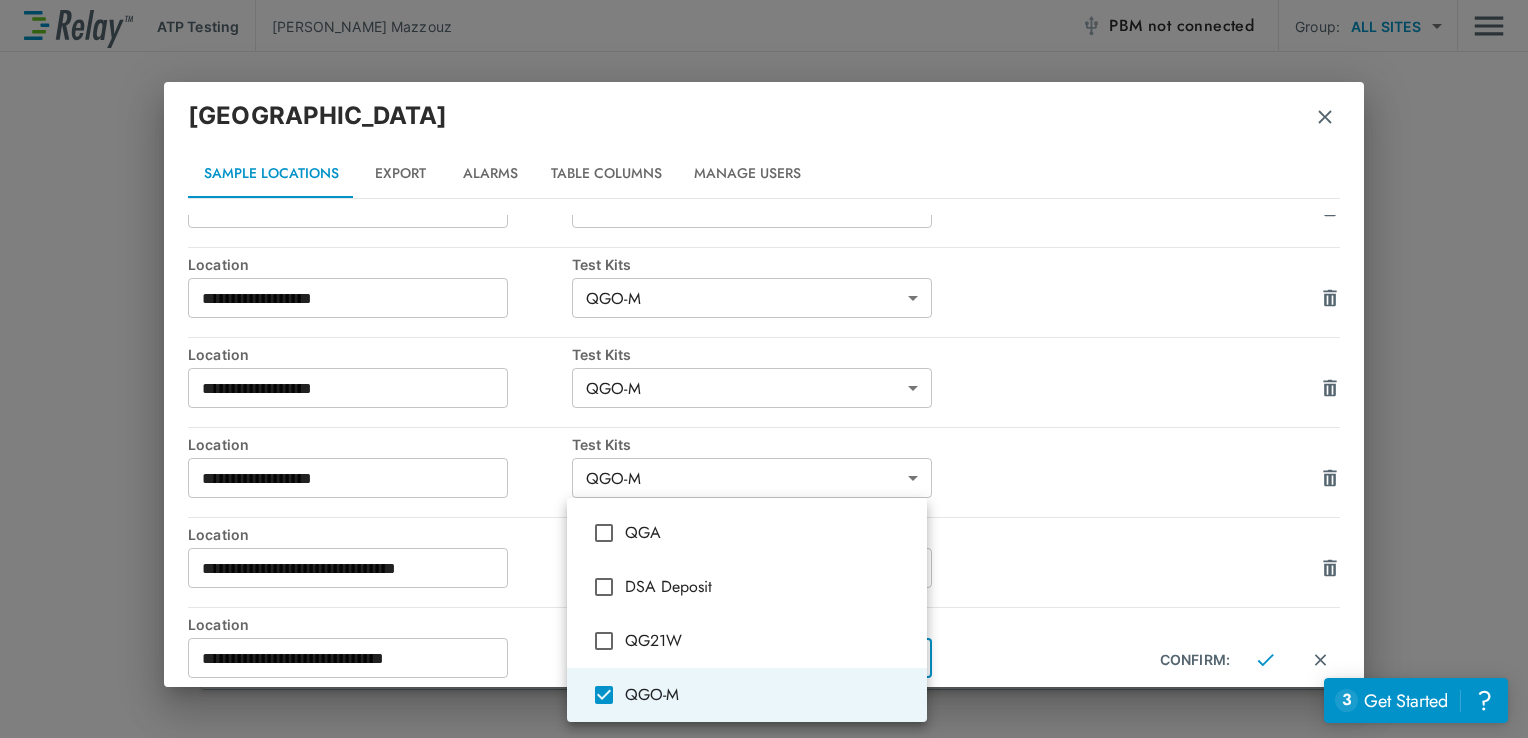 click at bounding box center (764, 369) 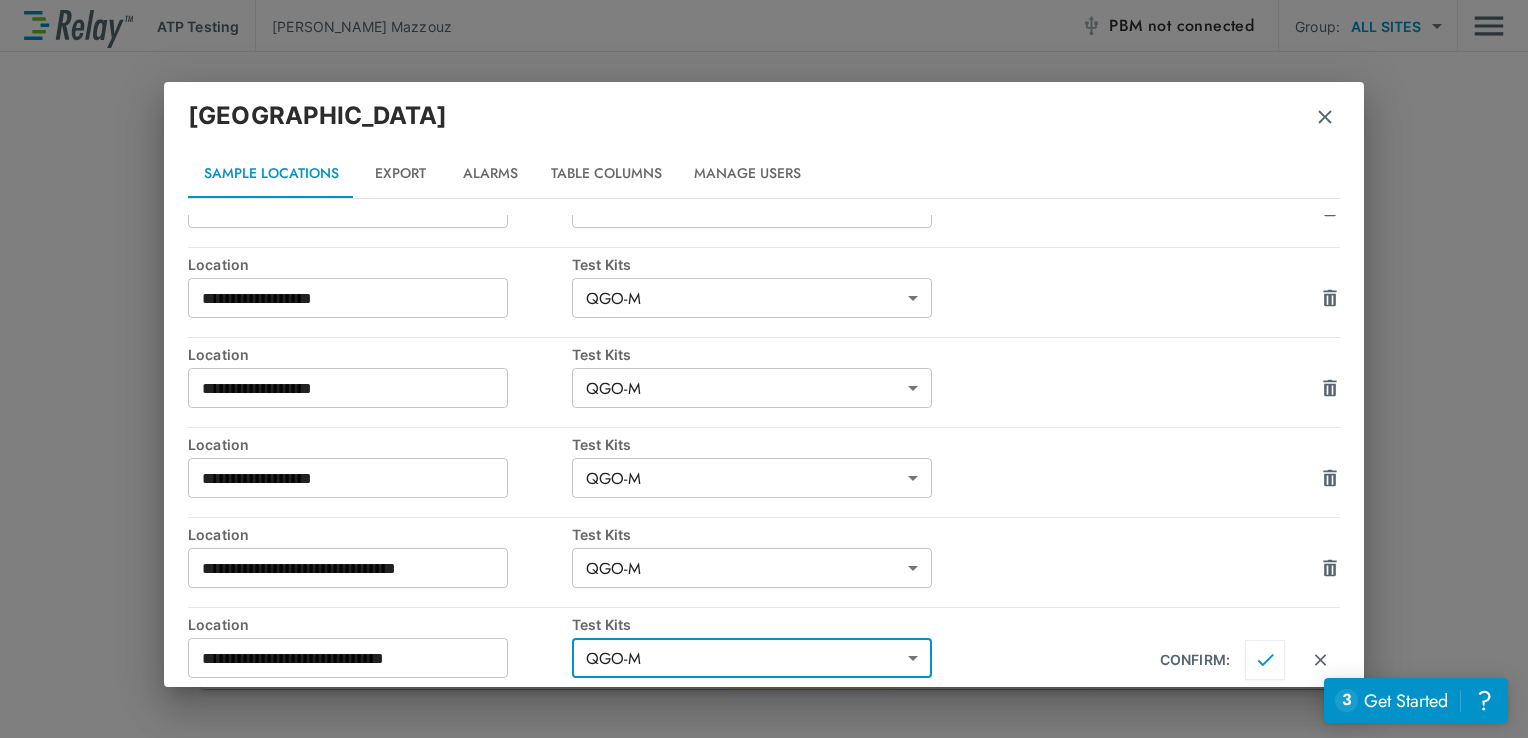 click at bounding box center (1265, 660) 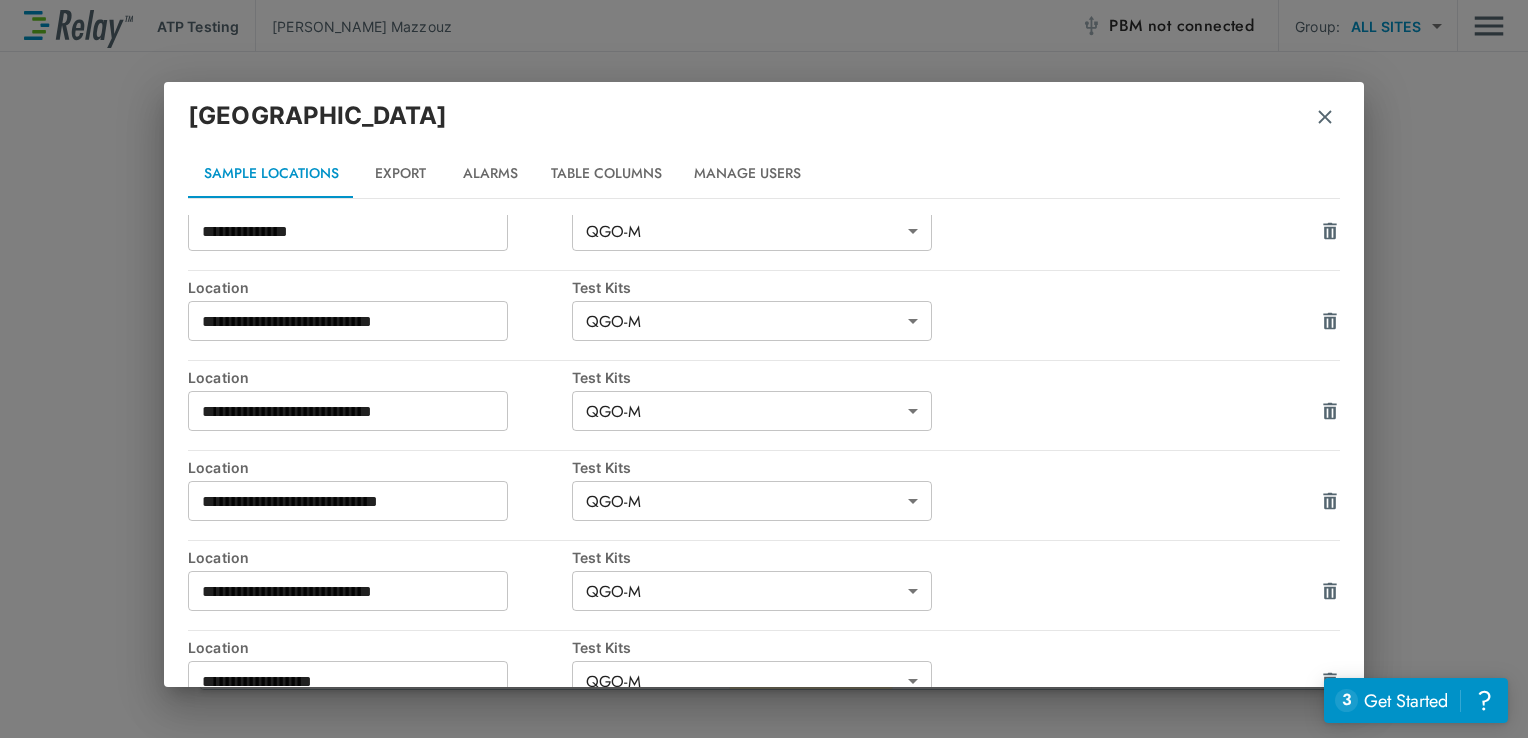 scroll, scrollTop: 3349, scrollLeft: 0, axis: vertical 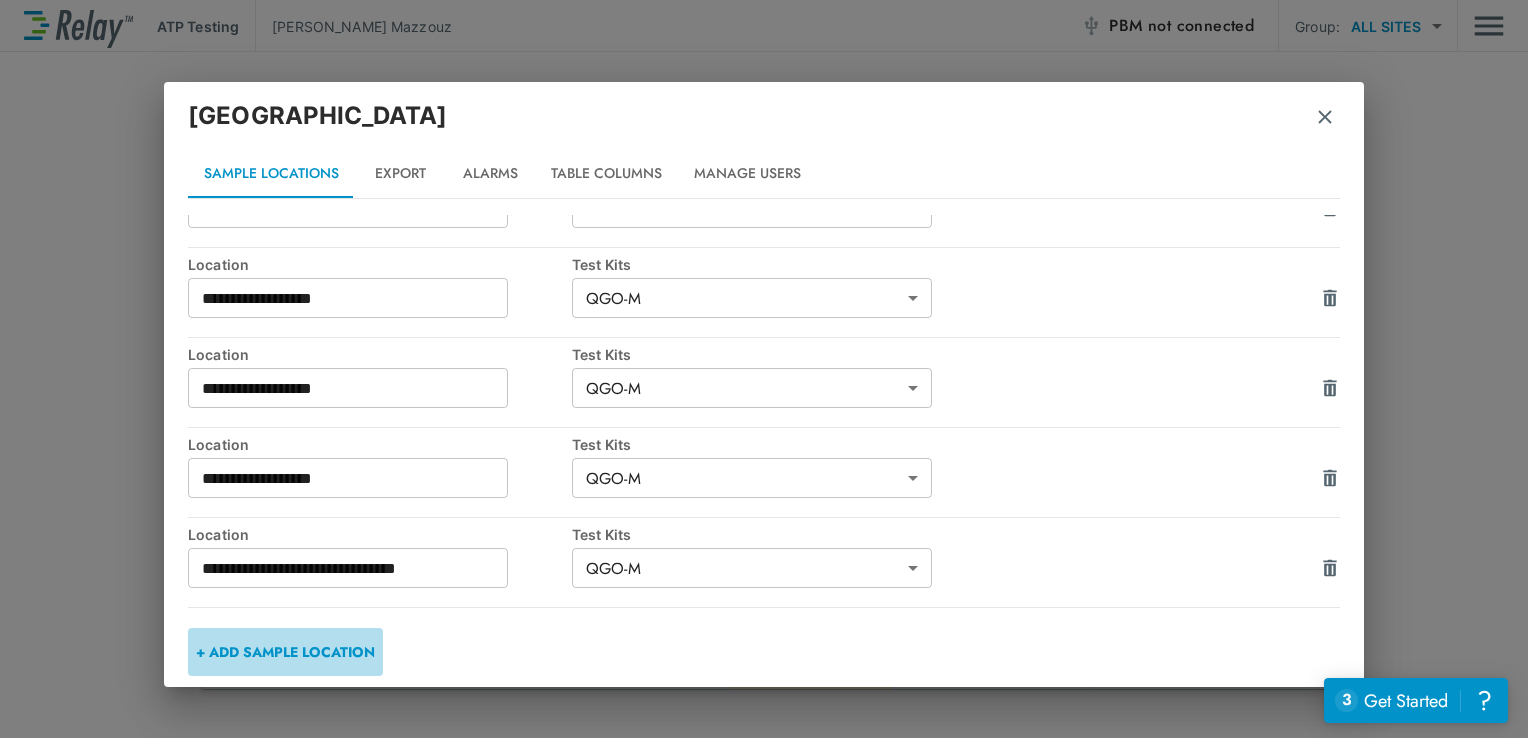 click on "+ ADD SAMPLE LOCATION" at bounding box center (285, 652) 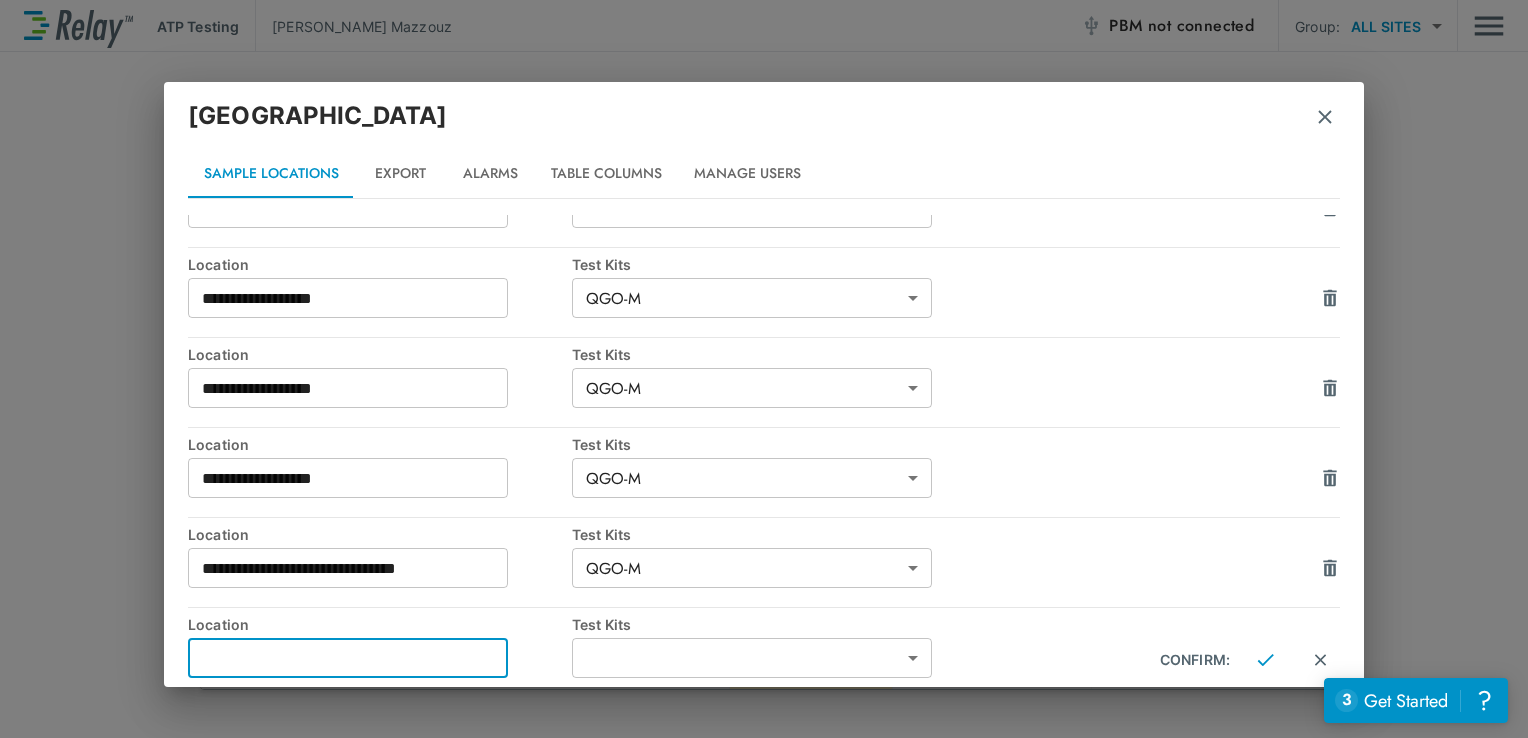 click at bounding box center (348, 658) 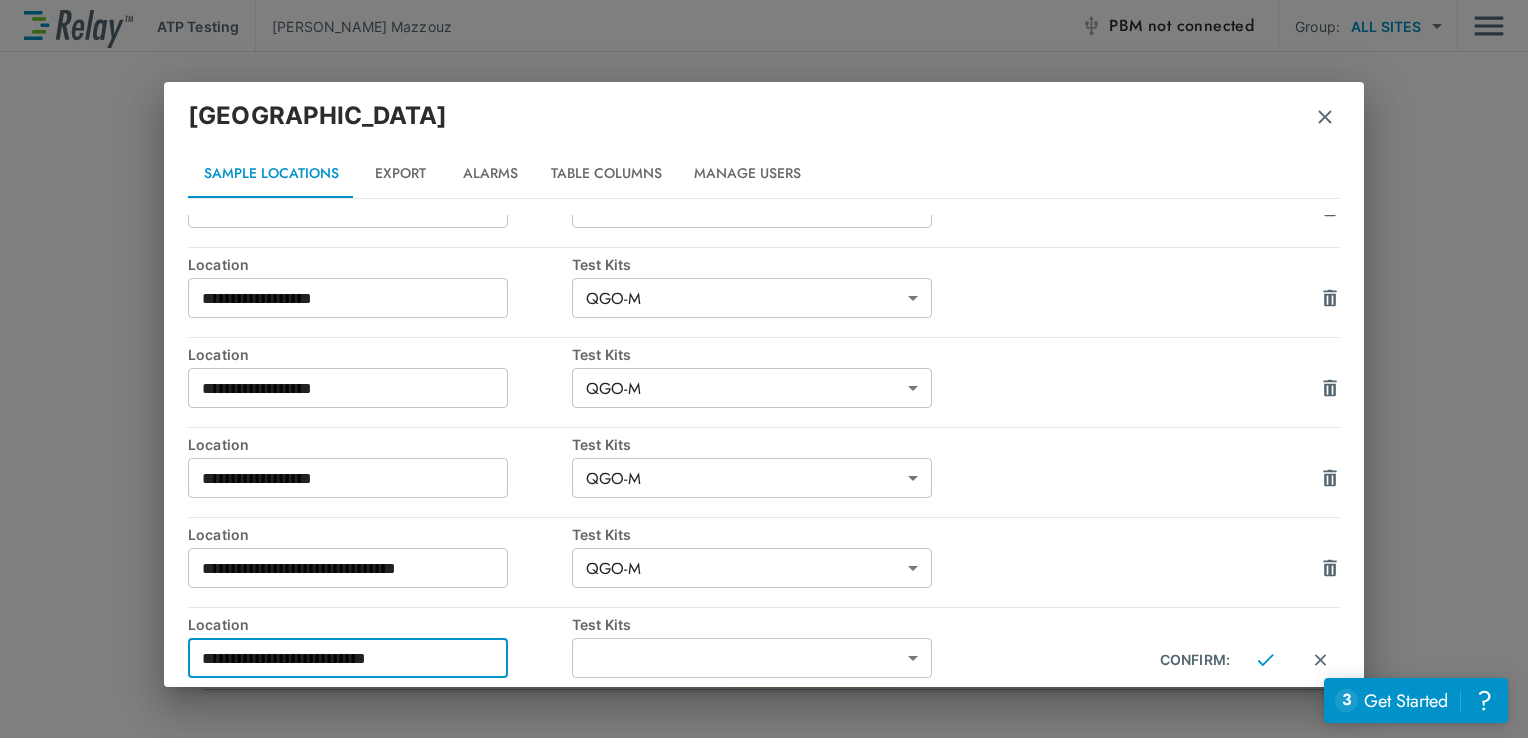 click on "**********" at bounding box center [764, 369] 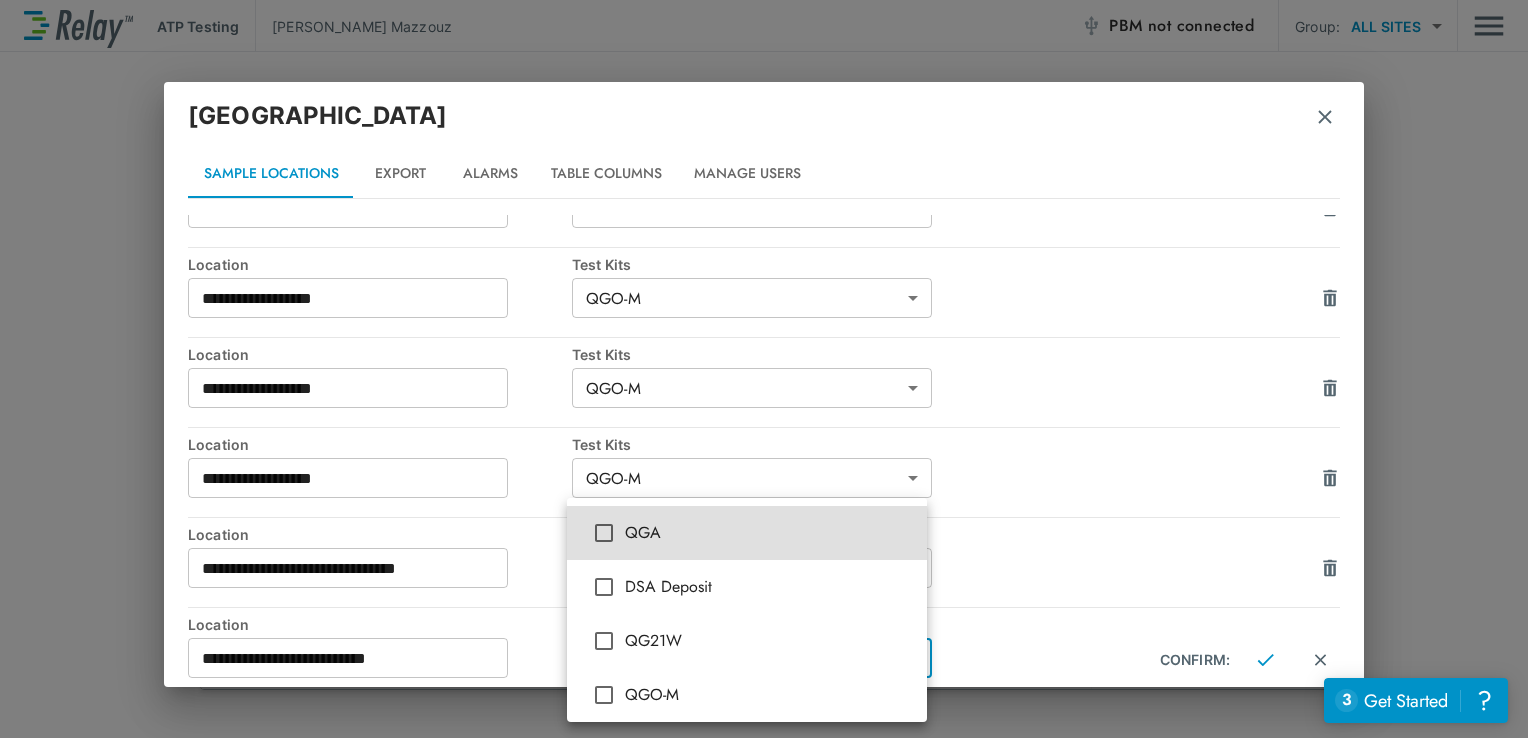 click on "QGO-M" at bounding box center [768, 695] 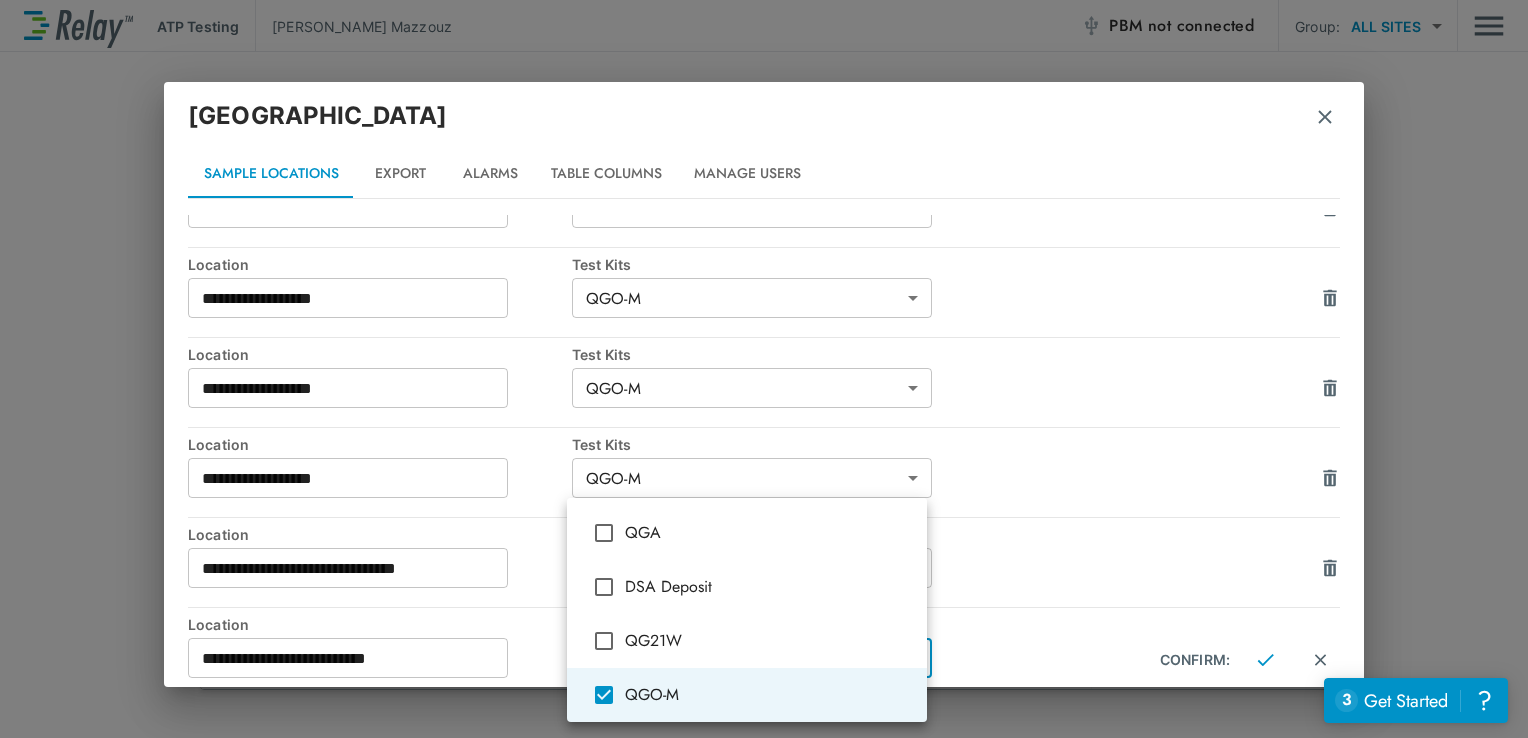 click at bounding box center (764, 369) 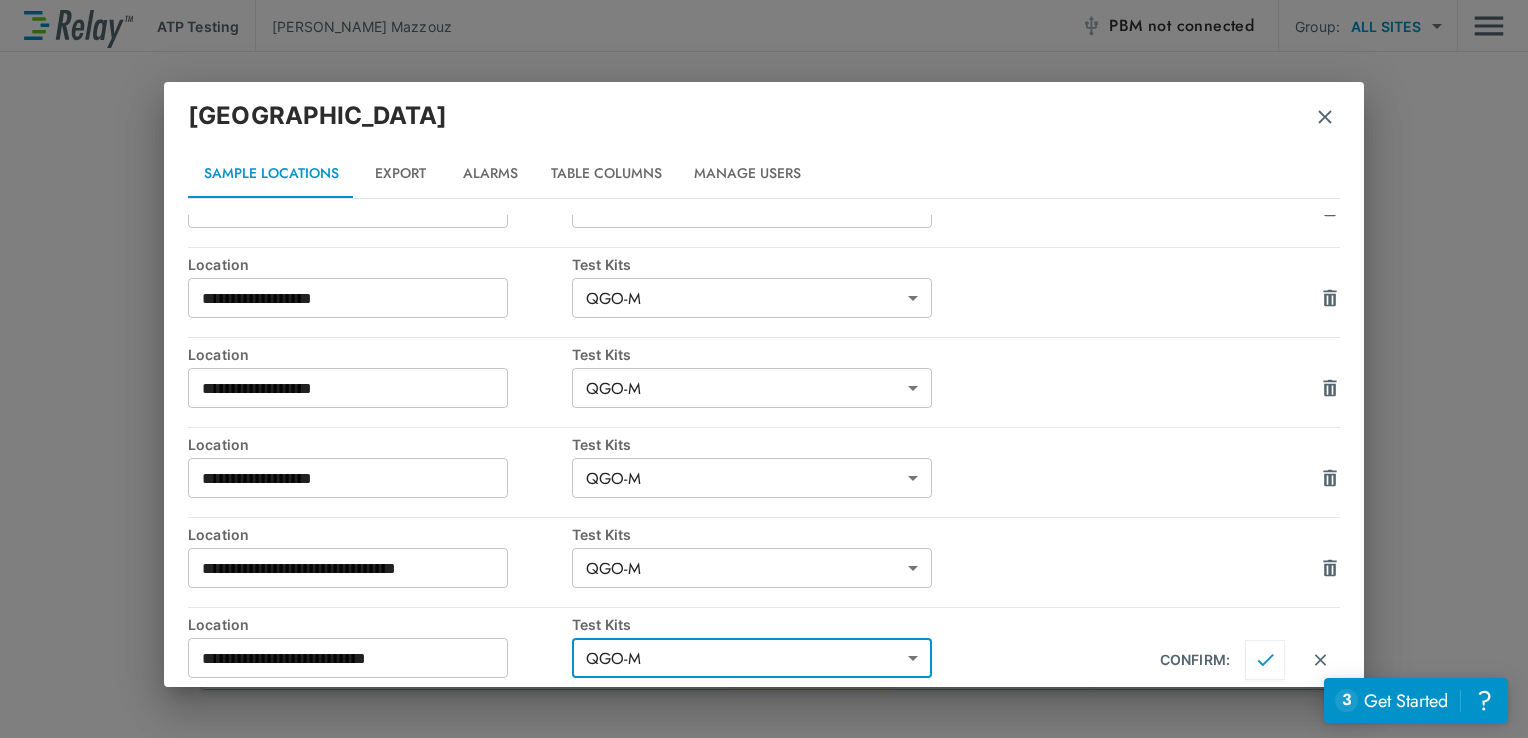 click at bounding box center (1265, 660) 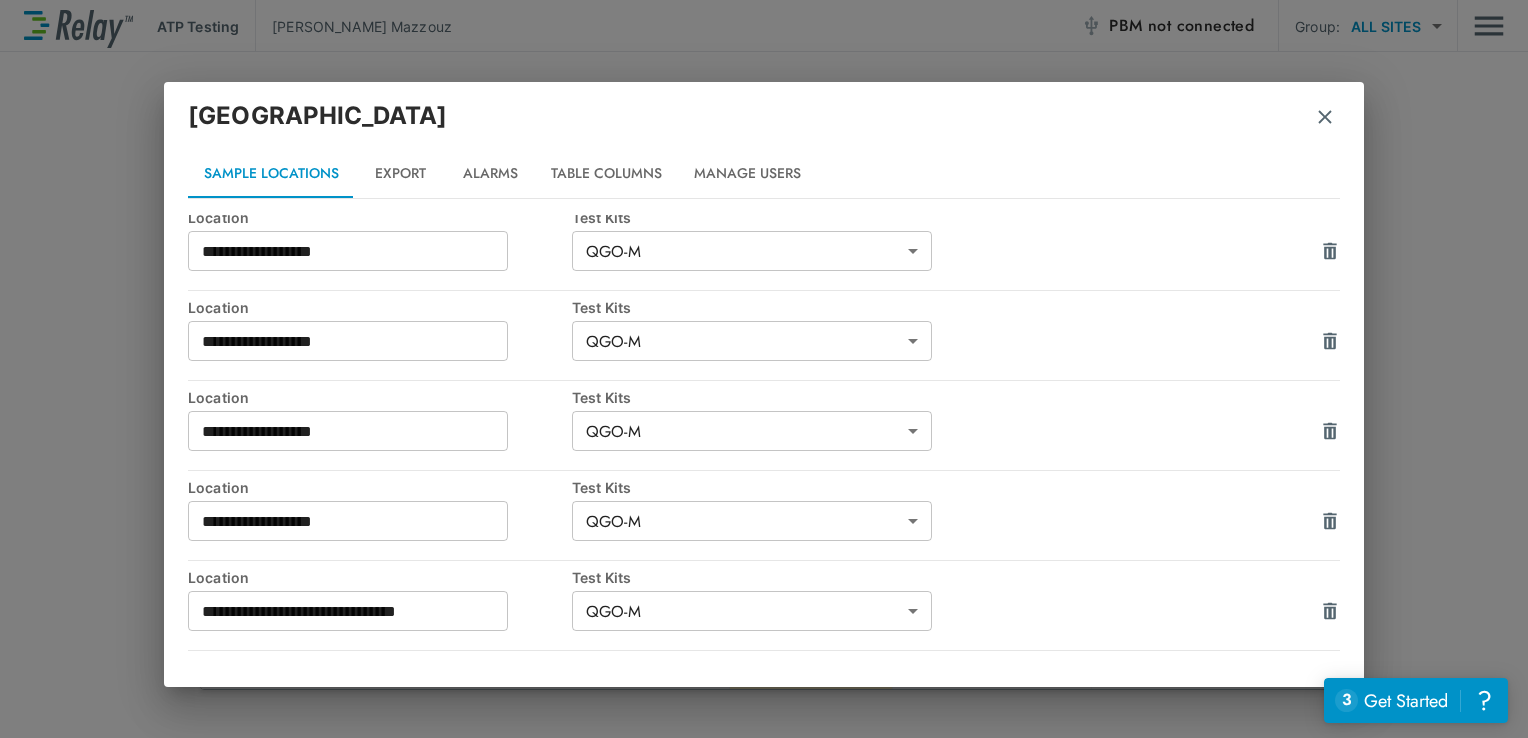scroll, scrollTop: 3439, scrollLeft: 0, axis: vertical 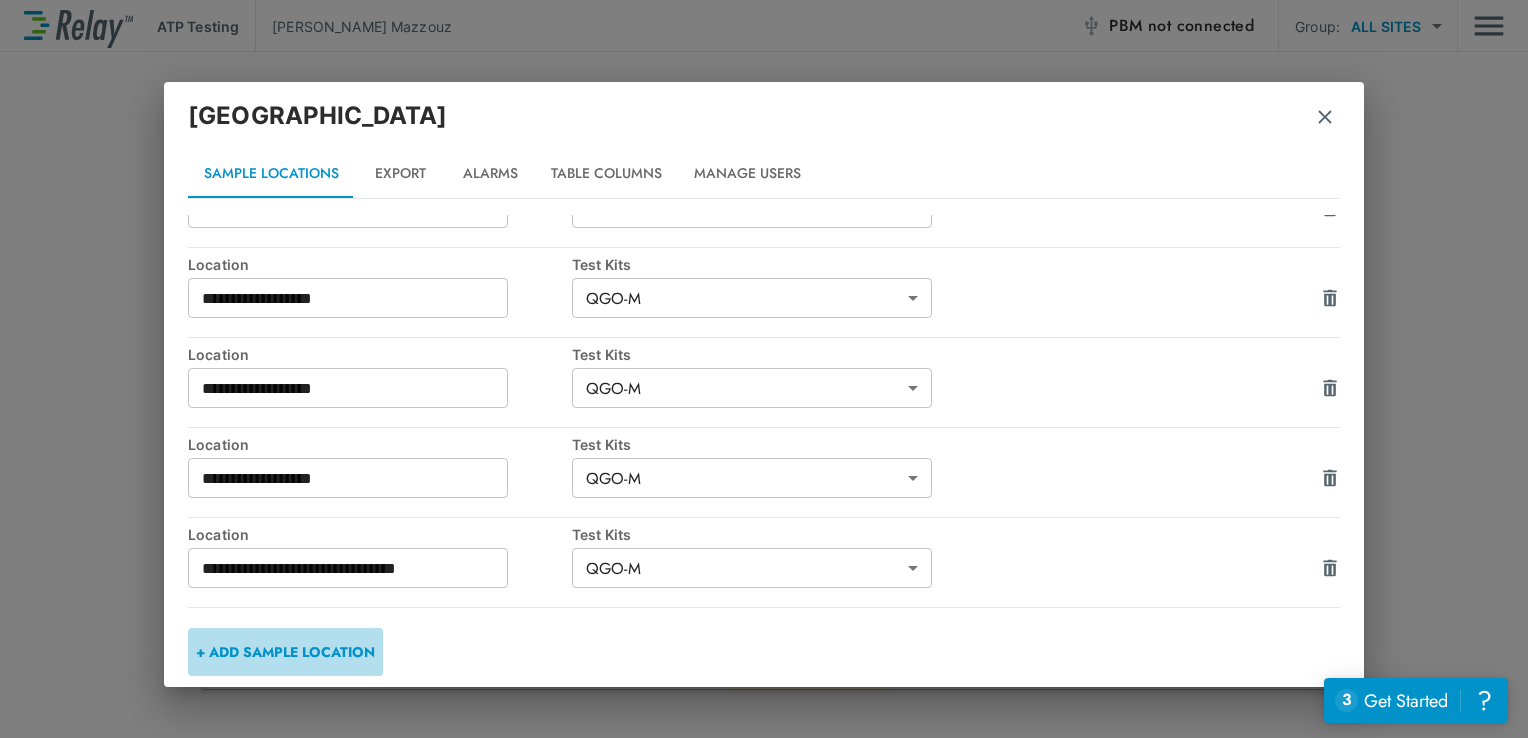 click on "+ ADD SAMPLE LOCATION" at bounding box center [285, 652] 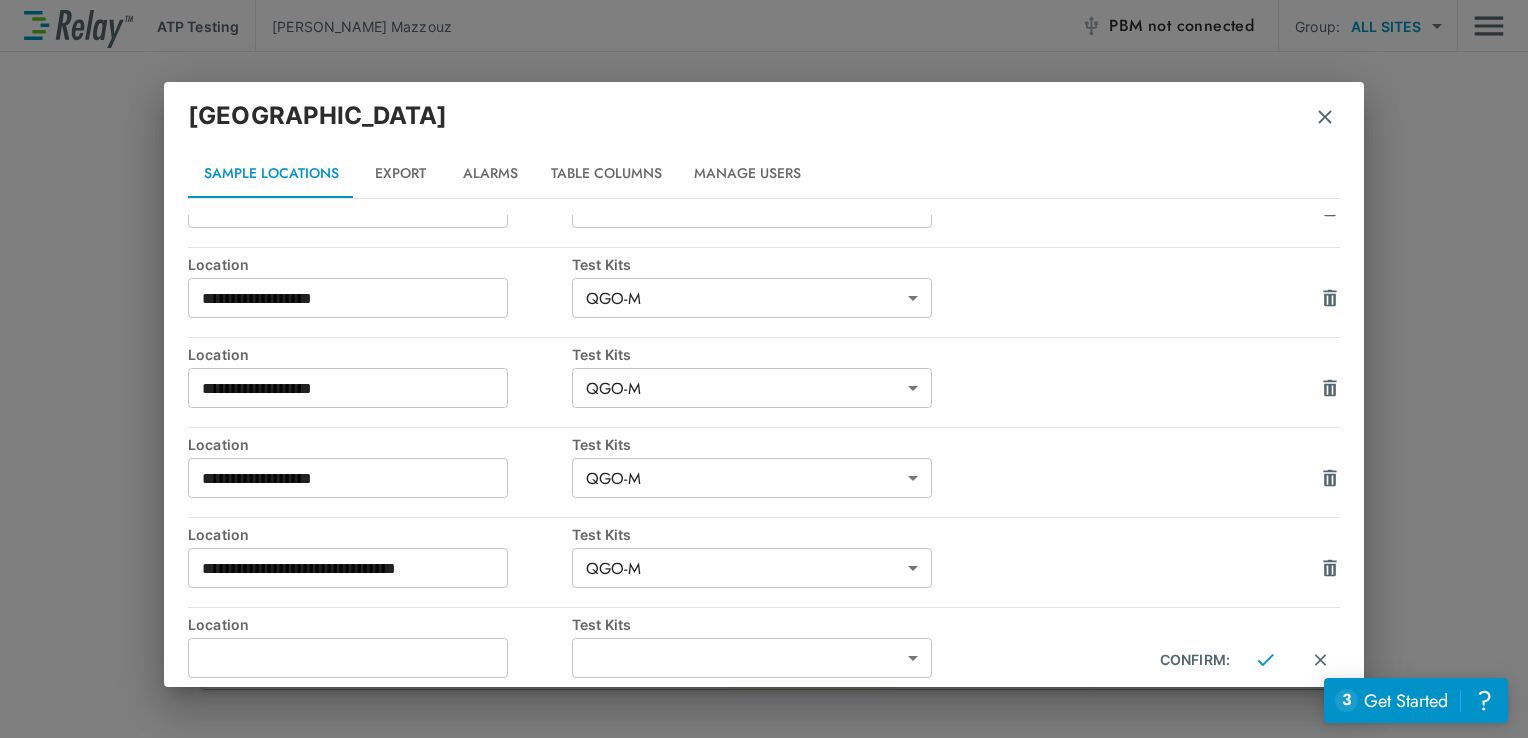 click at bounding box center [348, 658] 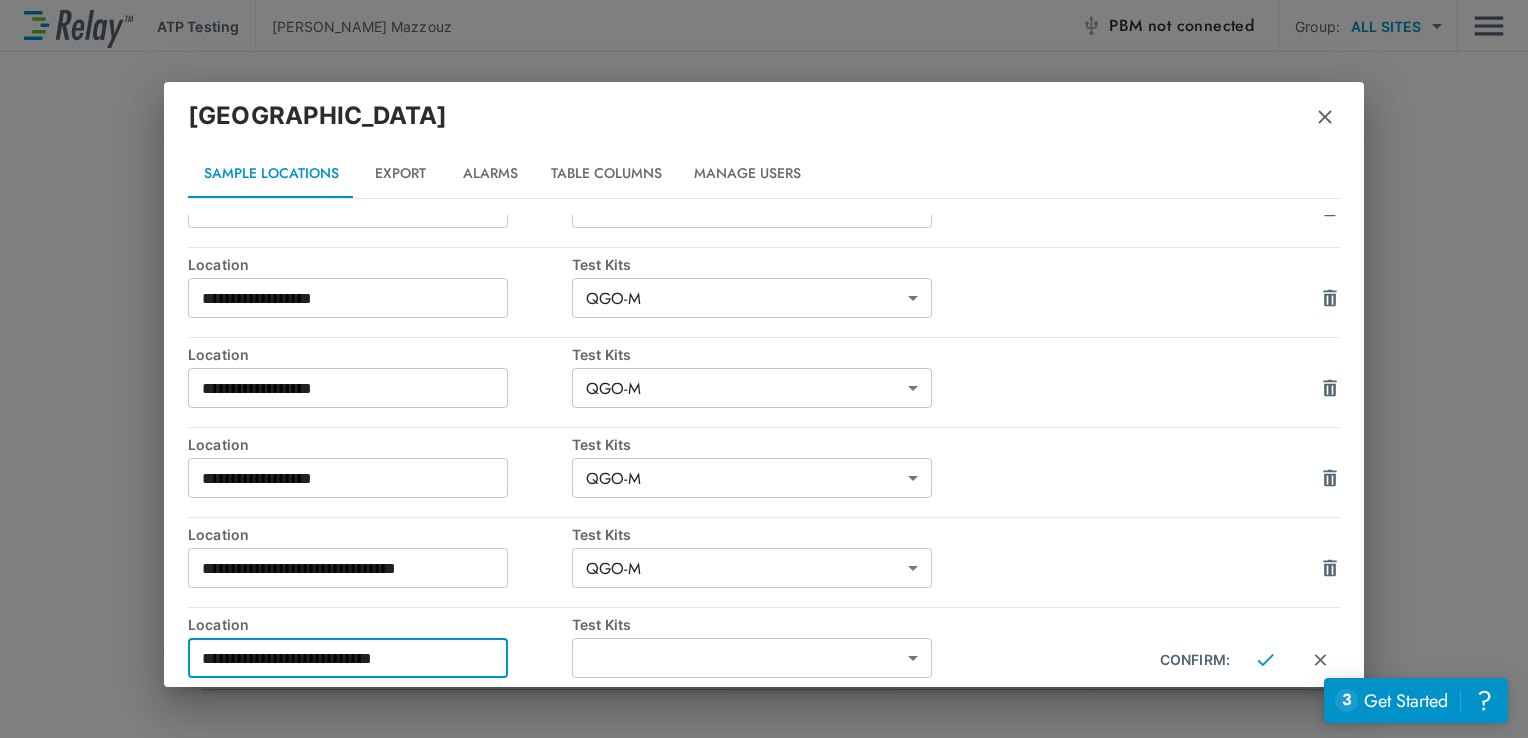 click on "**********" at bounding box center [764, 369] 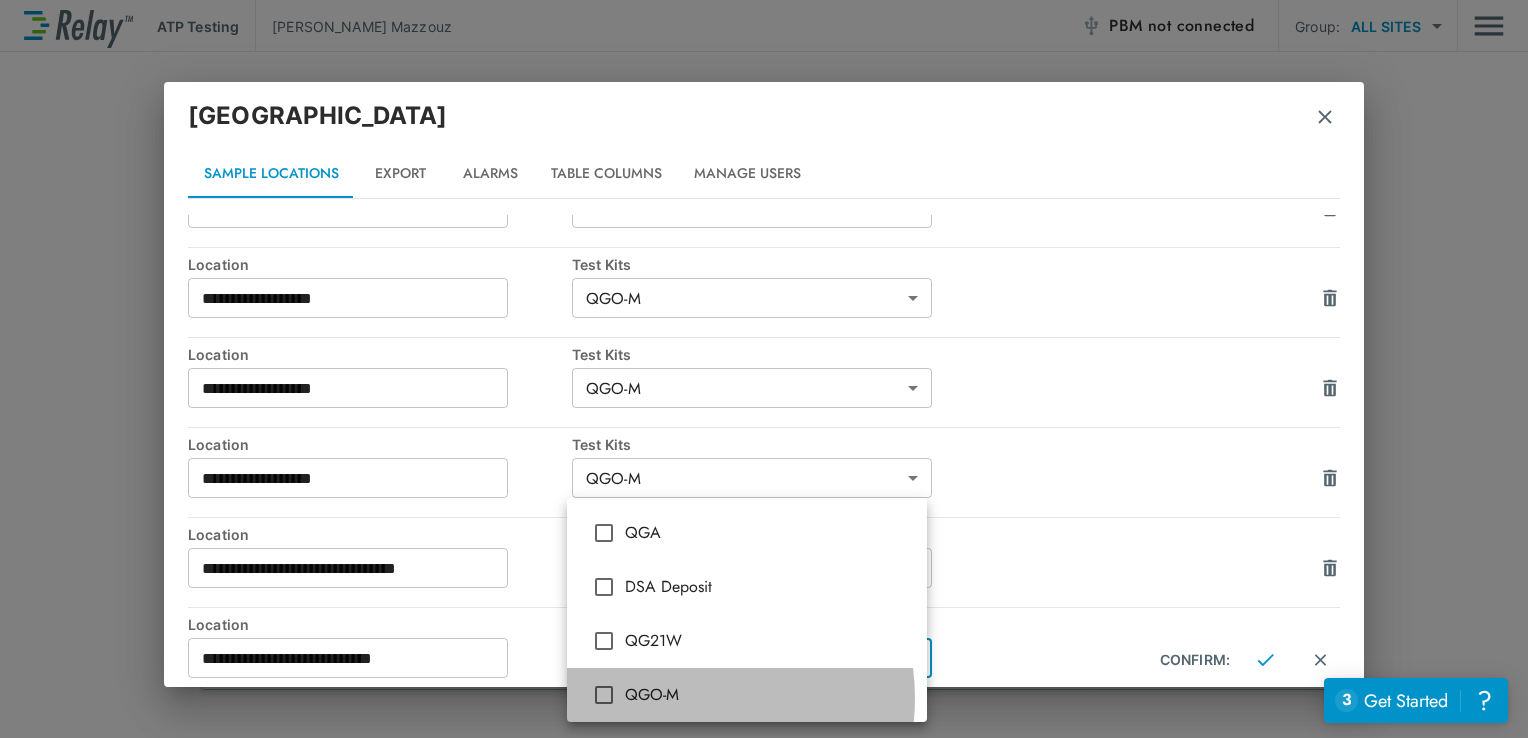 click on "QGO-M" at bounding box center (768, 695) 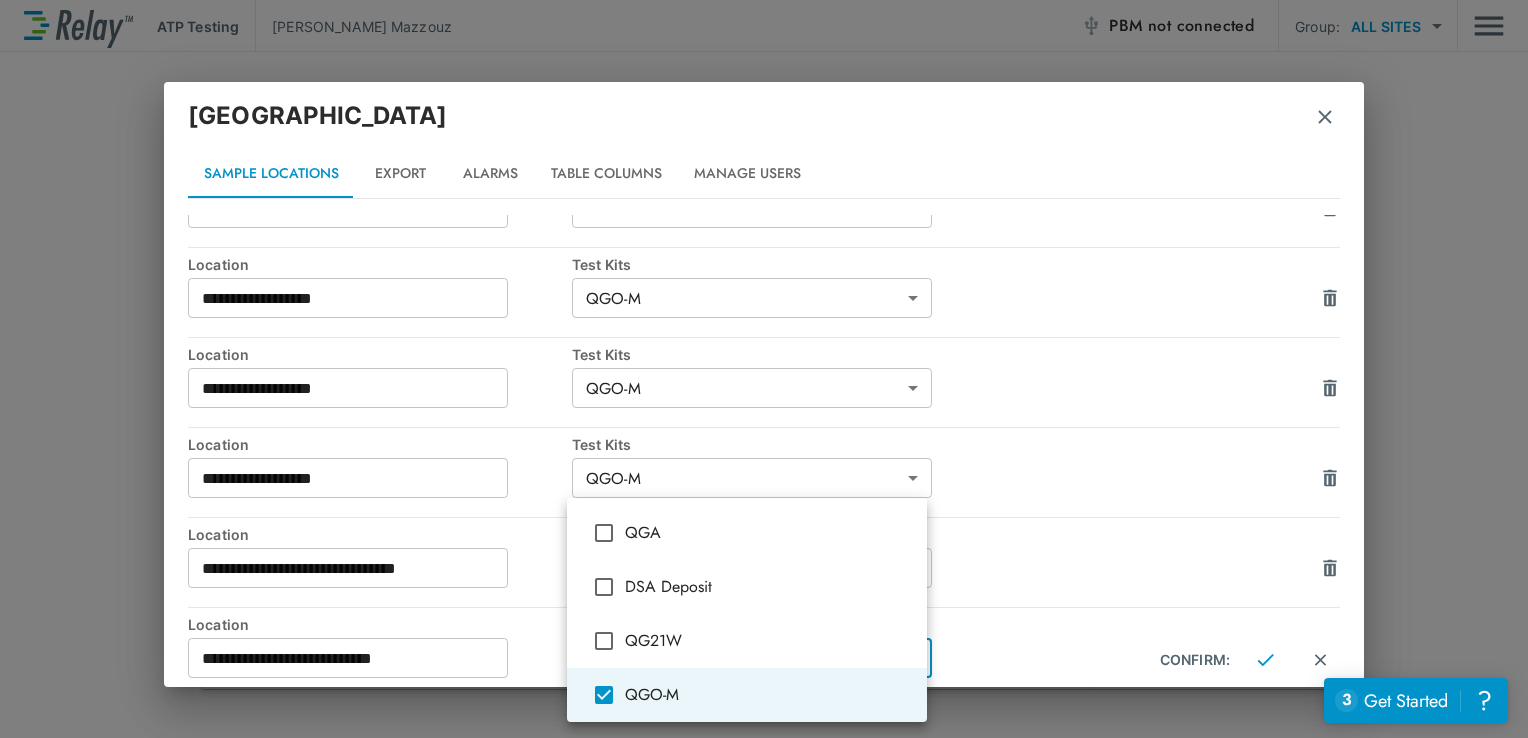 click at bounding box center [764, 369] 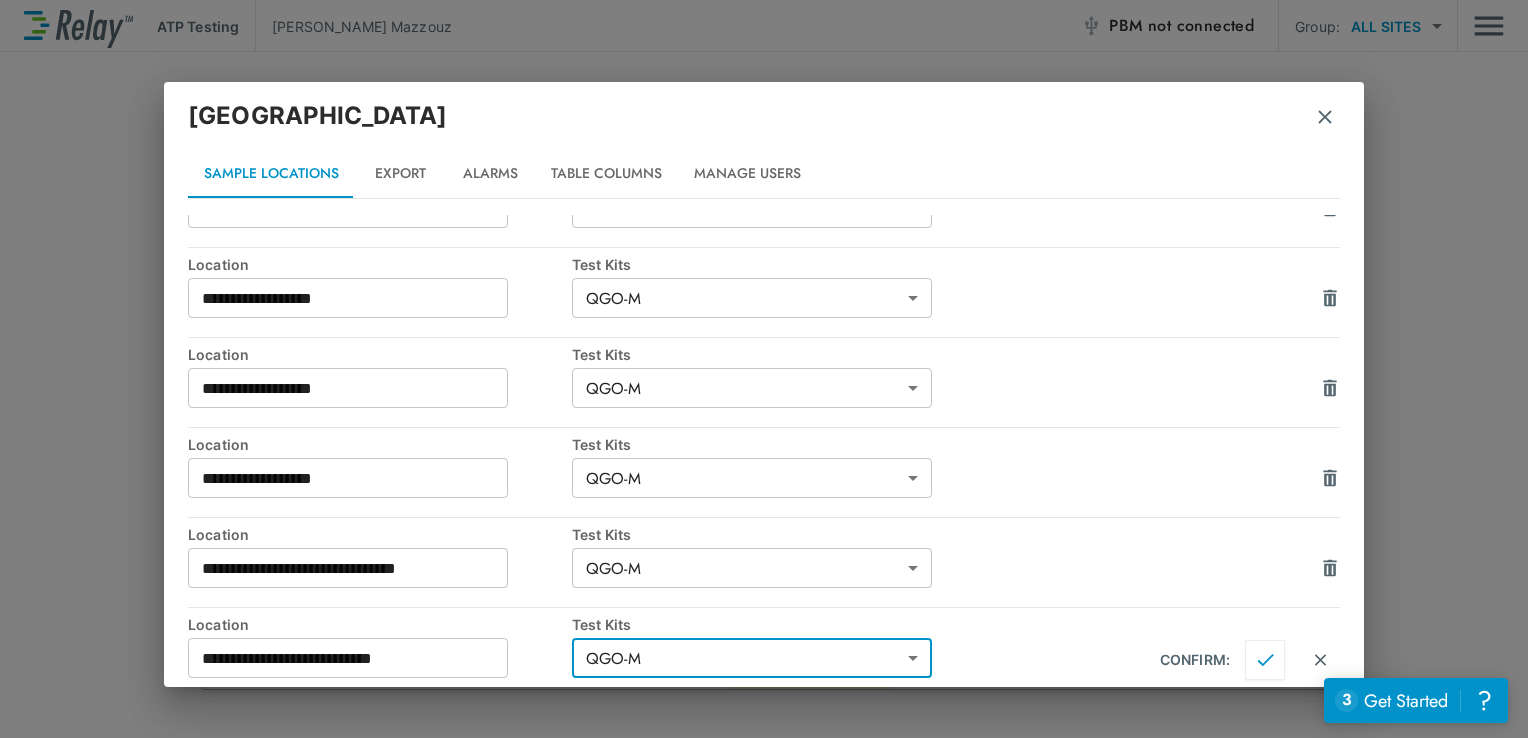 click at bounding box center (1265, 660) 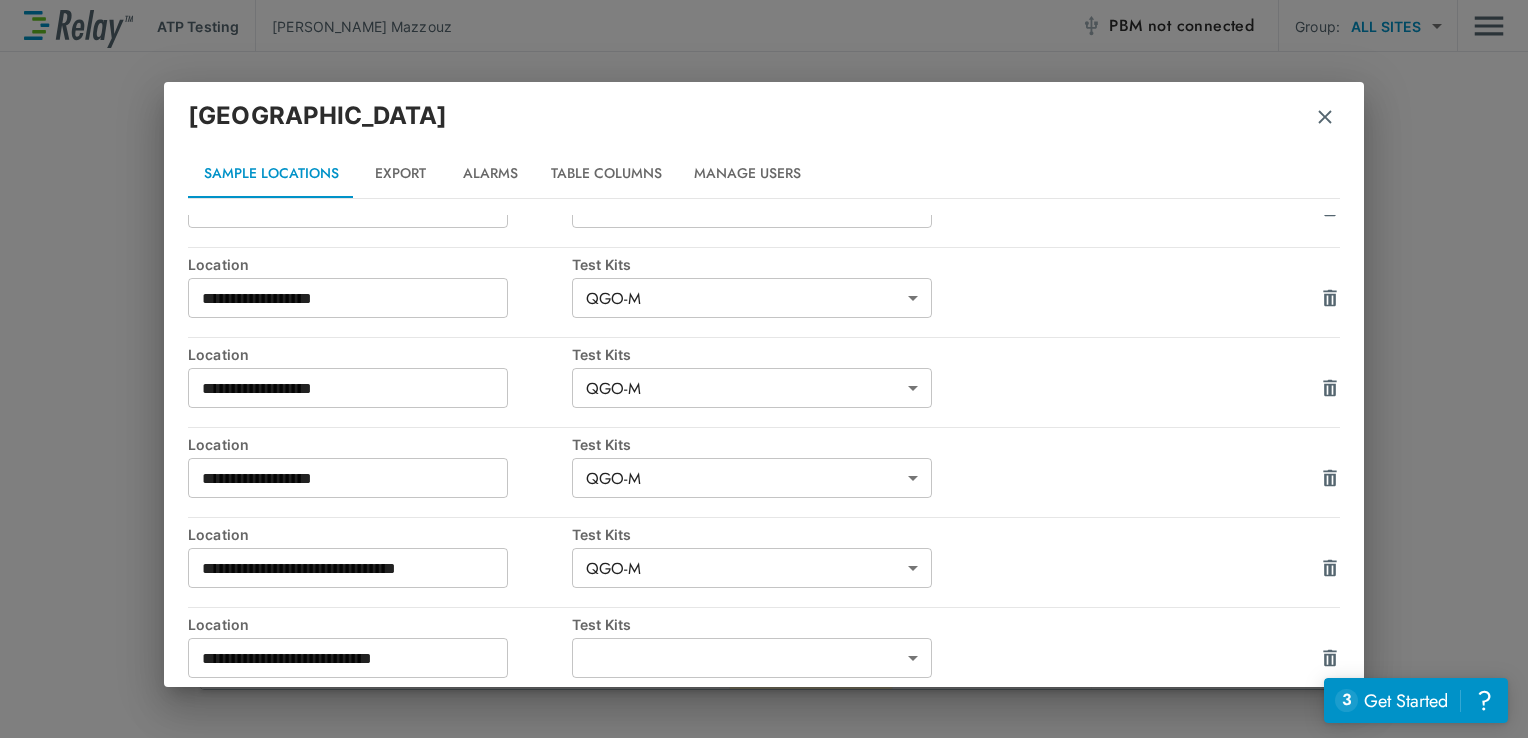 click on "**********" at bounding box center (764, 369) 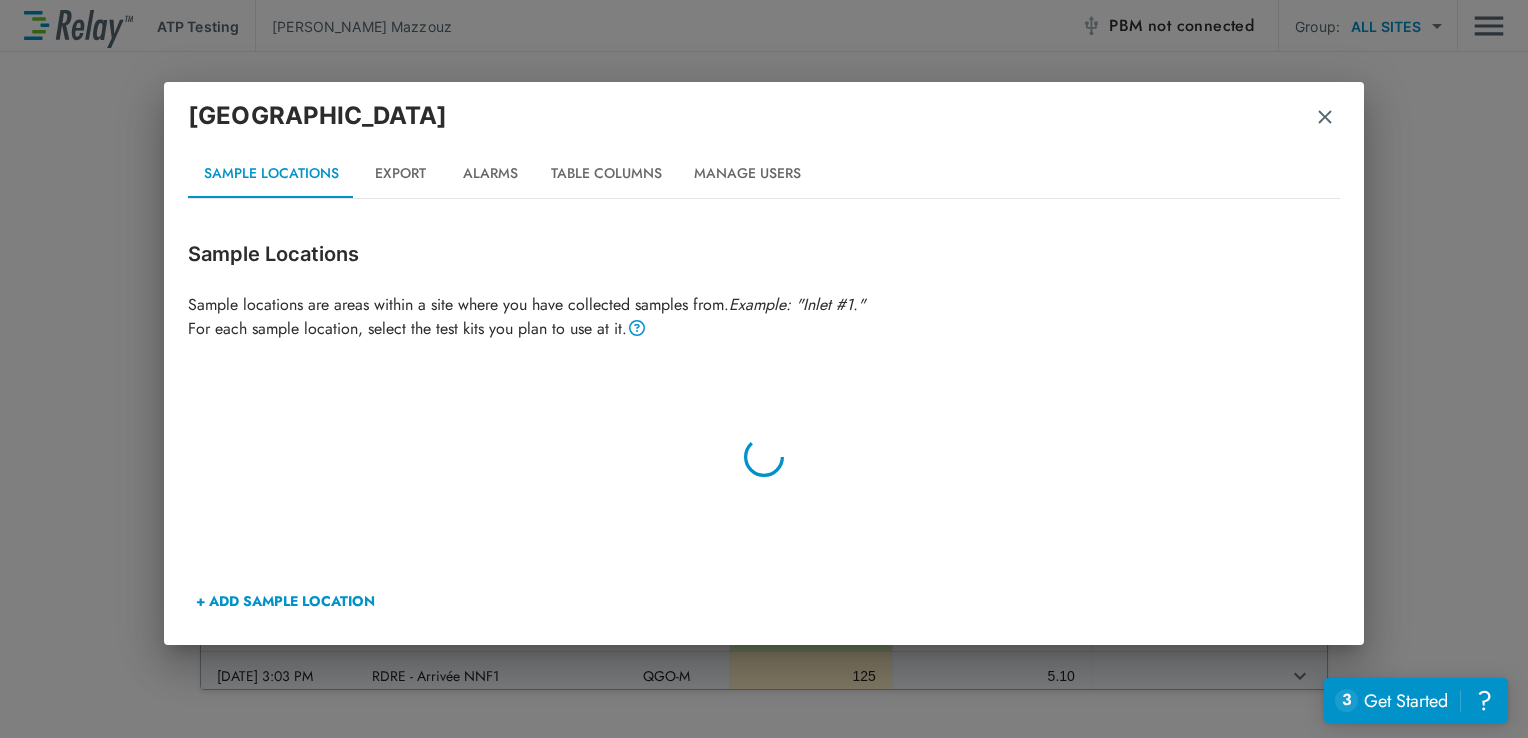scroll, scrollTop: 0, scrollLeft: 0, axis: both 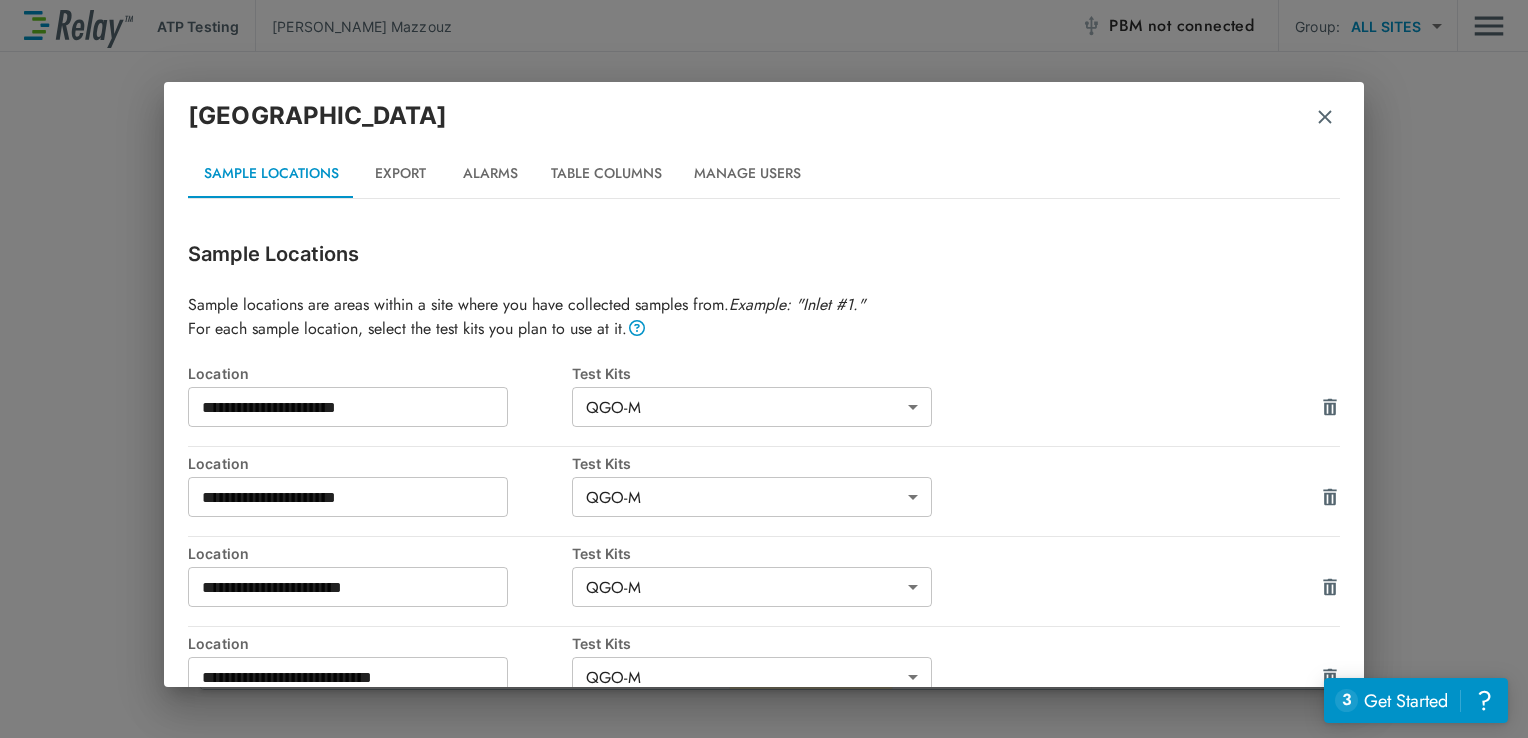 click on "Alarms" at bounding box center [490, 174] 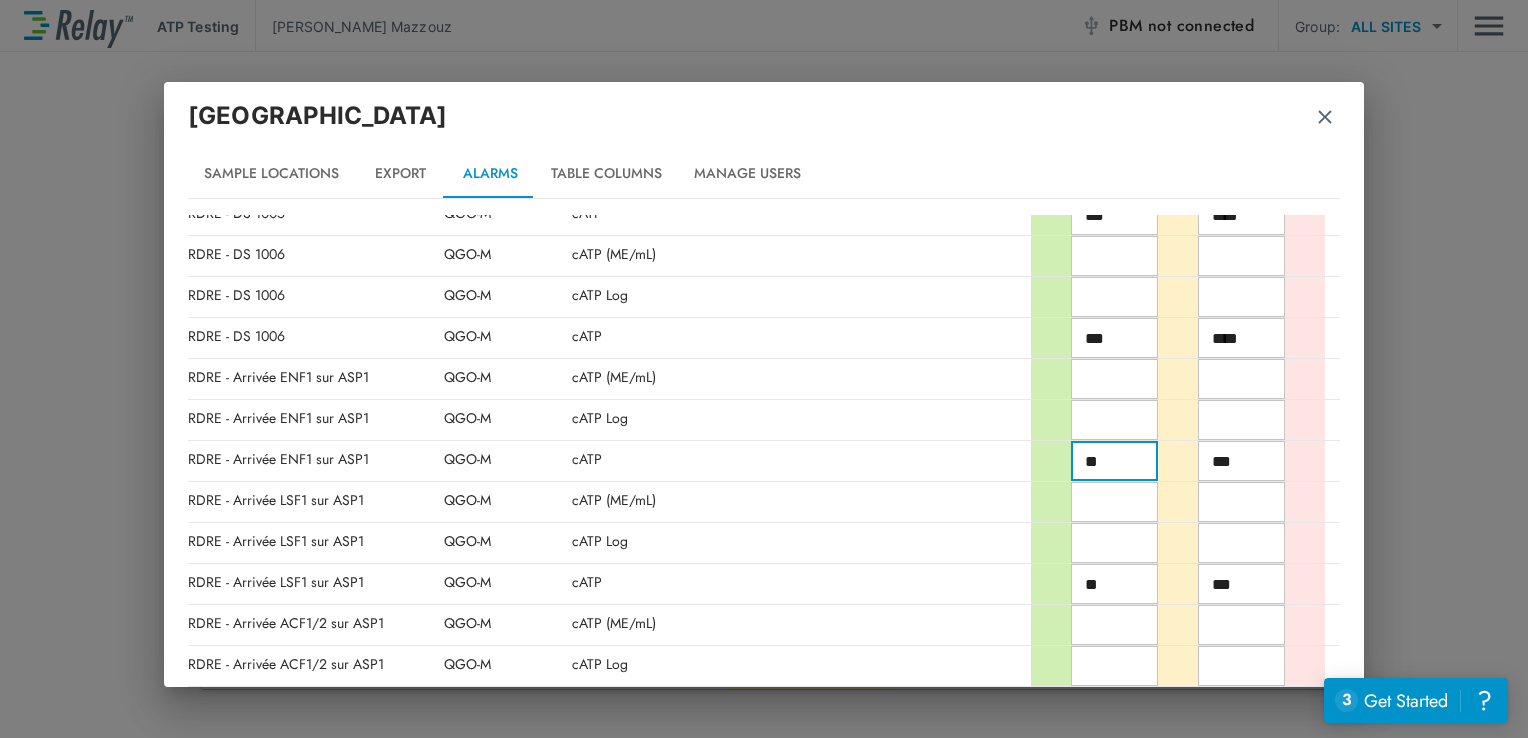 scroll, scrollTop: 4560, scrollLeft: 0, axis: vertical 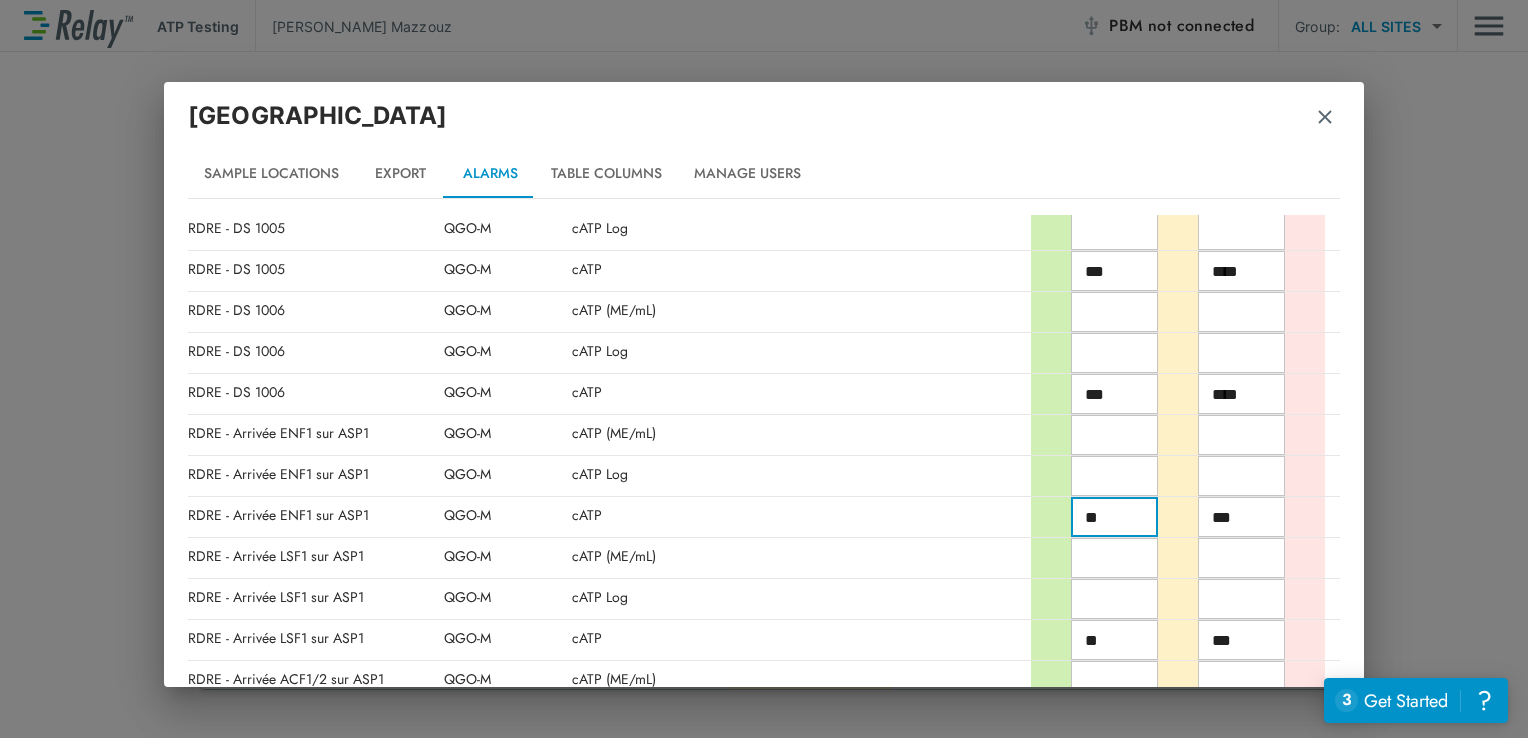 click on "**" at bounding box center (1114, 517) 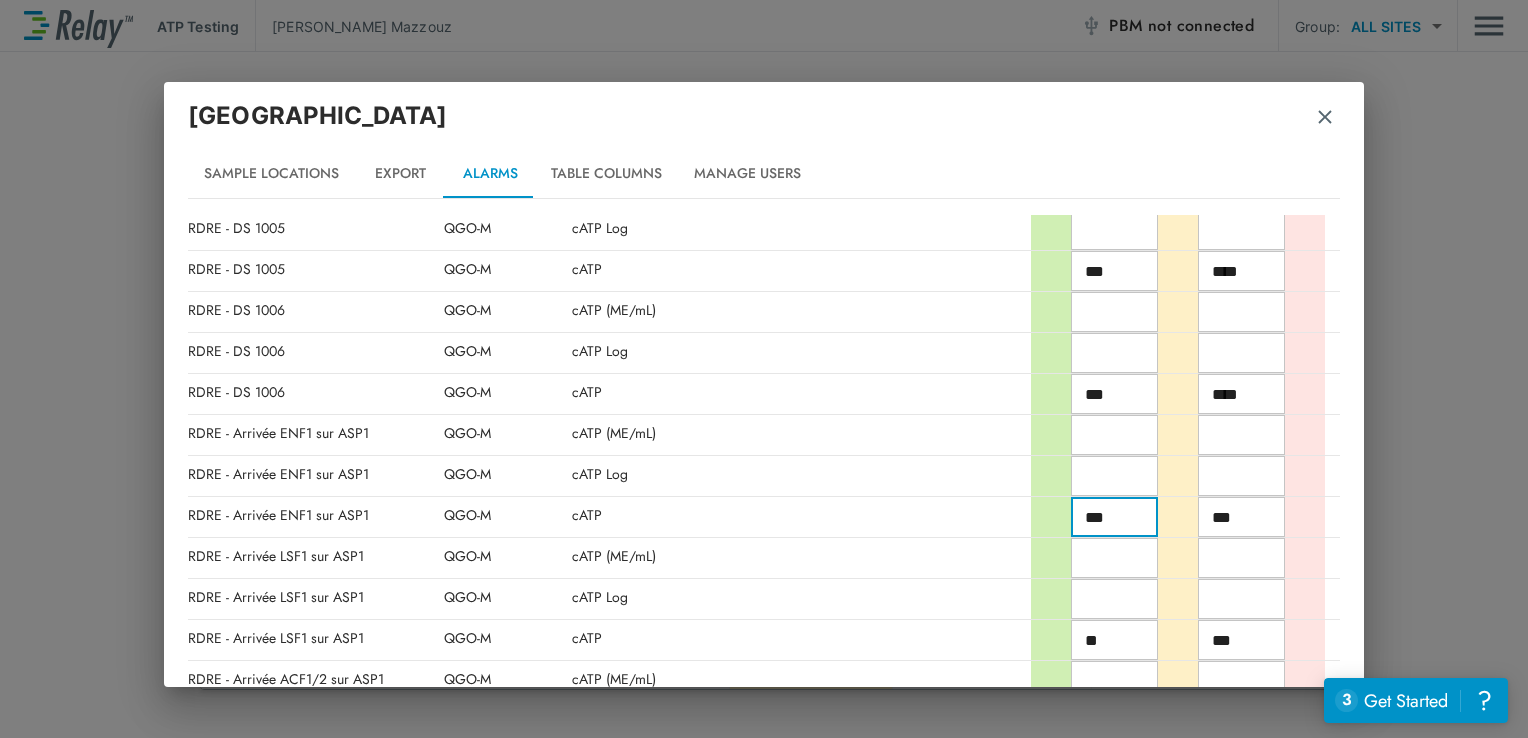 click on "***" at bounding box center (1241, 517) 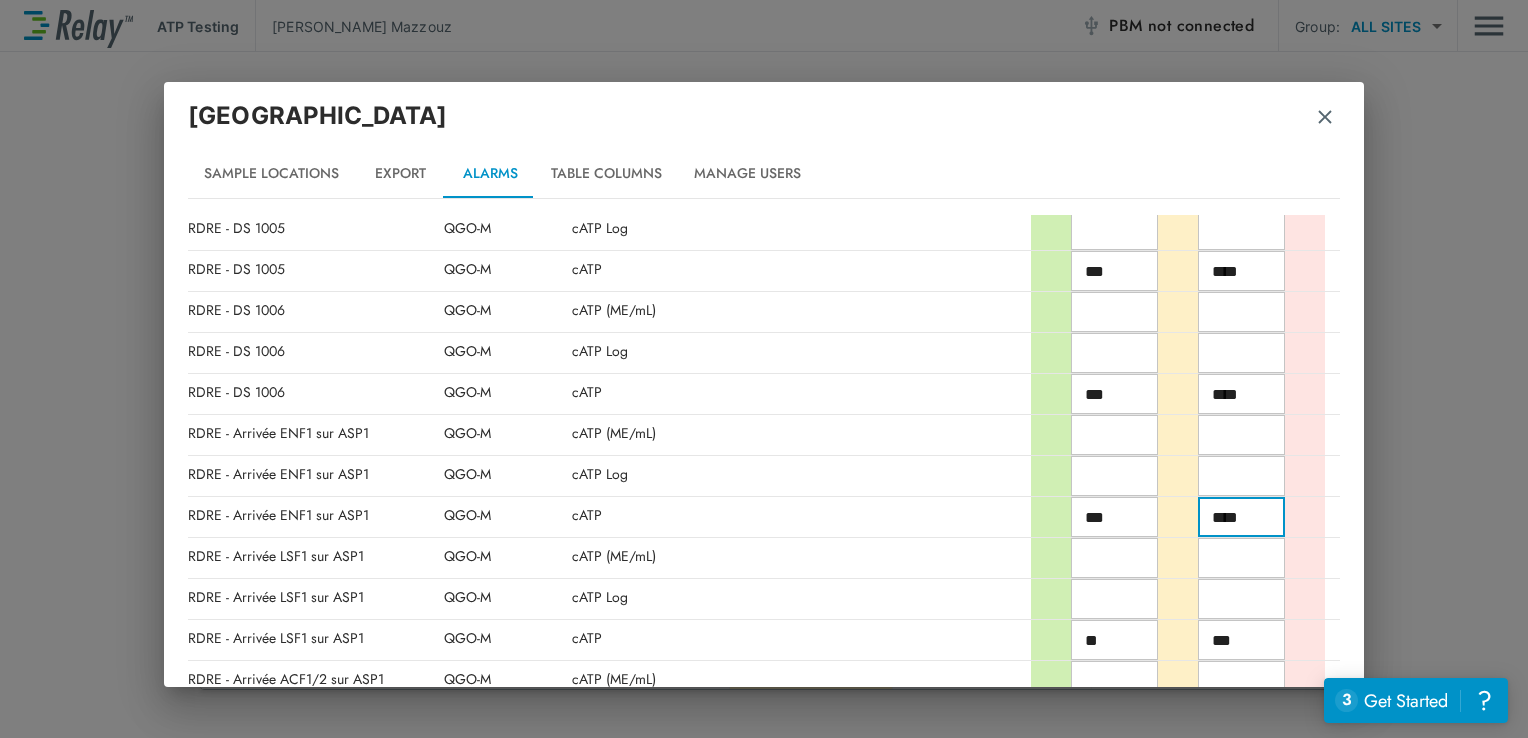 scroll, scrollTop: 4677, scrollLeft: 0, axis: vertical 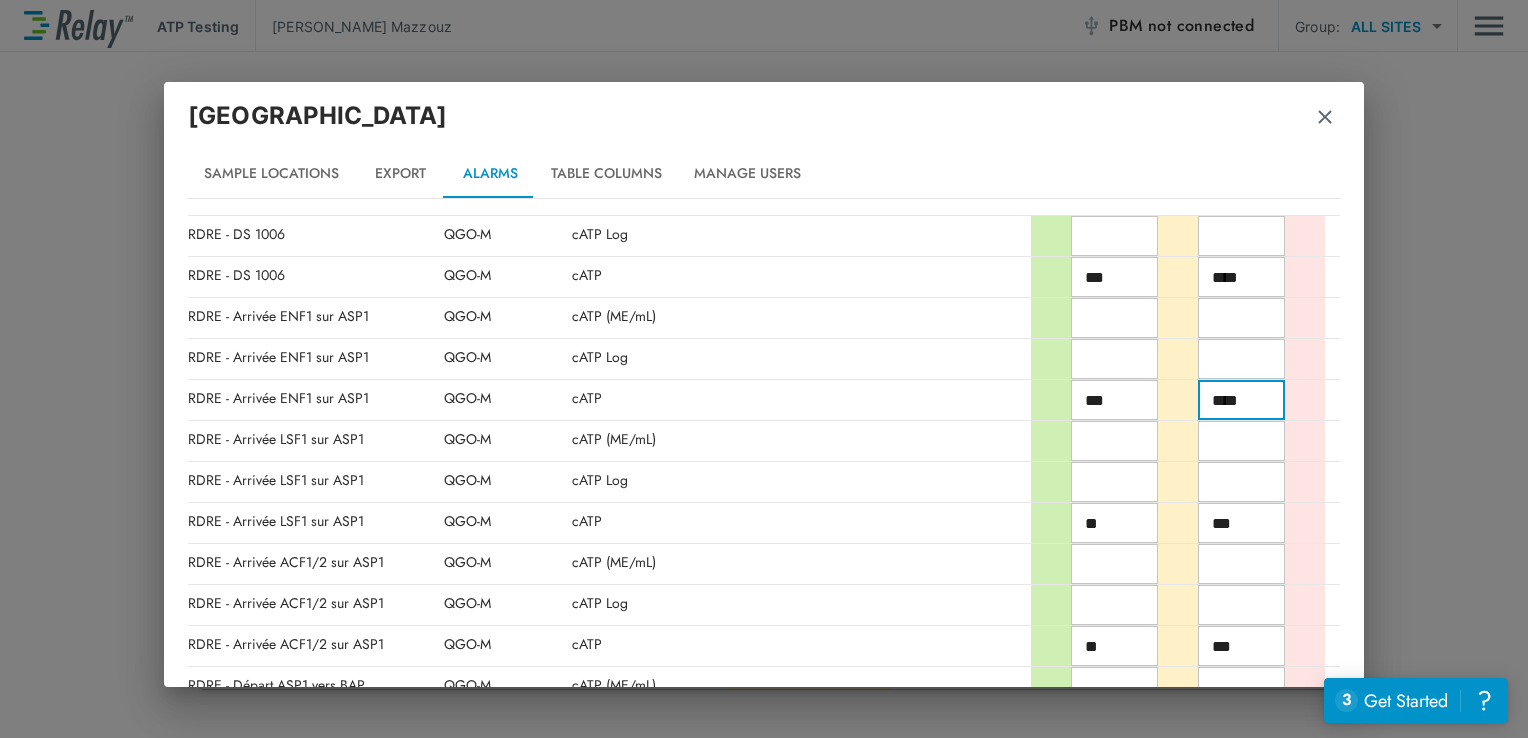 click on "***" at bounding box center (1241, 523) 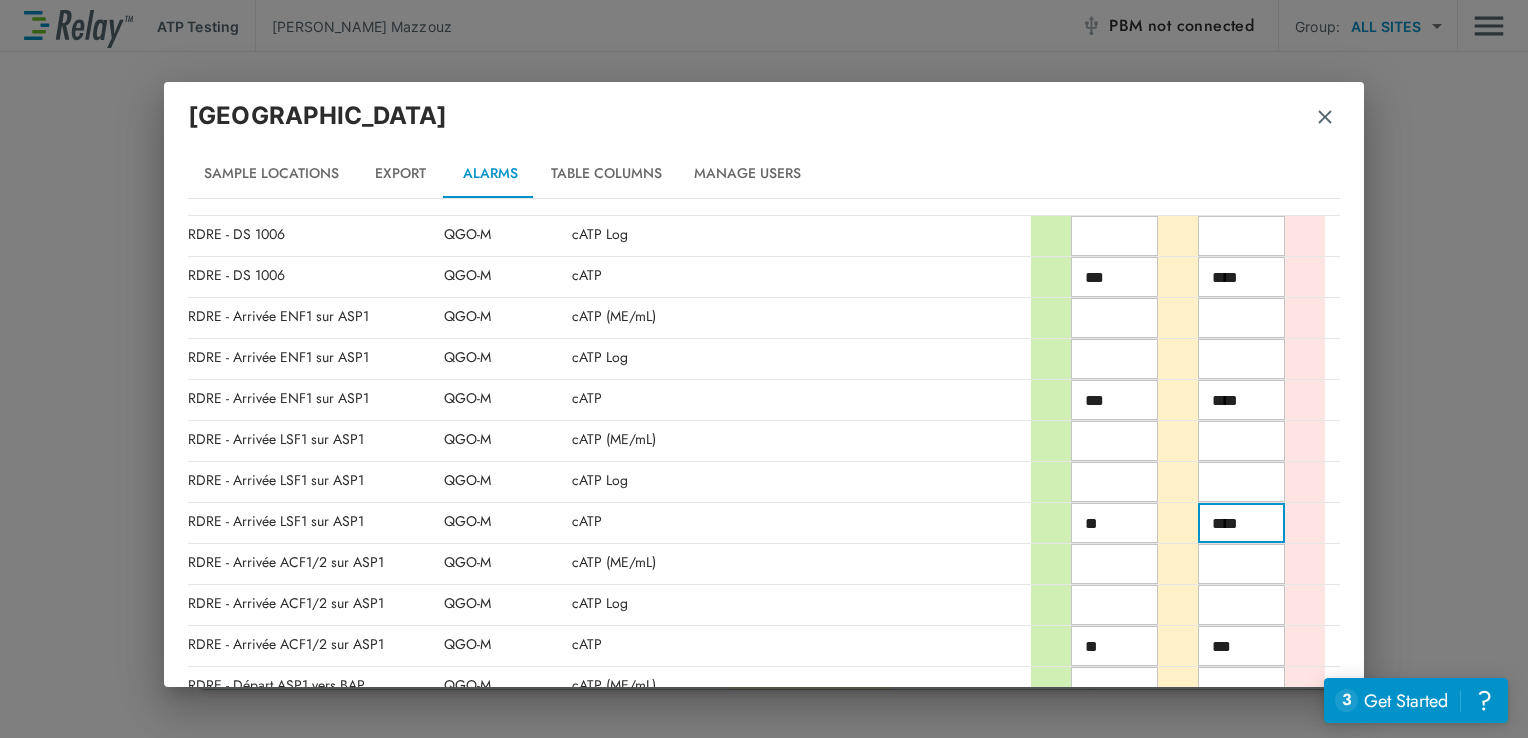 click on "**" at bounding box center (1114, 523) 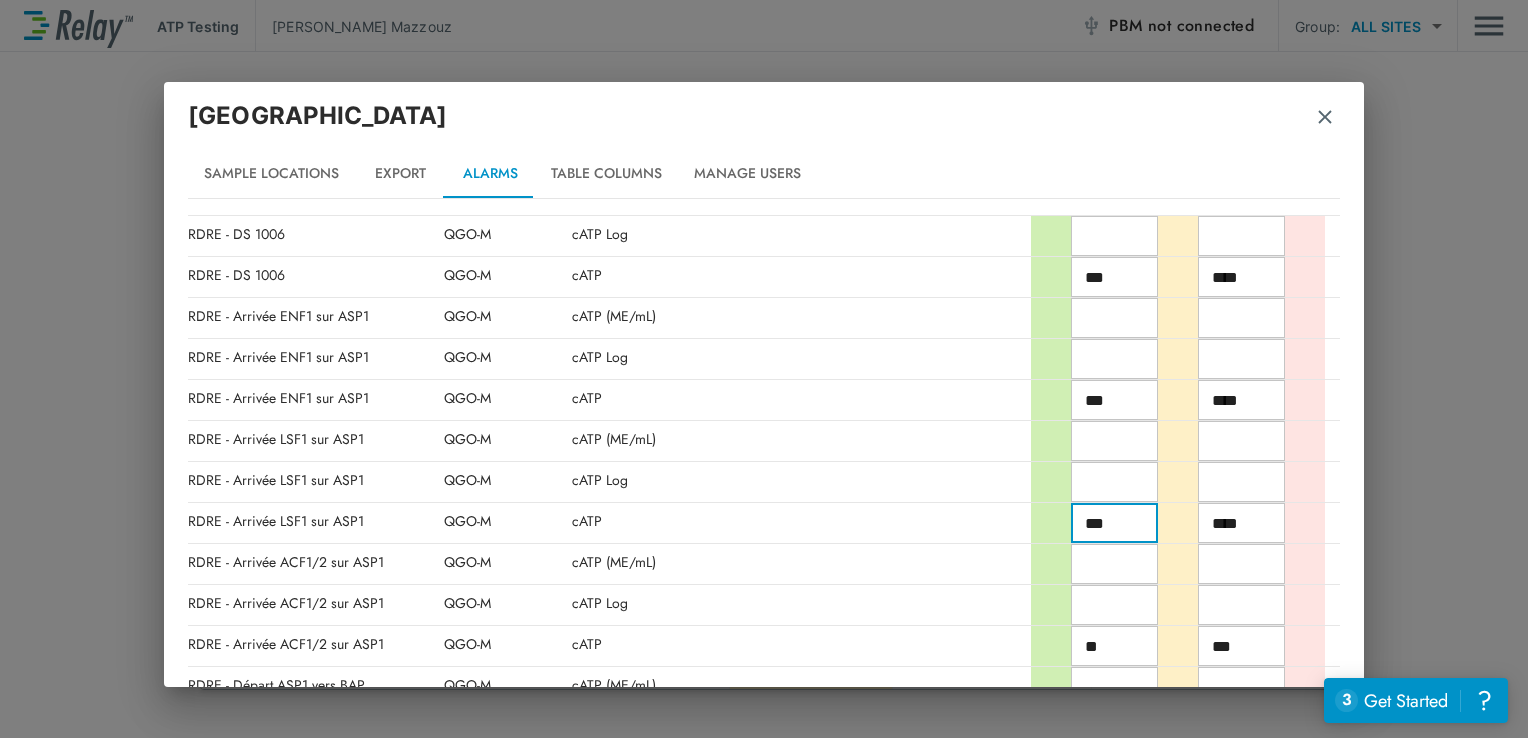 click on "**" at bounding box center [1114, 646] 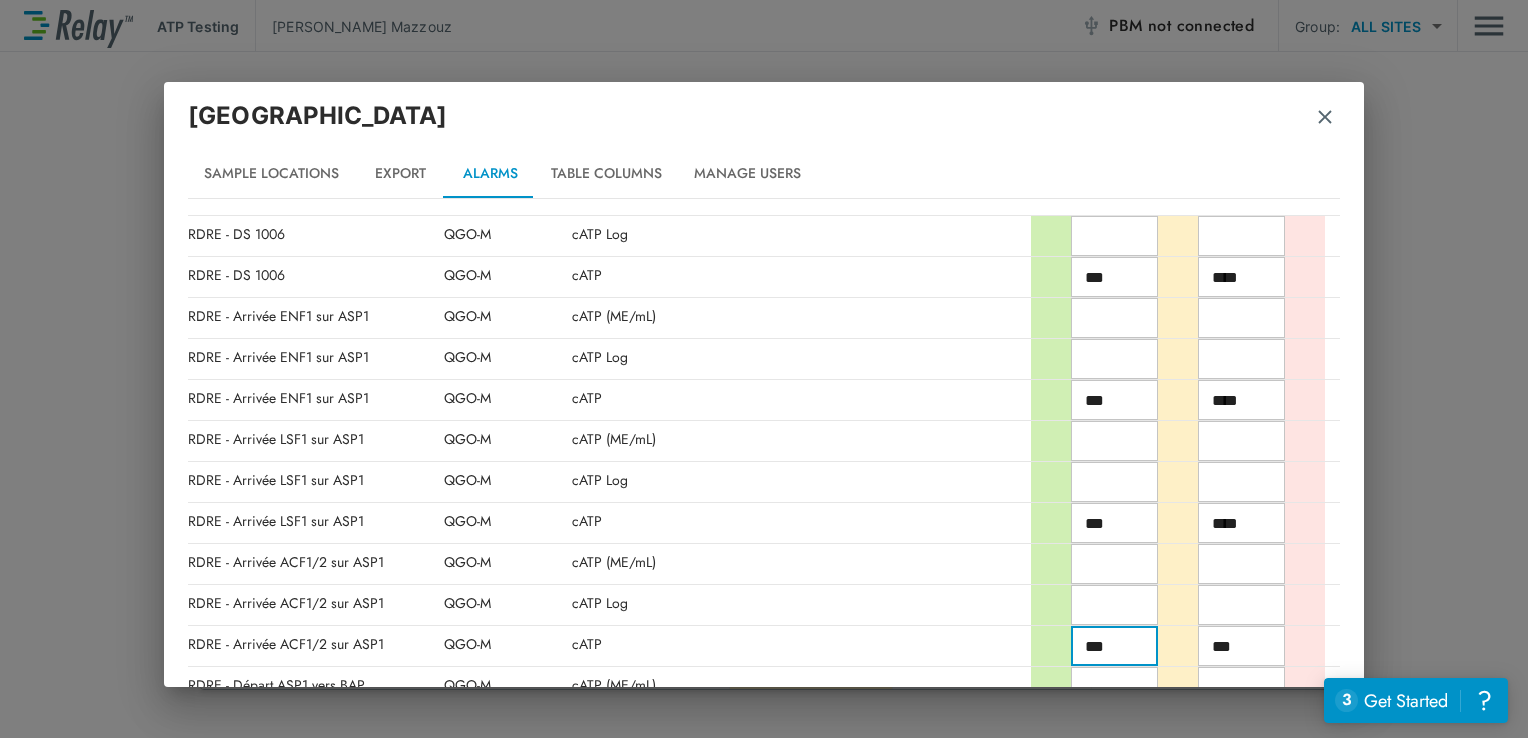 click on "***" at bounding box center (1241, 646) 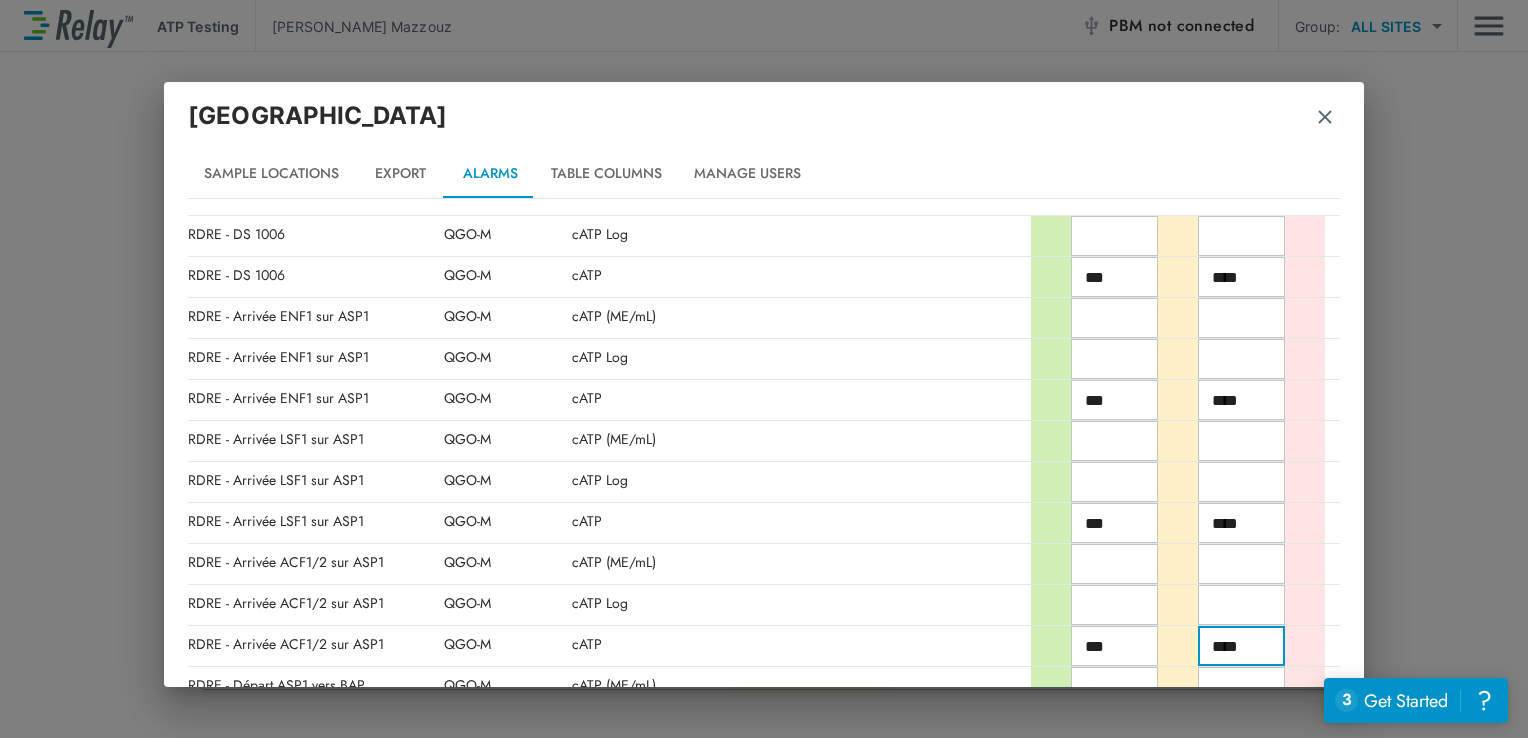 scroll, scrollTop: 4889, scrollLeft: 0, axis: vertical 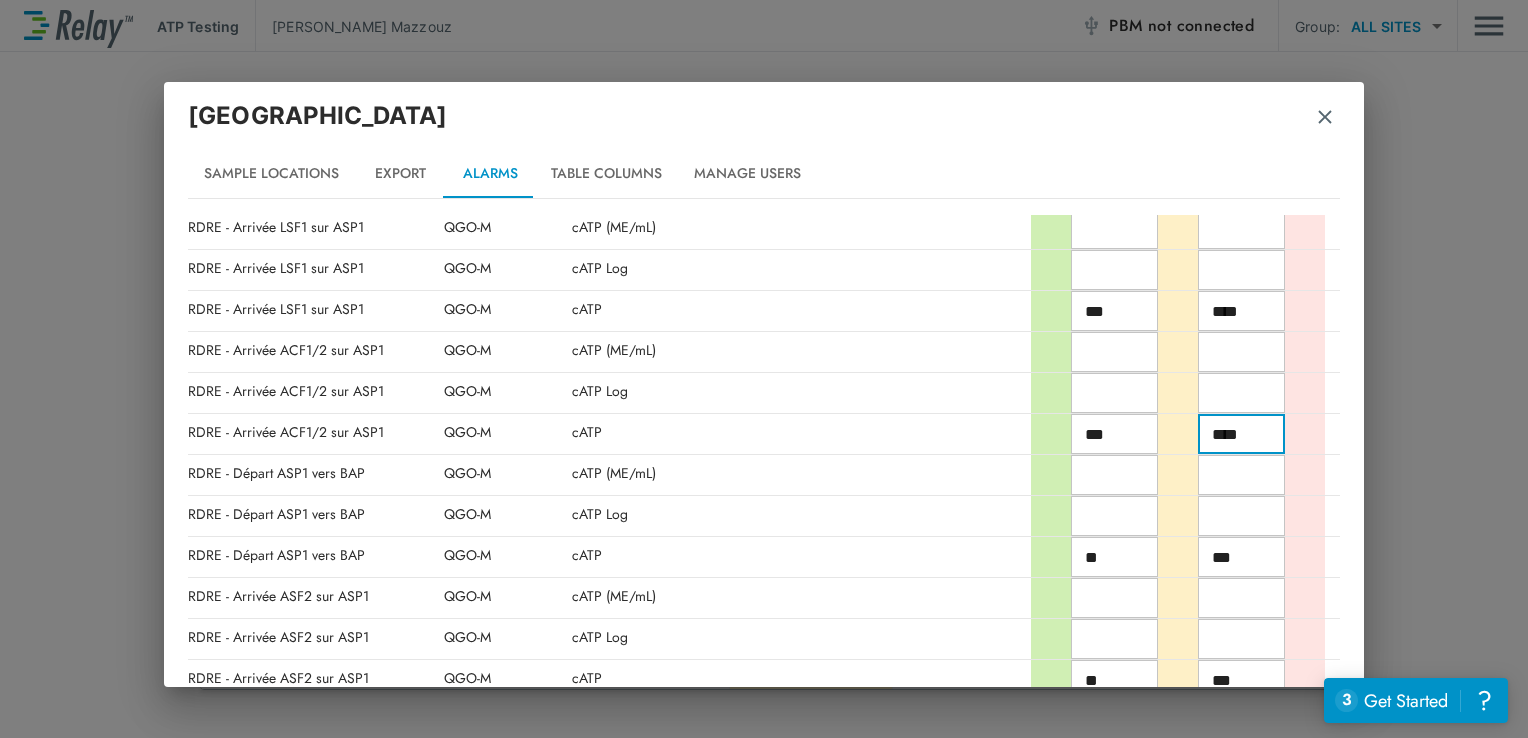 click on "**" at bounding box center [1114, 557] 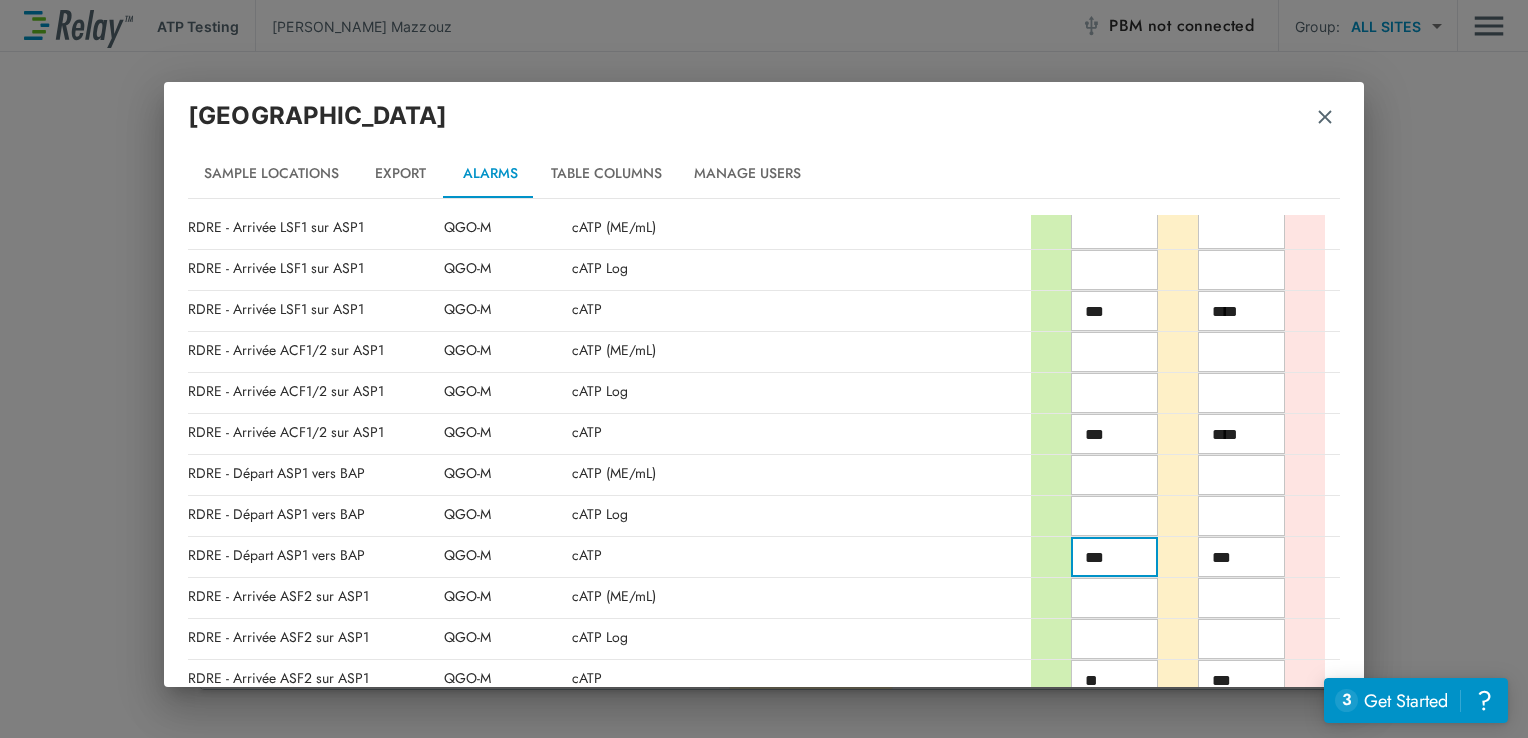 click on "***" at bounding box center [1241, 557] 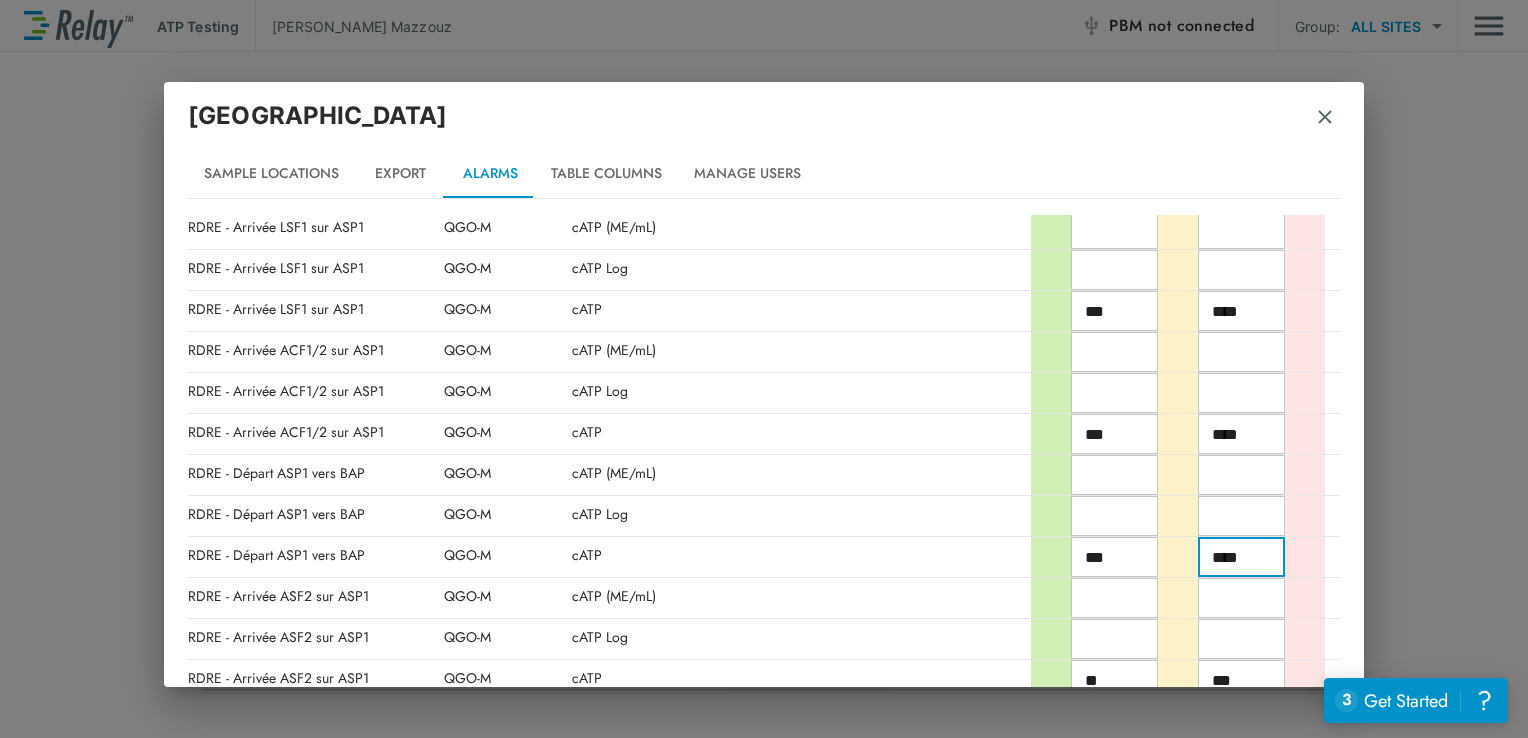 scroll, scrollTop: 4949, scrollLeft: 0, axis: vertical 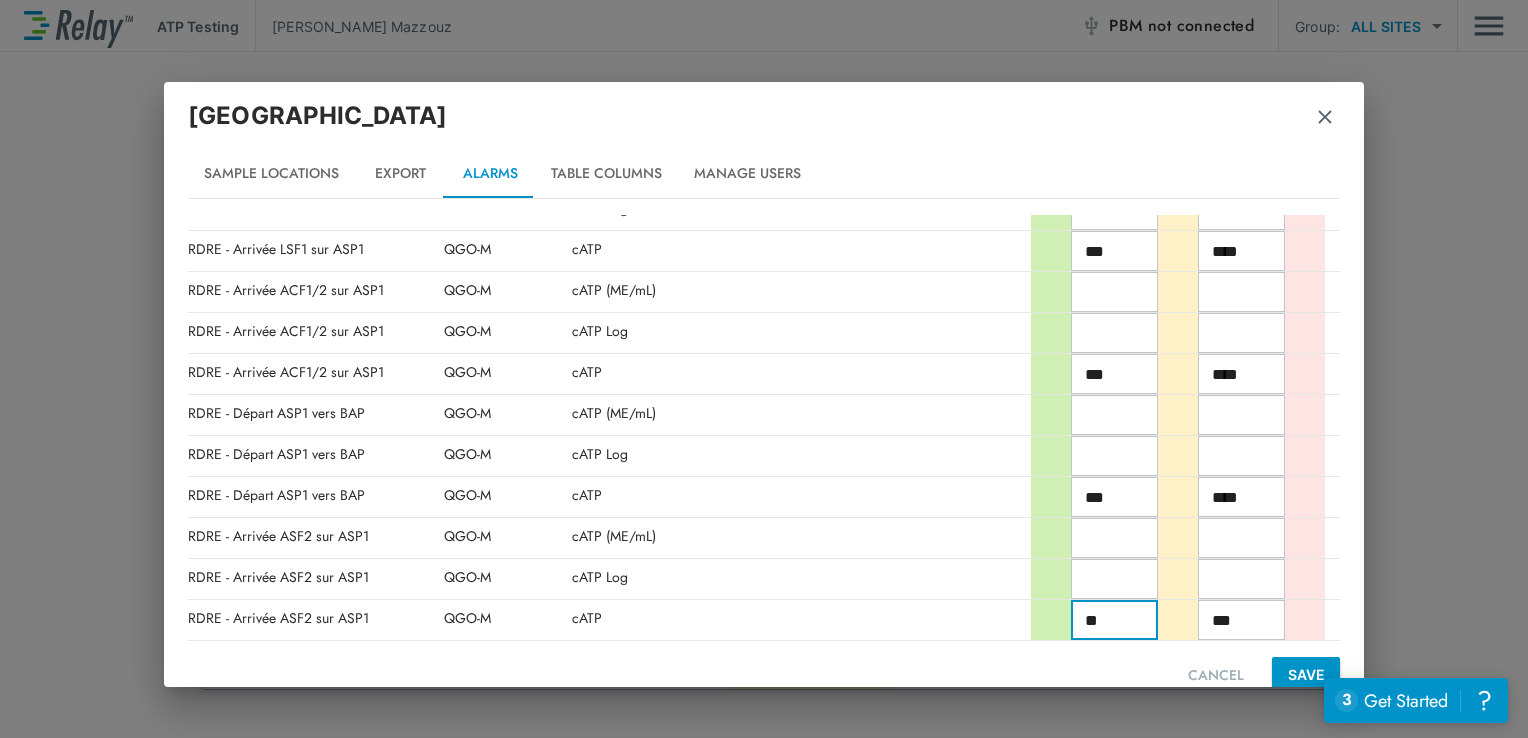 click on "**" at bounding box center [1114, 620] 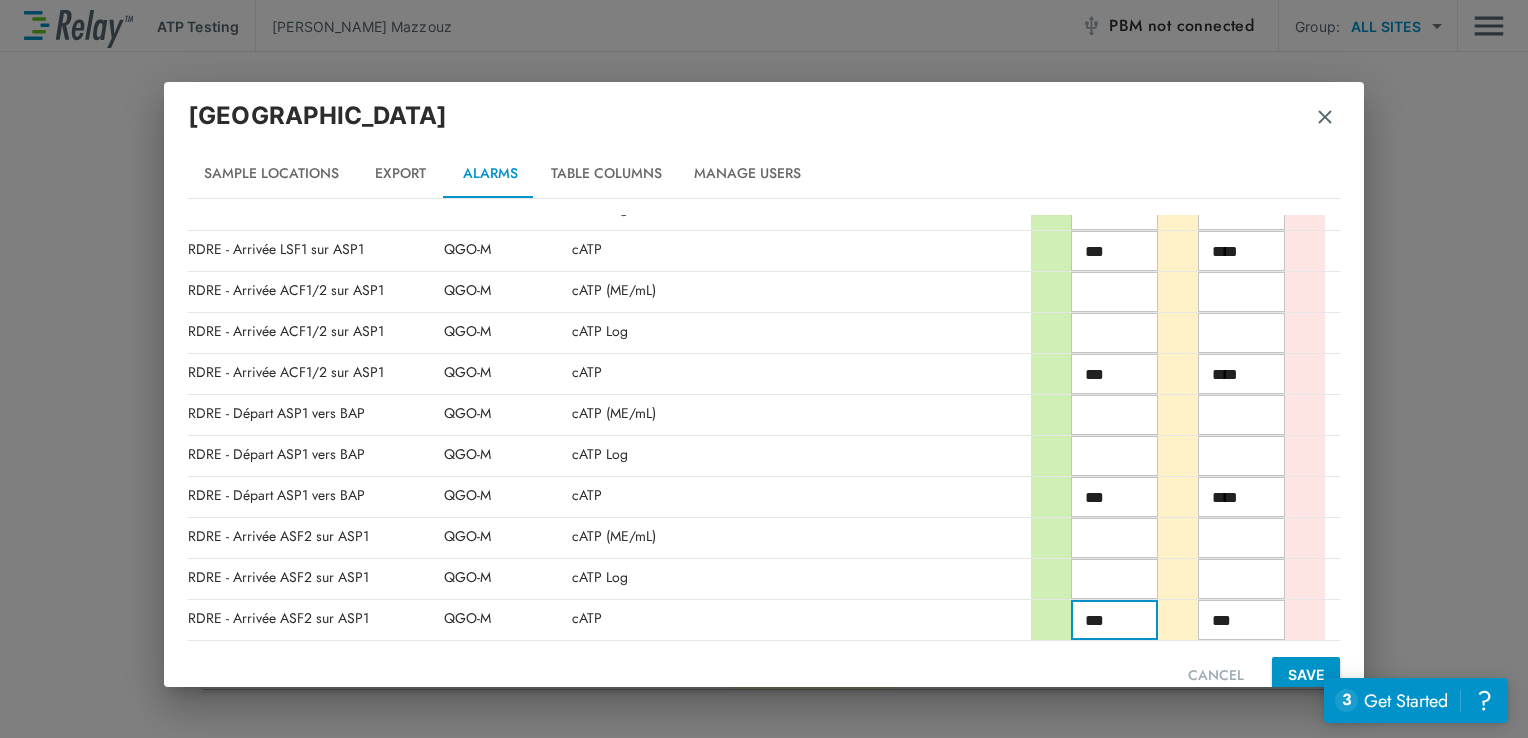 click on "***" at bounding box center [1241, 620] 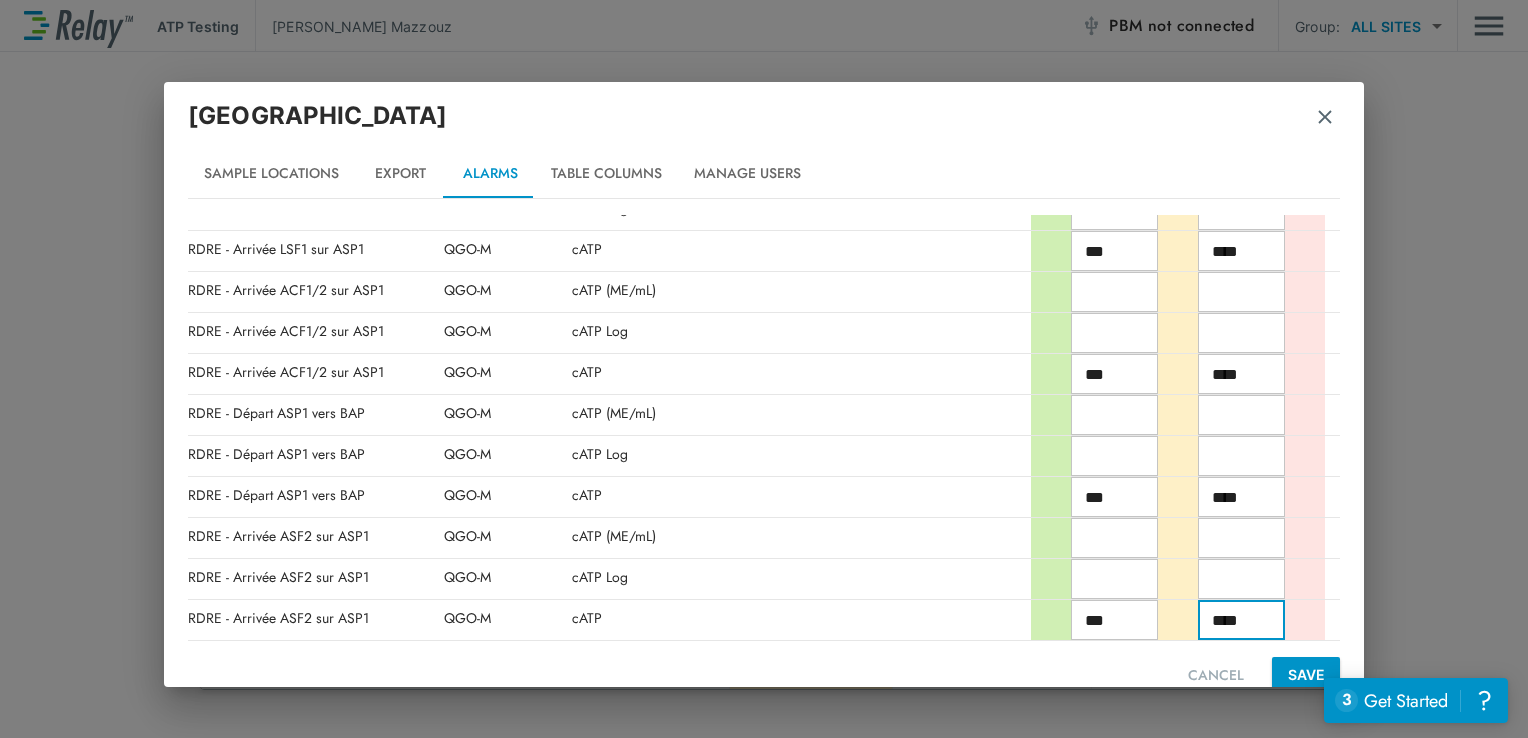 click on "SAVE" at bounding box center [1306, 675] 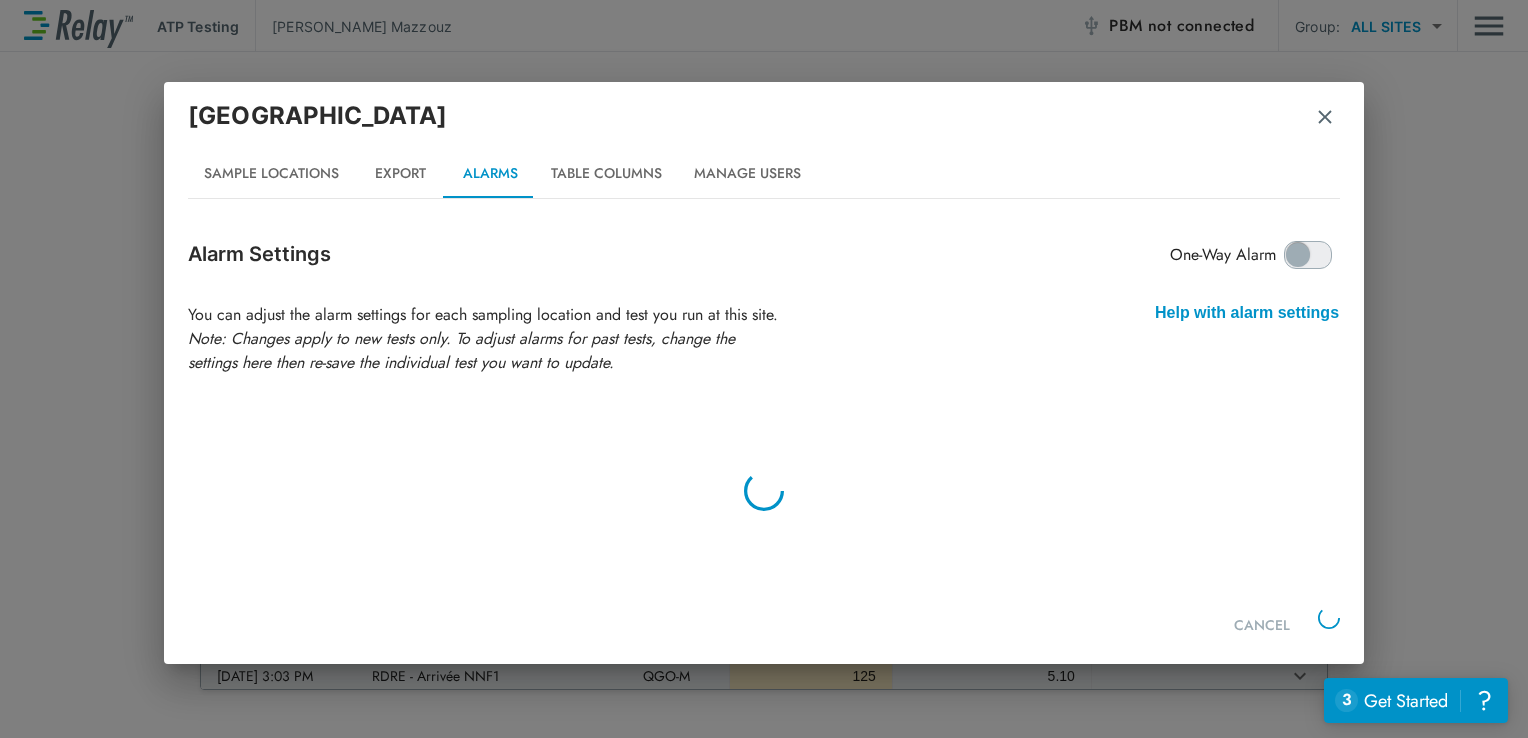 scroll, scrollTop: 0, scrollLeft: 0, axis: both 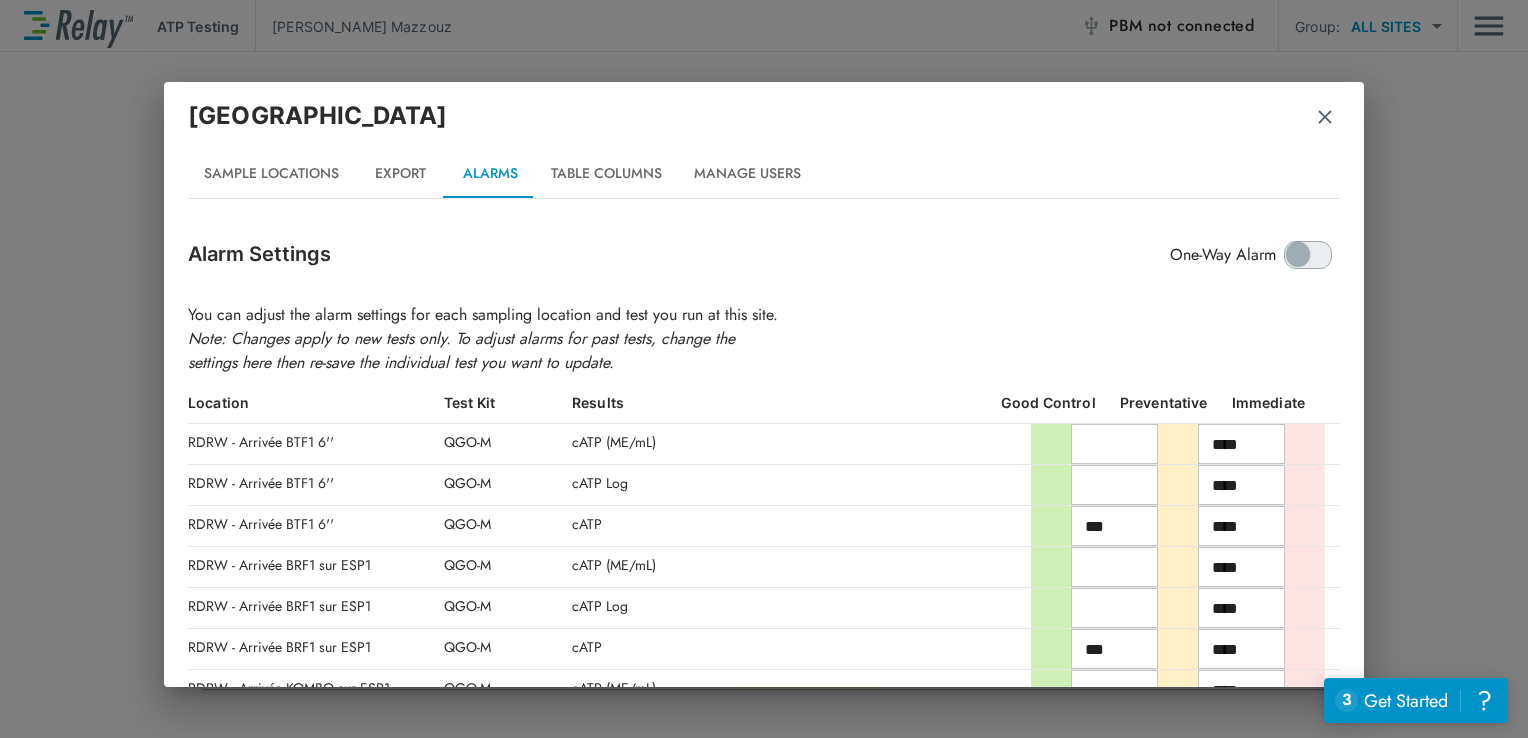 click on "CAMEROUN Sample Locations Export Alarms Table Columns Manage Users Alarm Settings One-Way Alarm You can adjust the alarm settings for each sampling location and test you run at this site.  Note: Changes apply to new tests only. To adjust alarms for past tests, change the  settings here then re-save the individual test you want to update. Location Test Kit Results Good Control    Preventative   Immediate RDRW - Arrivée BTF1 6'' QGO-M cATP (ME/mL) ​ **** ​ RDRW - Arrivée BTF1 6'' QGO-M cATP Log ​ **** ​ RDRW - Arrivée BTF1 6'' QGO-M cATP *** ​ **** ​ RDRW - Arrivée BRF1 sur ESP1 QGO-M cATP (ME/mL) ​ **** ​ RDRW - Arrivée BRF1 sur ESP1 QGO-M cATP Log ​ **** ​ RDRW - Arrivée BRF1 sur ESP1 QGO-M cATP *** ​ **** ​ RDRW - Arrivée KOMBO sur ESP1 QGO-M cATP (ME/mL) ​ **** ​ RDRW - Arrivée KOMBO sur ESP1 QGO-M cATP Log ​ **** ​ RDRW - Arrivée KOMBO sur ESP1 QGO-M cATP *** ​ **** ​ RDRW - Arrivée 8'' KEF1 sur EKF1 QGO-M cATP (ME/mL) ​ **** ​ QGO-M cATP Log ​ **** ​" at bounding box center (764, 369) 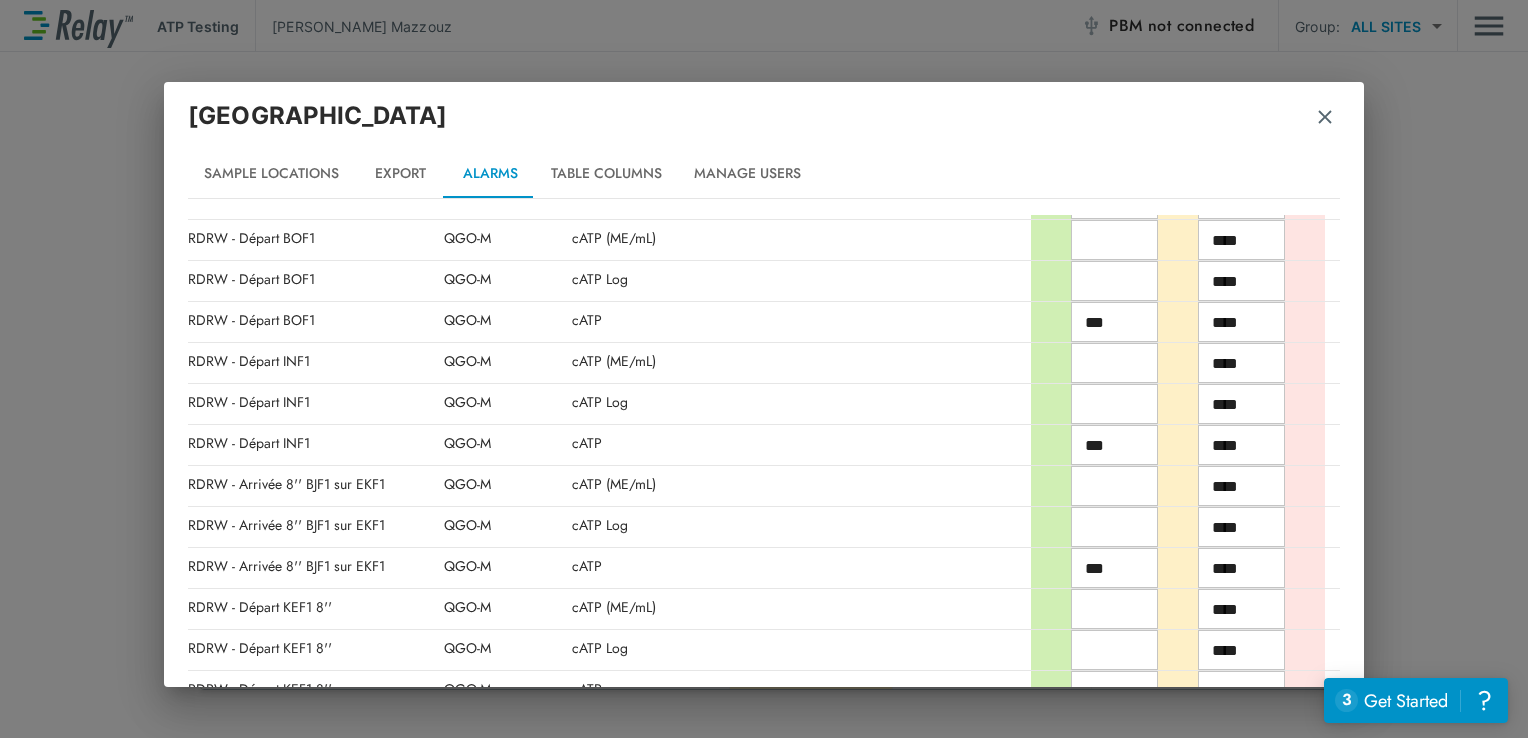 click on "CAMEROUN Sample Locations Export Alarms Table Columns Manage Users" at bounding box center [764, 148] 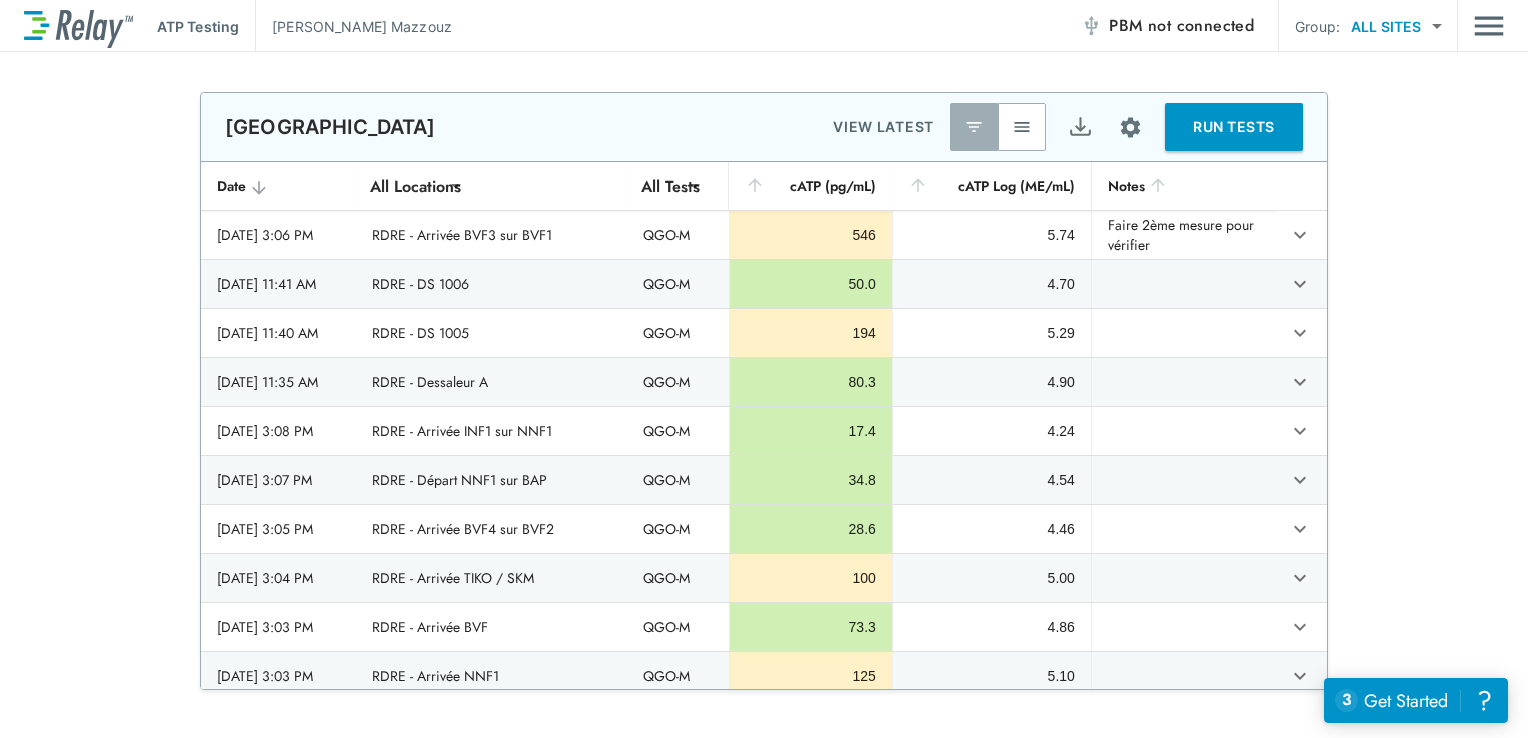 click on "RUN TESTS" at bounding box center (1234, 127) 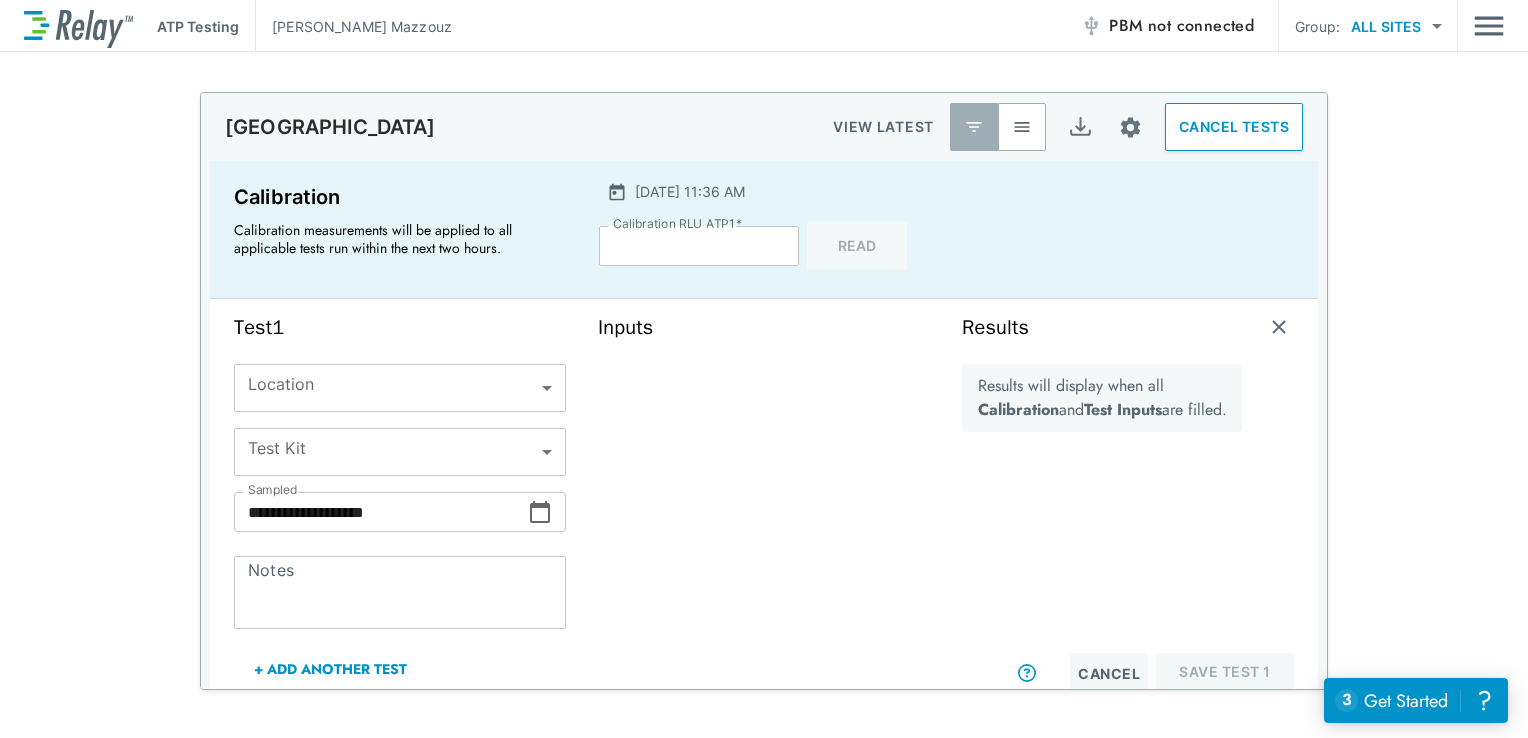 click on "*****" at bounding box center (699, 246) 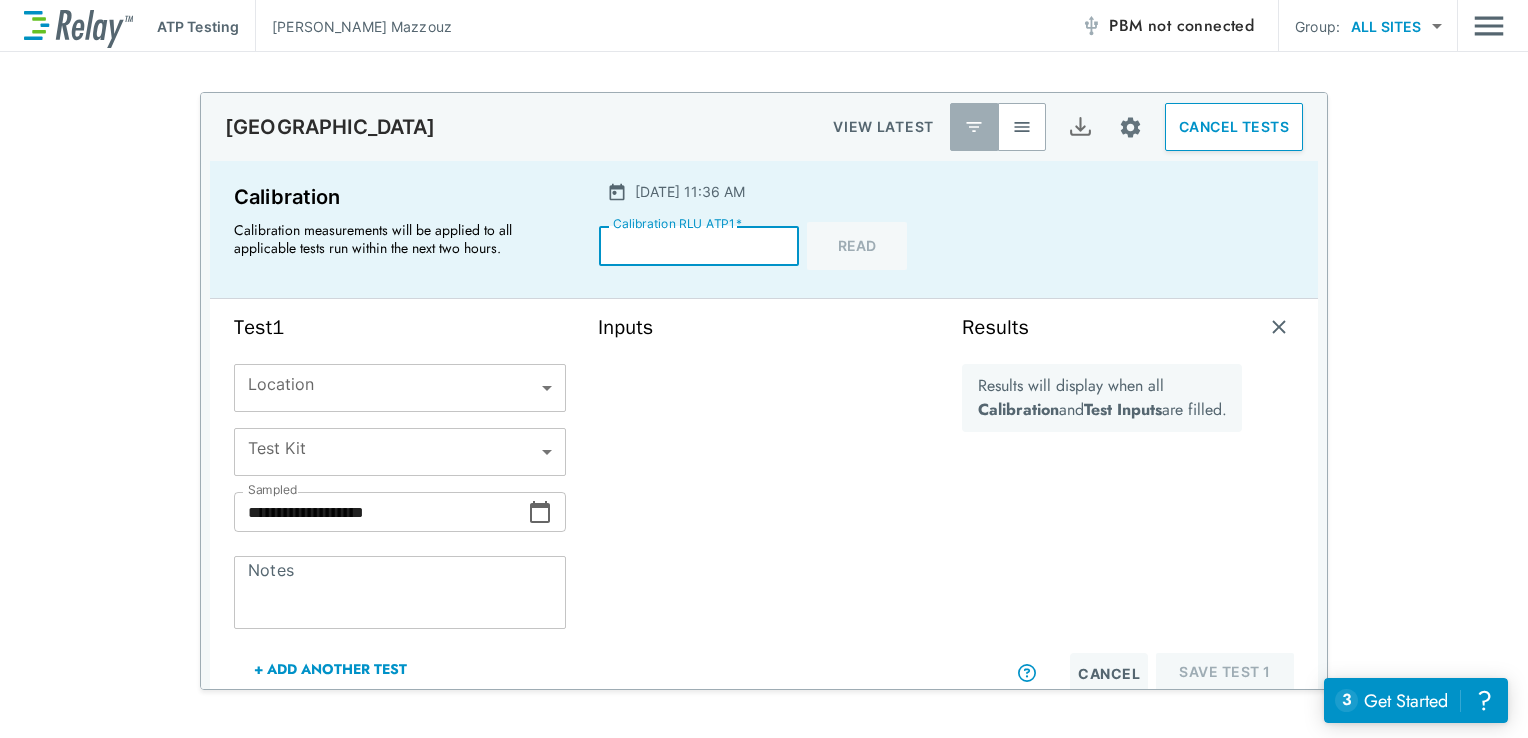 click on "*****" at bounding box center (699, 246) 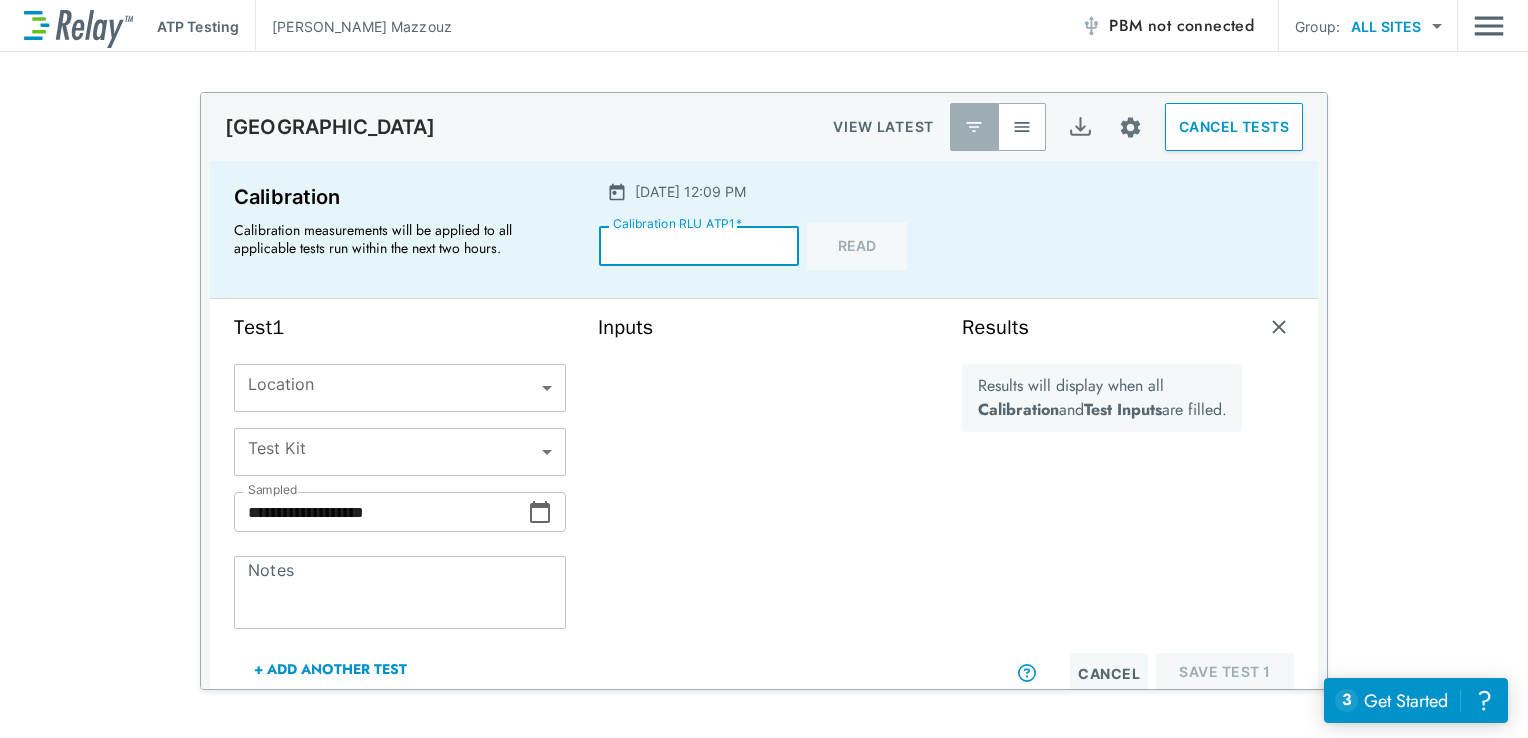 click on "**********" at bounding box center [764, 369] 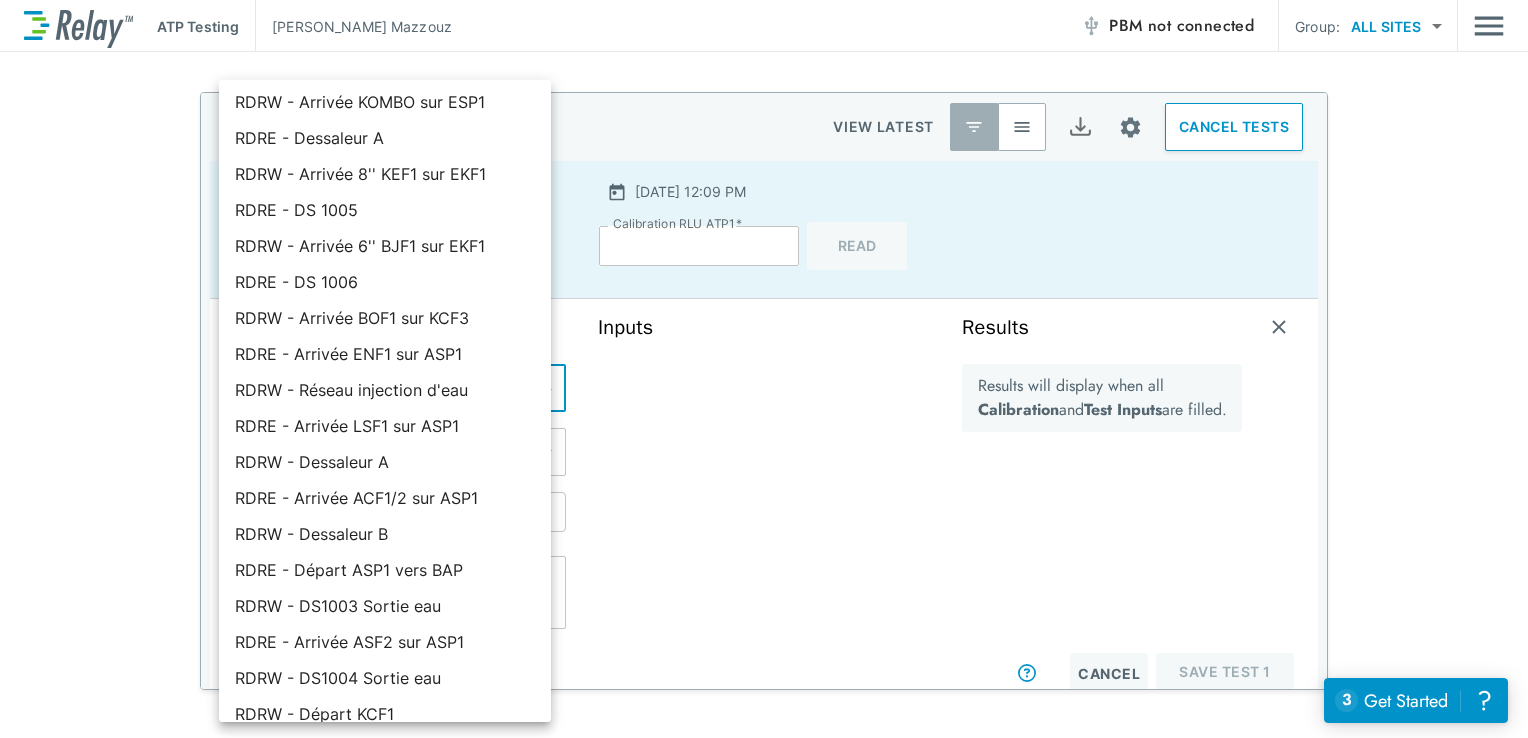 scroll, scrollTop: 716, scrollLeft: 0, axis: vertical 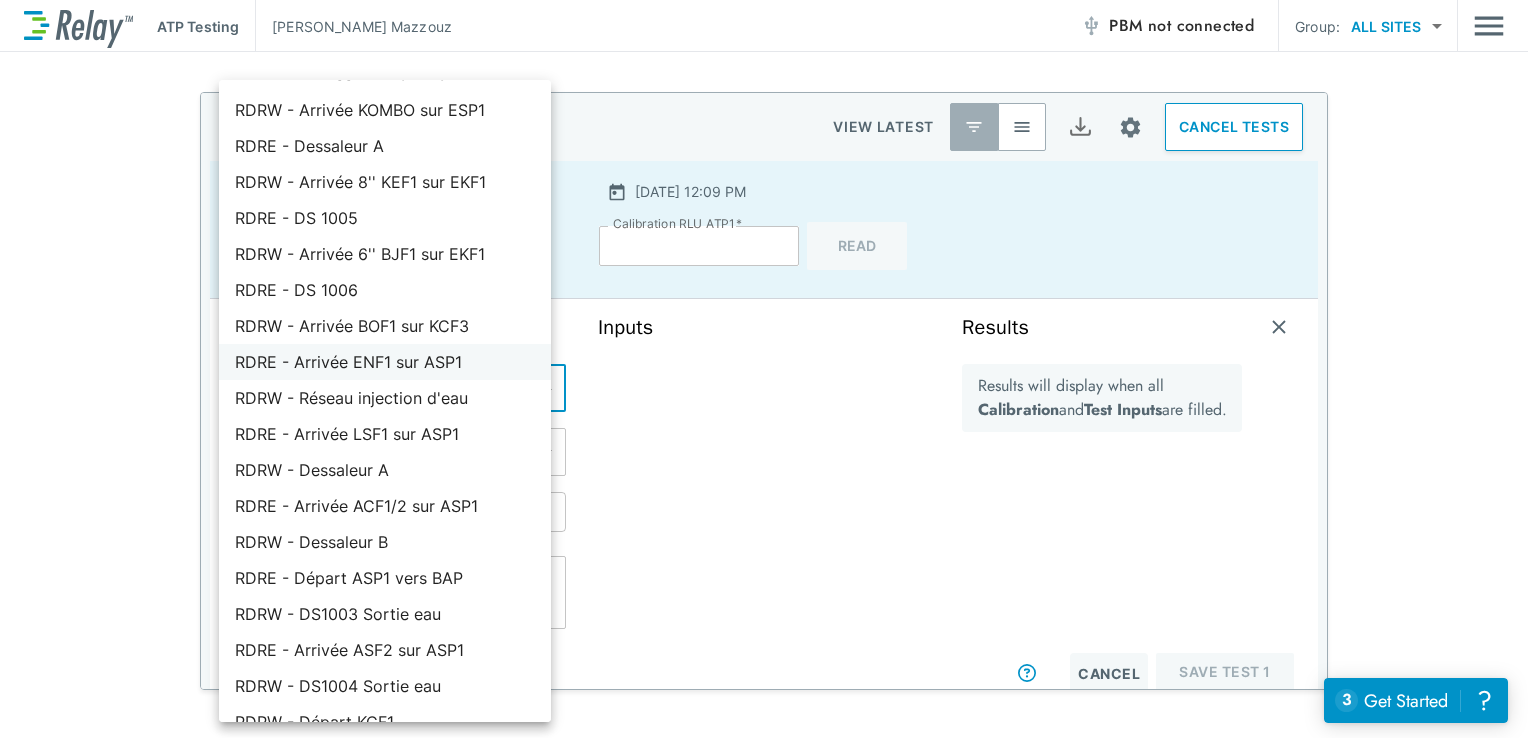 click on "RDRE - Arrivée ENF1 sur ASP1" at bounding box center [385, 362] 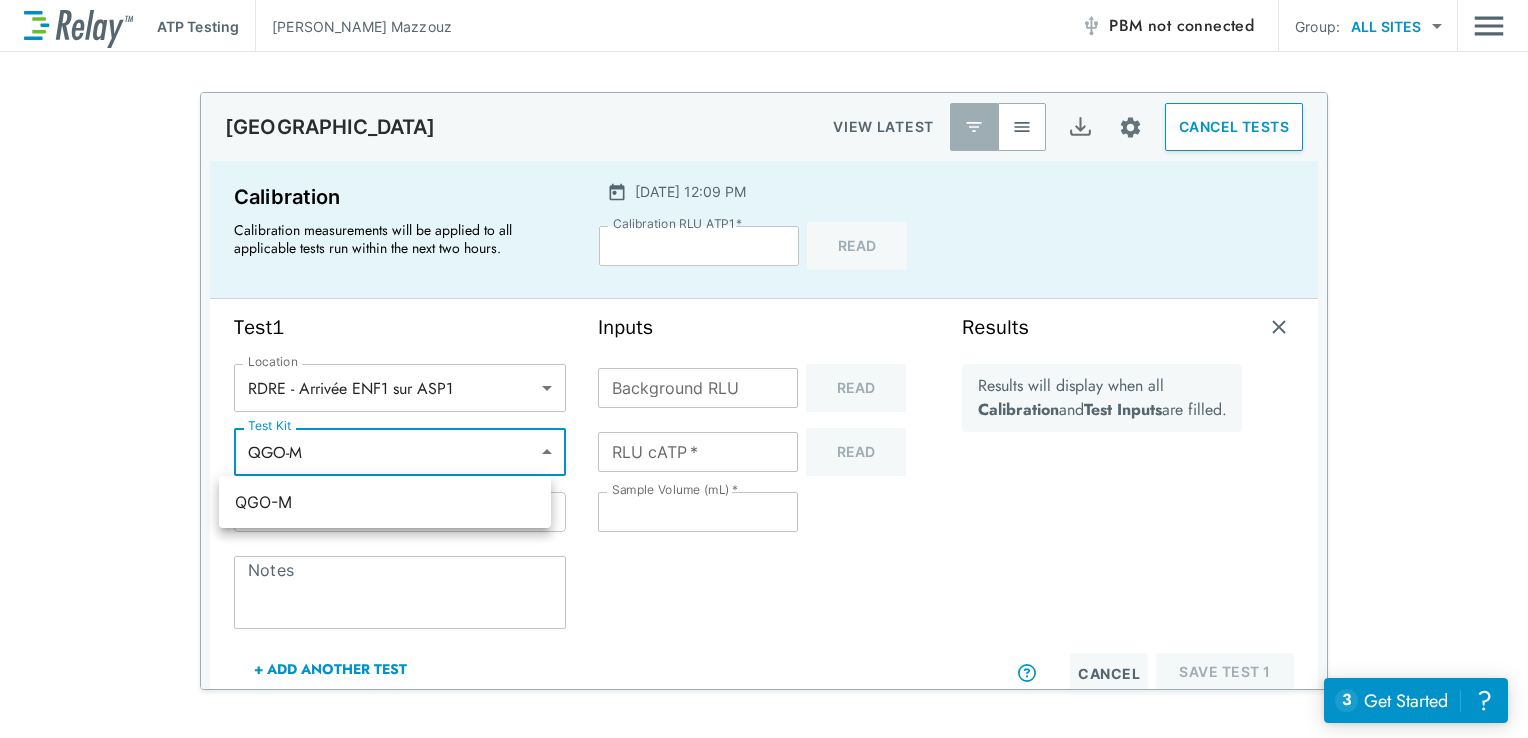 click on "**********" at bounding box center [764, 369] 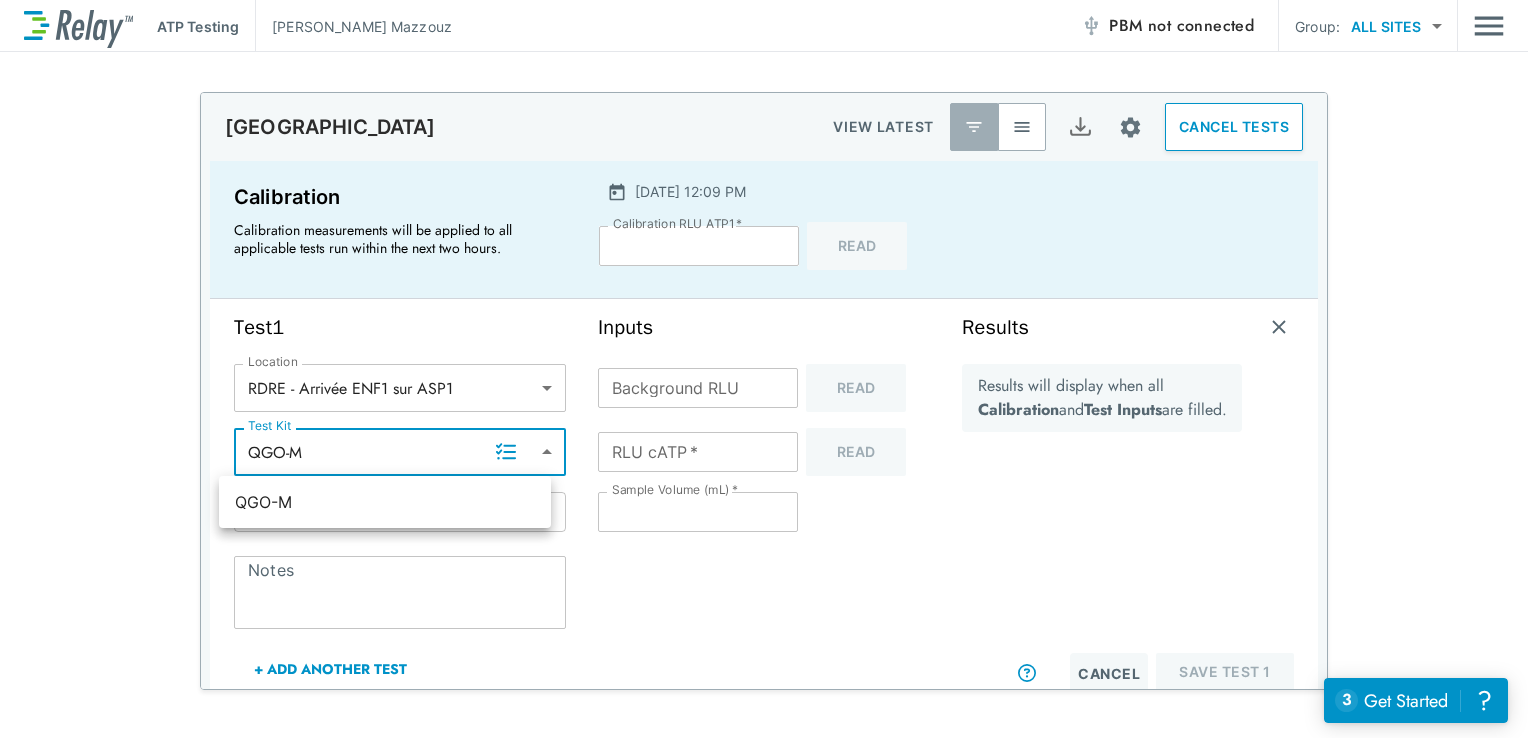 click at bounding box center (764, 369) 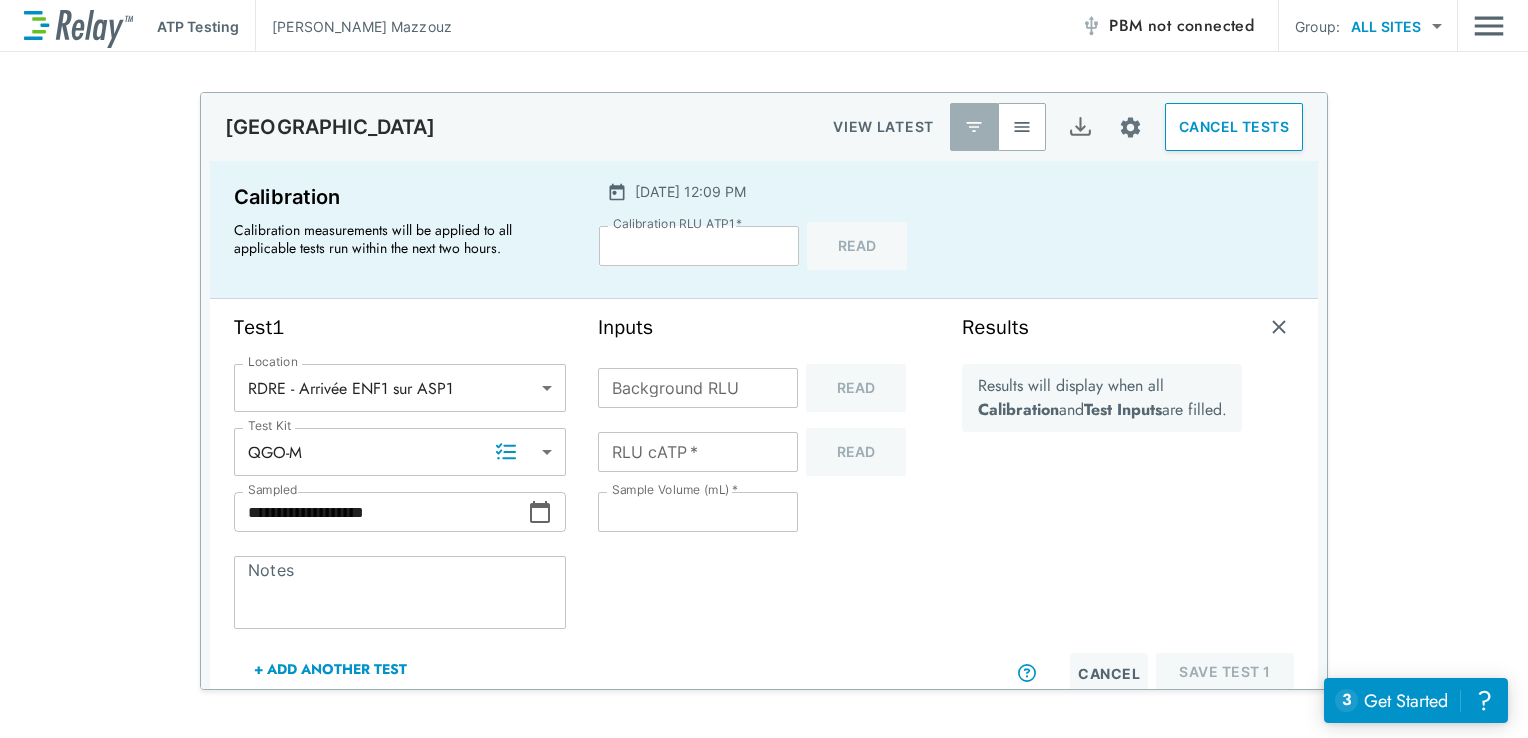click 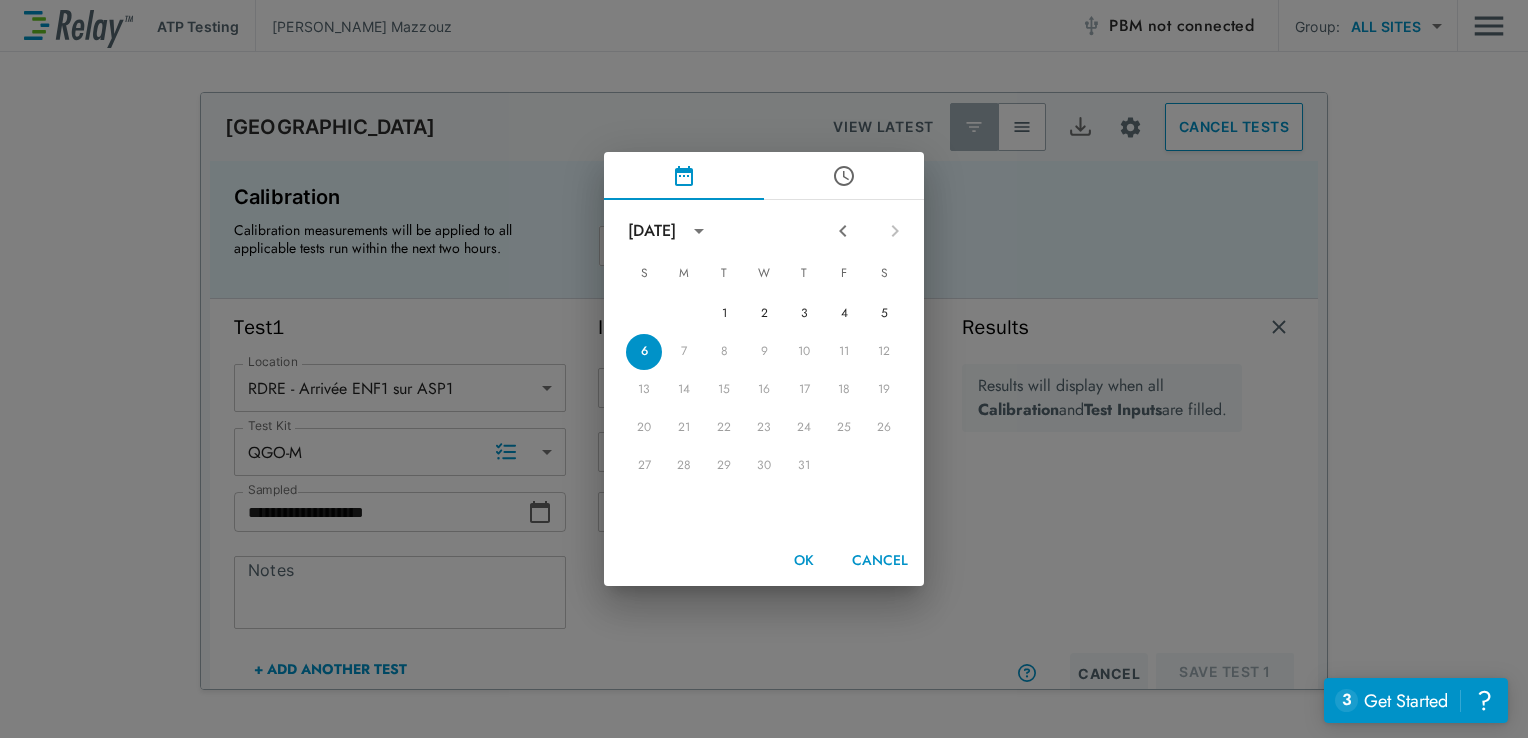 click 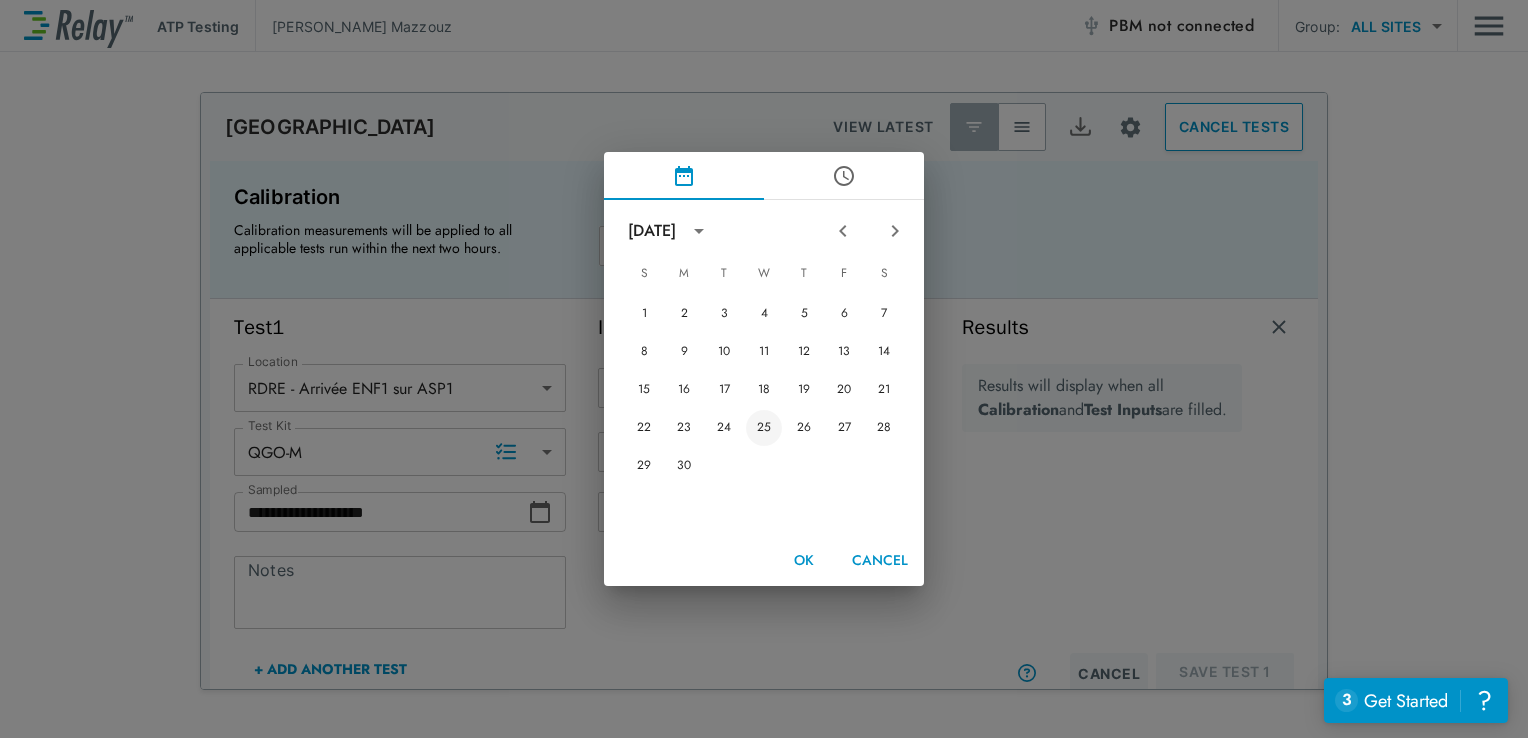 click on "25" at bounding box center (764, 428) 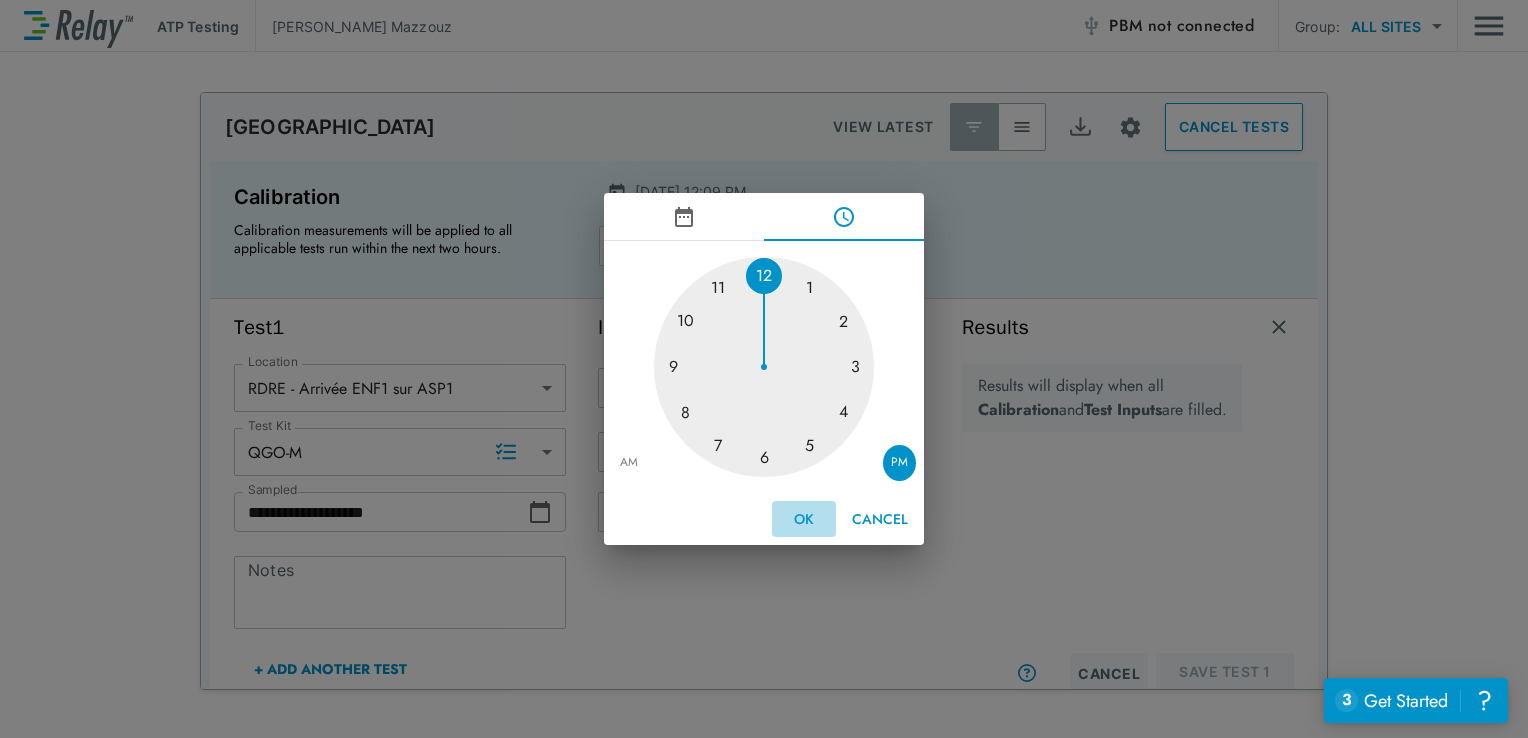 click on "OK" at bounding box center [804, 519] 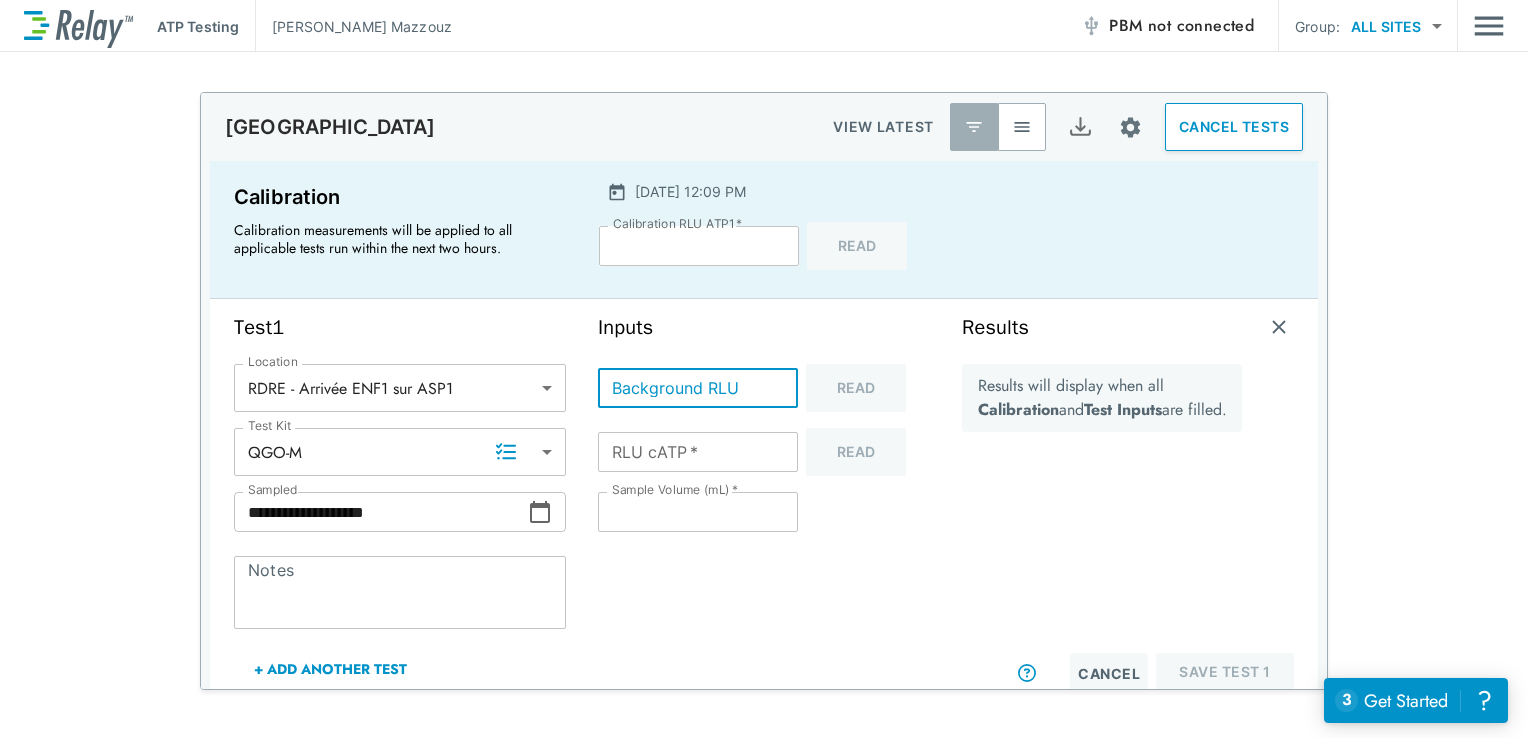 click on "Background RLU" at bounding box center (698, 388) 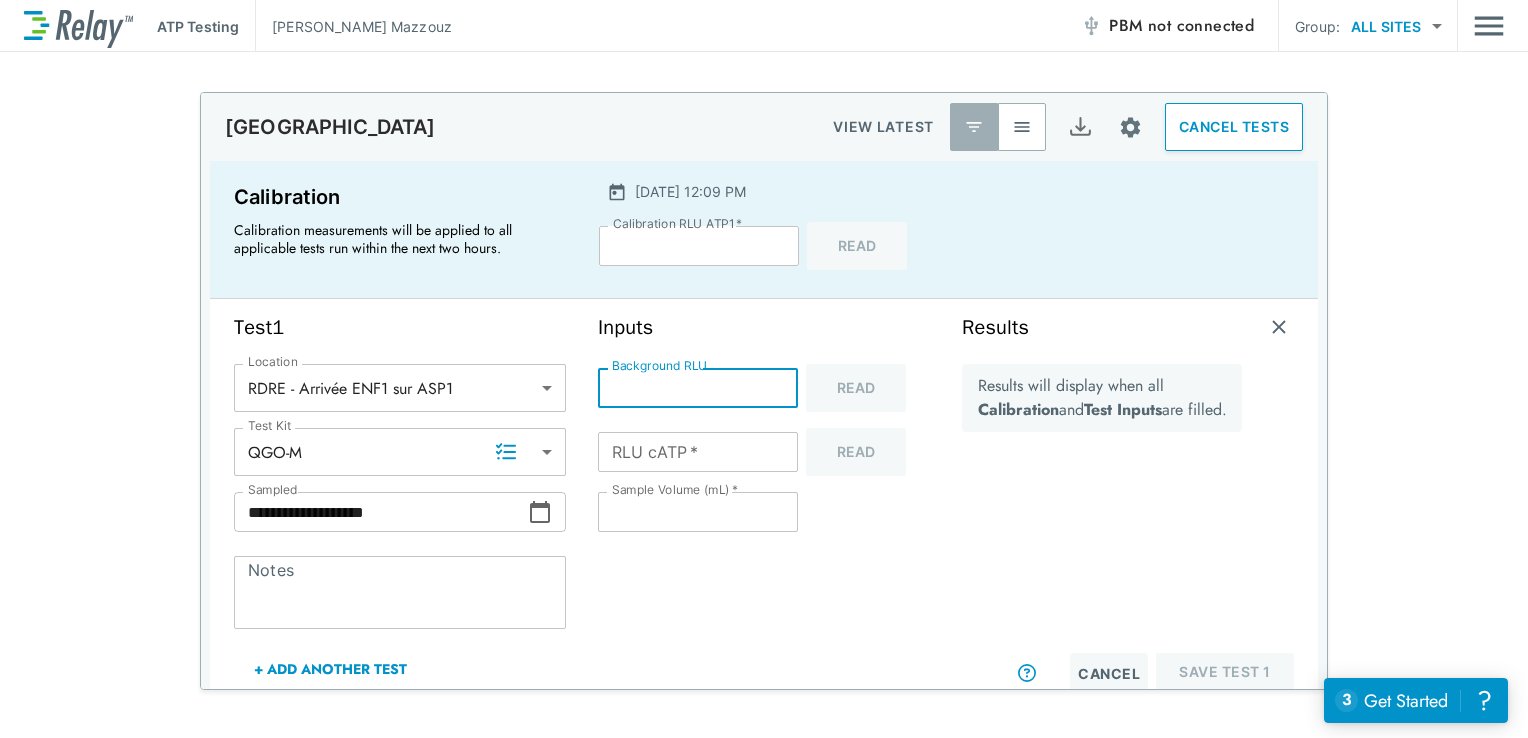 click on "RLU cATP   *" at bounding box center (698, 452) 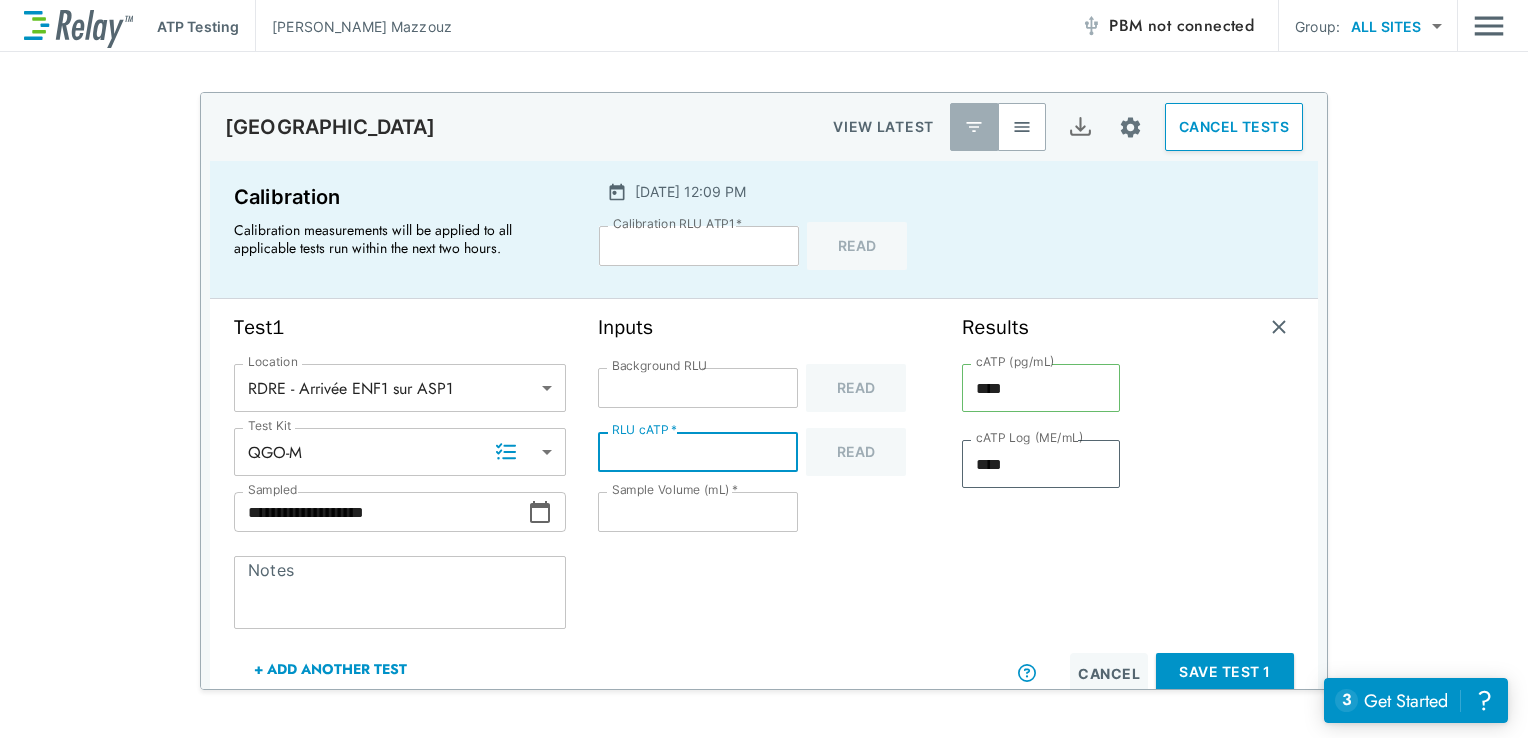 click on "Inputs Background RLU * Background RLU Read RLU cATP   * **** RLU cATP   * Read Sample Volume (mL)   * ** Sample Volume (mL)   *" at bounding box center (764, 504) 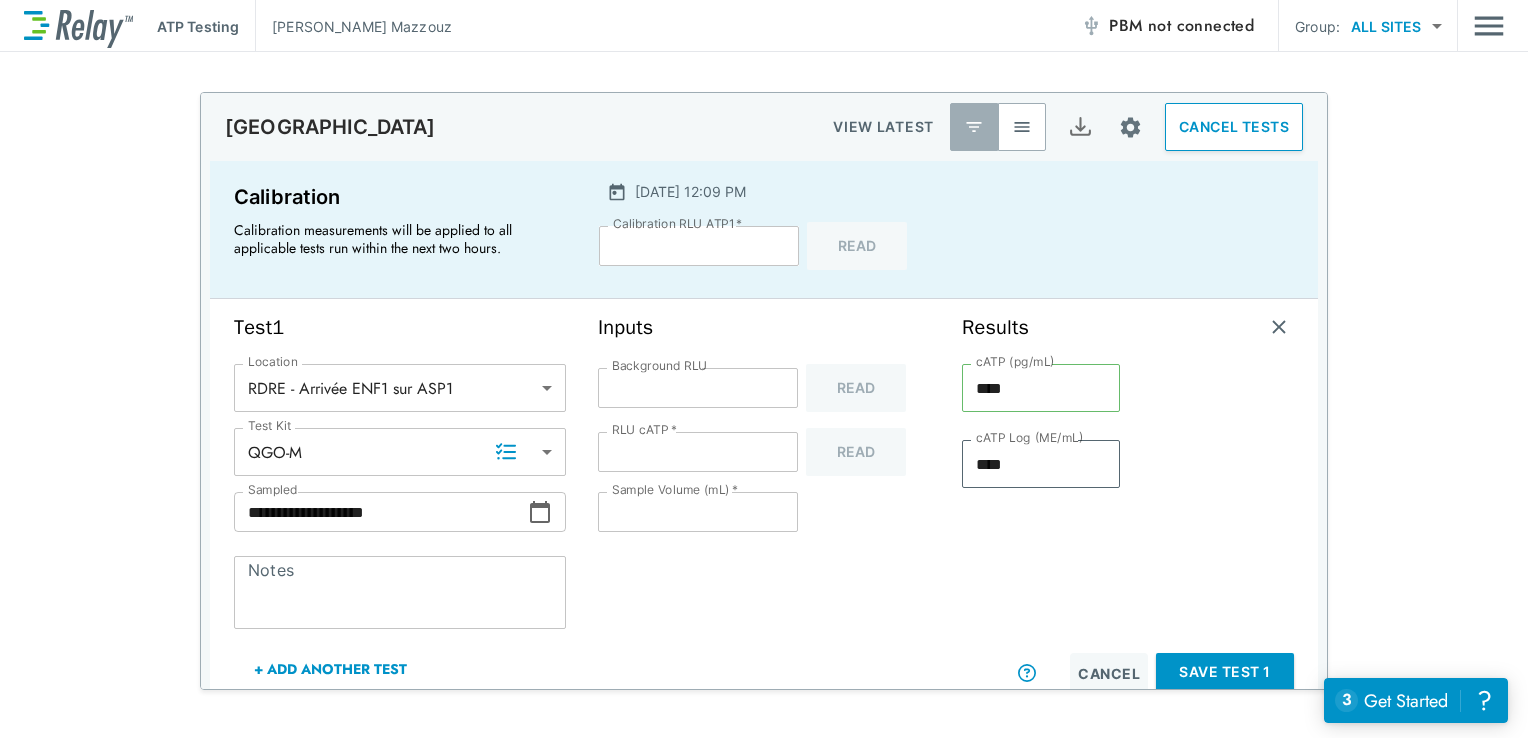 click on "**" at bounding box center [698, 512] 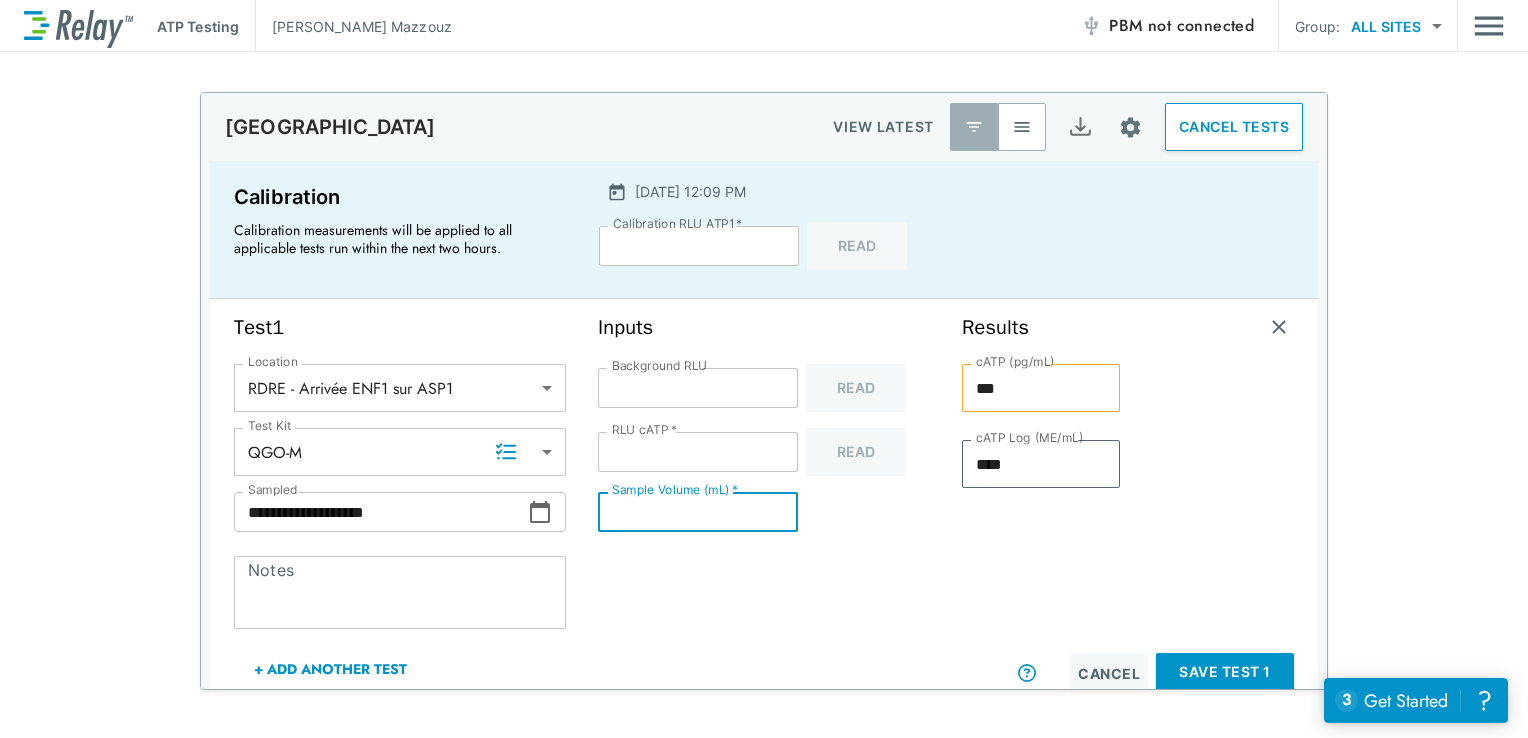 click on "Inputs Background RLU * Background RLU Read RLU cATP   * **** RLU cATP   * Read Sample Volume (mL)   * ** Sample Volume (mL)   *" at bounding box center [764, 504] 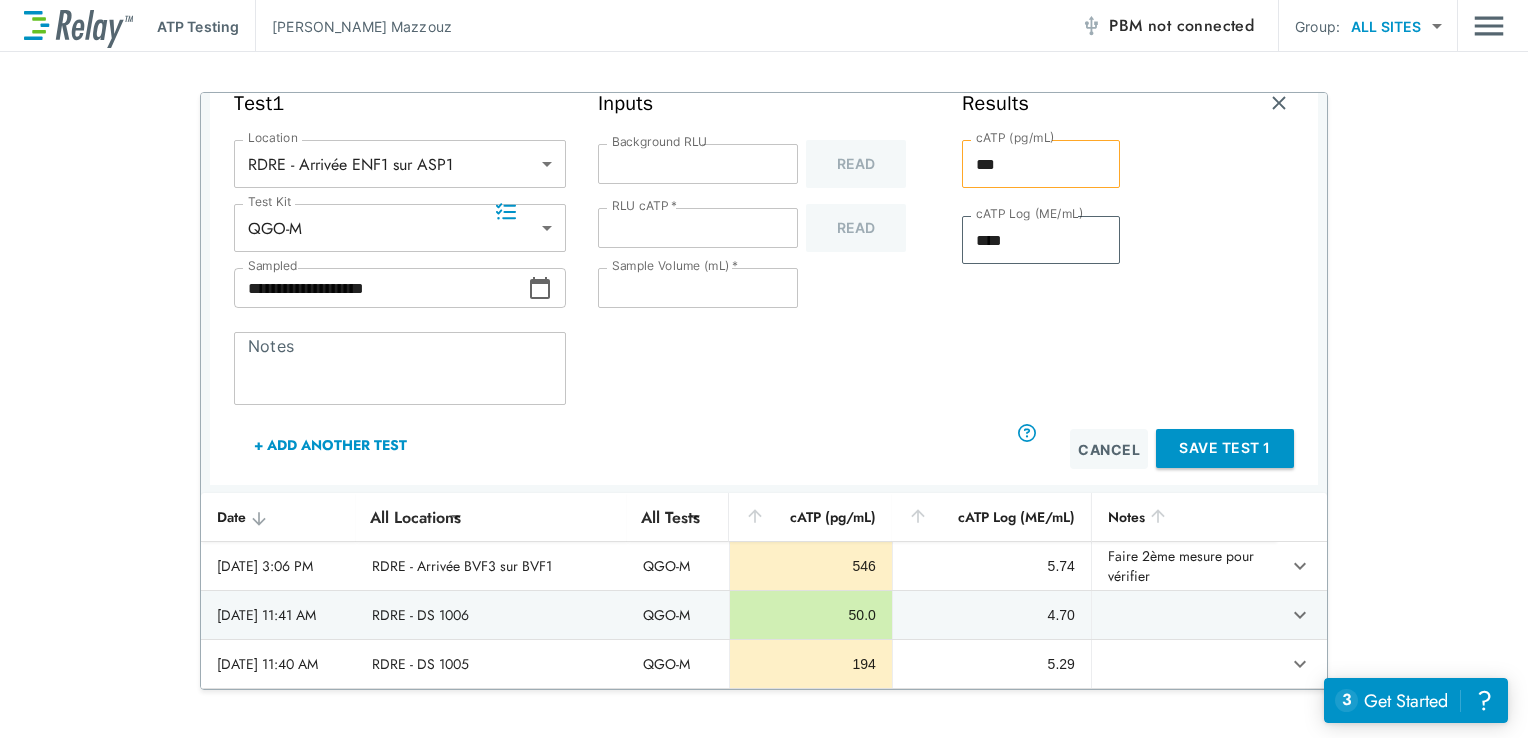 scroll, scrollTop: 260, scrollLeft: 0, axis: vertical 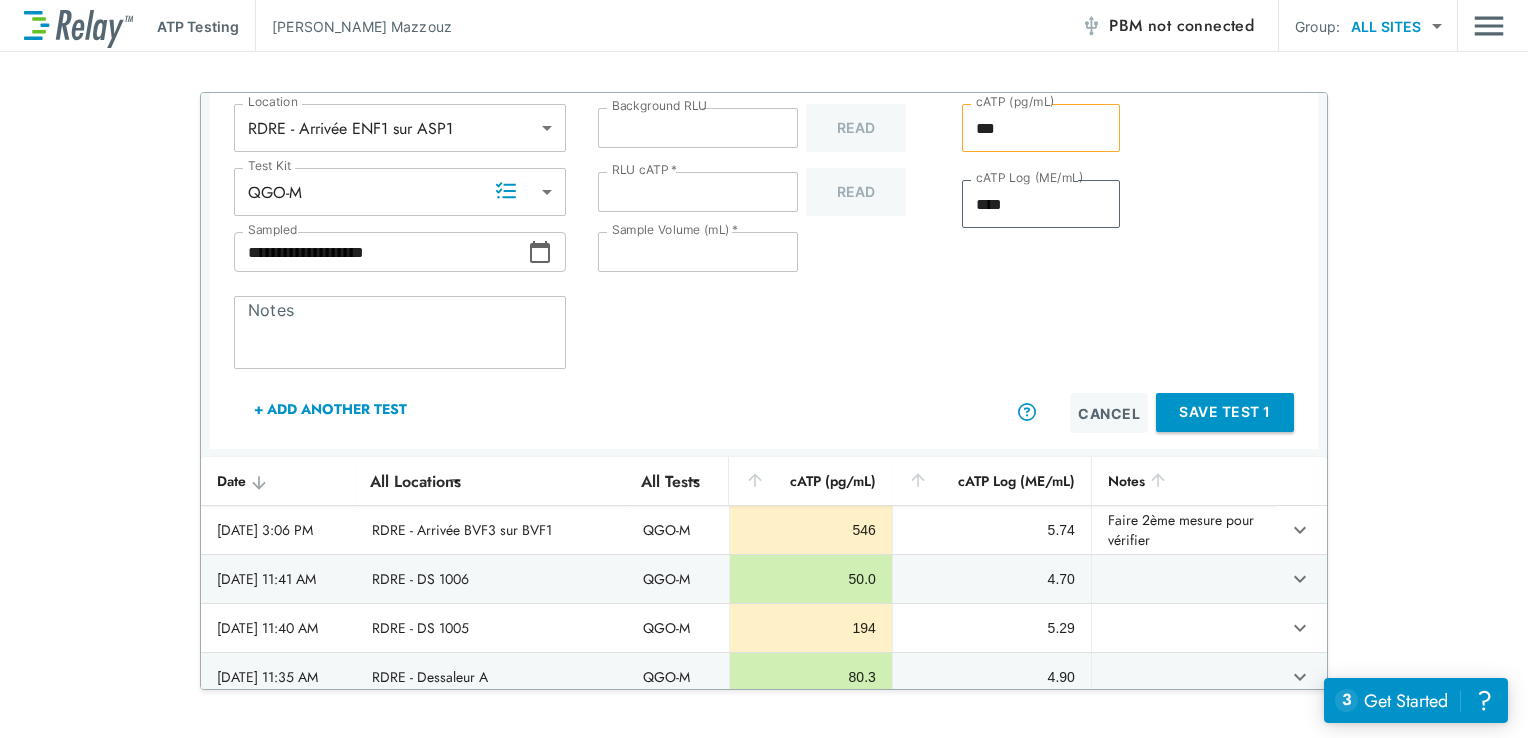 click on "Save Test 1" at bounding box center (1225, 412) 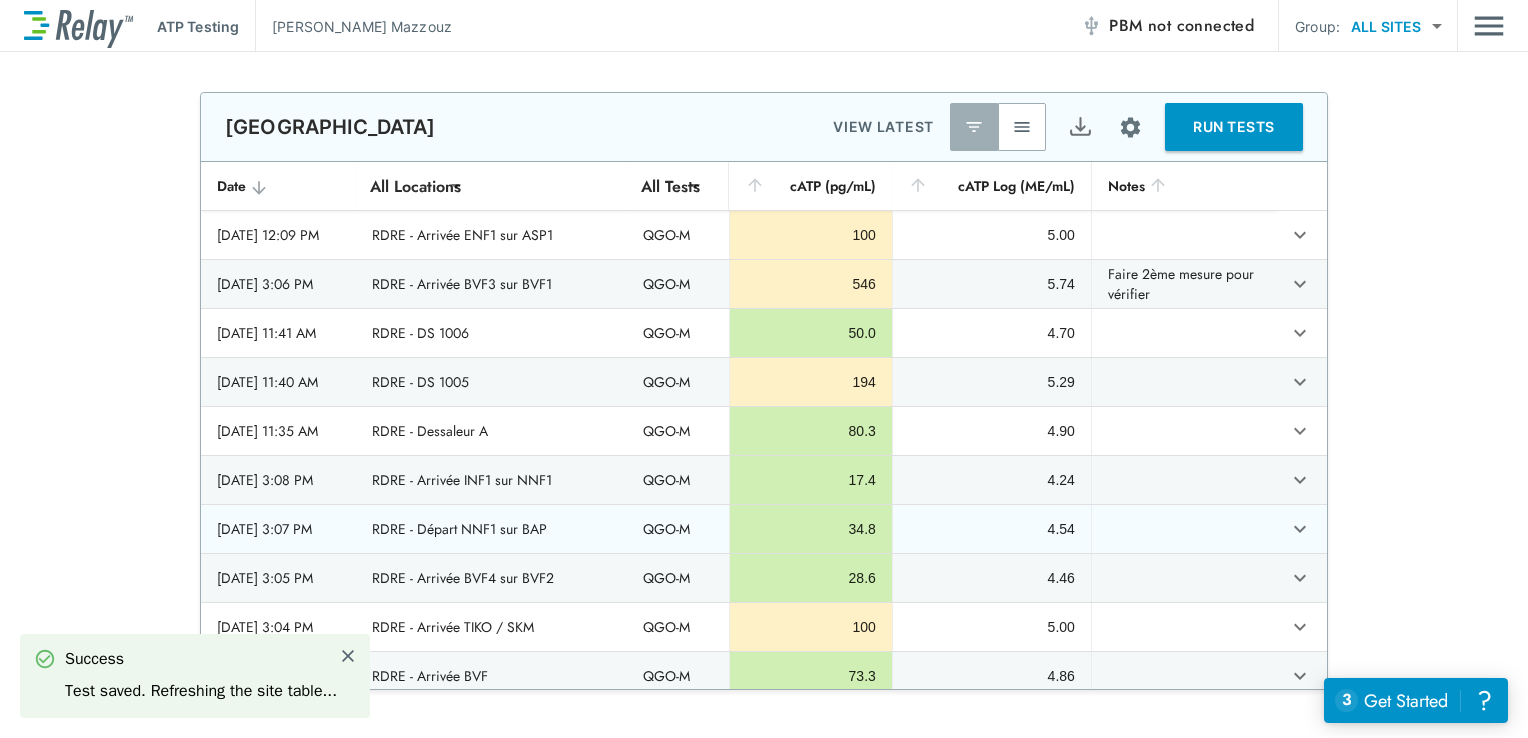 scroll, scrollTop: 0, scrollLeft: 0, axis: both 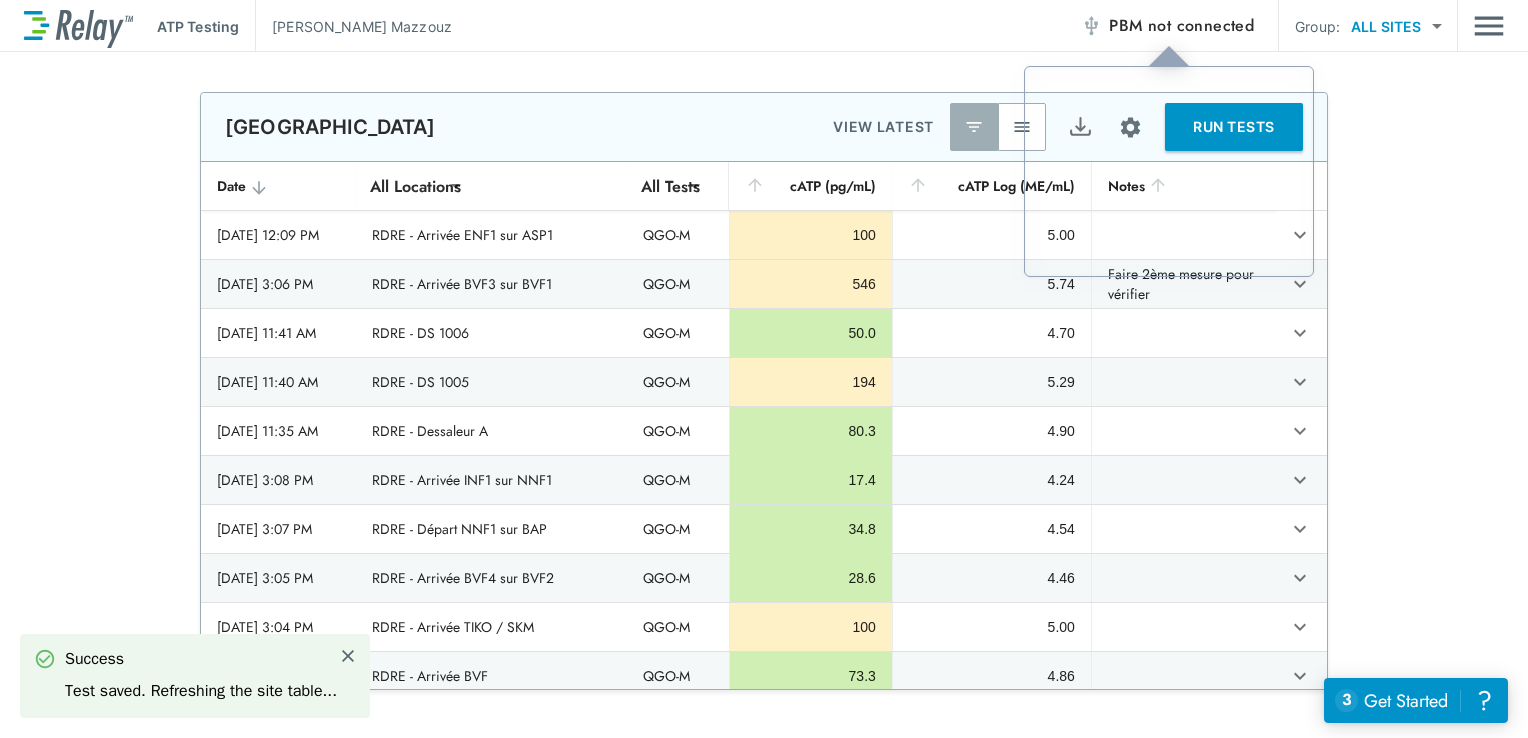 click on "**********" at bounding box center (764, 391) 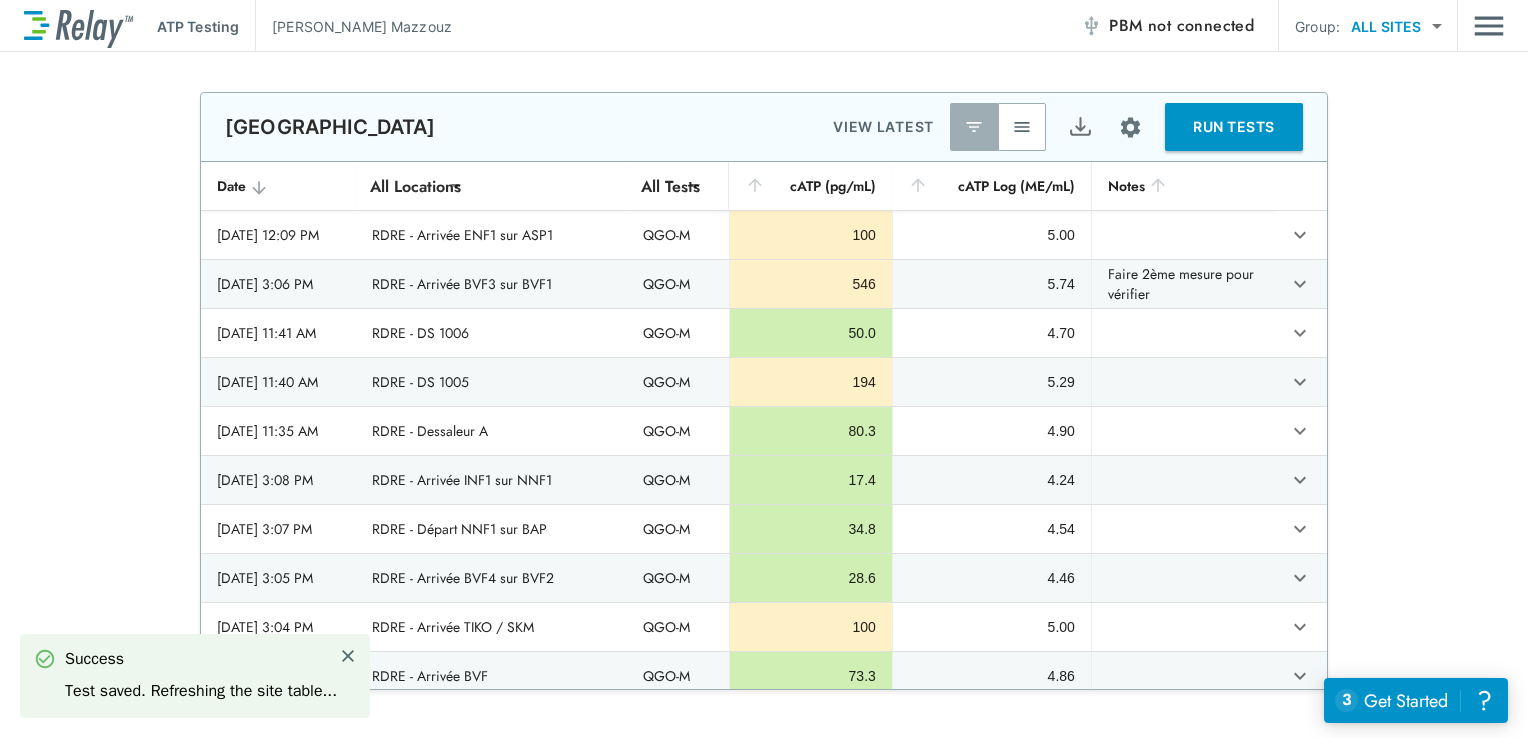 click on "[GEOGRAPHIC_DATA] VIEW LATEST RUN TESTS" at bounding box center (764, 127) 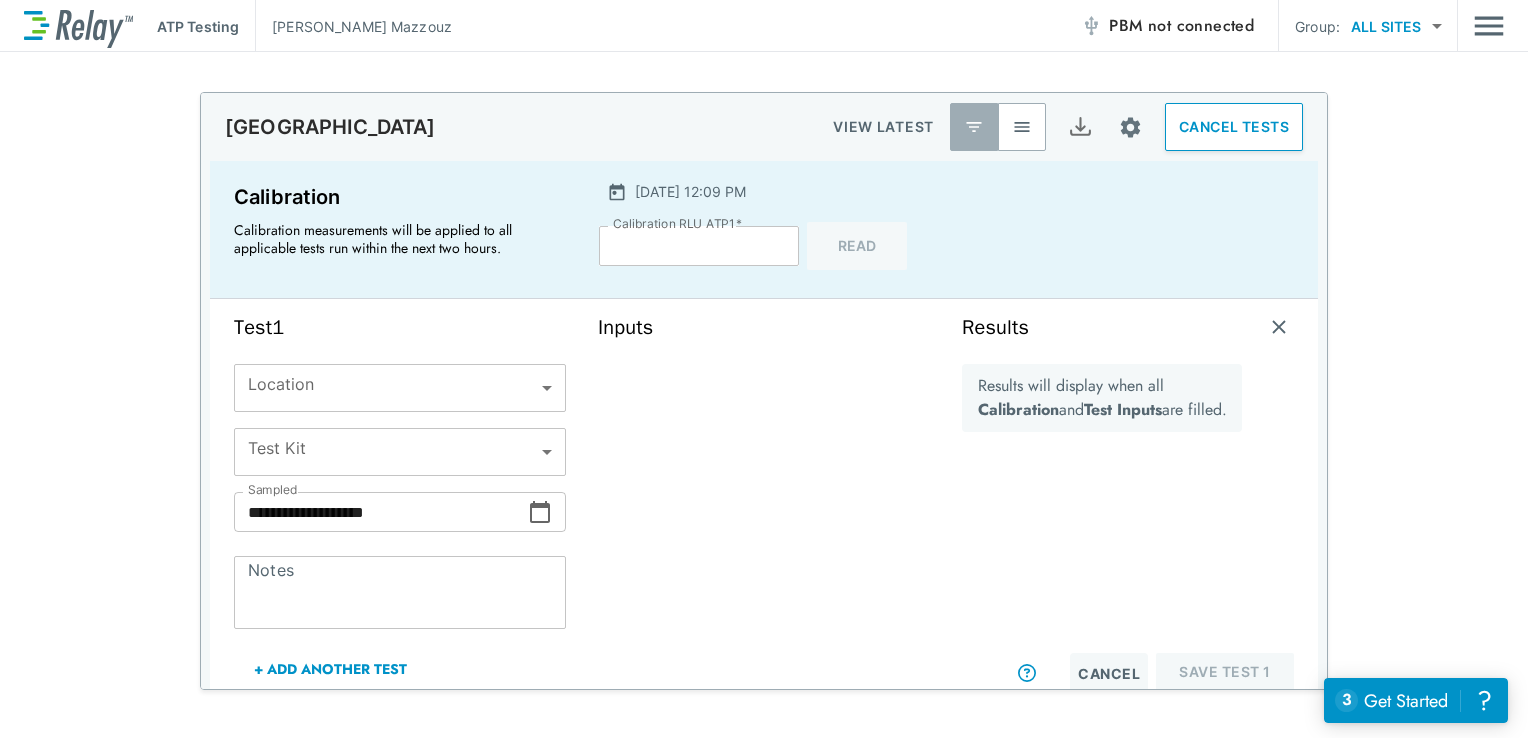 click on "*****" at bounding box center (699, 246) 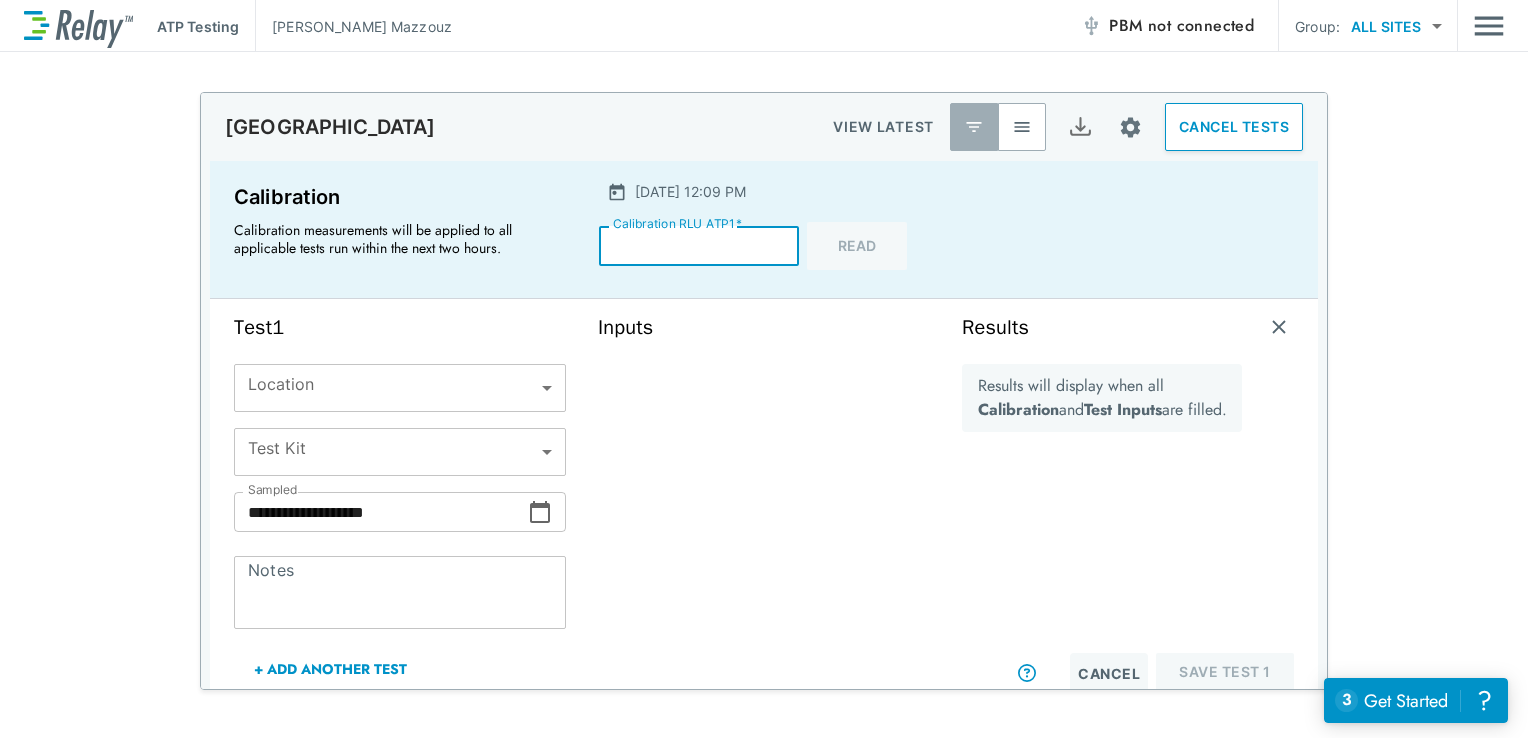 click on "**********" at bounding box center (764, 369) 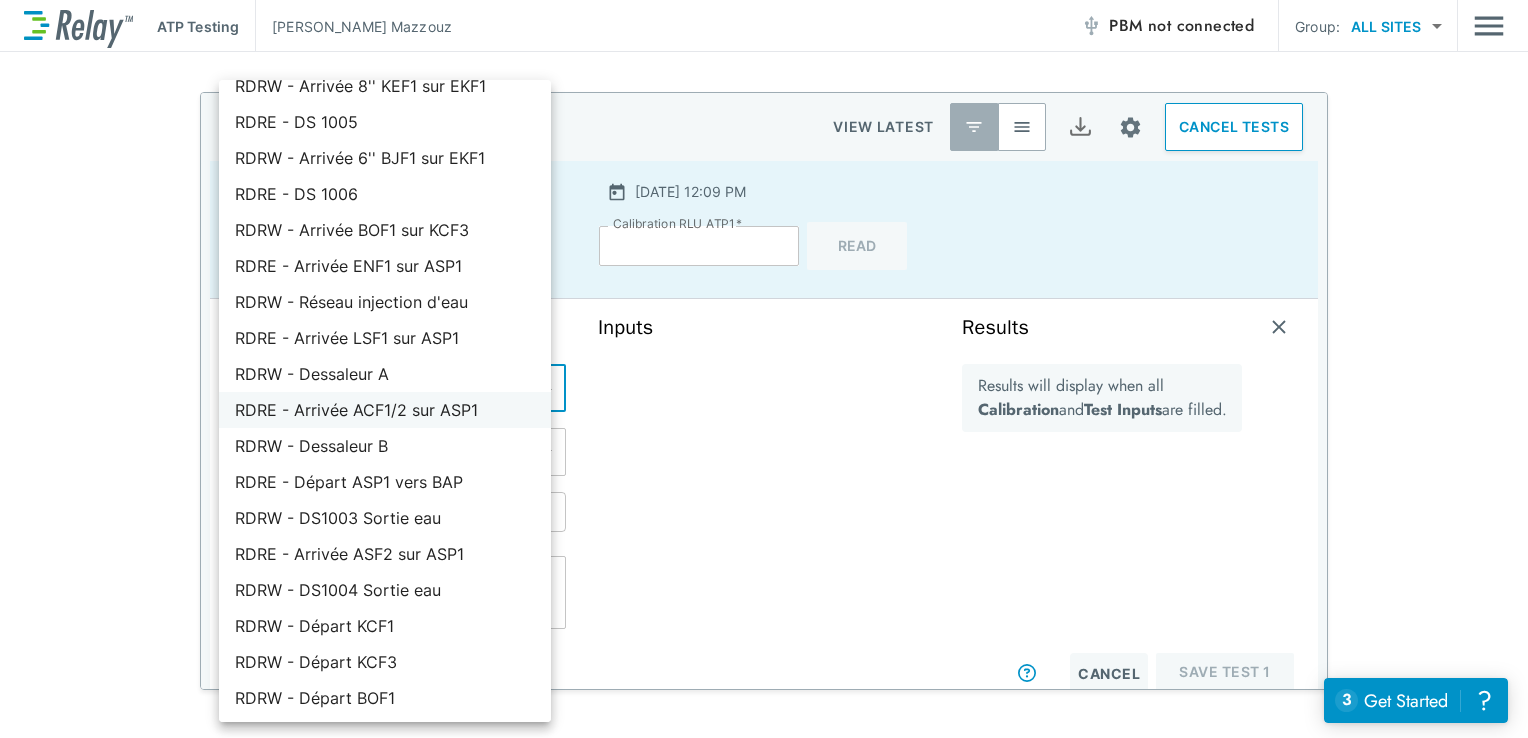 scroll, scrollTop: 812, scrollLeft: 0, axis: vertical 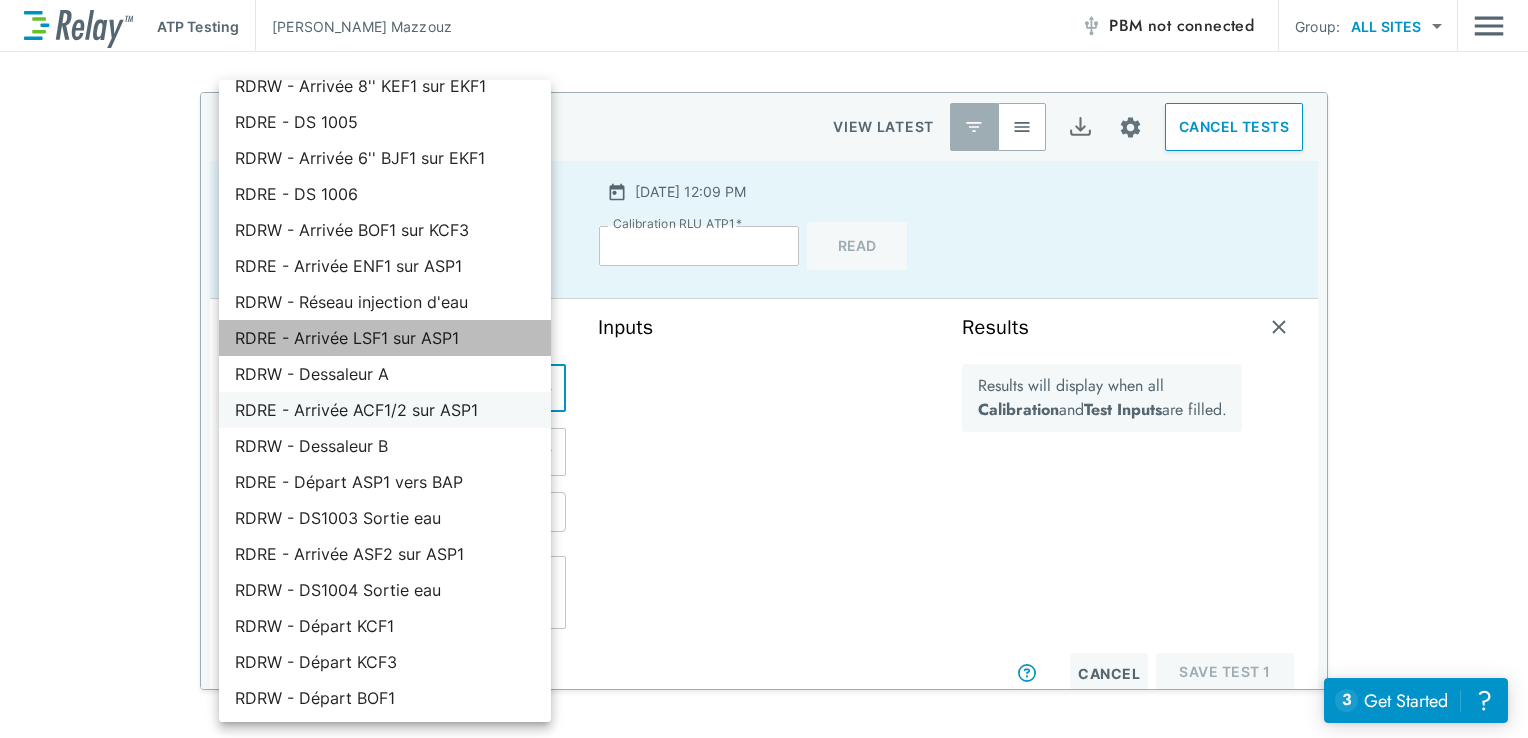 click on "RDRE - Arrivée LSF1 sur ASP1" at bounding box center (385, 338) 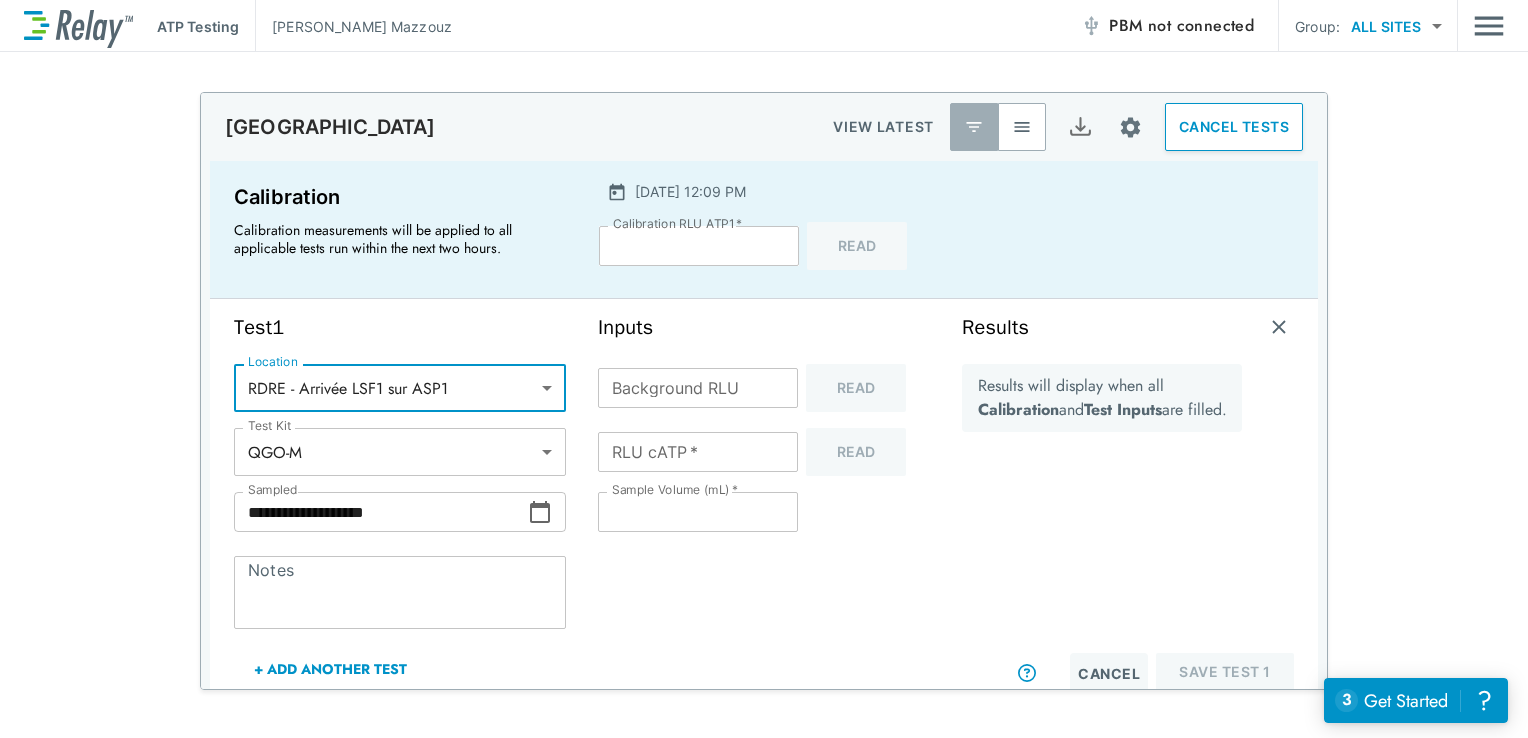 click on "Background RLU" at bounding box center (698, 388) 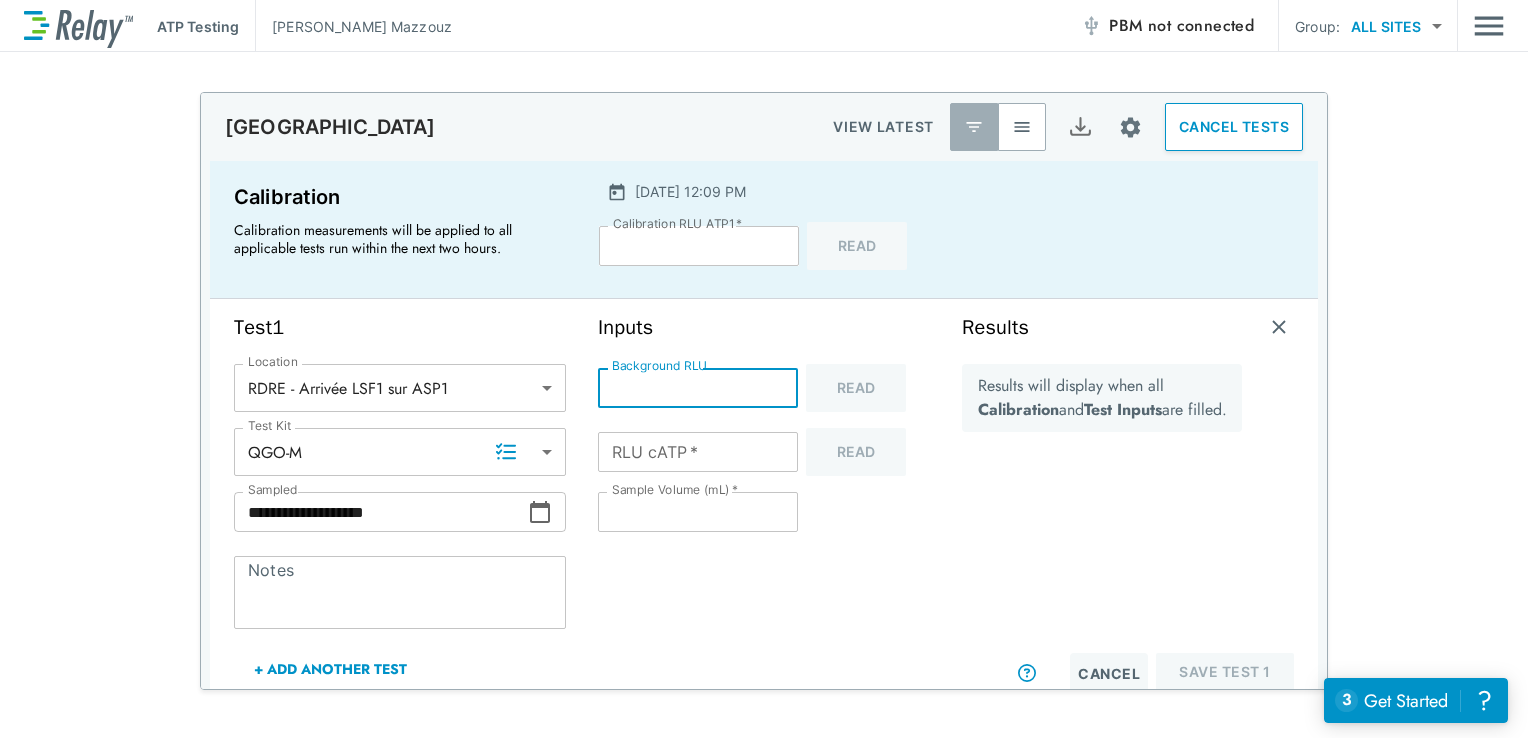 click on "RLU cATP   * RLU cATP   * Read" at bounding box center [764, 452] 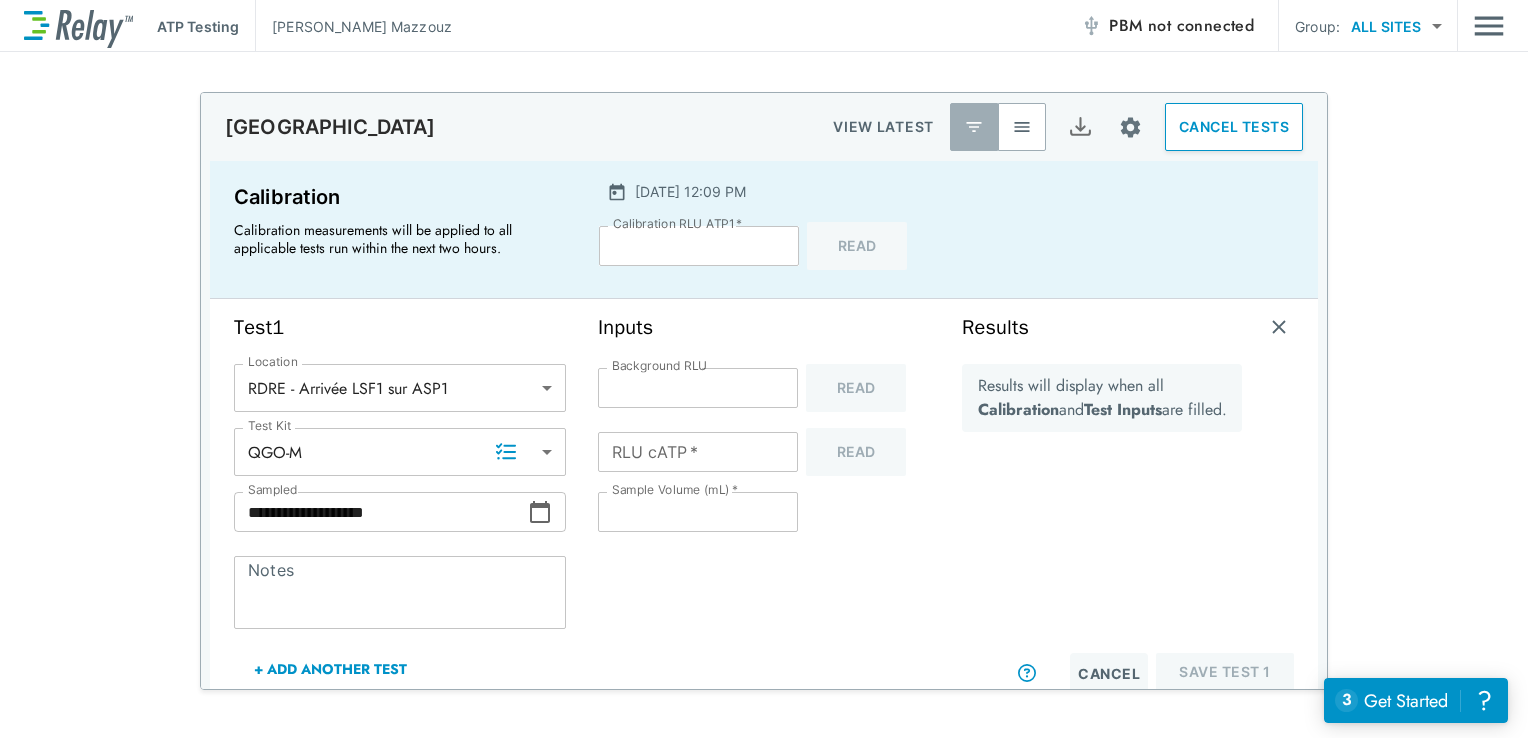 click on "RLU cATP   *" at bounding box center (698, 452) 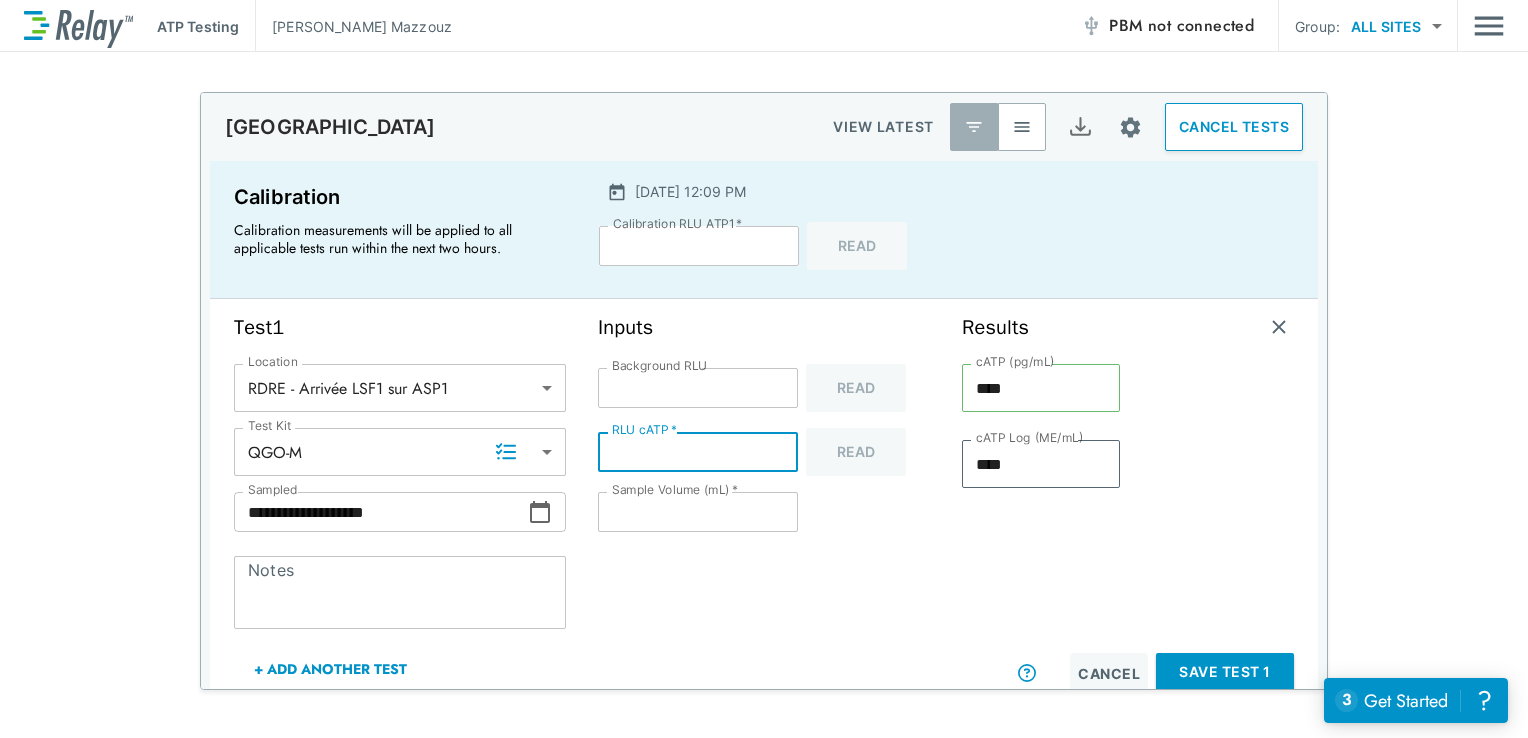 click on "**" at bounding box center [698, 512] 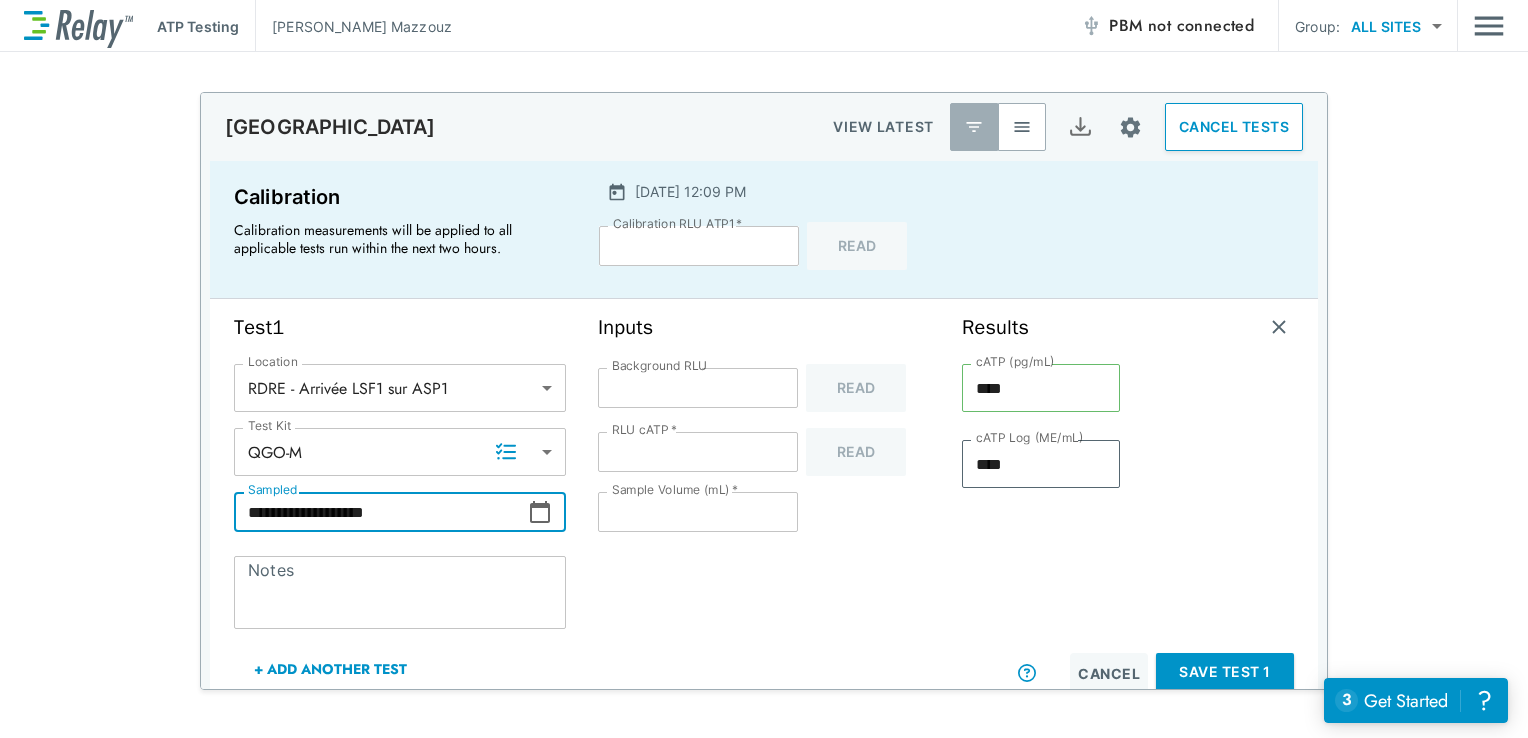 click on "**********" at bounding box center (381, 512) 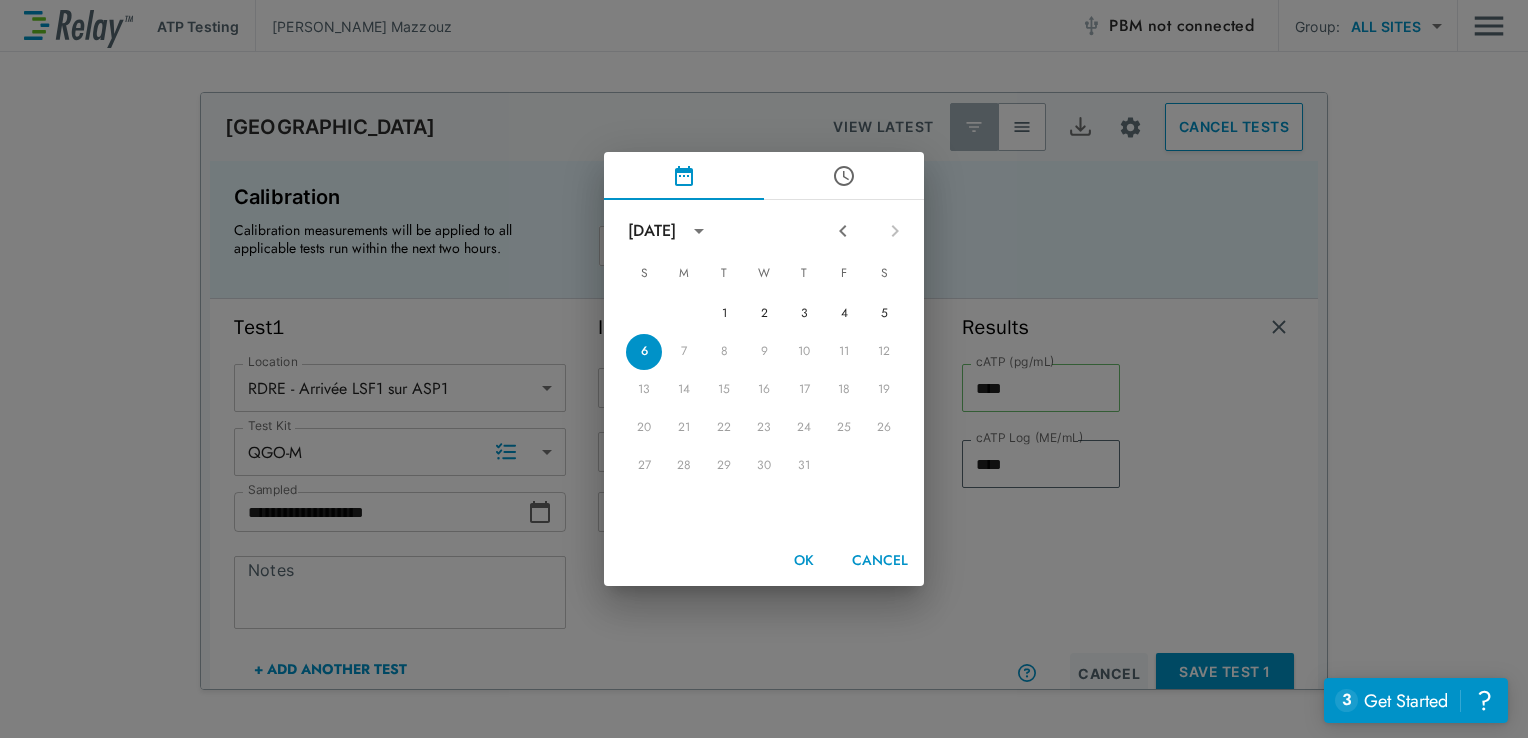 click on "[DATE]" at bounding box center [764, 231] 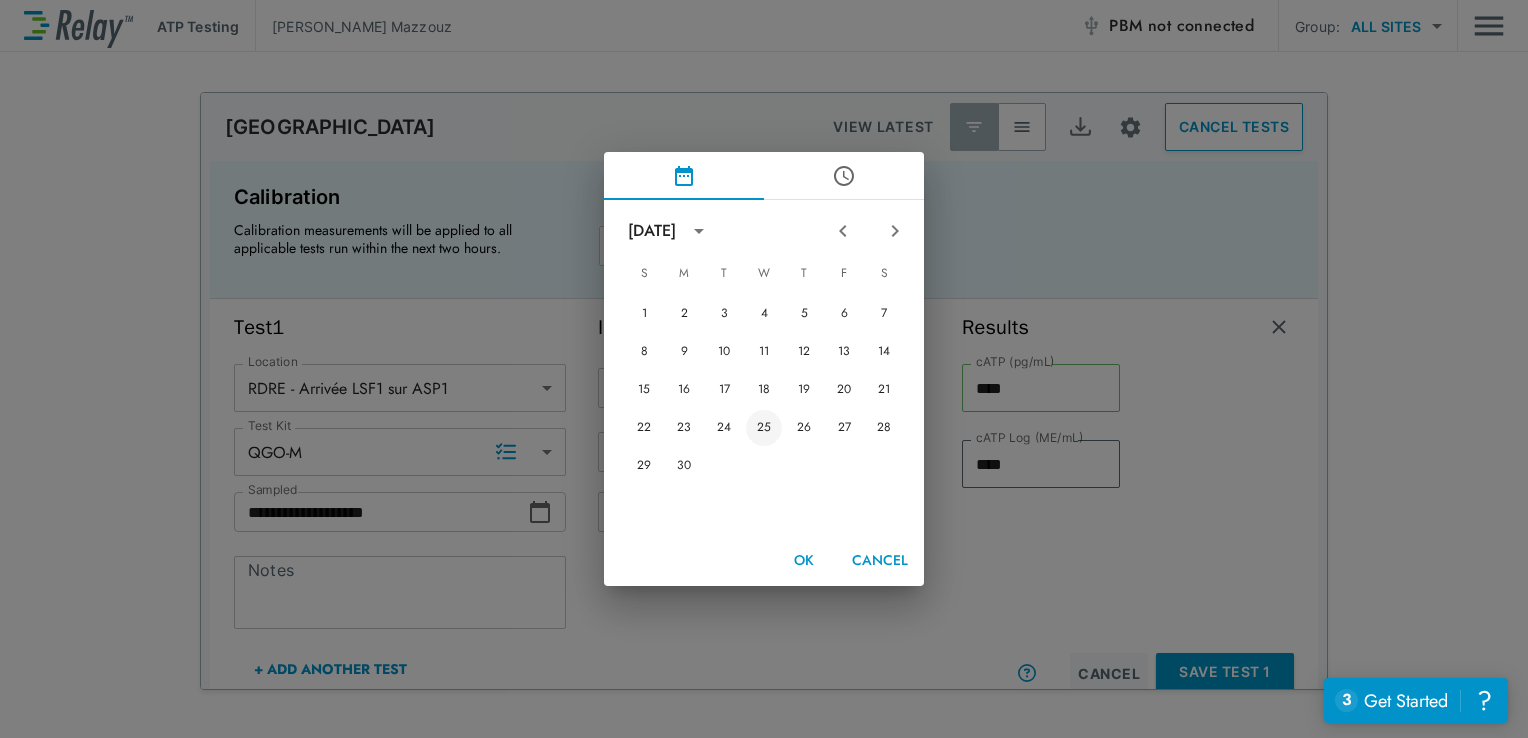 click on "25" at bounding box center (764, 428) 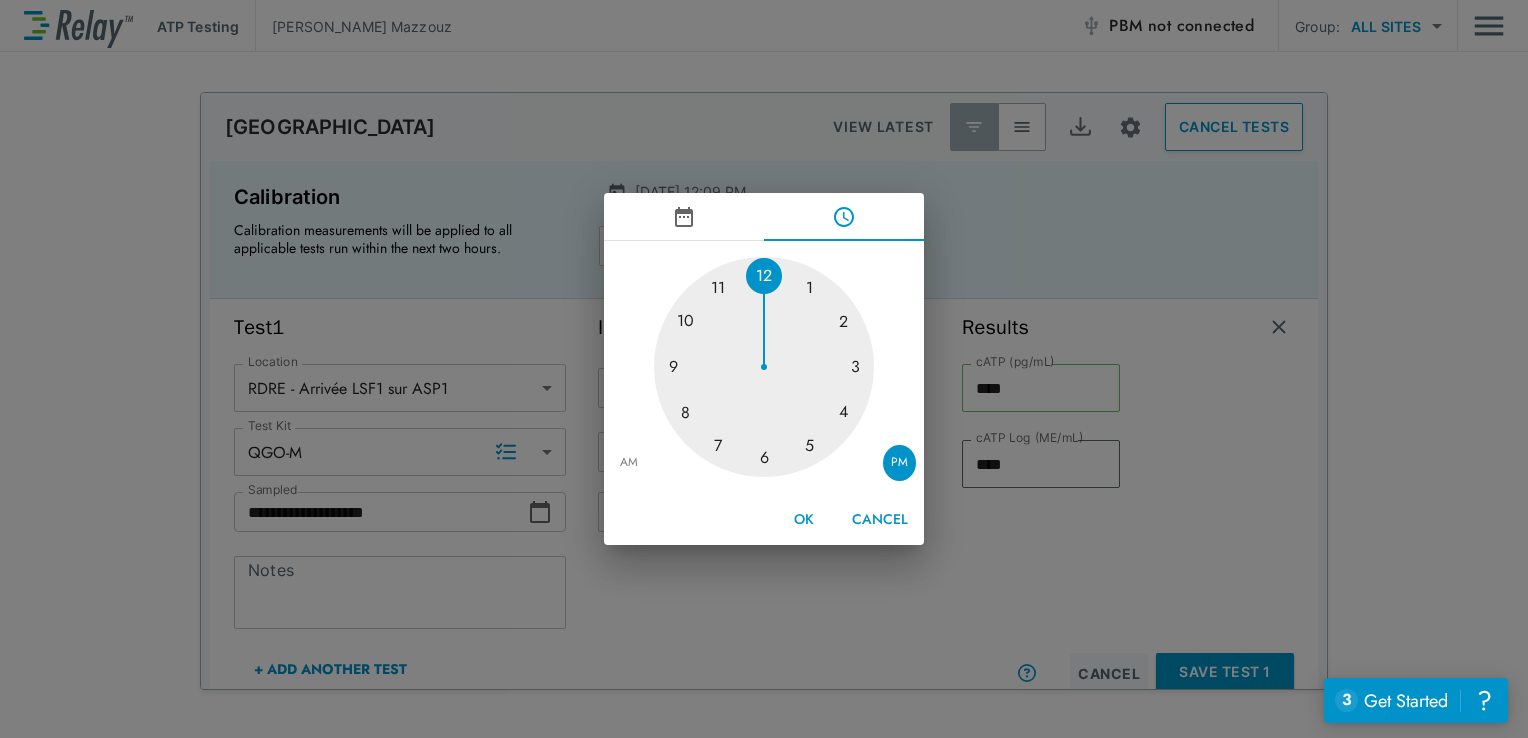 click on "OK" at bounding box center (804, 519) 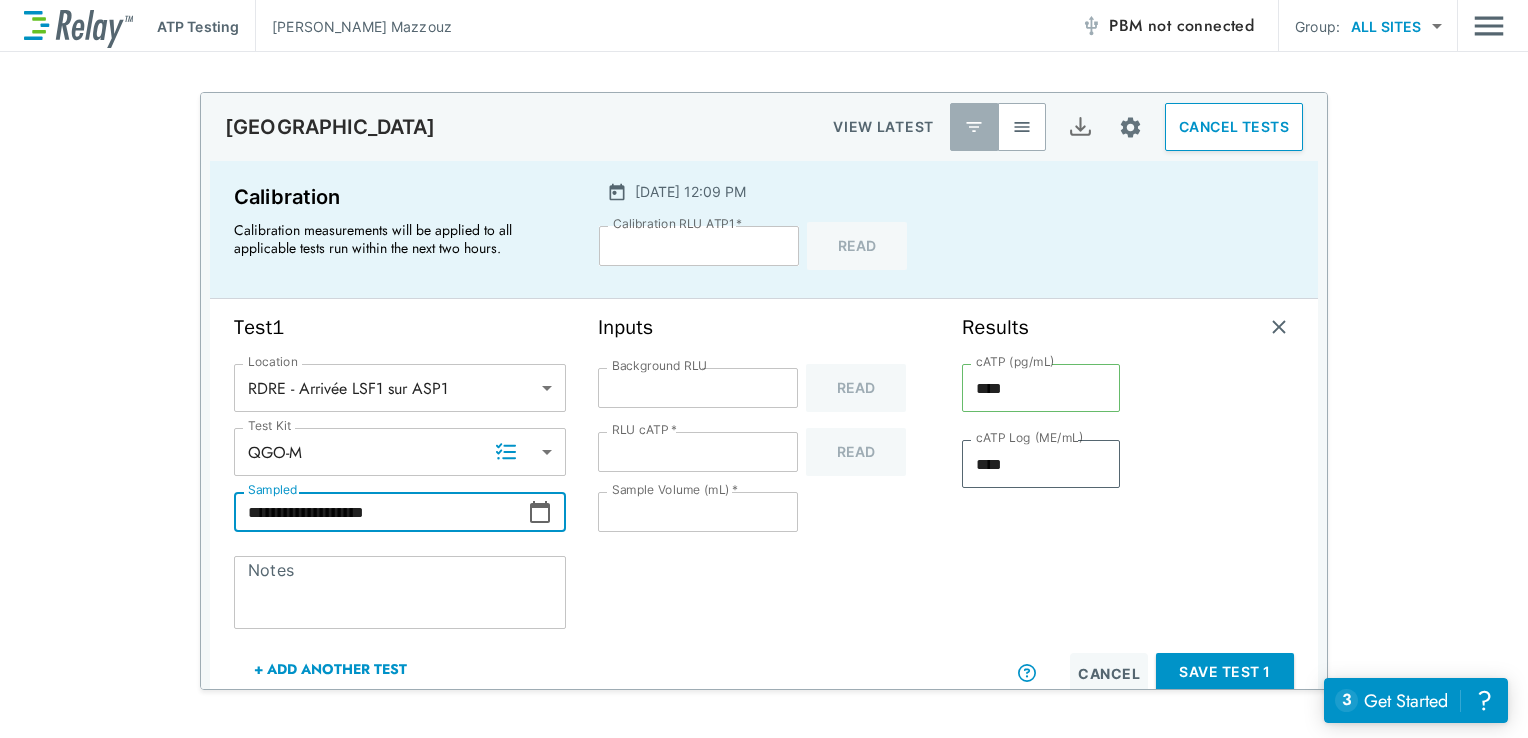 click on "****" at bounding box center [1041, 388] 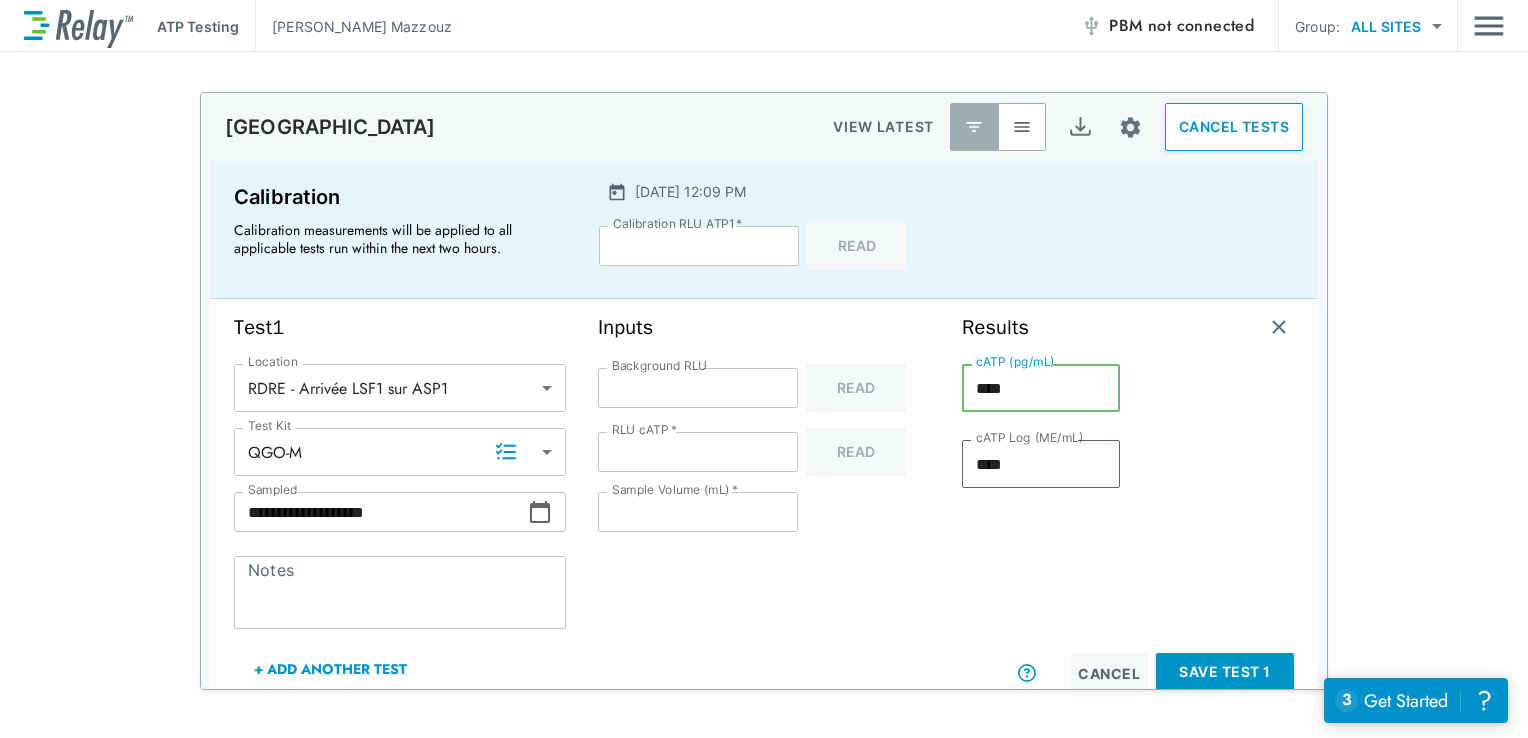 click on "Save Test 1" at bounding box center (1225, 672) 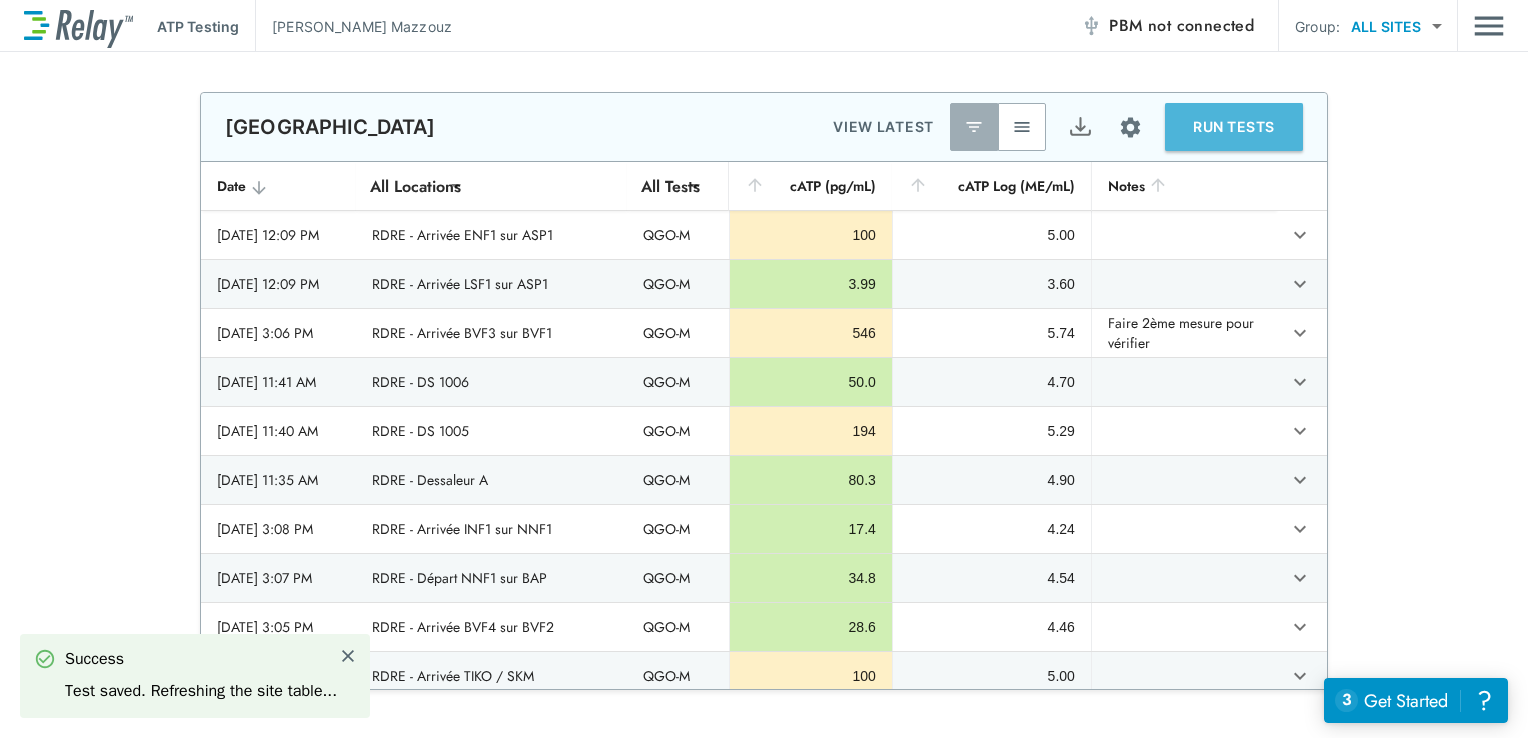 click on "RUN TESTS" at bounding box center (1234, 127) 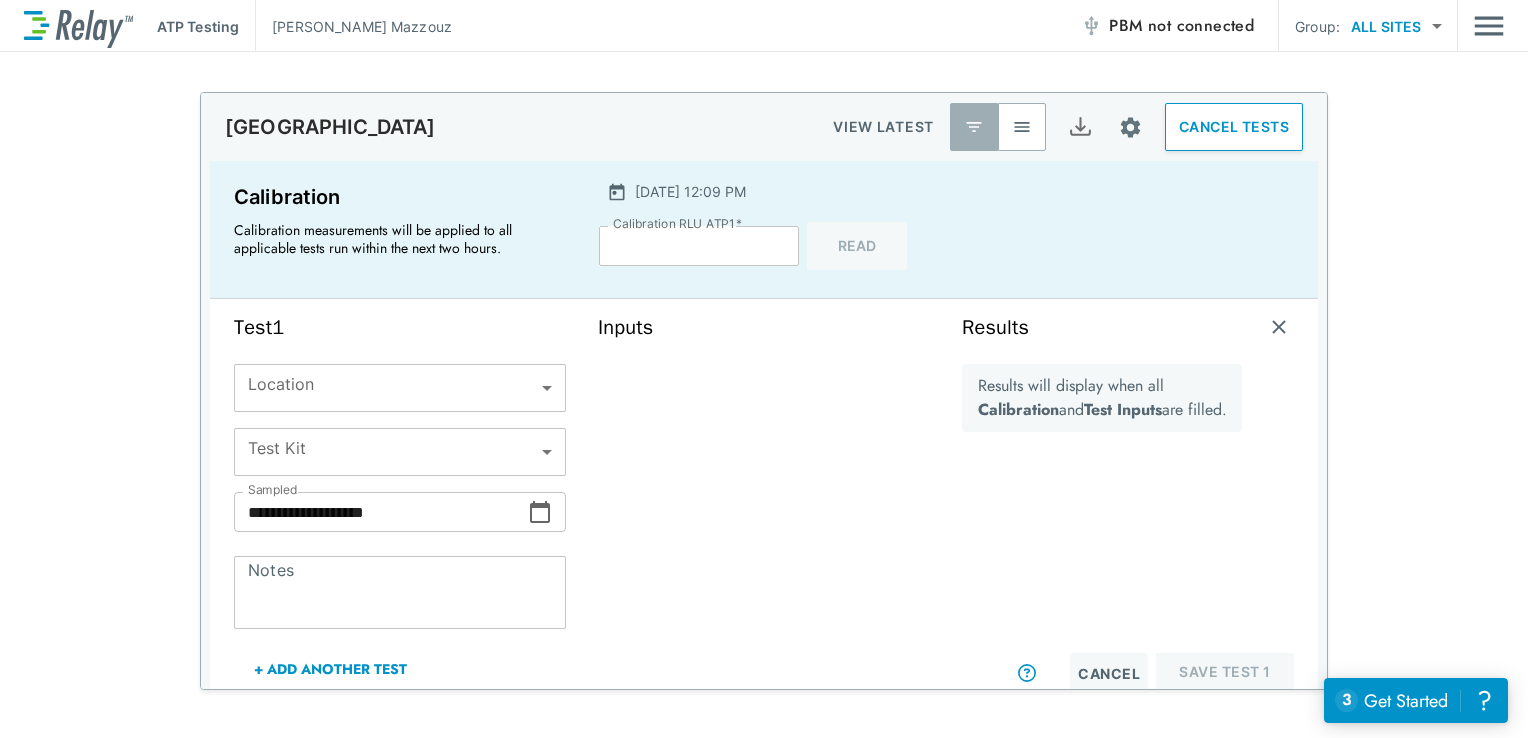 click on "Cancel" at bounding box center [1109, 673] 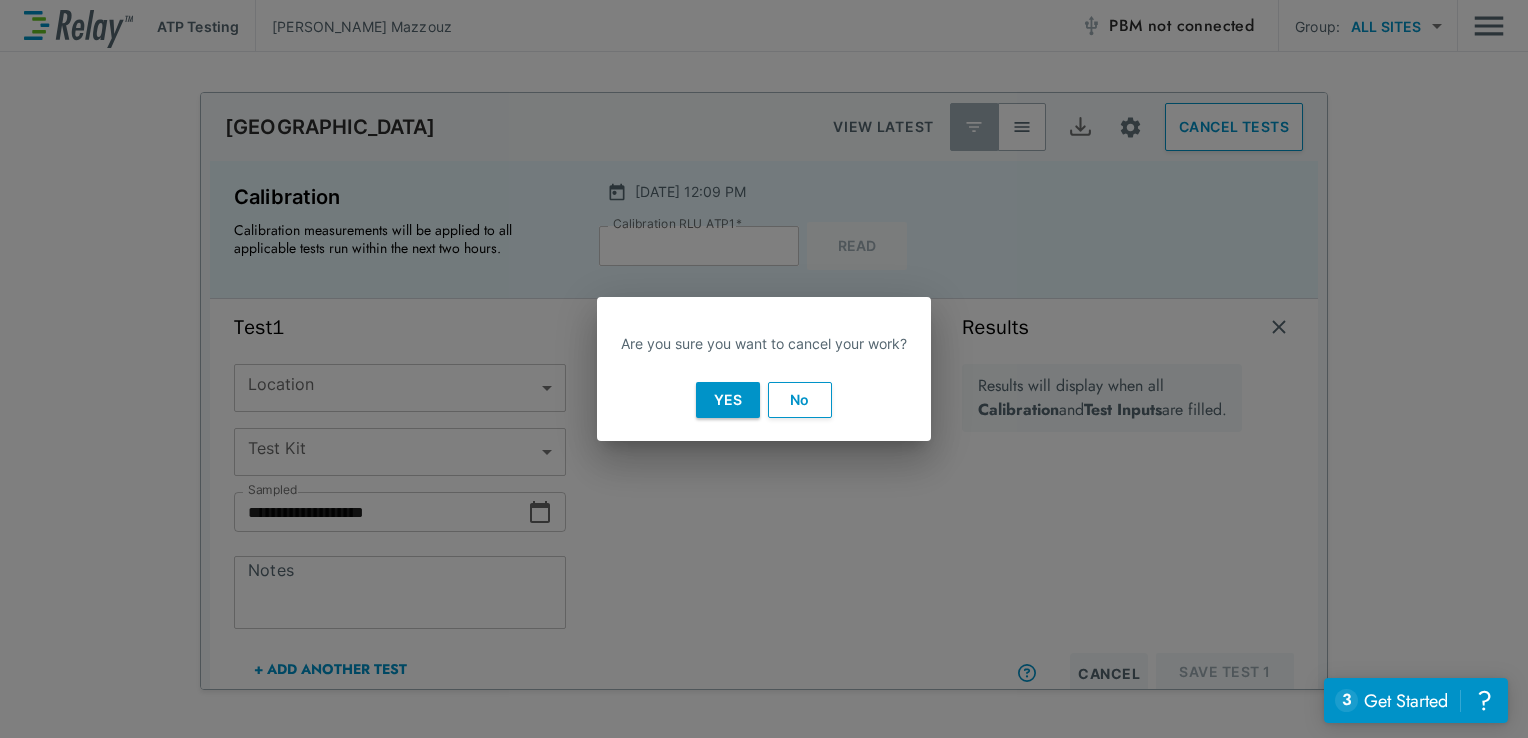 click on "Yes" at bounding box center (728, 400) 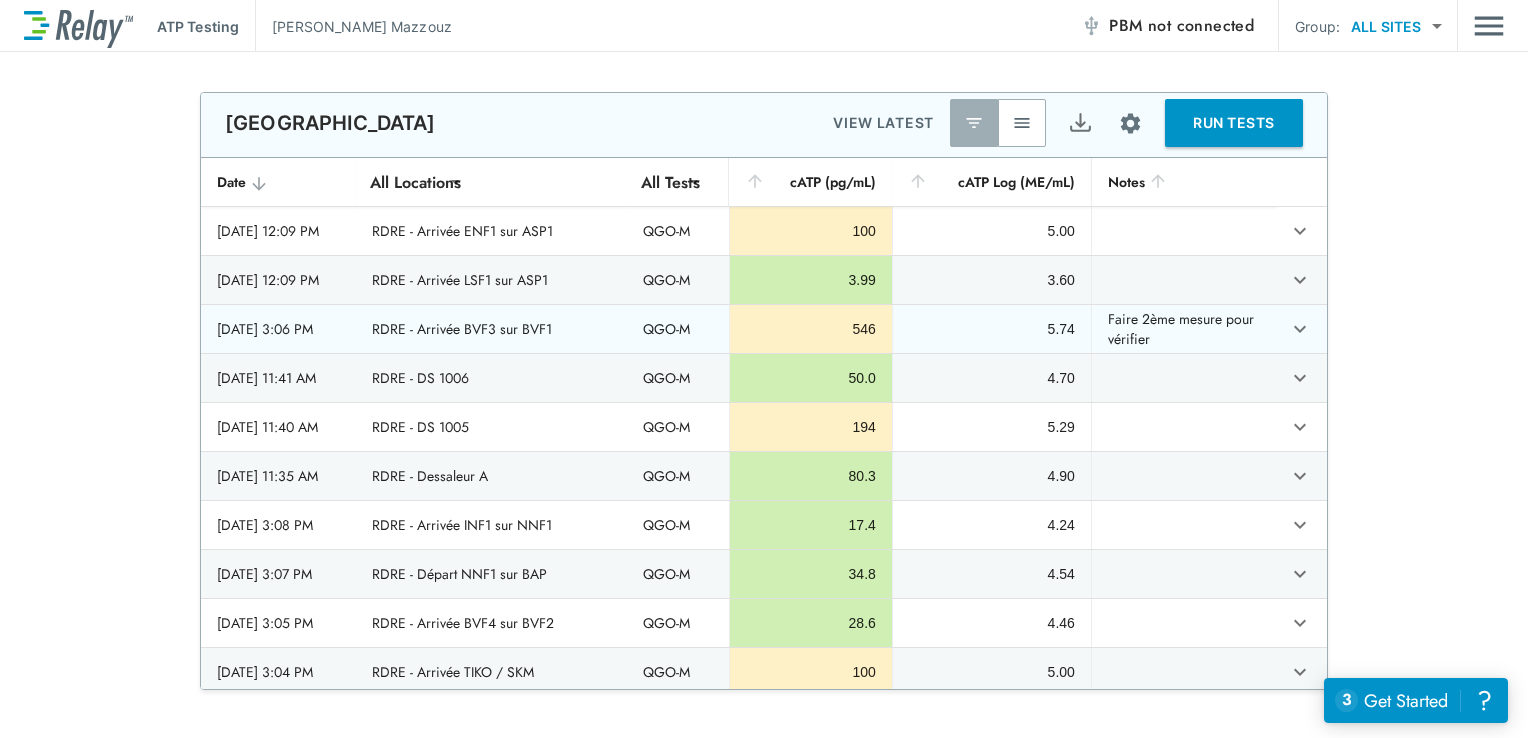 scroll, scrollTop: 0, scrollLeft: 0, axis: both 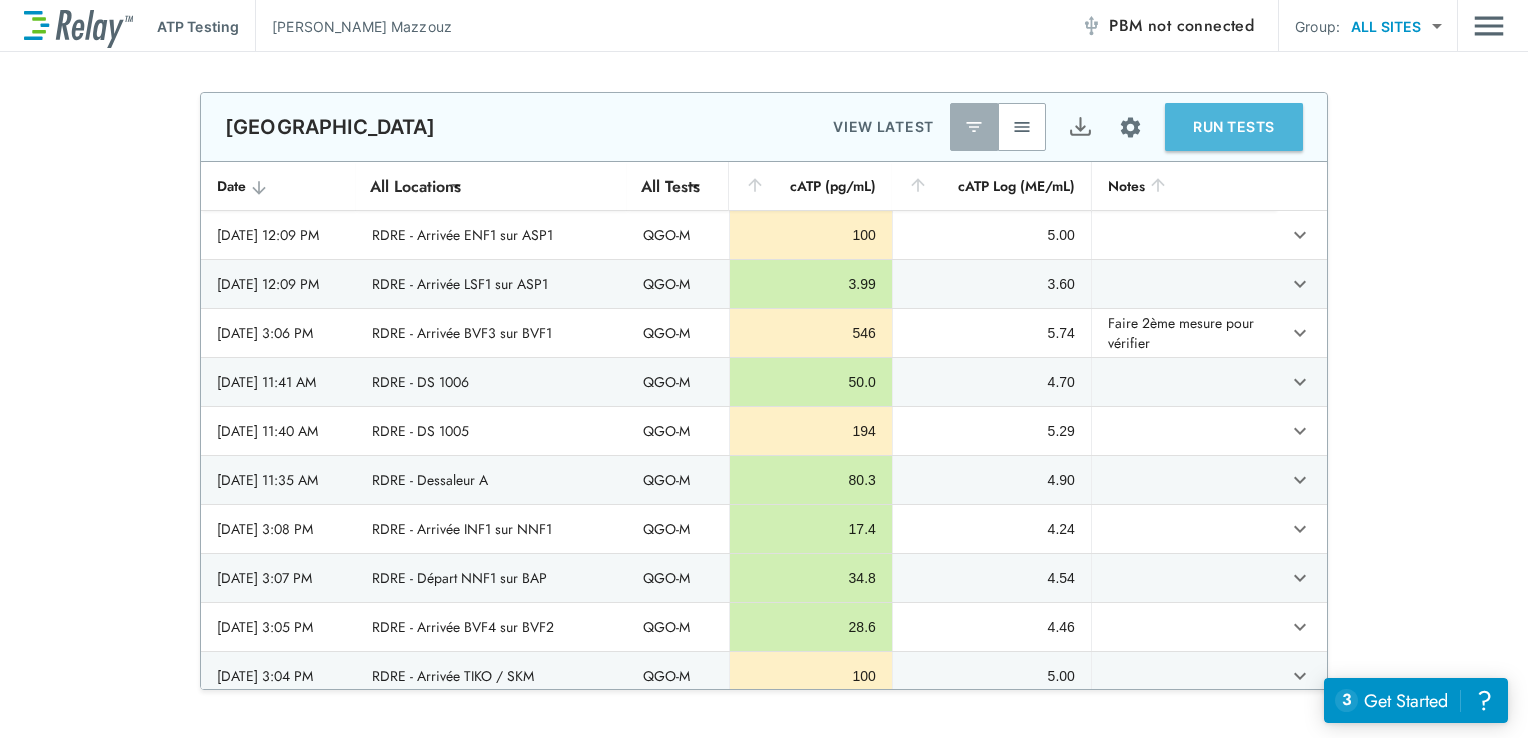 click on "RUN TESTS" at bounding box center [1234, 127] 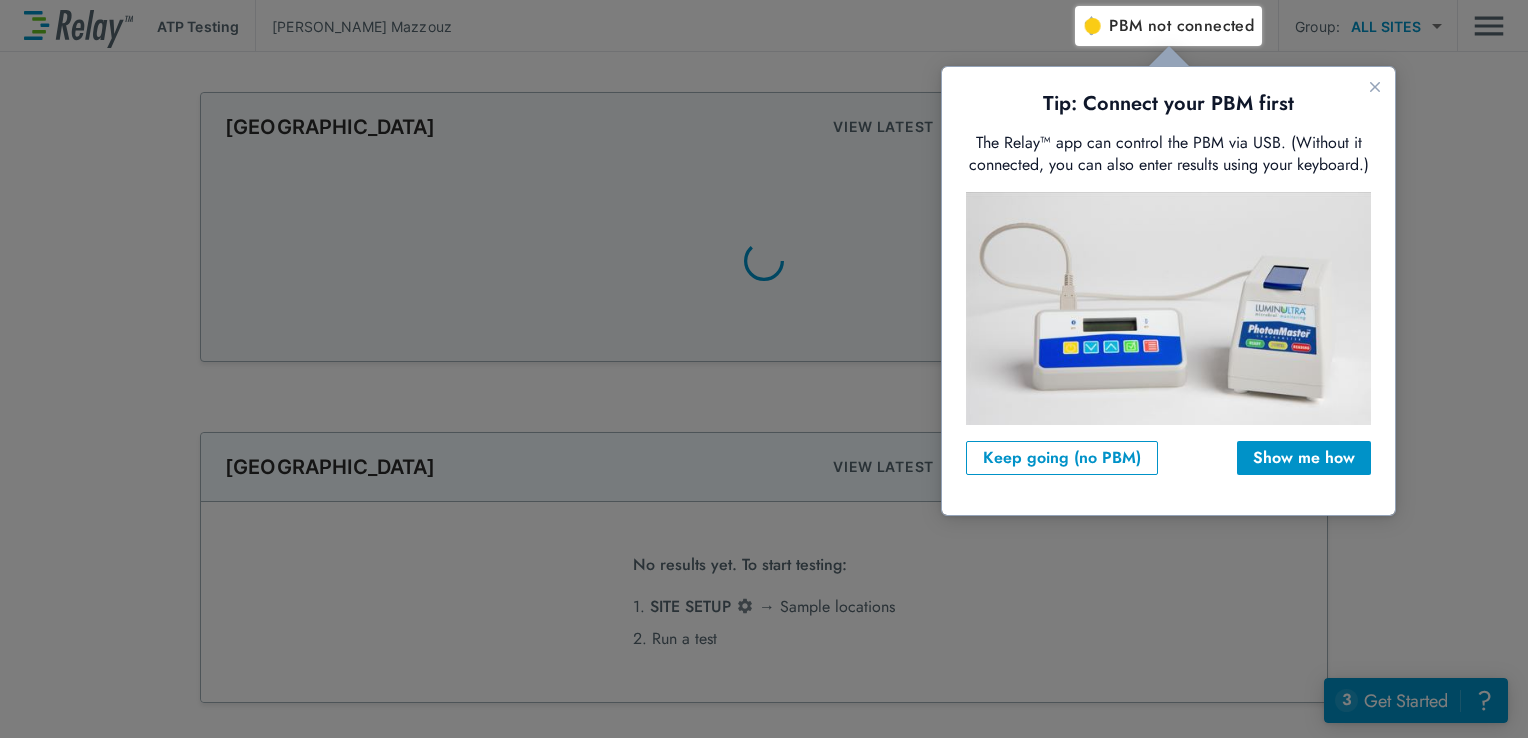scroll, scrollTop: 0, scrollLeft: 0, axis: both 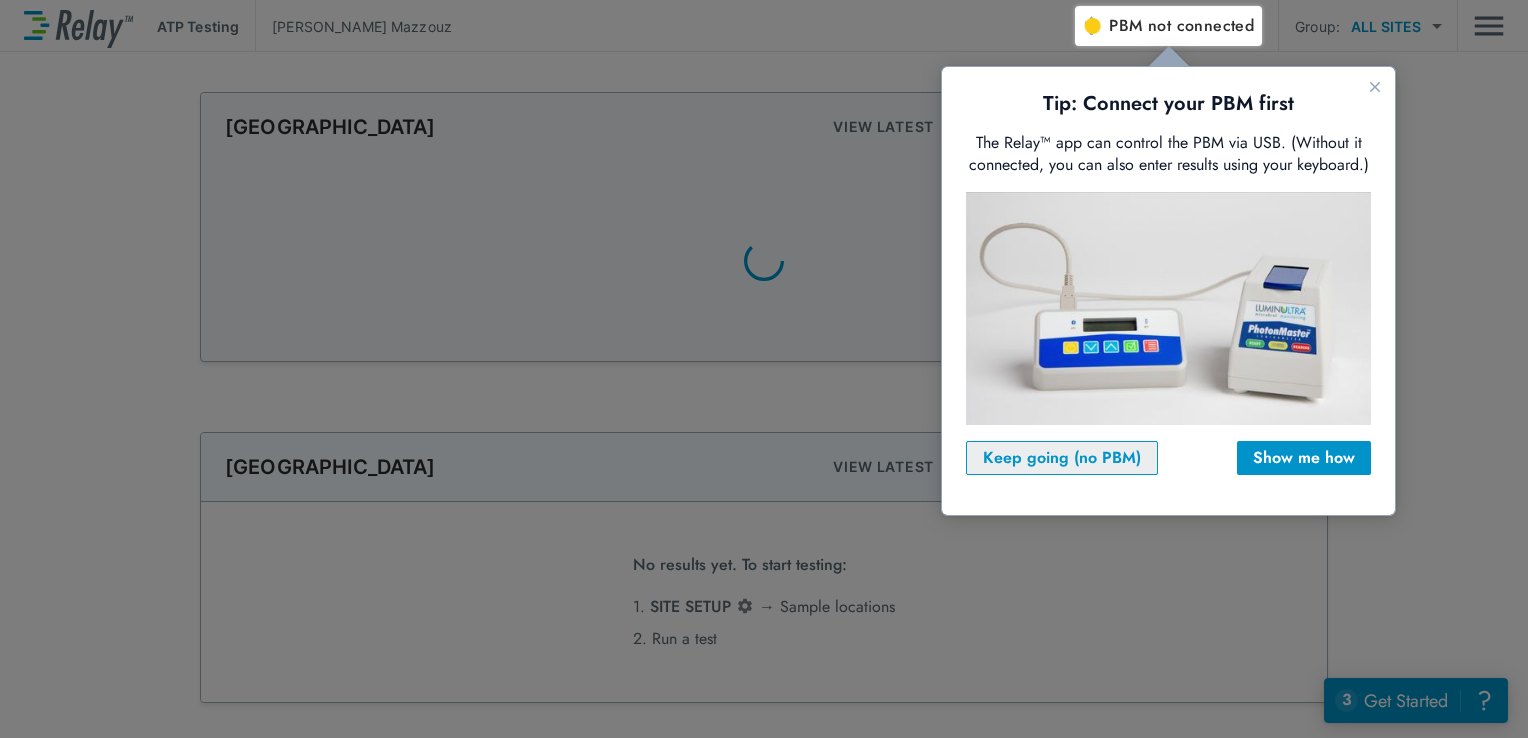 click on "Keep going (no PBM)" at bounding box center (1062, 458) 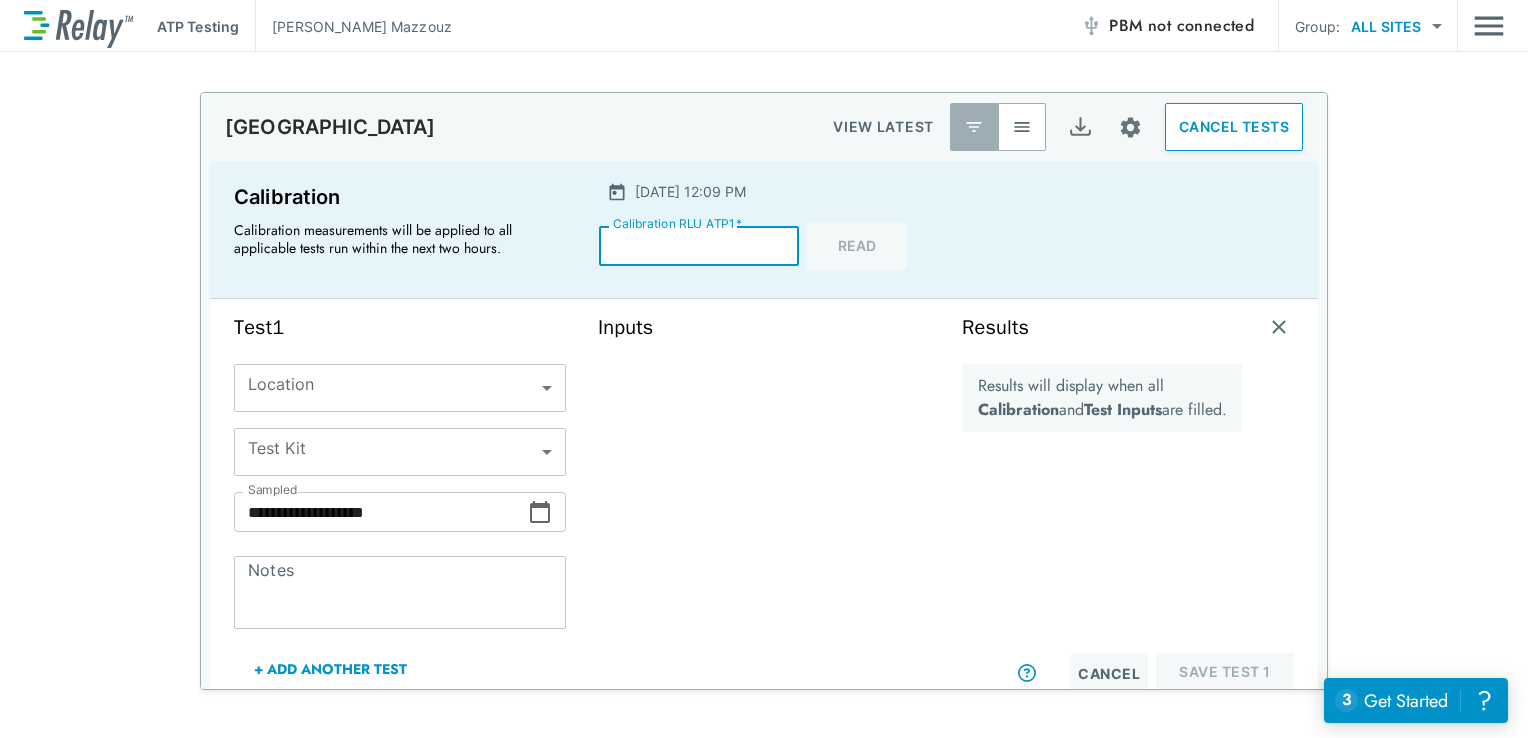 click on "*****" at bounding box center (699, 246) 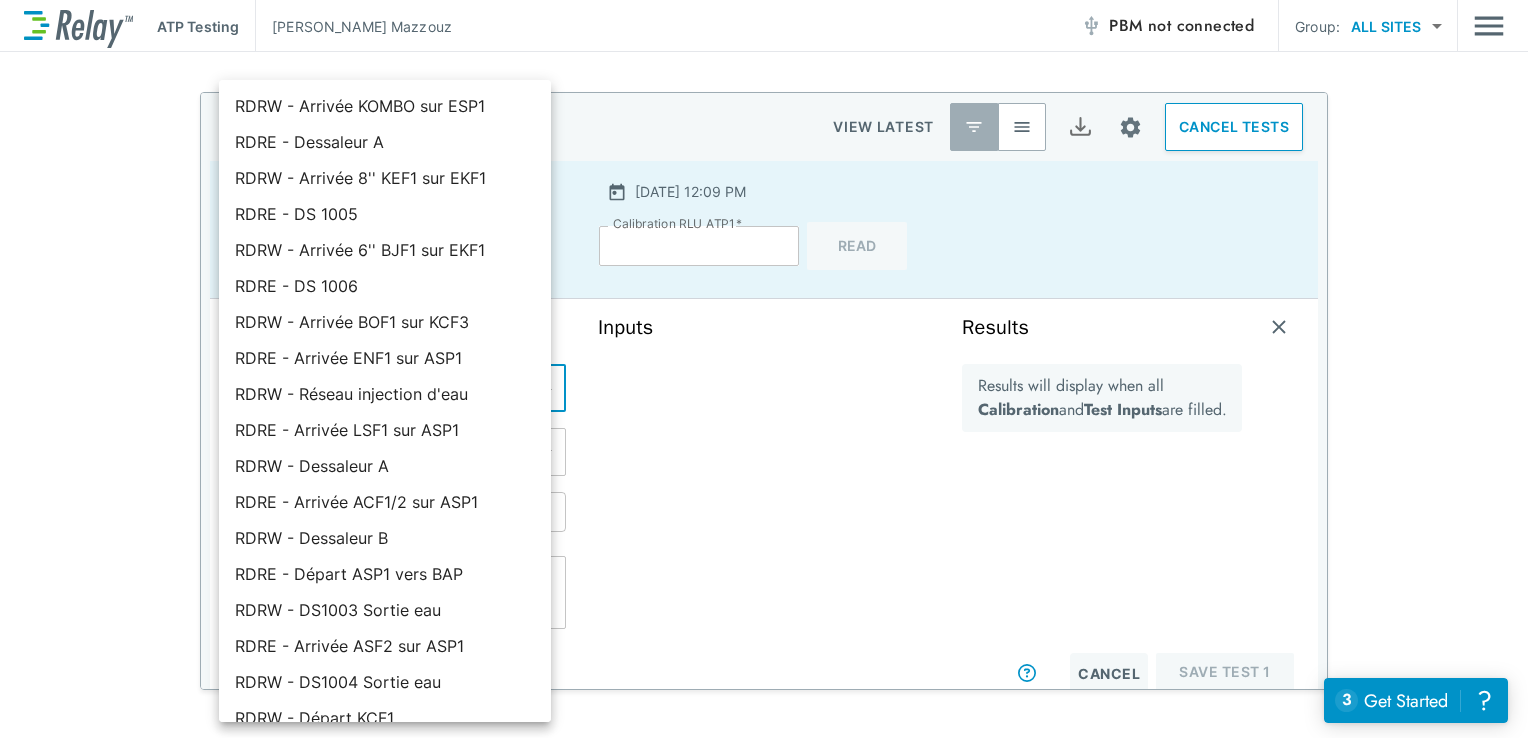 scroll, scrollTop: 780, scrollLeft: 0, axis: vertical 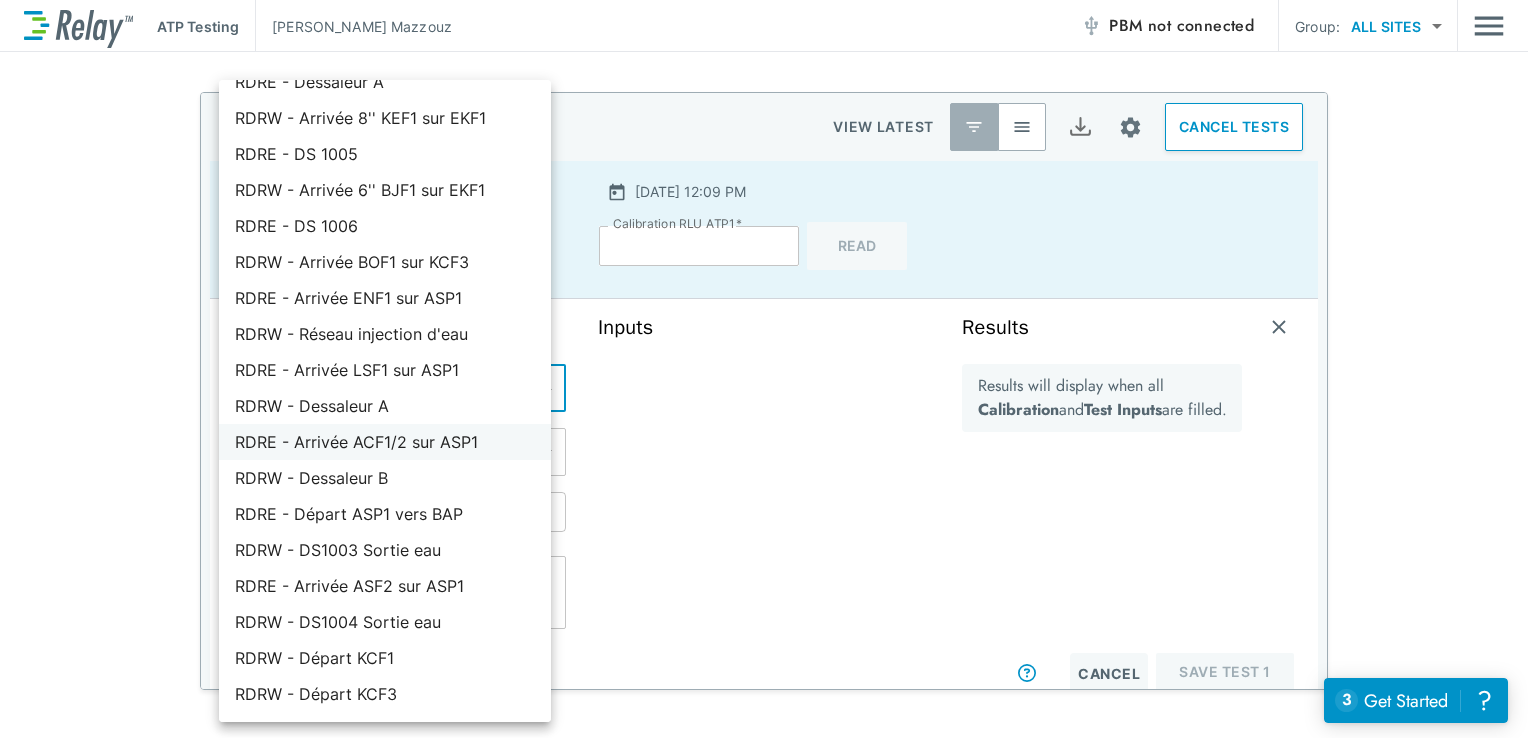click on "RDRE - Arrivée ACF1/2 sur ASP1" at bounding box center [385, 442] 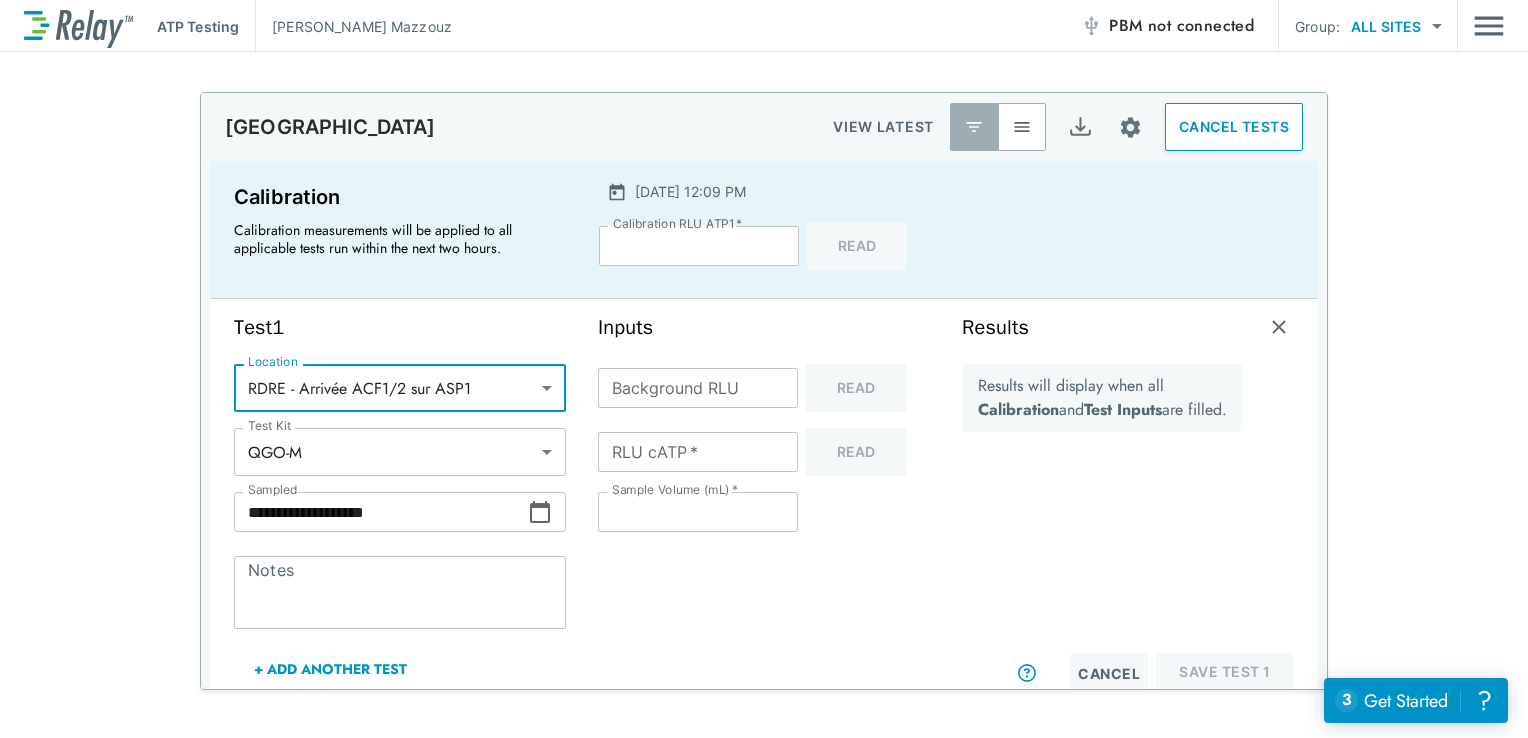 click on "**********" at bounding box center (381, 512) 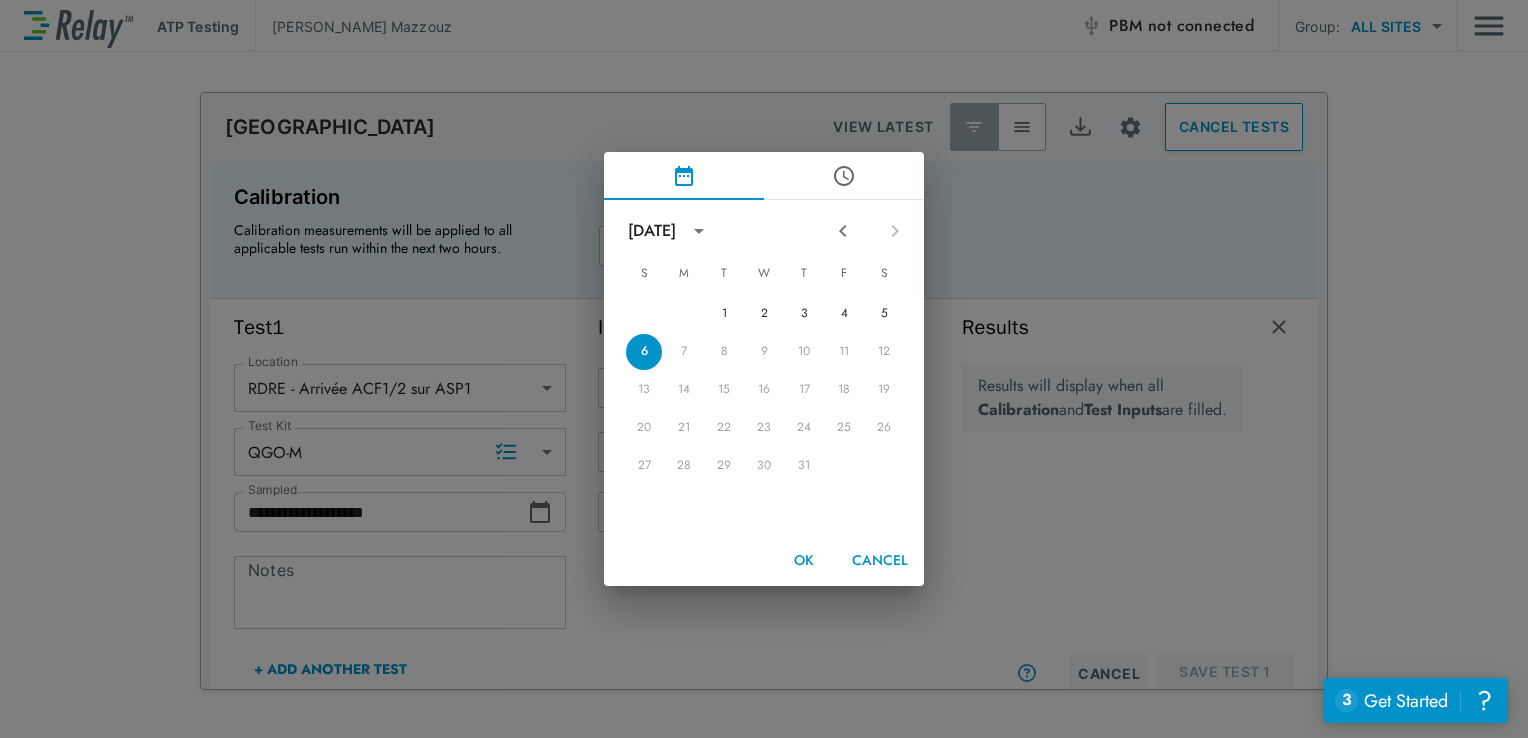 click 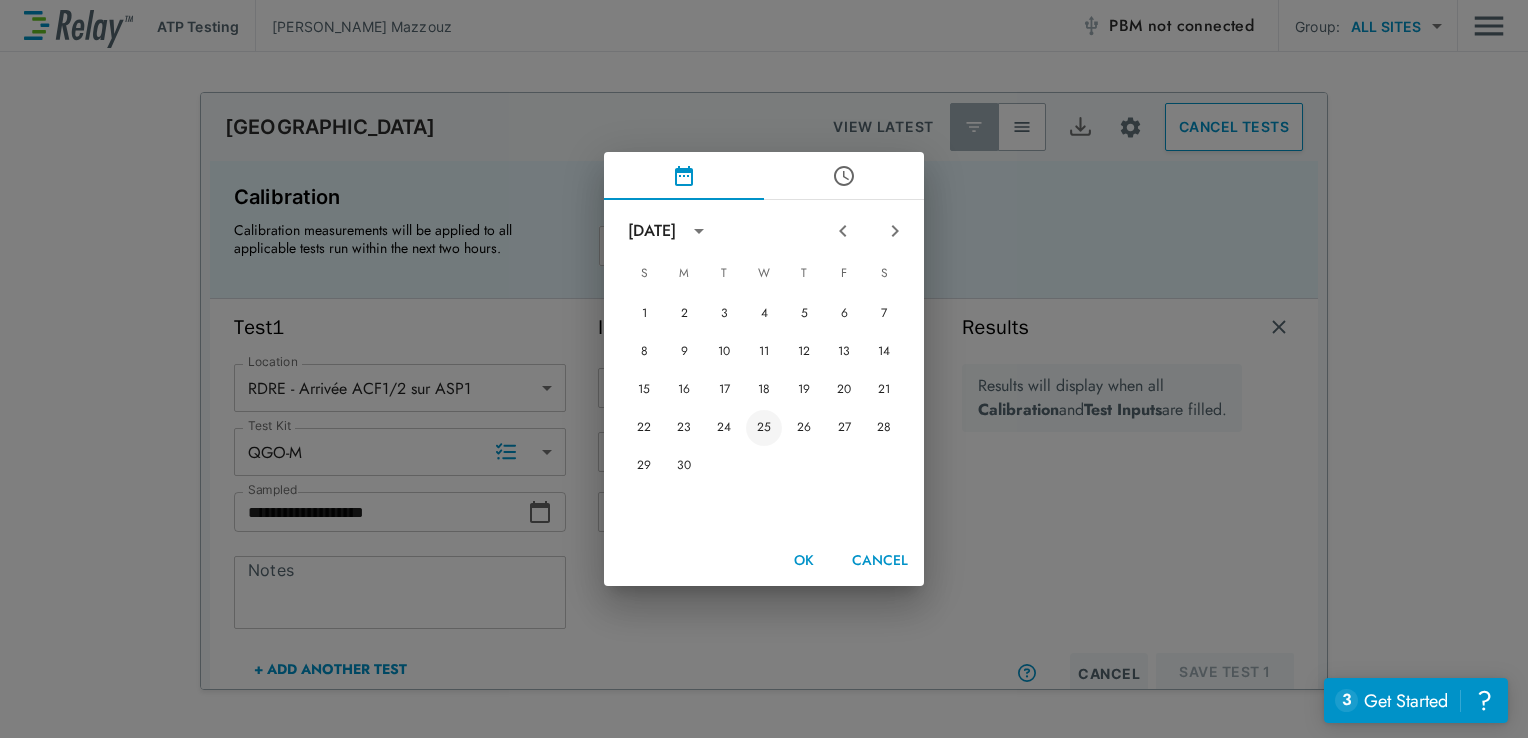 click on "25" at bounding box center (764, 428) 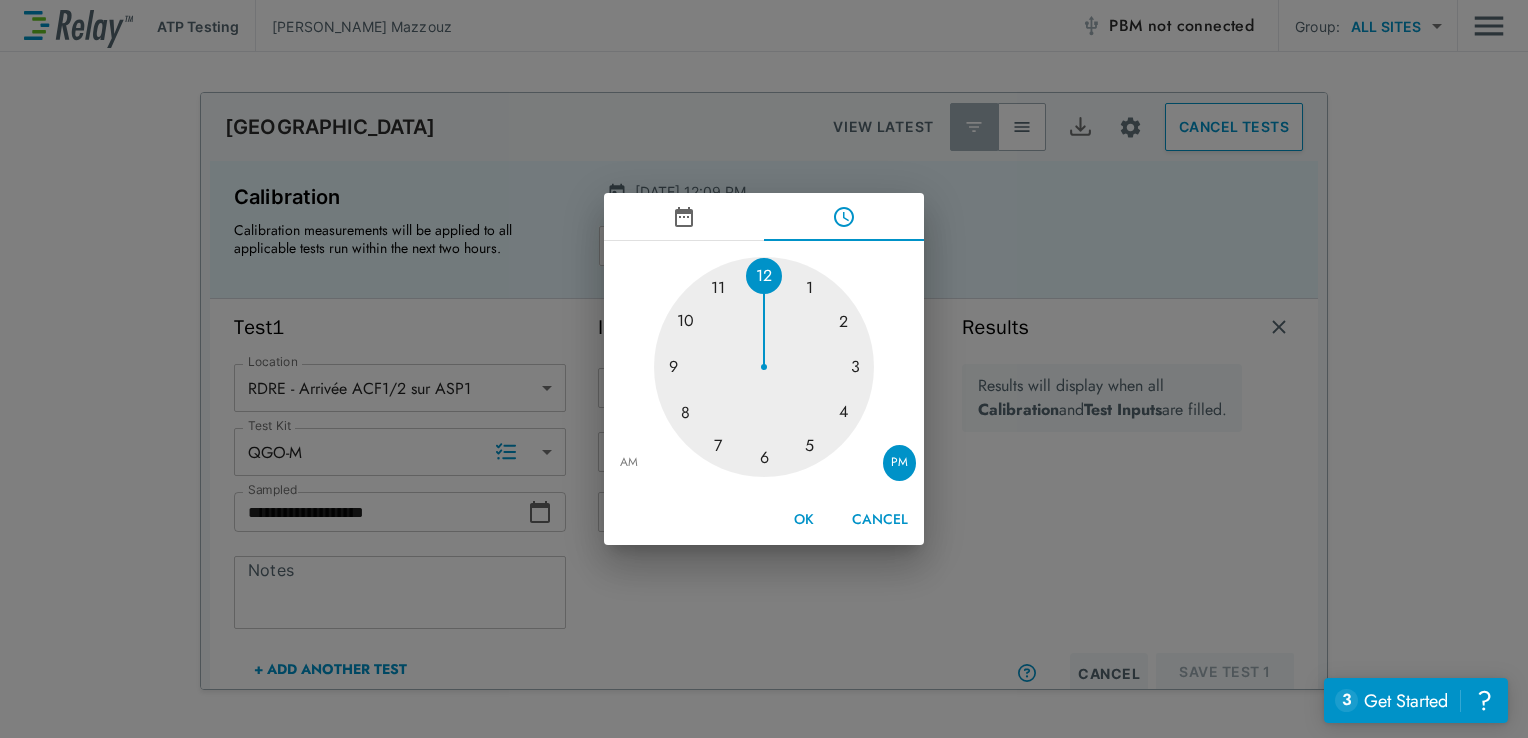 click on "OK" at bounding box center (804, 519) 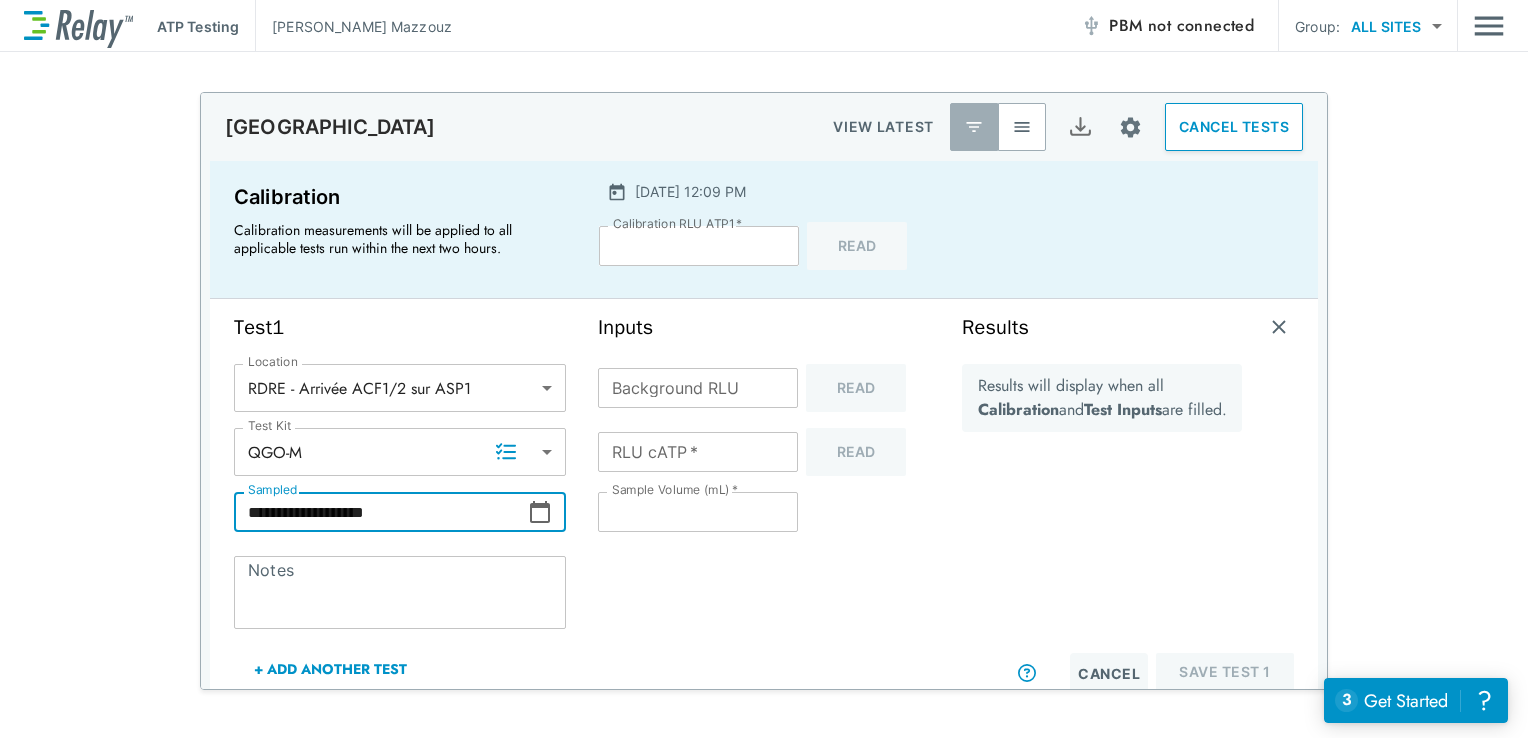 click on "Background RLU" at bounding box center [698, 388] 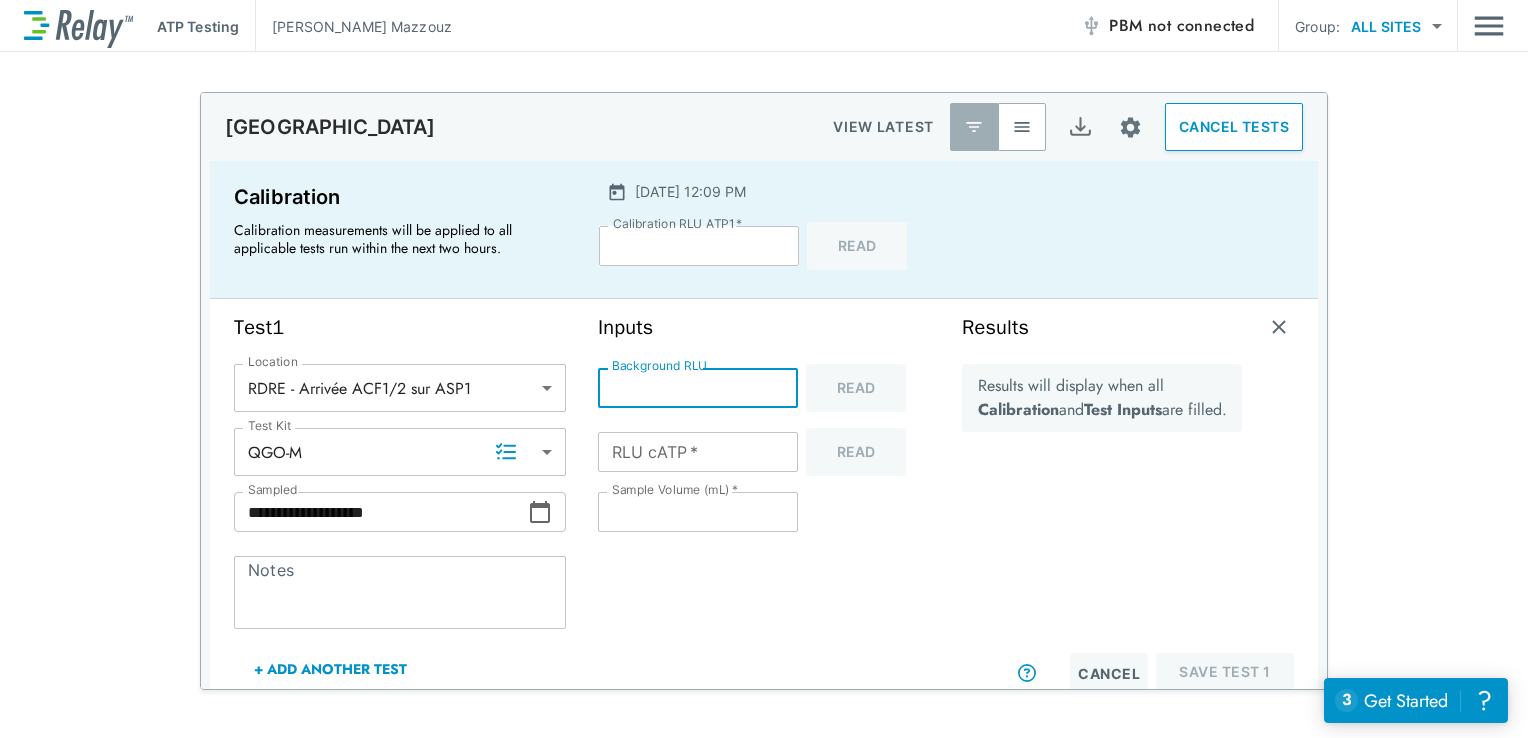 click on "RLU cATP   *" at bounding box center (698, 452) 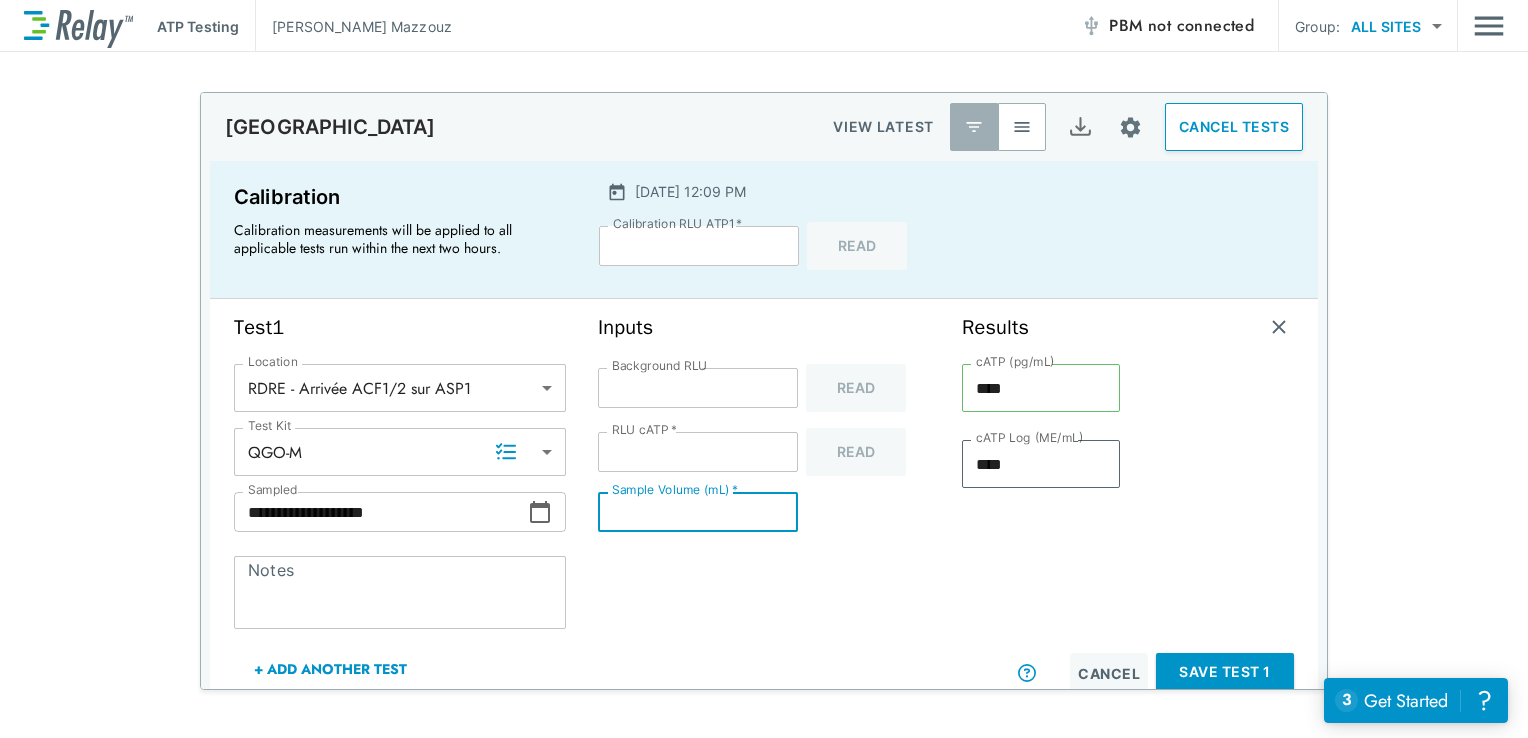 click on "**" at bounding box center (698, 512) 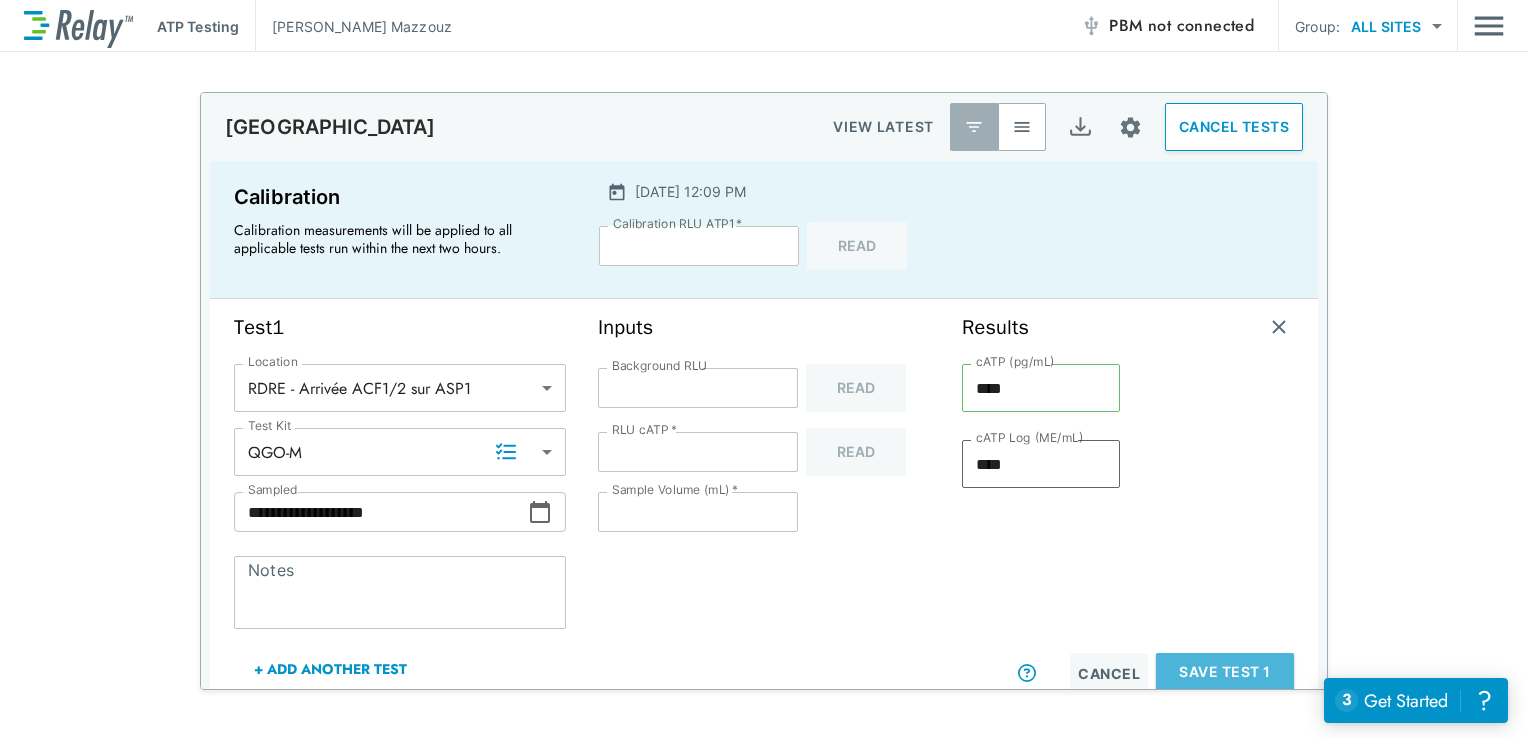 click on "Save Test 1" at bounding box center (1225, 672) 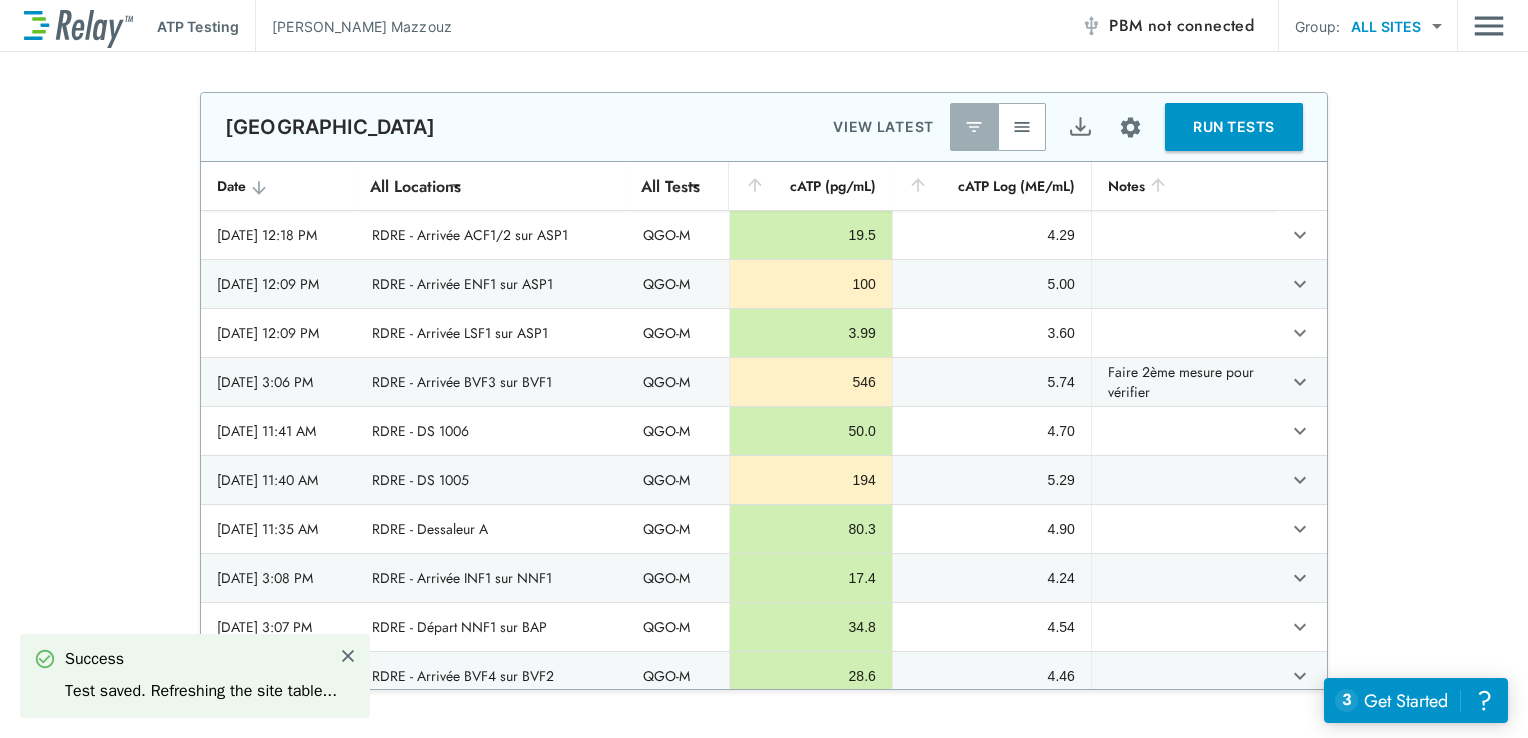 click on "RUN TESTS" at bounding box center (1234, 127) 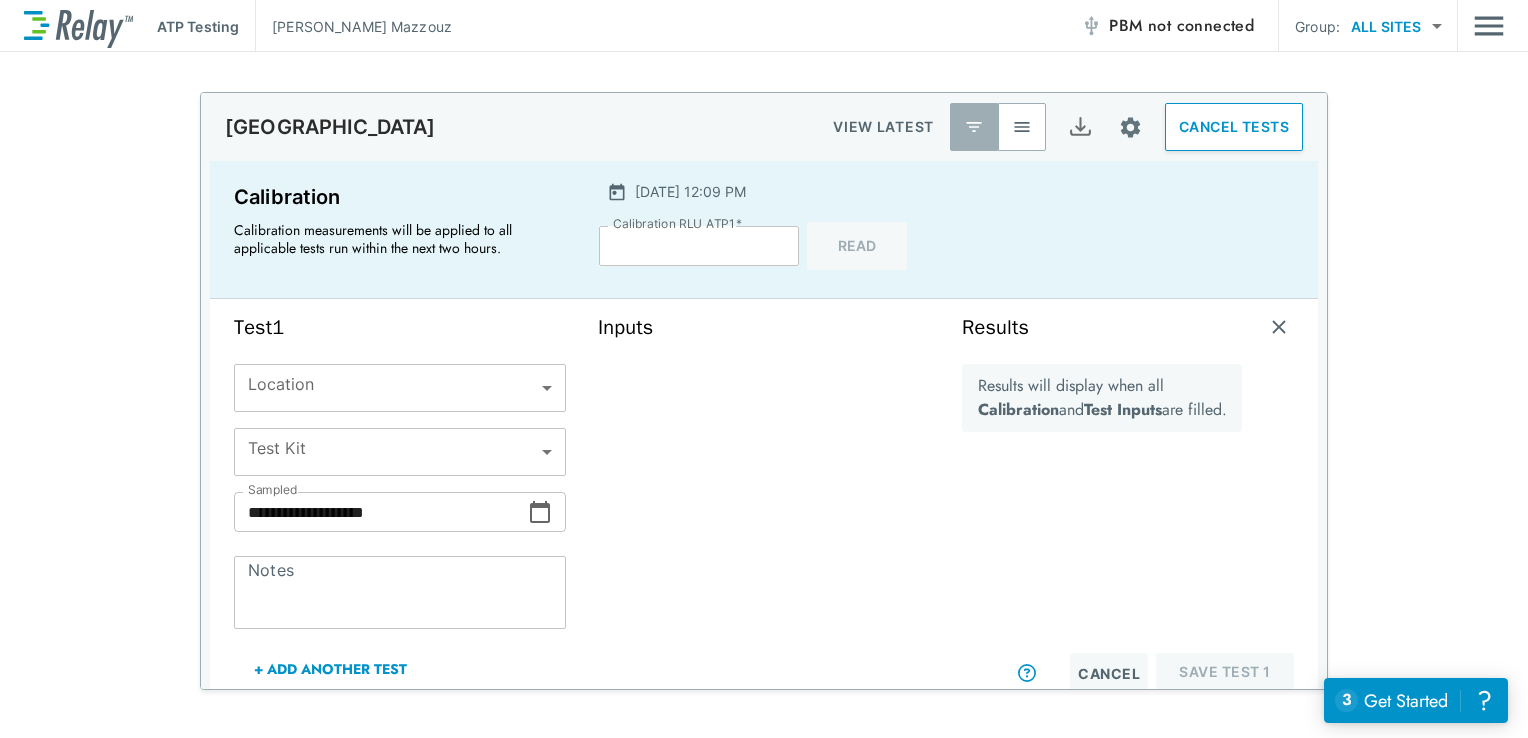 click on "Location ​ Location" at bounding box center (400, 396) 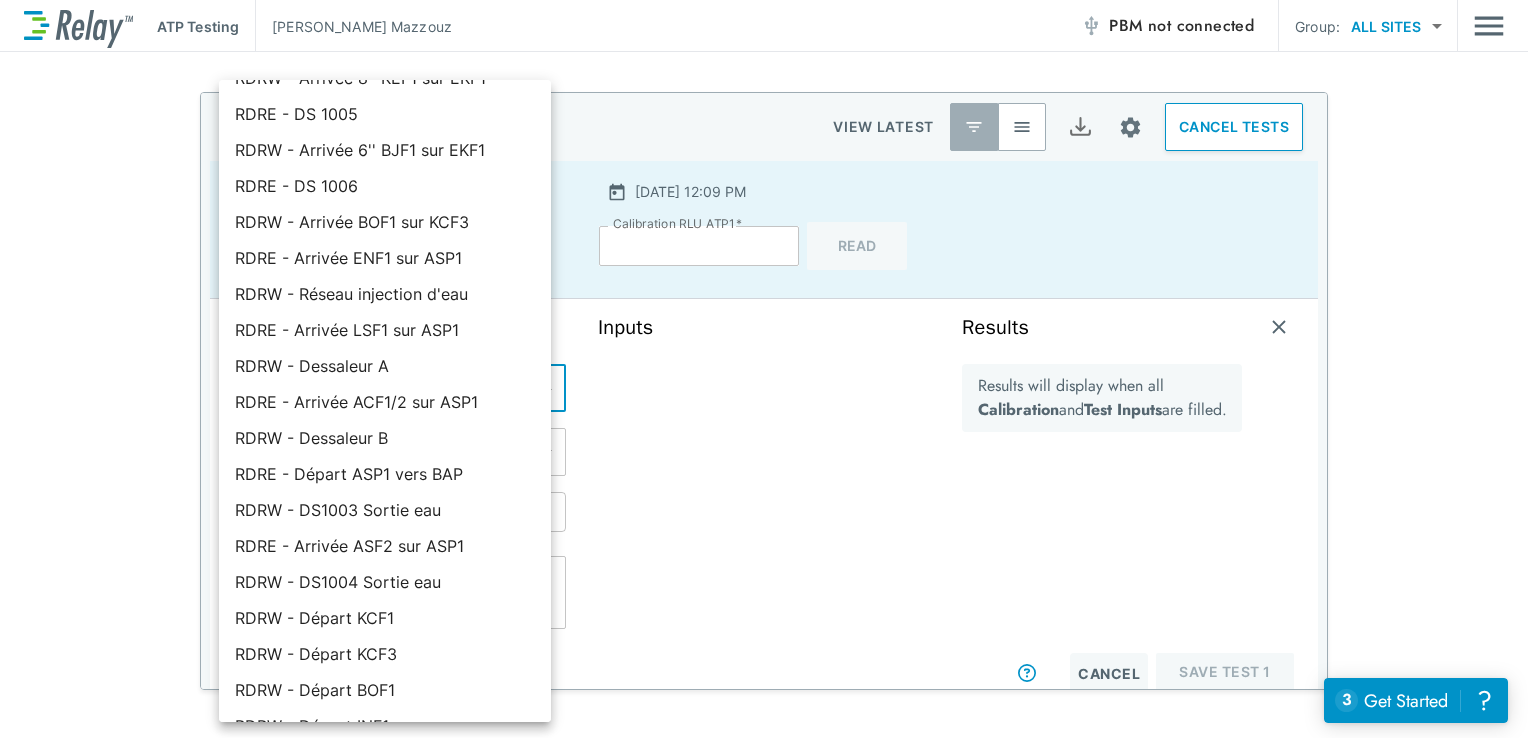scroll, scrollTop: 885, scrollLeft: 0, axis: vertical 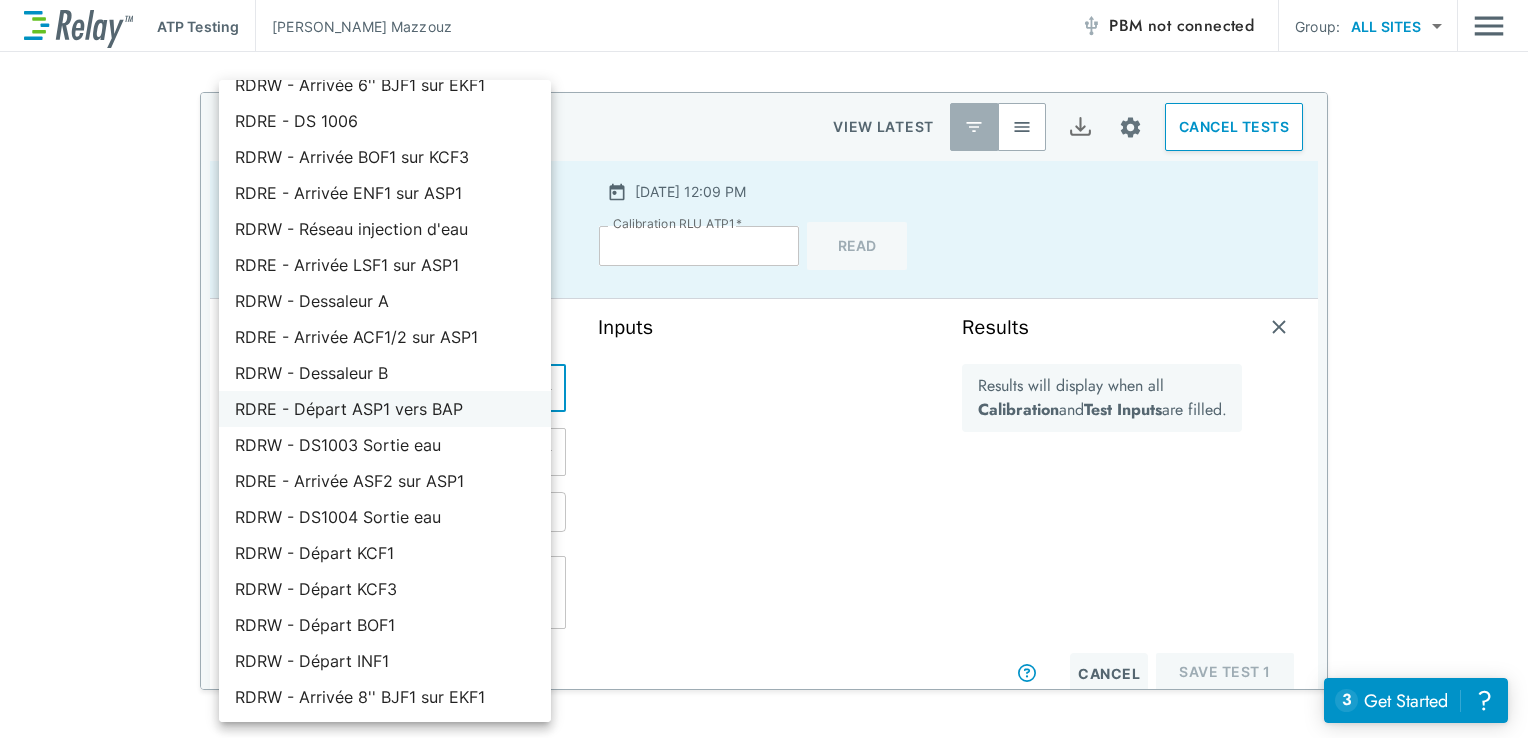 click on "RDRE - Départ ASP1 vers BAP" at bounding box center (385, 409) 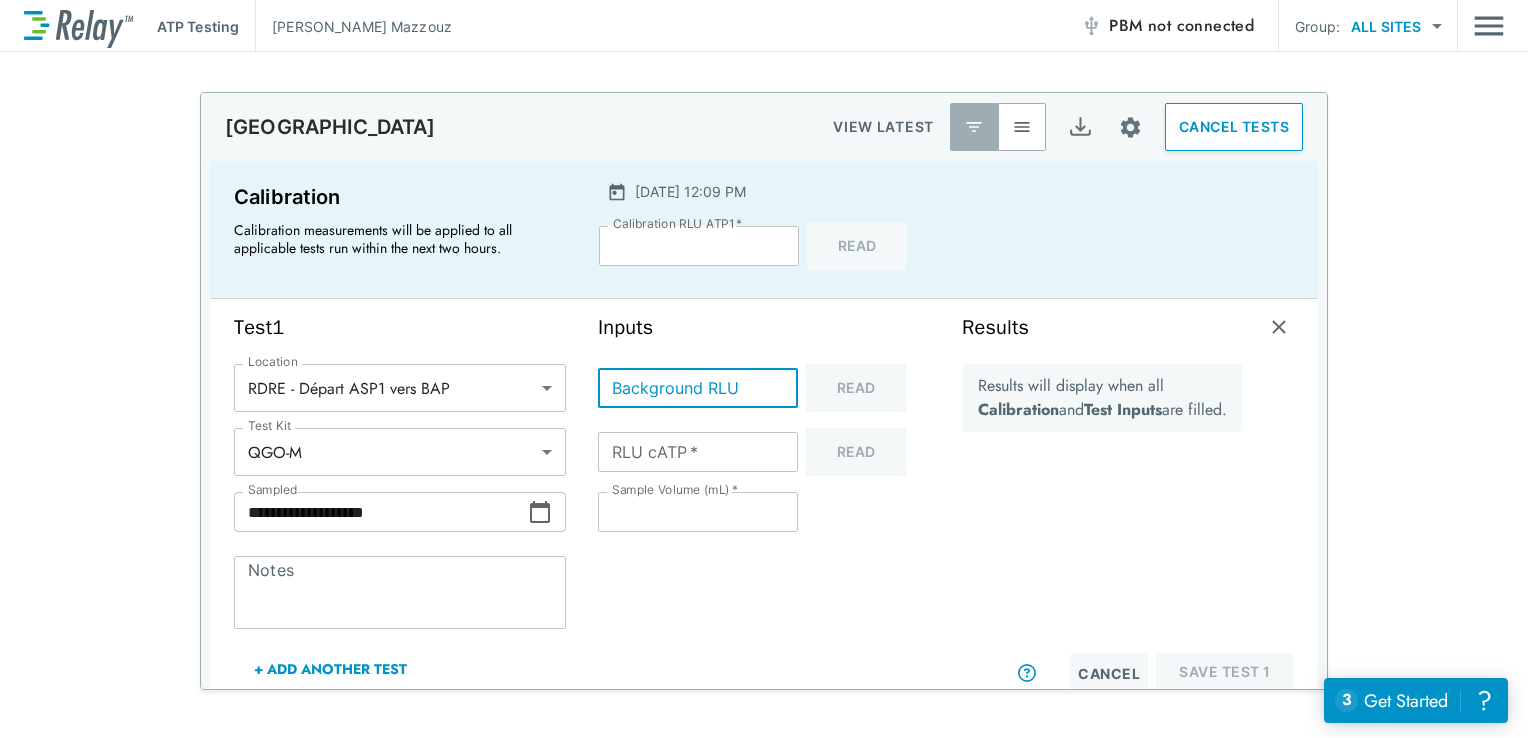 click on "Background RLU" at bounding box center (698, 388) 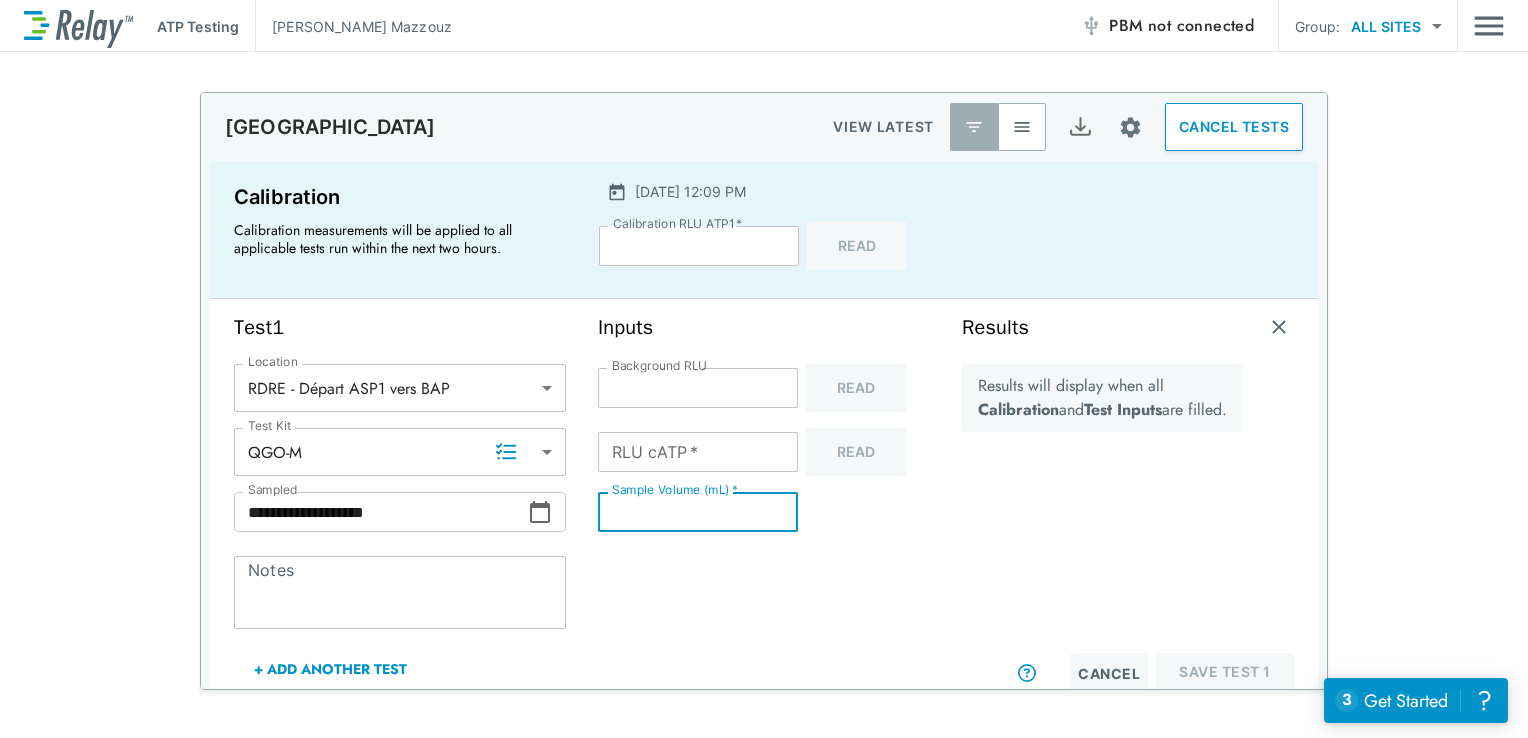 click on "**" at bounding box center [698, 512] 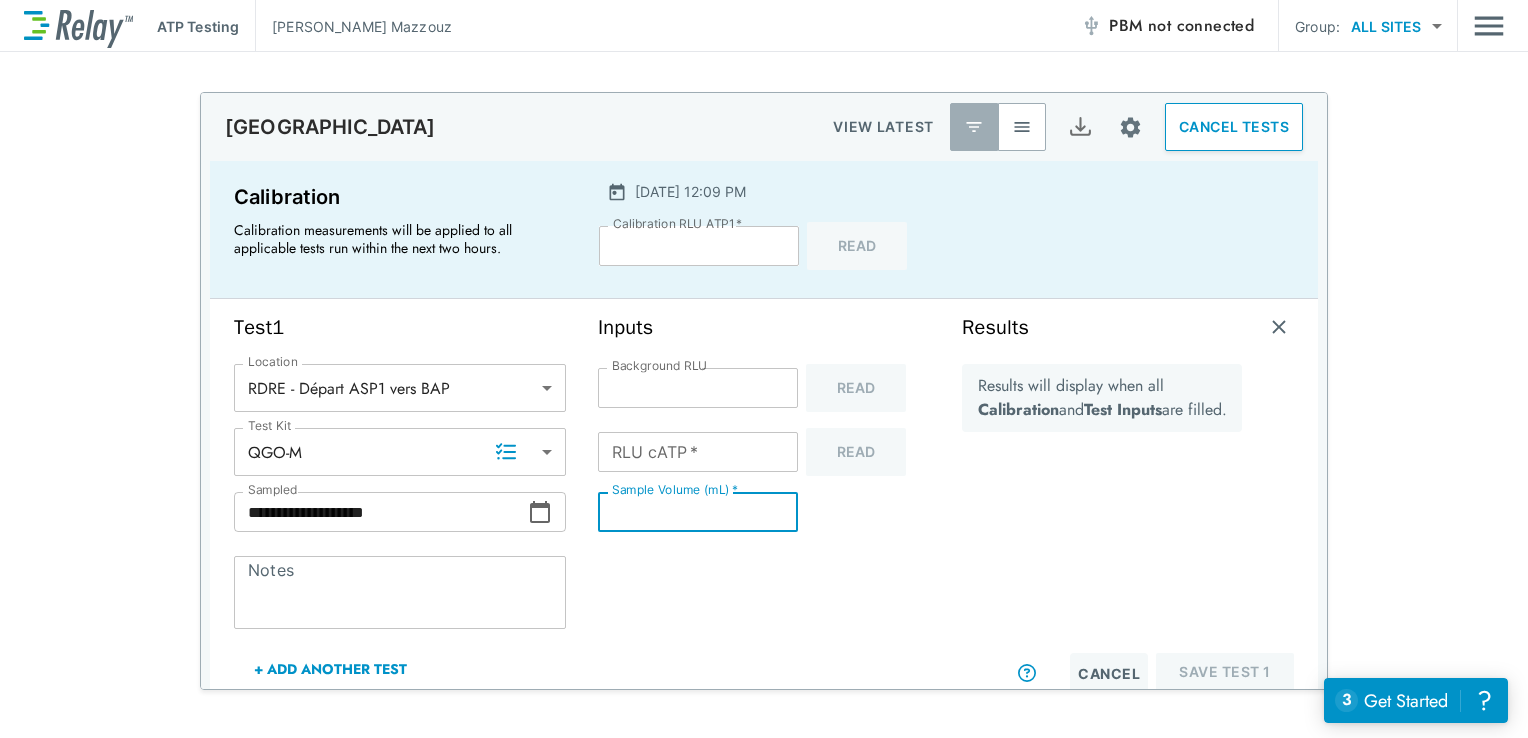 click on "RLU cATP   *" at bounding box center (698, 452) 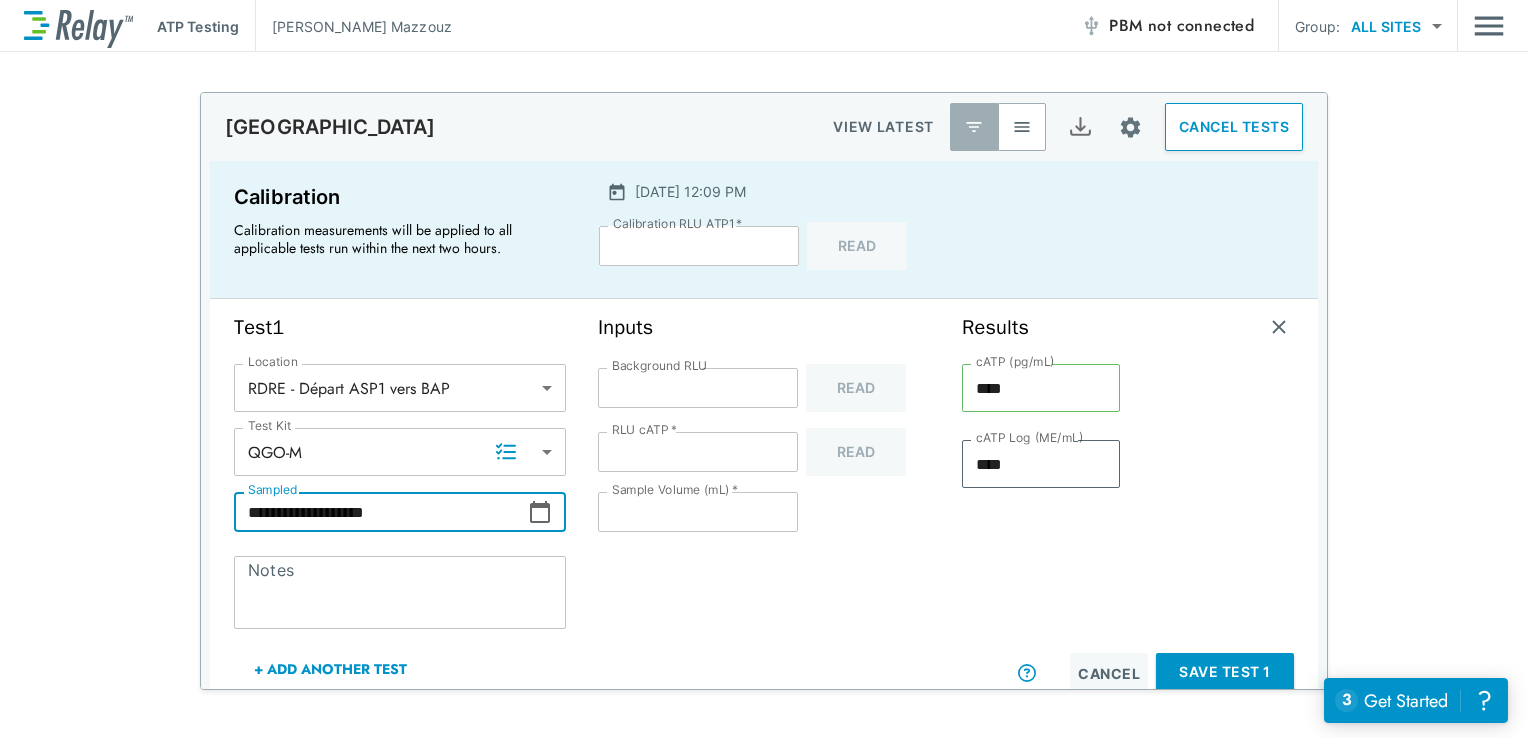 click on "**********" at bounding box center [381, 512] 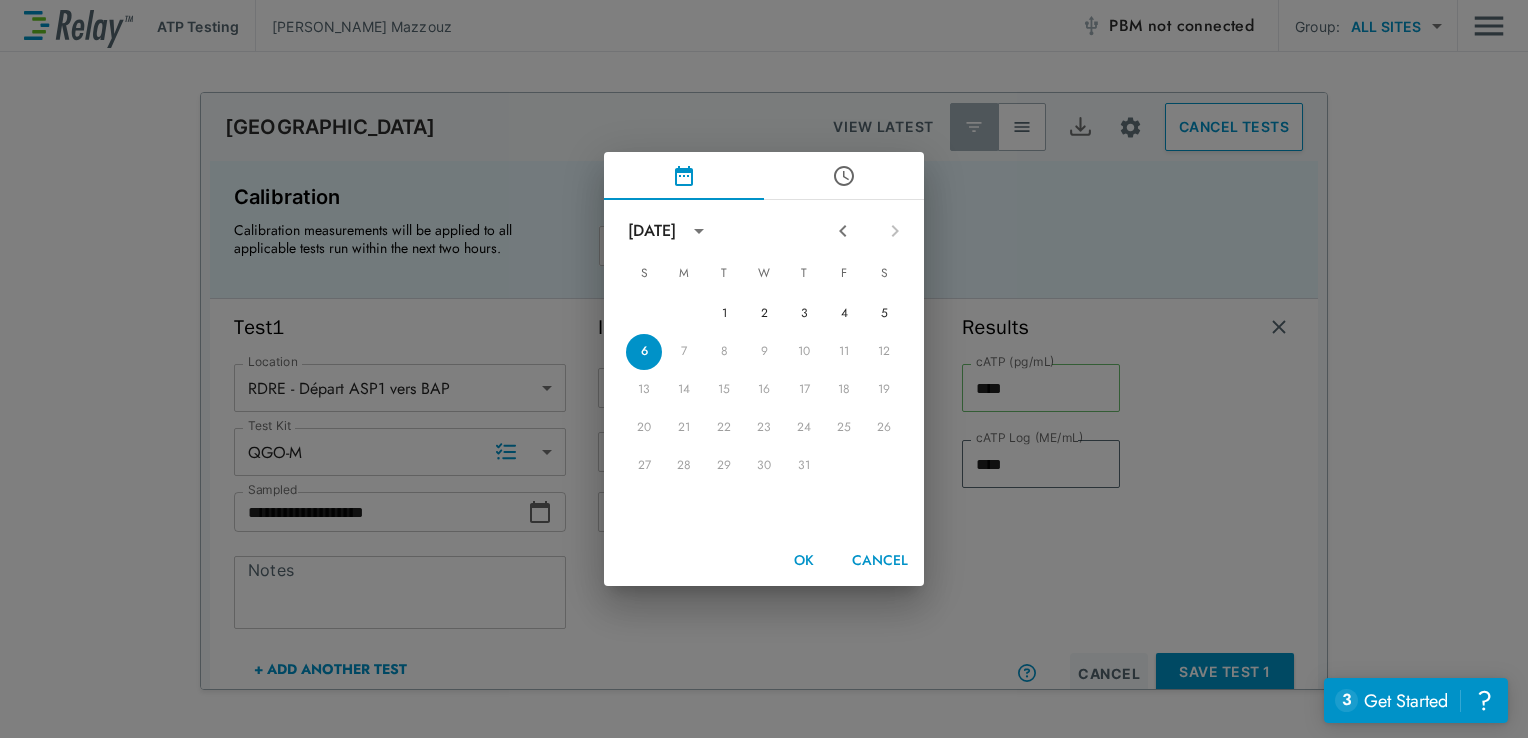 click 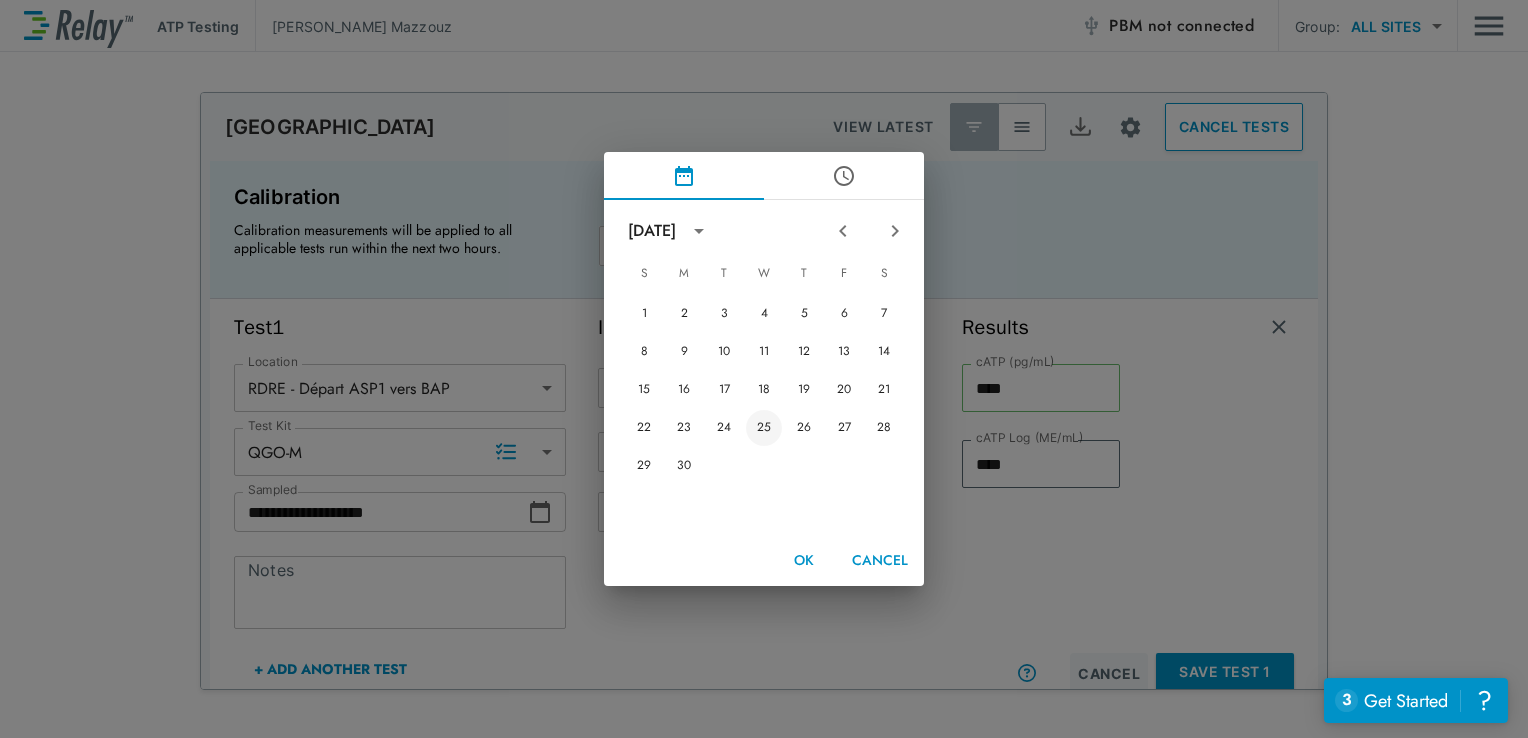 click on "25" at bounding box center [764, 428] 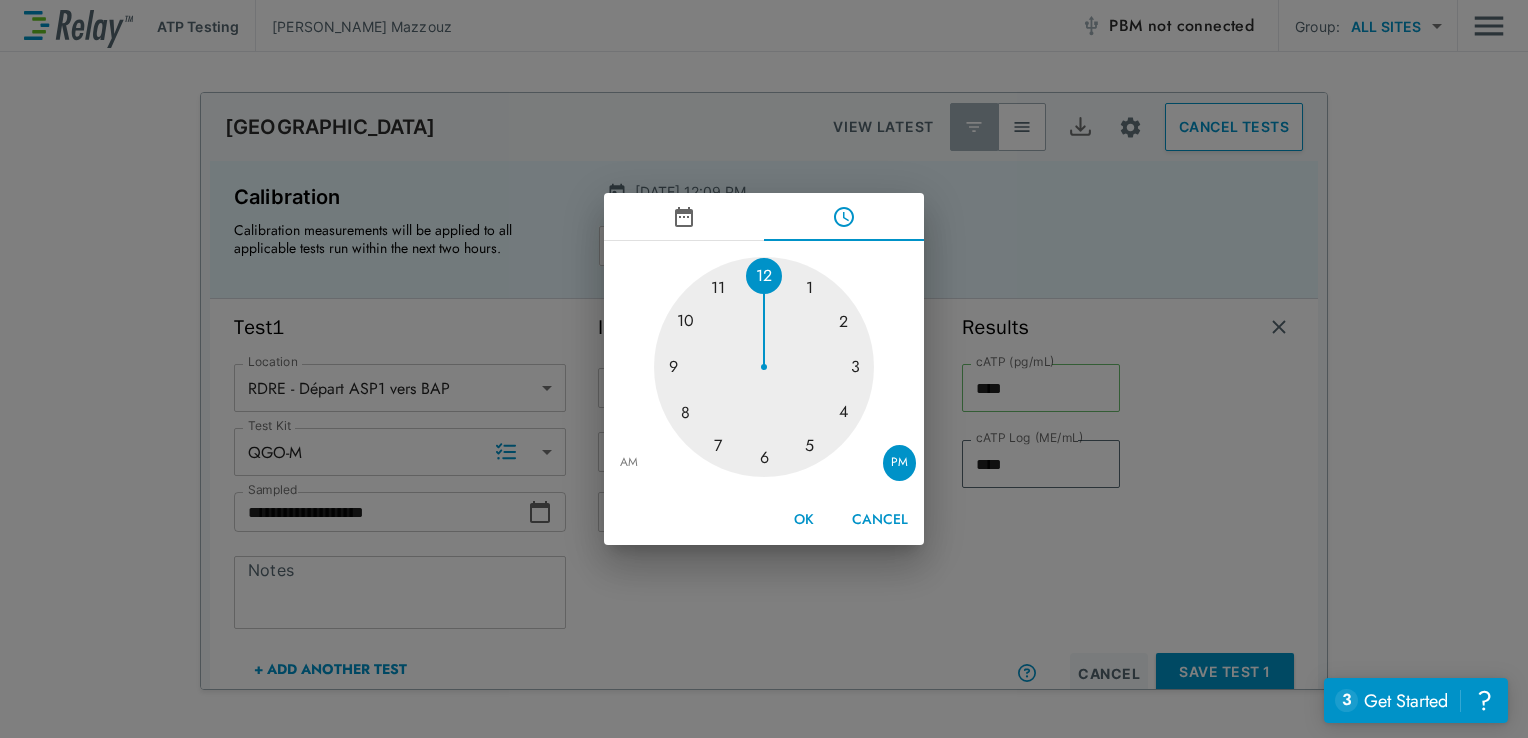 click on "OK" at bounding box center (804, 519) 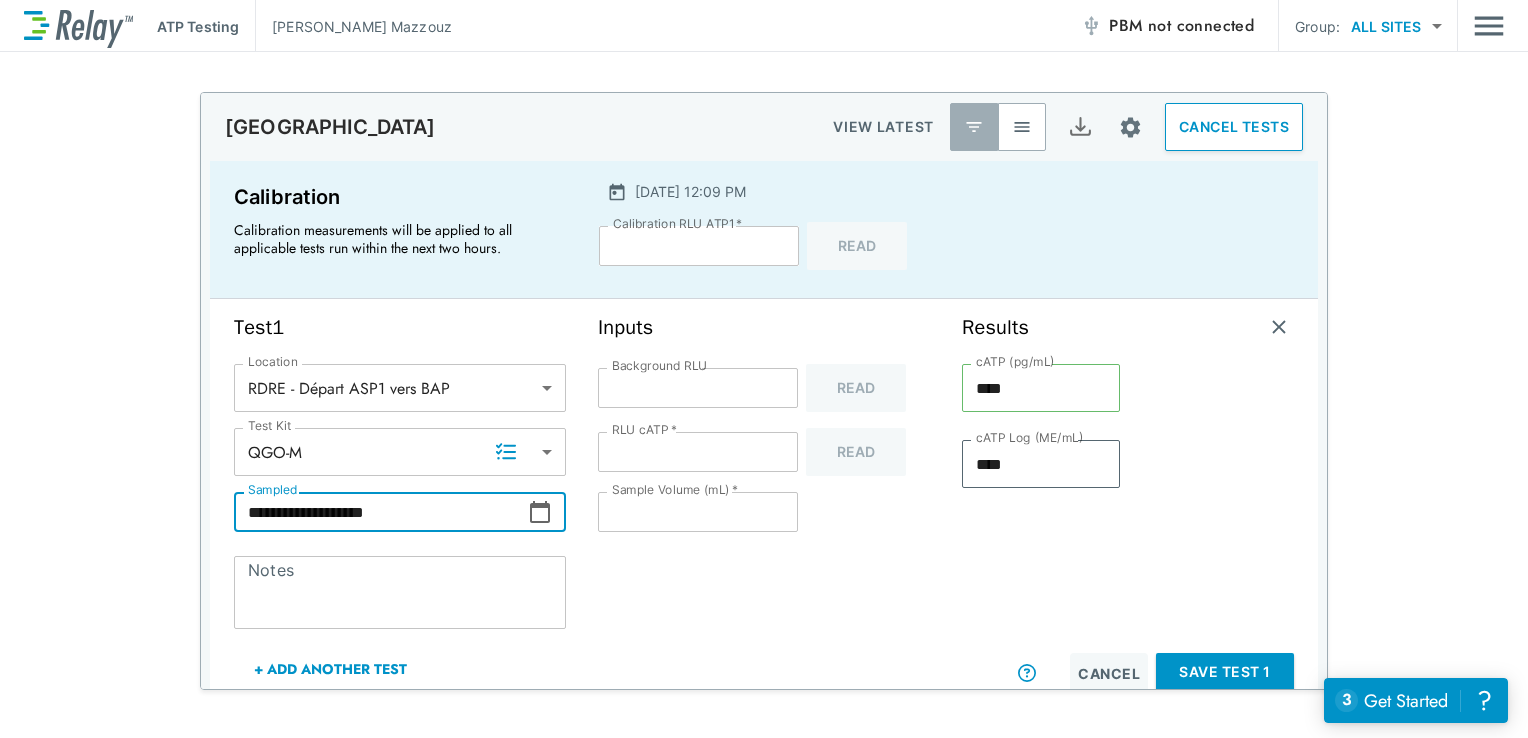 click on "Save Test 1" at bounding box center [1225, 672] 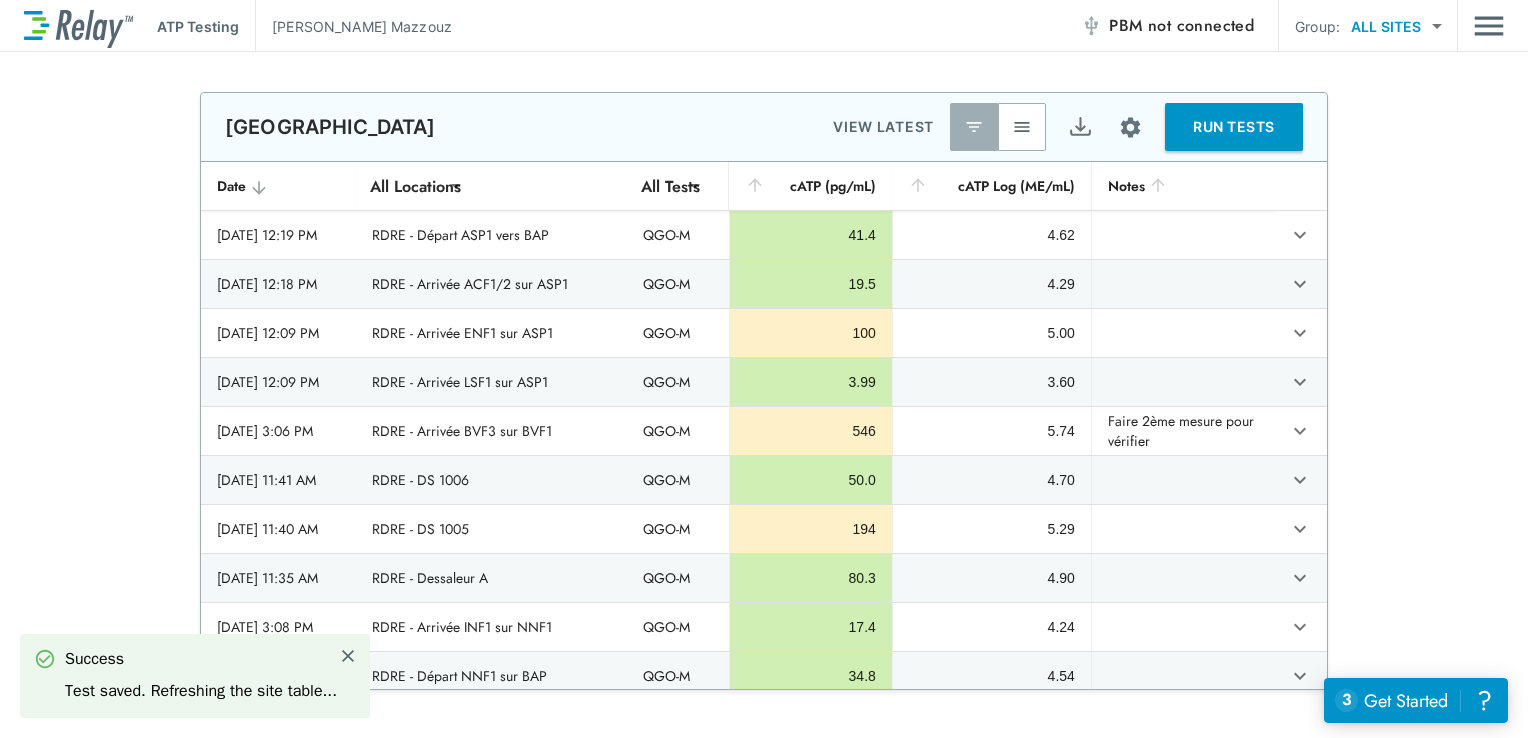 click on "RUN TESTS" at bounding box center [1234, 127] 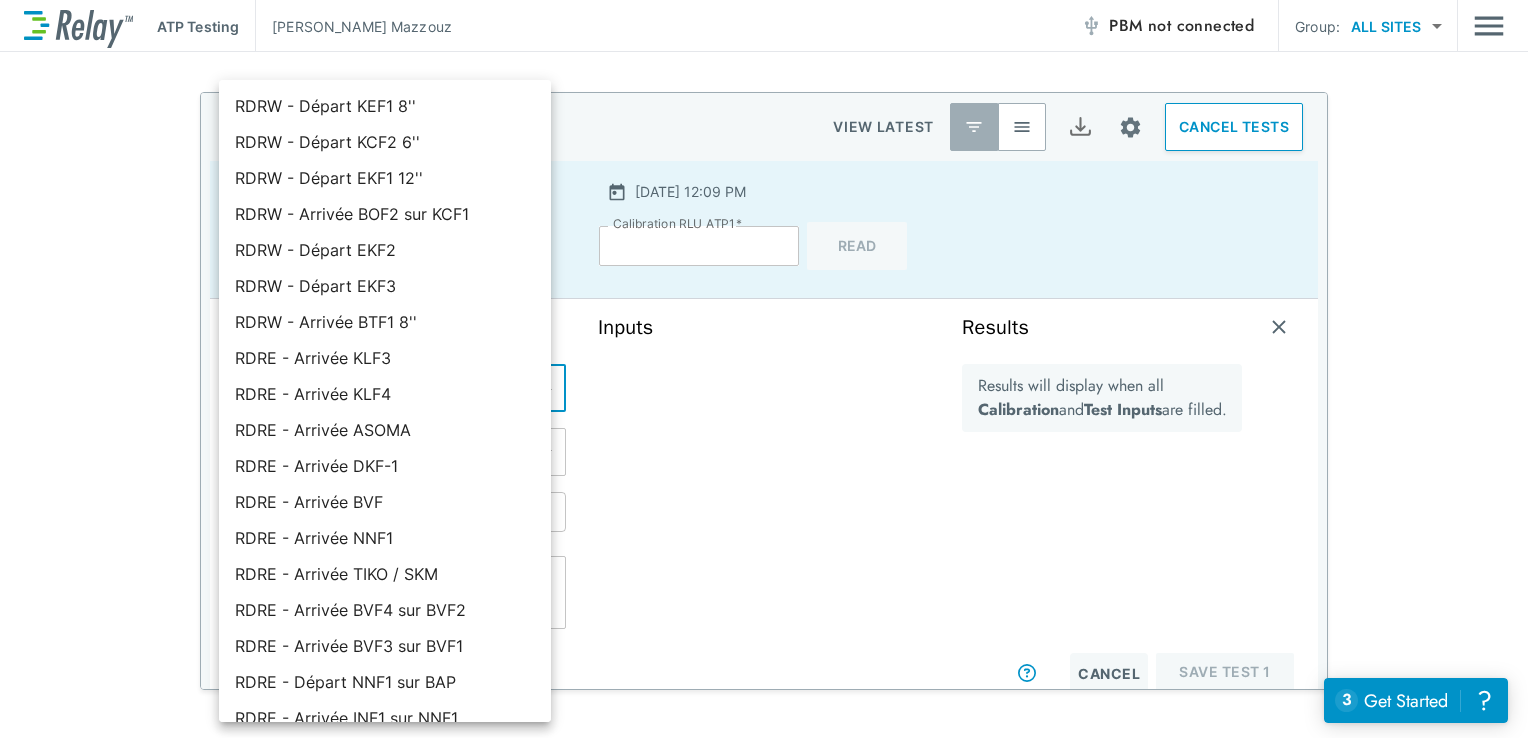 click on "**********" at bounding box center [764, 369] 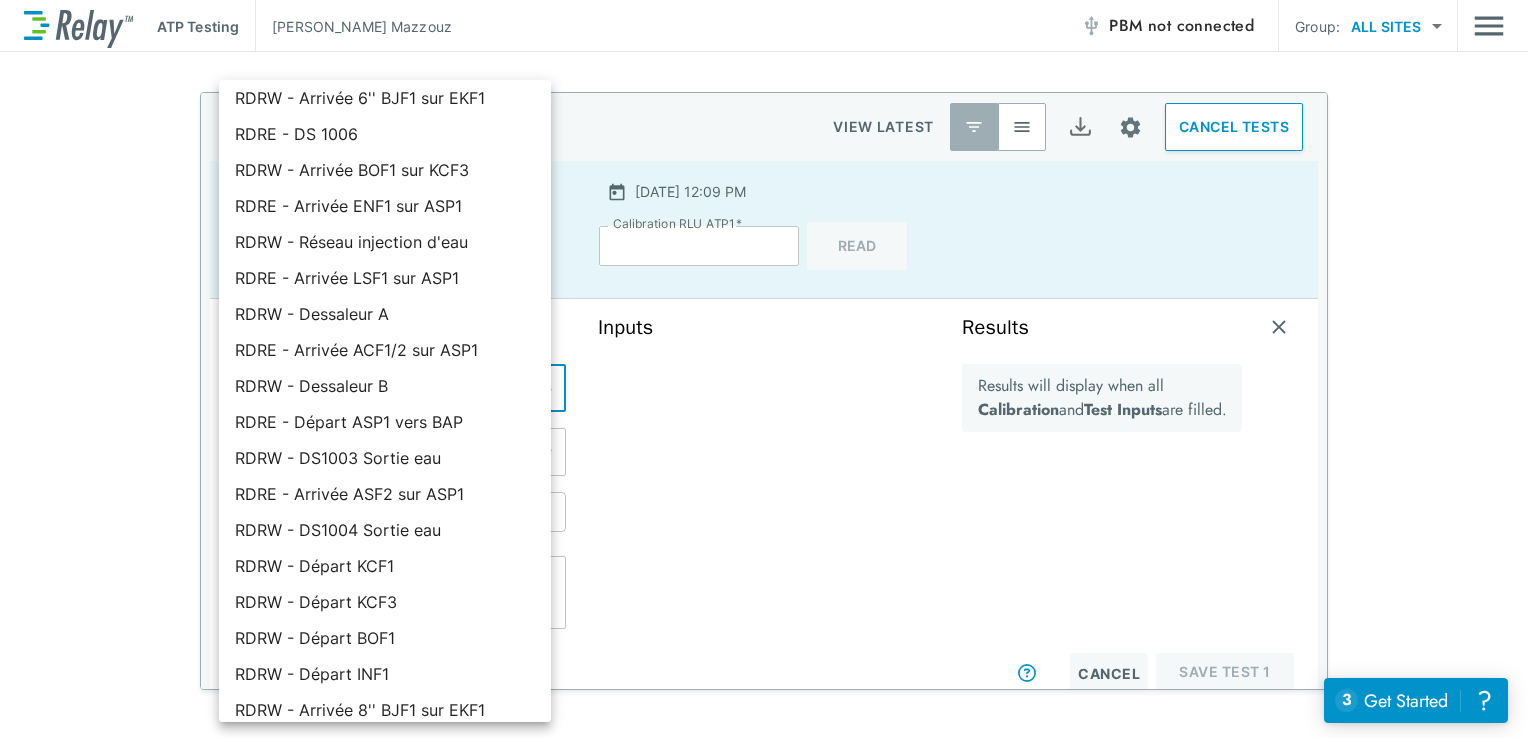scroll, scrollTop: 885, scrollLeft: 0, axis: vertical 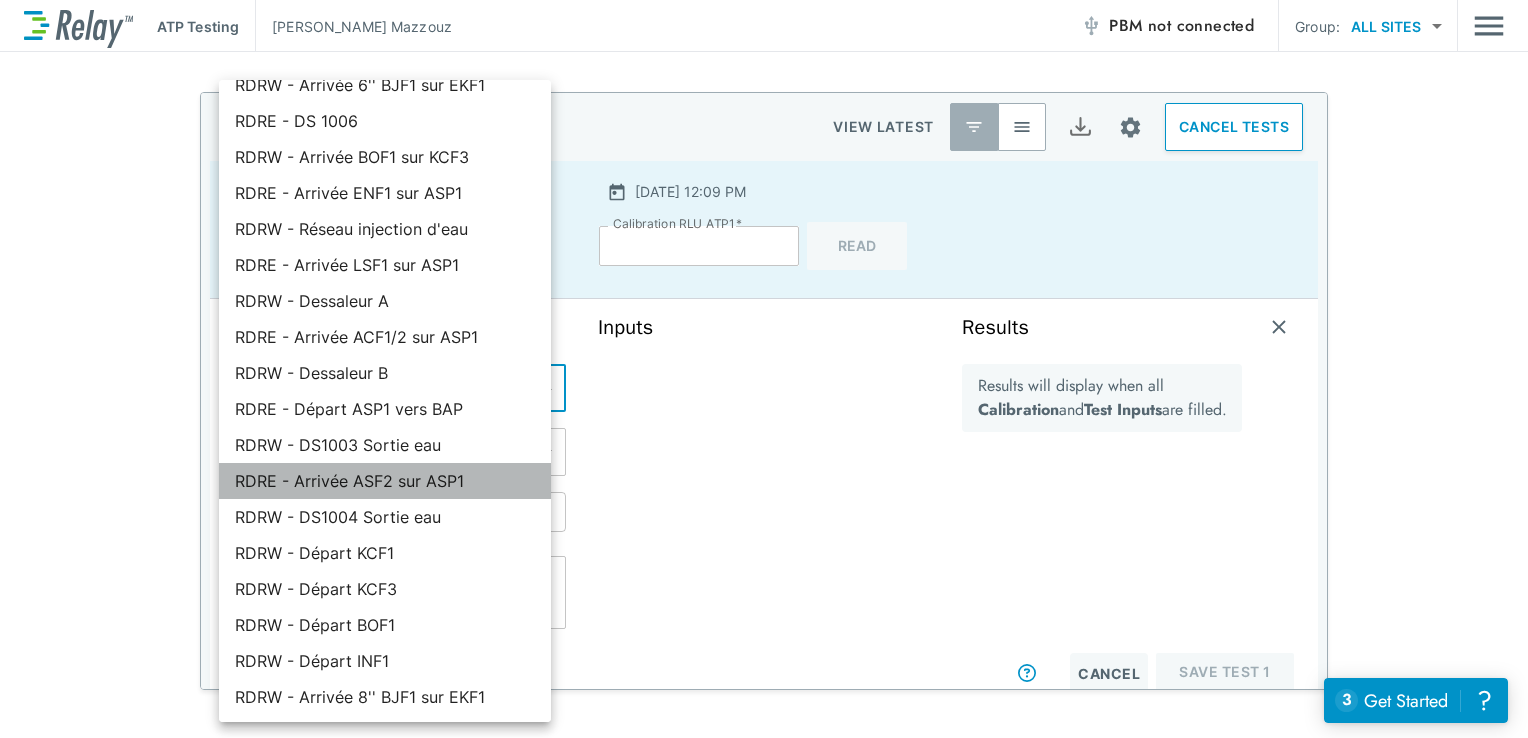 click on "RDRE - Arrivée ASF2 sur ASP1" at bounding box center (385, 481) 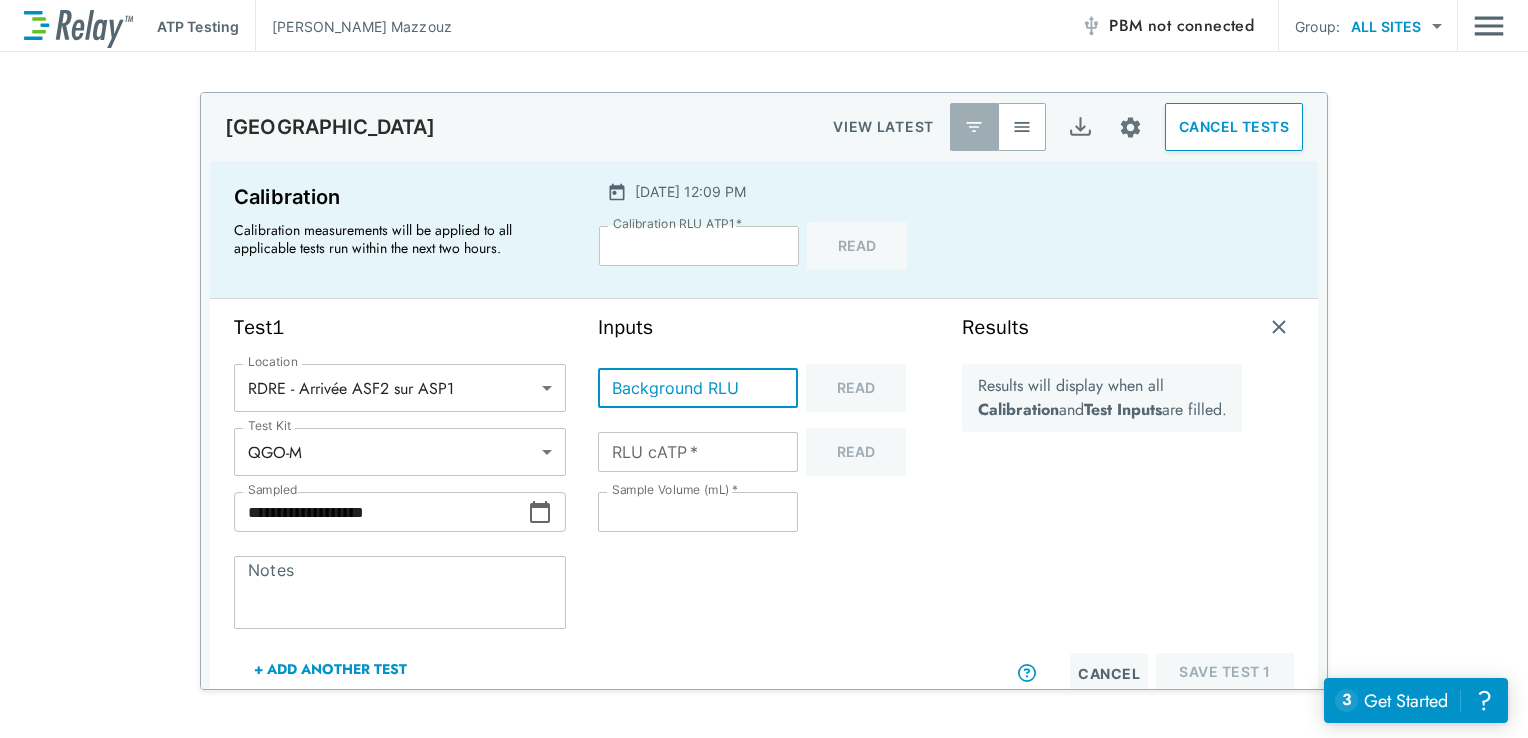 click on "Background RLU" at bounding box center (698, 388) 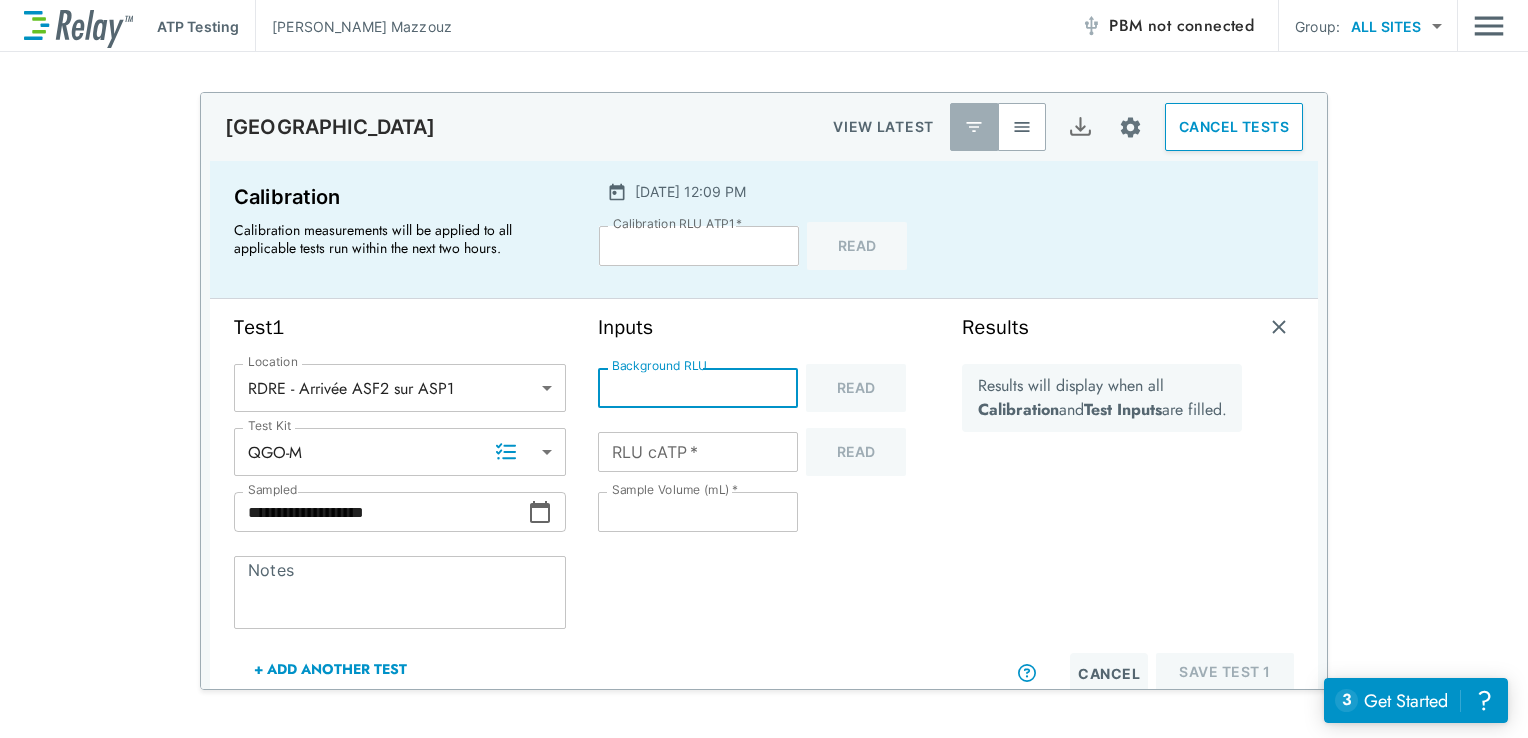 click on "**********" at bounding box center [381, 512] 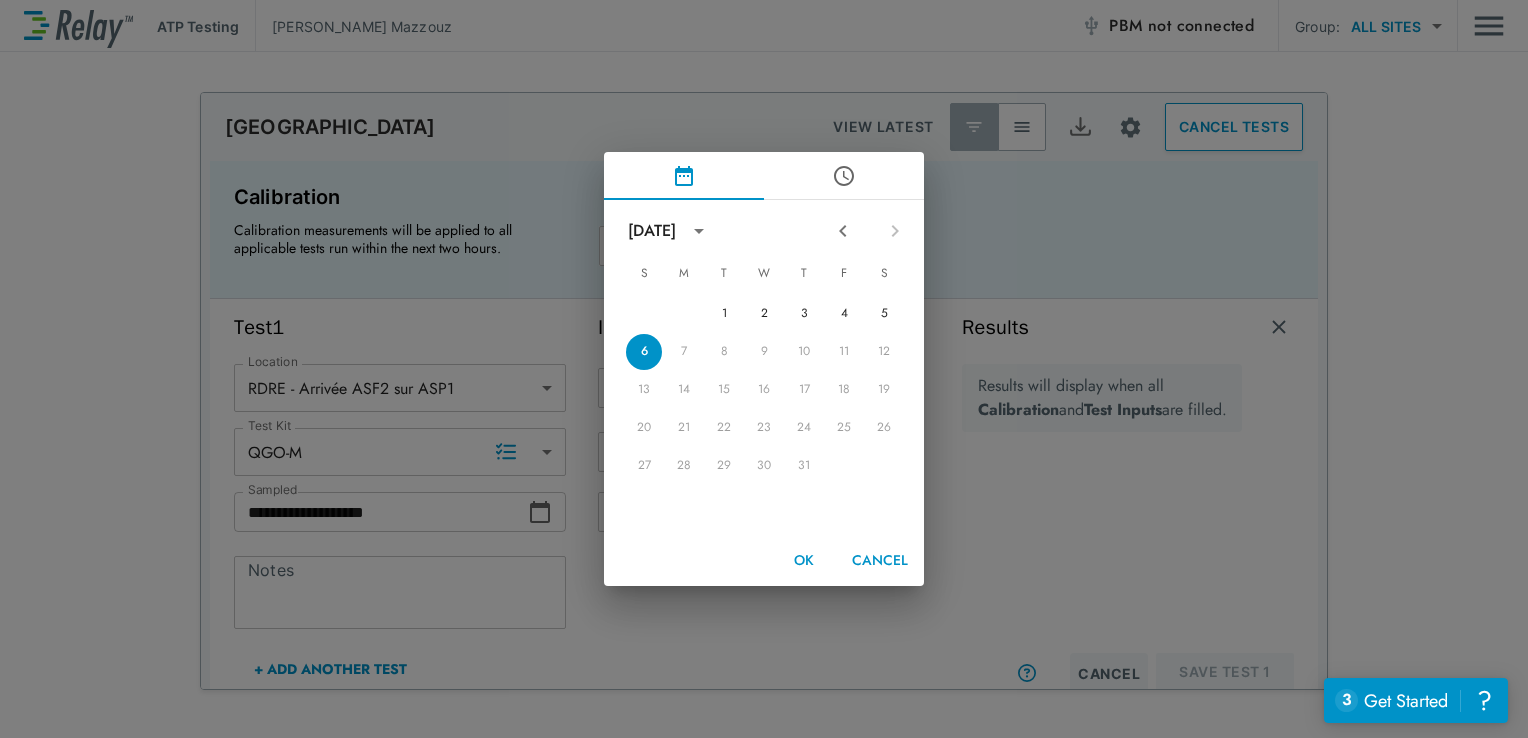 click 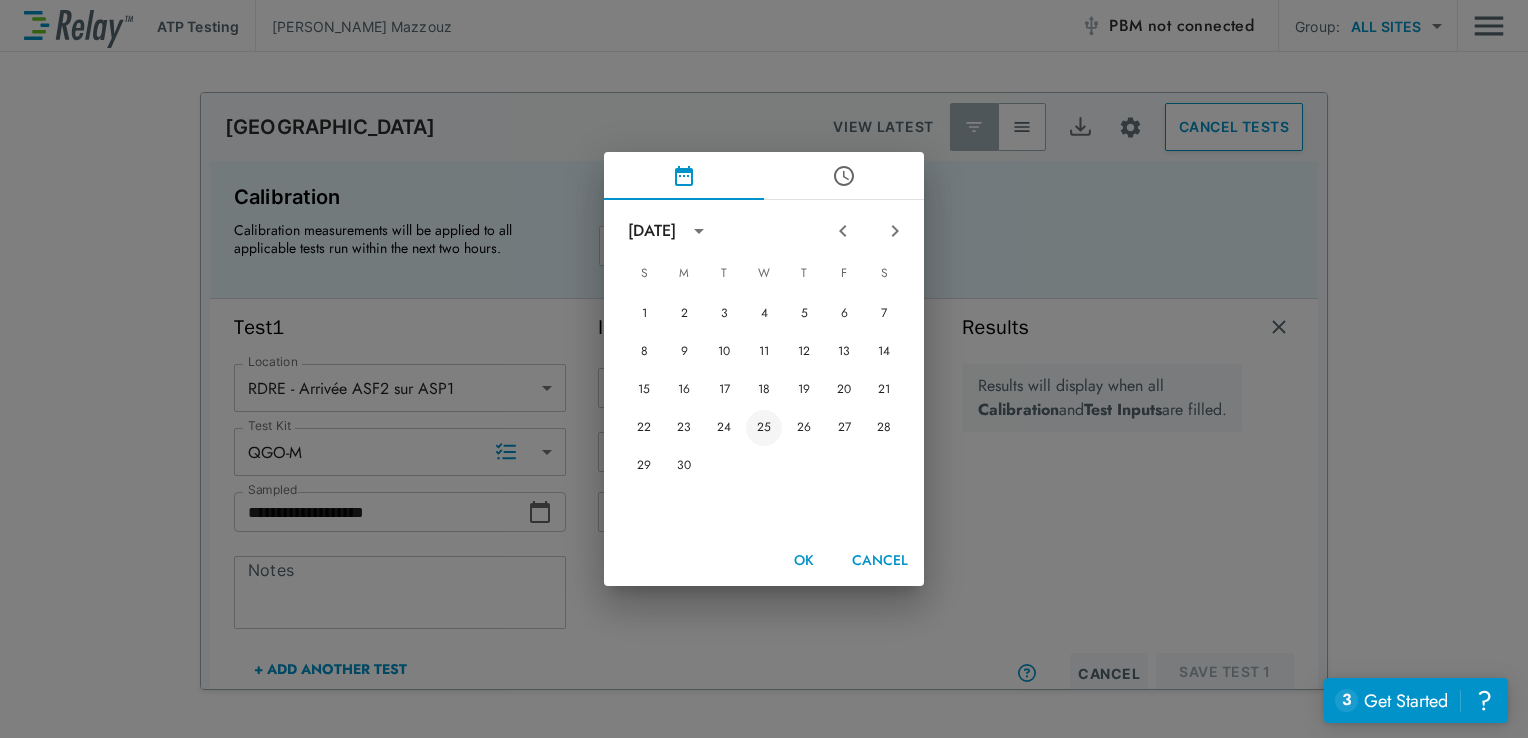 click on "25" at bounding box center [764, 428] 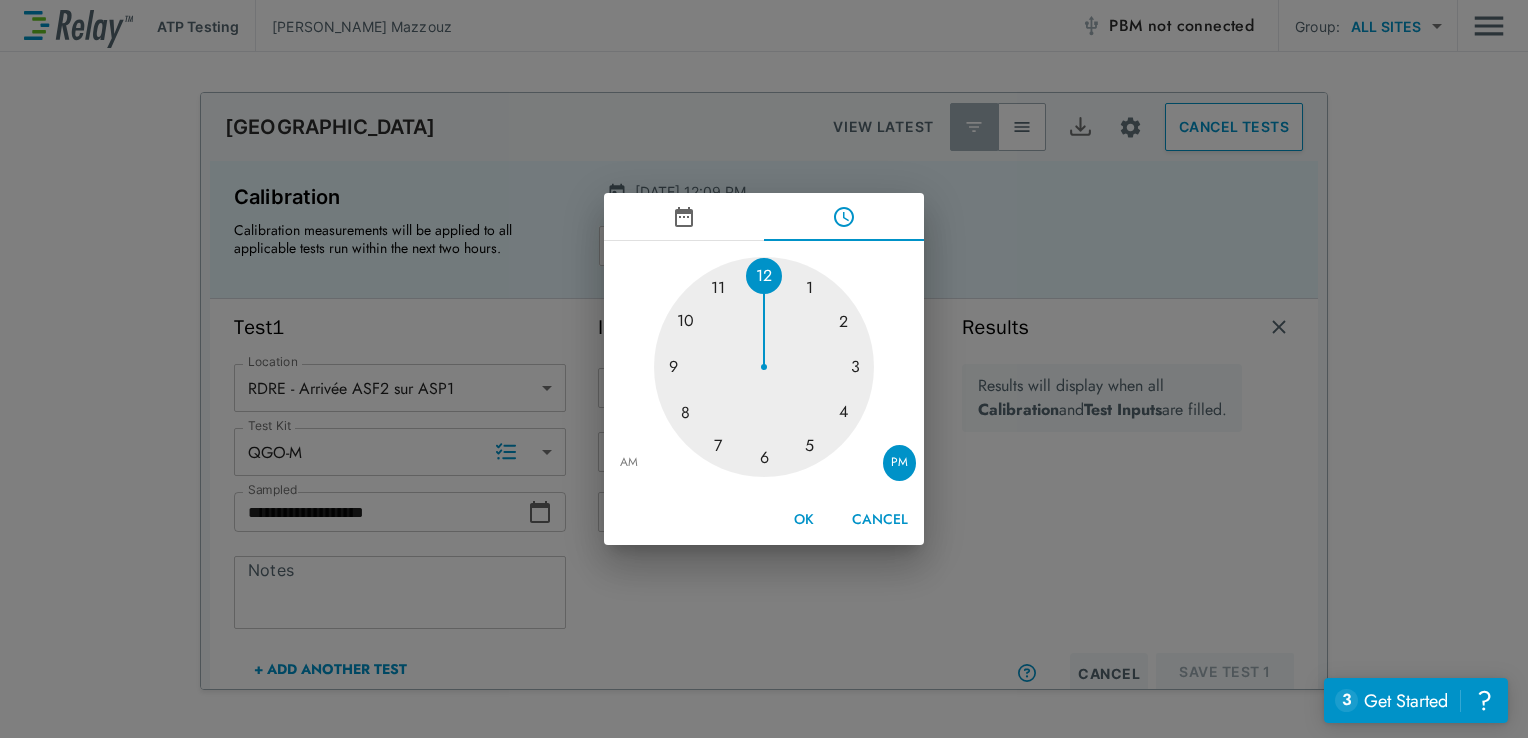 click on "OK" at bounding box center (804, 519) 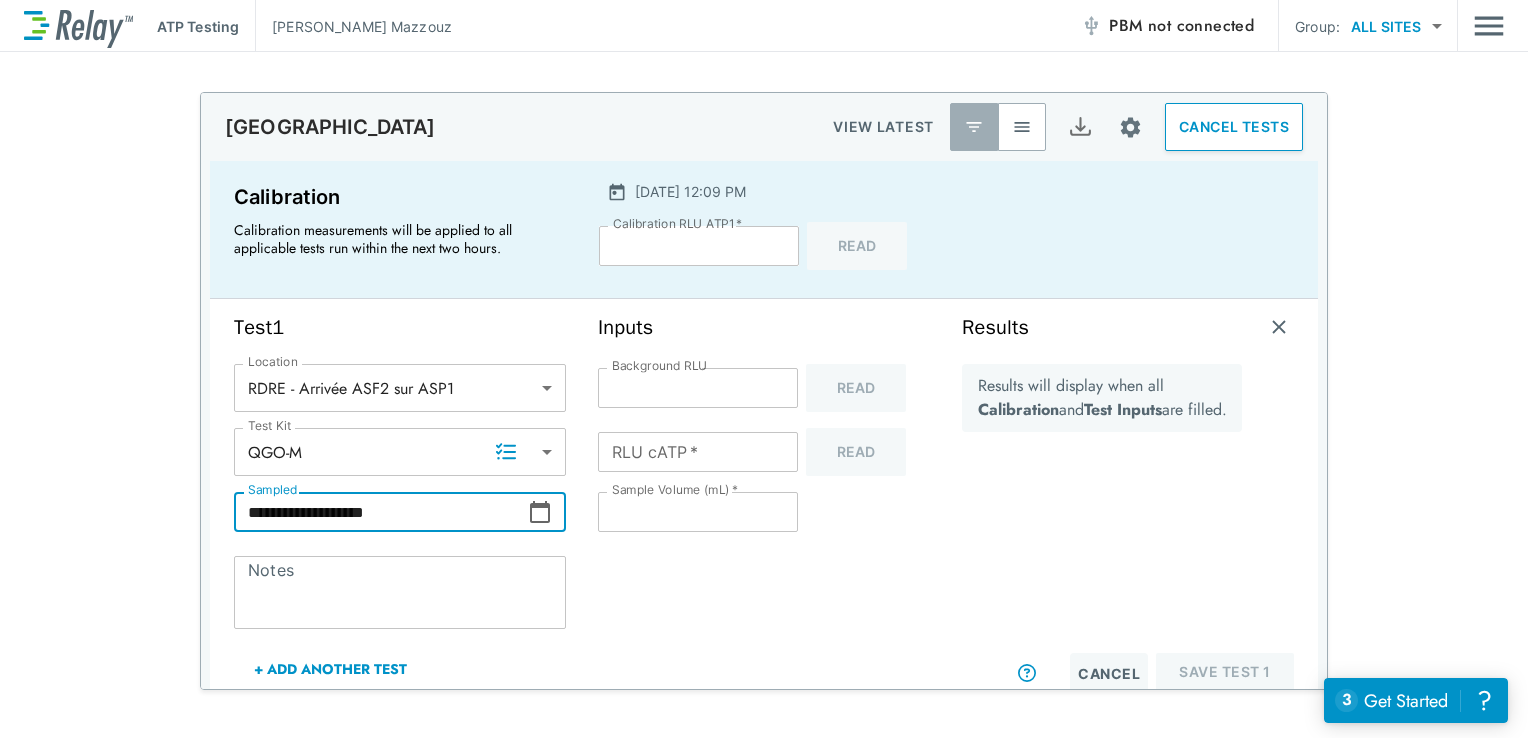 click on "*" at bounding box center [698, 388] 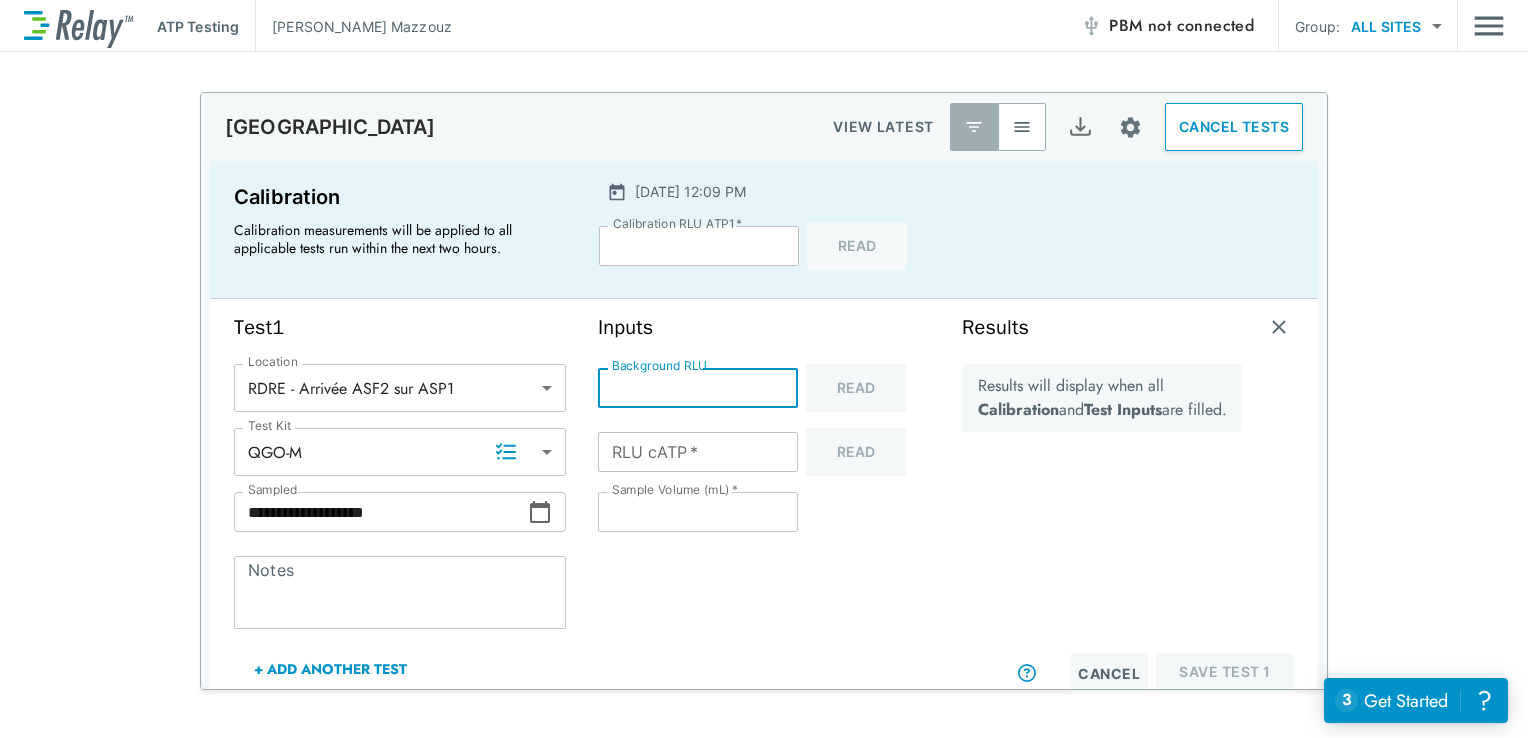 click on "RLU cATP   *" at bounding box center (698, 452) 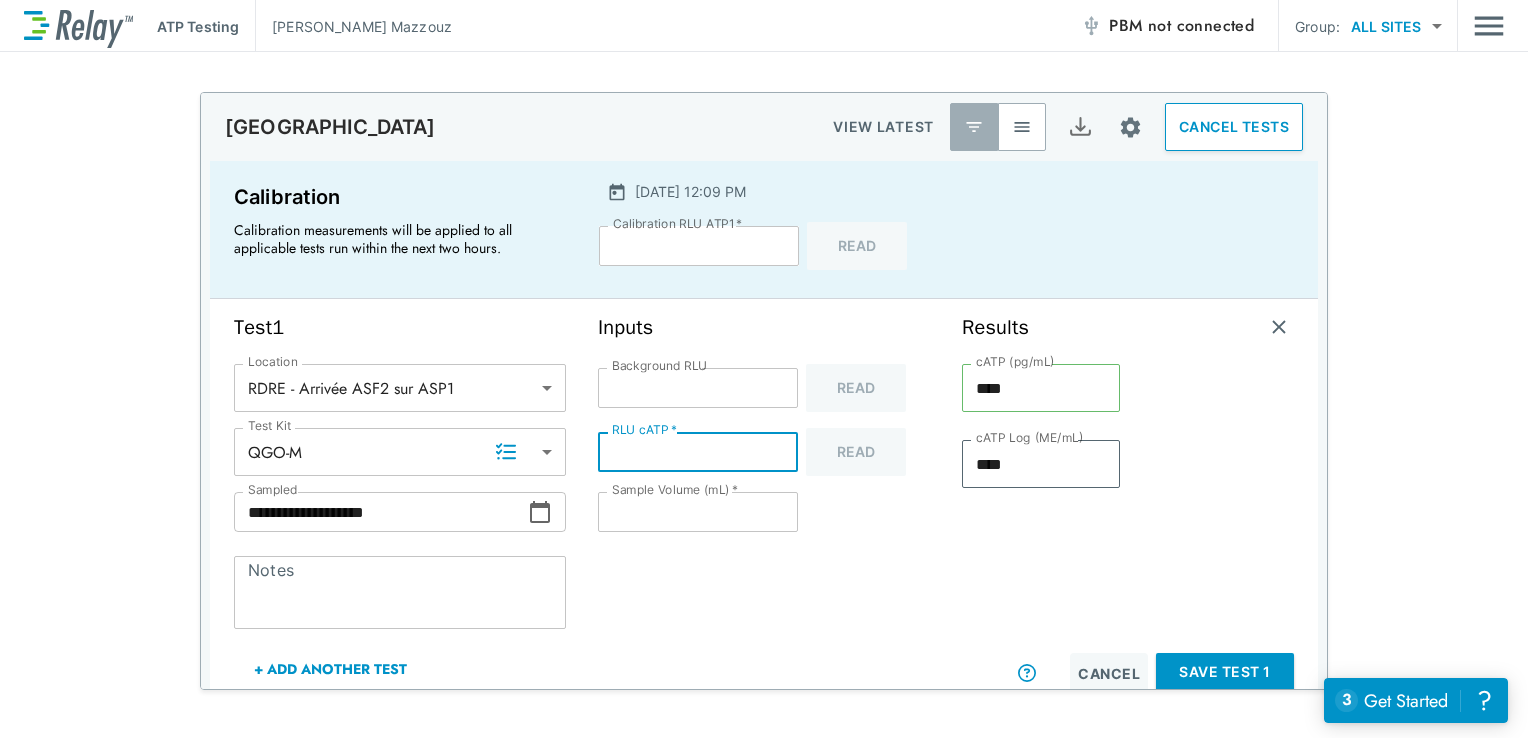 click on "**" at bounding box center (698, 512) 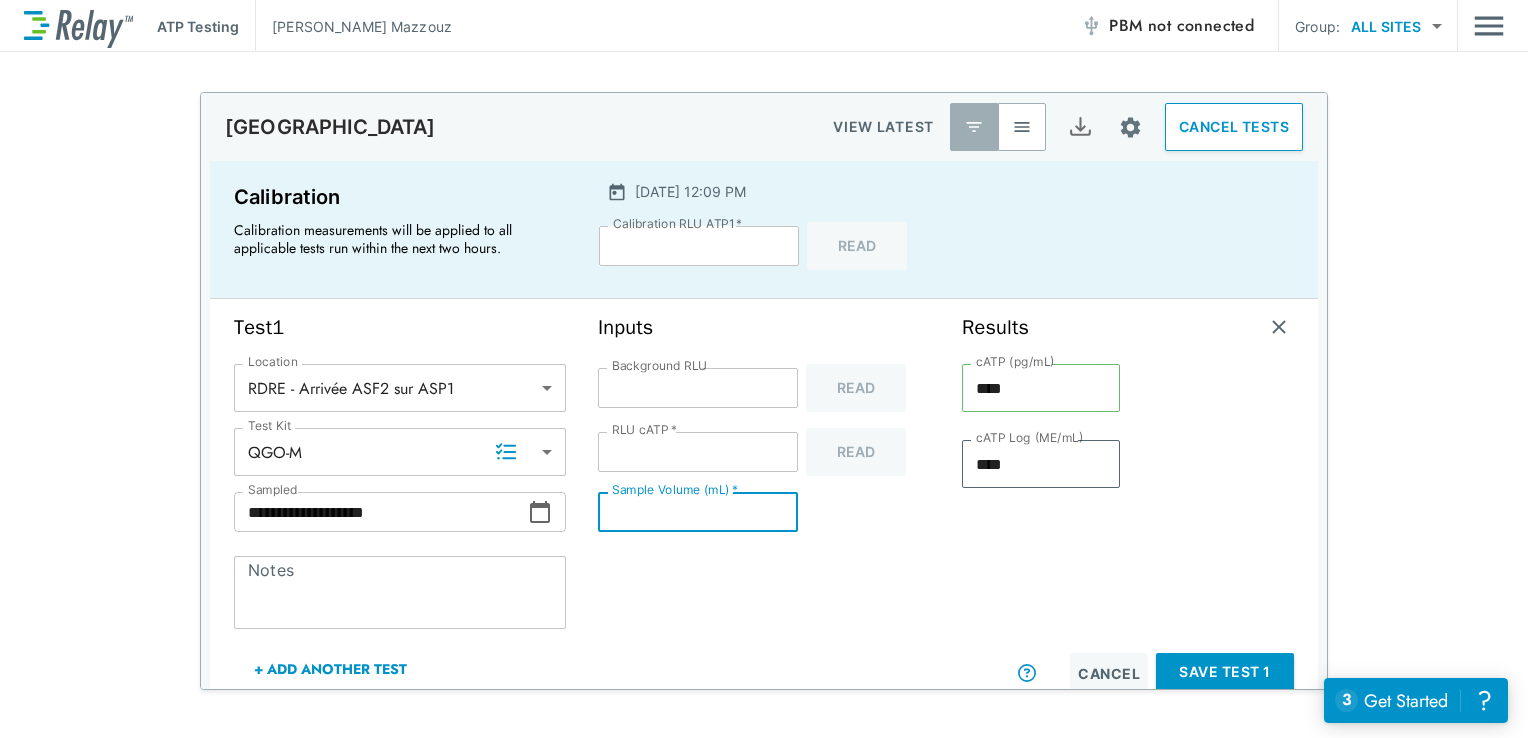 click on "Save Test 1" at bounding box center (1225, 672) 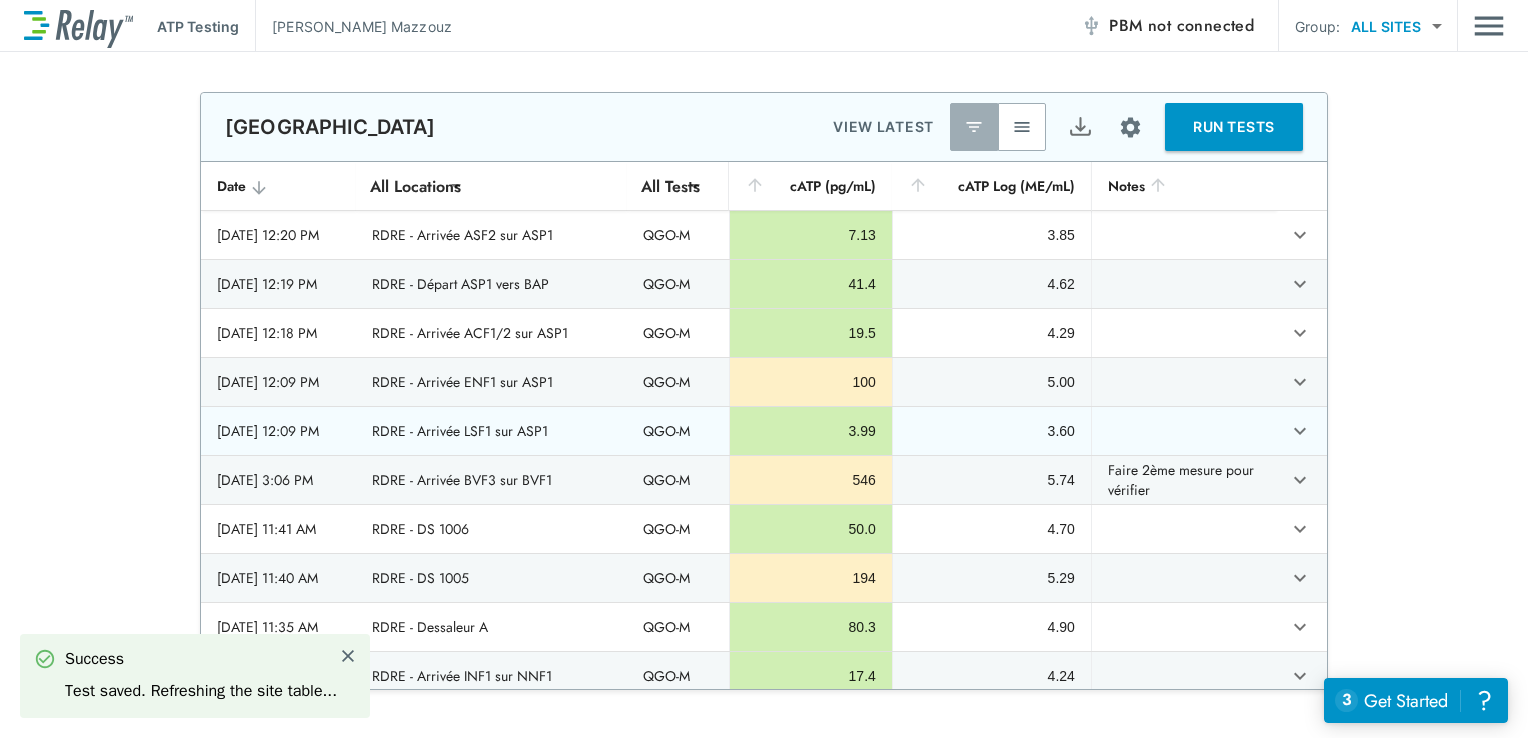 scroll, scrollTop: 943, scrollLeft: 0, axis: vertical 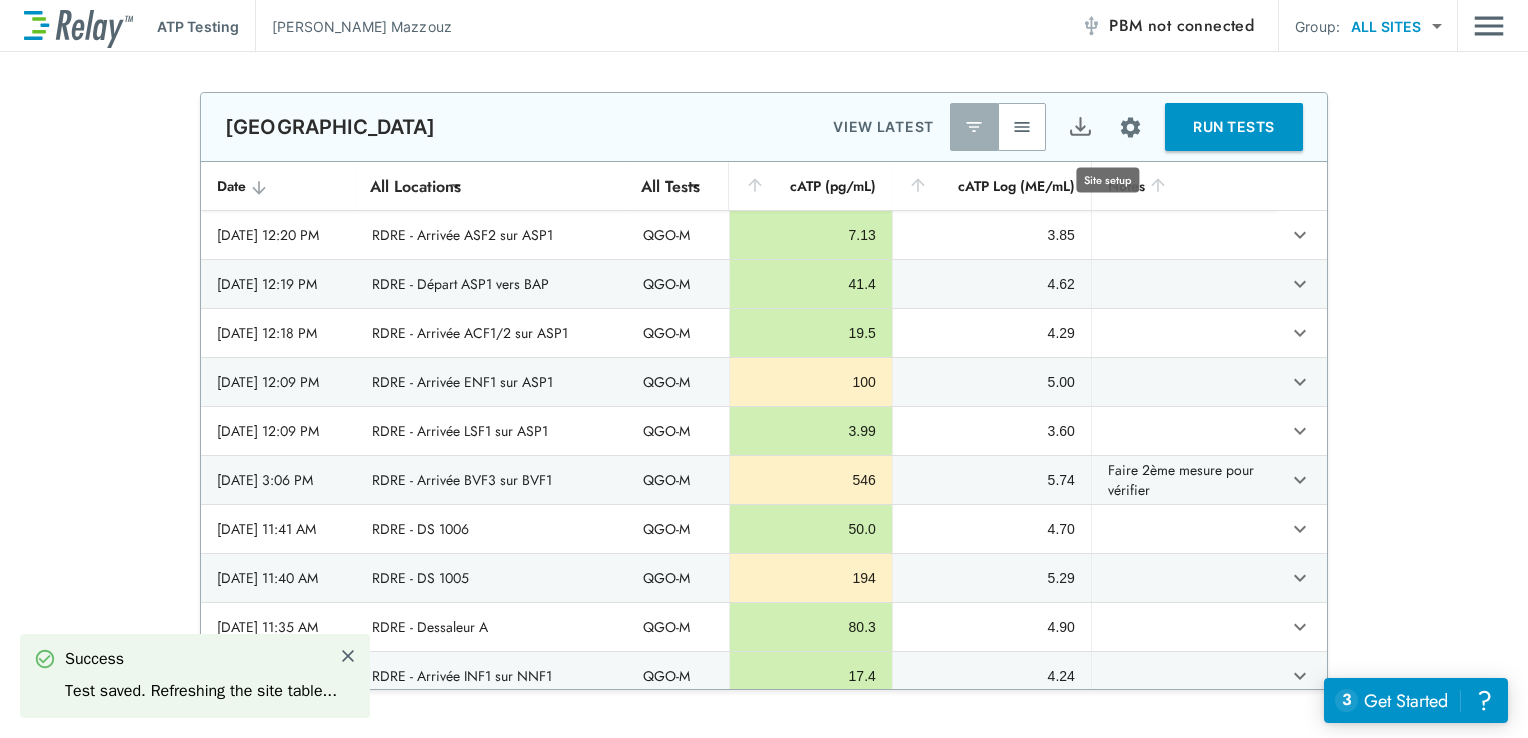 click at bounding box center (1130, 127) 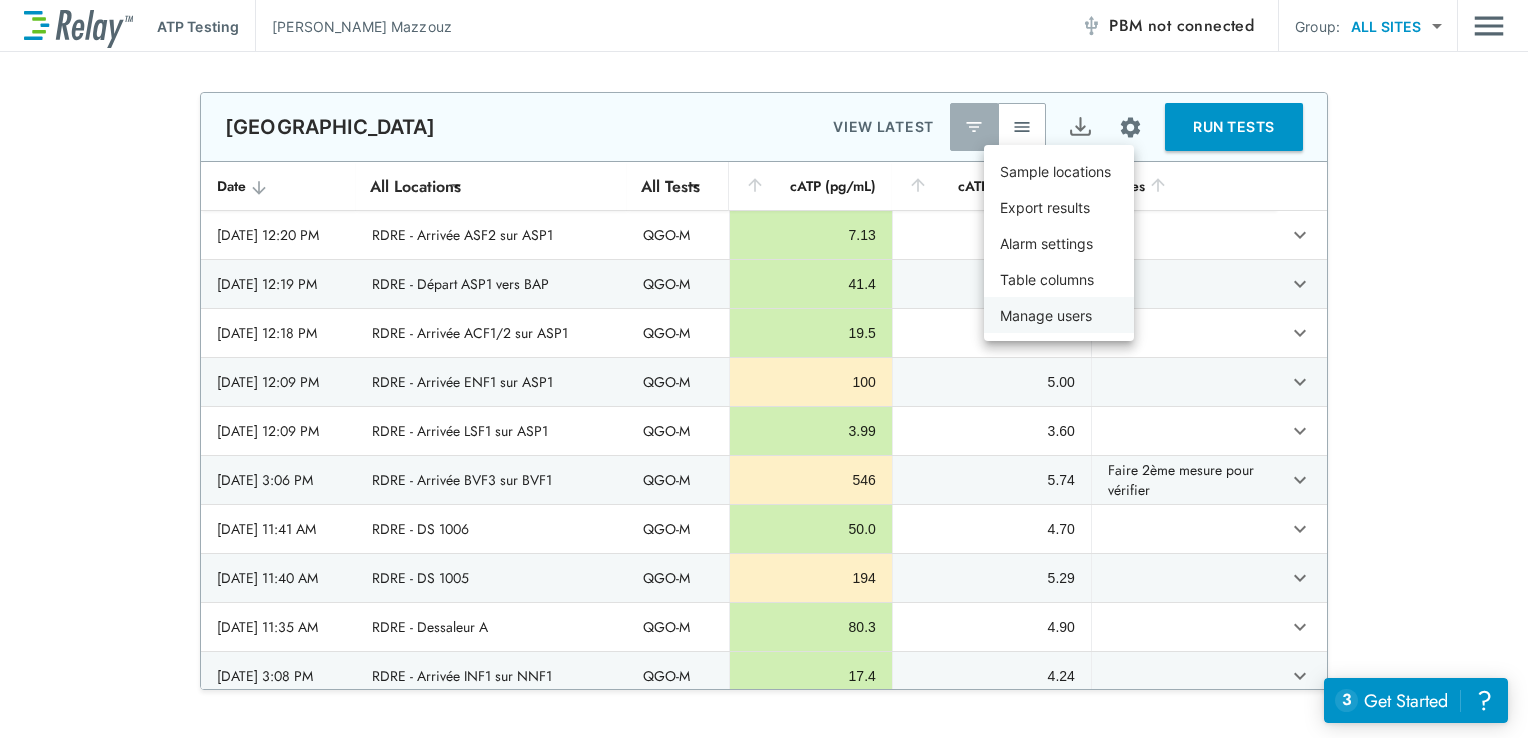 click on "Manage users" at bounding box center [1046, 315] 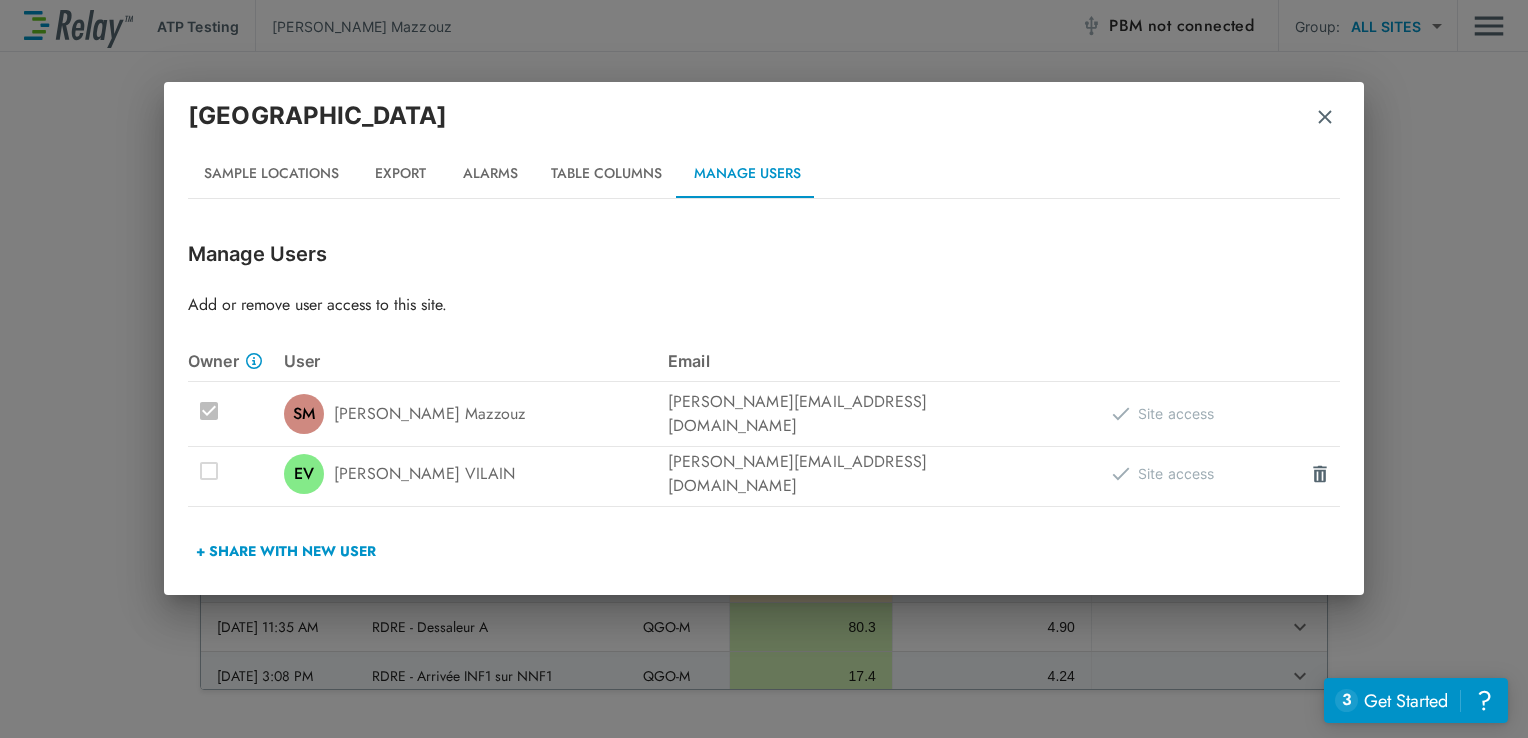 click on "+ Share with New User" at bounding box center (286, 551) 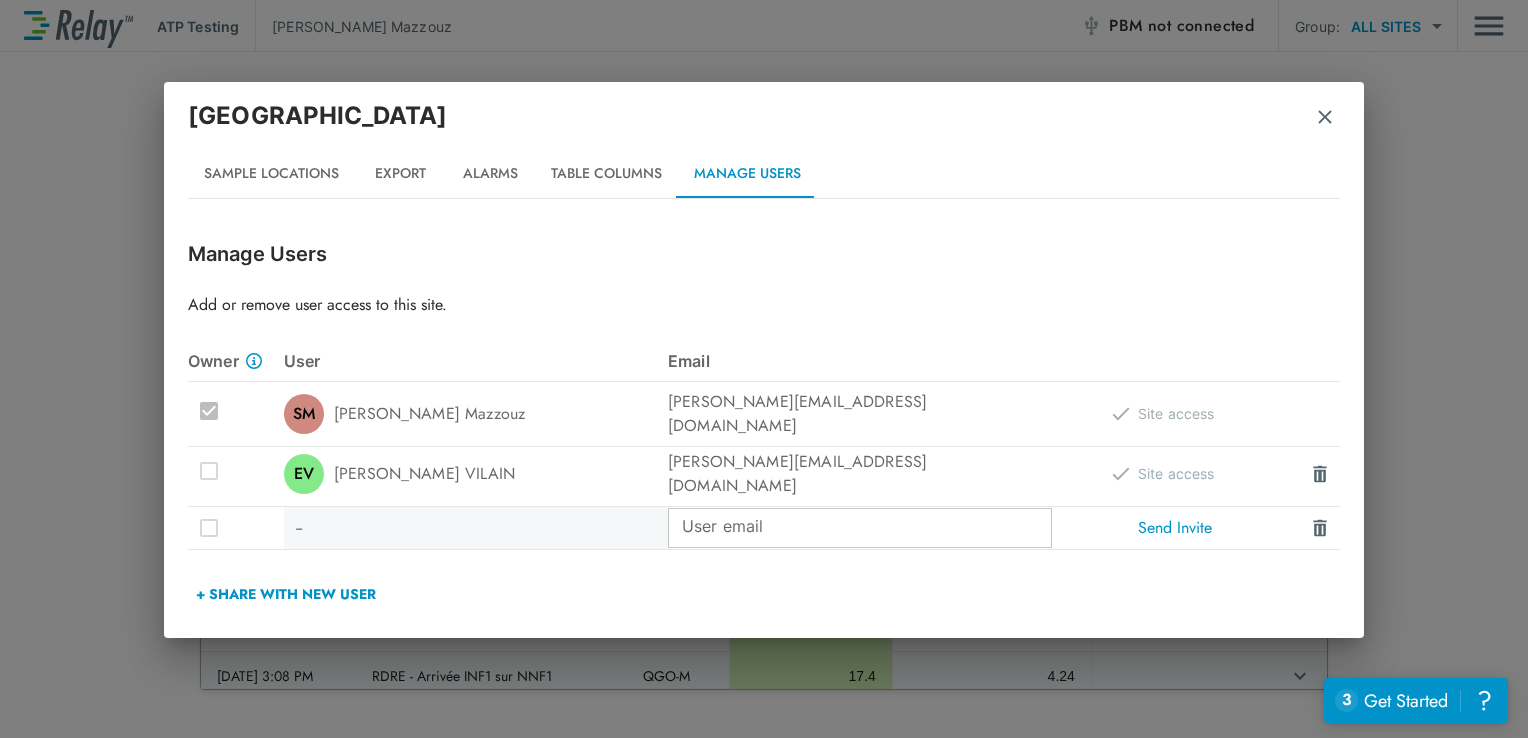 click on "--" at bounding box center [476, 528] 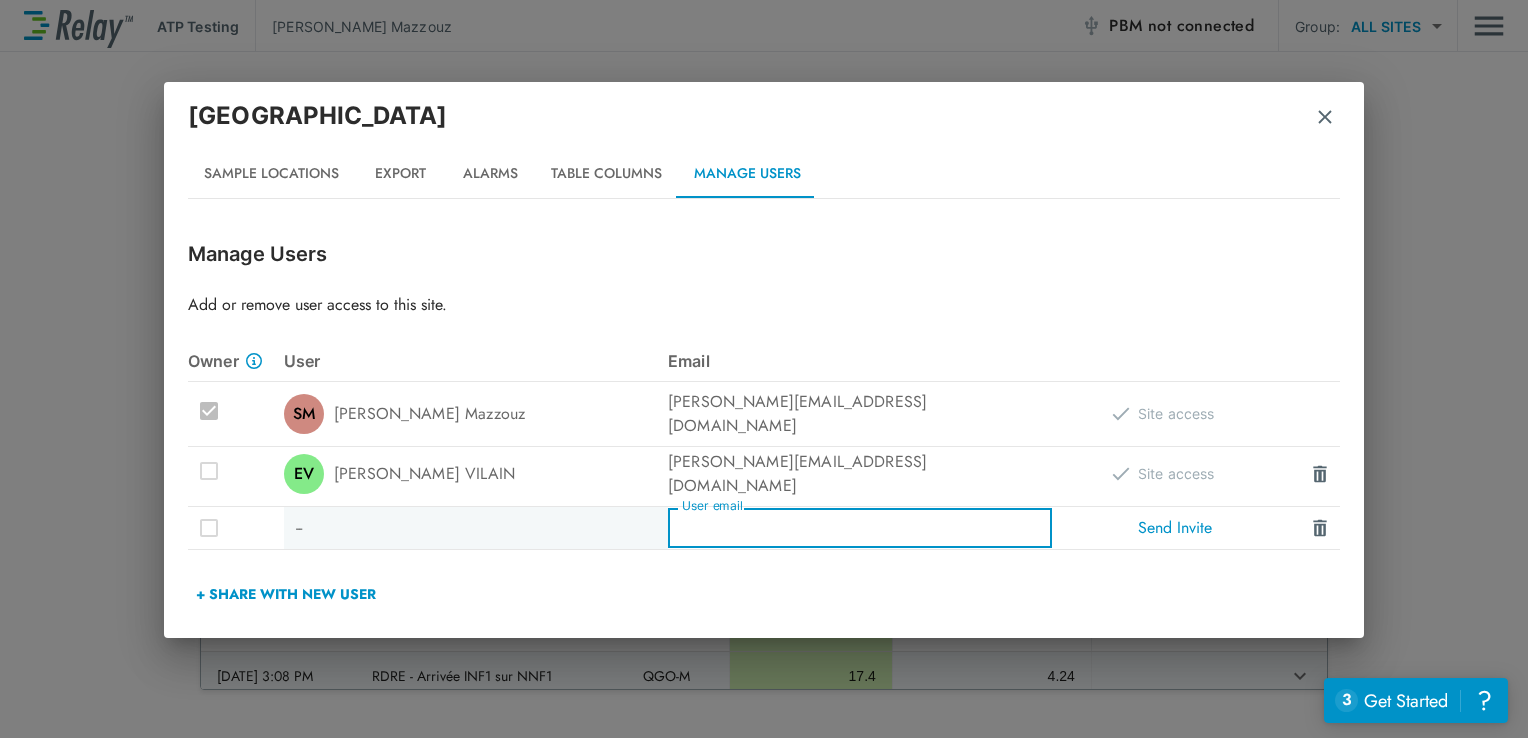 click on "User email" at bounding box center [860, 528] 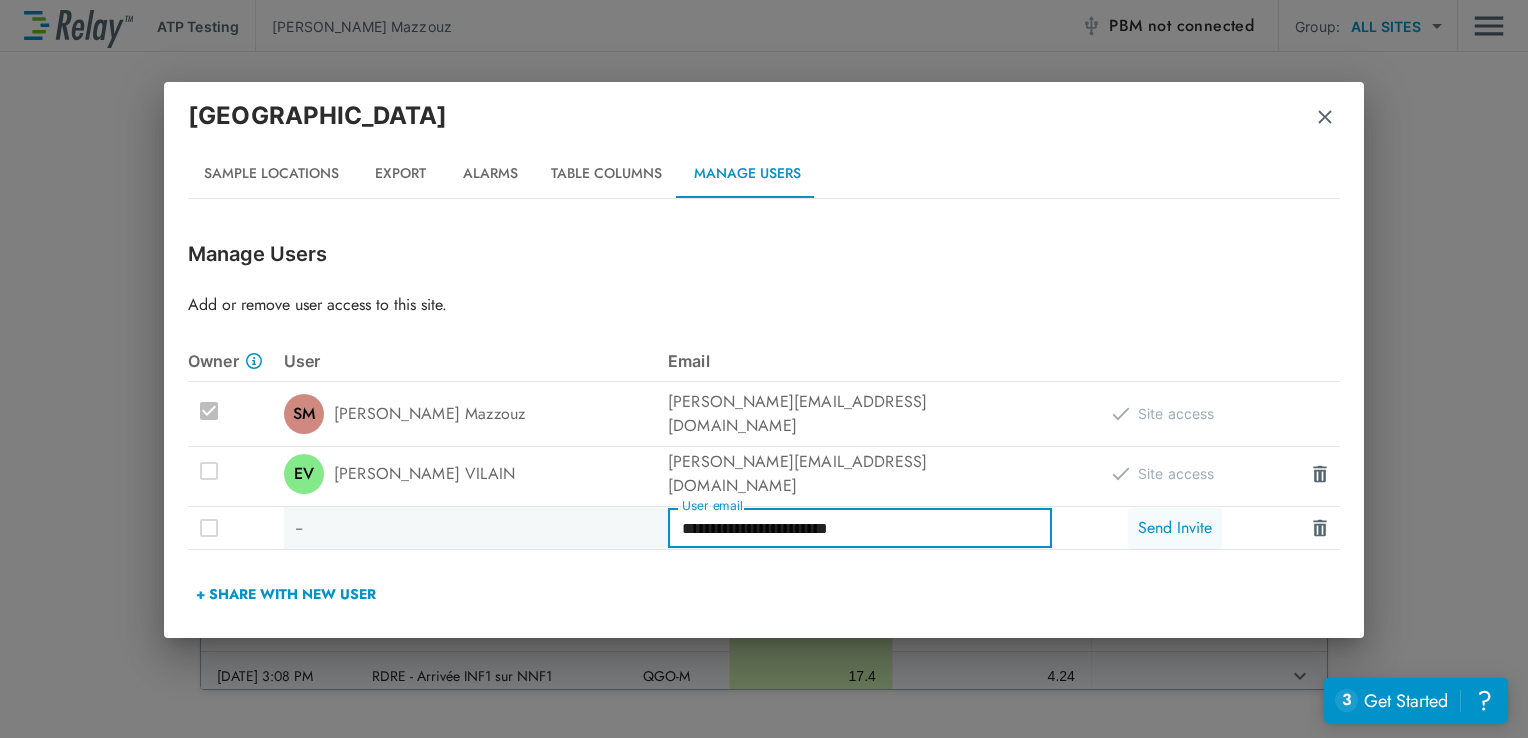 click on "Send Invite" at bounding box center [1175, 528] 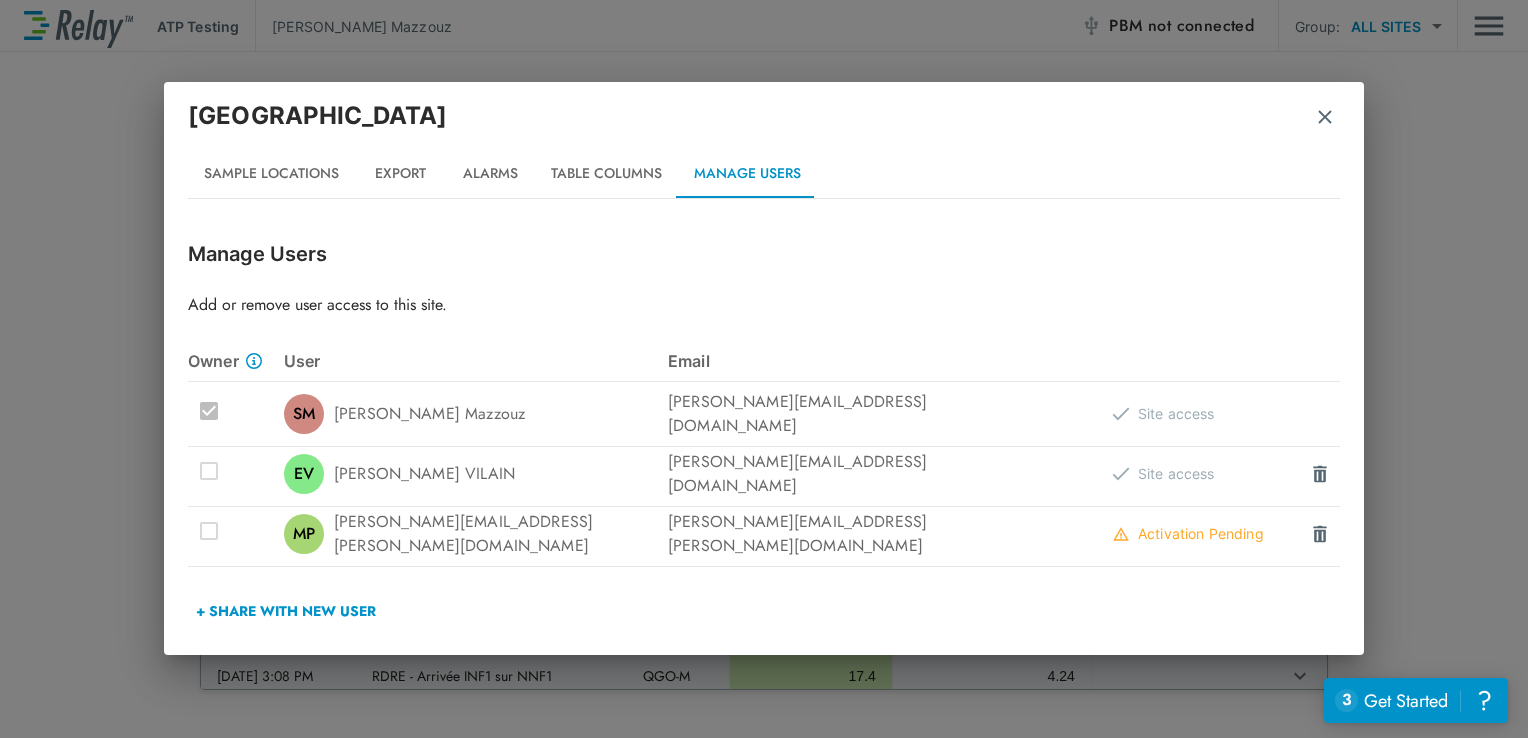 click at bounding box center (1325, 117) 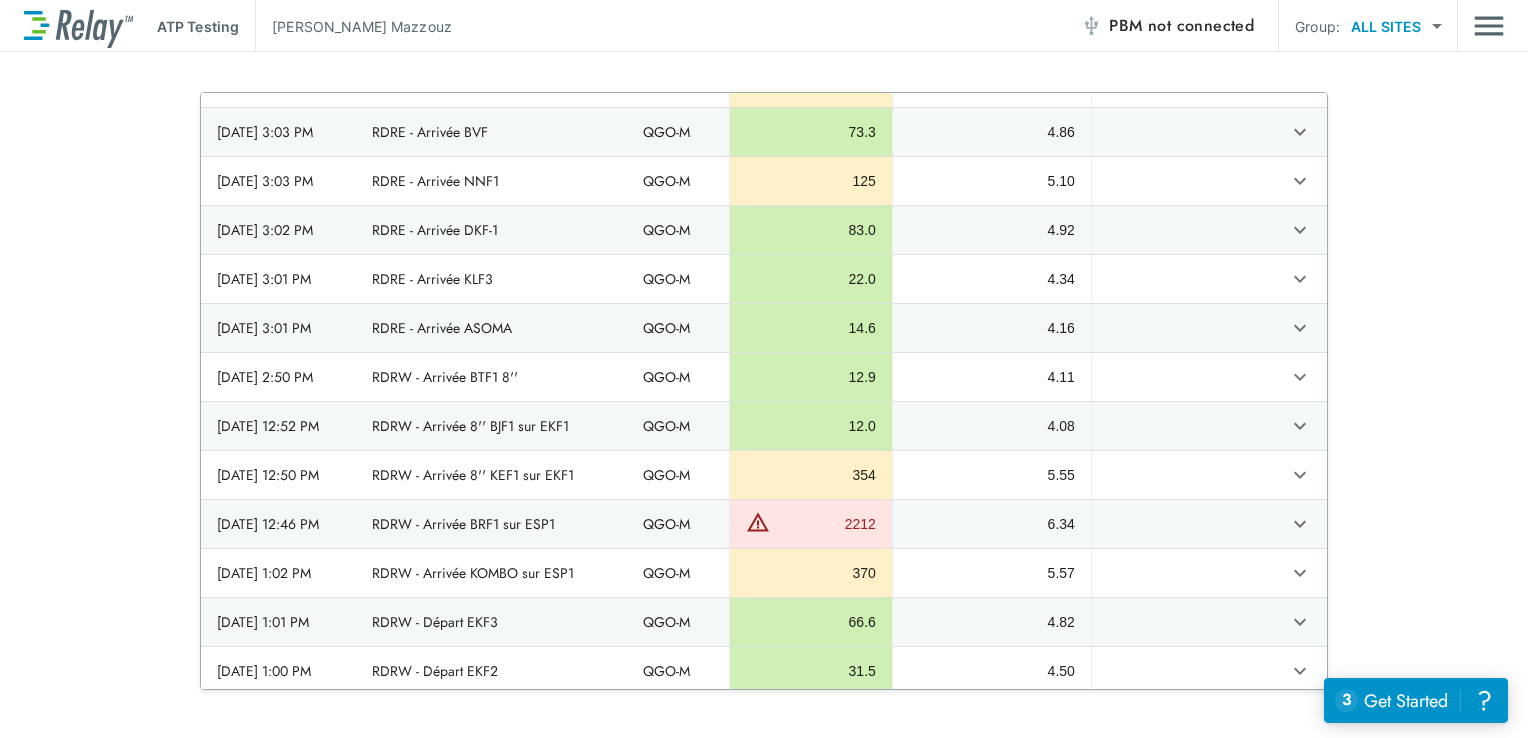 scroll, scrollTop: 1472, scrollLeft: 0, axis: vertical 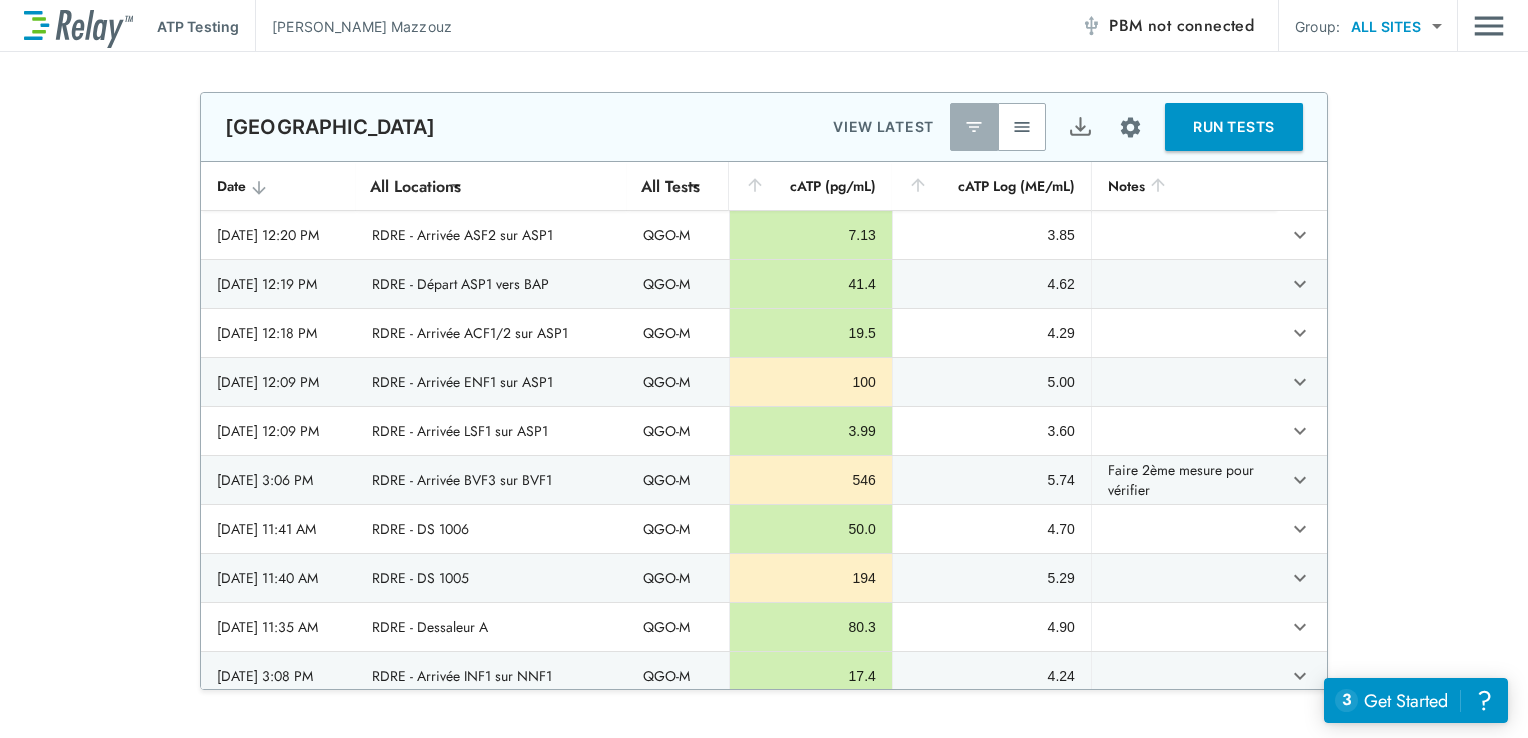 click on "RUN TESTS" at bounding box center [1234, 127] 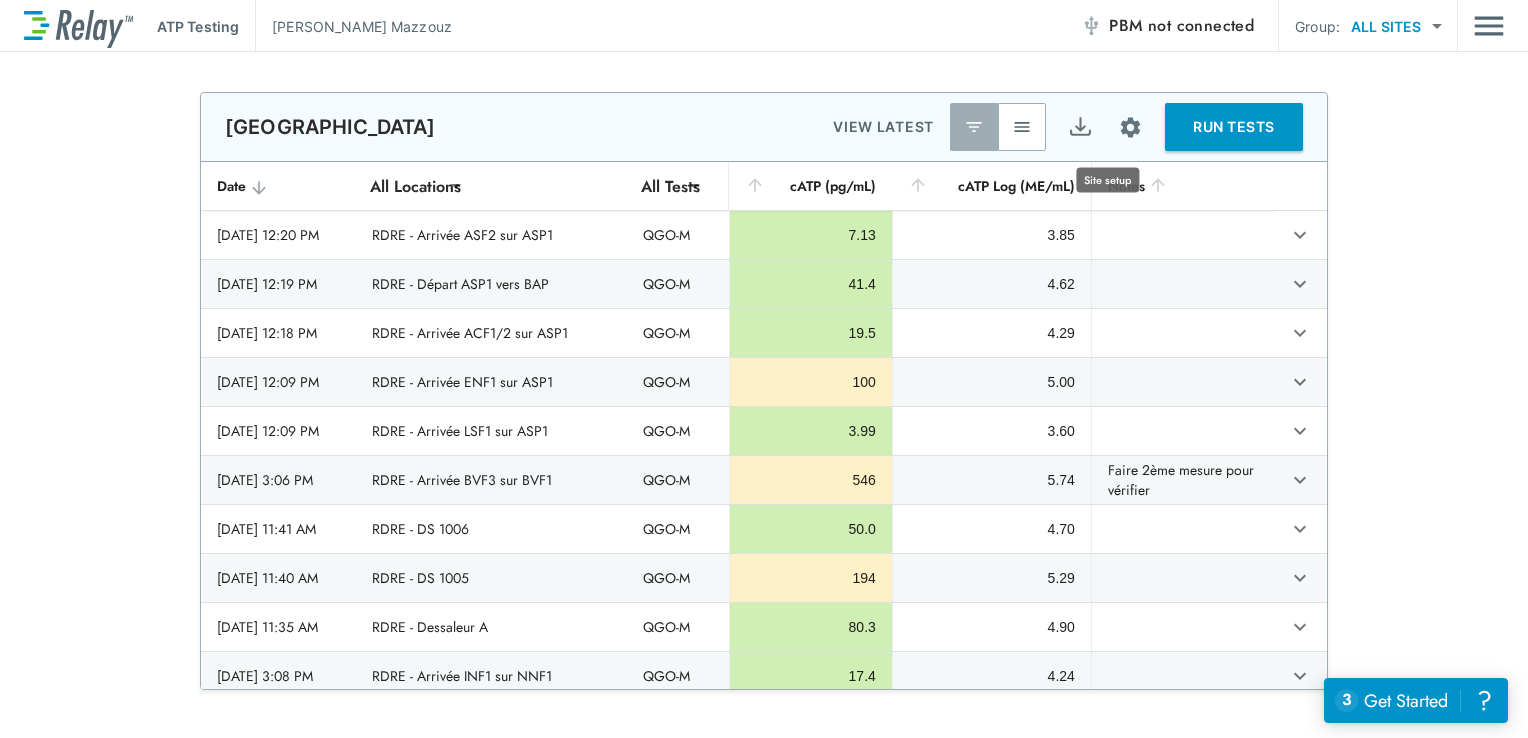 click at bounding box center (1130, 127) 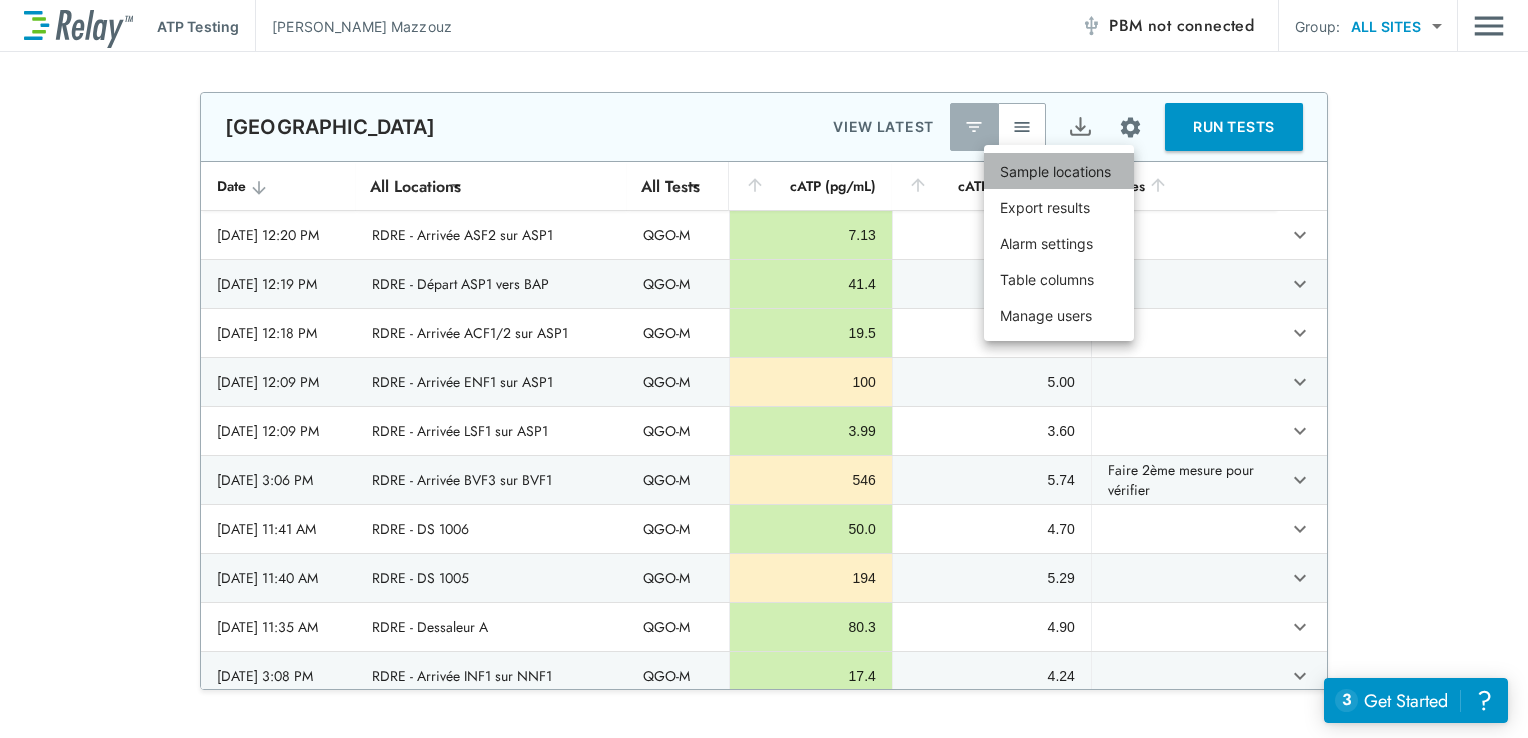 click on "Sample locations" at bounding box center [1055, 171] 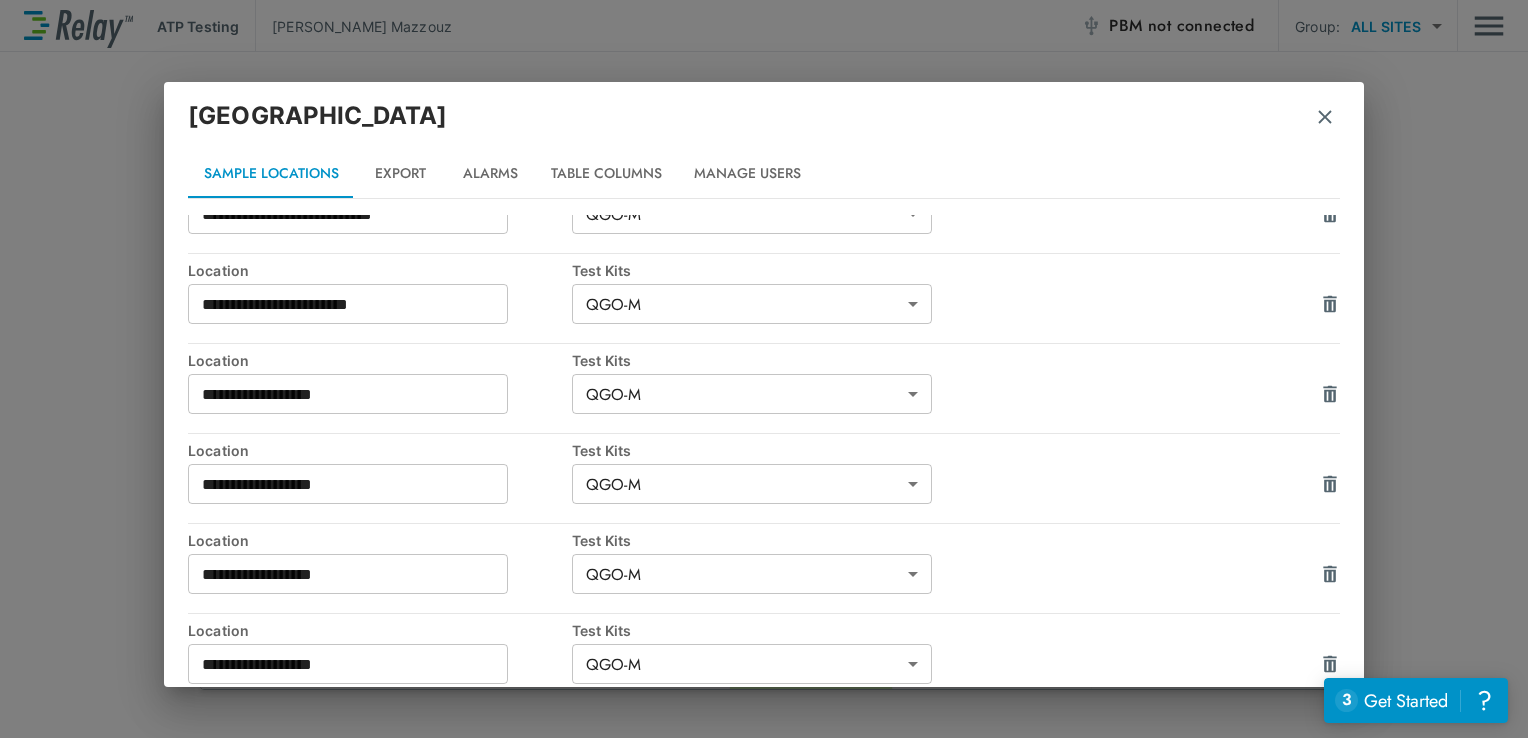 scroll, scrollTop: 3528, scrollLeft: 0, axis: vertical 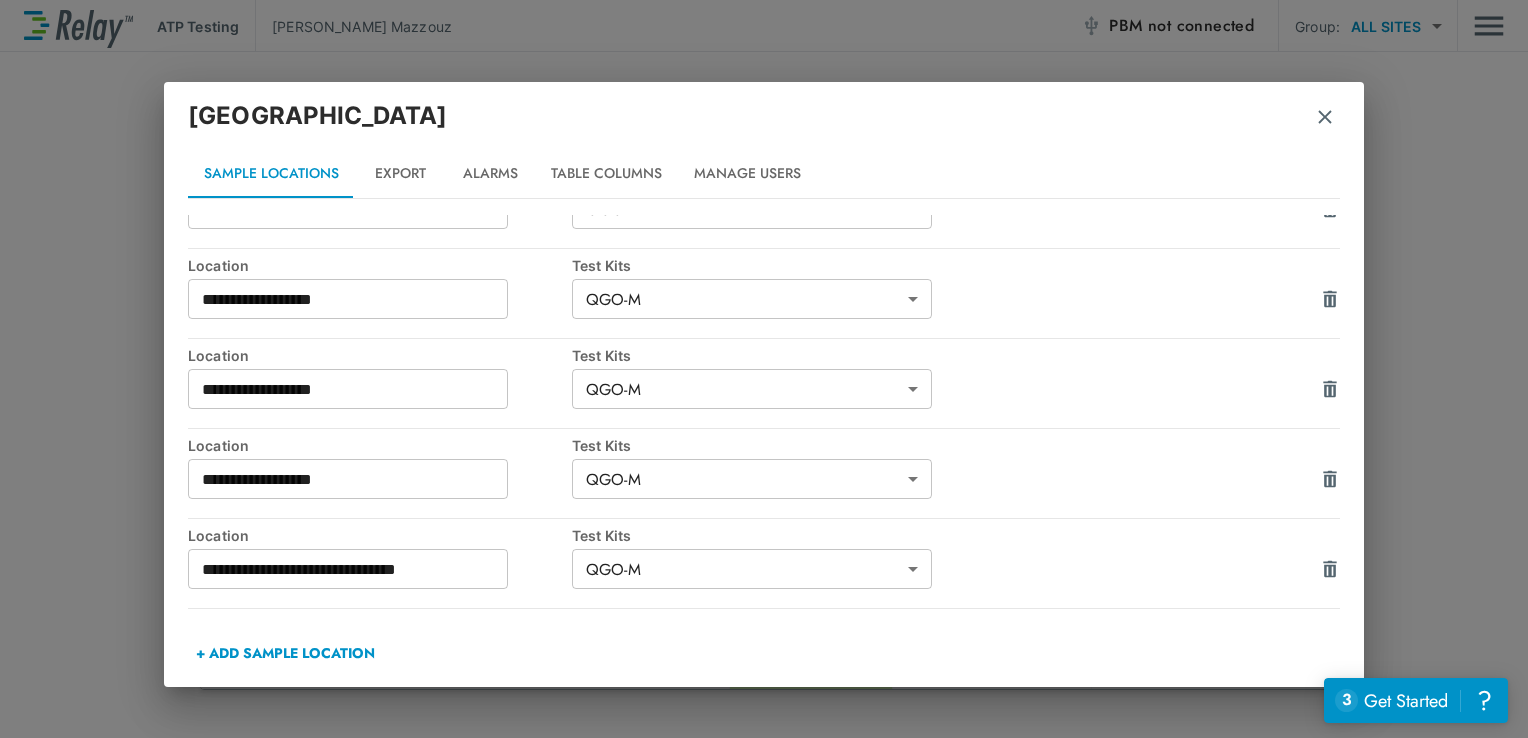 click on "+ ADD SAMPLE LOCATION" at bounding box center (285, 653) 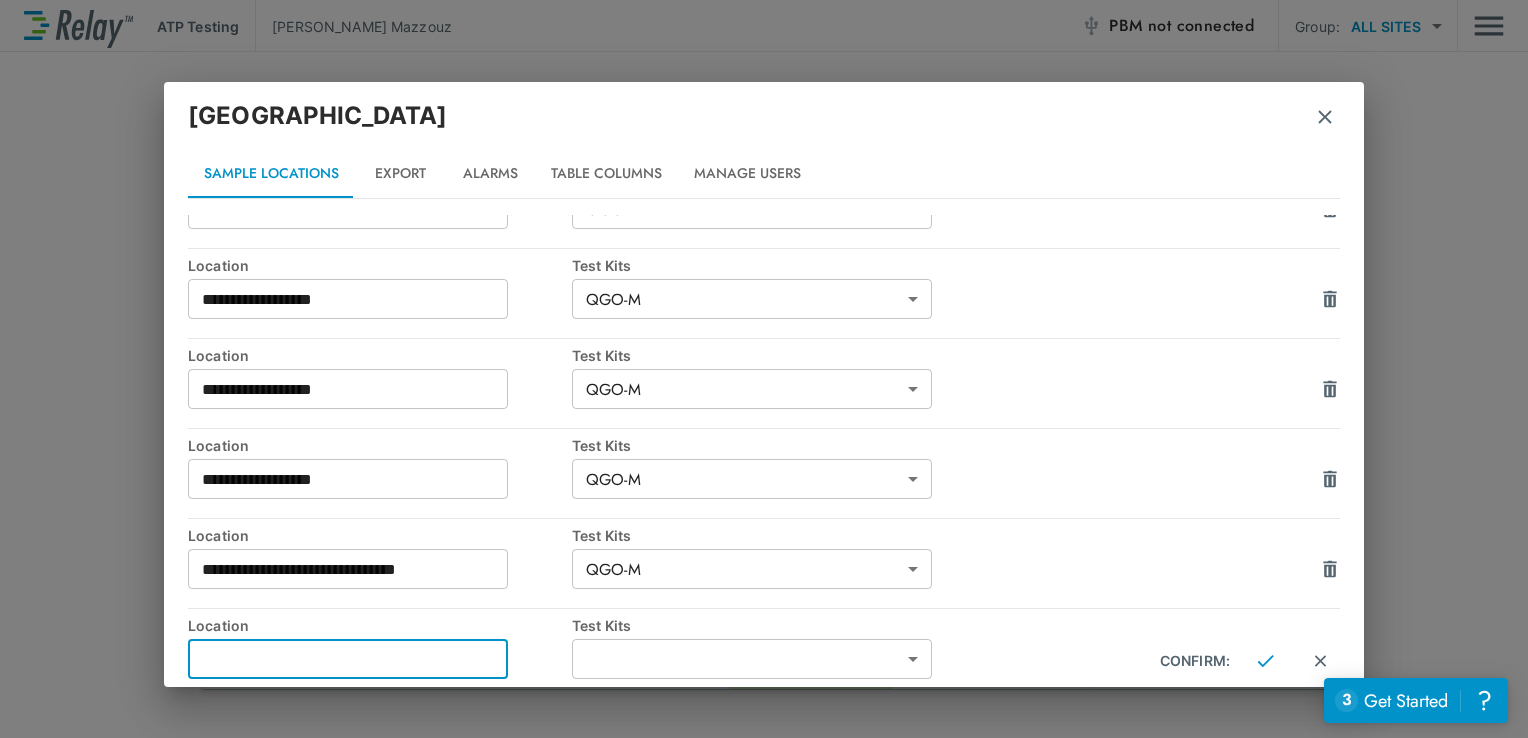 click at bounding box center (348, 659) 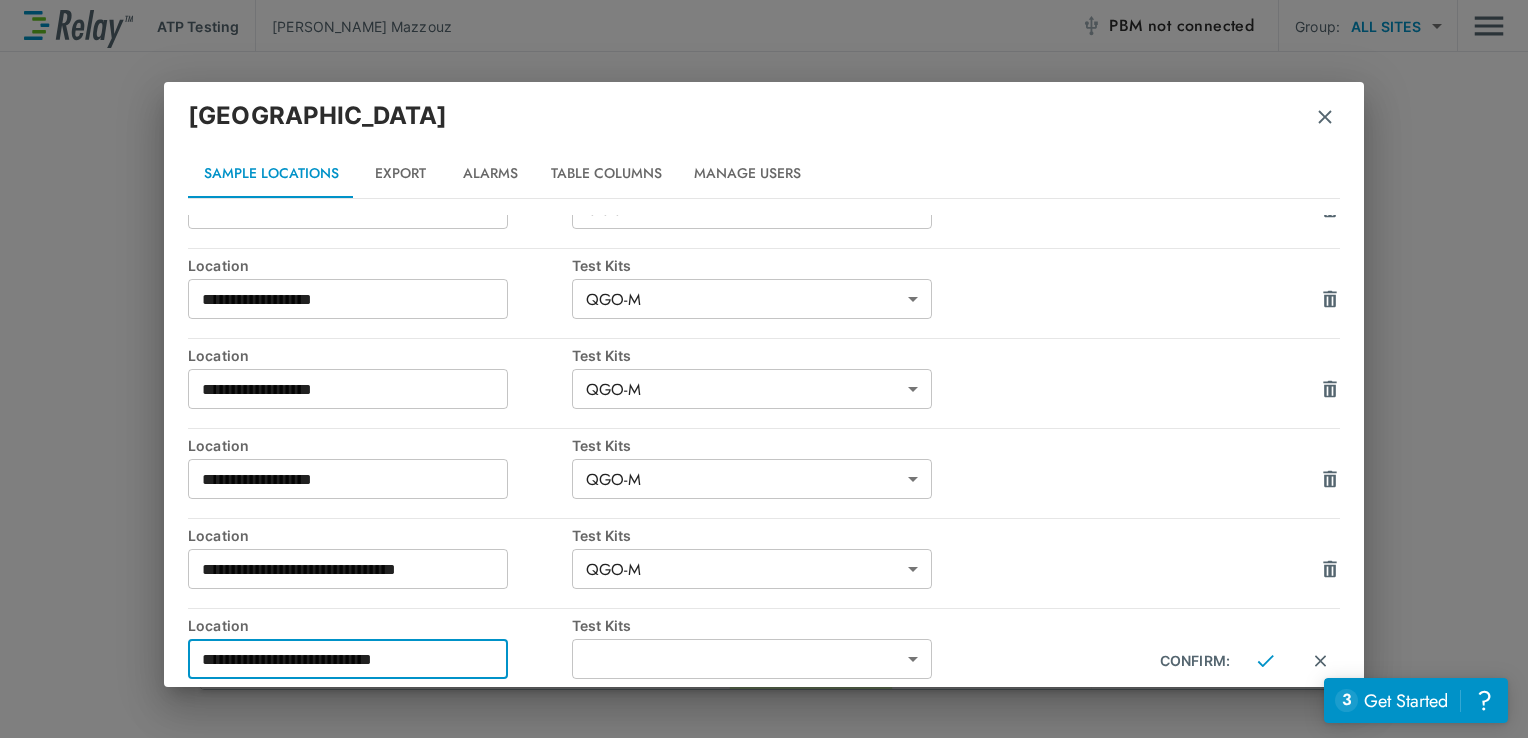 click on "**********" at bounding box center [764, 369] 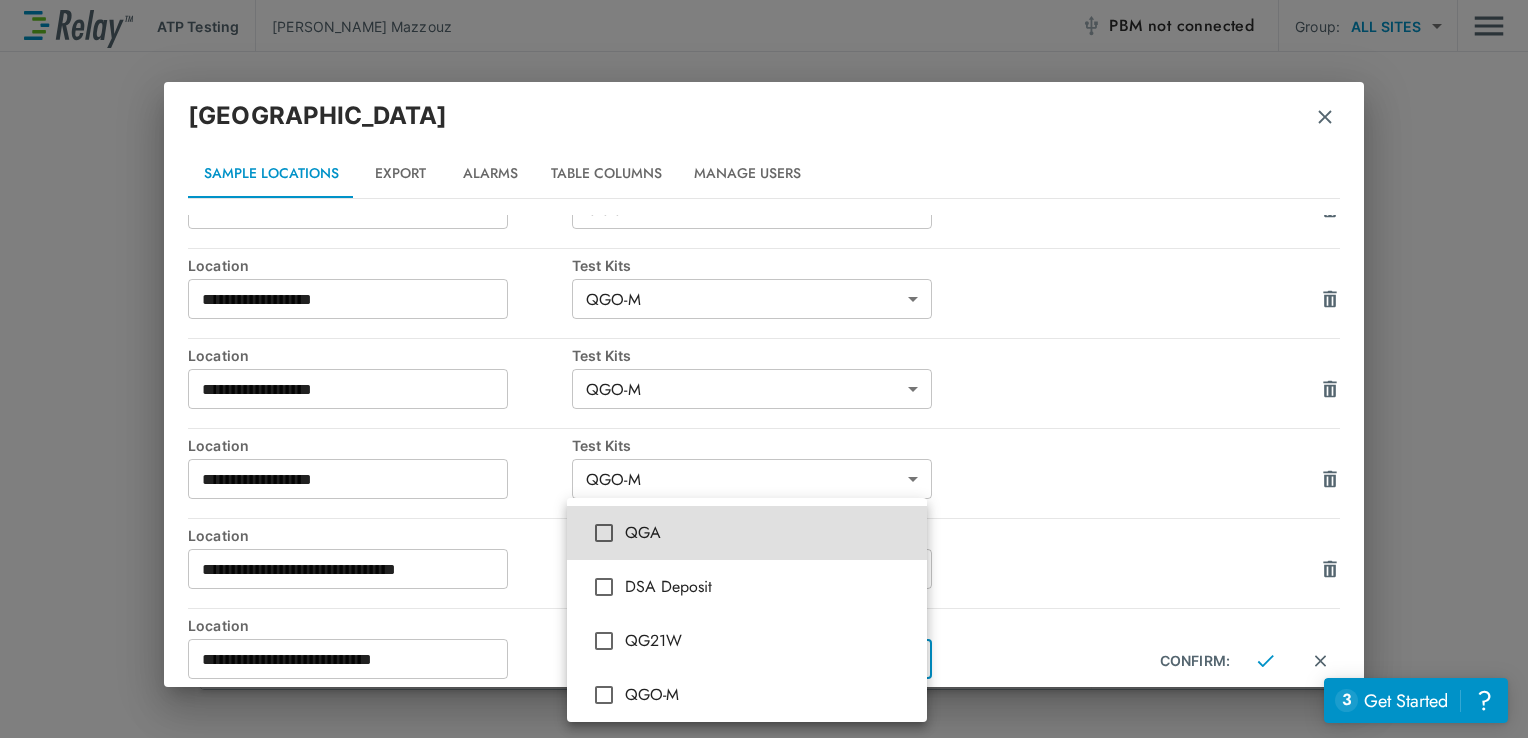 scroll, scrollTop: 186, scrollLeft: 0, axis: vertical 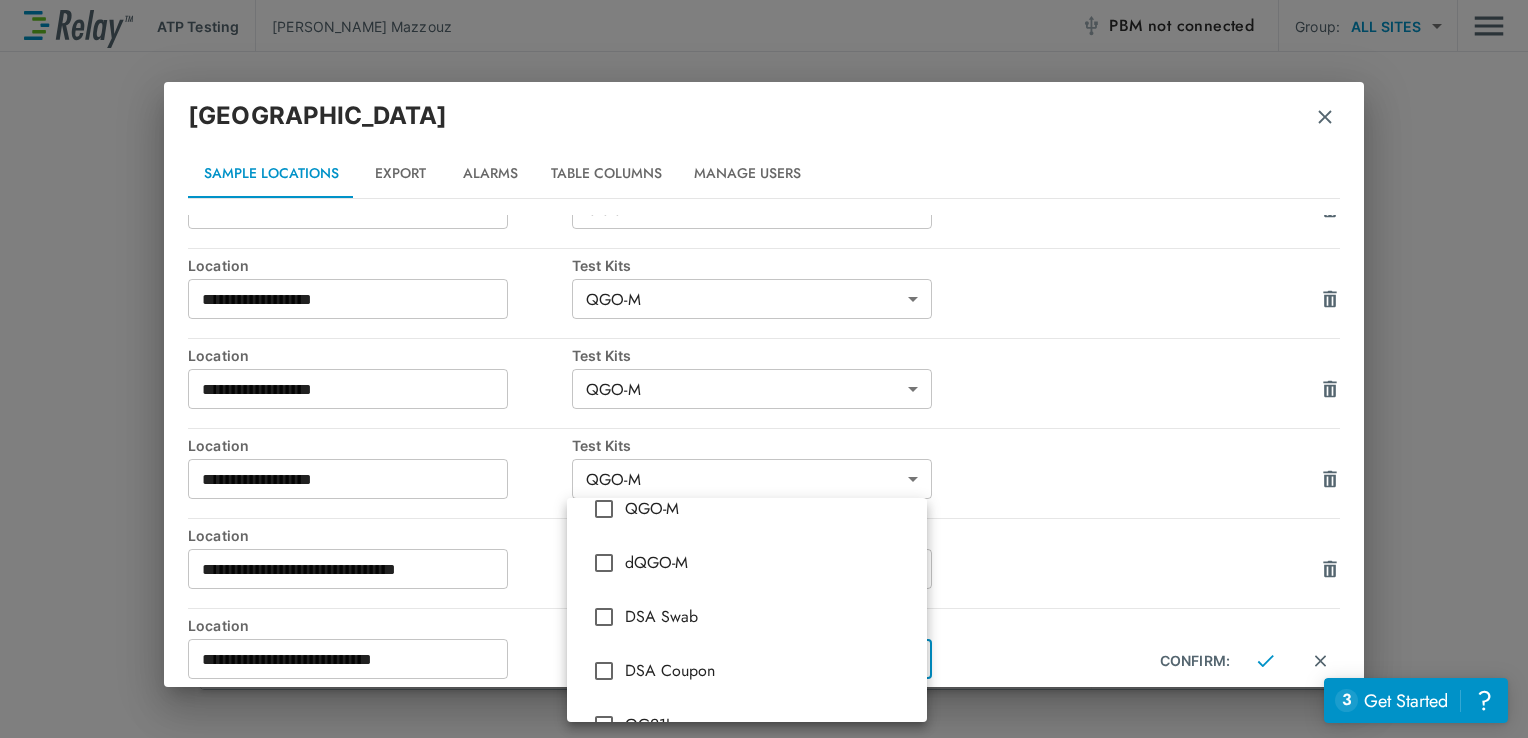 click on "QGO-M" at bounding box center (768, 509) 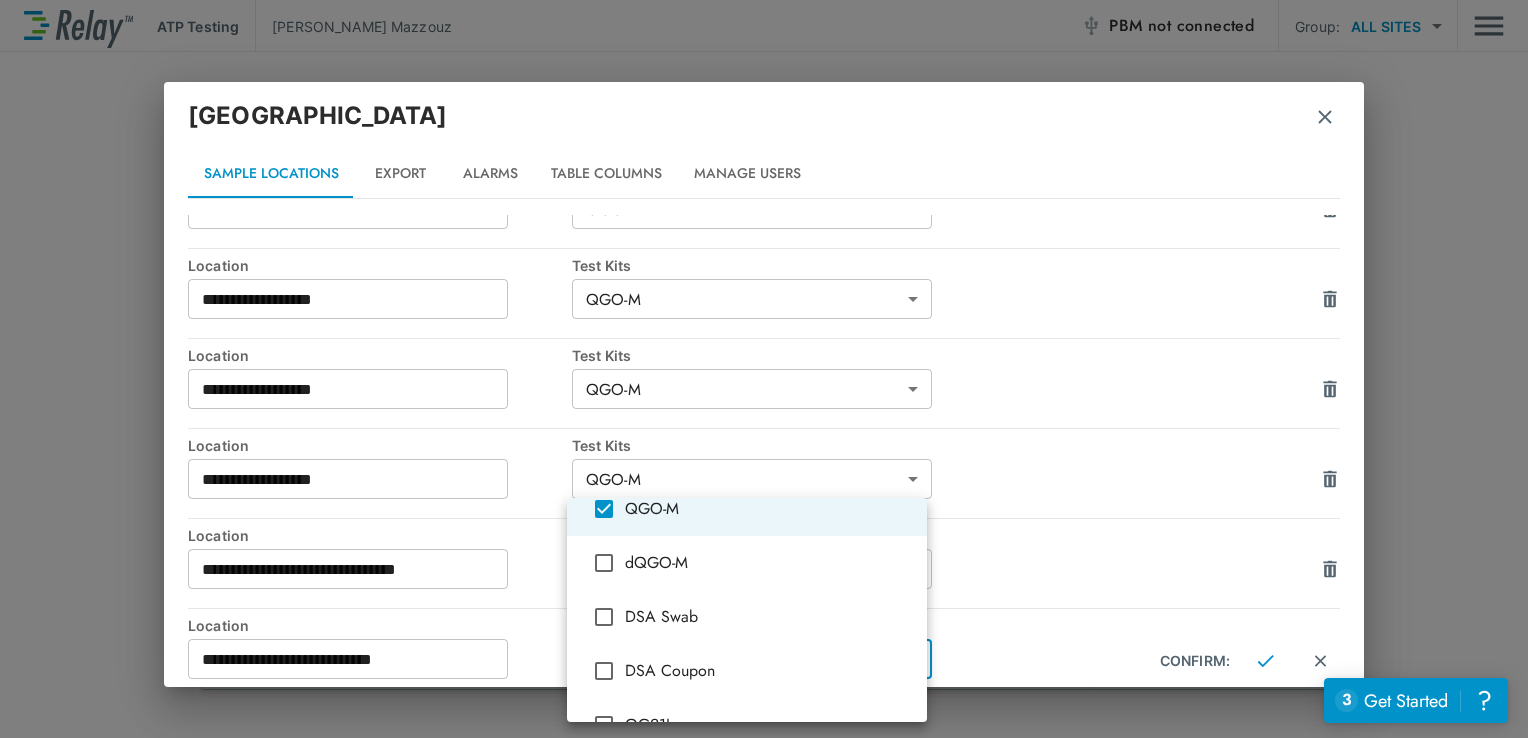click at bounding box center (764, 369) 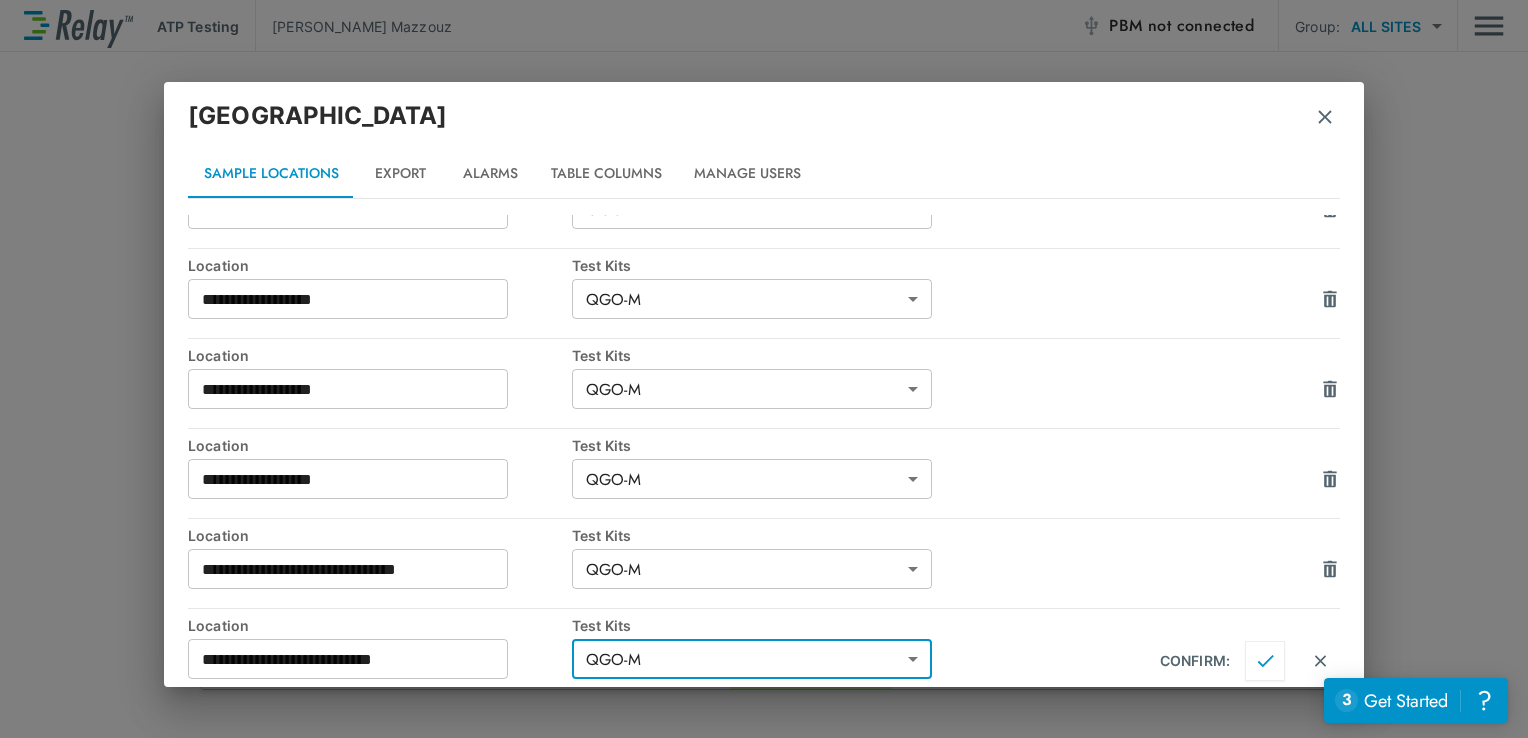 click at bounding box center (1265, 661) 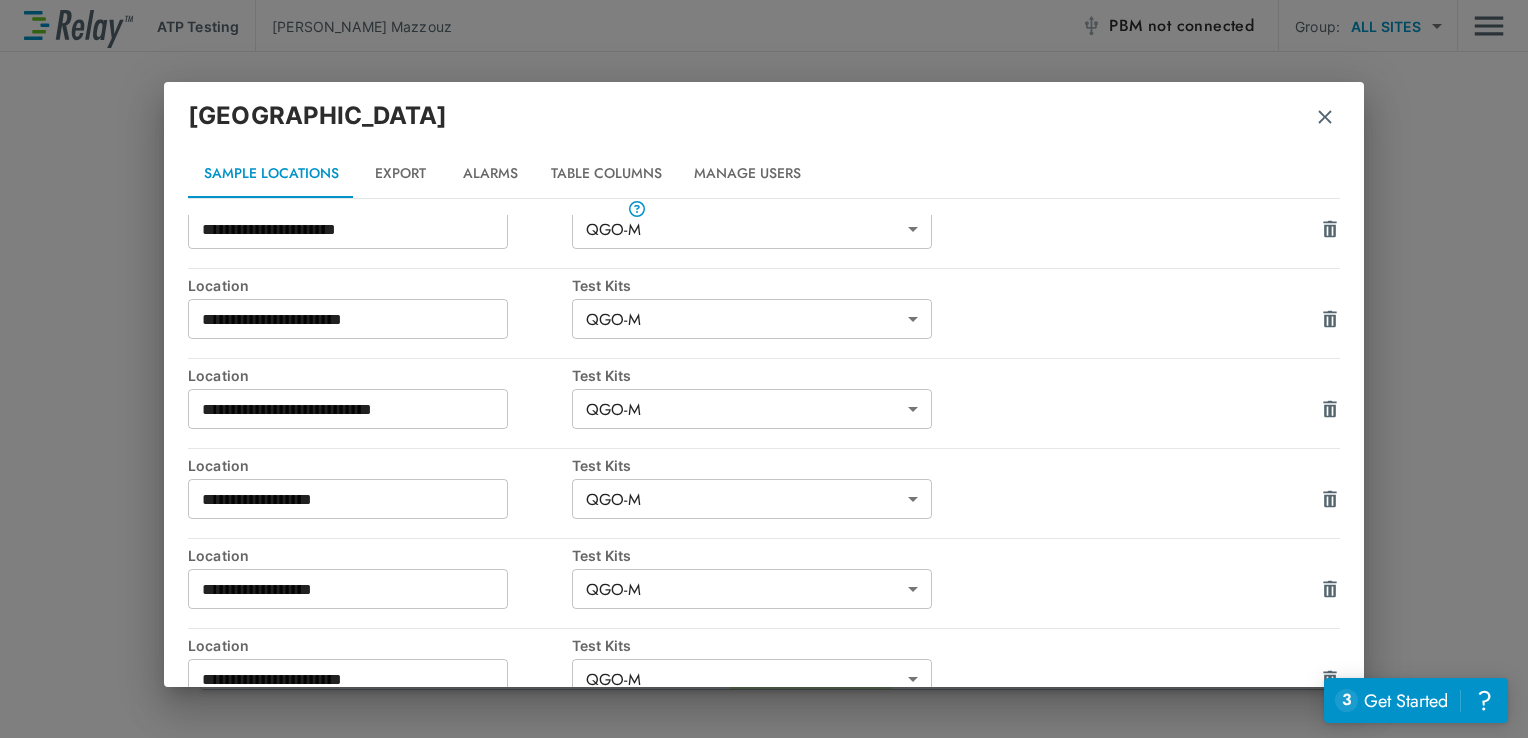 scroll, scrollTop: 332, scrollLeft: 0, axis: vertical 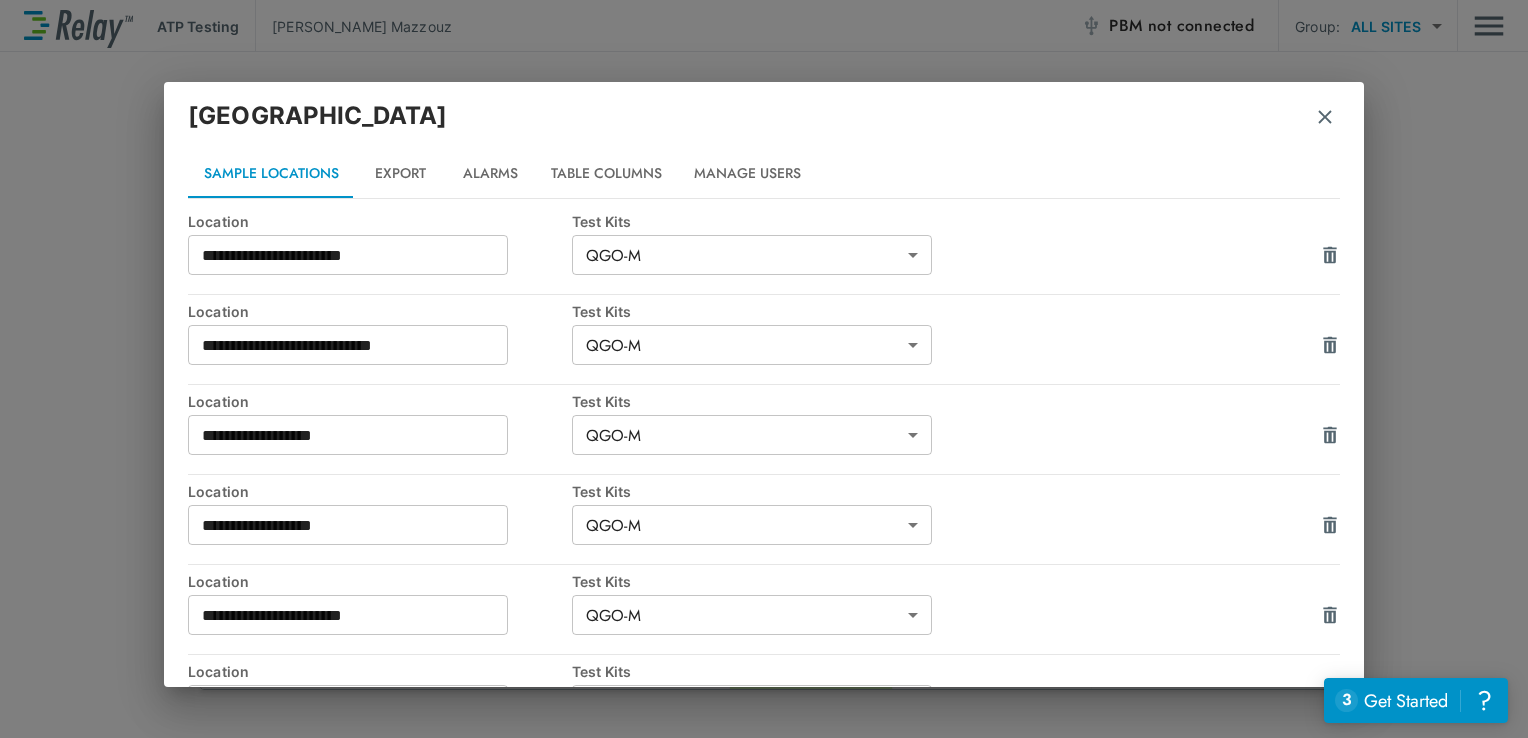 click on "Export" at bounding box center [400, 174] 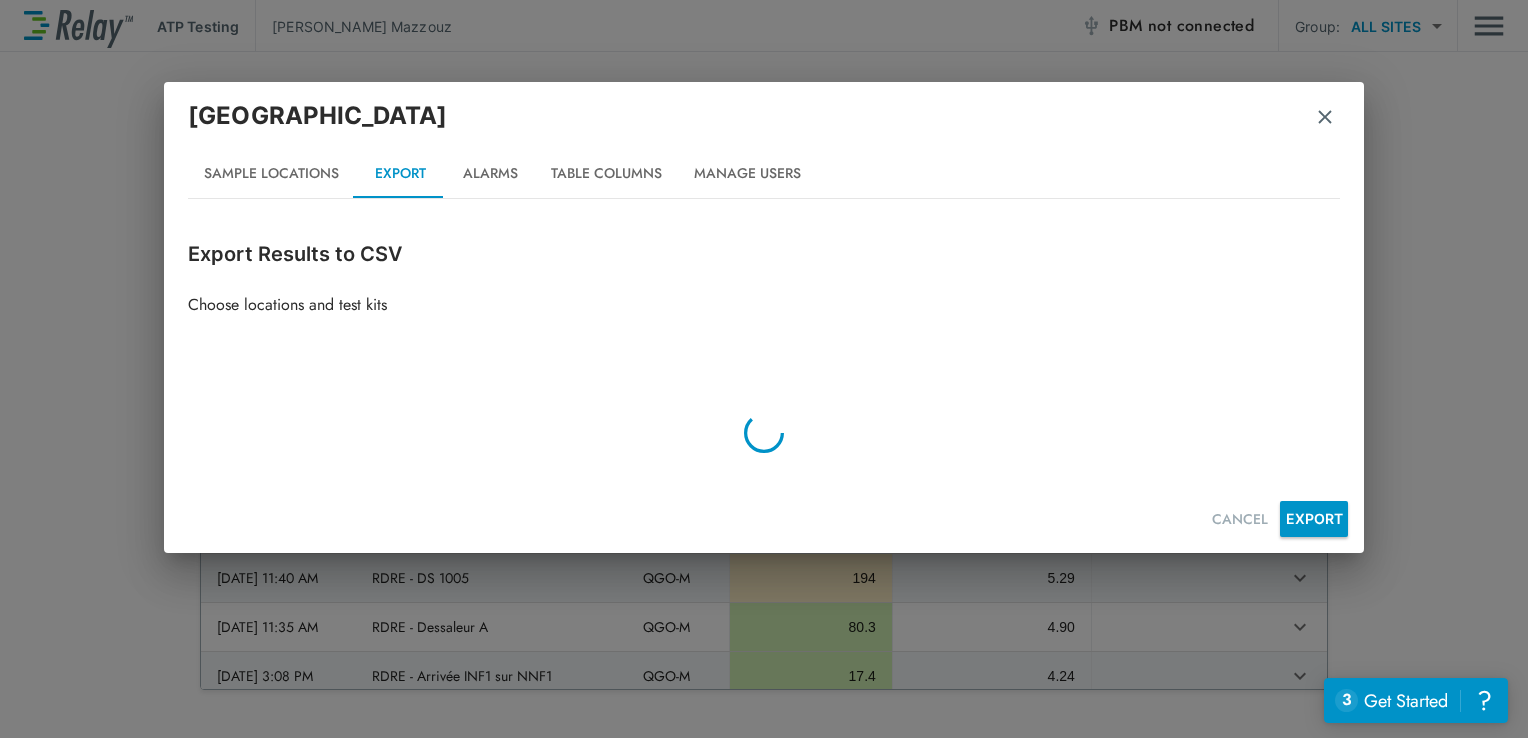 scroll, scrollTop: 0, scrollLeft: 0, axis: both 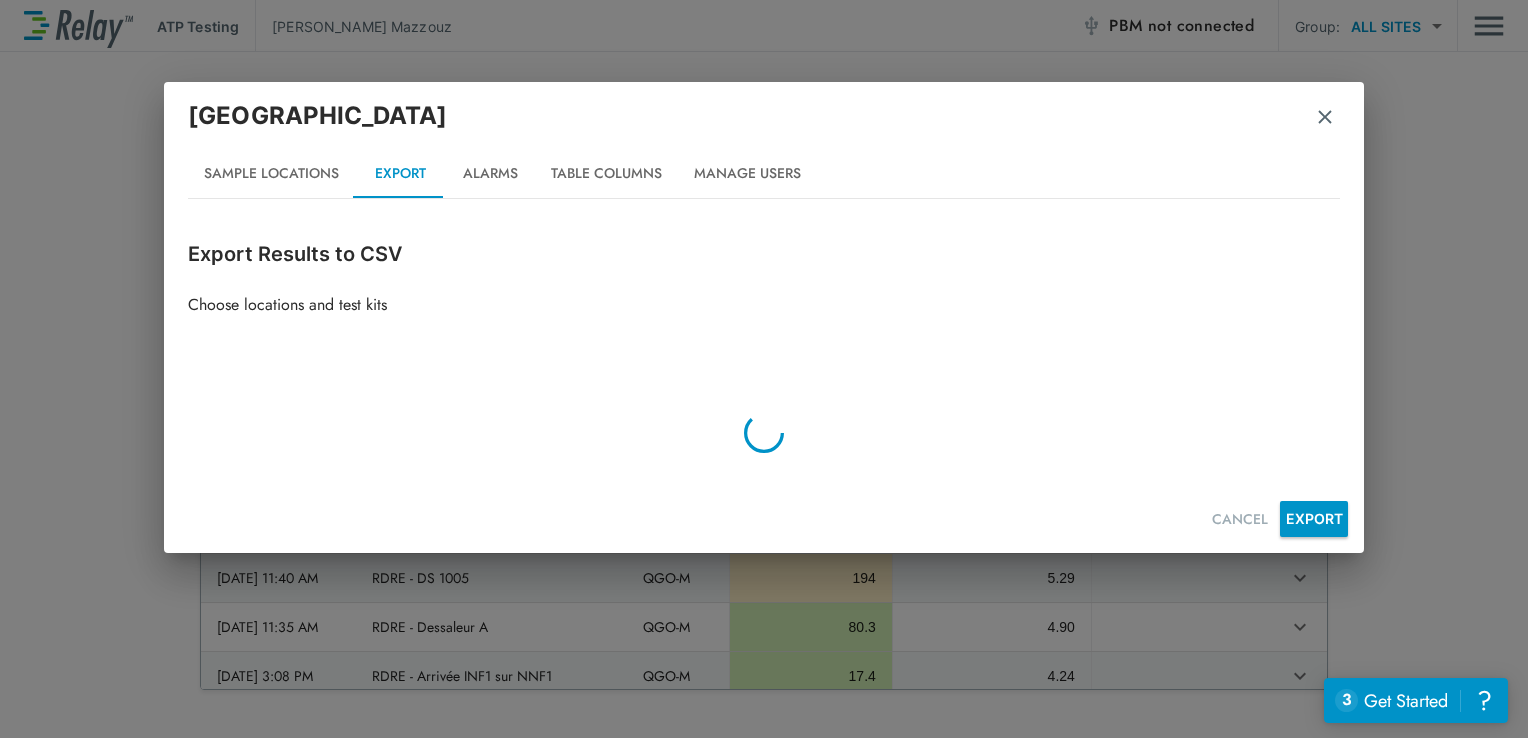 click on "Alarms" at bounding box center [490, 174] 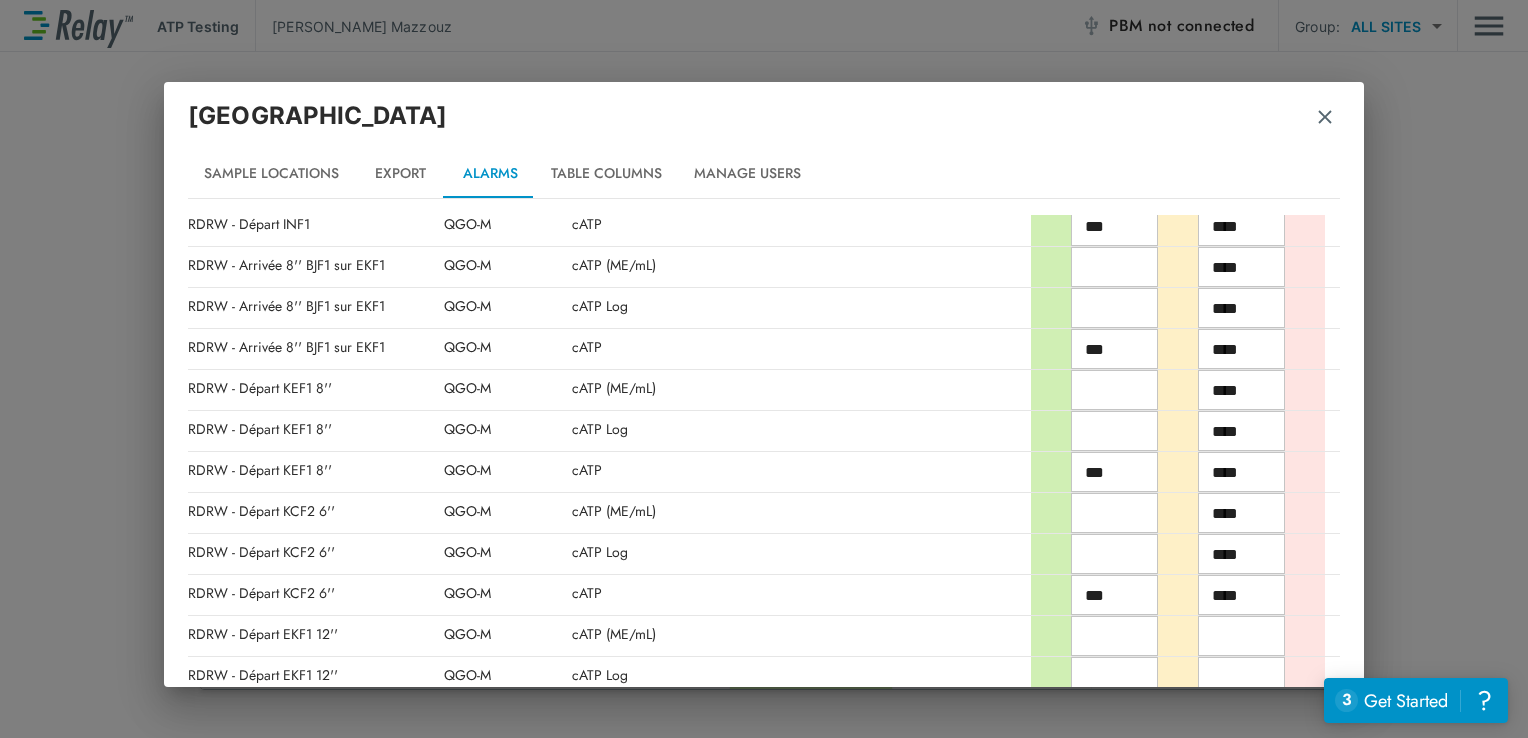 scroll, scrollTop: 5072, scrollLeft: 0, axis: vertical 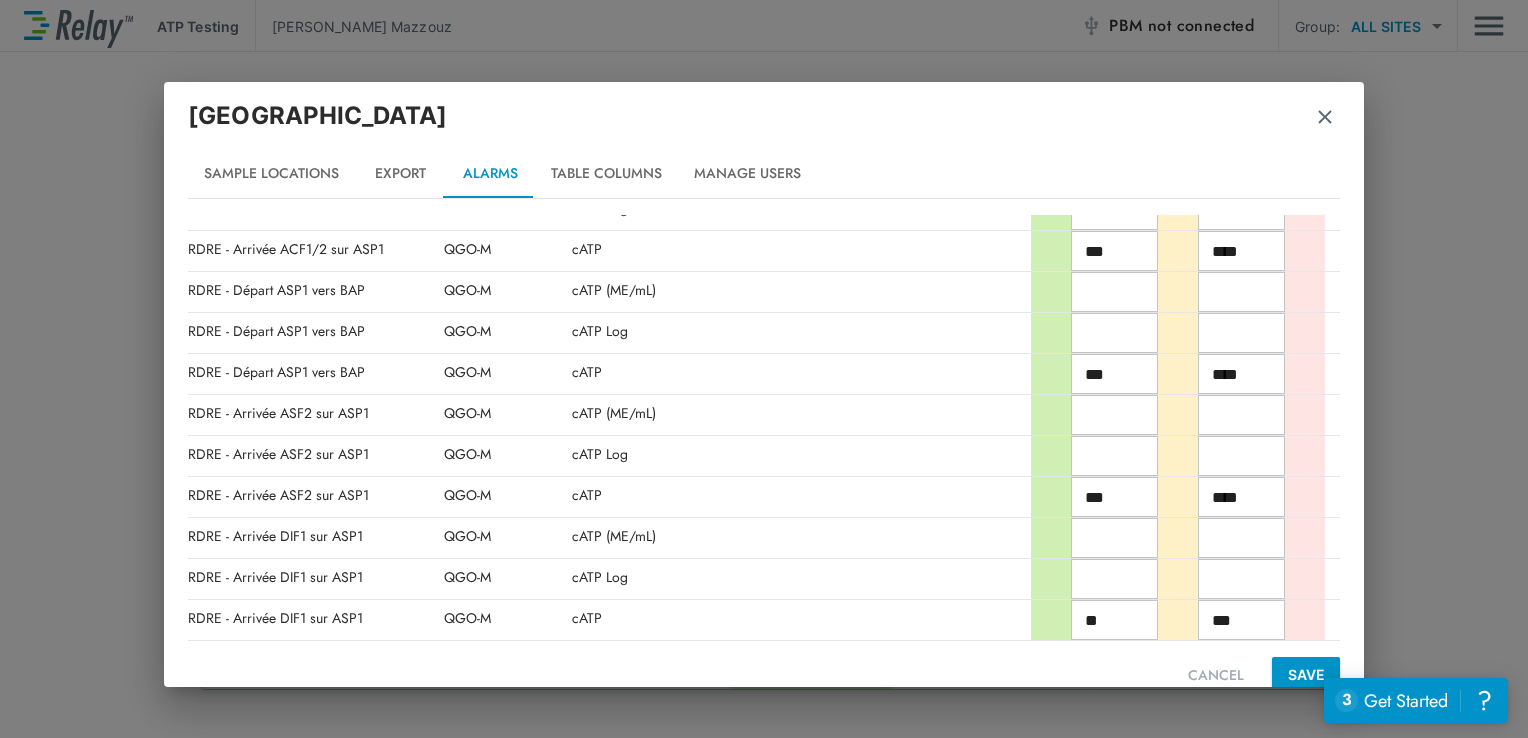 click on "**" at bounding box center [1114, 620] 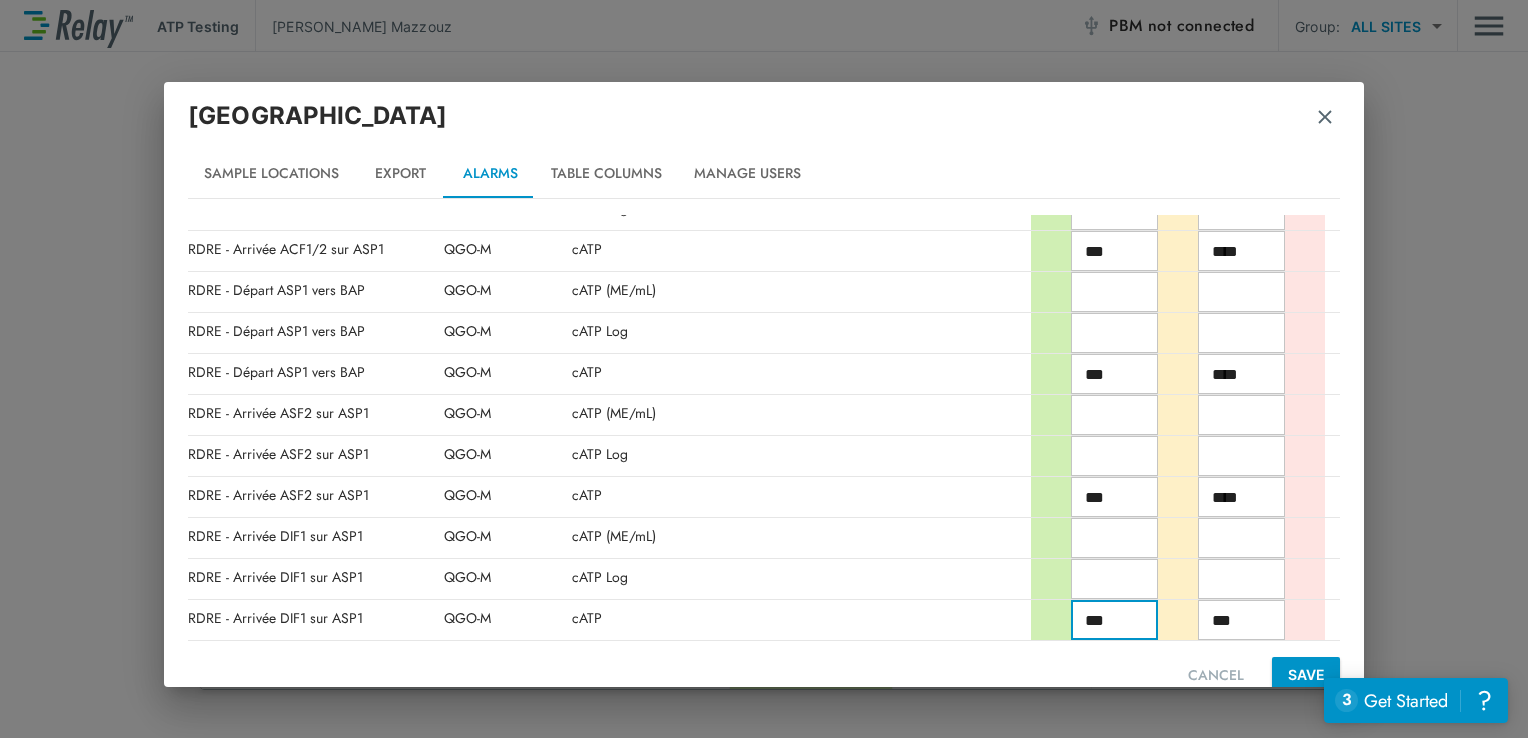 click on "***" at bounding box center (1241, 620) 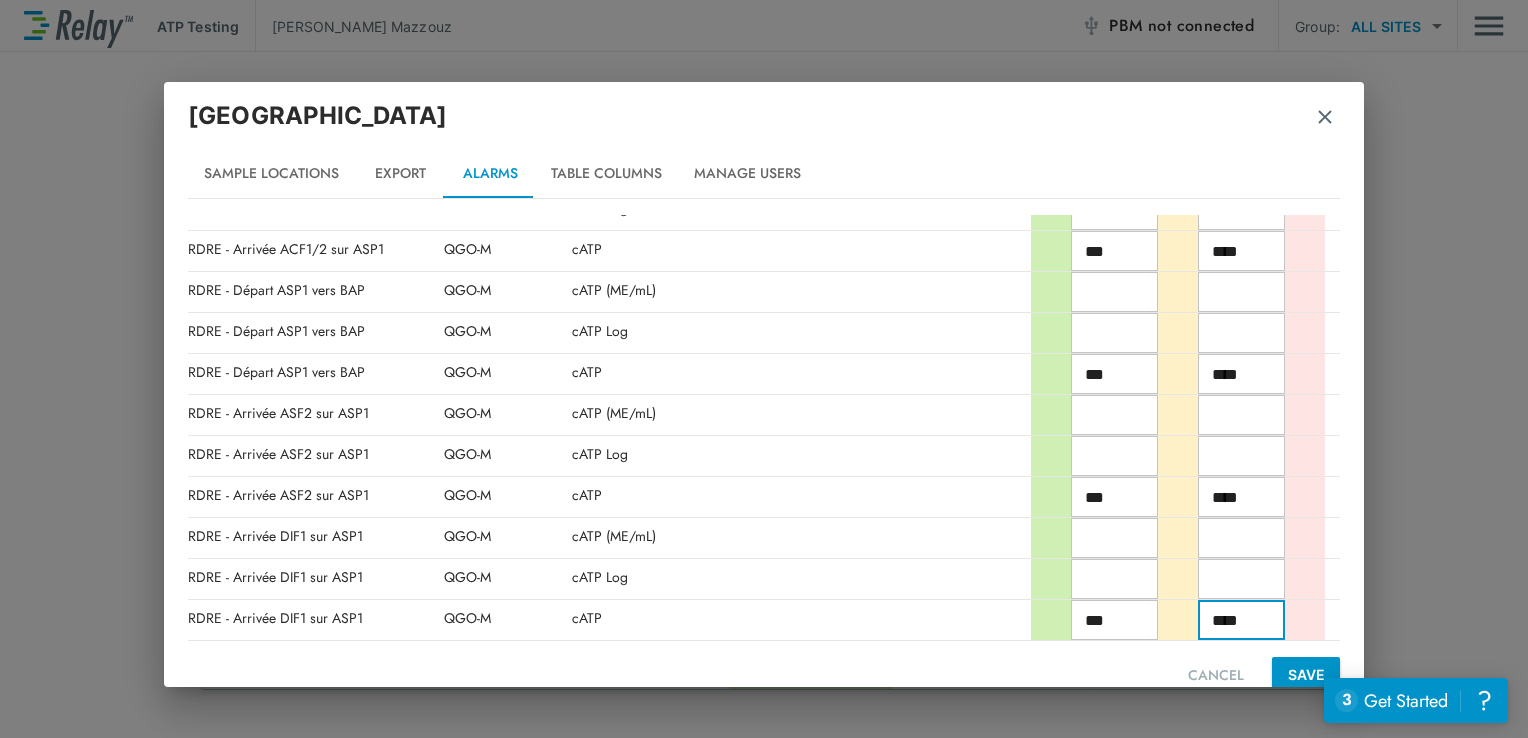 click on "SAVE" at bounding box center (1306, 675) 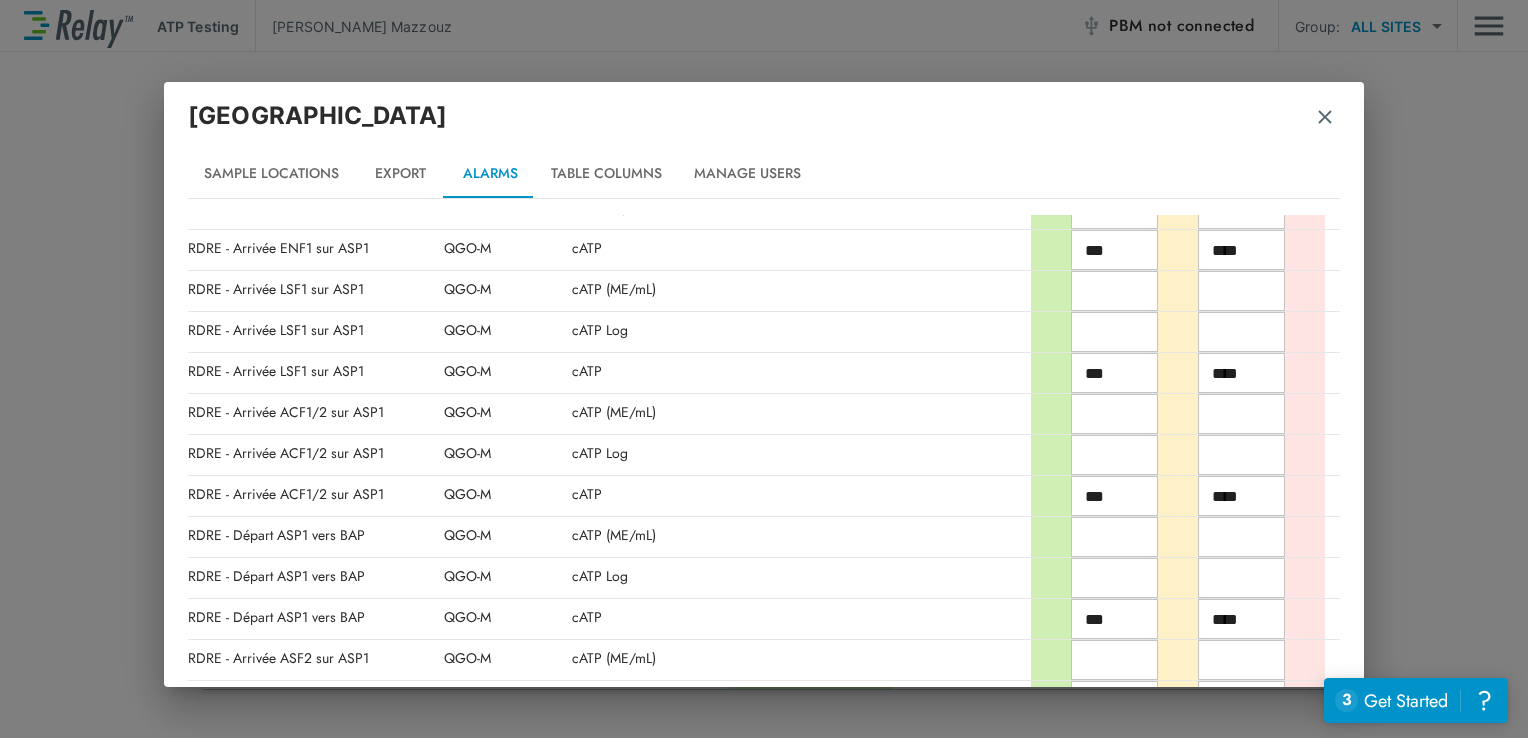 scroll, scrollTop: 5072, scrollLeft: 0, axis: vertical 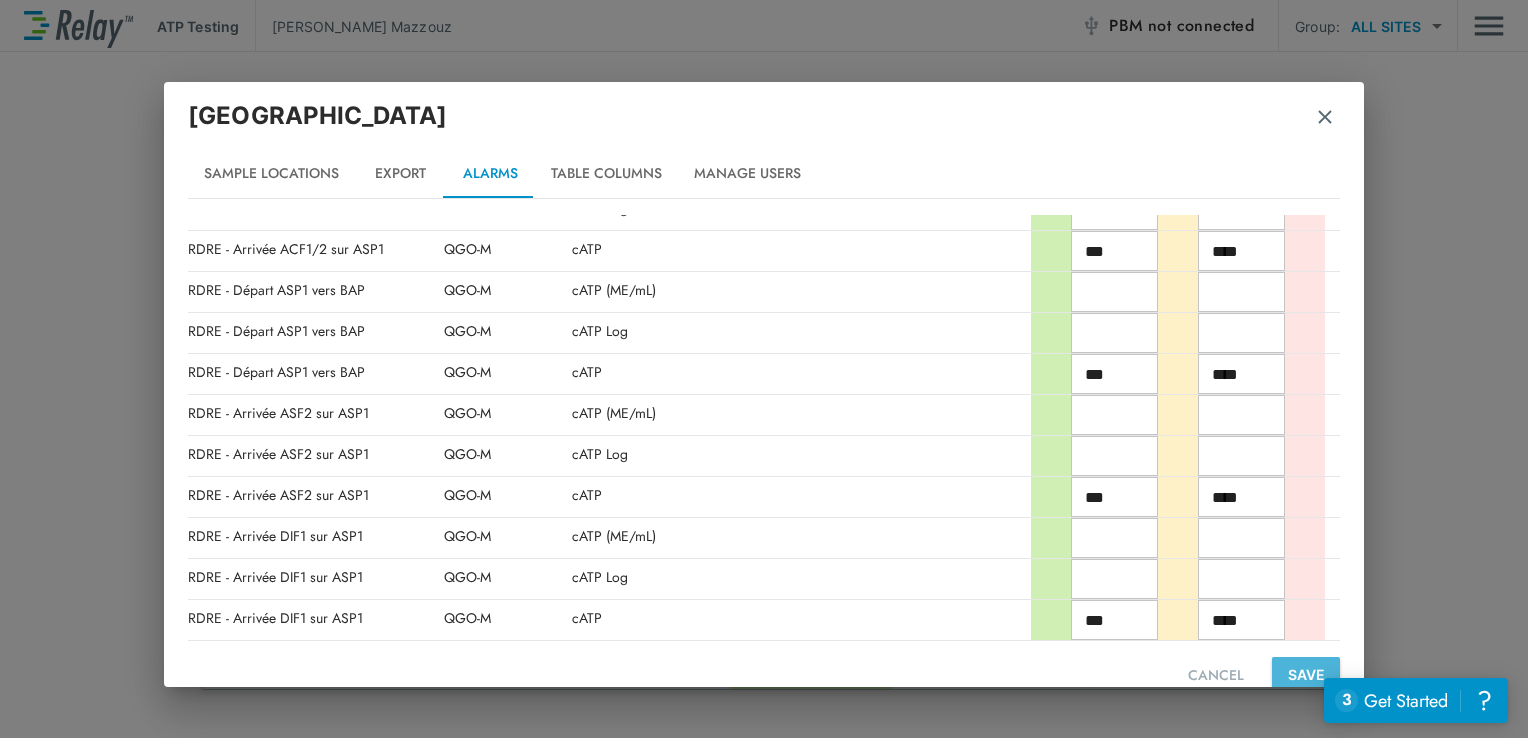 click on "SAVE" at bounding box center (1306, 675) 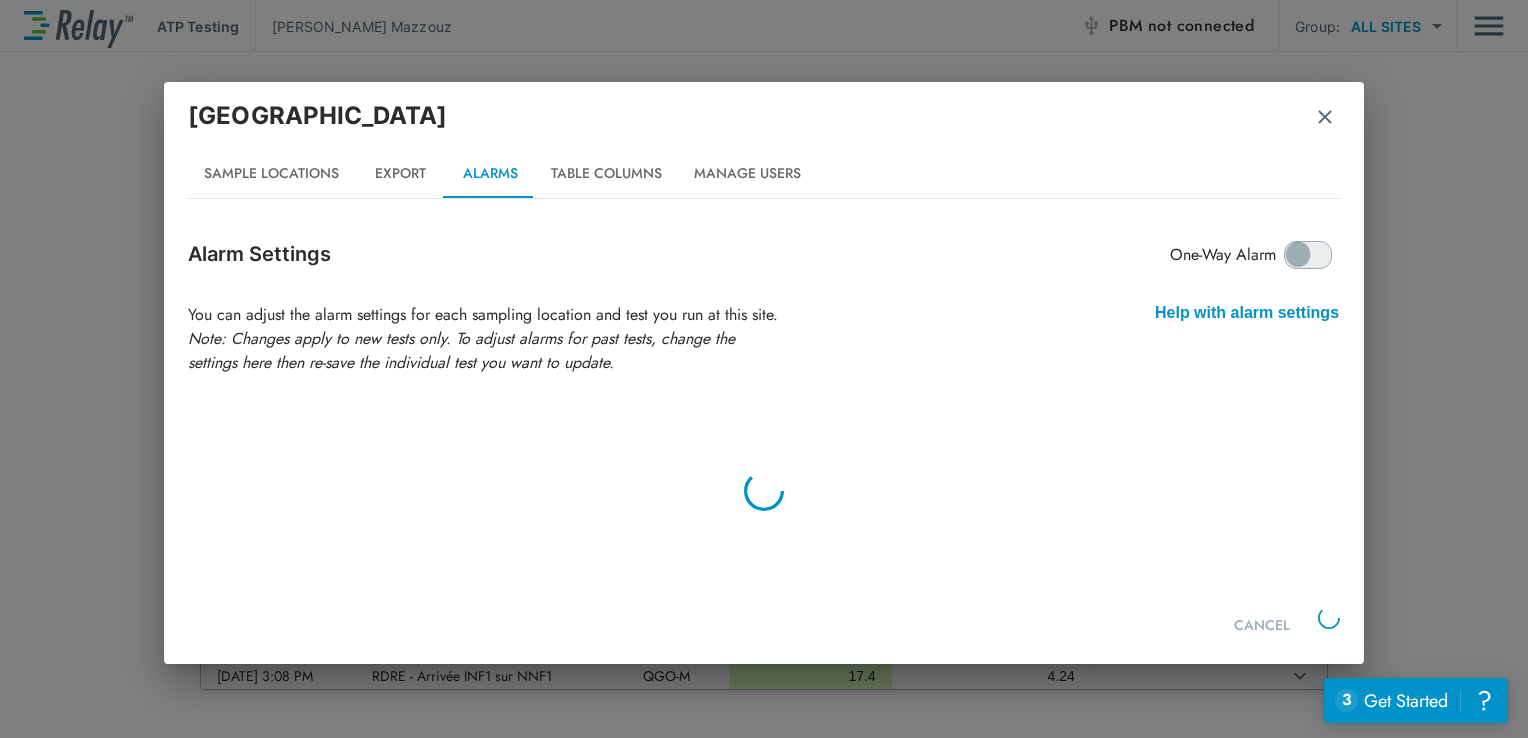 scroll, scrollTop: 0, scrollLeft: 0, axis: both 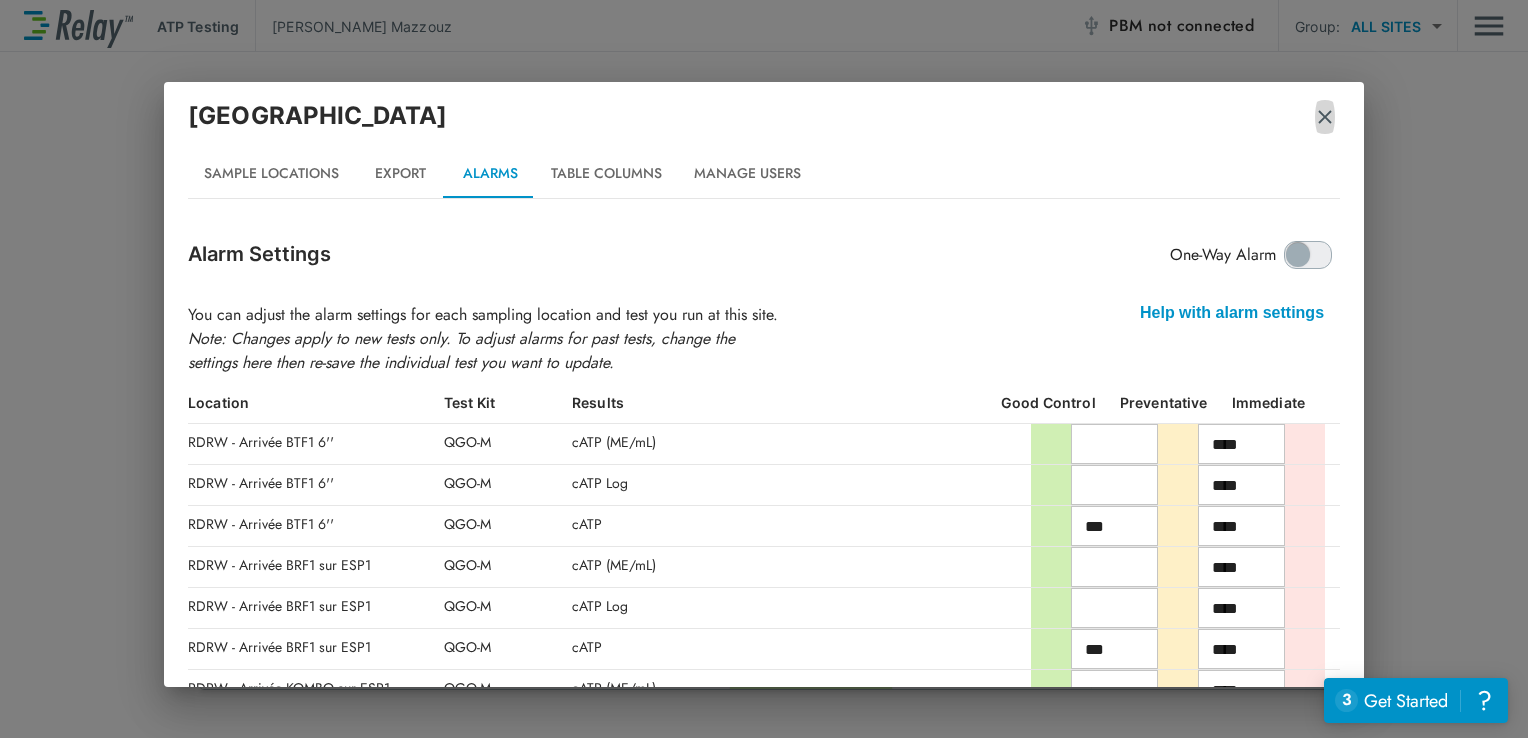 click at bounding box center (1325, 117) 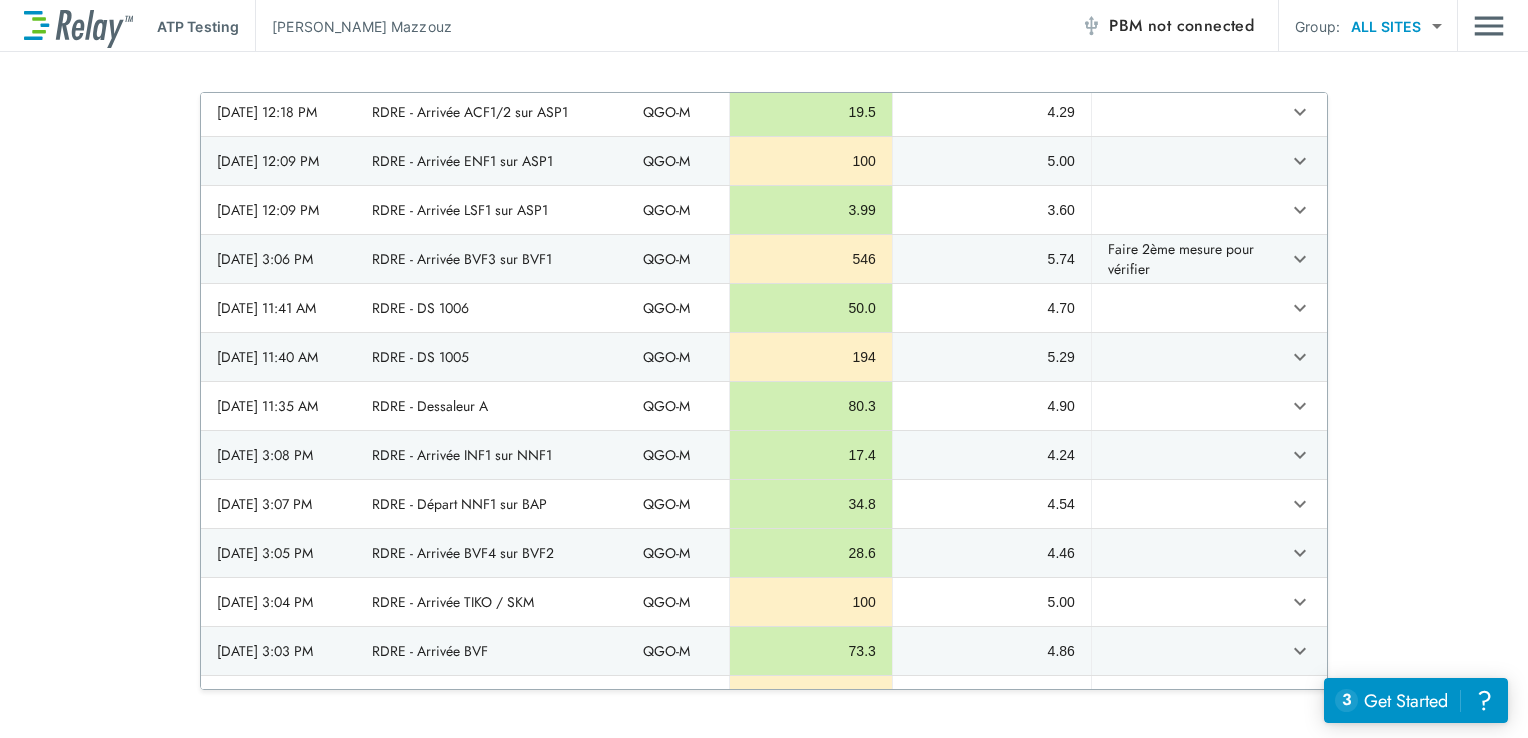 scroll, scrollTop: 0, scrollLeft: 0, axis: both 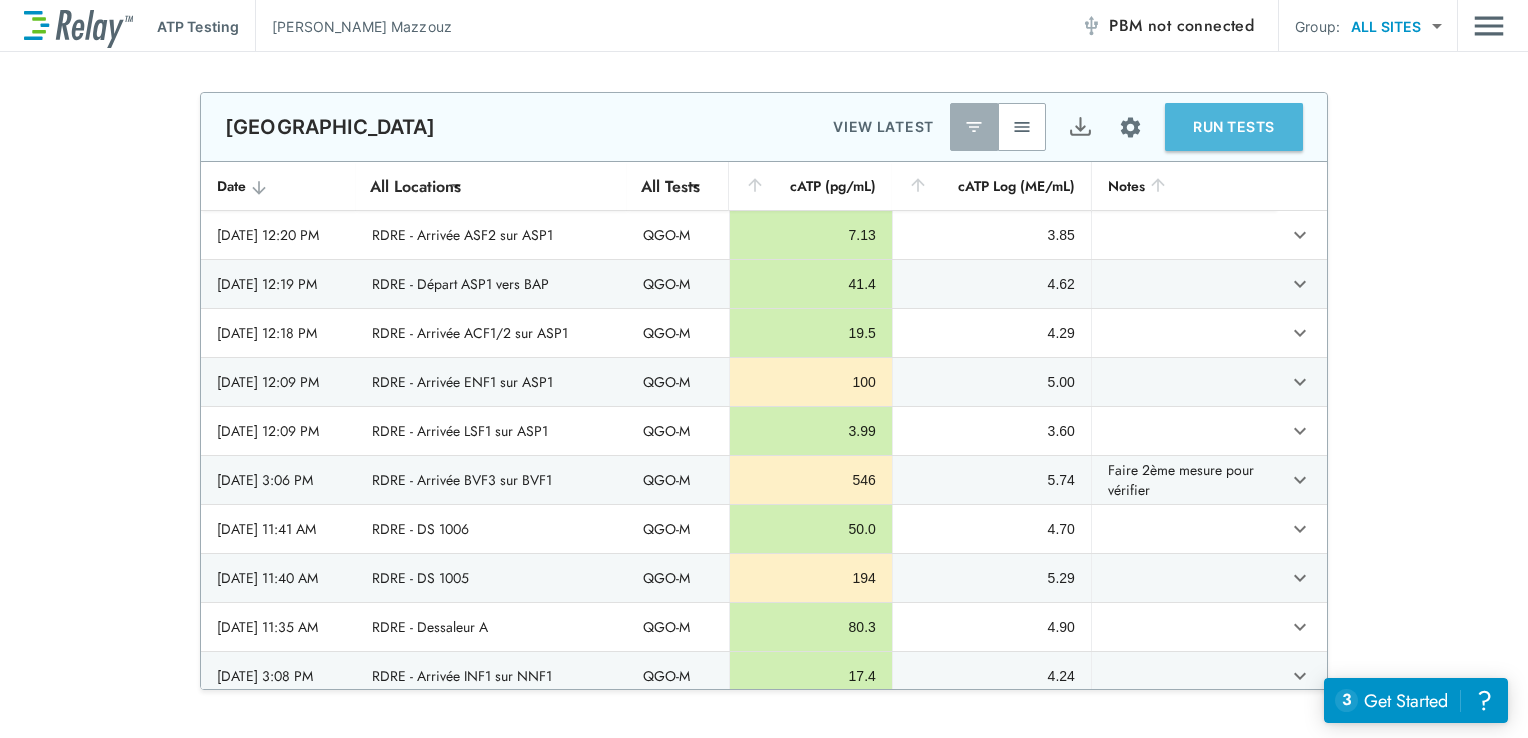 click on "RUN TESTS" at bounding box center (1234, 127) 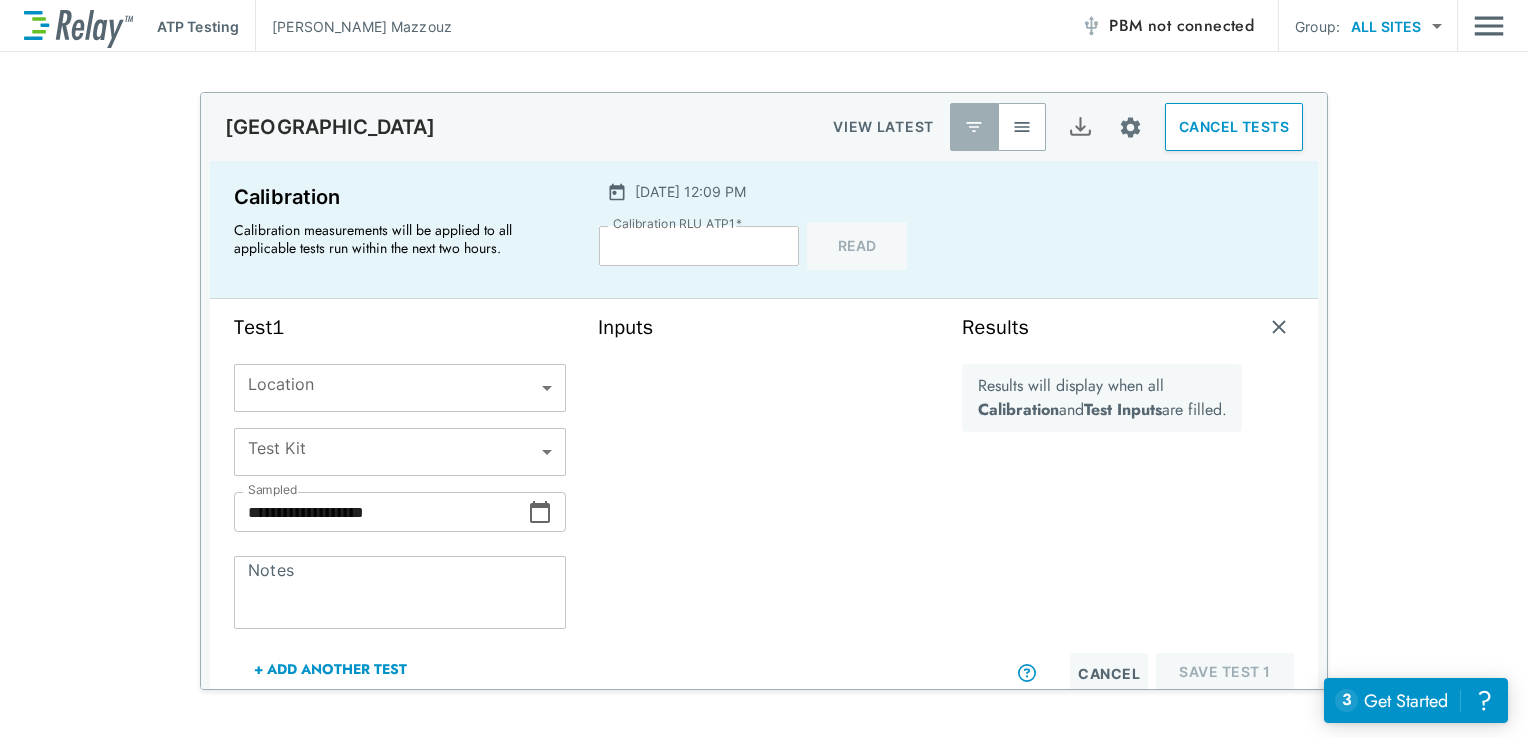 click on "**********" at bounding box center (764, 369) 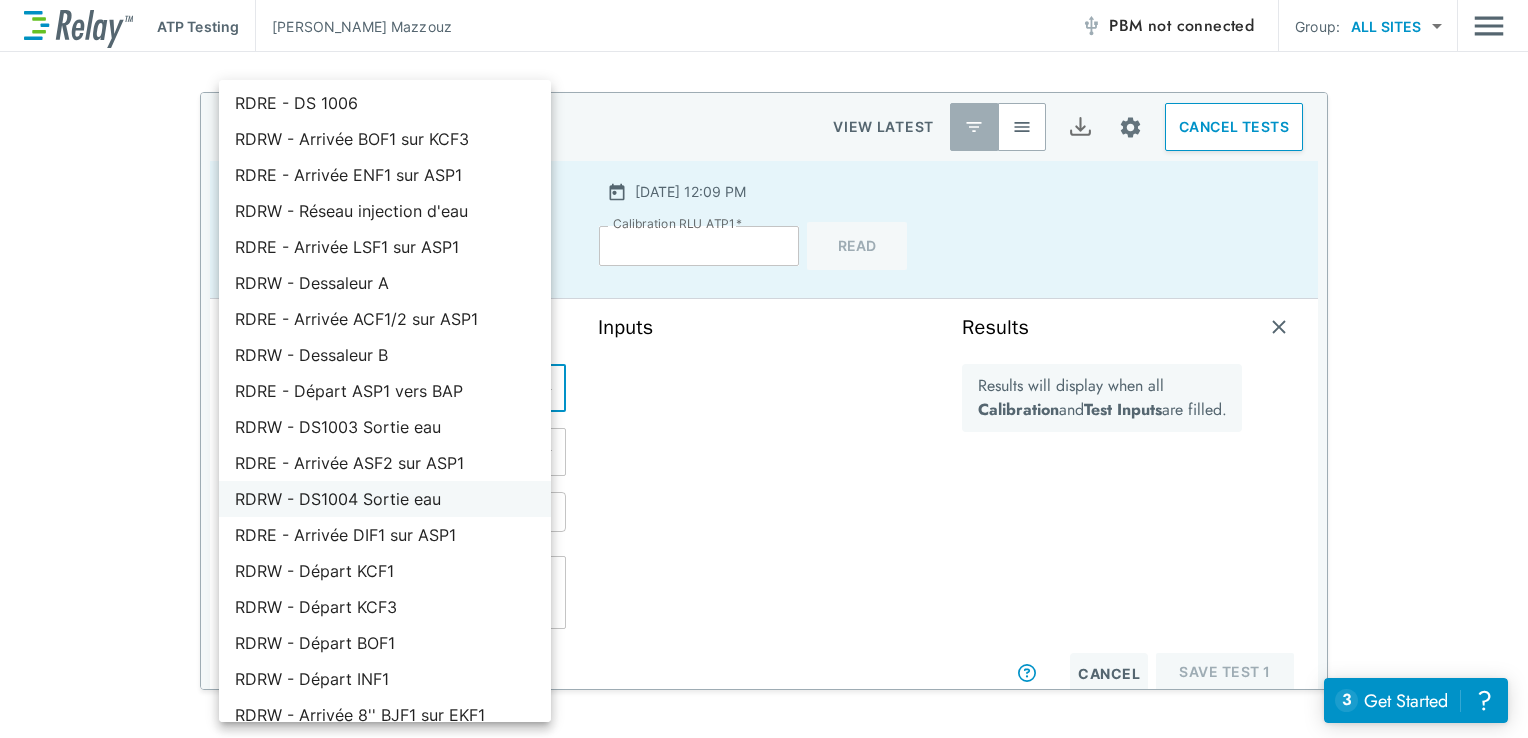 scroll, scrollTop: 921, scrollLeft: 0, axis: vertical 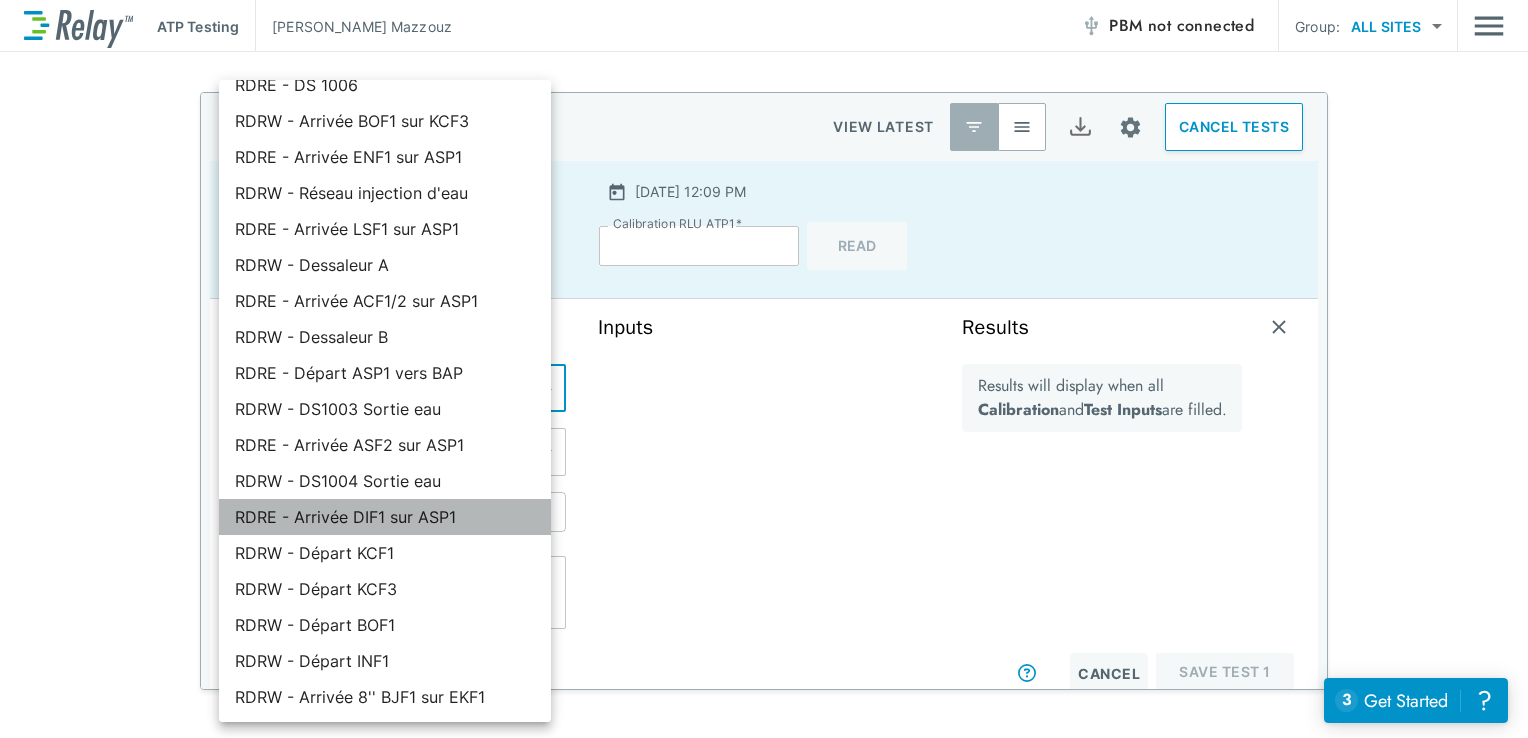 click on "RDRE - Arrivée DIF1 sur ASP1" at bounding box center (385, 517) 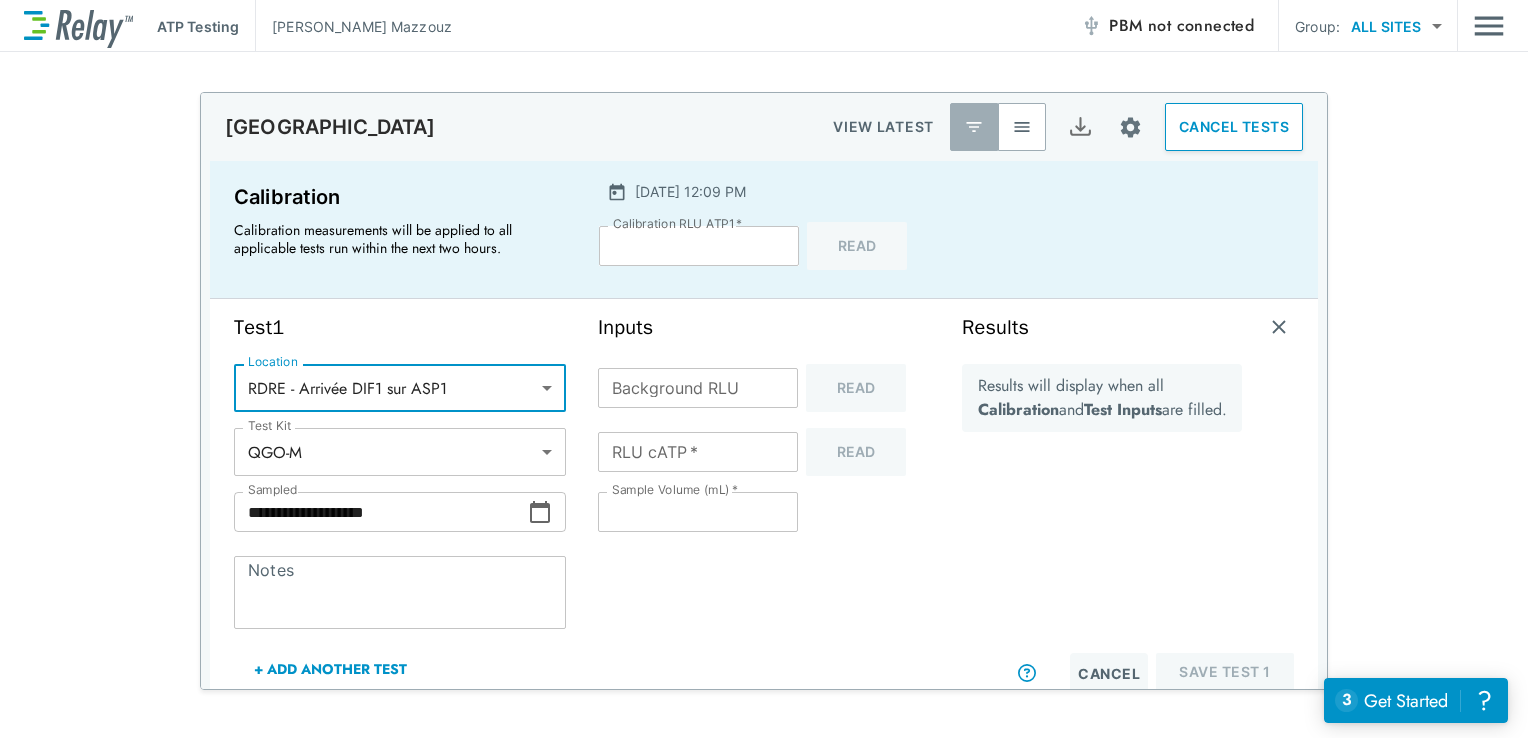 click on "Background RLU" at bounding box center [698, 388] 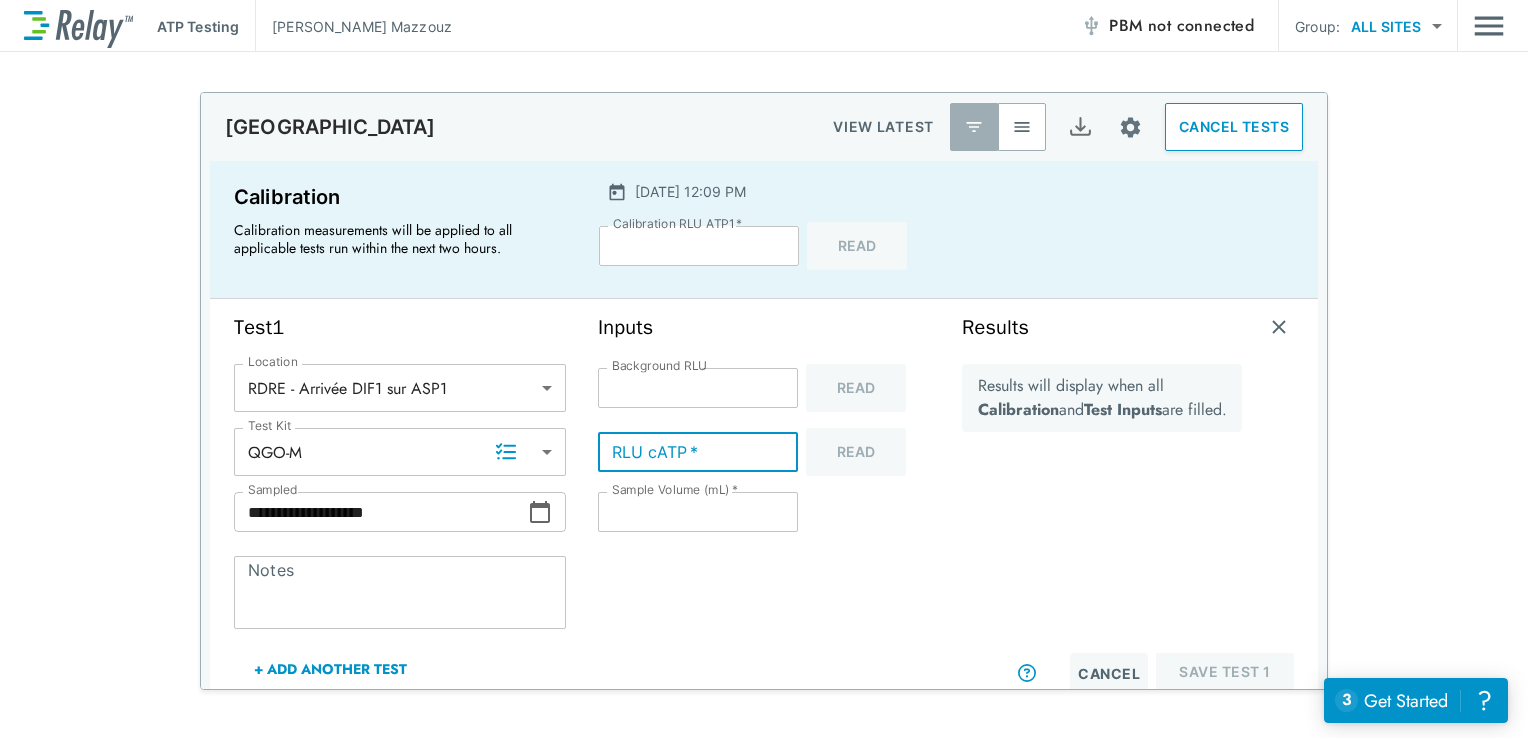 click on "RLU cATP   *" at bounding box center [698, 452] 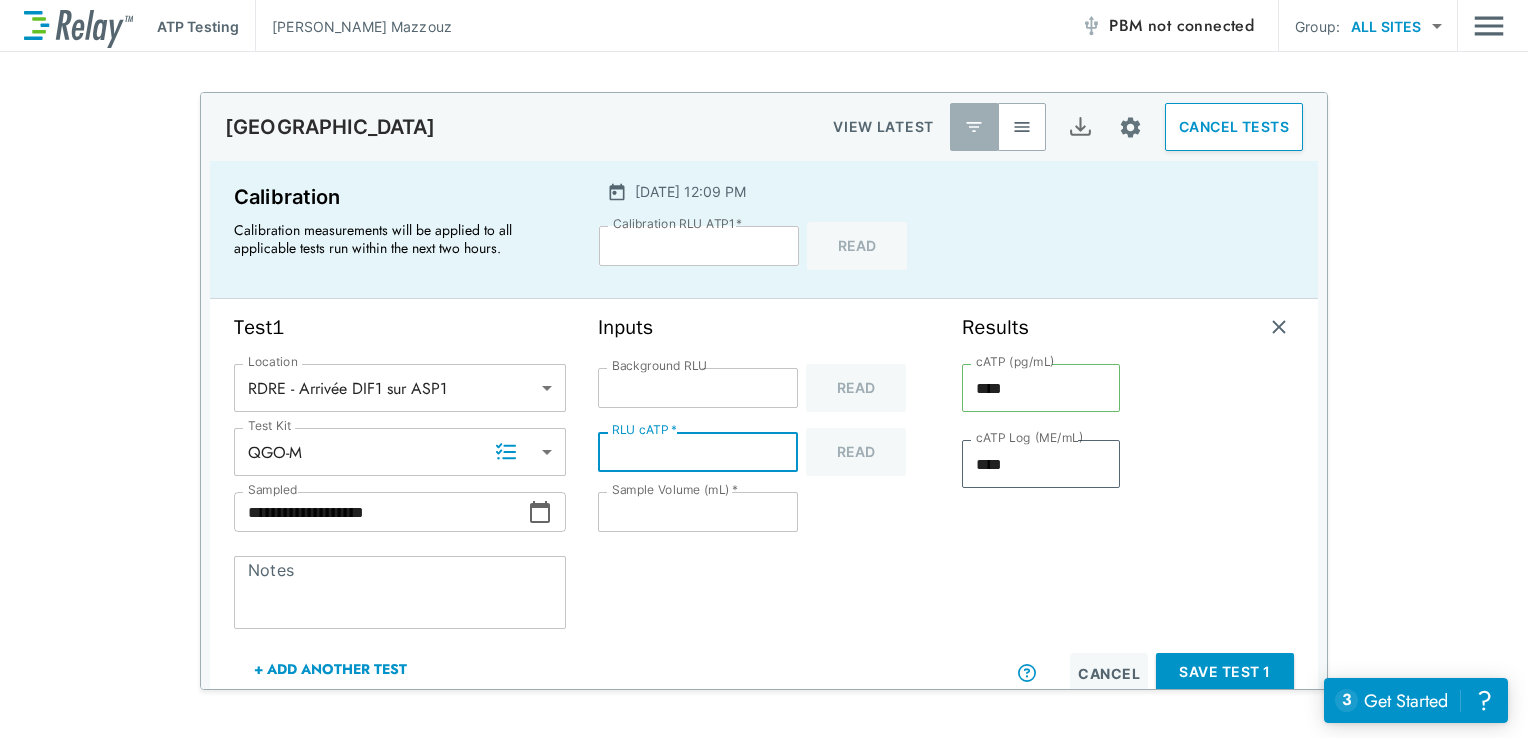 click on "**" at bounding box center [698, 512] 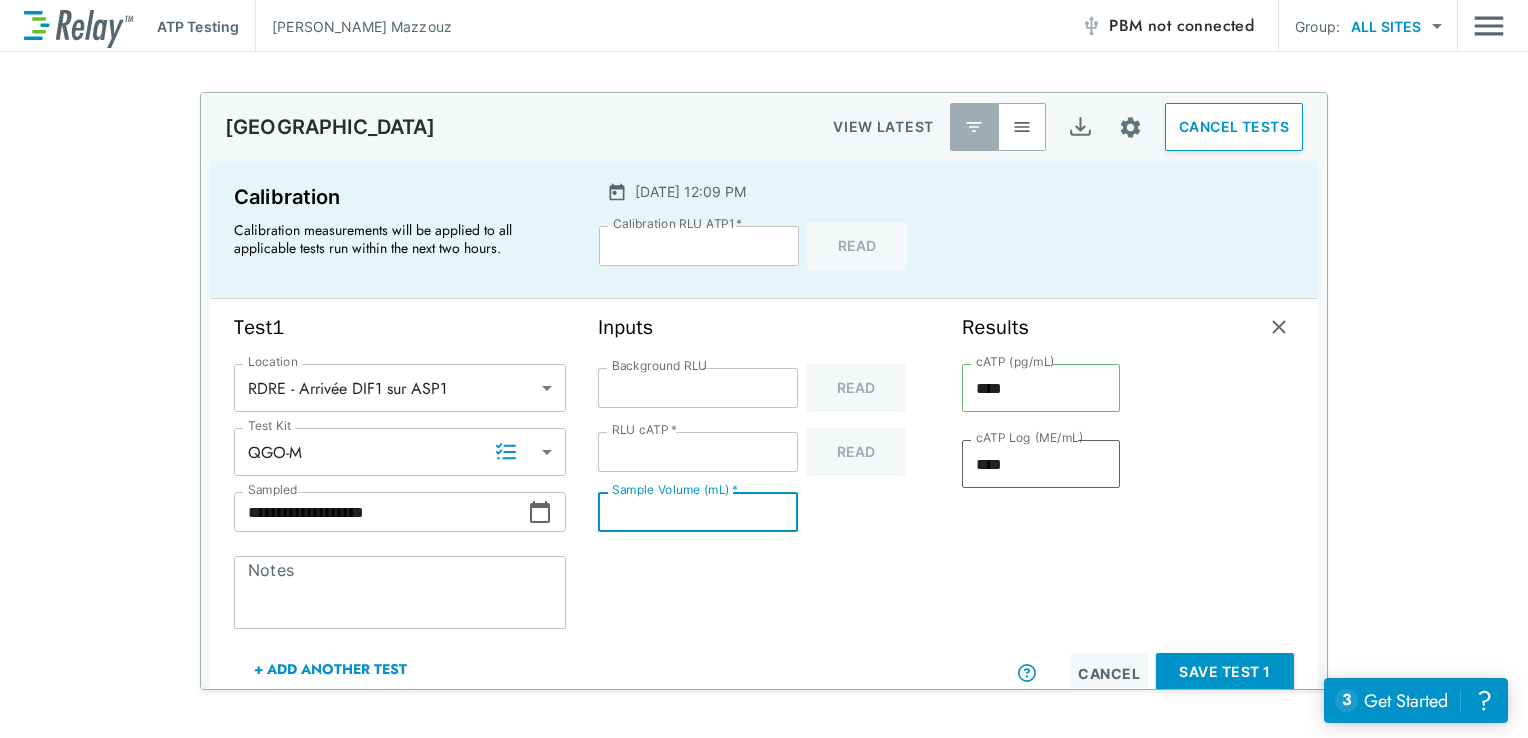 click on "**********" at bounding box center [381, 512] 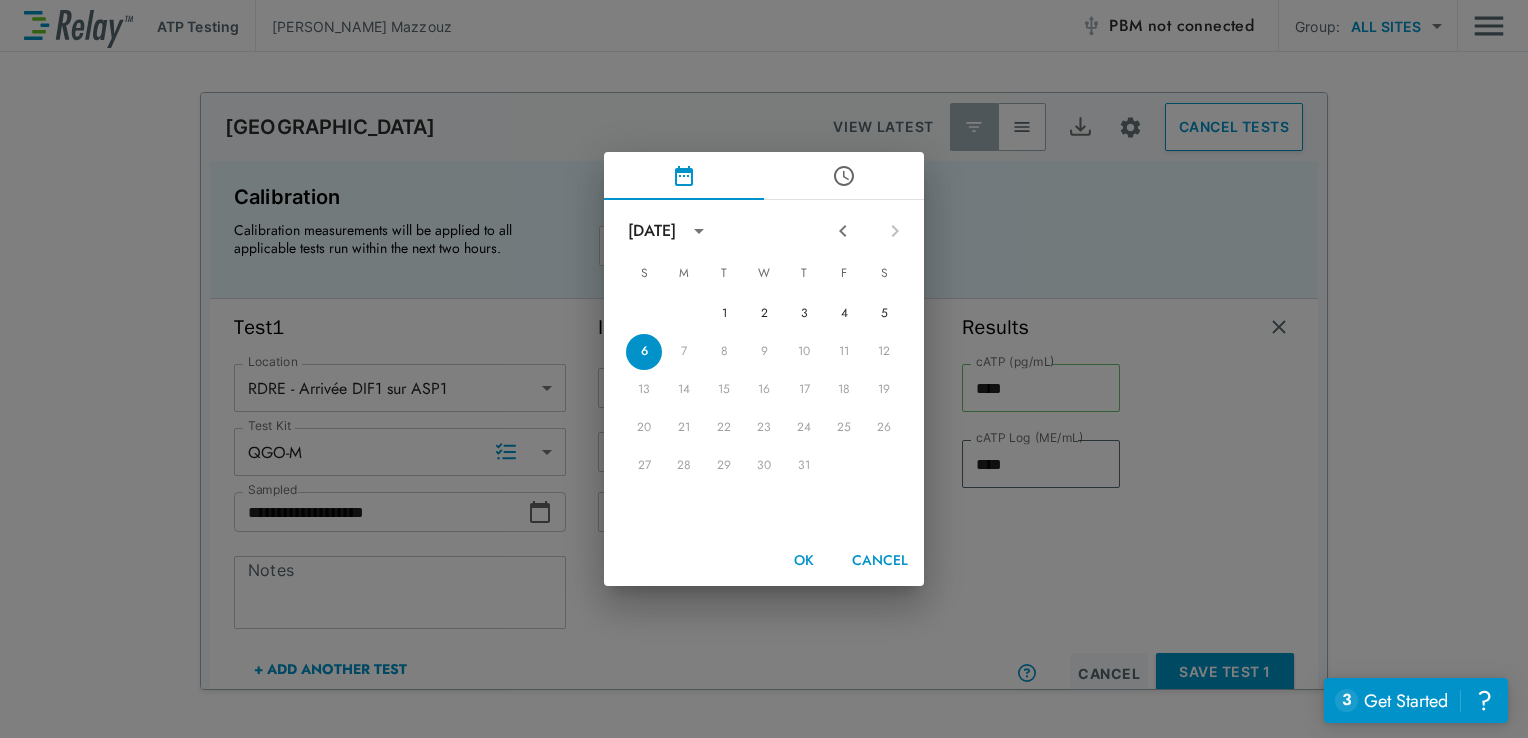 click on "[DATE] S M T W T F S 1 2 3 4 5 6 7 8 9 10 11 12 13 14 15 16 17 18 19 20 21 22 23 24 25 26 27 28 29 30 31" at bounding box center (764, 367) 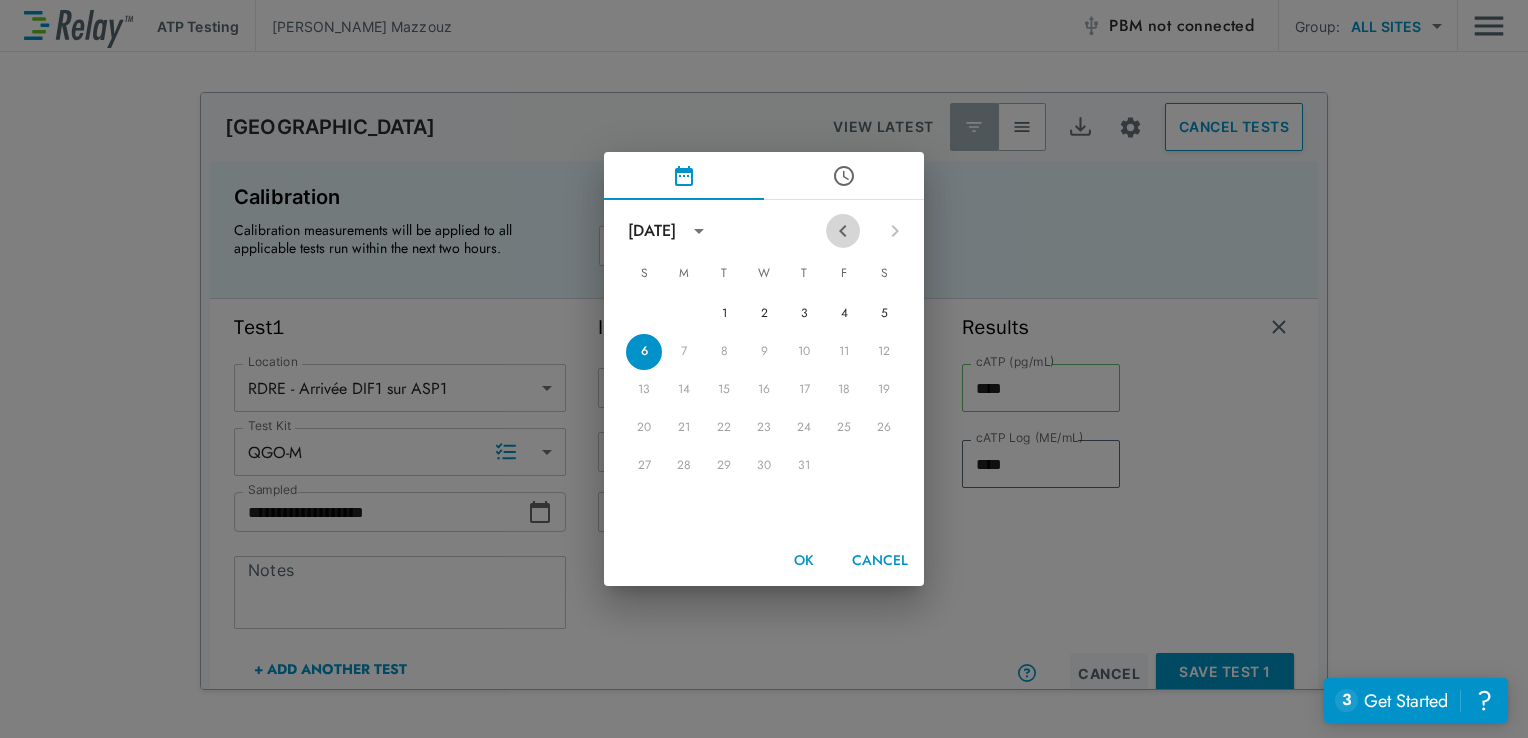 click at bounding box center [843, 231] 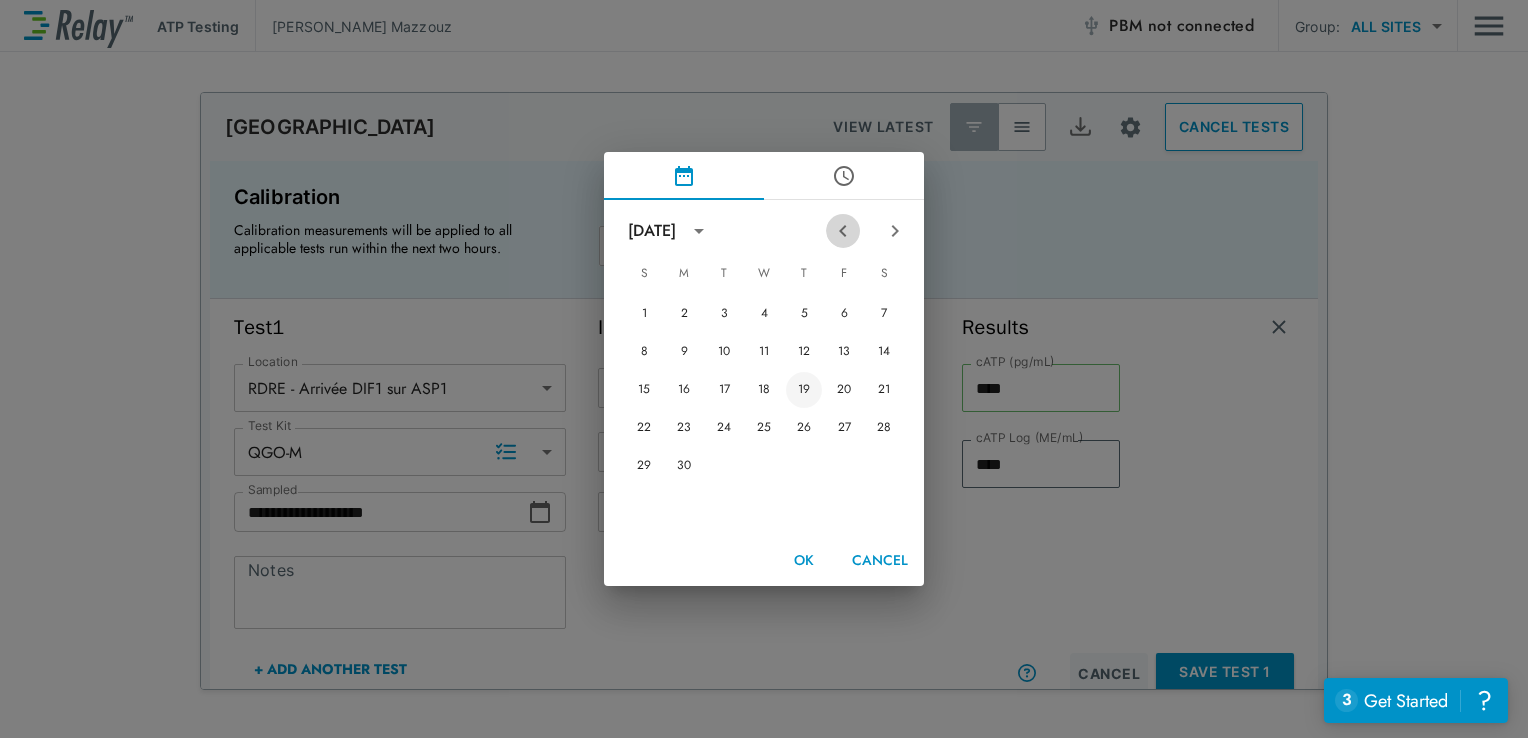 drag, startPoint x: 844, startPoint y: 243, endPoint x: 812, endPoint y: 375, distance: 135.82341 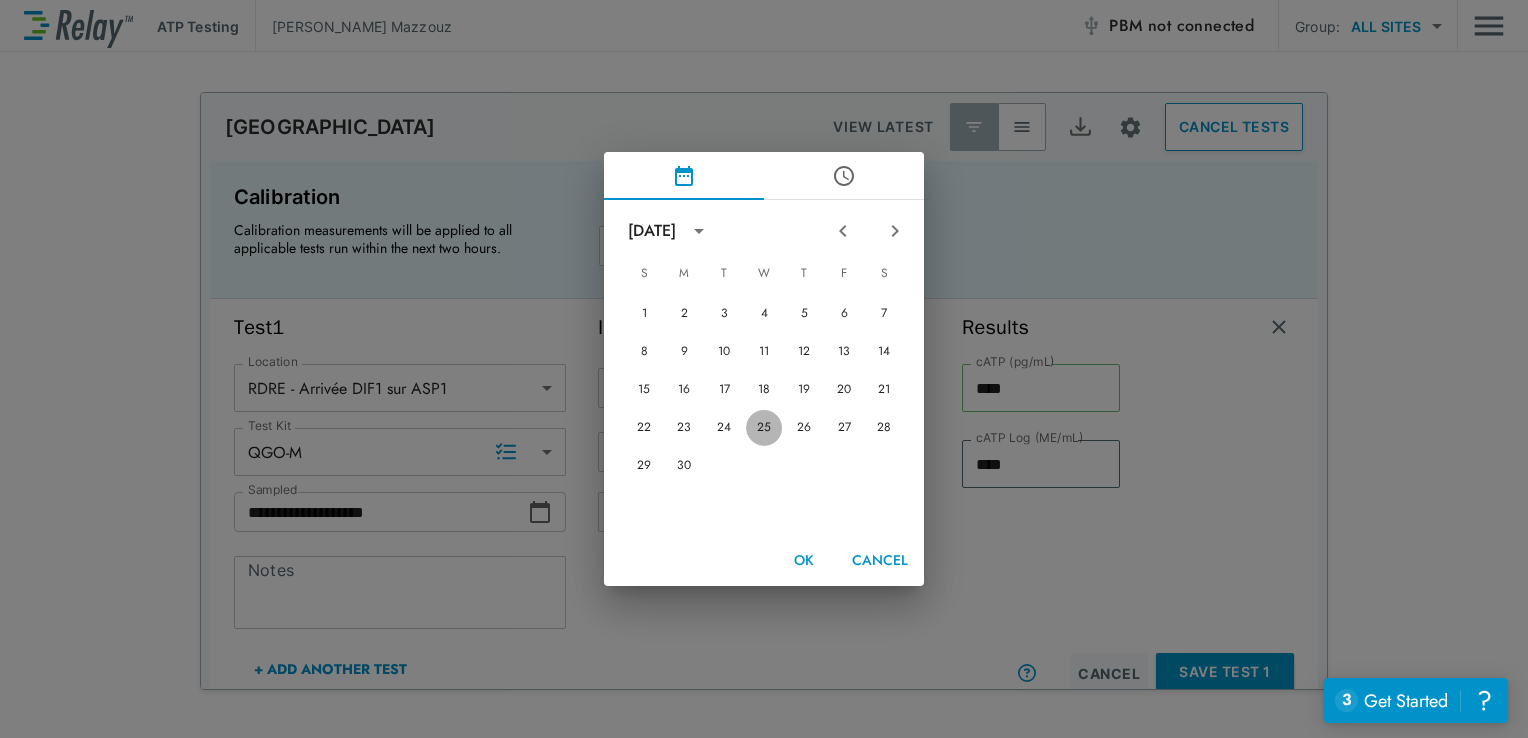 click on "25" at bounding box center (764, 428) 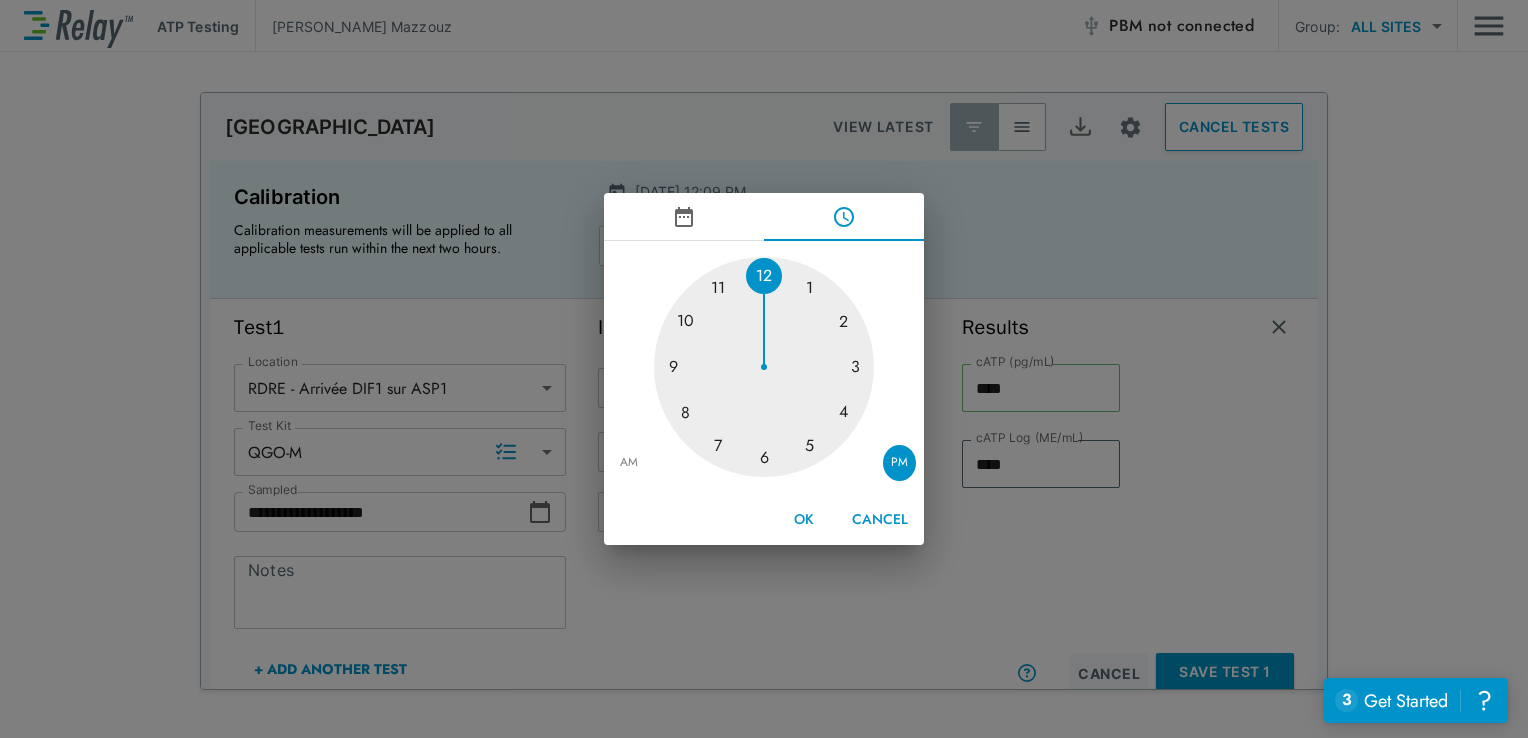 click on "OK" at bounding box center [804, 519] 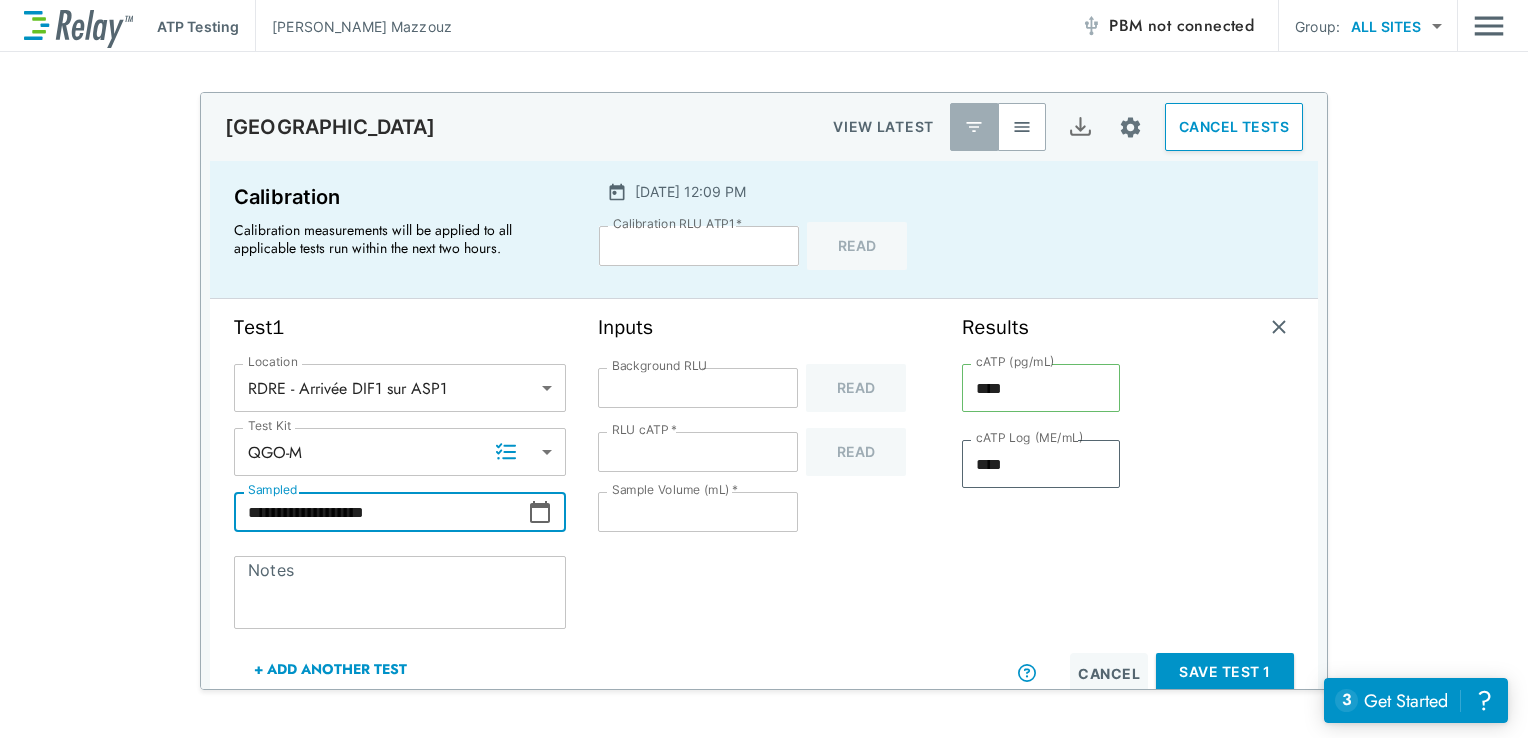 click on "1 2 3 4 5 6 7 8 9 10 11 12 AM PM OK Cancel" at bounding box center [764, 369] 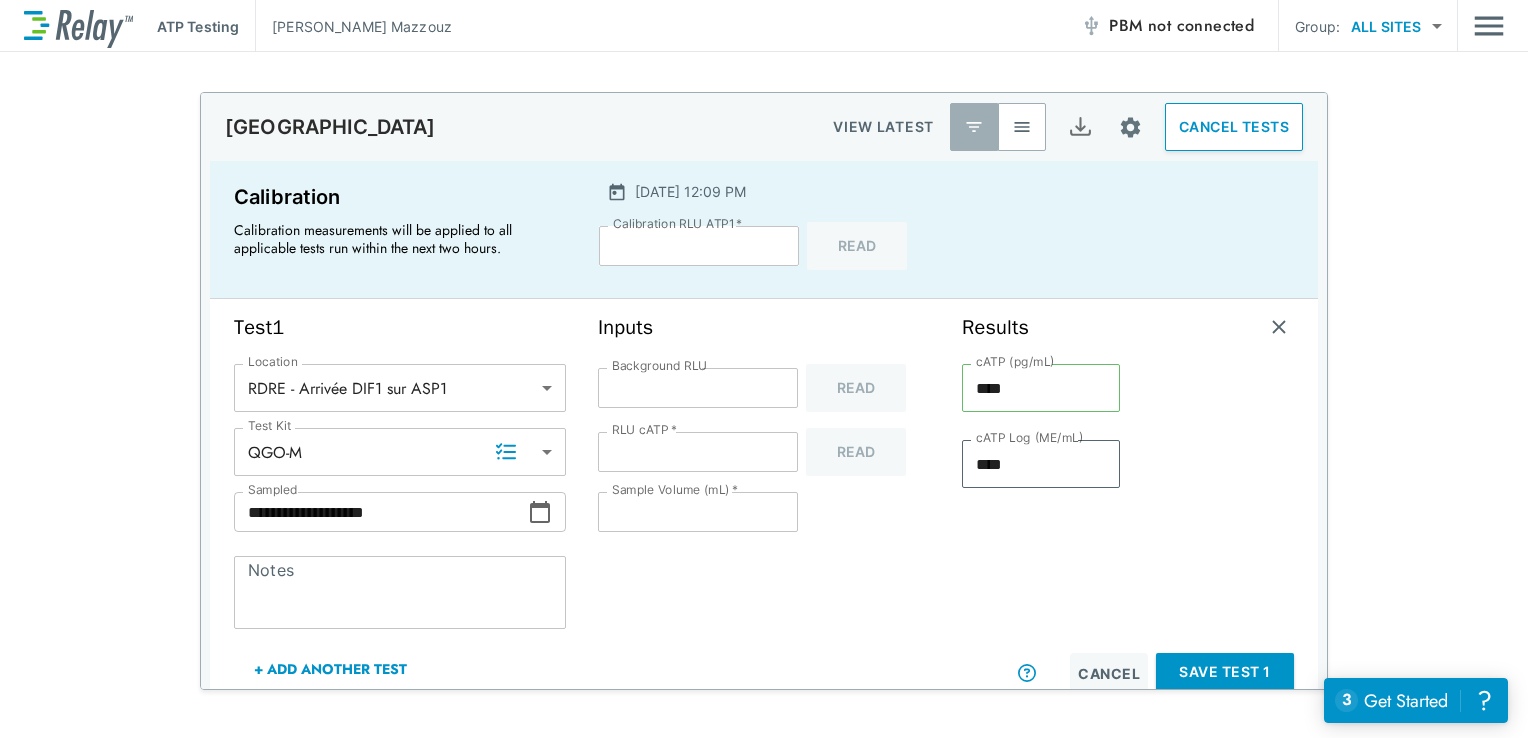 click on "Save Test 1" at bounding box center (1225, 672) 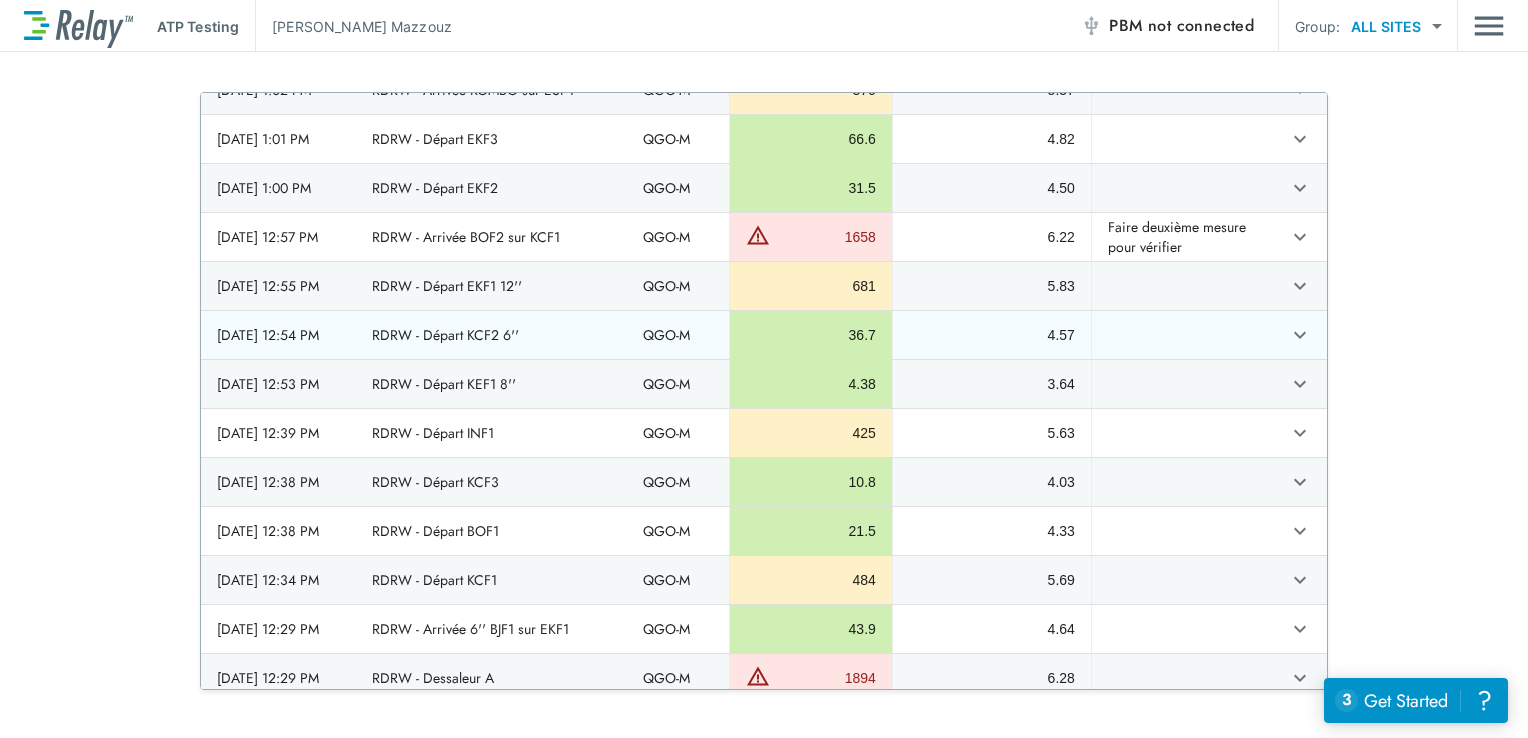 scroll, scrollTop: 1521, scrollLeft: 0, axis: vertical 